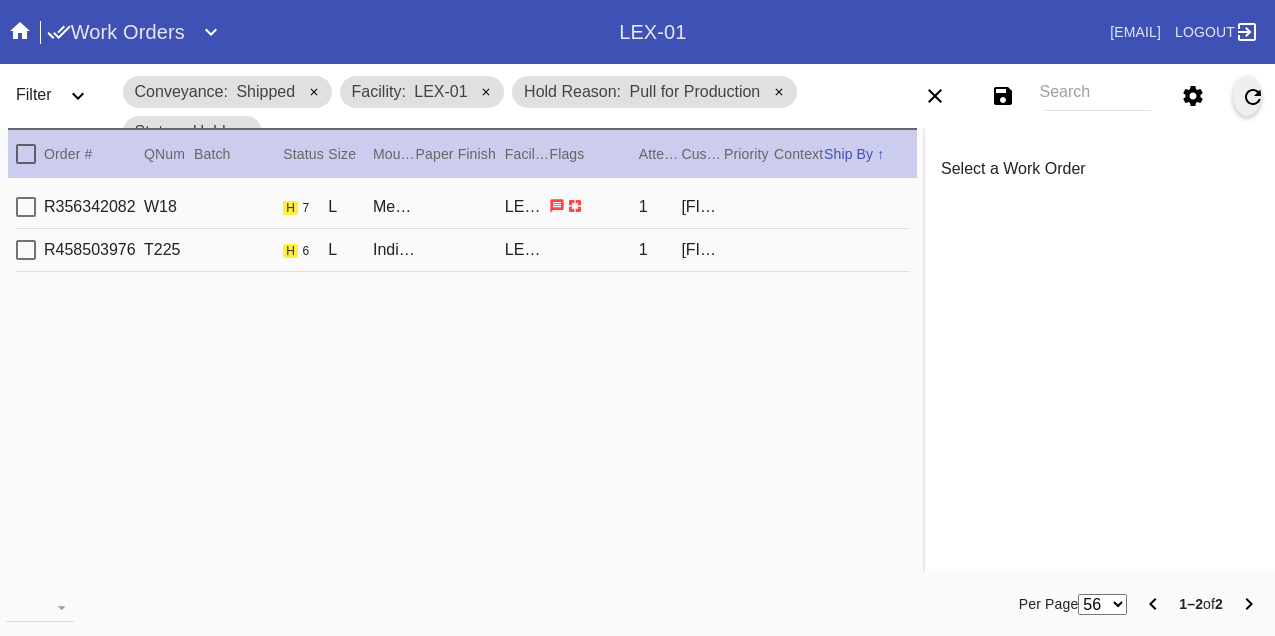 scroll, scrollTop: 0, scrollLeft: 0, axis: both 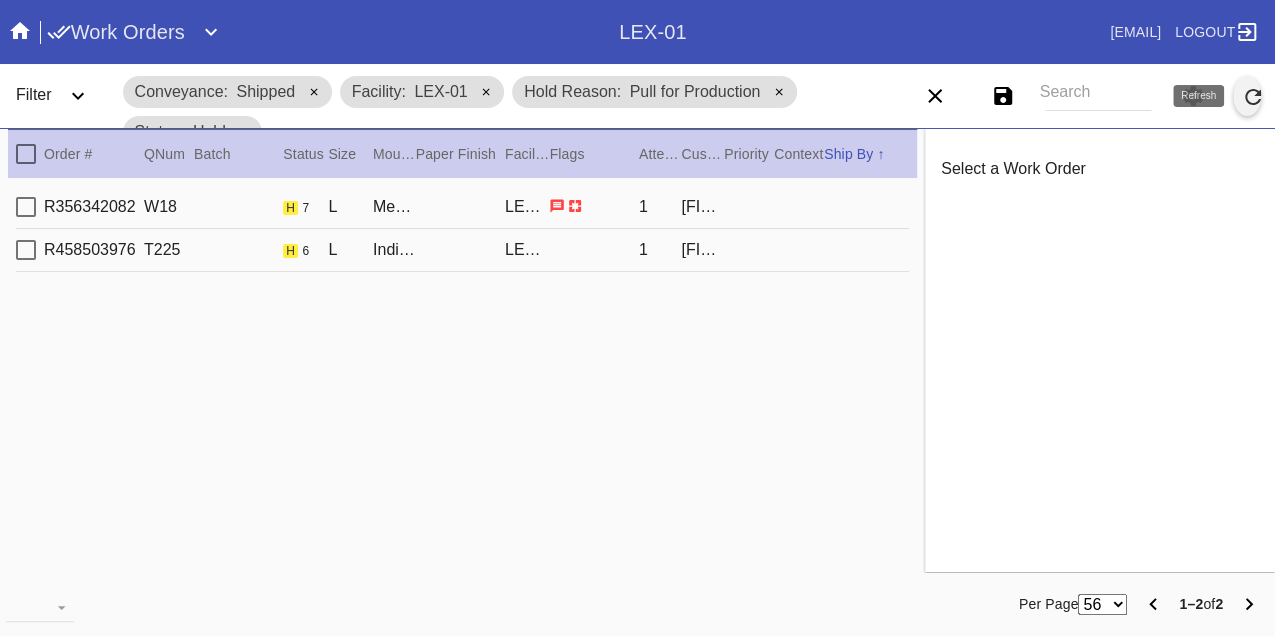 click 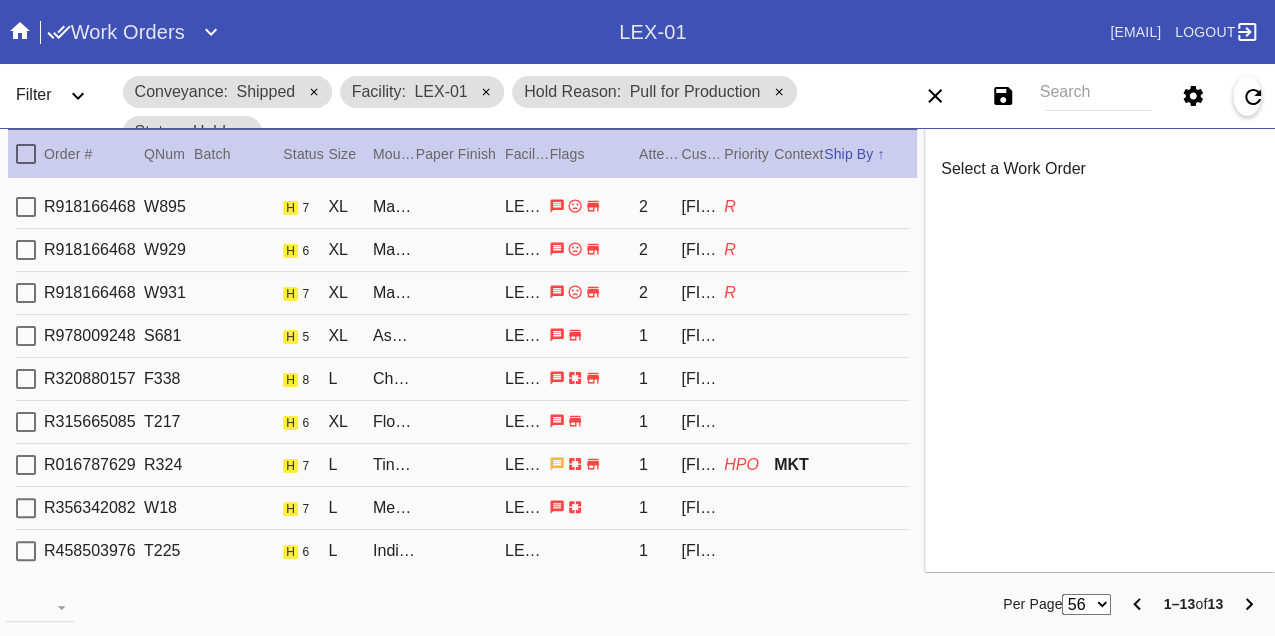 click on "R918166468 W895 h   7 XL Marrakesh / Dove White LEX-01 2 Meredith Evans
R" at bounding box center (462, 207) 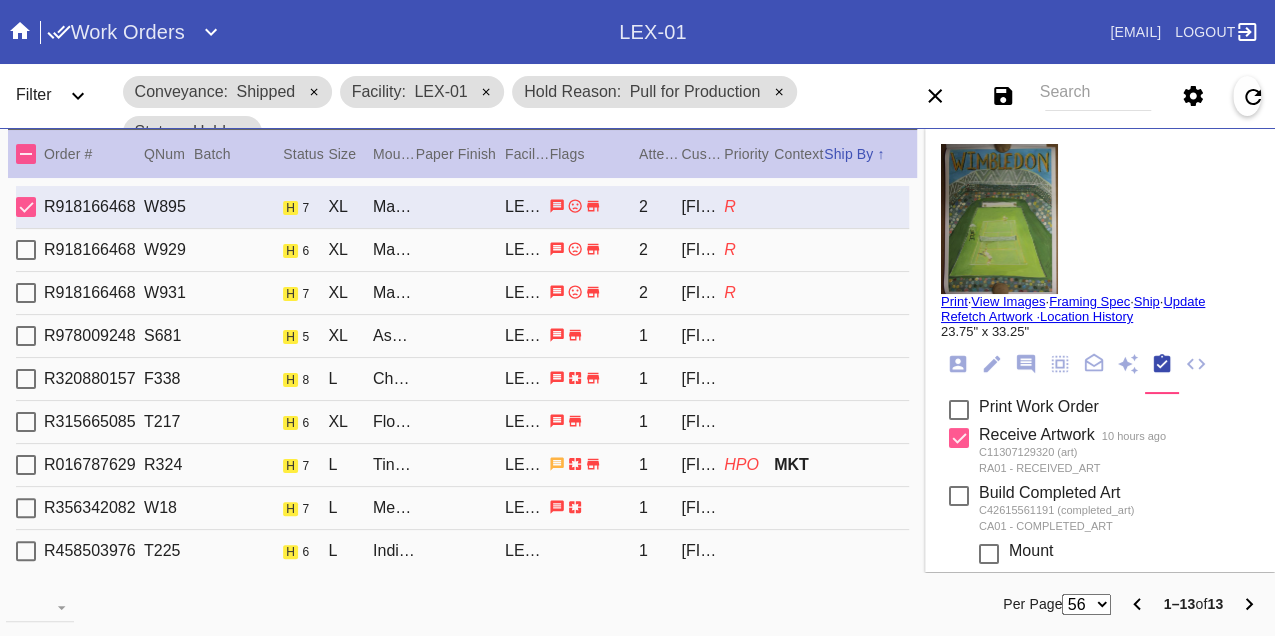 click on "R918166468 W929 h   6 XL Marrakesh / Dove White LEX-01 2 Meredith Evans
R" at bounding box center [462, 250] 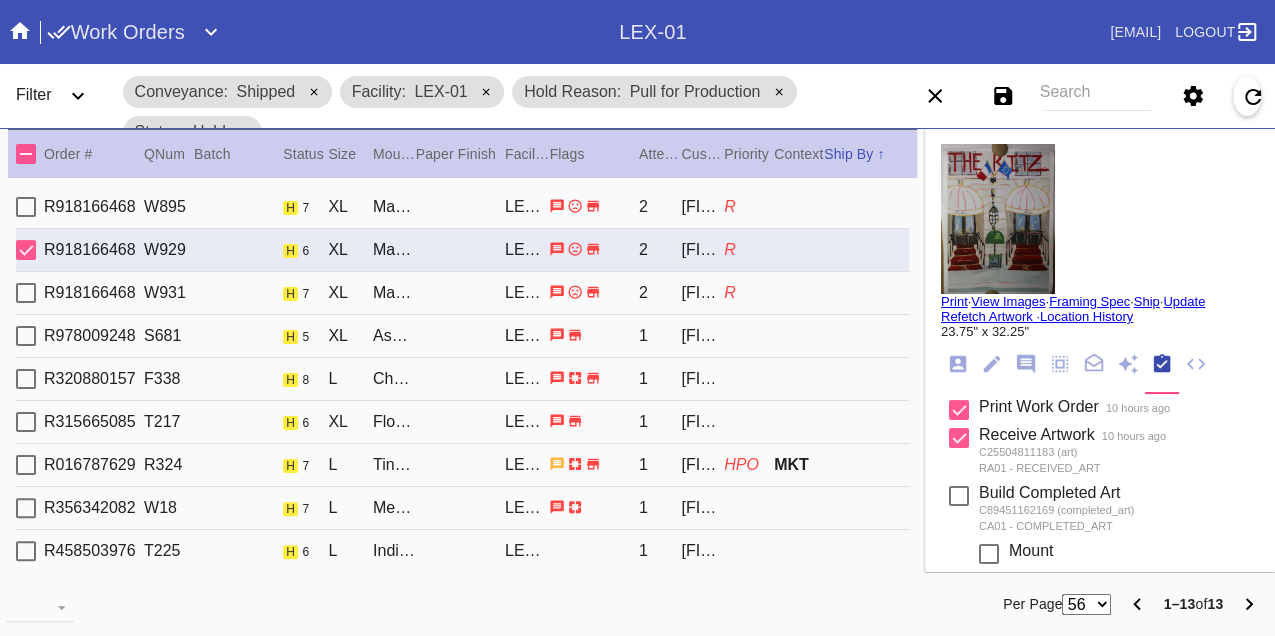 click on "R918166468 W931 h   7 XL Marrakesh / Dove White LEX-01 2 Meredith Evans
R" at bounding box center (462, 293) 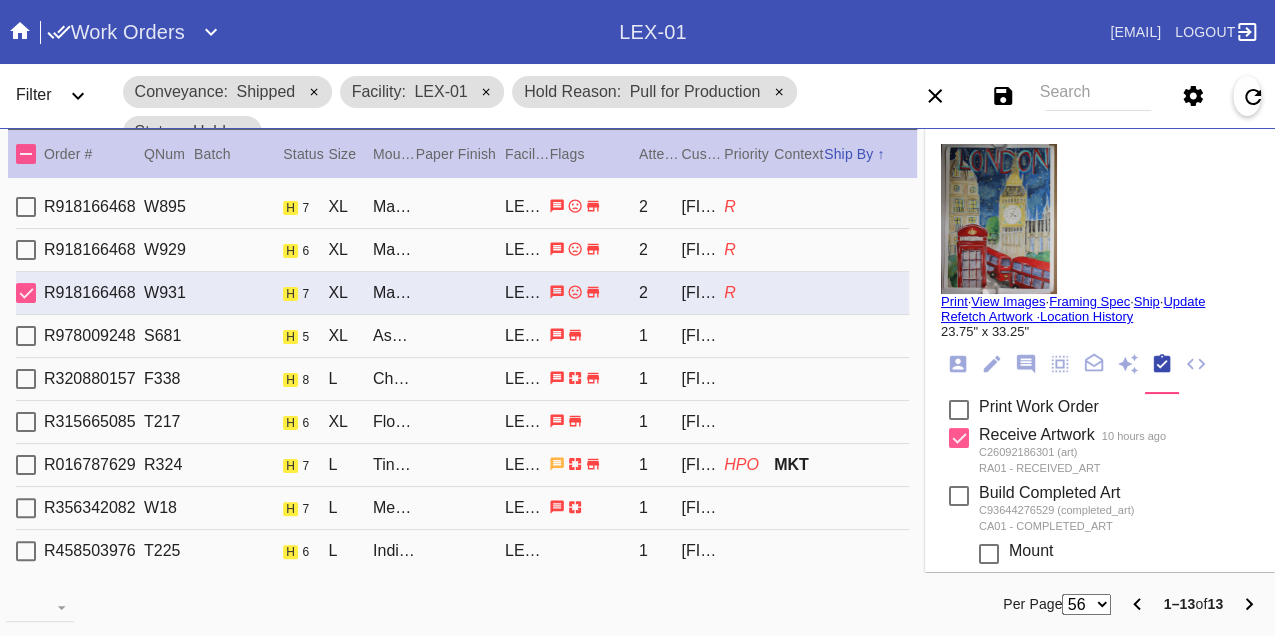 click on "R918166468 W895 h   7 XL Marrakesh / Dove White LEX-01 2 Meredith Evans
R" at bounding box center [462, 207] 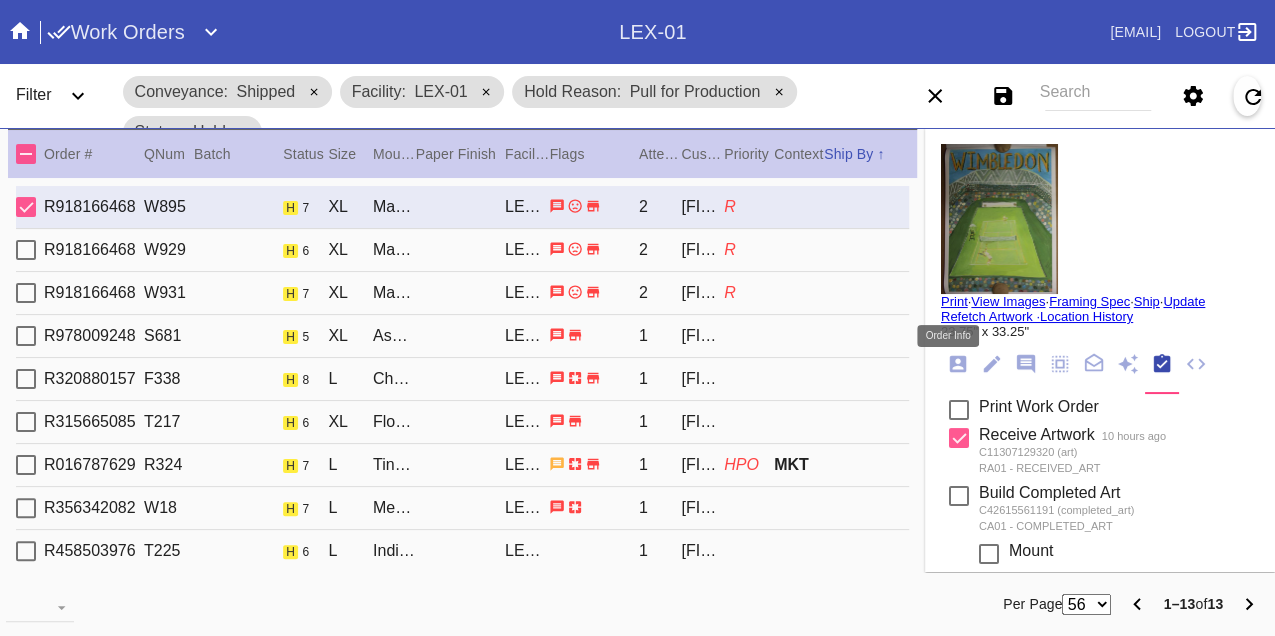 click 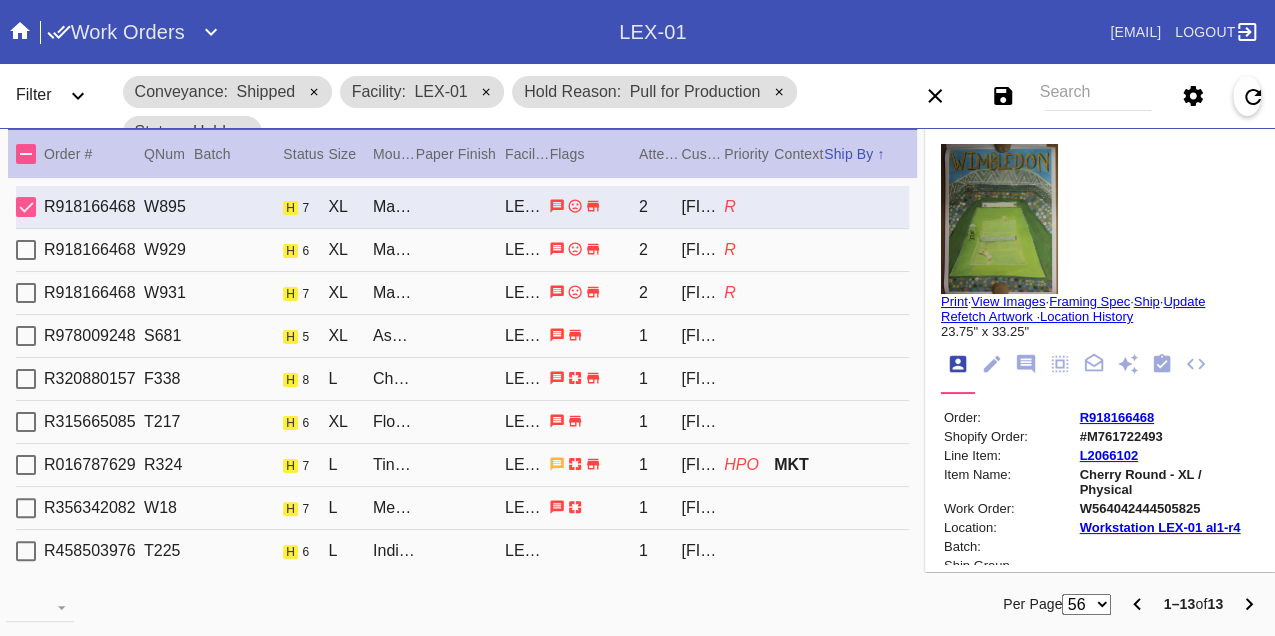 click on "W564042444505825" at bounding box center (1168, 508) 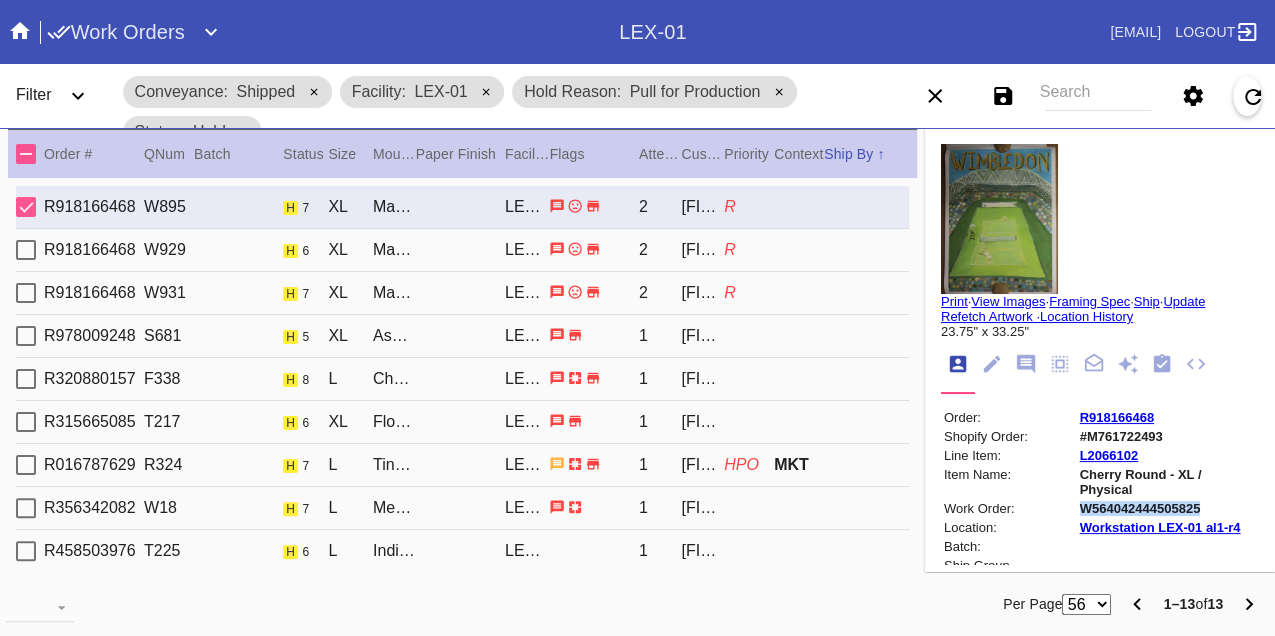 click on "W564042444505825" at bounding box center (1168, 508) 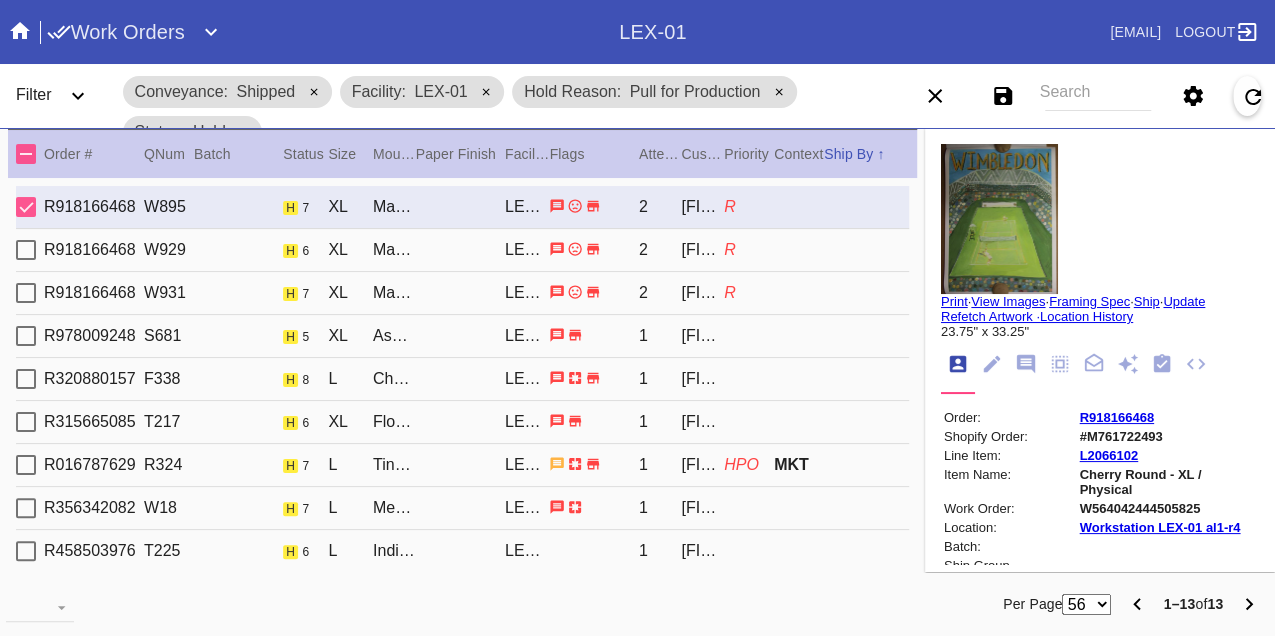 click on "R918166468 W929 h   6 XL Marrakesh / Dove White LEX-01 2 Meredith Evans
R" at bounding box center [462, 250] 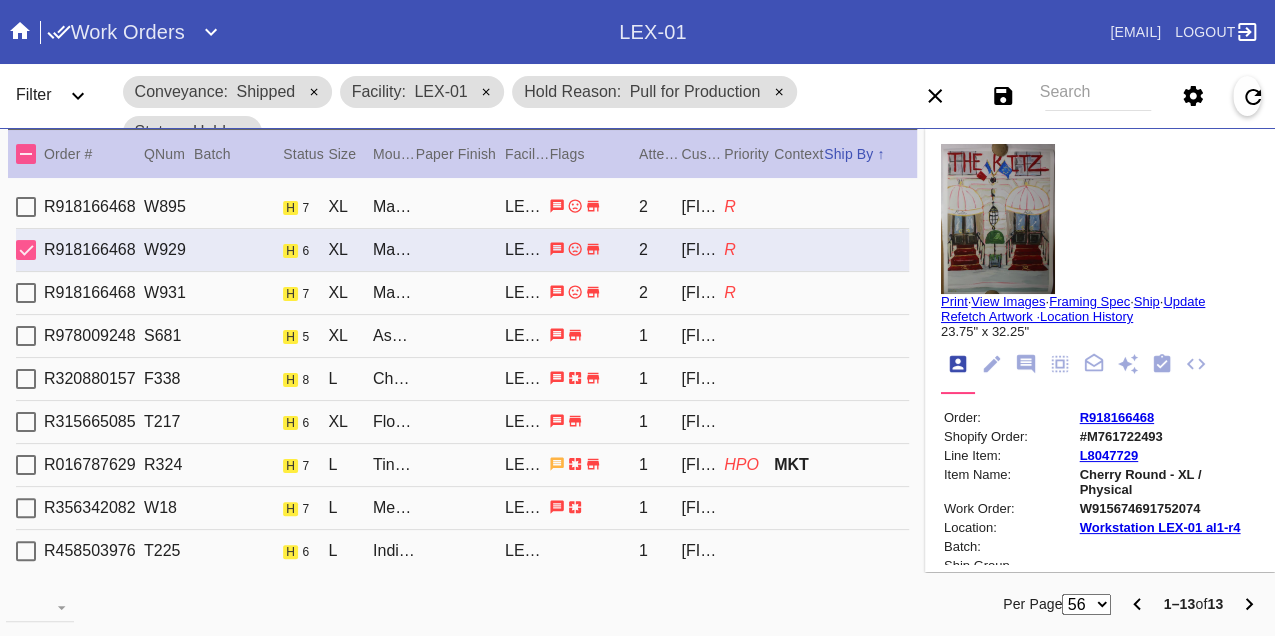 click on "W915674691752074" at bounding box center (1168, 508) 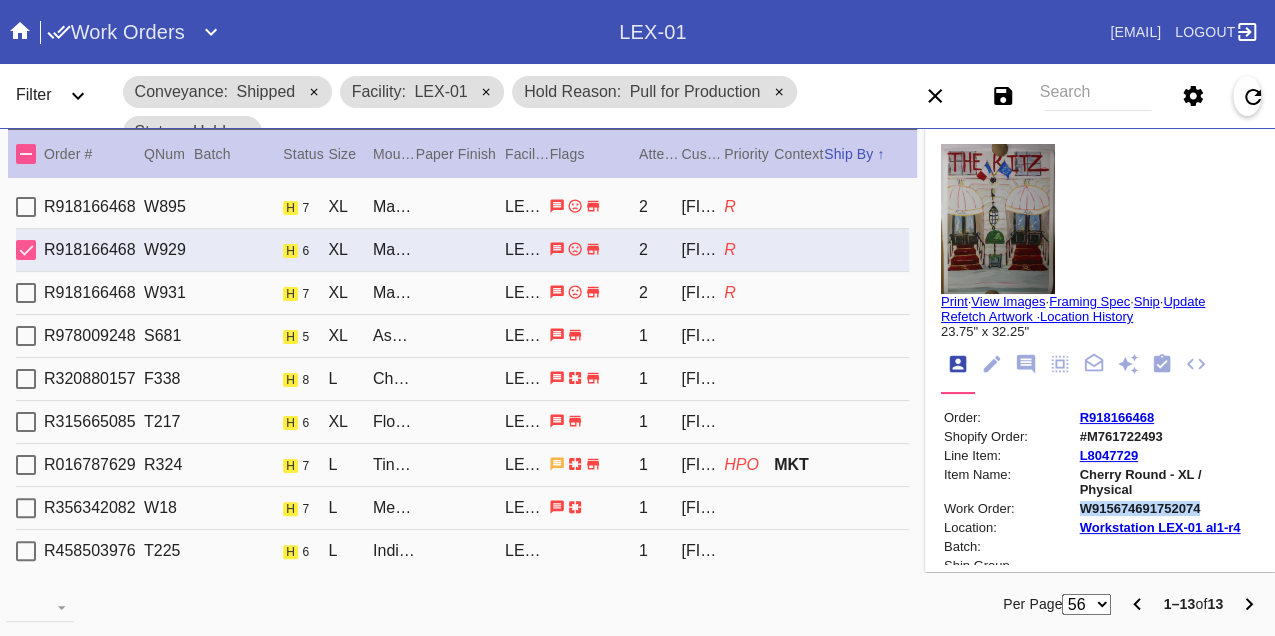 click on "W915674691752074" at bounding box center (1168, 508) 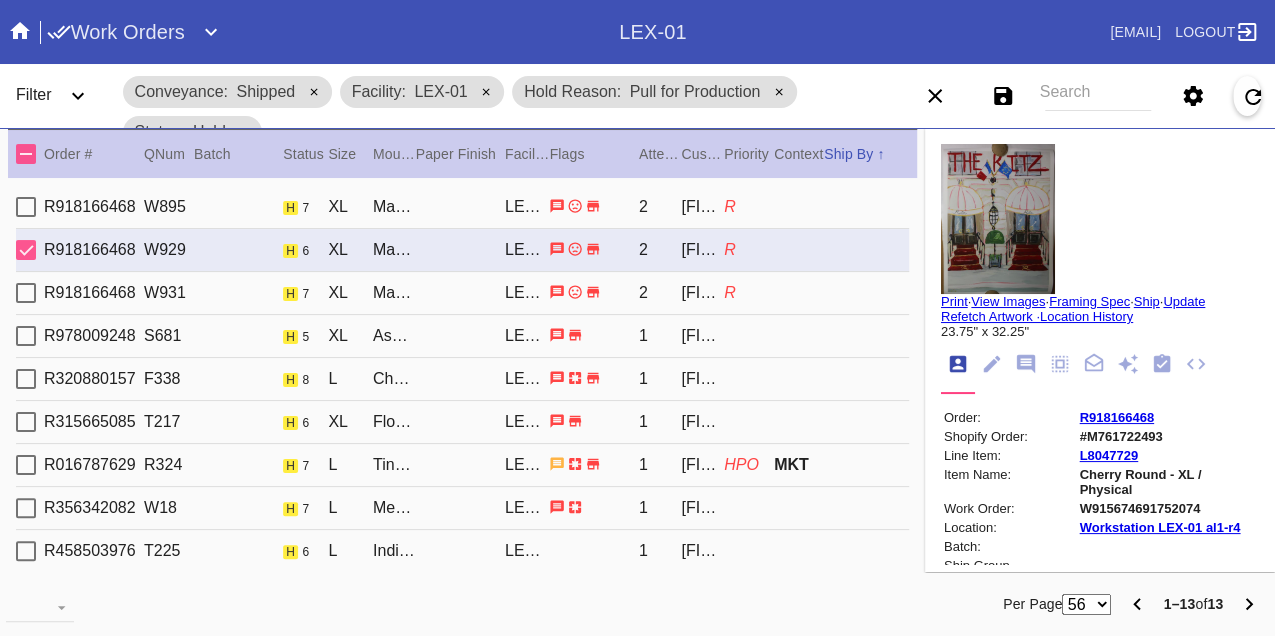 click on "R918166468 W931 h   7 XL Marrakesh / Dove White LEX-01 2 Meredith Evans
R" at bounding box center [462, 293] 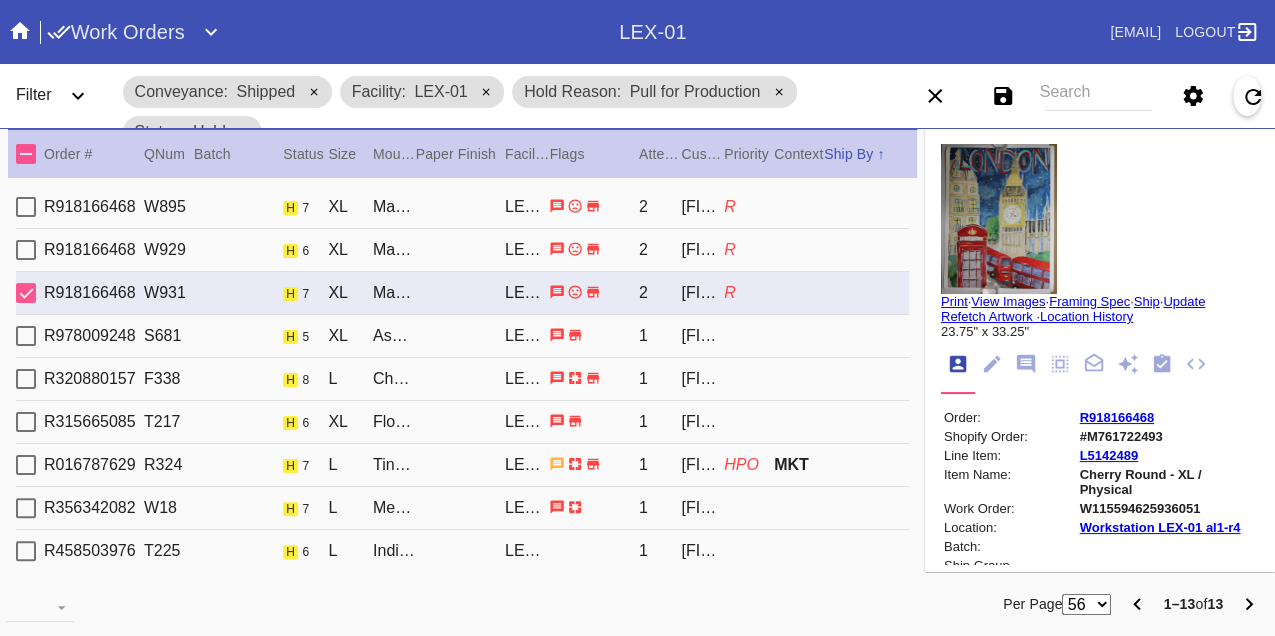 click on "W115594625936051" at bounding box center (1168, 508) 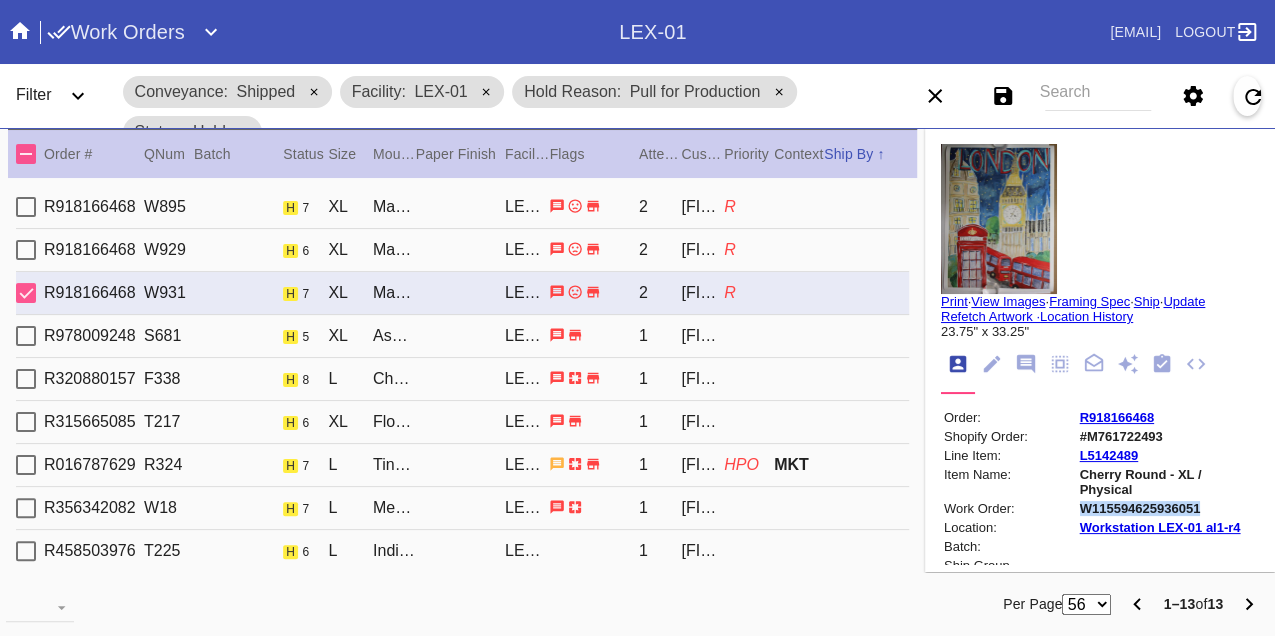click on "W115594625936051" at bounding box center [1168, 508] 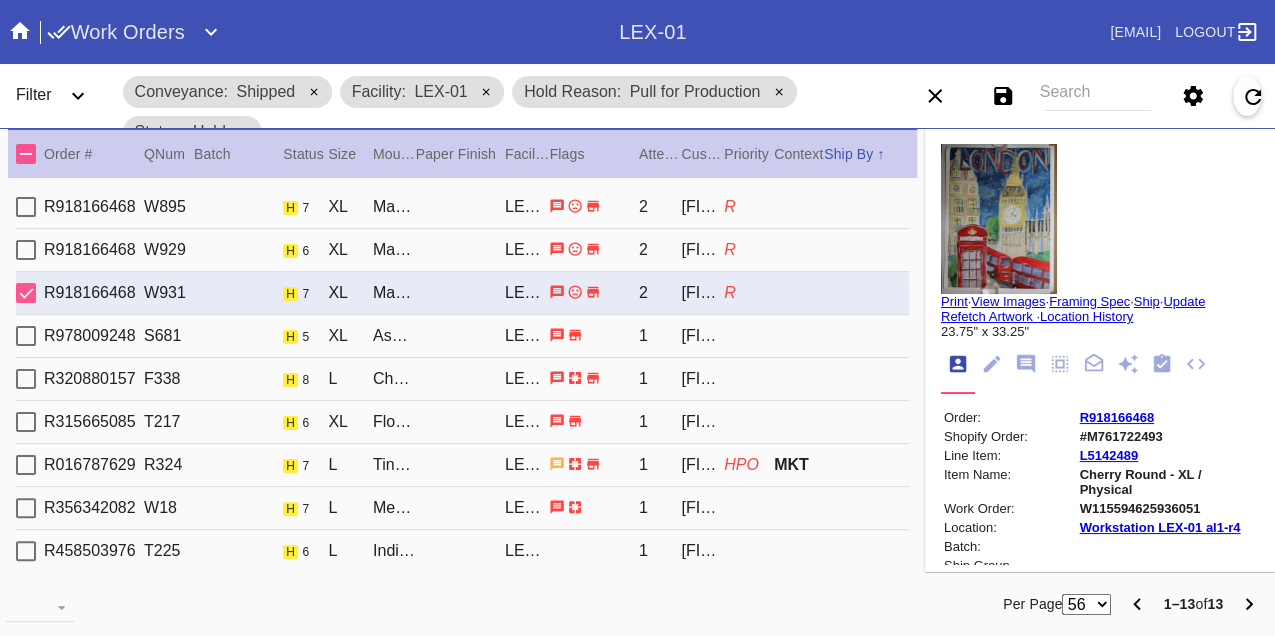 click on "R918166468 W895 h   7 XL Marrakesh / Dove White LEX-01 2 Meredith Evans
R" at bounding box center [462, 207] 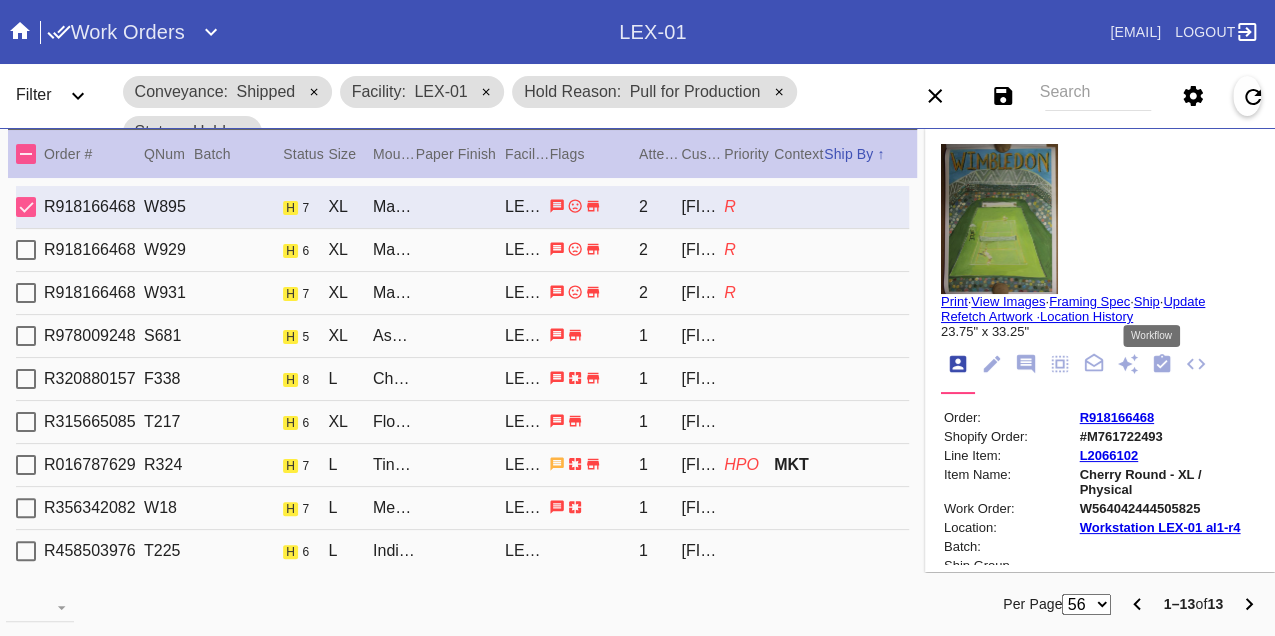 click 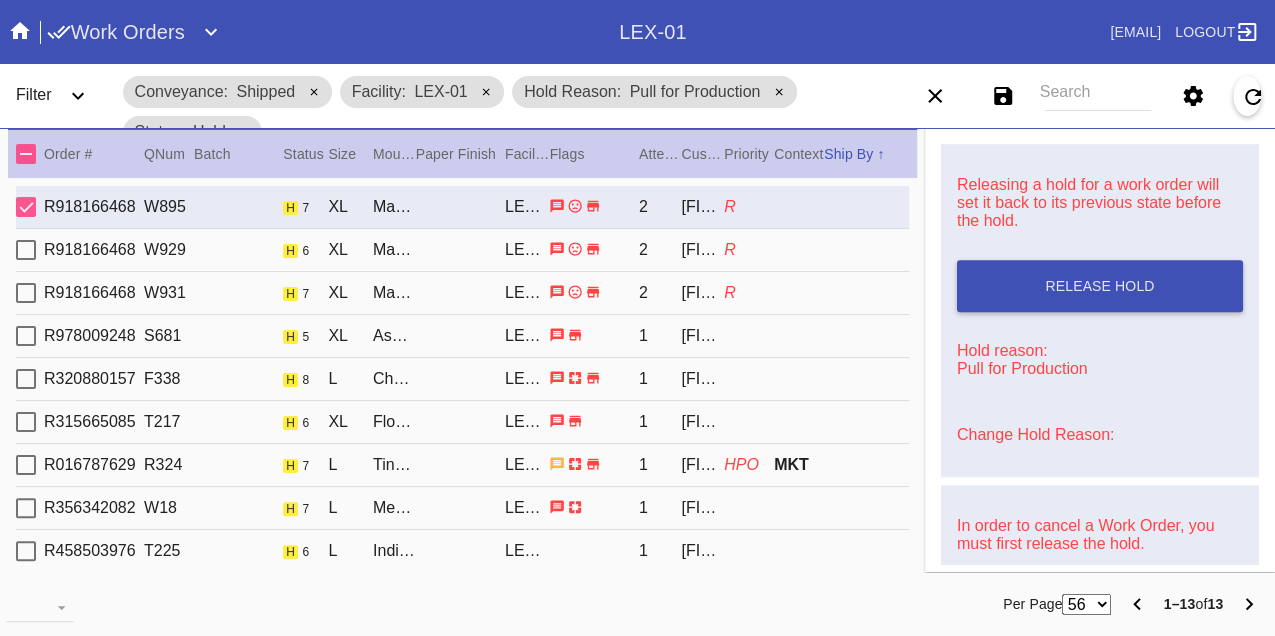 scroll, scrollTop: 888, scrollLeft: 0, axis: vertical 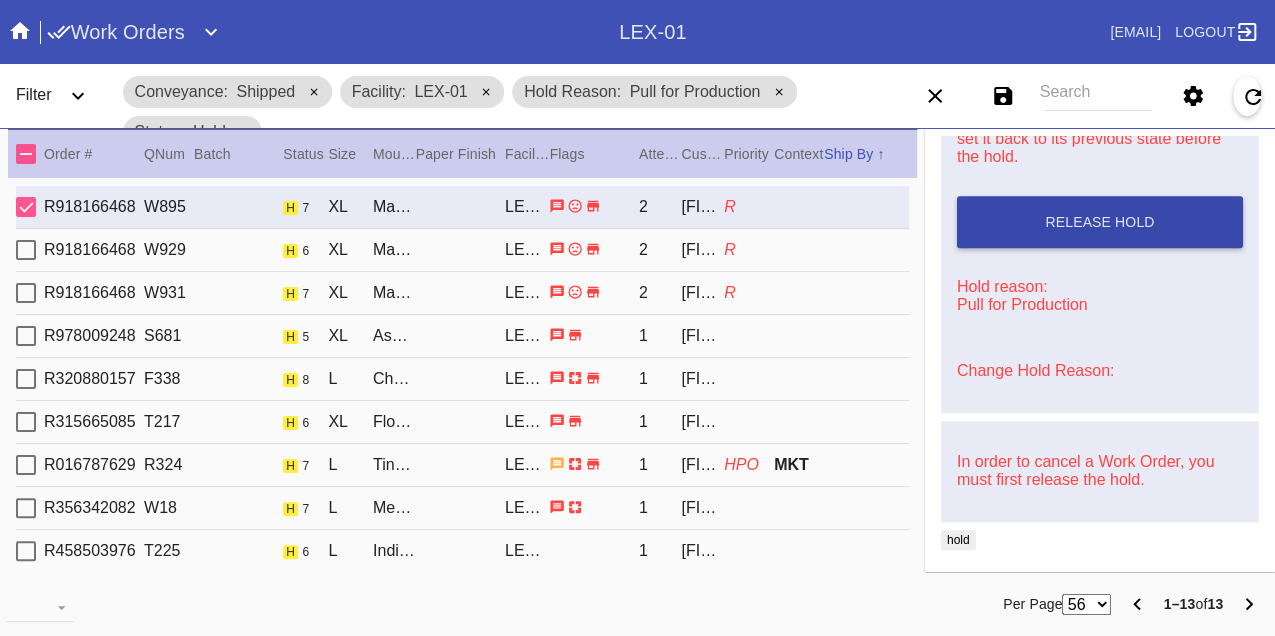 click on "Release Hold" at bounding box center [1100, 222] 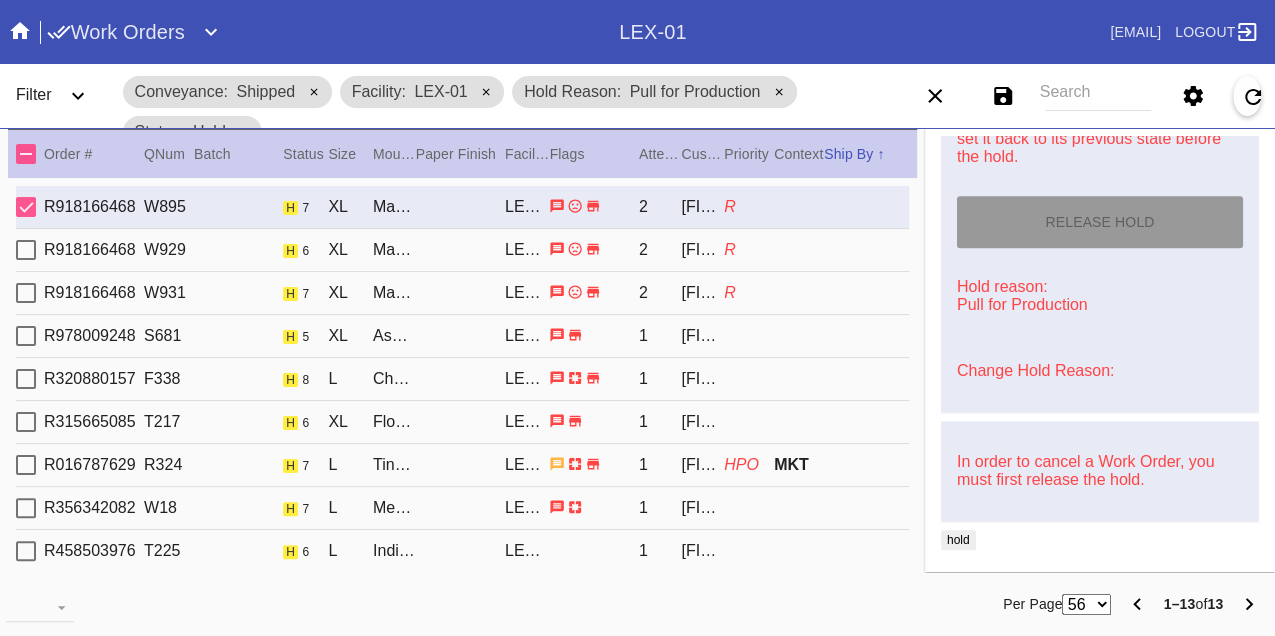 type on "8/9/2025" 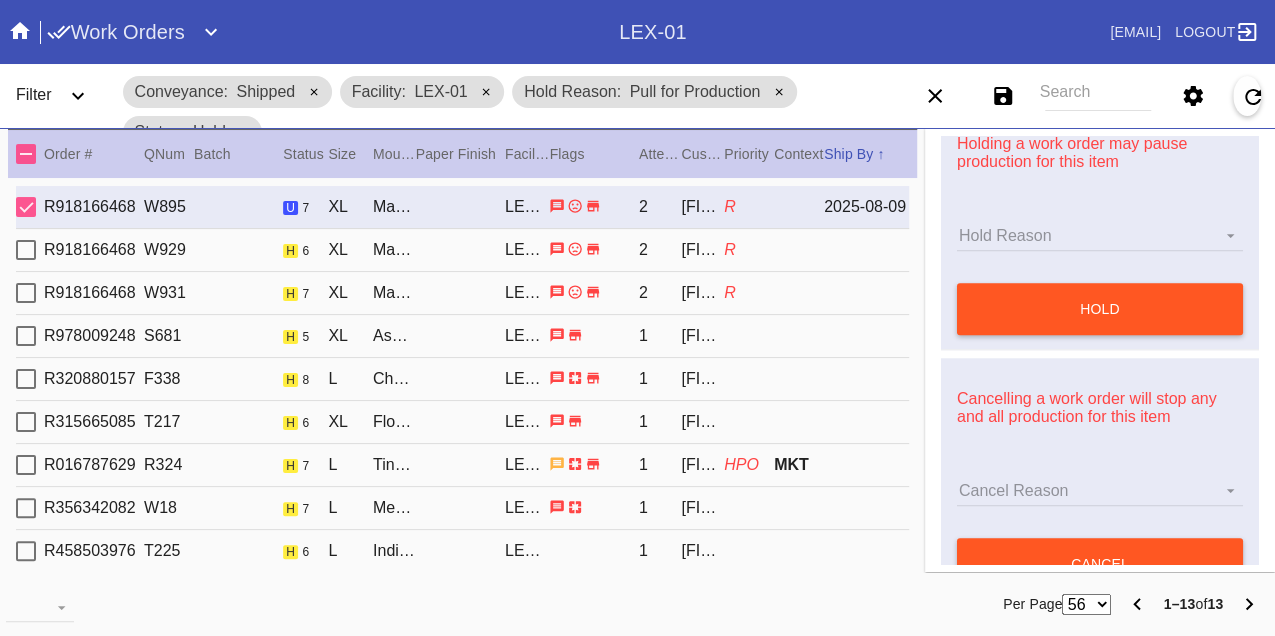 click on "R918166468 W929 h   6 XL Marrakesh / Dove White LEX-01 2 Meredith Evans
R" at bounding box center [462, 250] 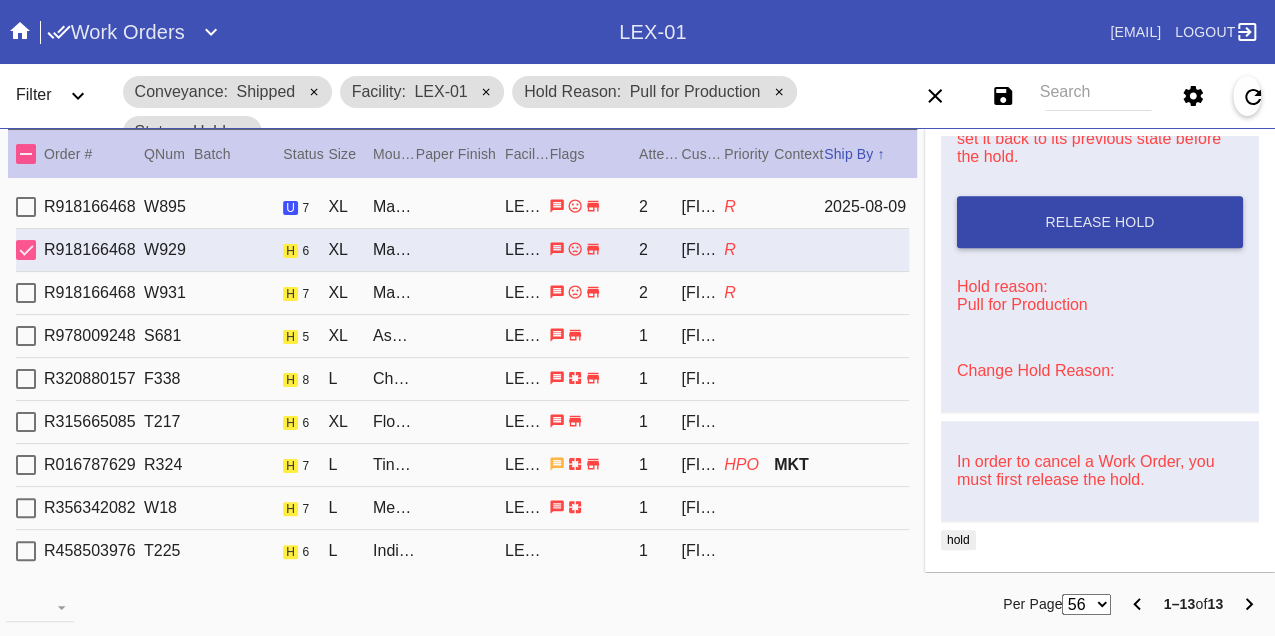 click on "Release Hold" at bounding box center [1100, 222] 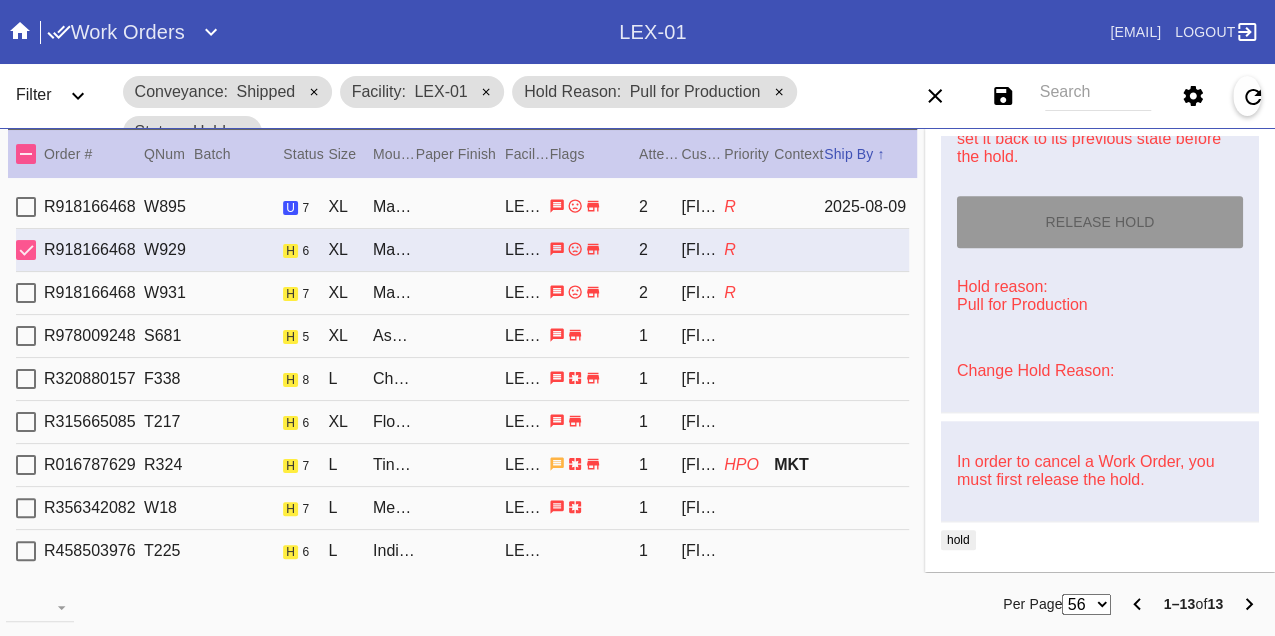 type on "8/9/2025" 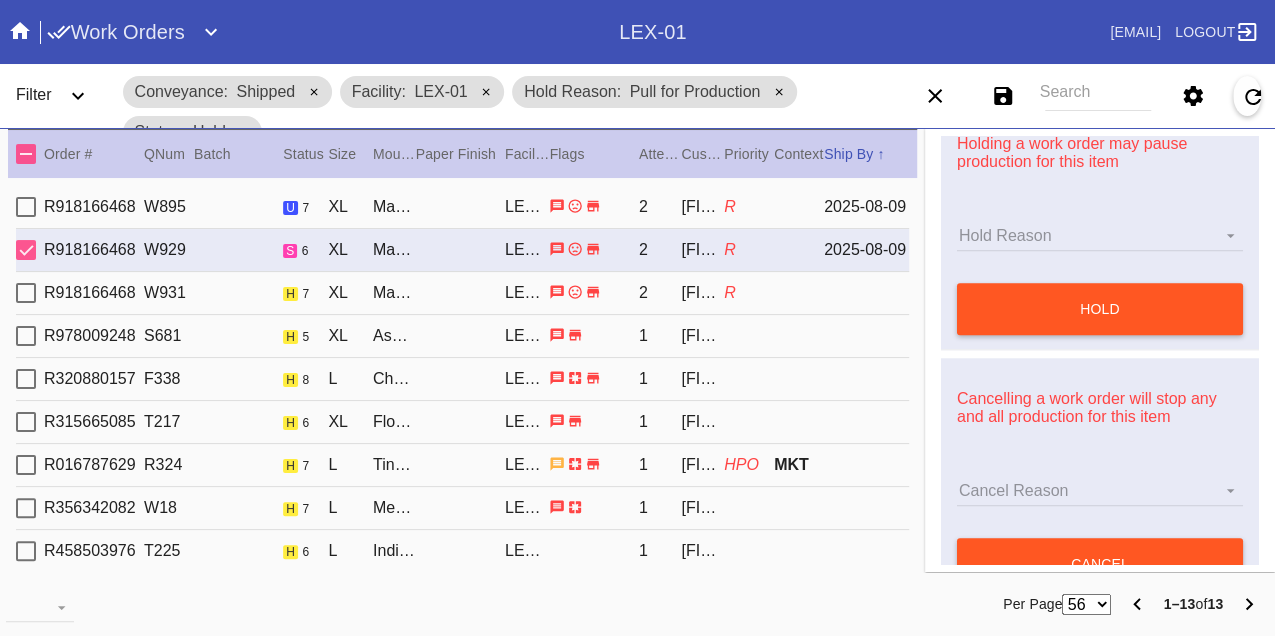 click on "R918166468 W931 h   7 XL Marrakesh / Dove White LEX-01 2 Meredith Evans
R" at bounding box center (462, 293) 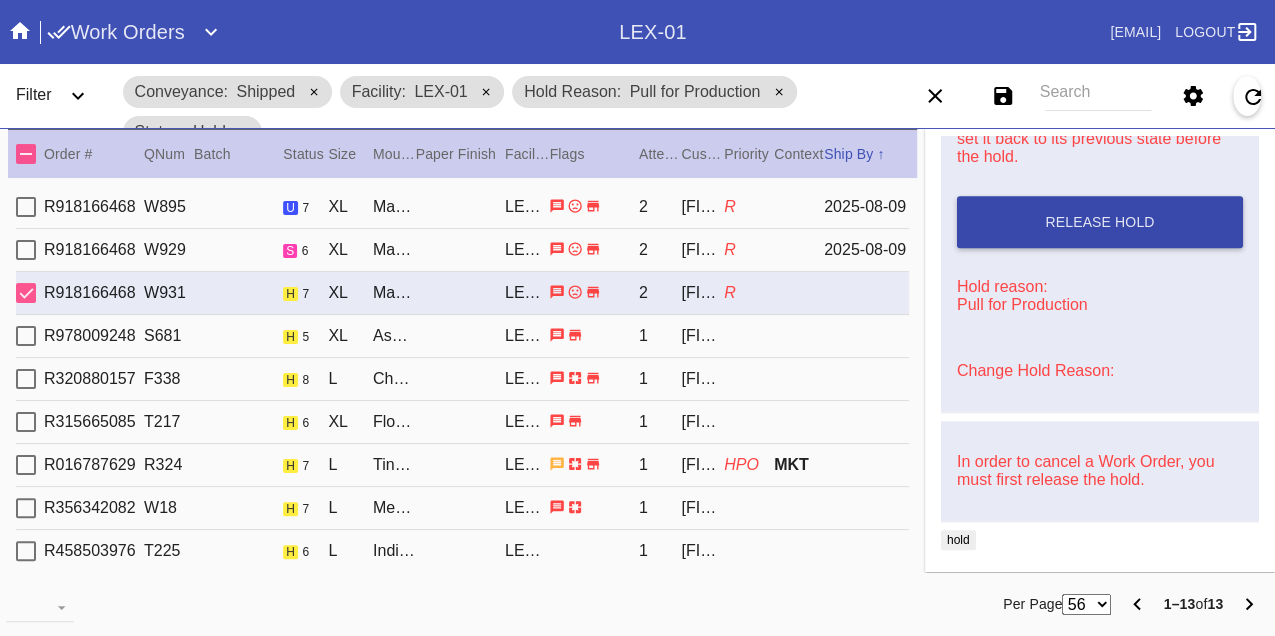 click on "Release Hold" at bounding box center (1100, 222) 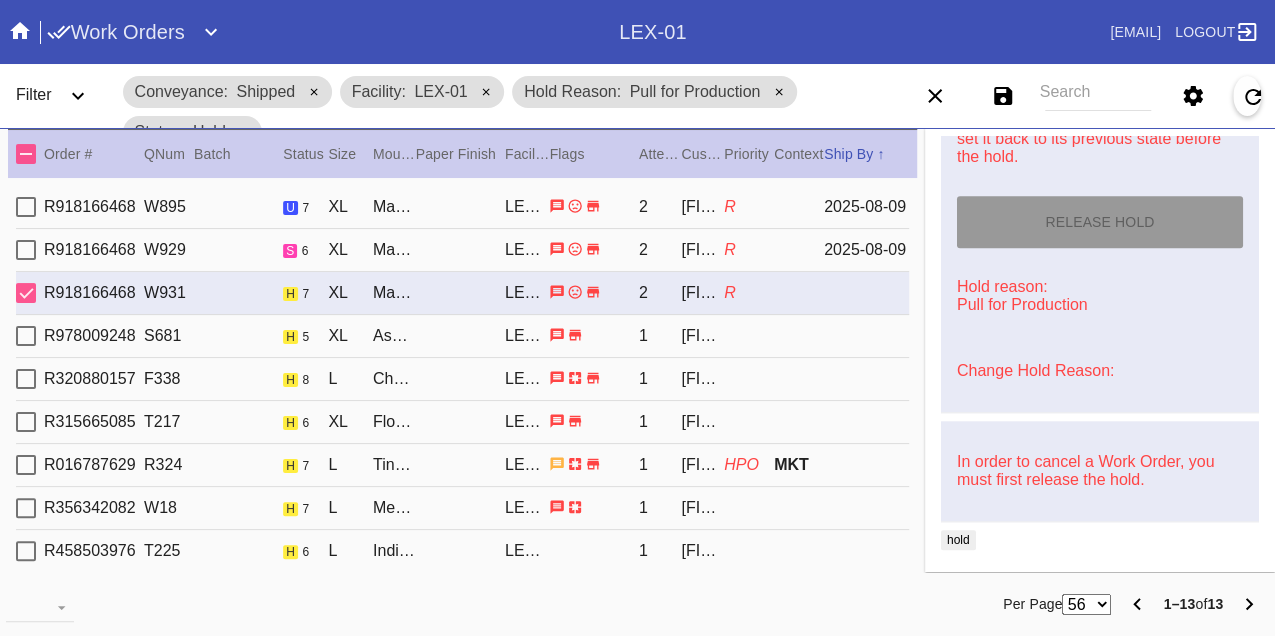 type on "8/9/2025" 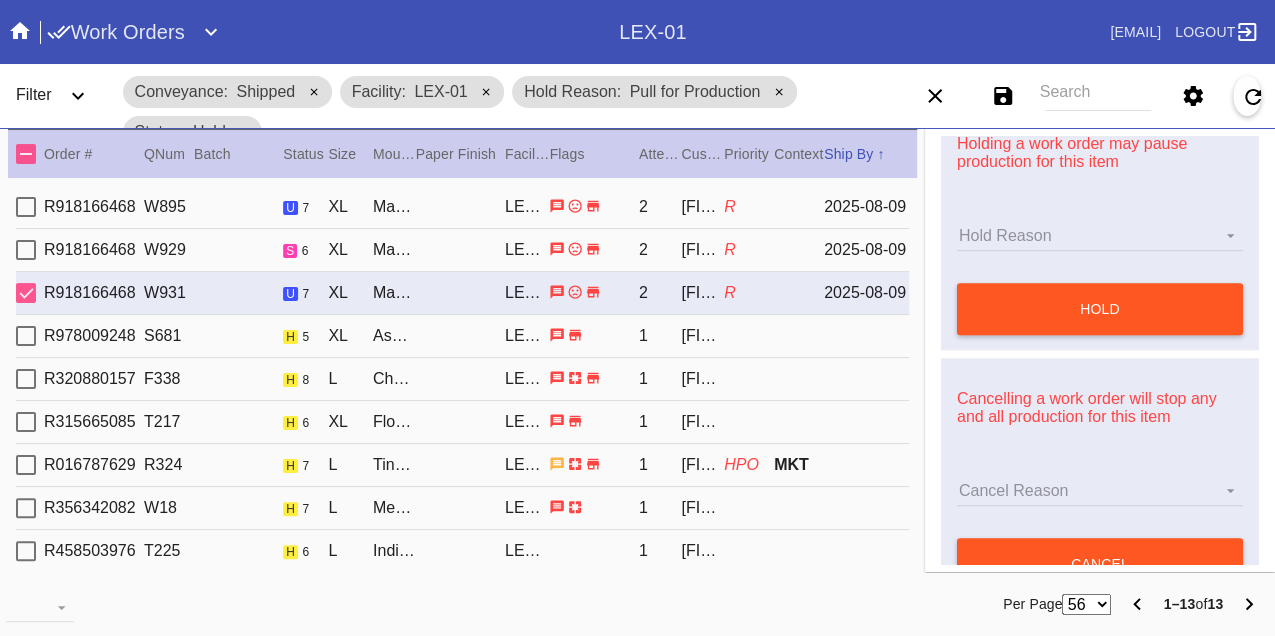 click on "R918166468 W895 u   7 XL Marrakesh / Dove White LEX-01 2 Meredith Evans
R
2025-08-09" at bounding box center (462, 207) 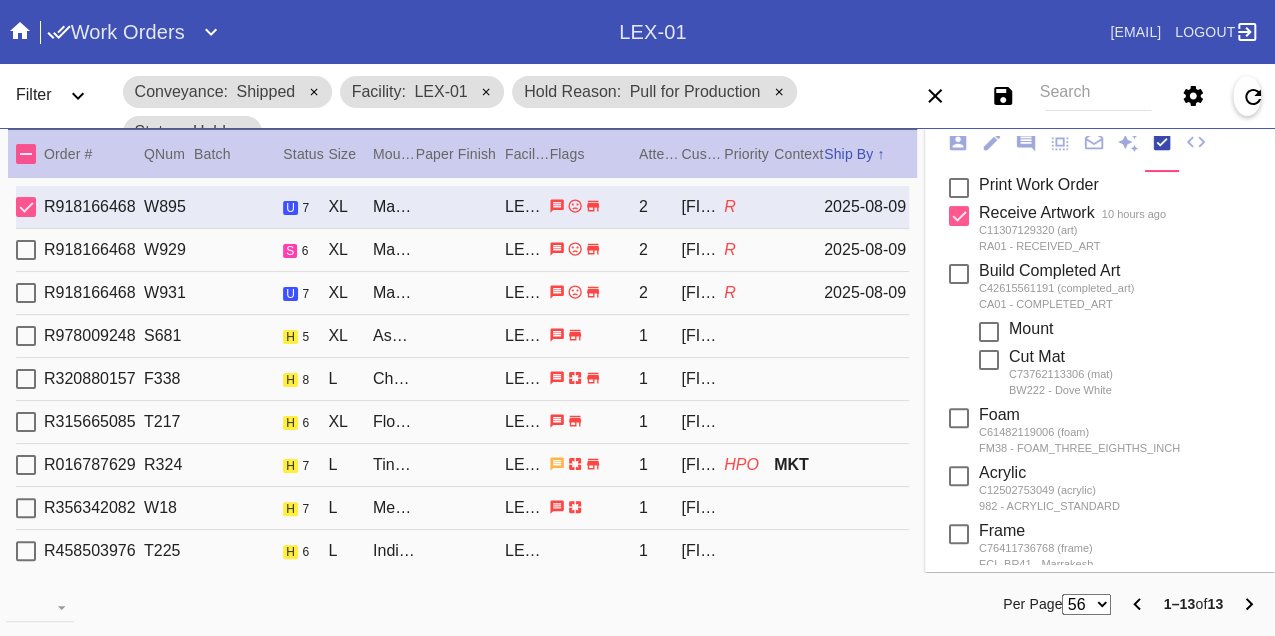 scroll, scrollTop: 0, scrollLeft: 0, axis: both 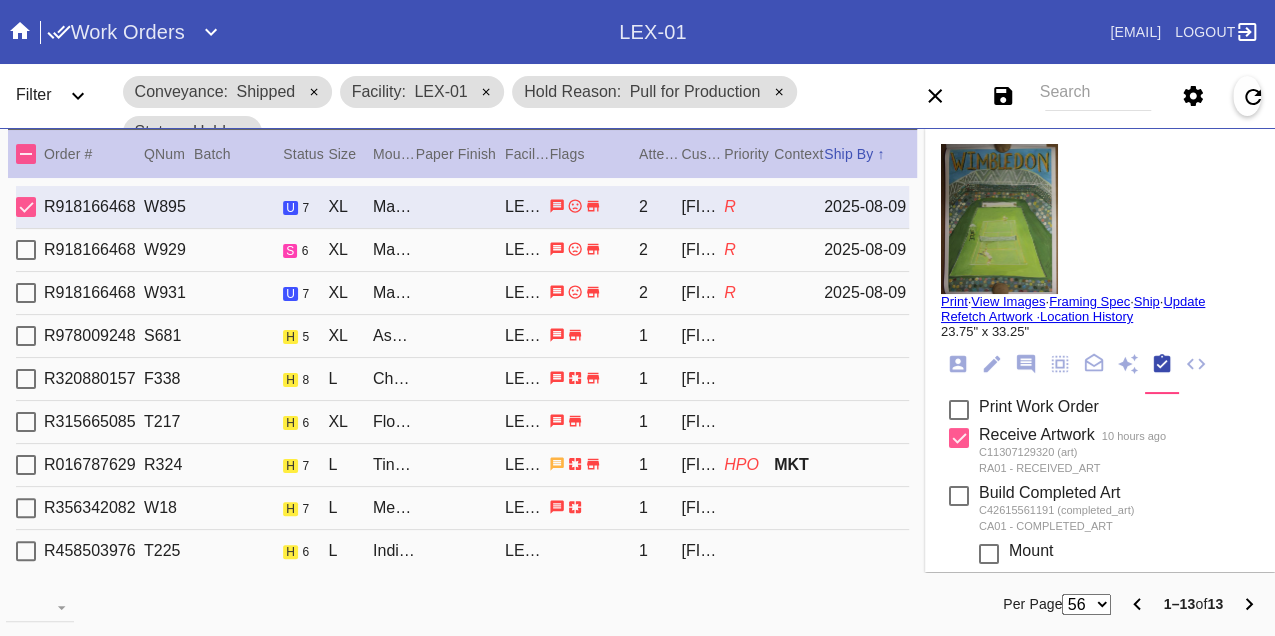 click on "Print" at bounding box center [954, 301] 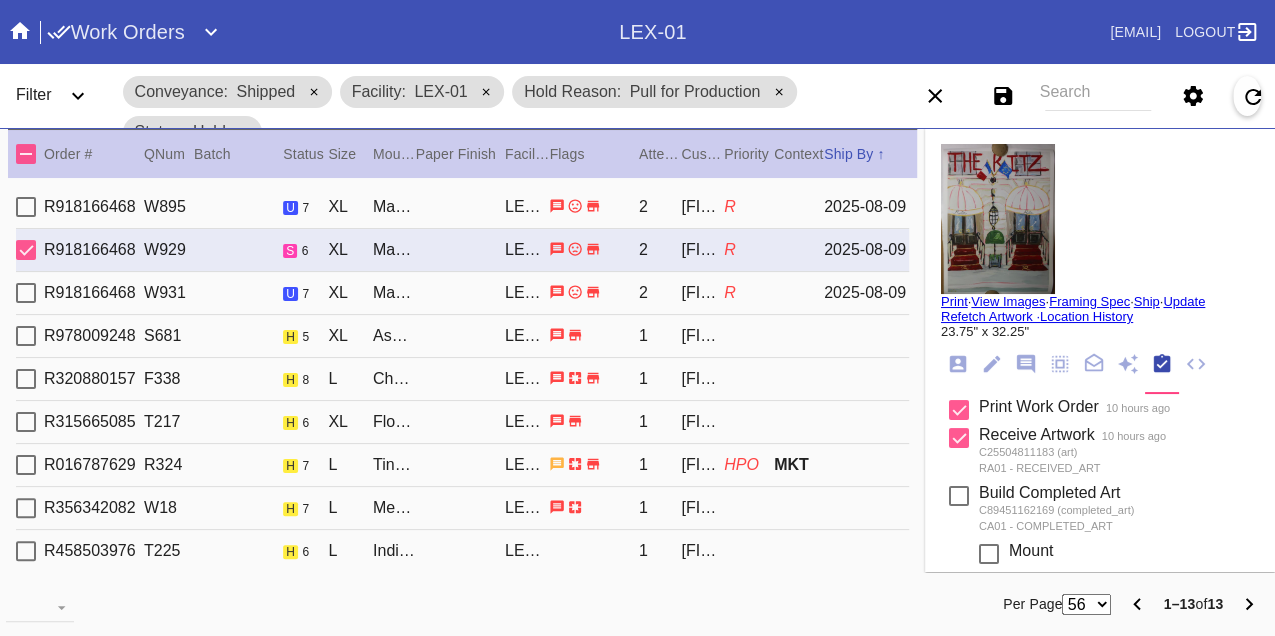 click on "Print" at bounding box center [954, 301] 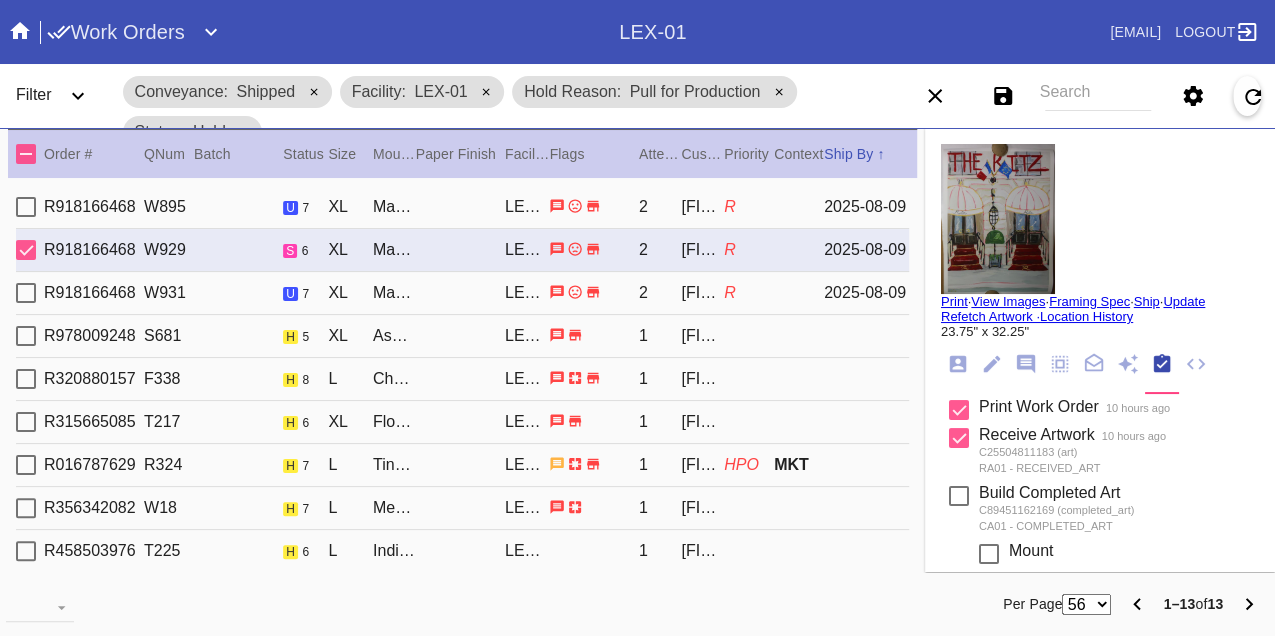 click on "R918166468 W931 u   7 XL Marrakesh / Dove White LEX-01 2 Meredith Evans
R
2025-08-09" at bounding box center [462, 293] 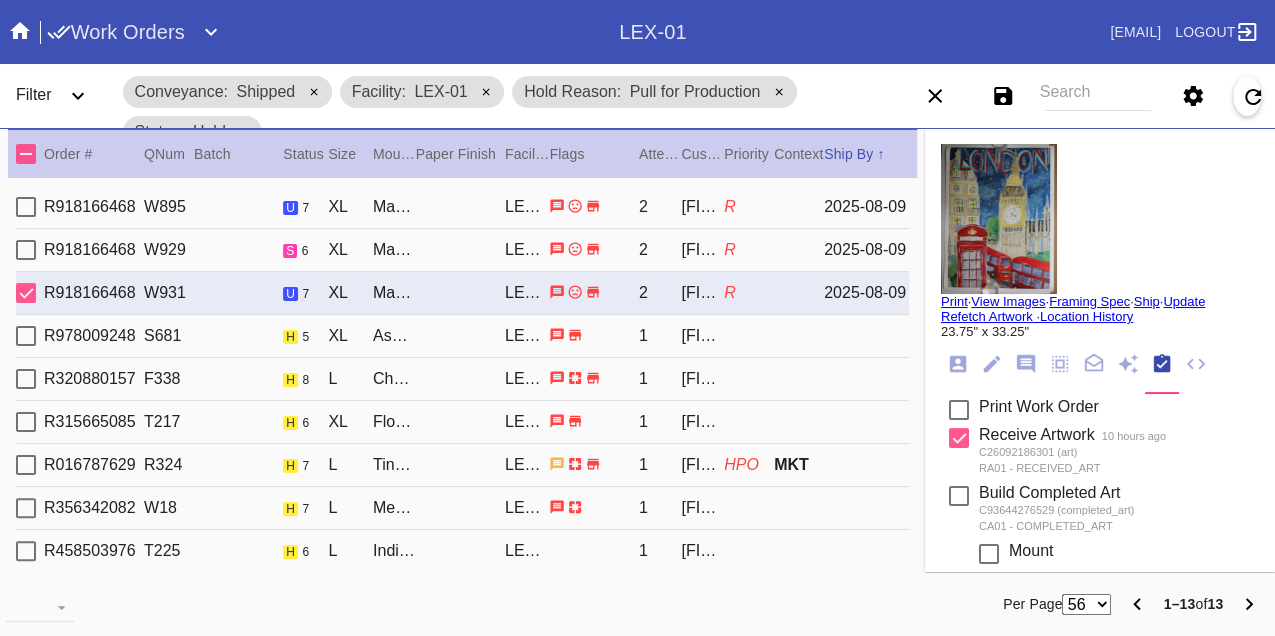 click on "Print" at bounding box center (954, 301) 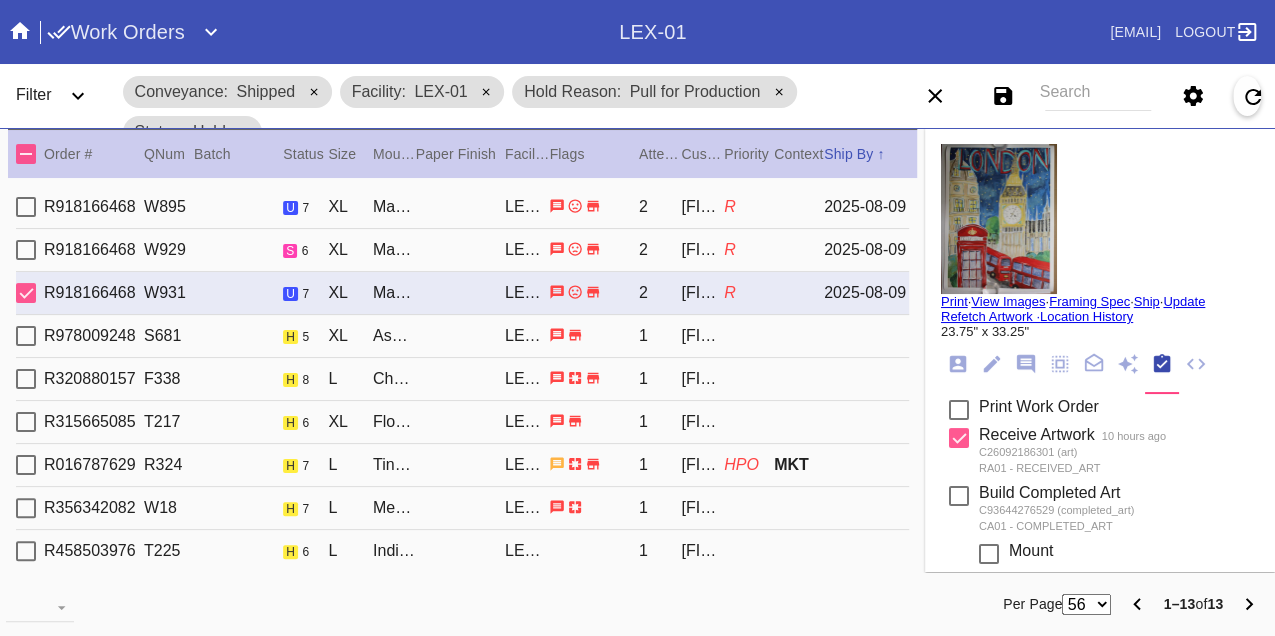 click on "R978009248 S681 h   5 XL Ash (Gallery) / No Mat LEX-01 1 Jessica Rosenstock" at bounding box center (462, 336) 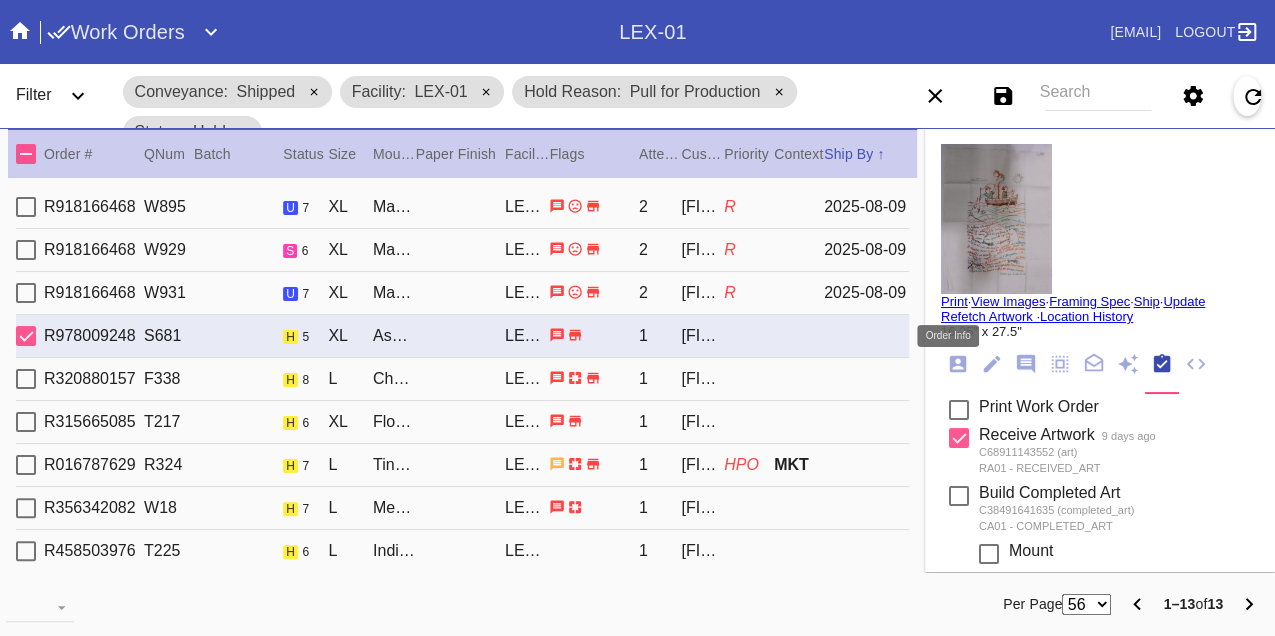 click 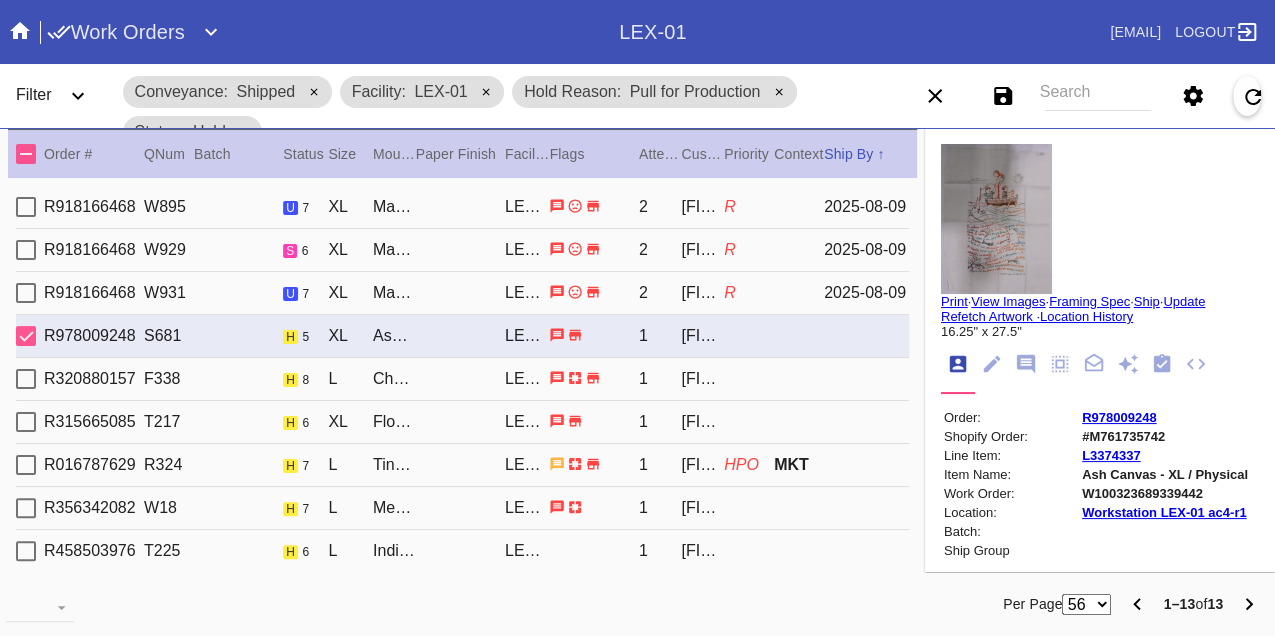 click on "W100323689339442" at bounding box center (1165, 493) 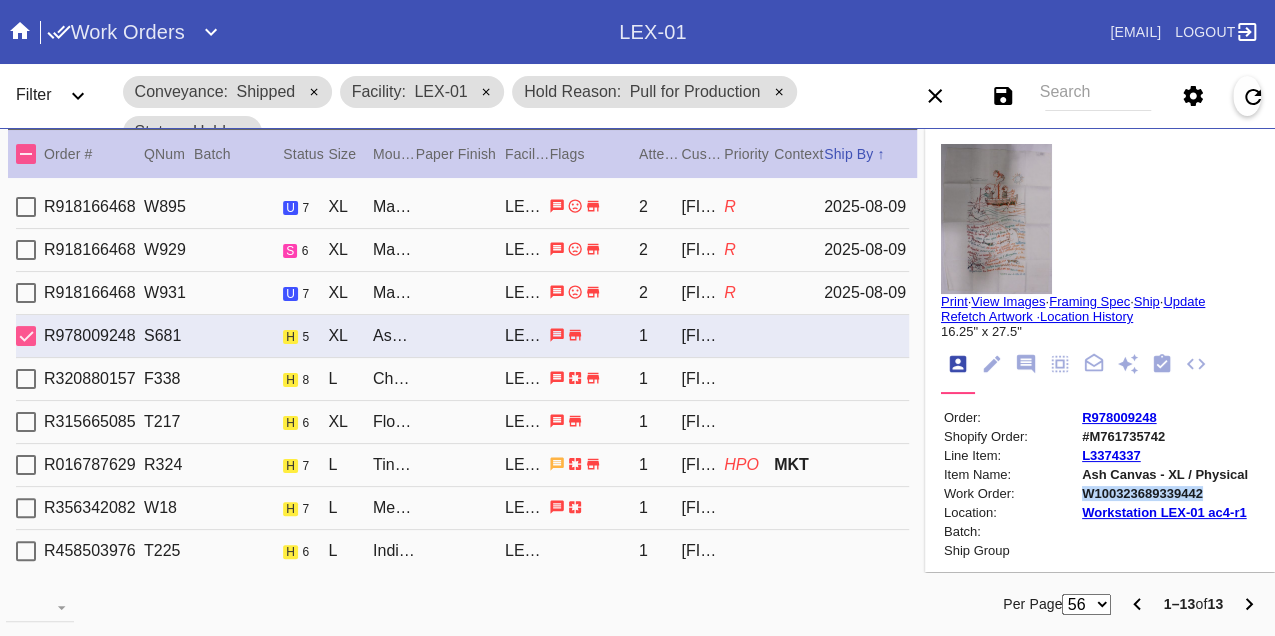 click on "W100323689339442" at bounding box center (1165, 493) 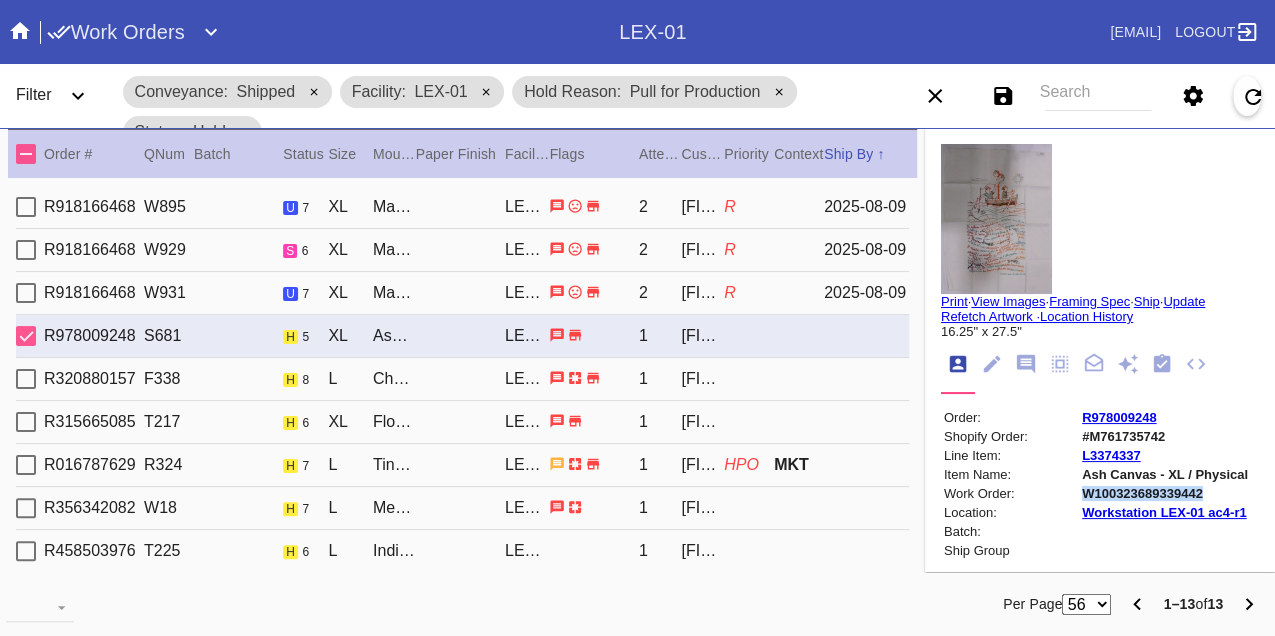 copy on "W100323689339442" 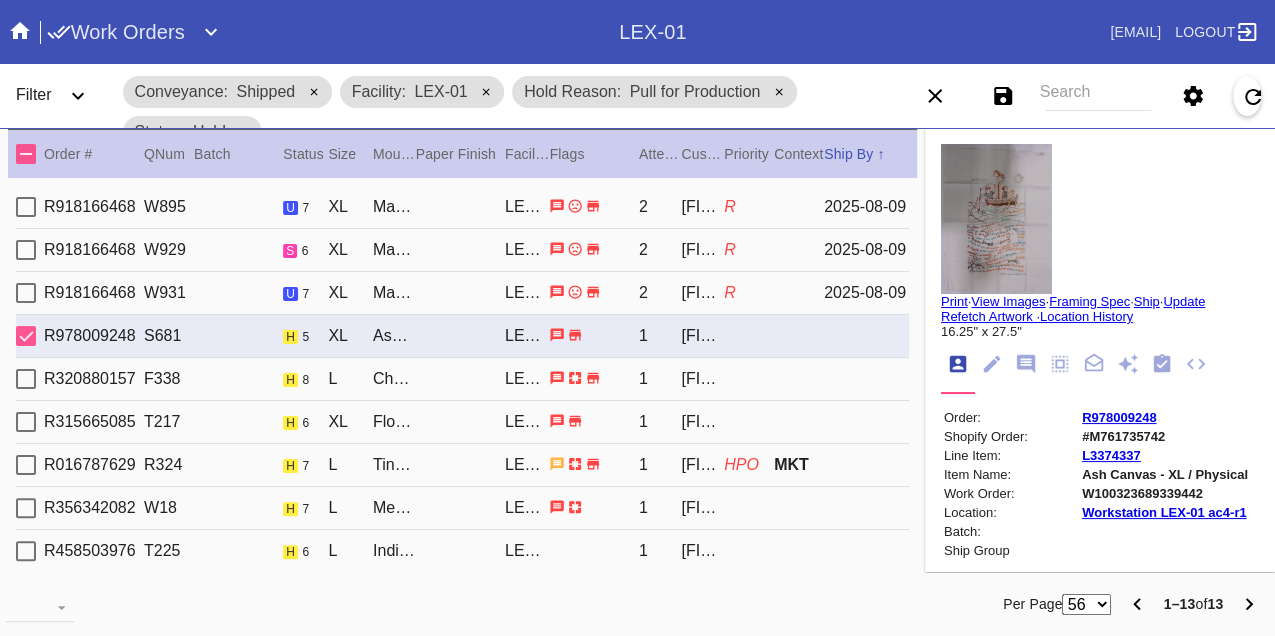 click on "R320880157 F338 h   8 L Cherry (Gallery) / White LEX-01 1 Sarah Wrede" at bounding box center (462, 379) 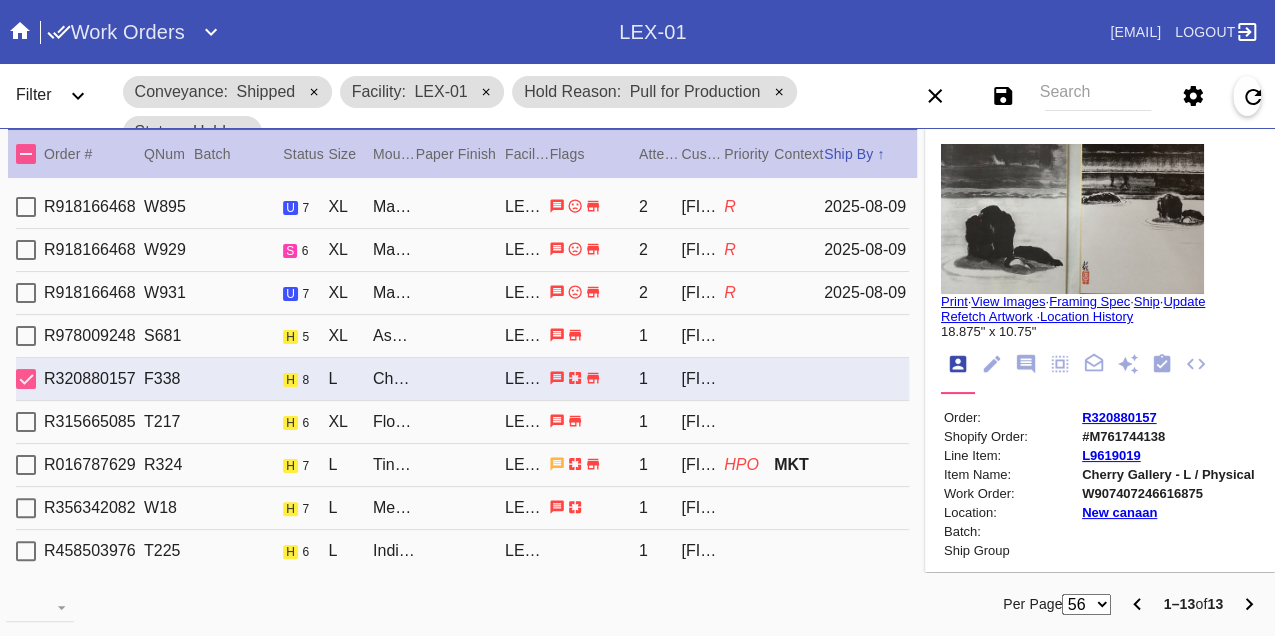 click on "W907407246616875" at bounding box center [1168, 493] 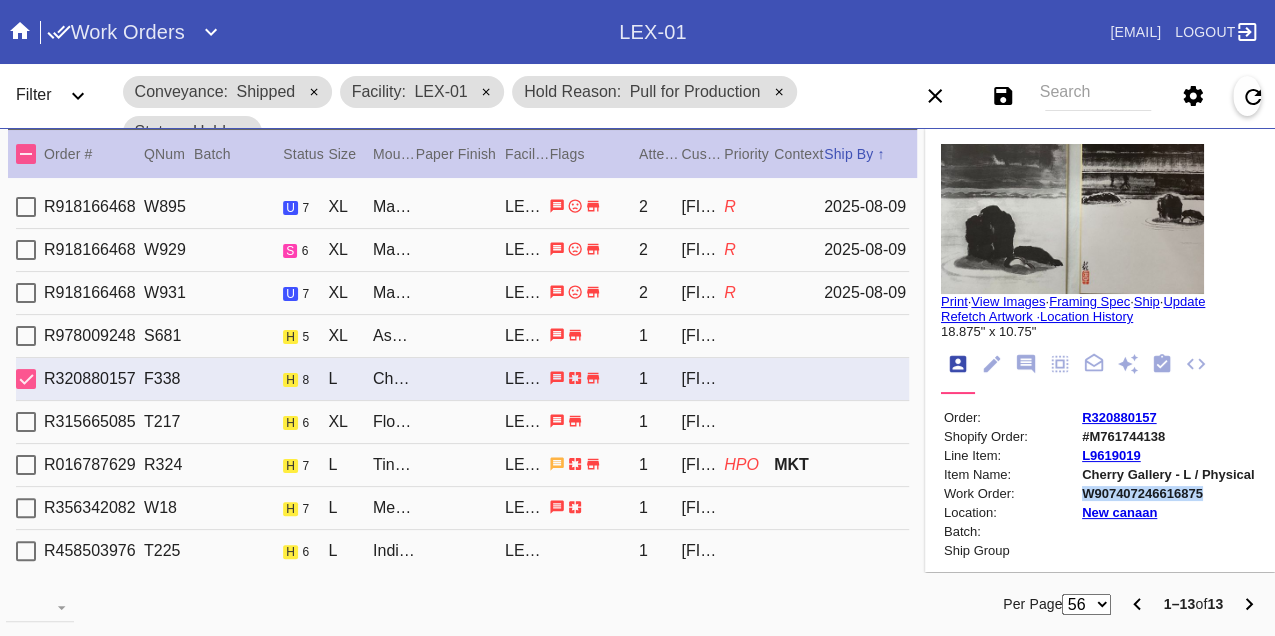 click on "W907407246616875" at bounding box center [1168, 493] 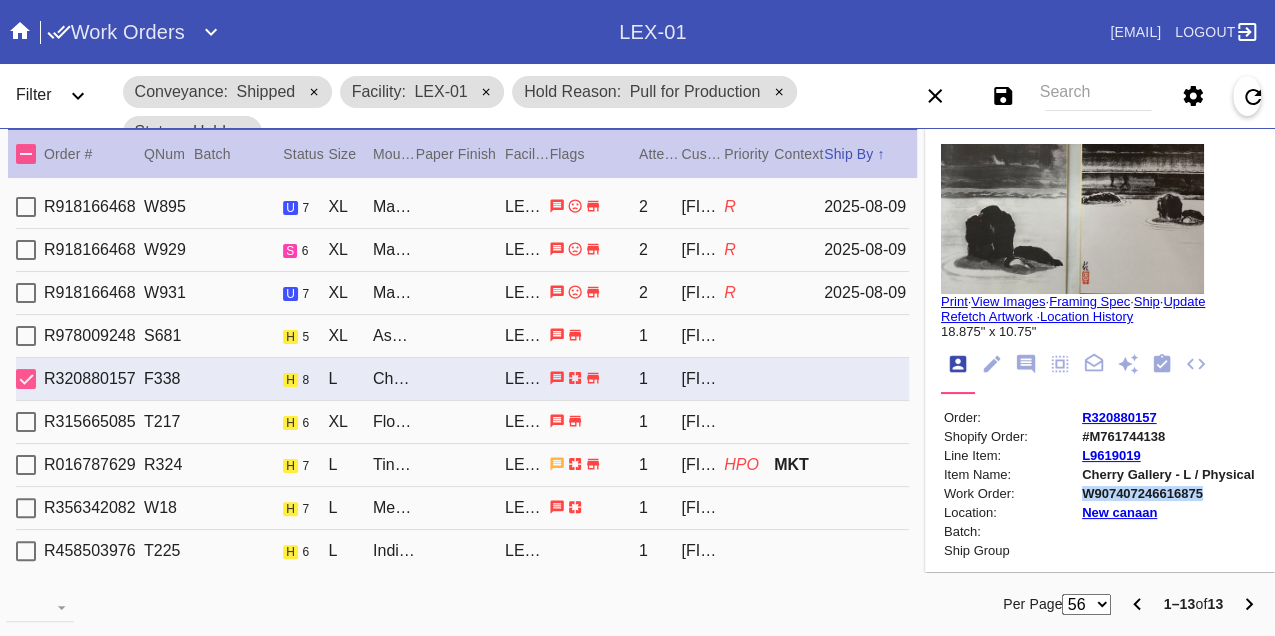 copy on "W907407246616875" 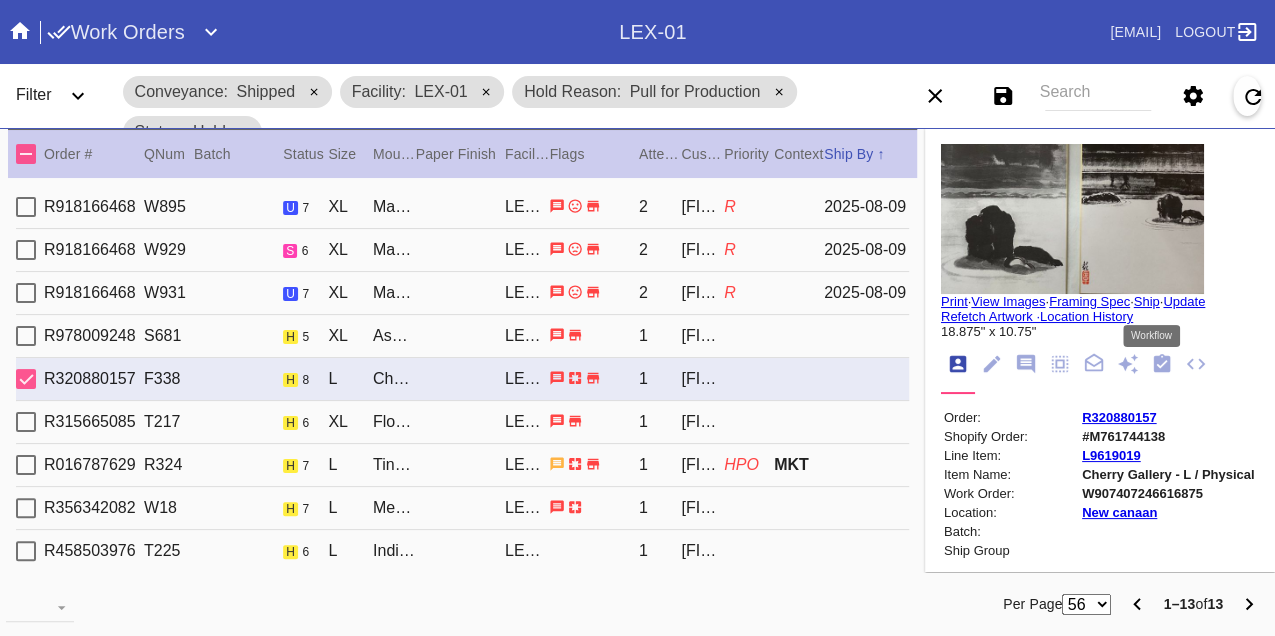 click 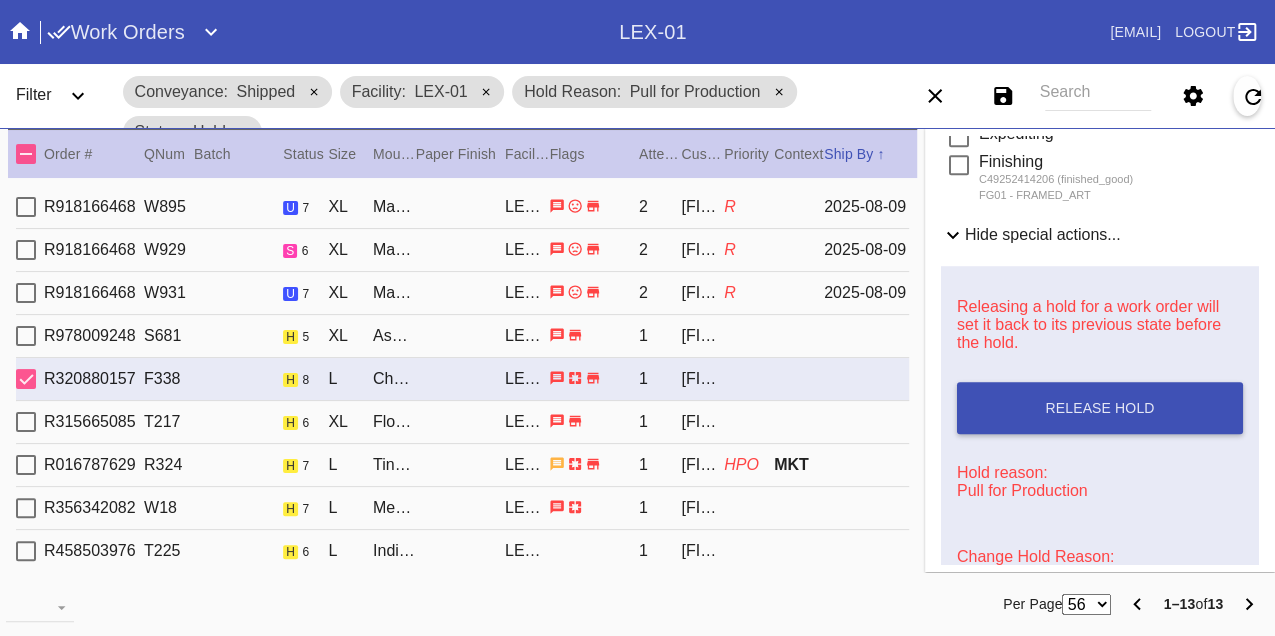 scroll, scrollTop: 948, scrollLeft: 0, axis: vertical 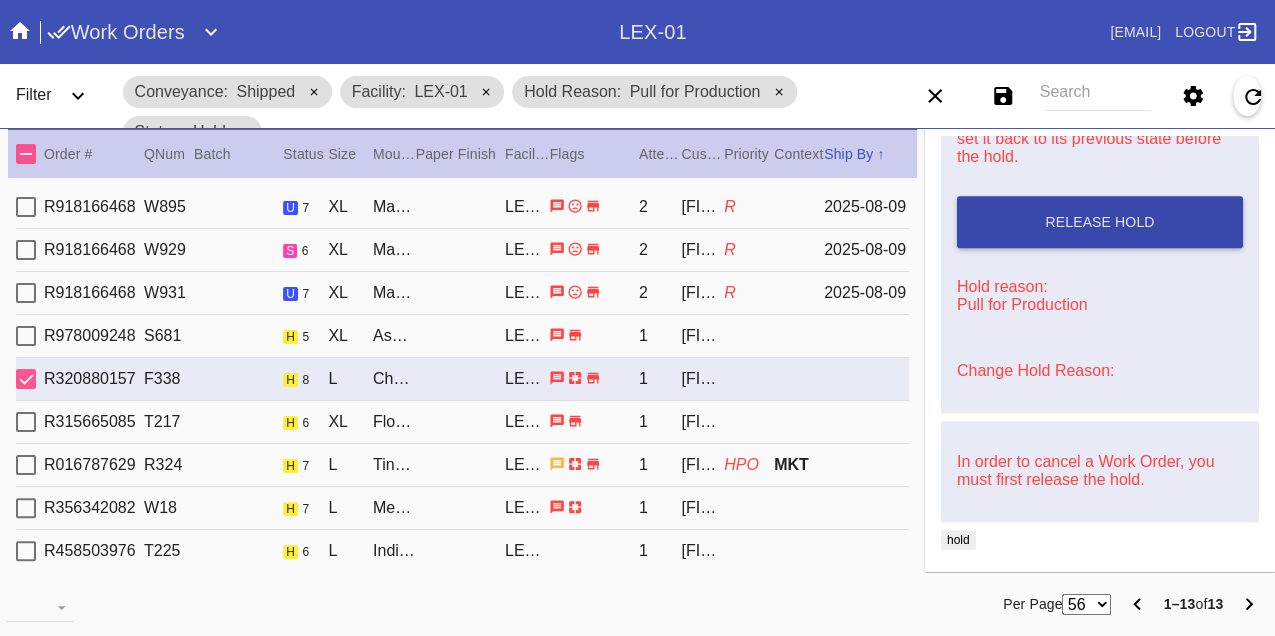 click on "Release Hold" at bounding box center (1100, 222) 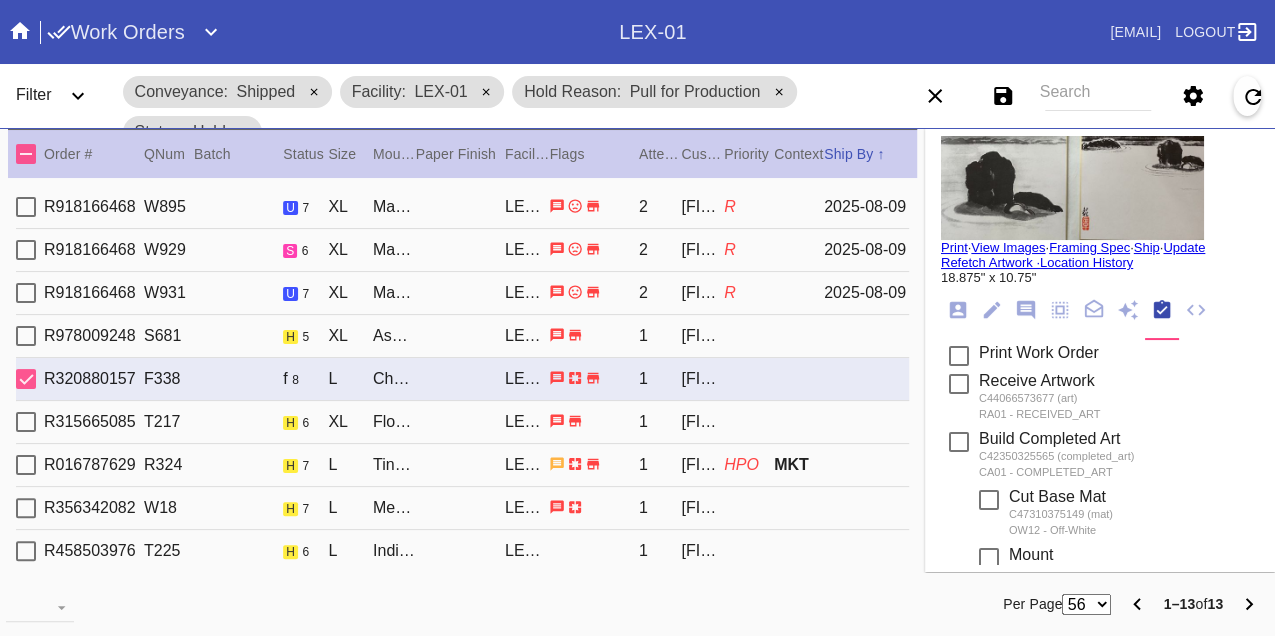 scroll, scrollTop: 0, scrollLeft: 0, axis: both 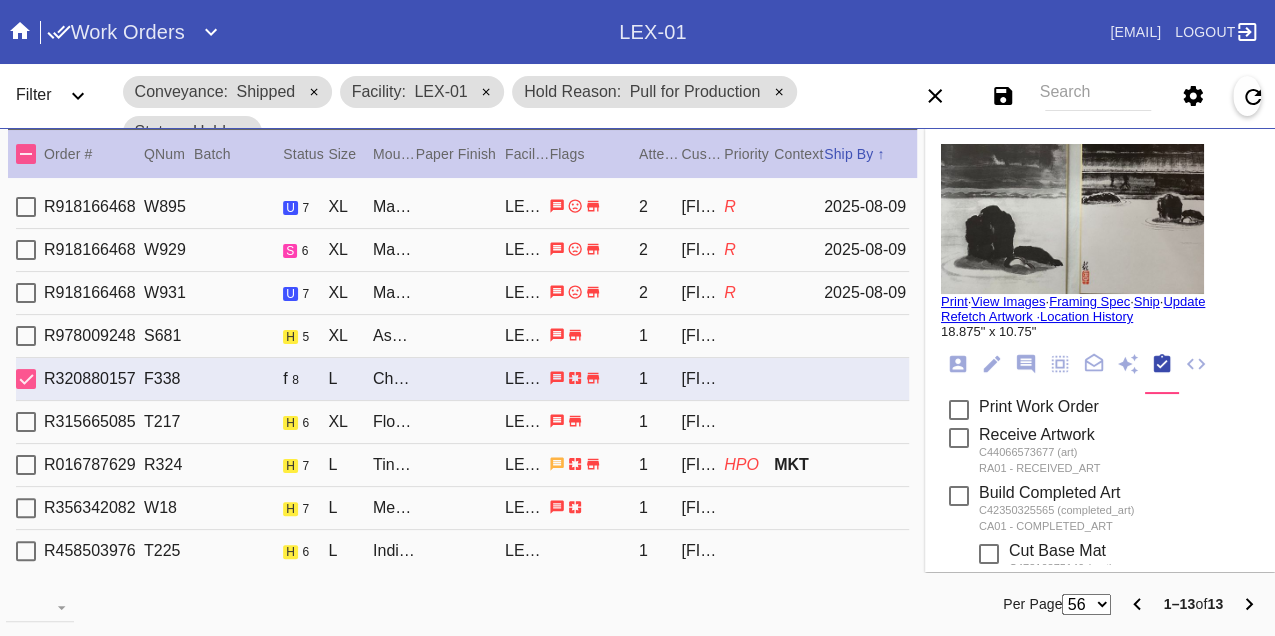 click on "Print" at bounding box center [954, 301] 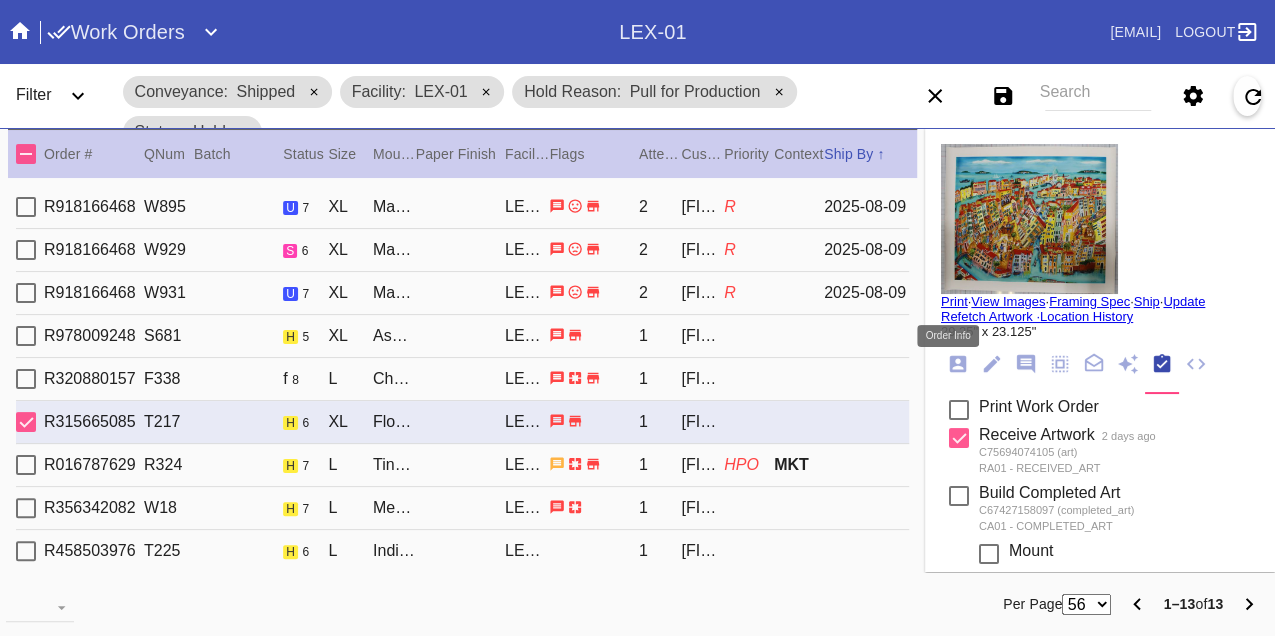 click 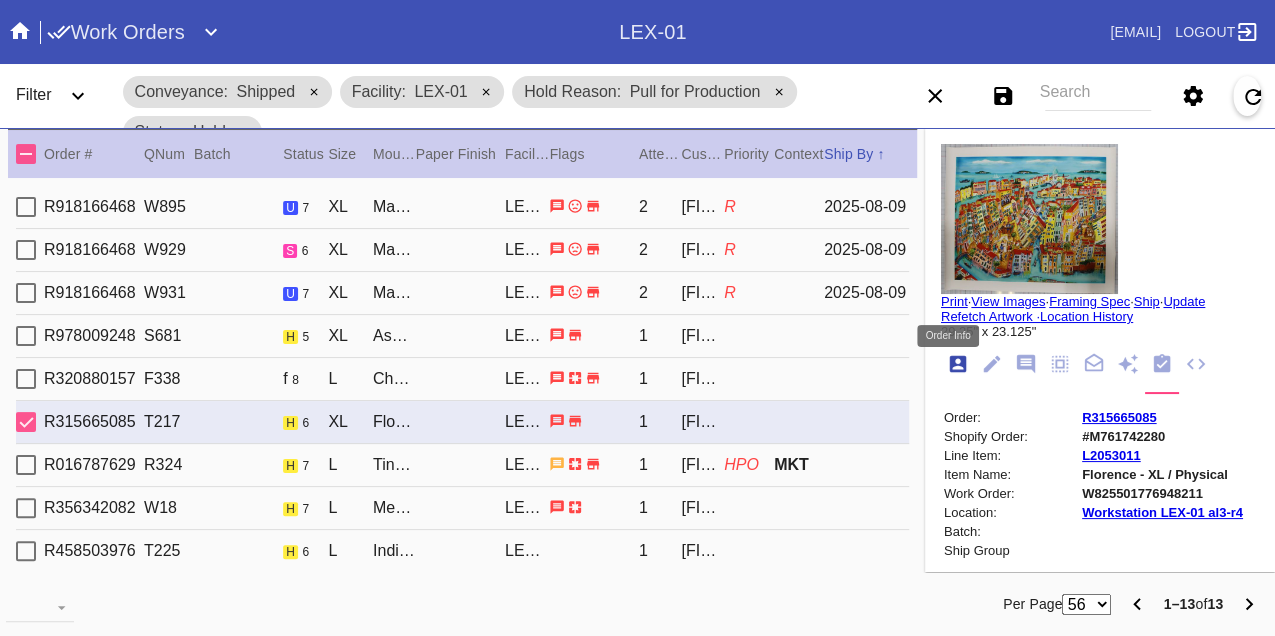 scroll, scrollTop: 24, scrollLeft: 0, axis: vertical 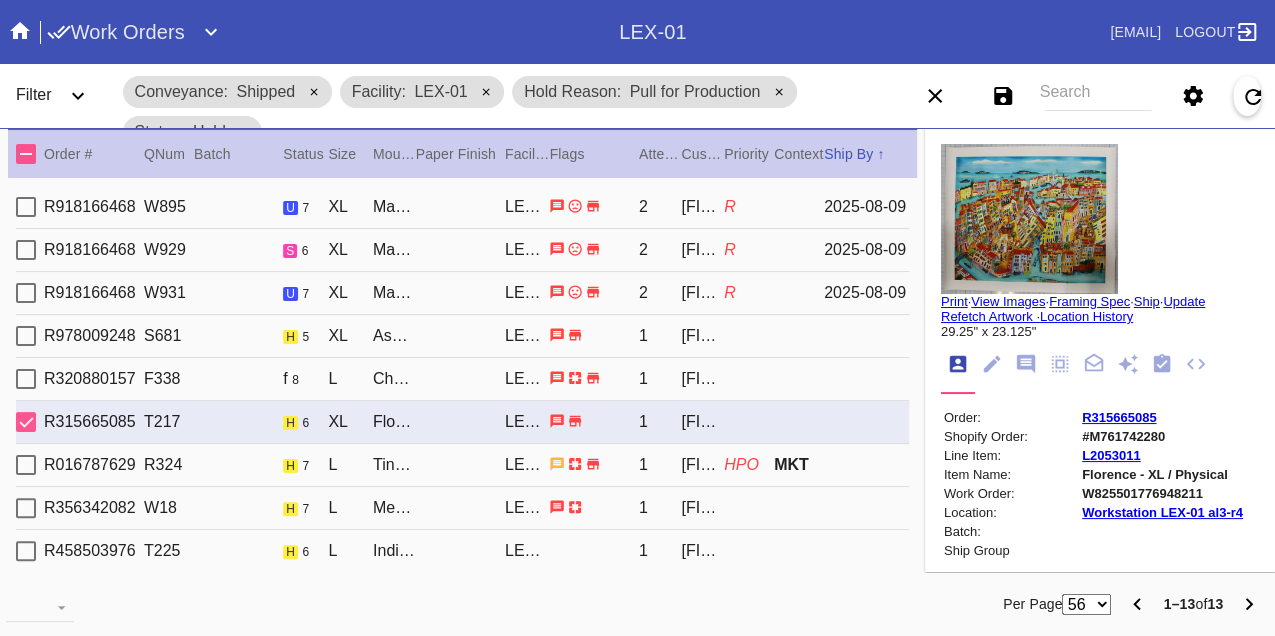 click on "W825501776948211" at bounding box center [1162, 493] 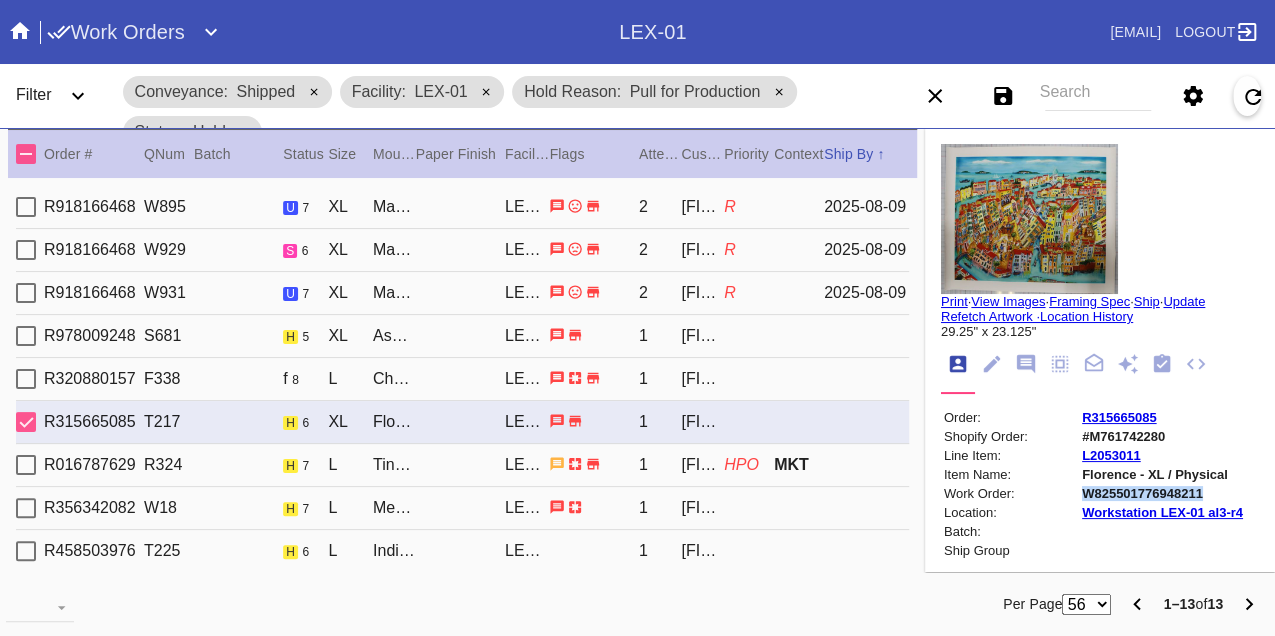 click on "W825501776948211" at bounding box center [1162, 493] 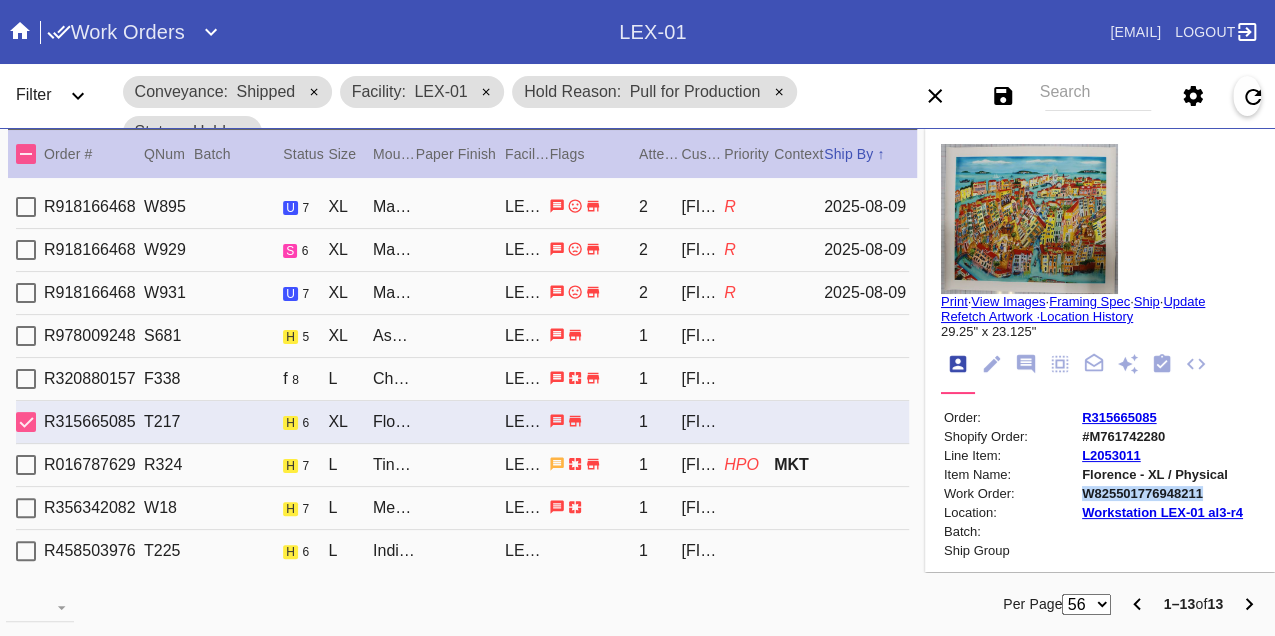 copy on "W825501776948211" 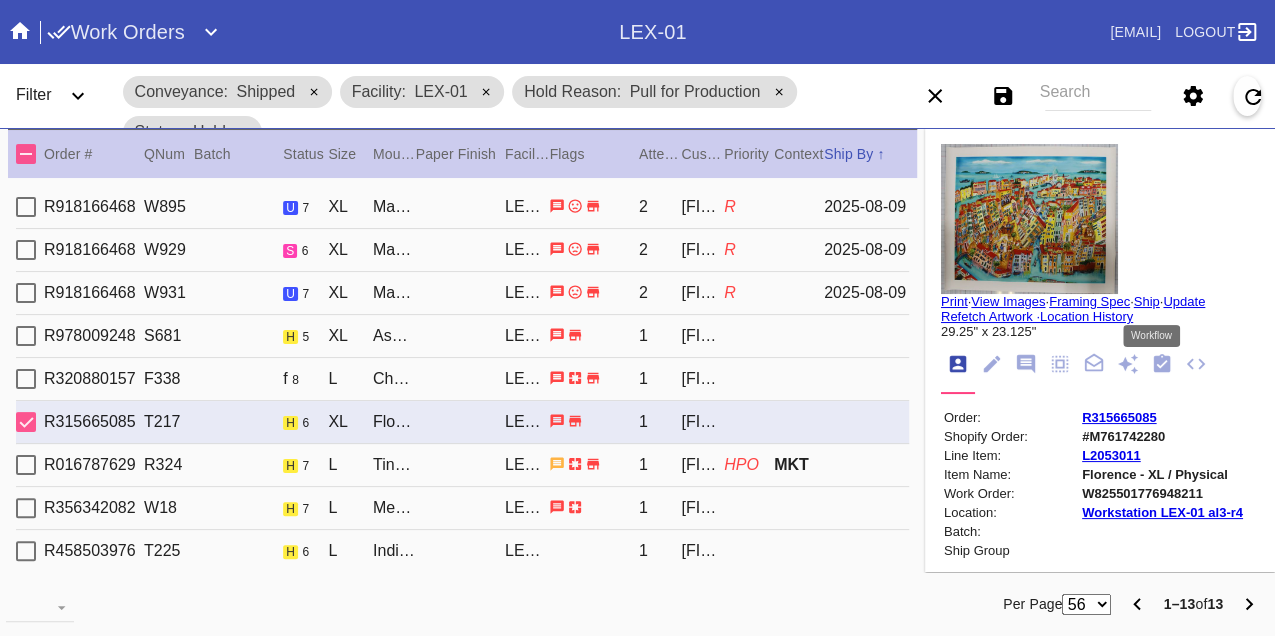 click 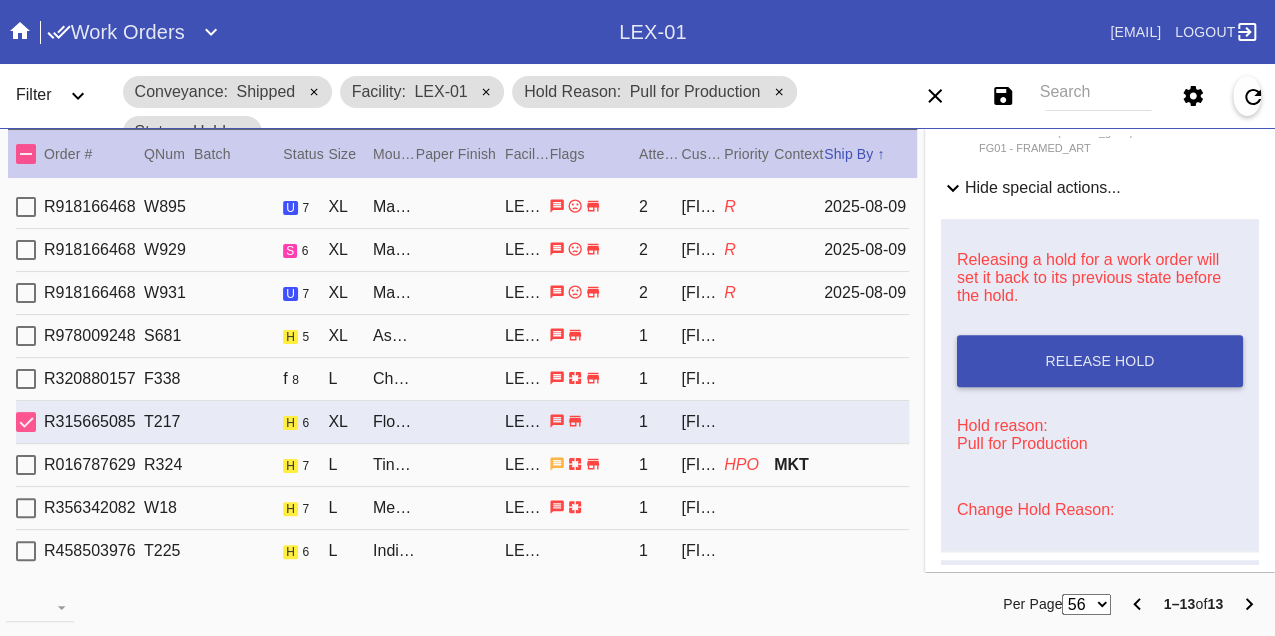 scroll, scrollTop: 829, scrollLeft: 0, axis: vertical 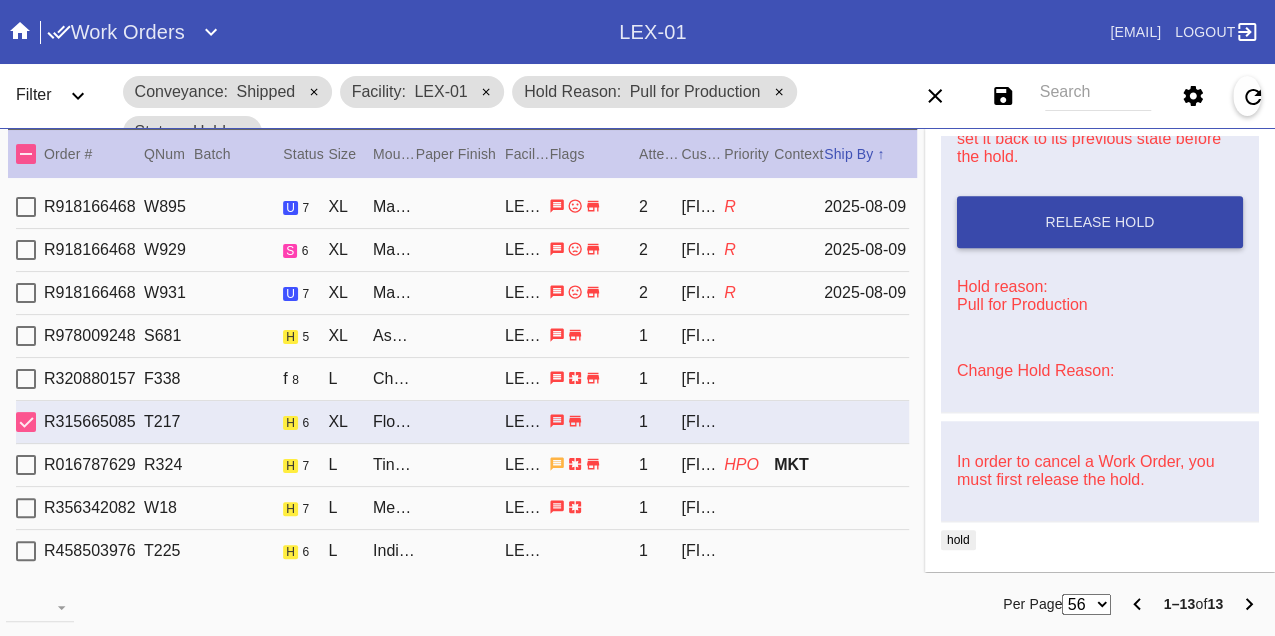 click on "Release Hold" at bounding box center (1099, 222) 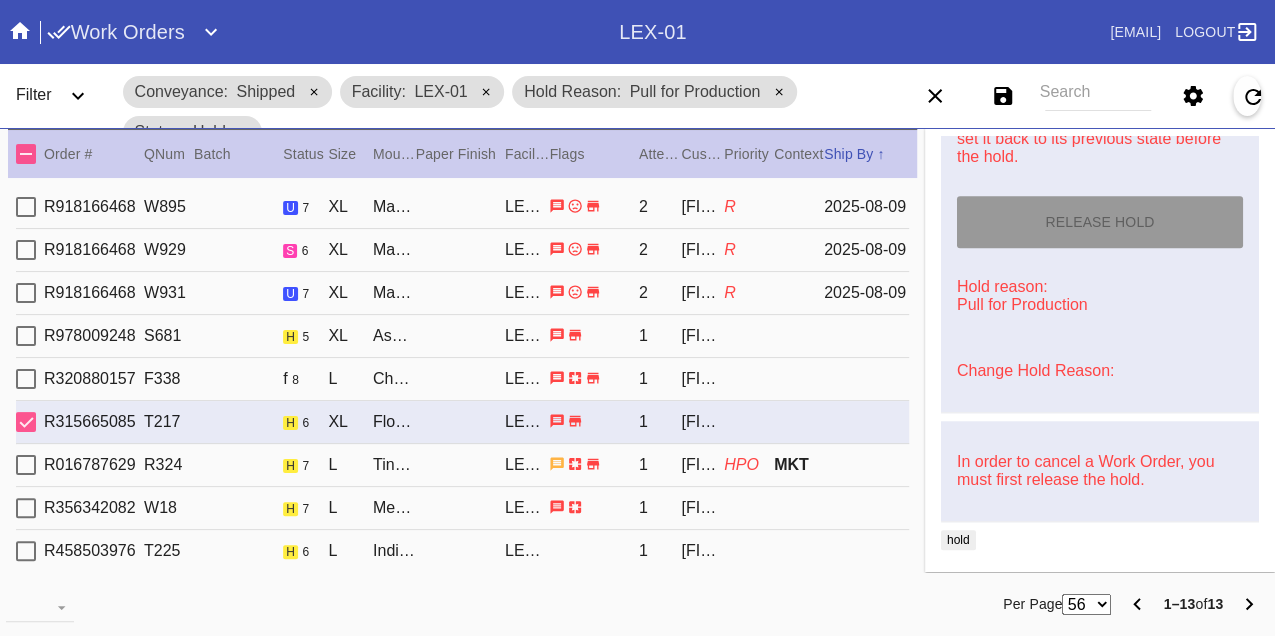 type on "8/9/2025" 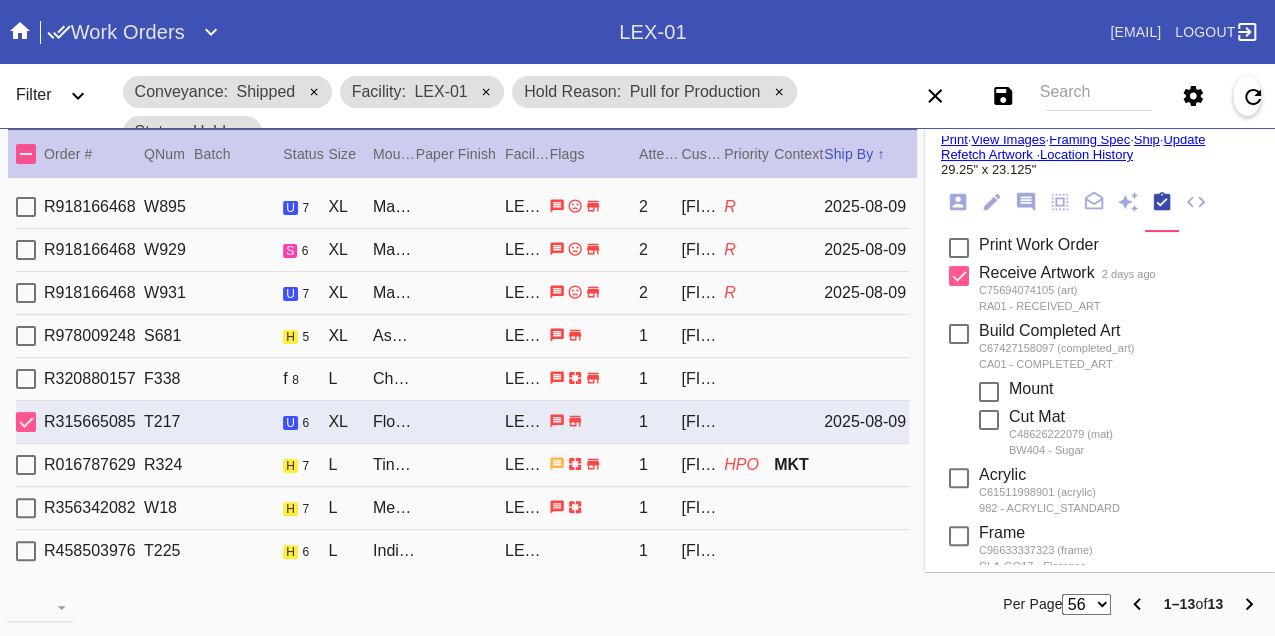 scroll, scrollTop: 0, scrollLeft: 0, axis: both 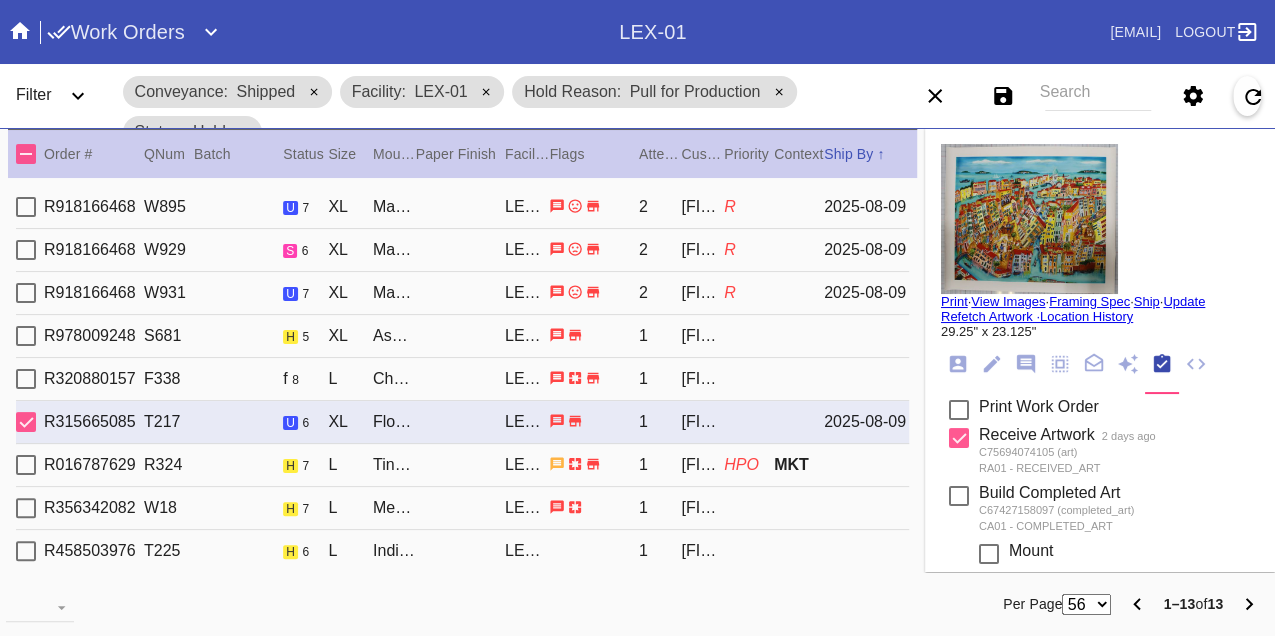 click on "Print" at bounding box center [954, 301] 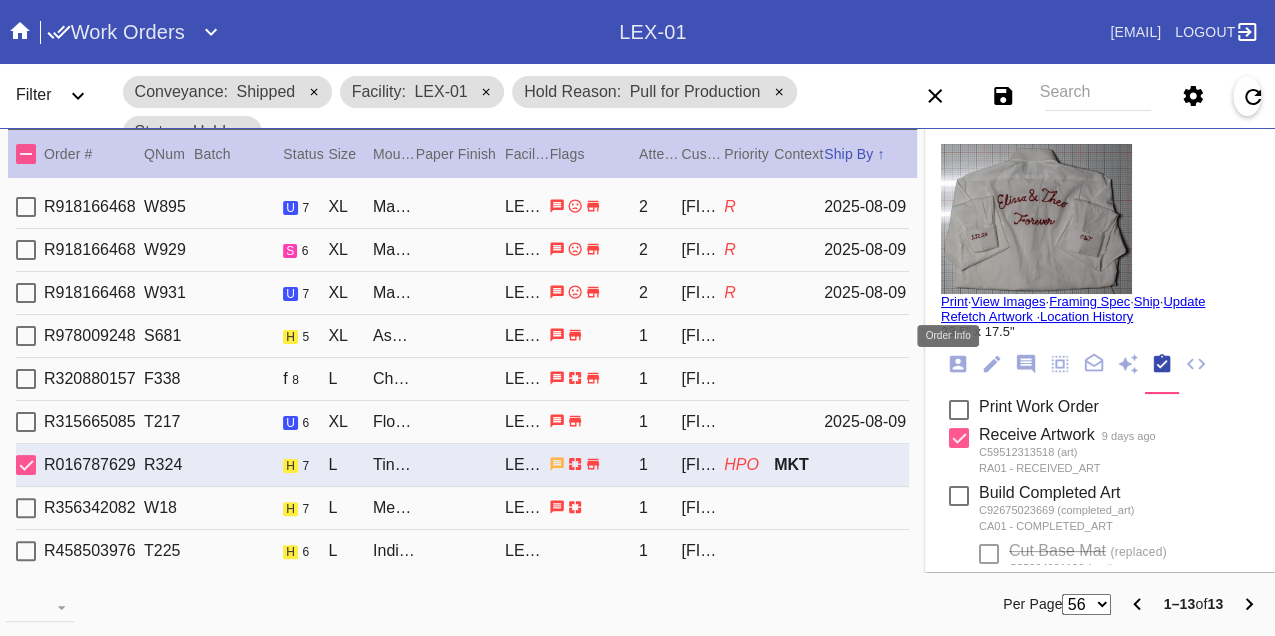 click 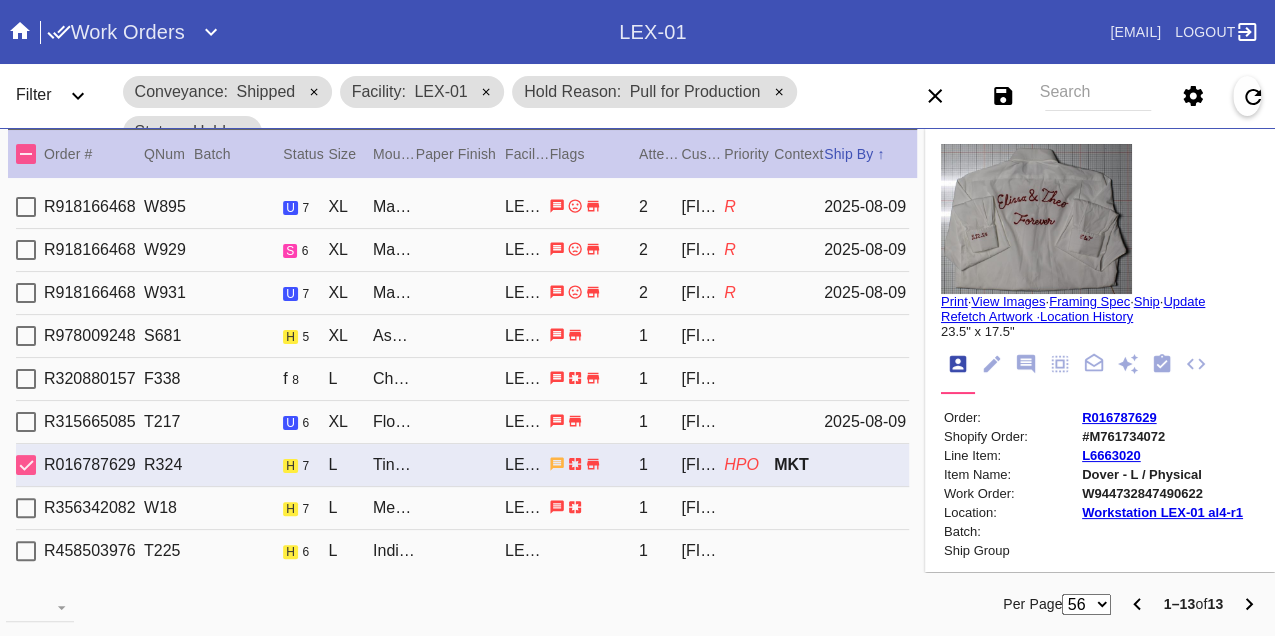 click on "W944732847490622" at bounding box center (1162, 493) 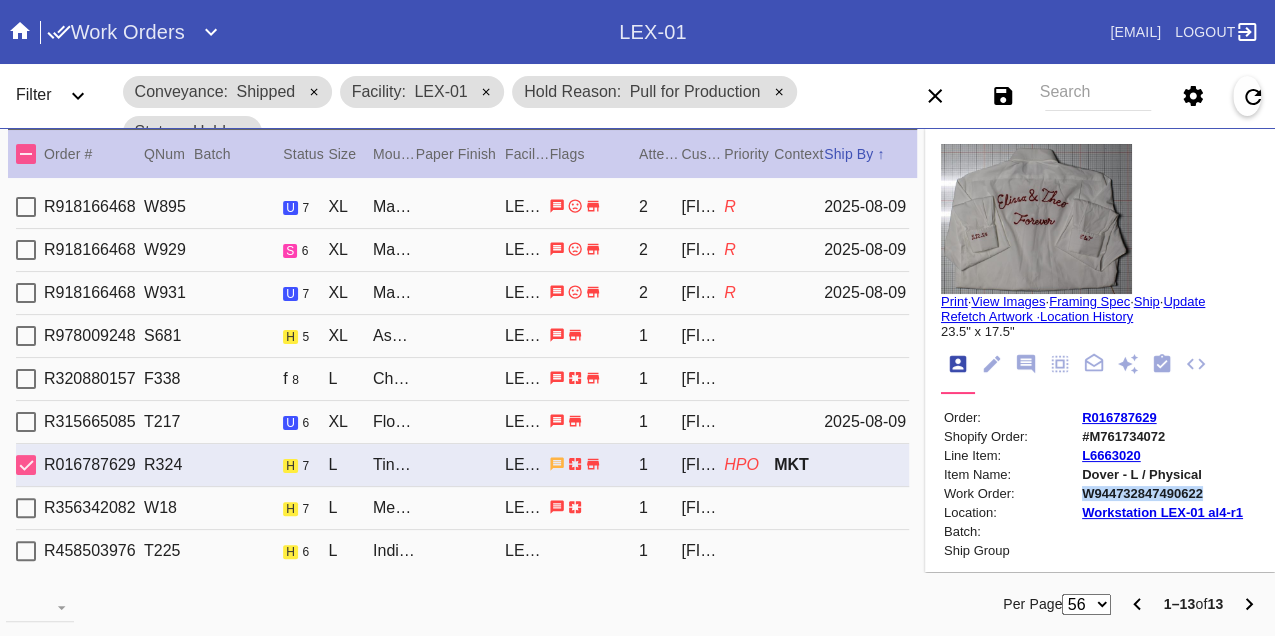 click on "W944732847490622" at bounding box center [1162, 493] 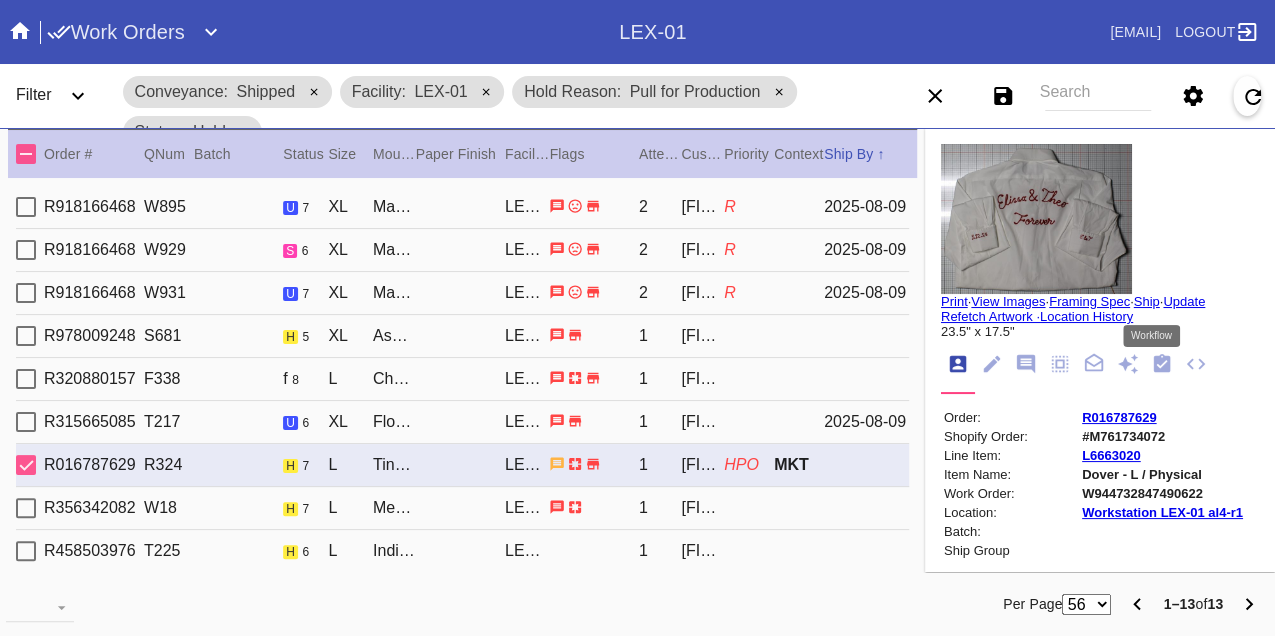 click 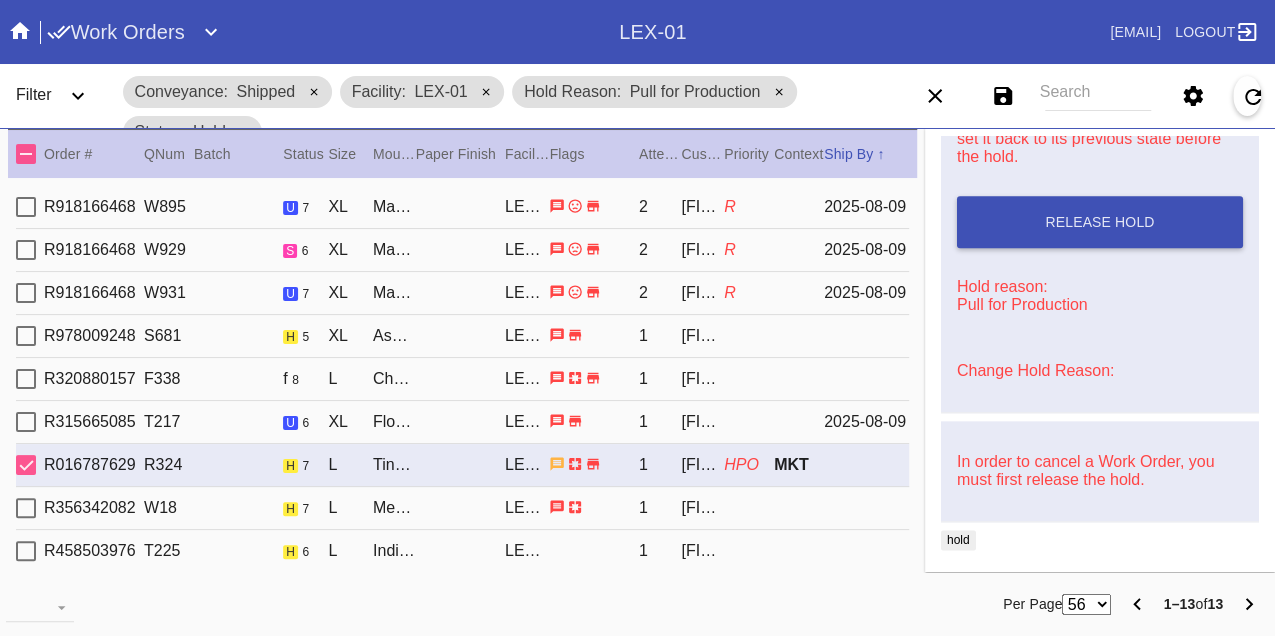 scroll, scrollTop: 1126, scrollLeft: 0, axis: vertical 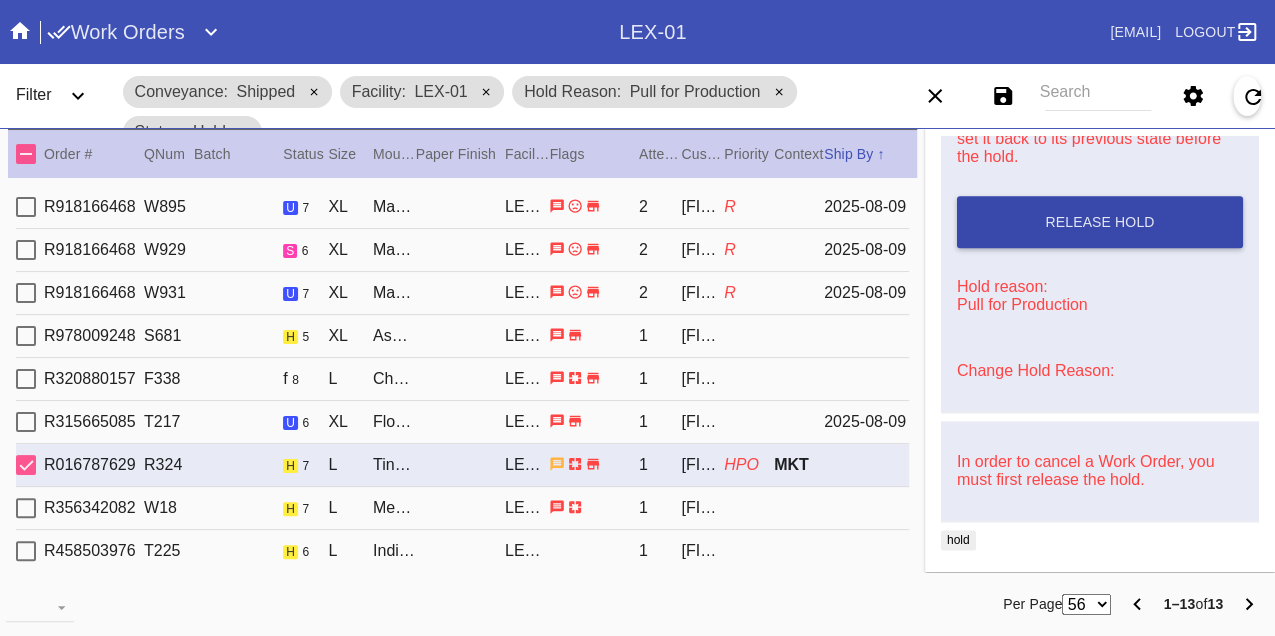 click on "Release Hold" at bounding box center [1099, 222] 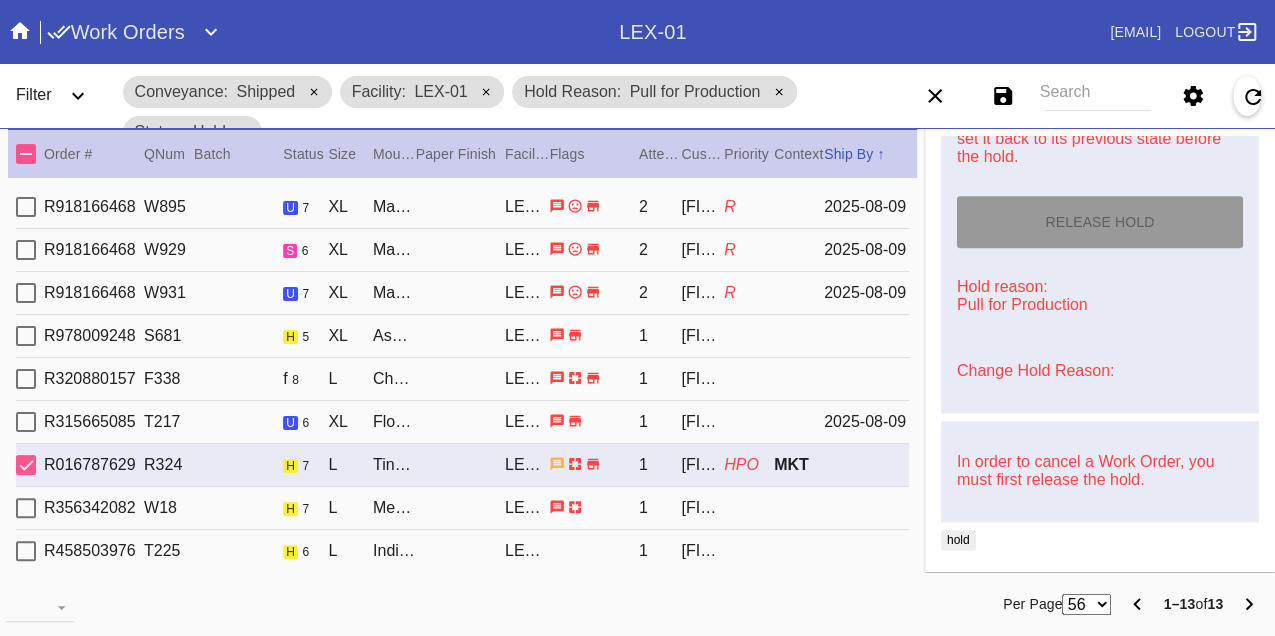 type on "8/9/2025" 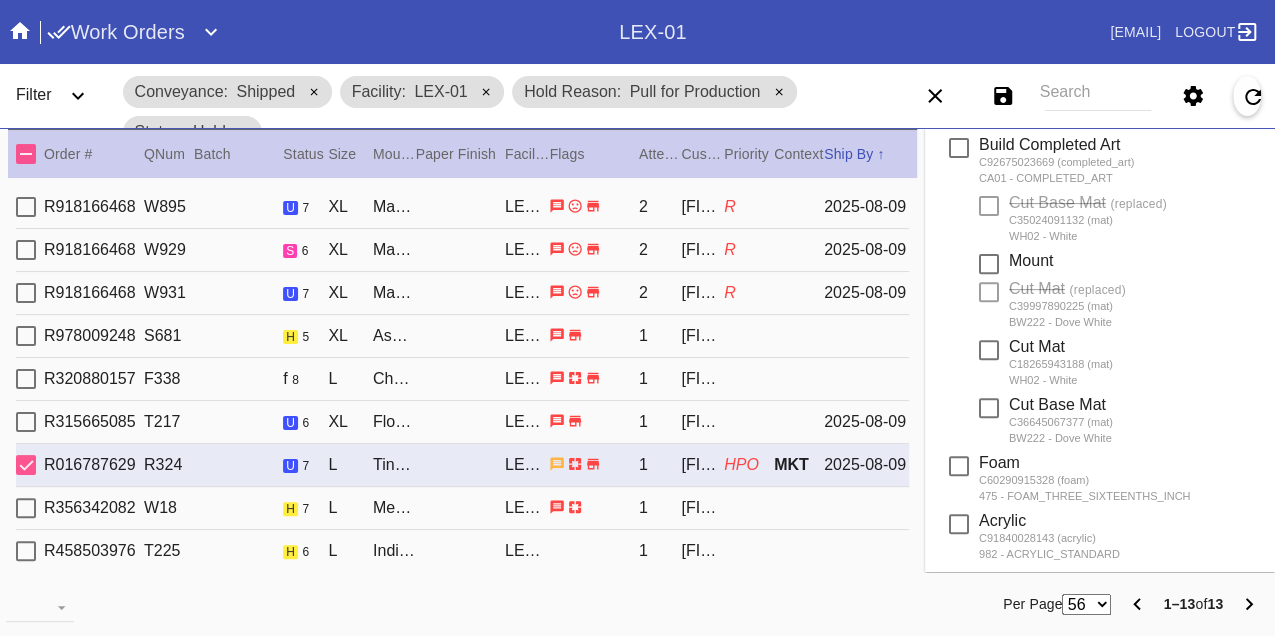 scroll, scrollTop: 0, scrollLeft: 0, axis: both 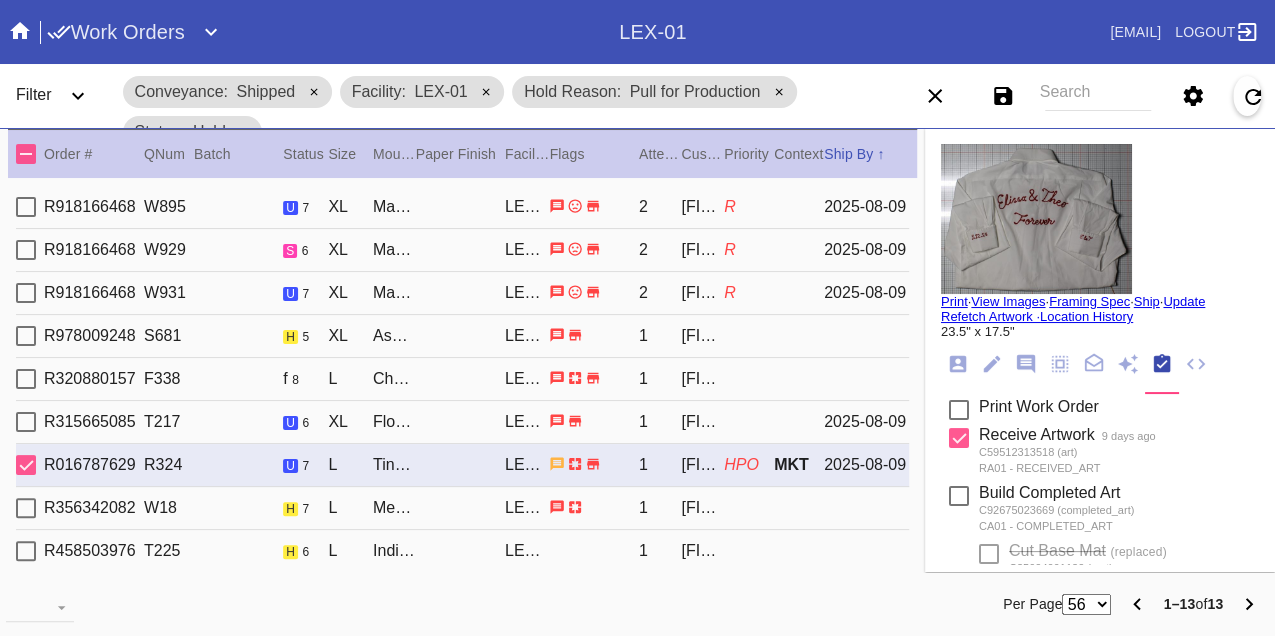click on "Print" at bounding box center [954, 301] 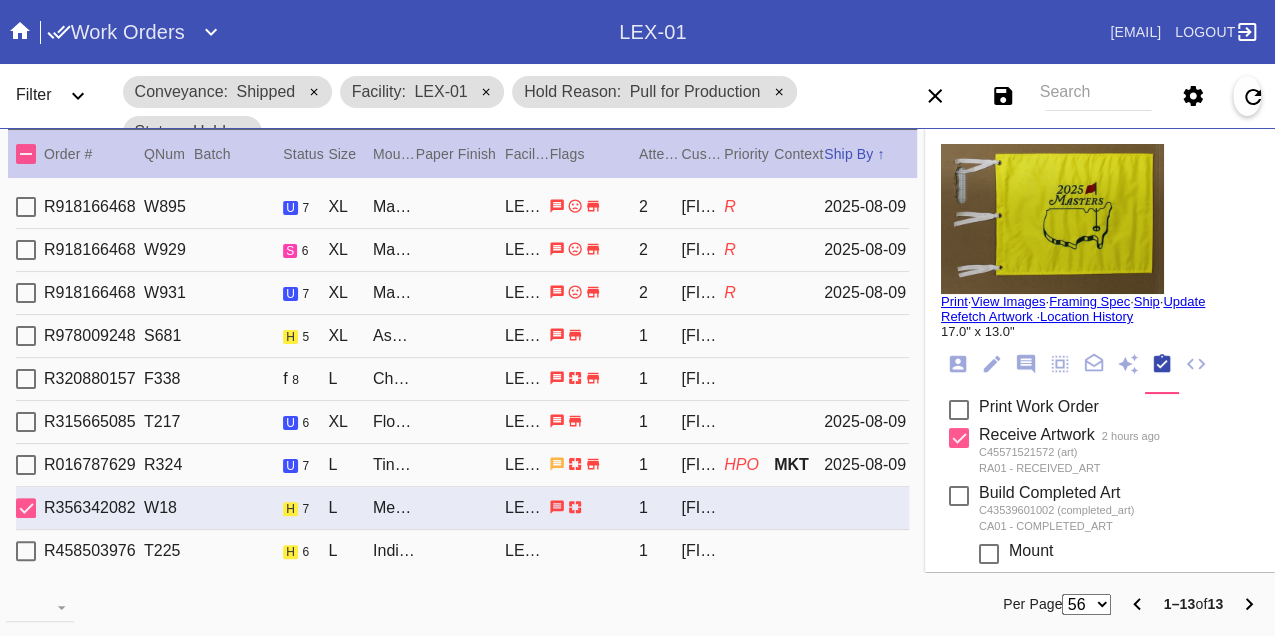 click on "R458503976 T225 h   6 L Indigo Walnut Gallery / Dove White LEX-01 1 [FIRST] [LAST]" at bounding box center (462, 551) 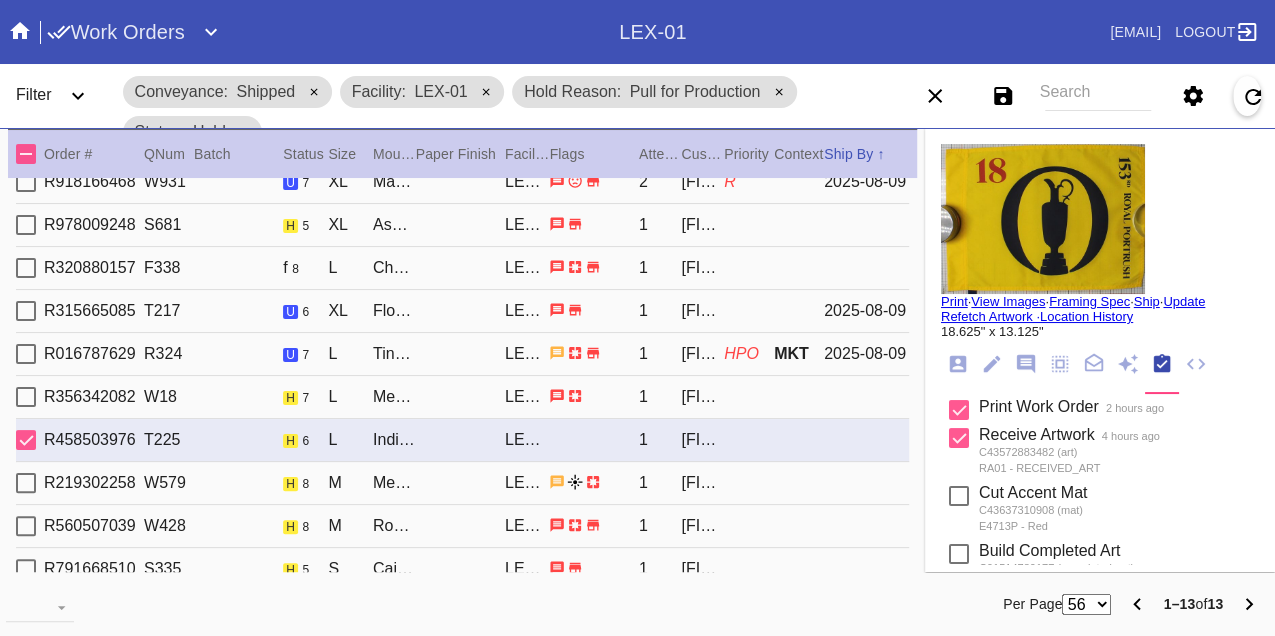scroll, scrollTop: 172, scrollLeft: 0, axis: vertical 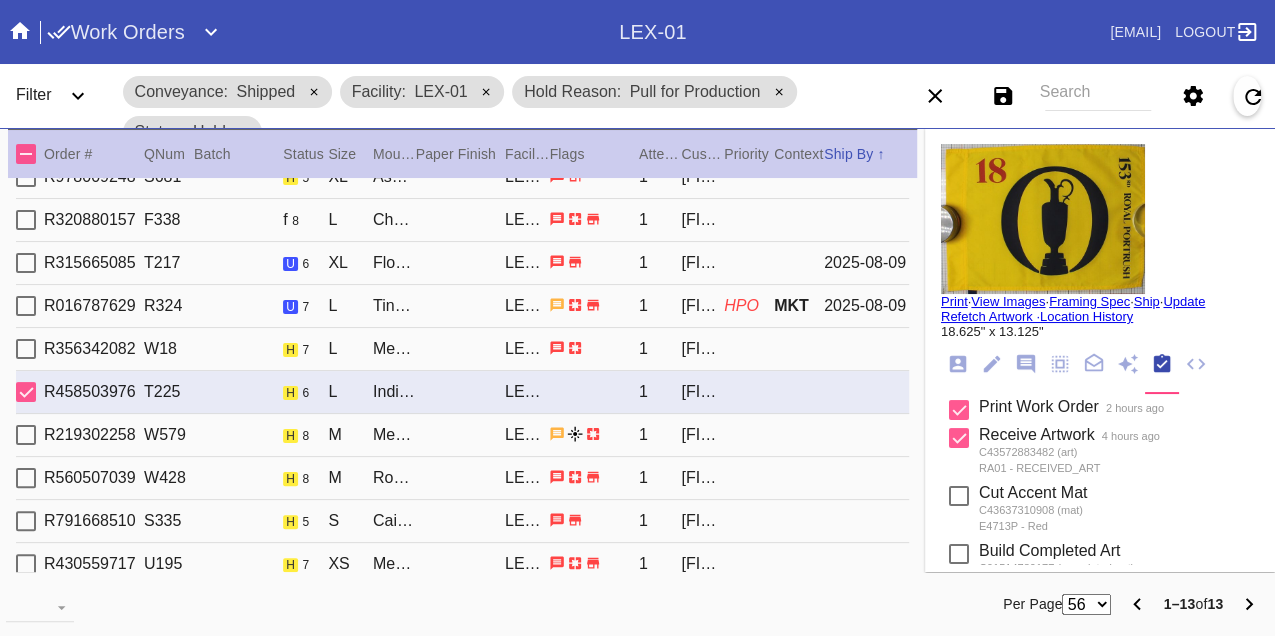 click on "R219302258 W579 h   8 M Mercer Slim (Deep) / White LEX-01 1 Sarah Conway" at bounding box center (462, 435) 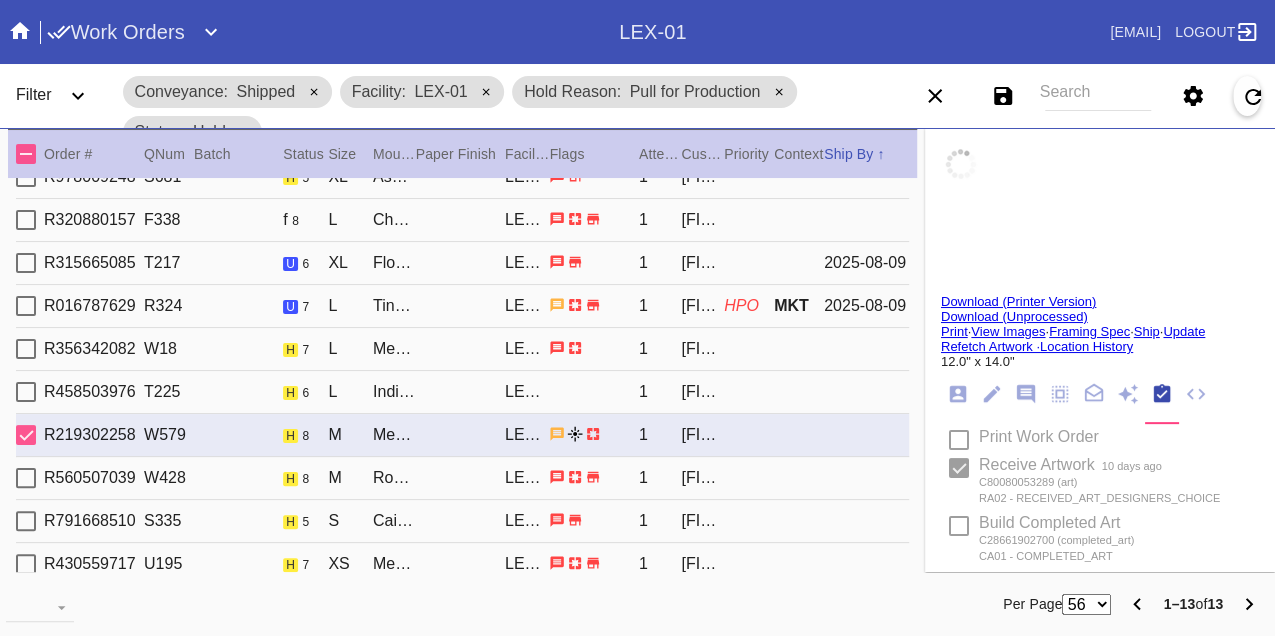 type on "A Healer’s Legacy" 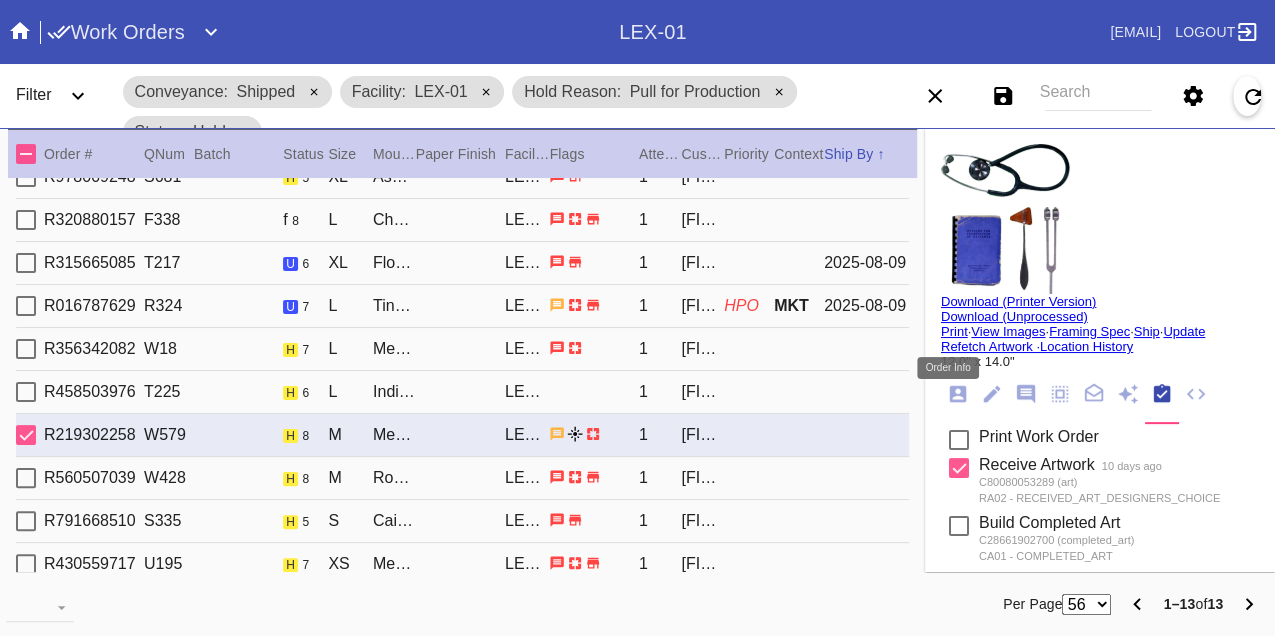 click 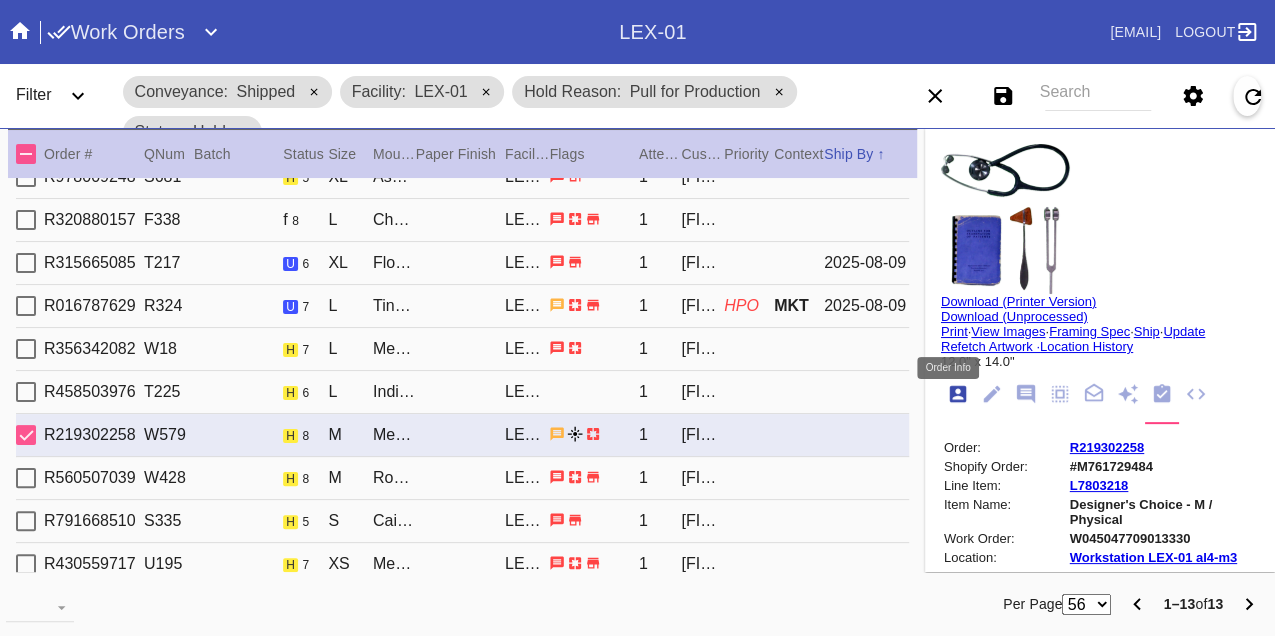 scroll, scrollTop: 24, scrollLeft: 0, axis: vertical 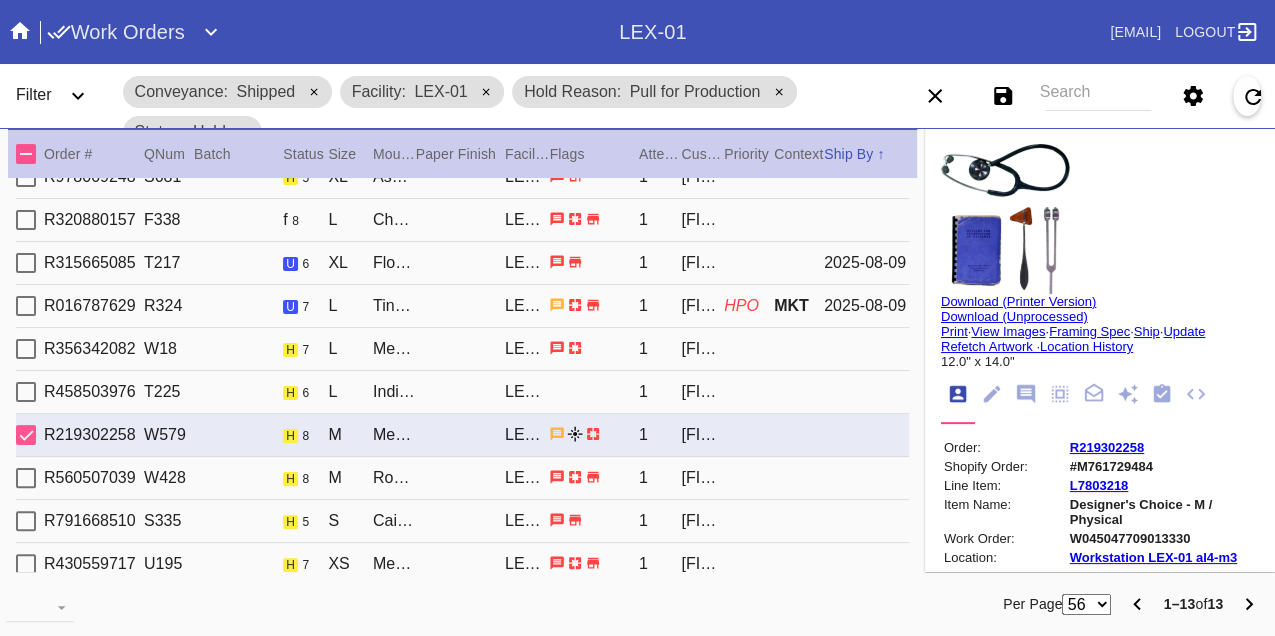 click on "W045047709013330" at bounding box center [1163, 538] 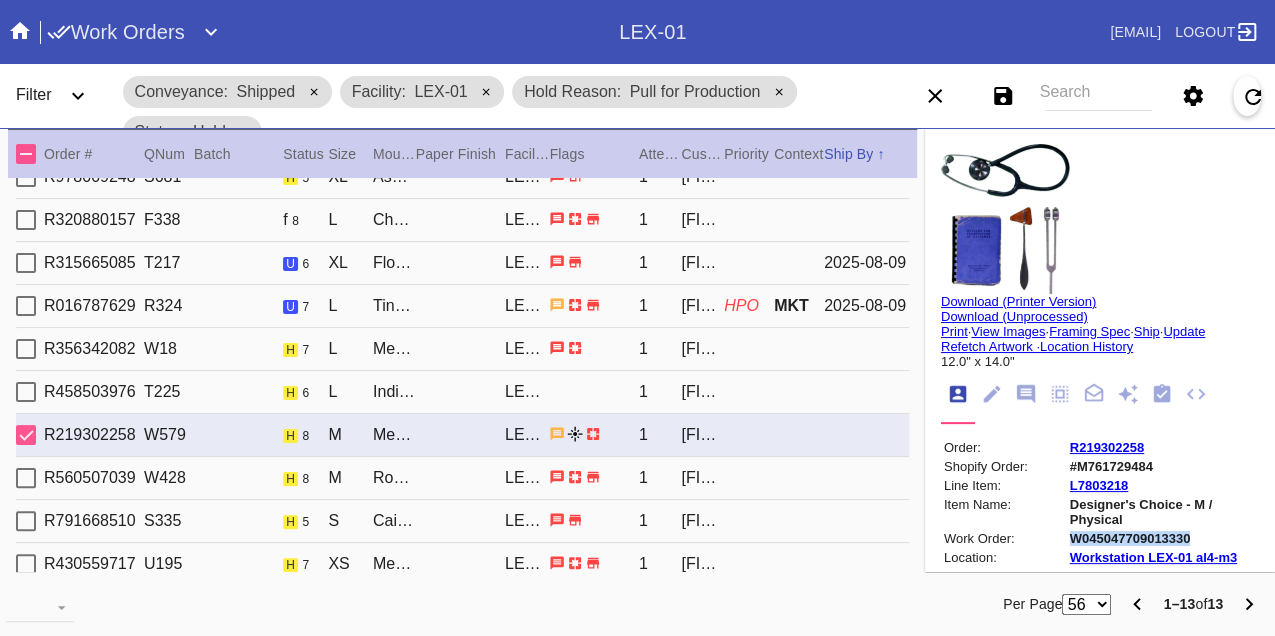 click on "W045047709013330" at bounding box center (1163, 538) 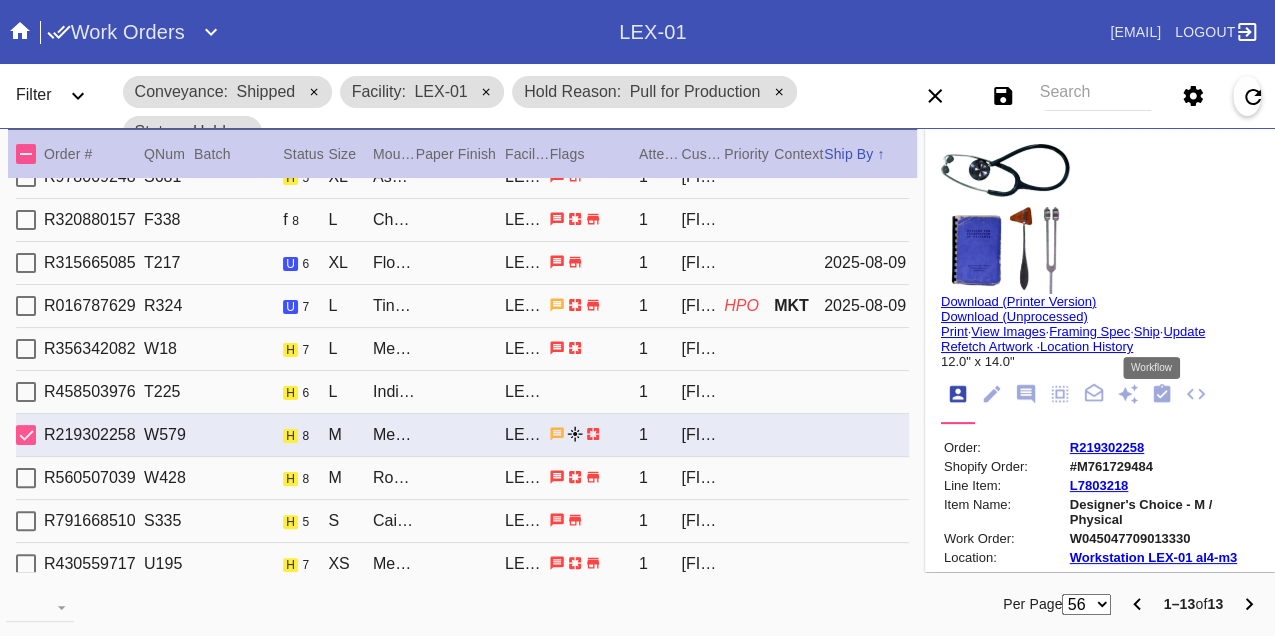 click 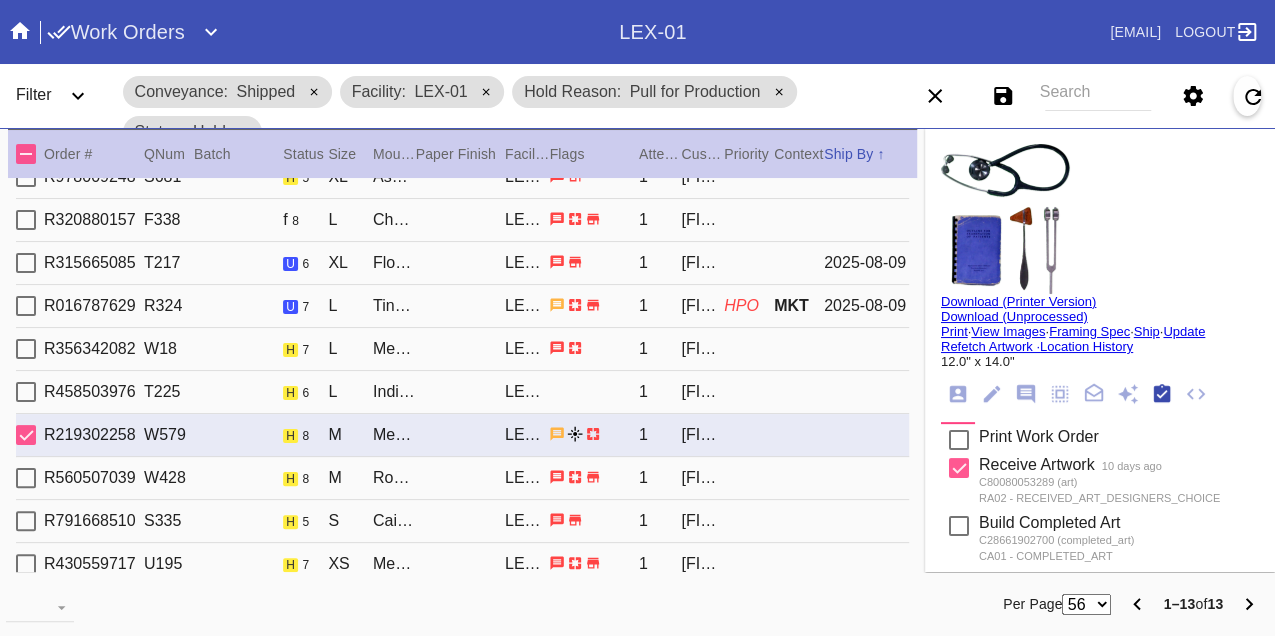 scroll, scrollTop: 318, scrollLeft: 0, axis: vertical 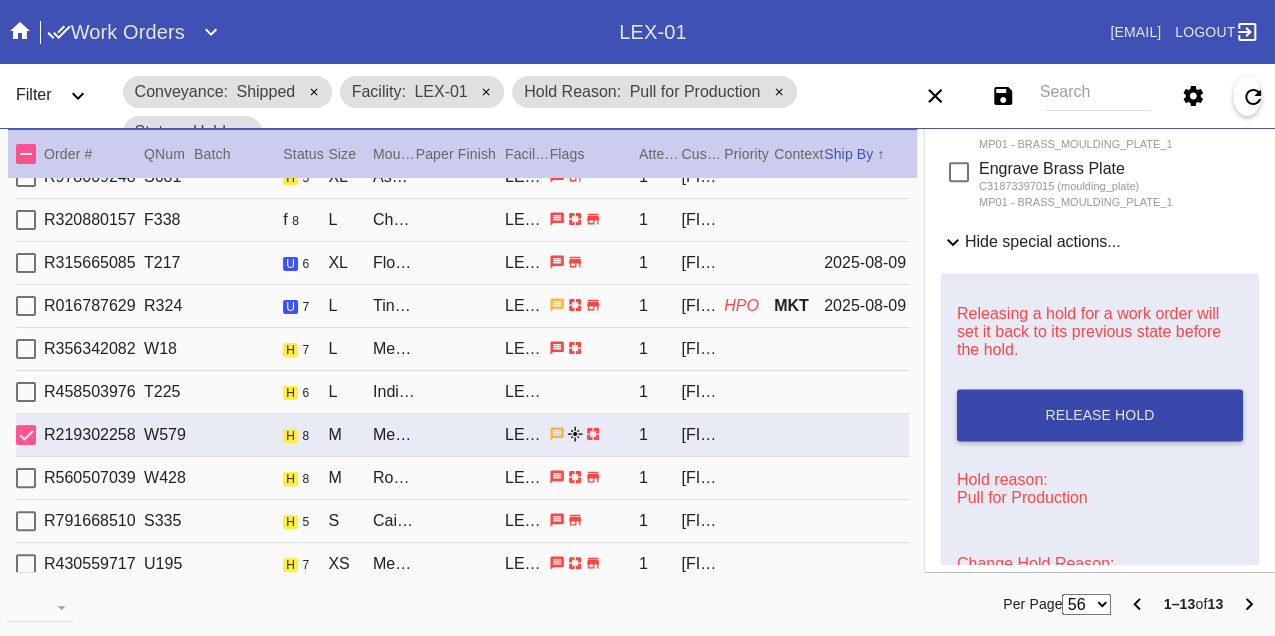 click on "Release Hold" at bounding box center [1100, 415] 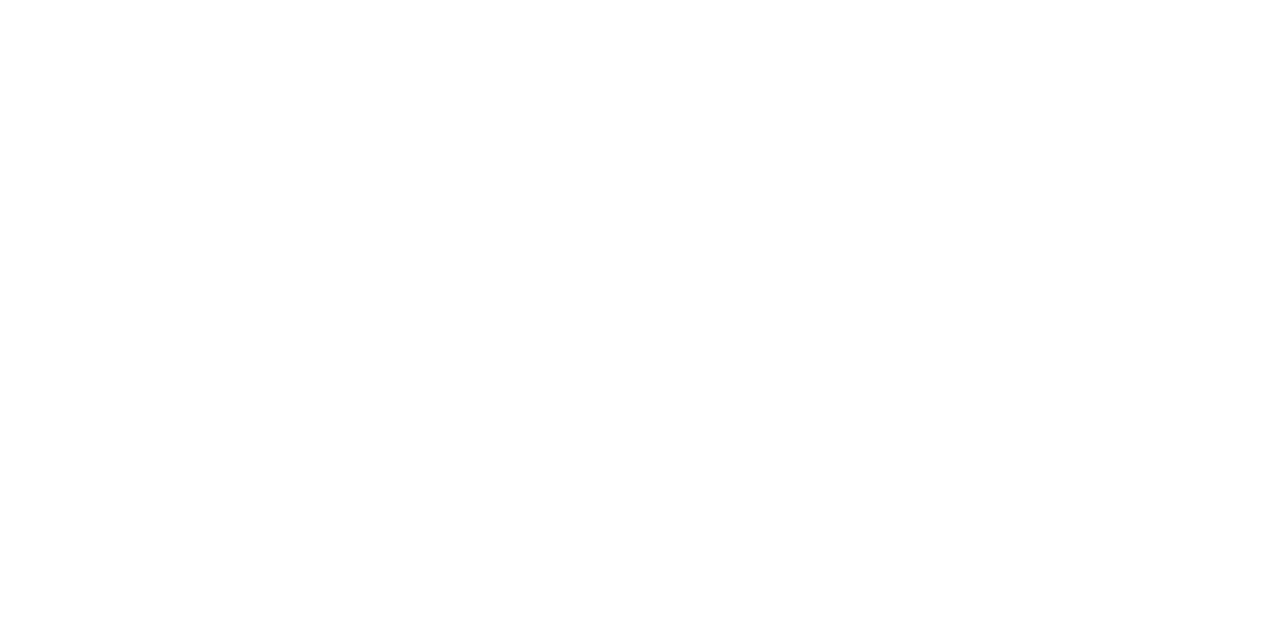scroll, scrollTop: 0, scrollLeft: 0, axis: both 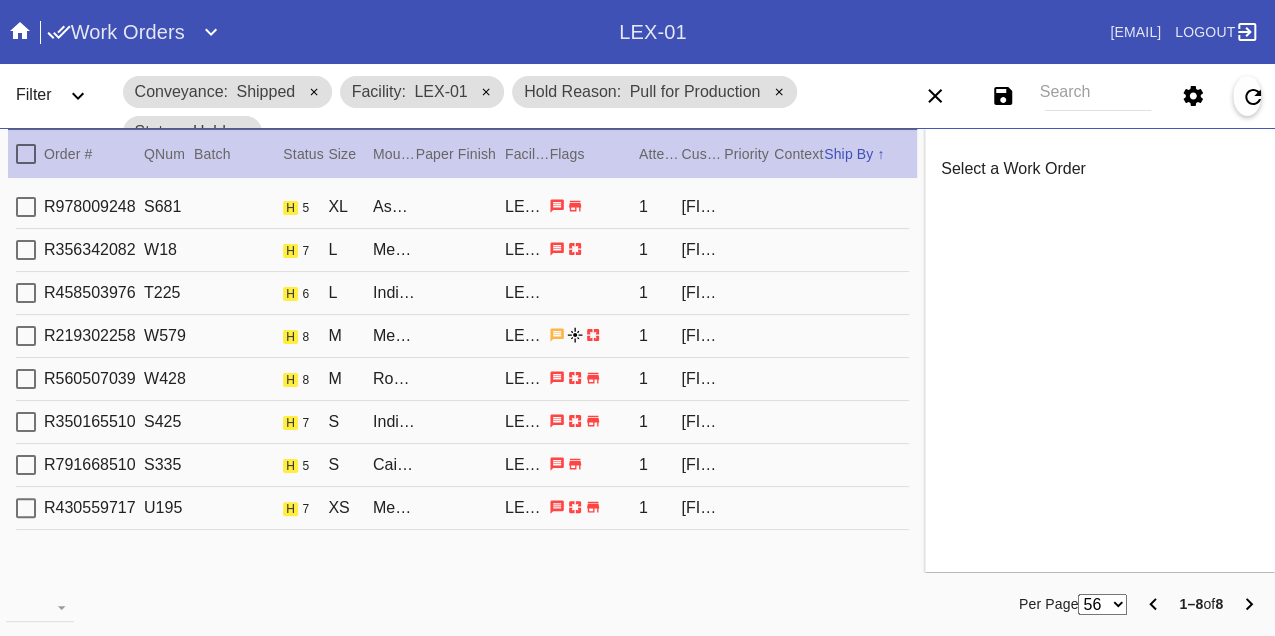 click on "R219302258 W579 h   8 M Mercer Slim (Deep) / White LEX-01 1 Sarah Conway" at bounding box center [462, 336] 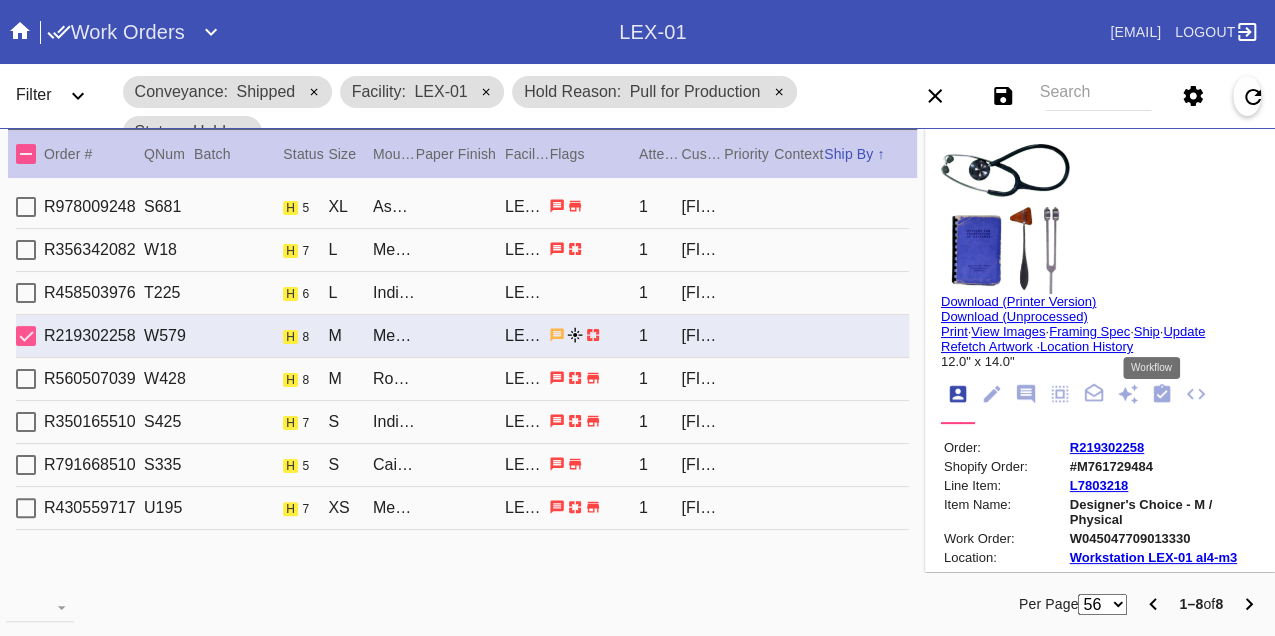 click 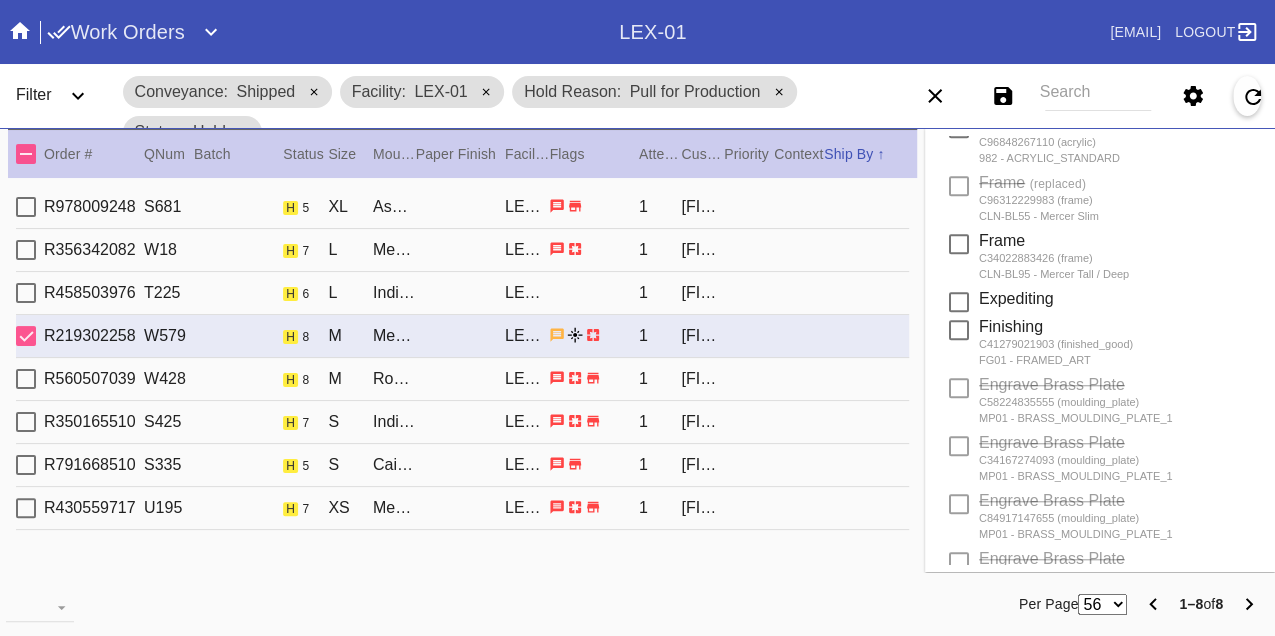 scroll, scrollTop: 994, scrollLeft: 0, axis: vertical 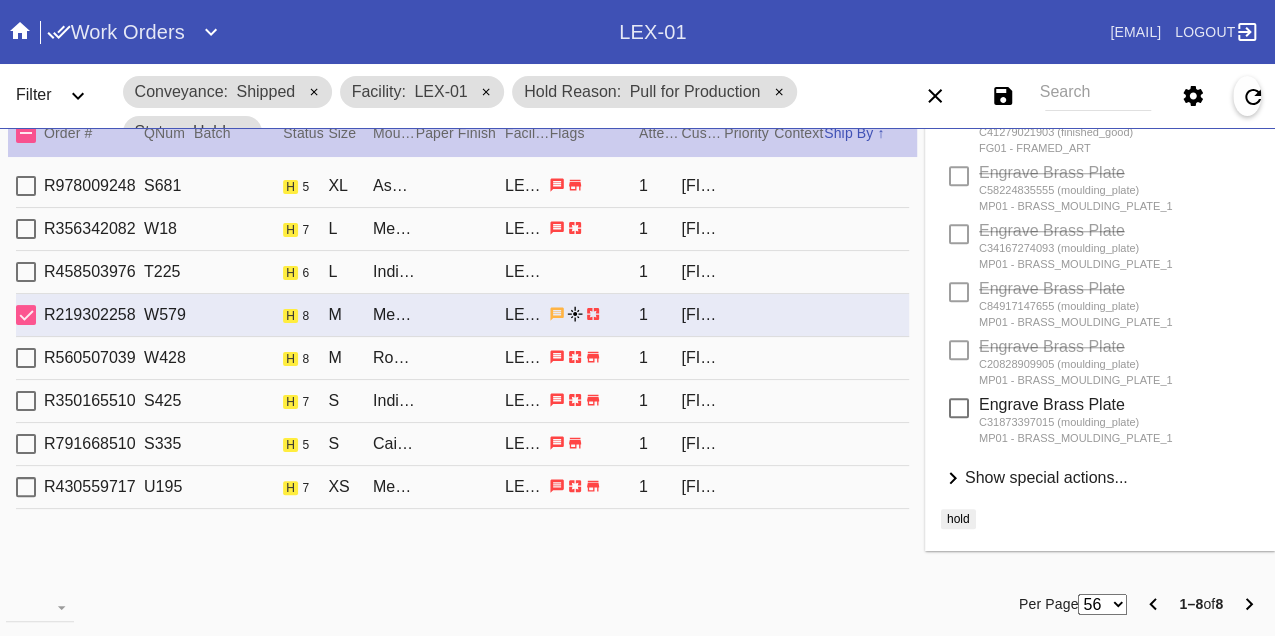 click on "Show special actions..." at bounding box center (1046, 477) 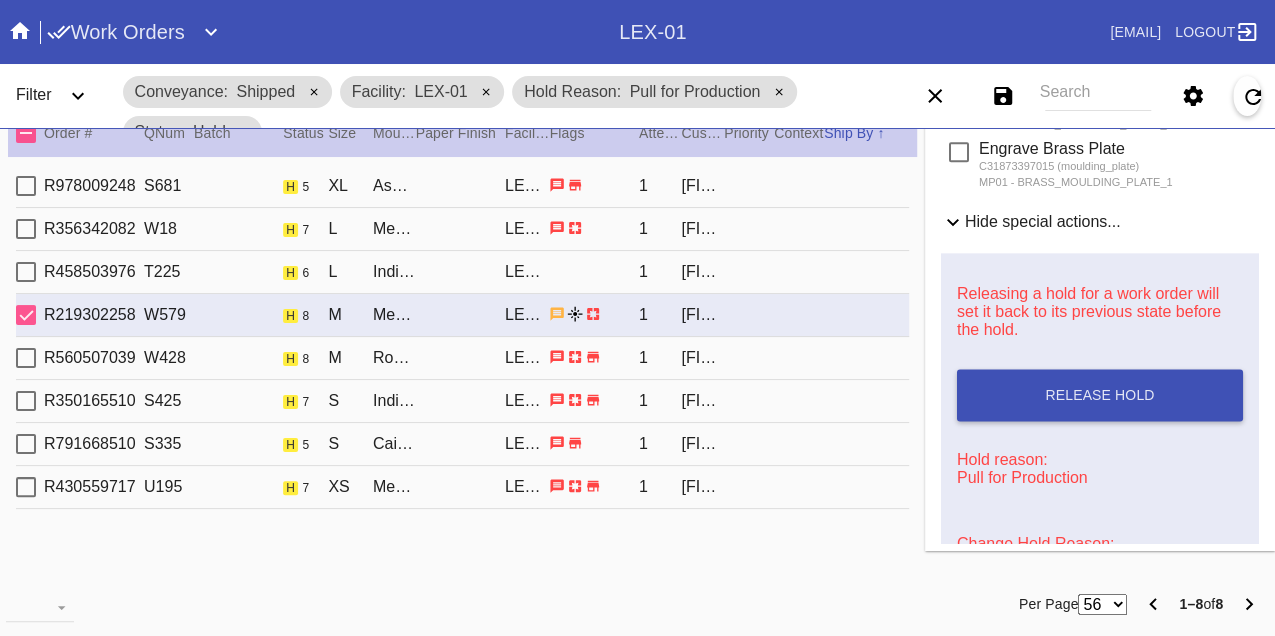 scroll, scrollTop: 1439, scrollLeft: 0, axis: vertical 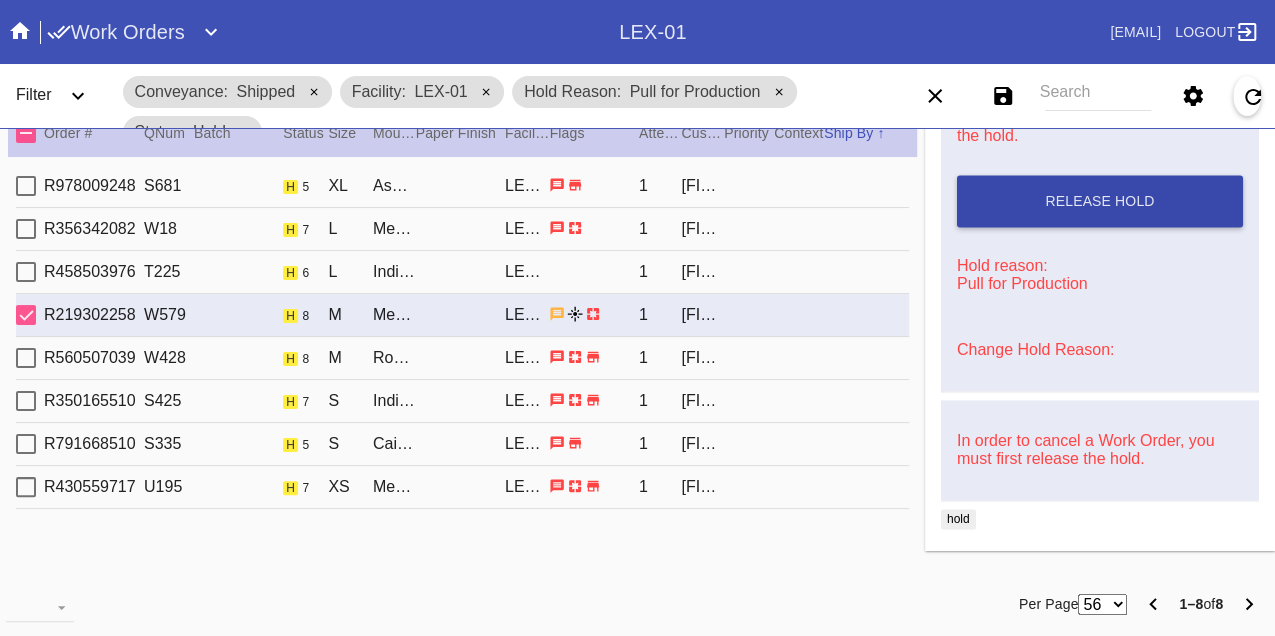 click on "Release Hold" at bounding box center [1100, 201] 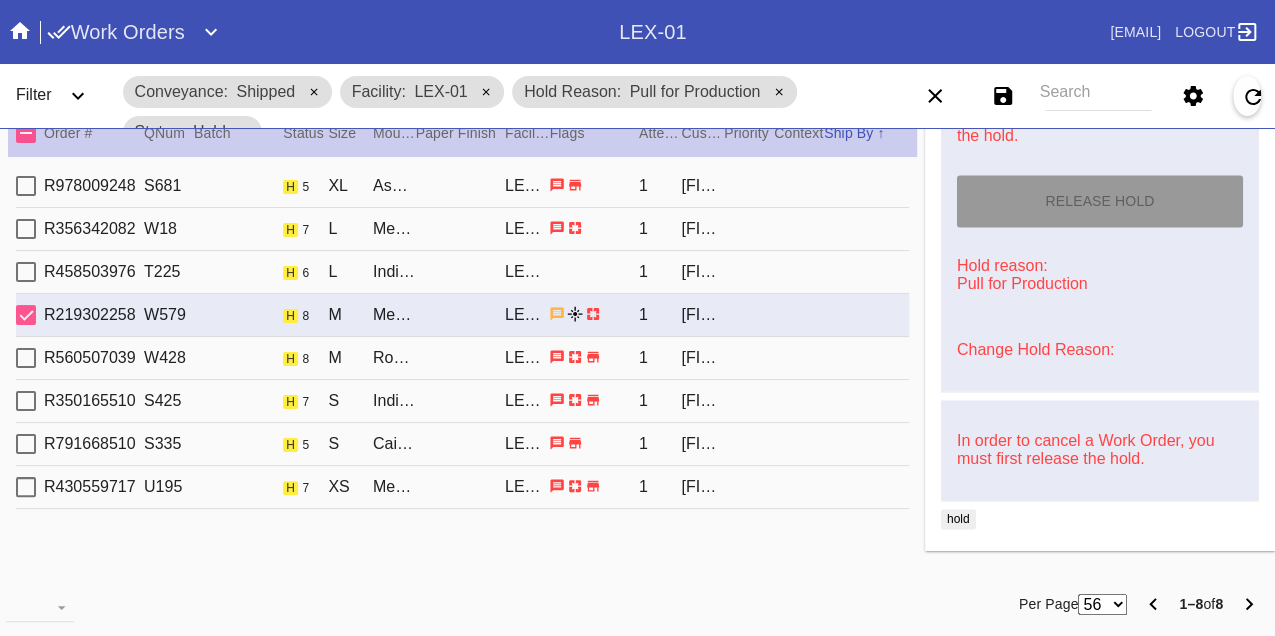 type on "8/12/2025" 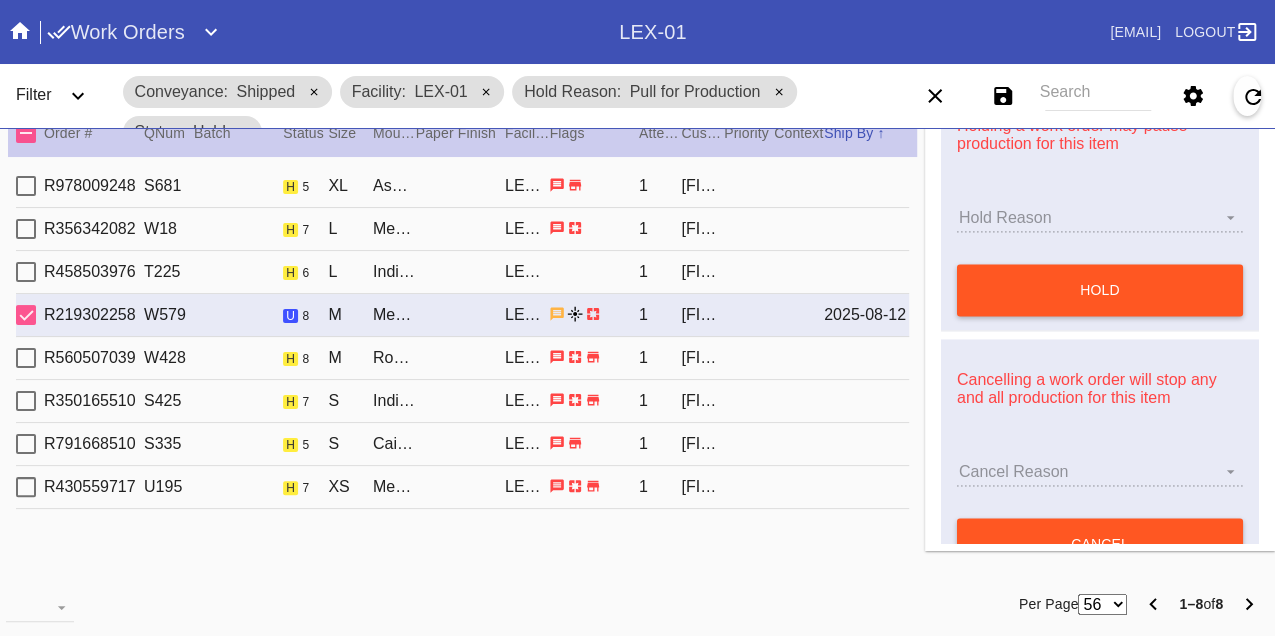 type on "A Healer’s Legacy" 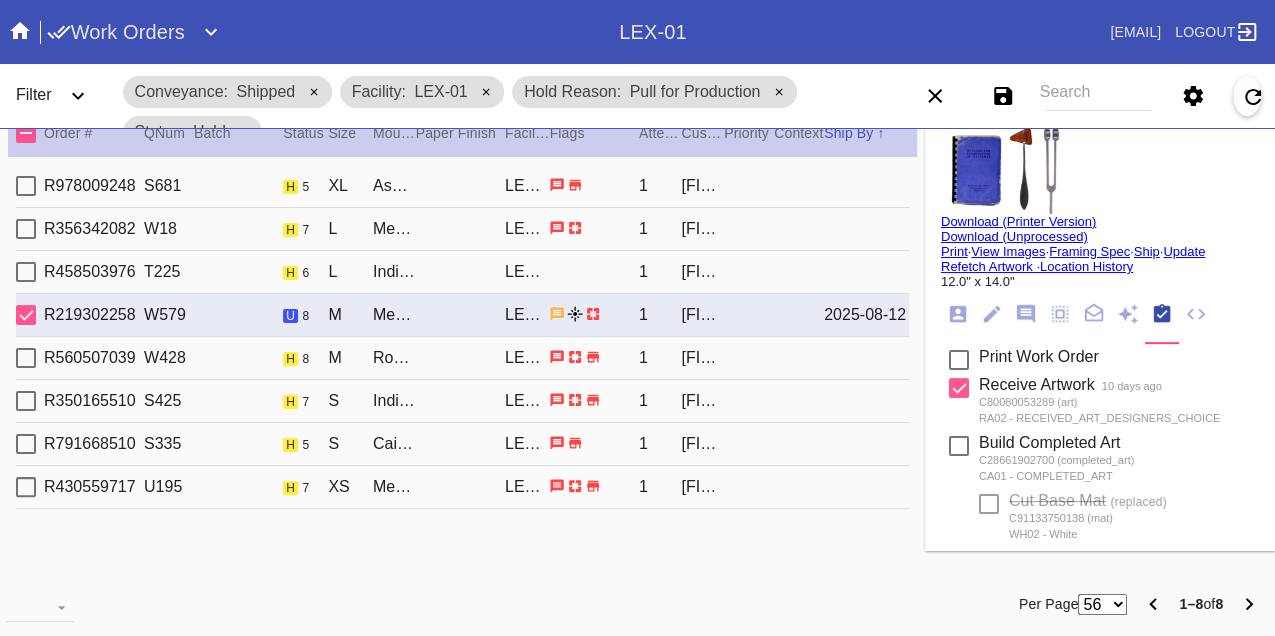 scroll, scrollTop: 0, scrollLeft: 0, axis: both 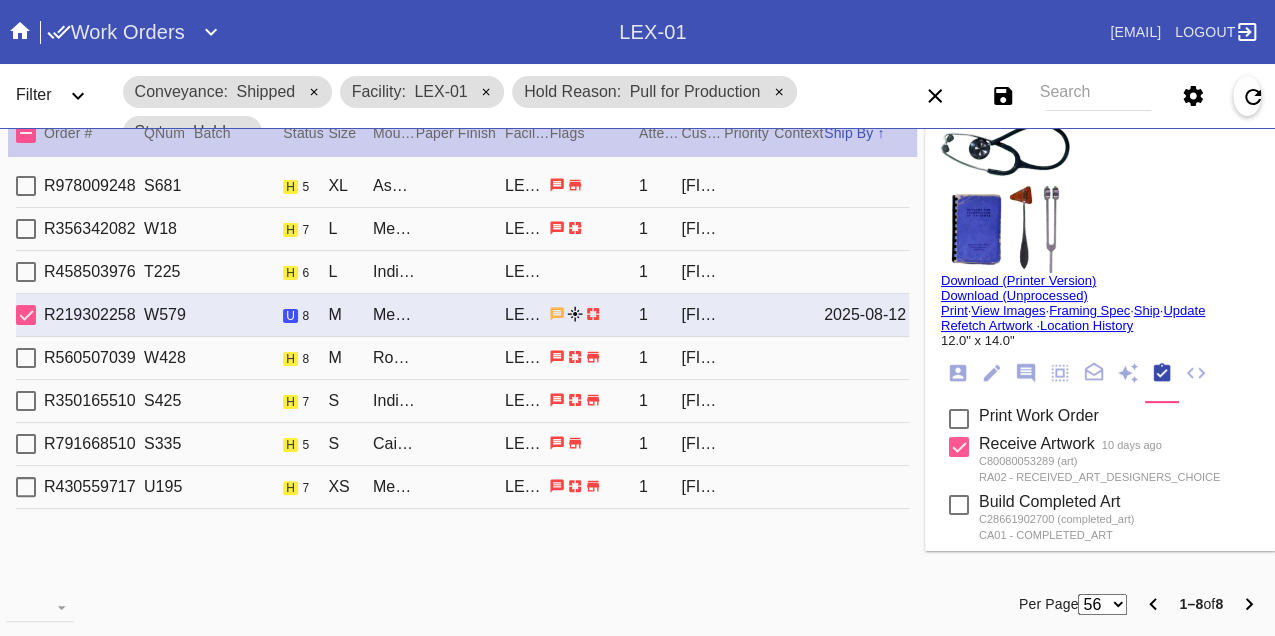 click on "Print" at bounding box center [954, 310] 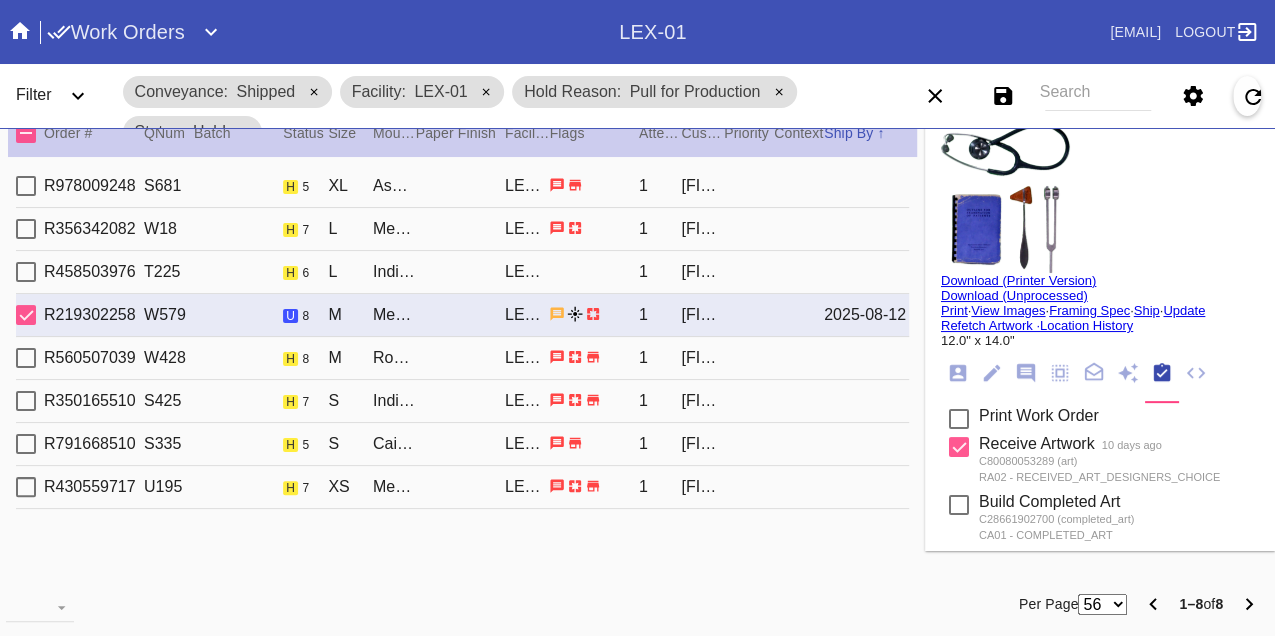 click on "R560507039 W428 h   8 M Rome / White LEX-01 1 Malone Laird" at bounding box center (462, 358) 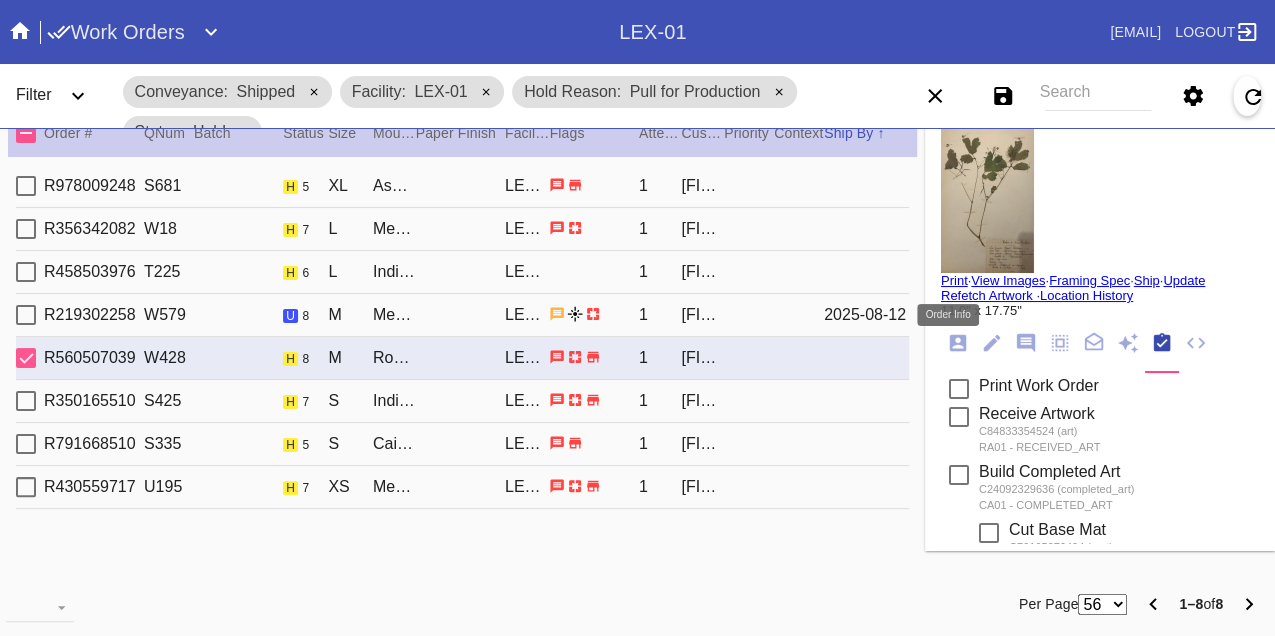 click 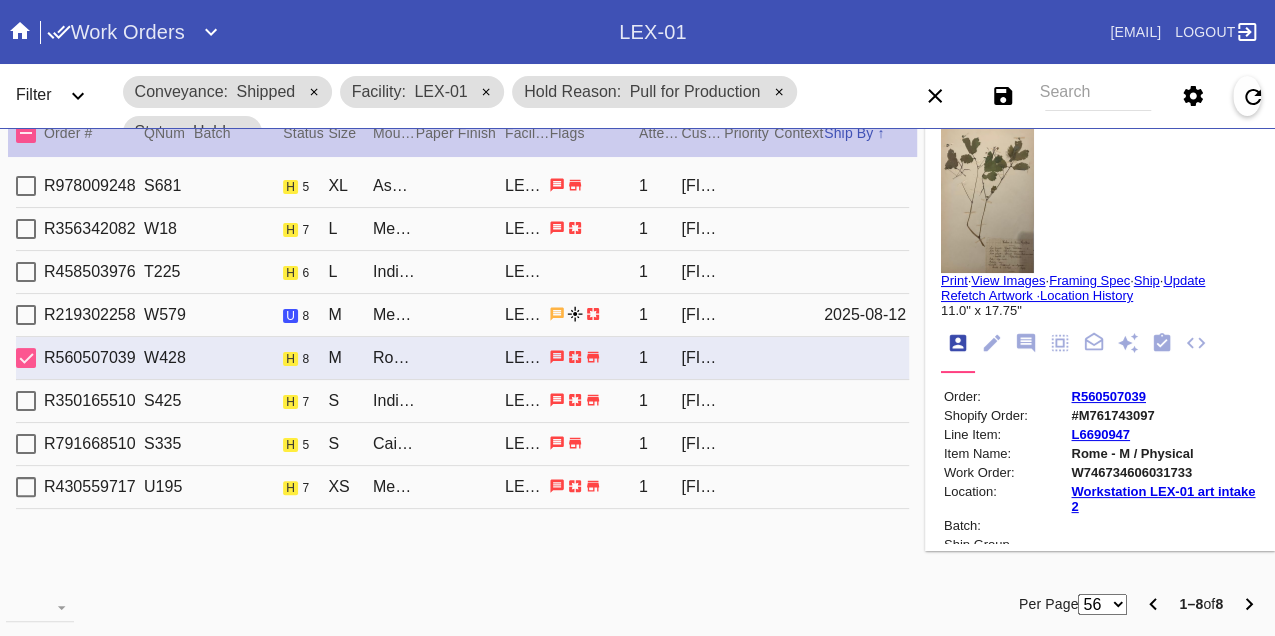 click on "W746734606031733" at bounding box center (1163, 472) 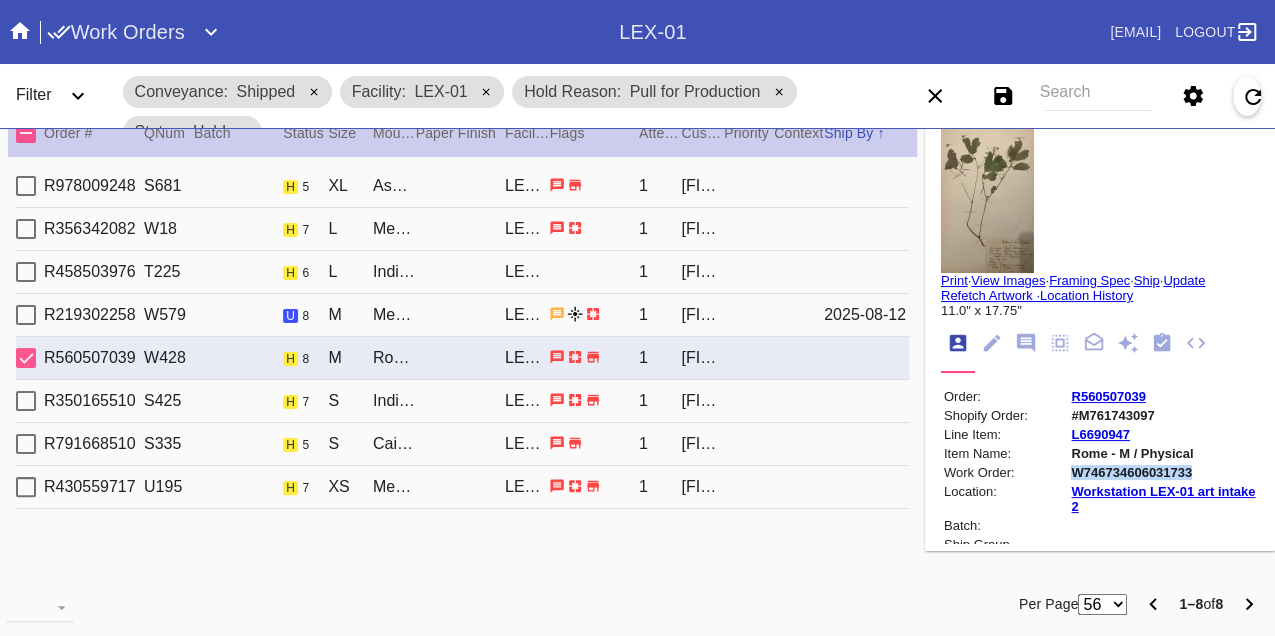 click on "W746734606031733" at bounding box center (1163, 472) 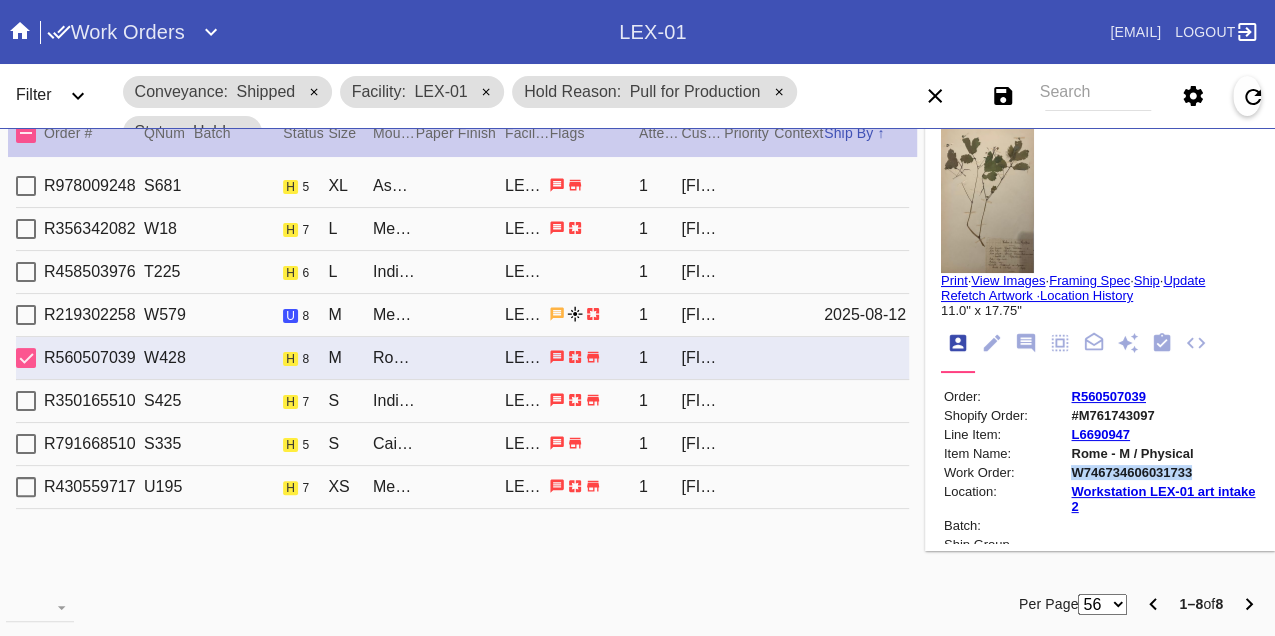 copy on "W746734606031733" 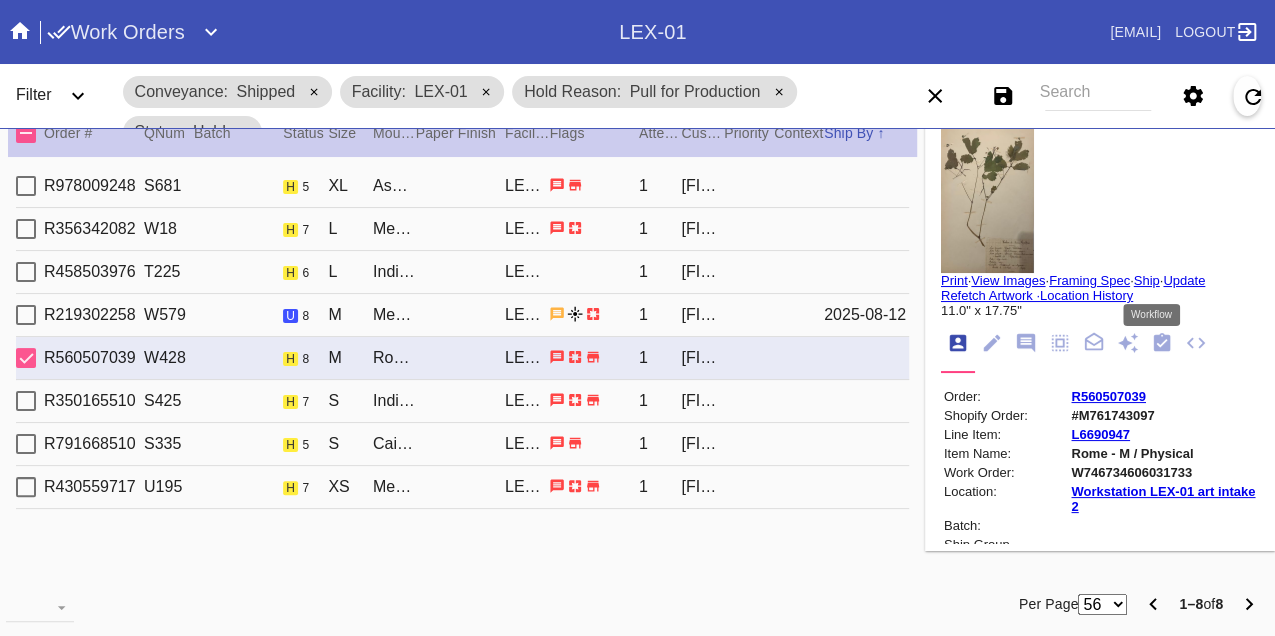 click 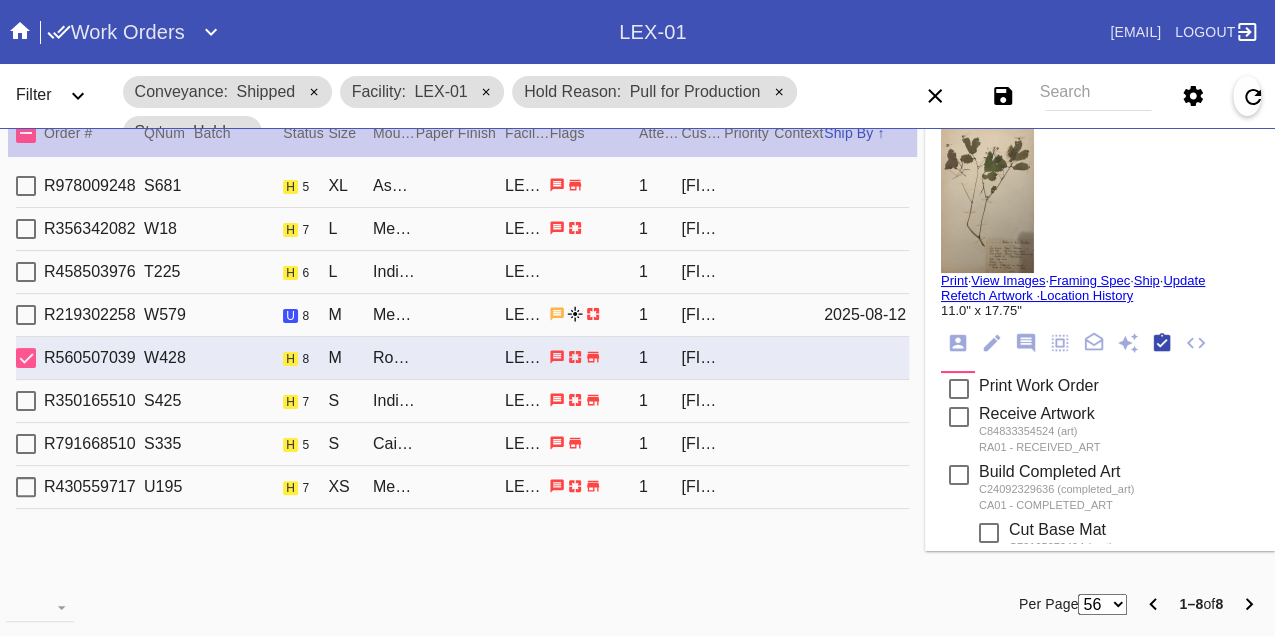 scroll, scrollTop: 318, scrollLeft: 0, axis: vertical 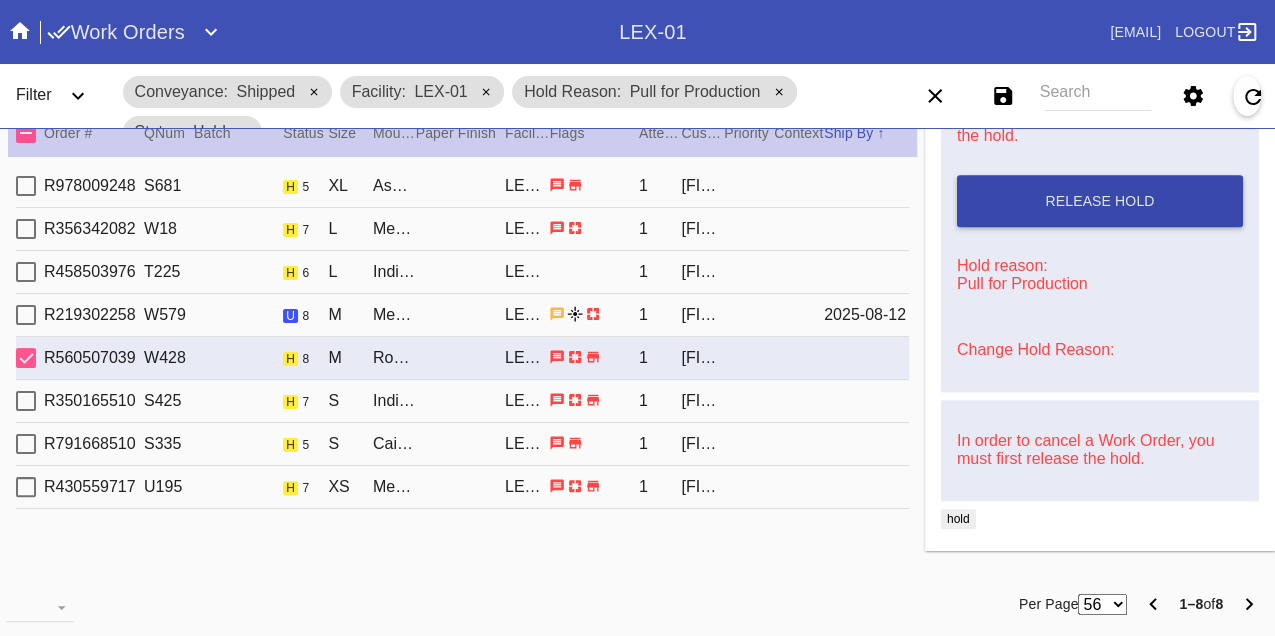 click on "Release Hold" at bounding box center [1100, 201] 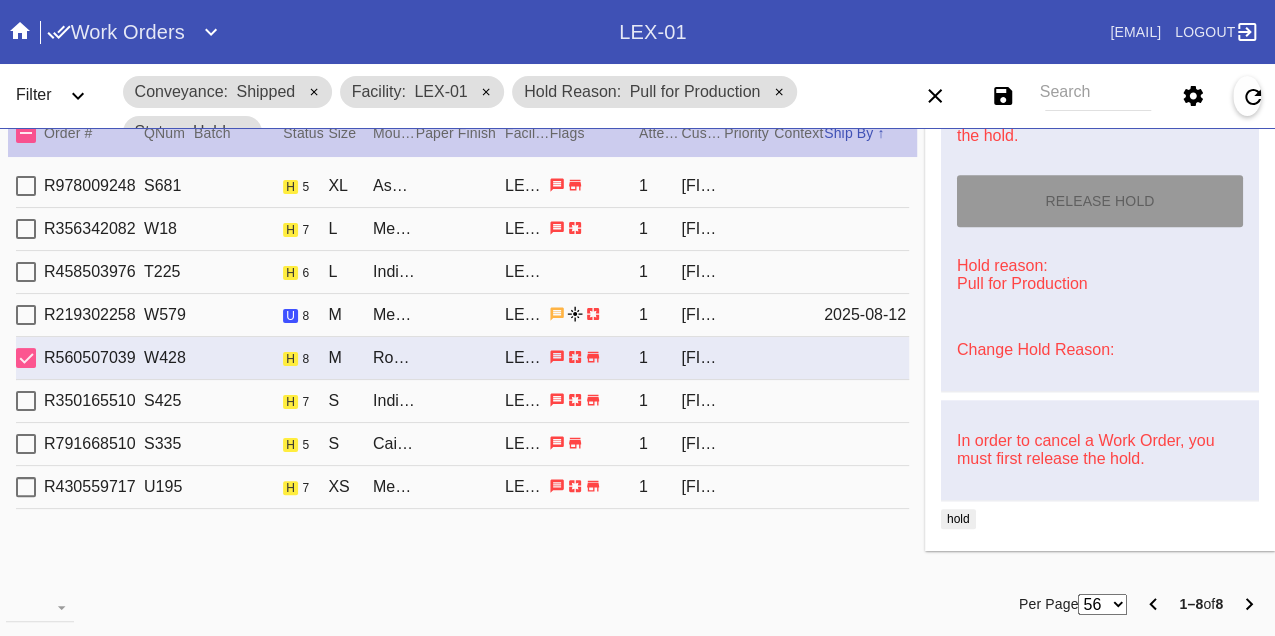 type on "8/9/2025" 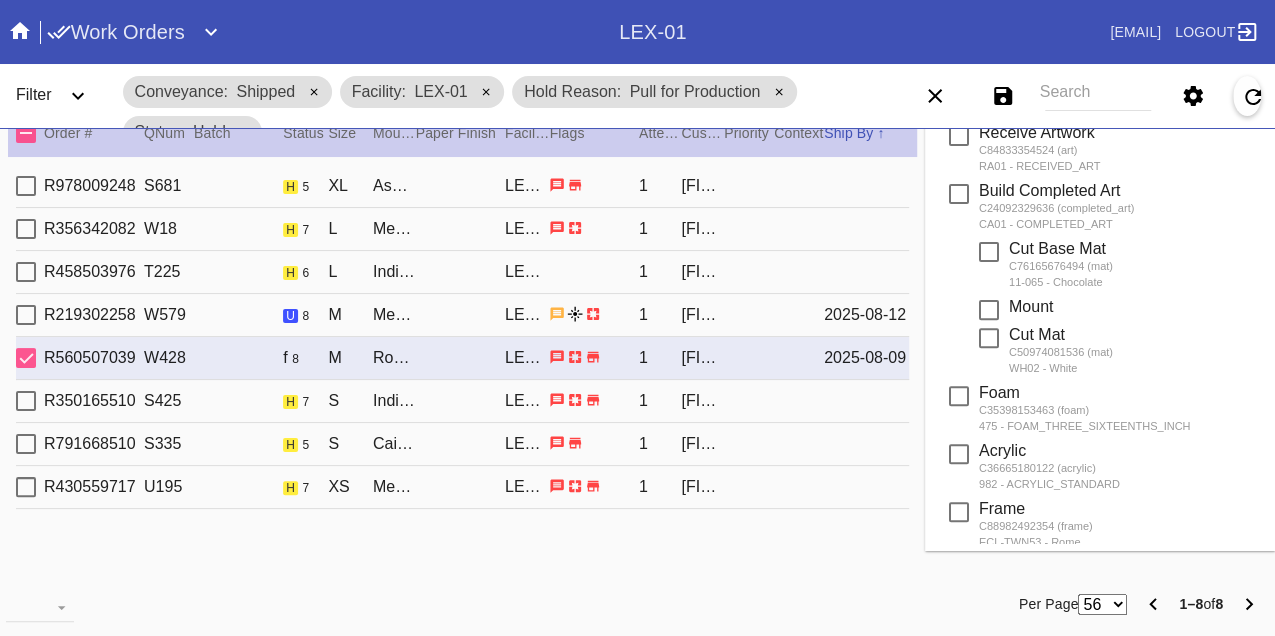 scroll, scrollTop: 0, scrollLeft: 0, axis: both 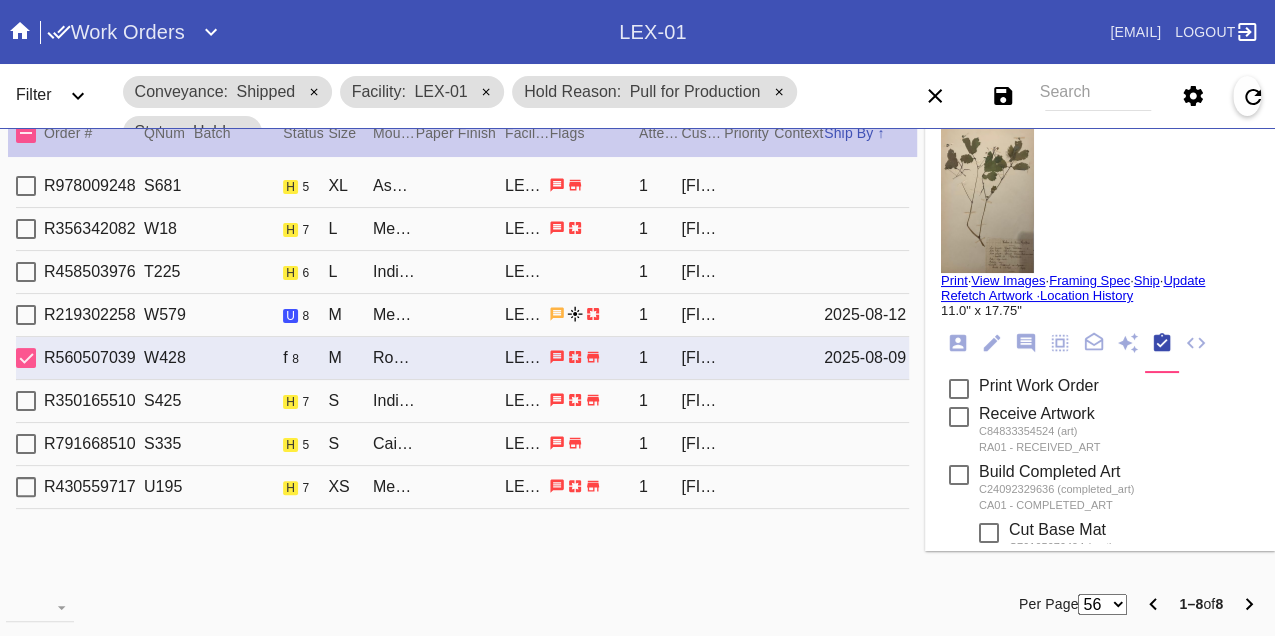 click on "Print" at bounding box center [954, 280] 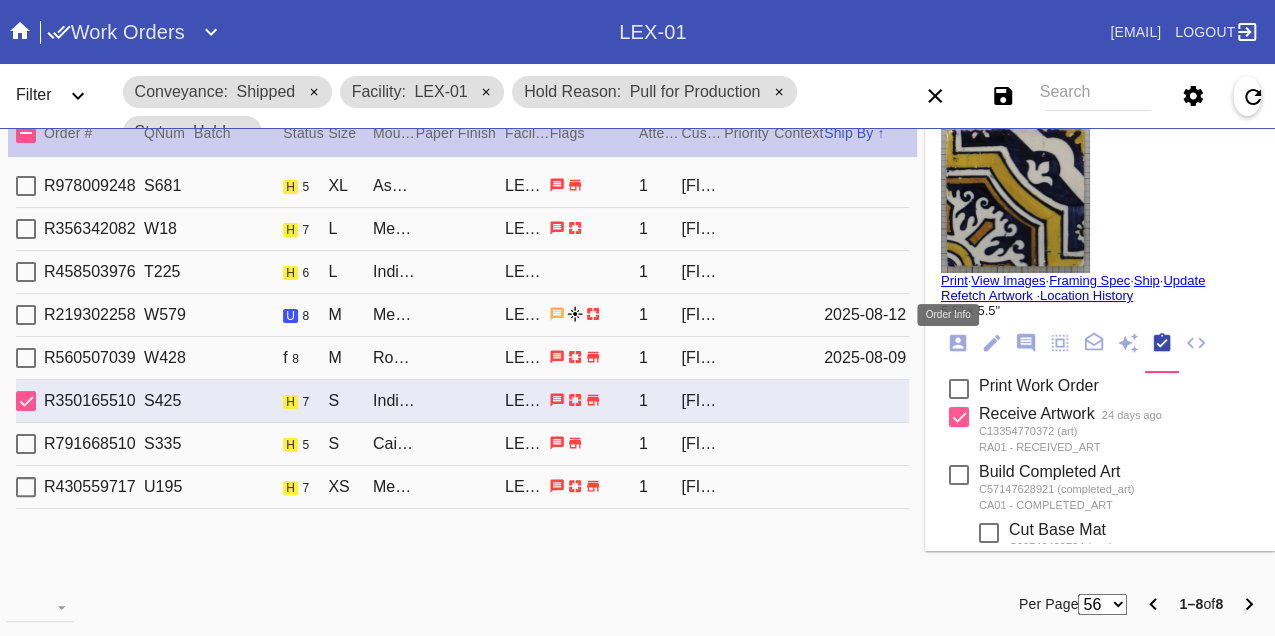 click 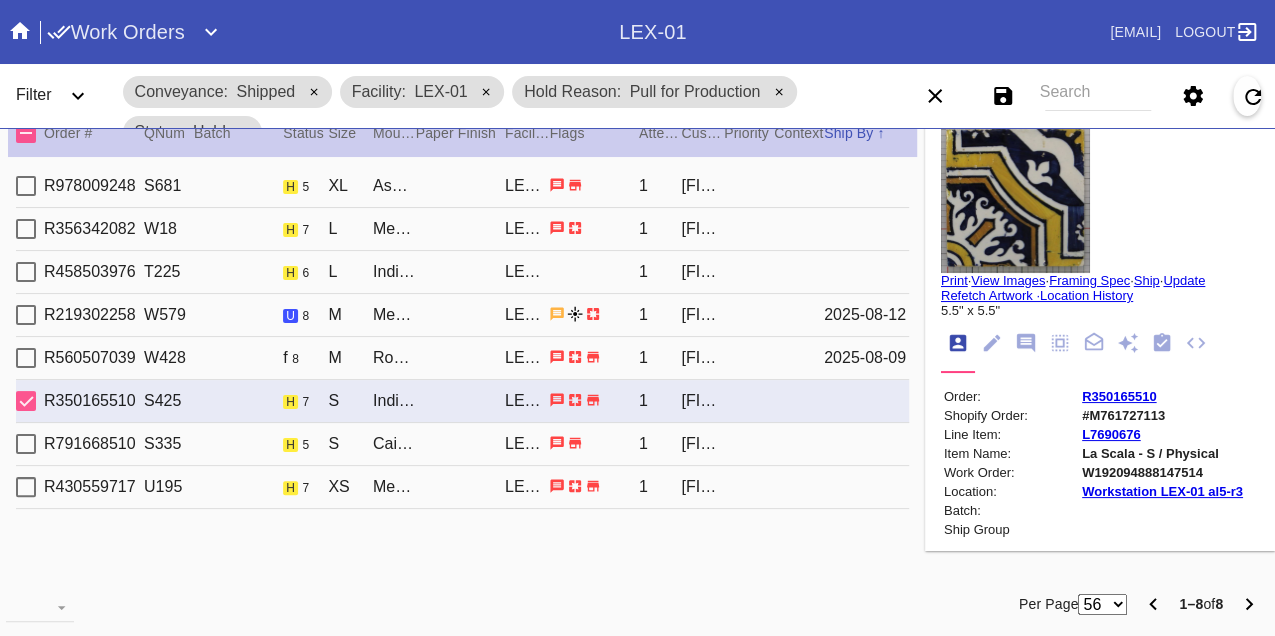 click on "W192094888147514" at bounding box center [1162, 472] 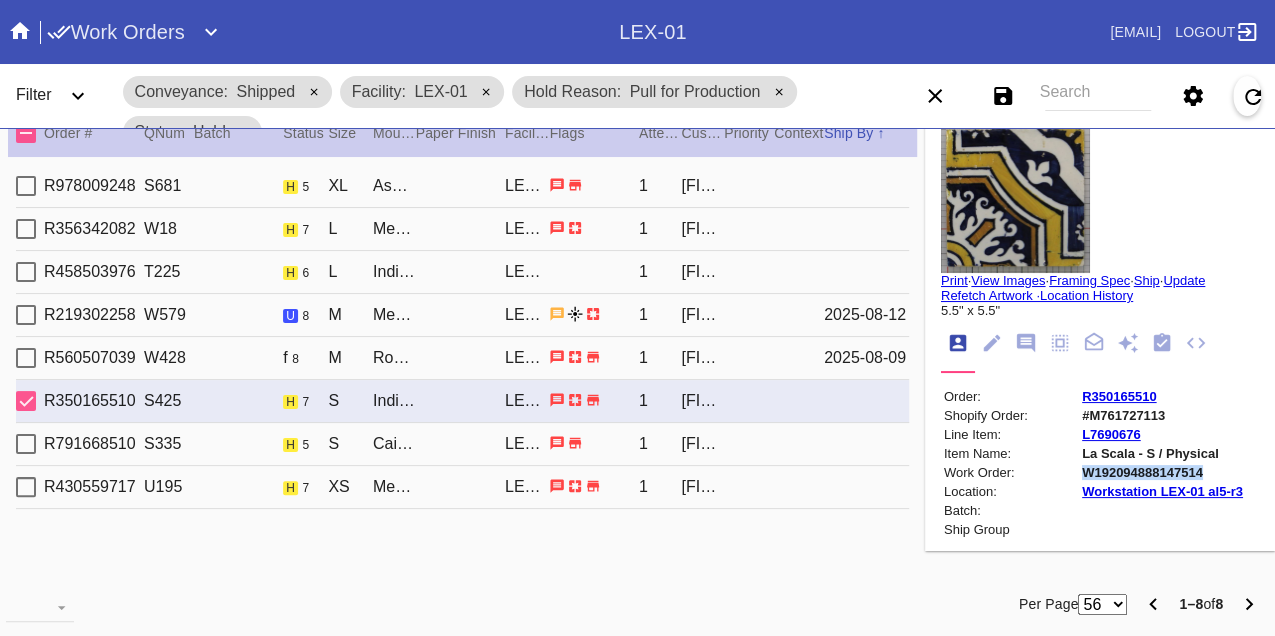 click on "W192094888147514" at bounding box center [1162, 472] 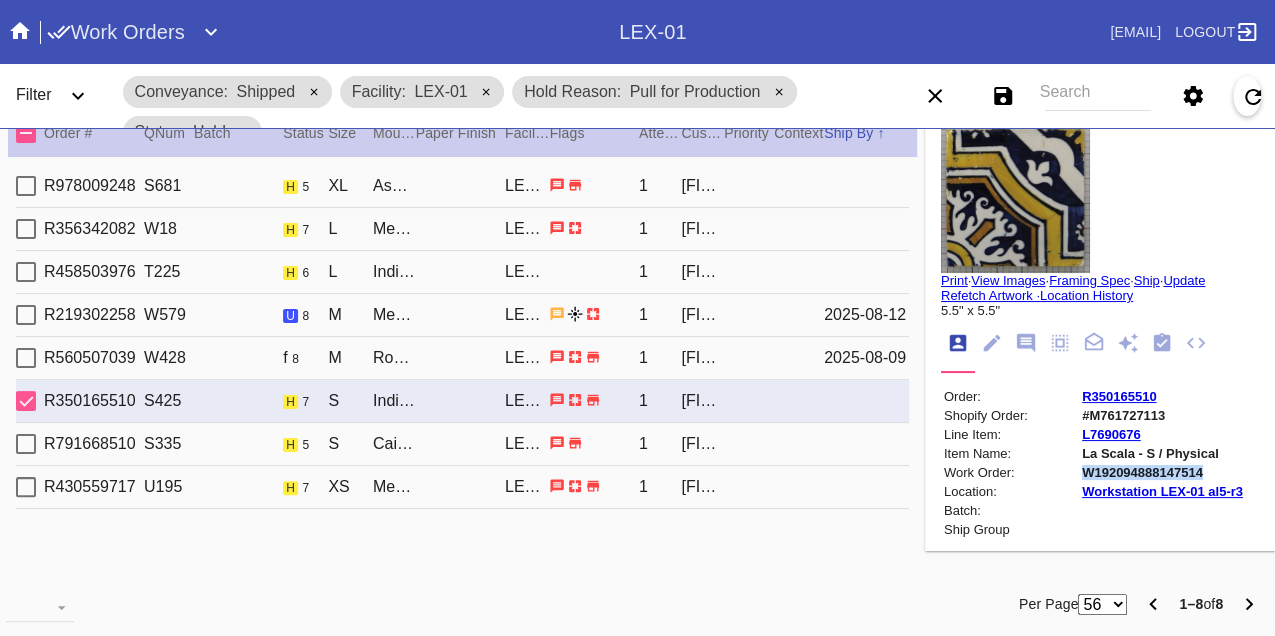copy on "W192094888147514" 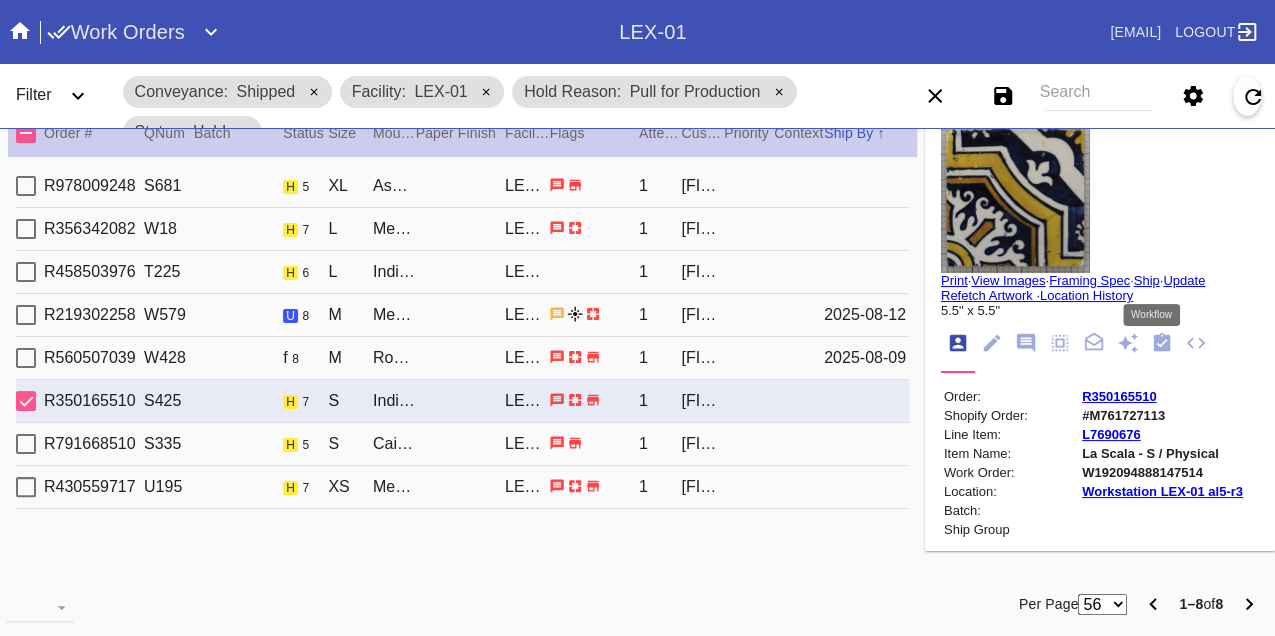 click 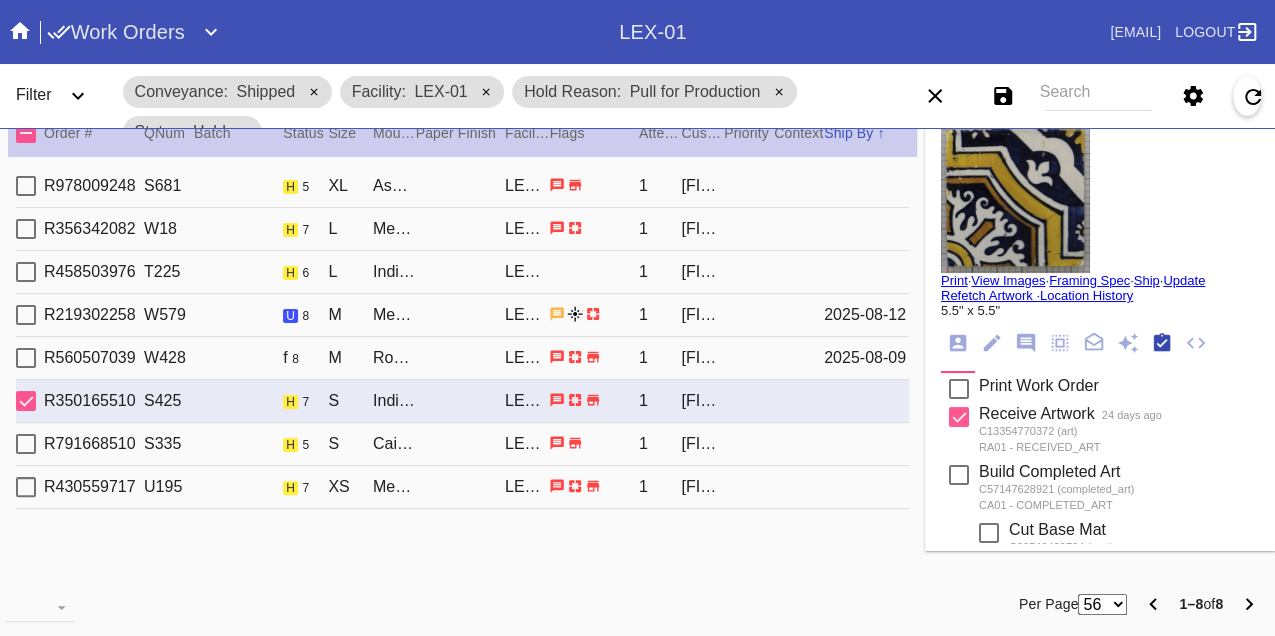 scroll, scrollTop: 318, scrollLeft: 0, axis: vertical 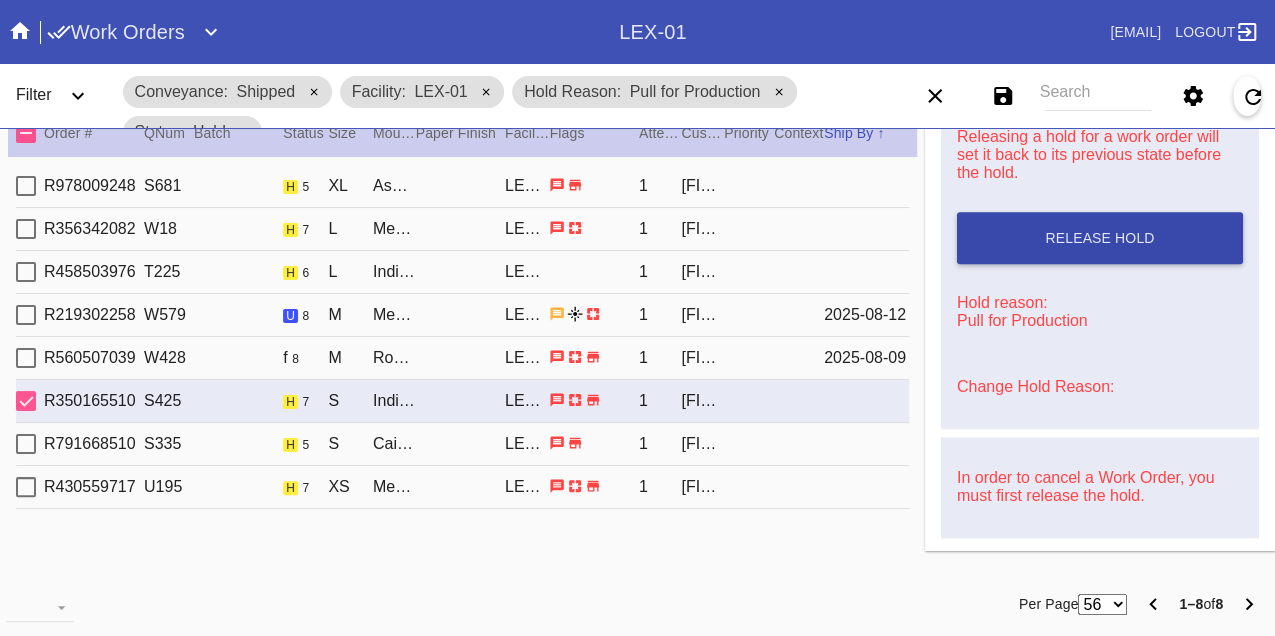 click on "Release Hold" at bounding box center (1099, 238) 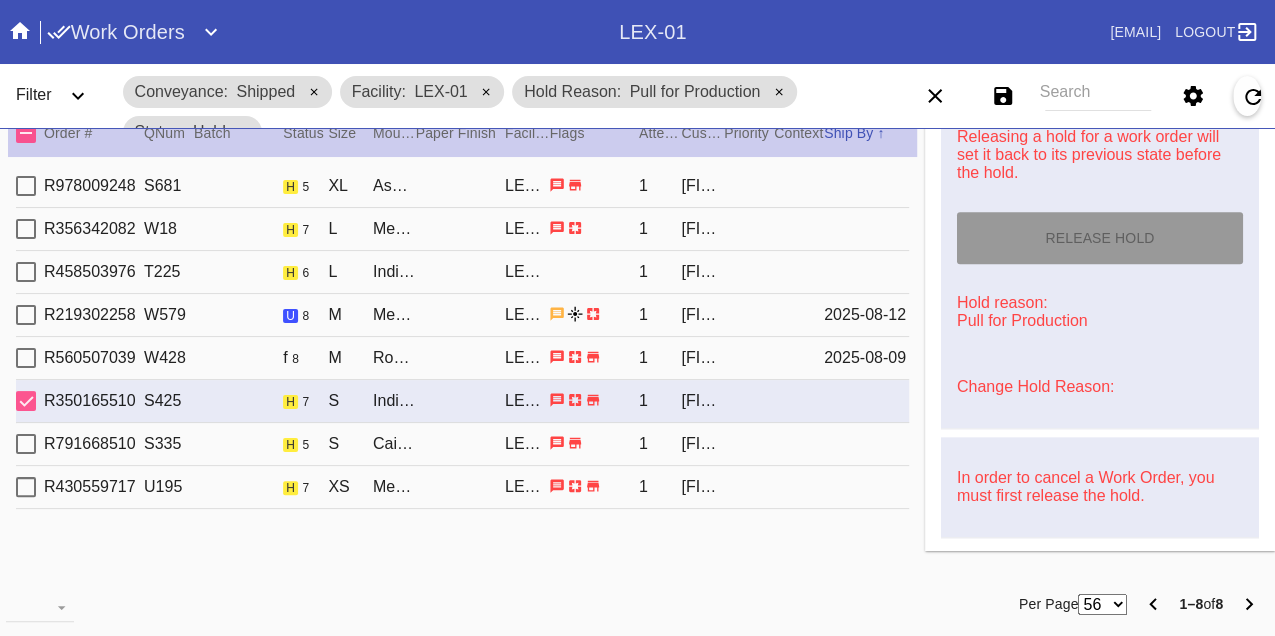 type on "8/9/2025" 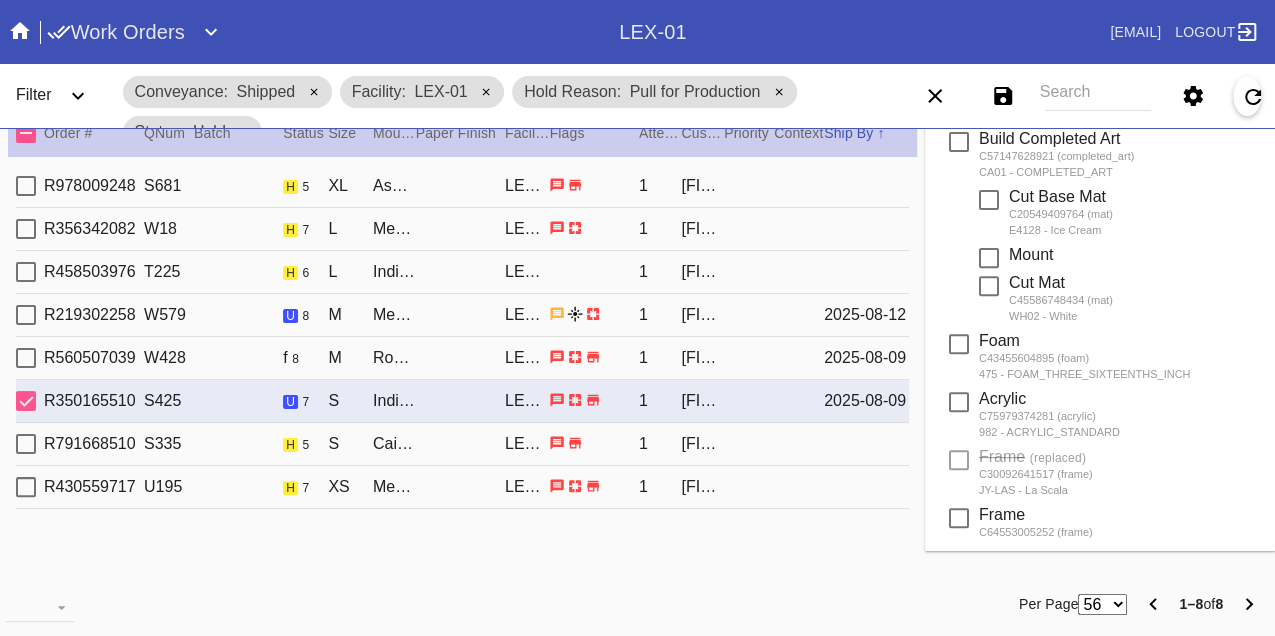 scroll, scrollTop: 0, scrollLeft: 0, axis: both 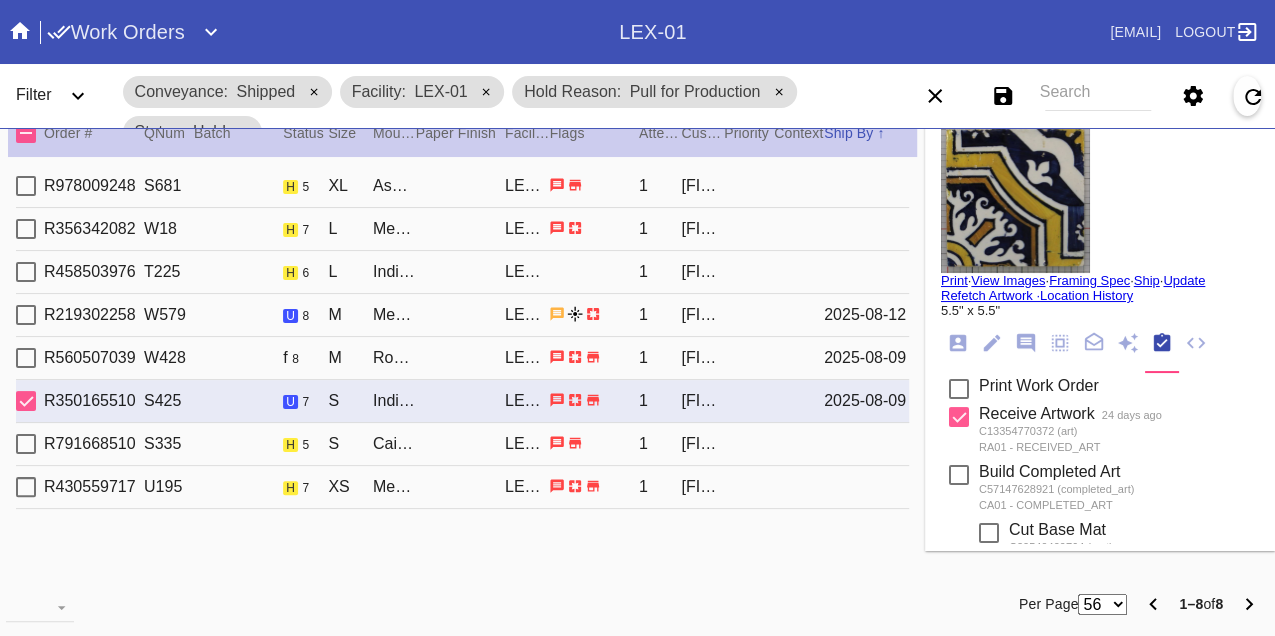 click on "Print" at bounding box center [954, 280] 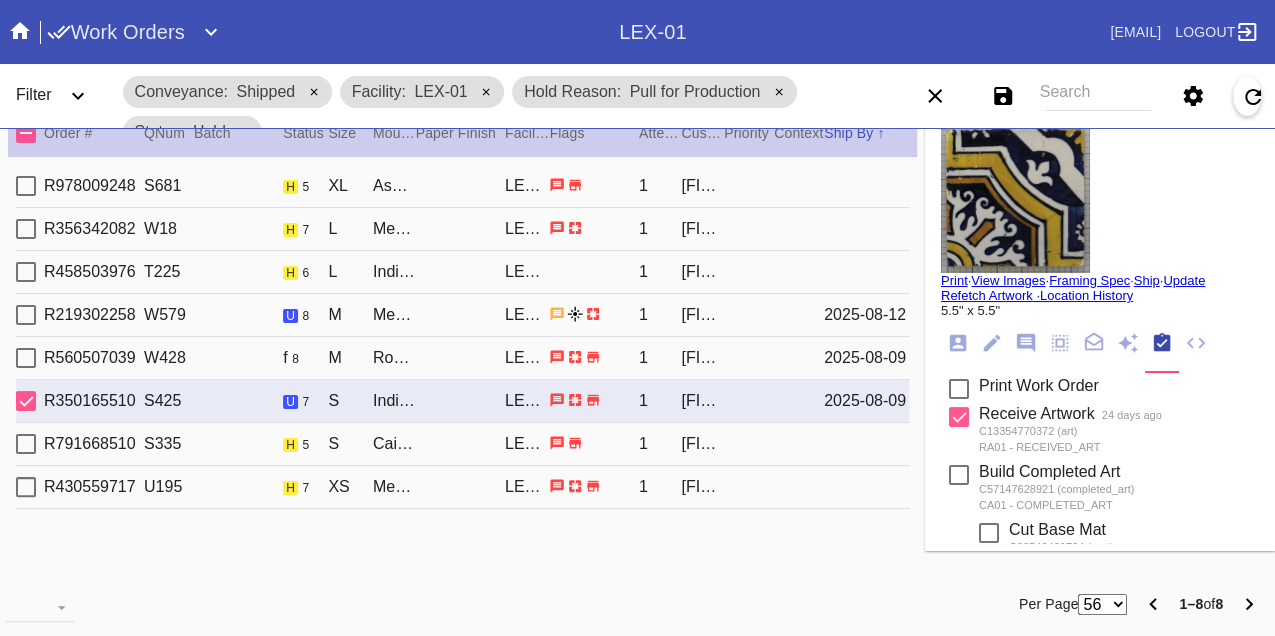 click on "R791668510 S335 h   5 S Cairo / No Mat LEX-01 1 Jeanne Dagostino" at bounding box center [462, 444] 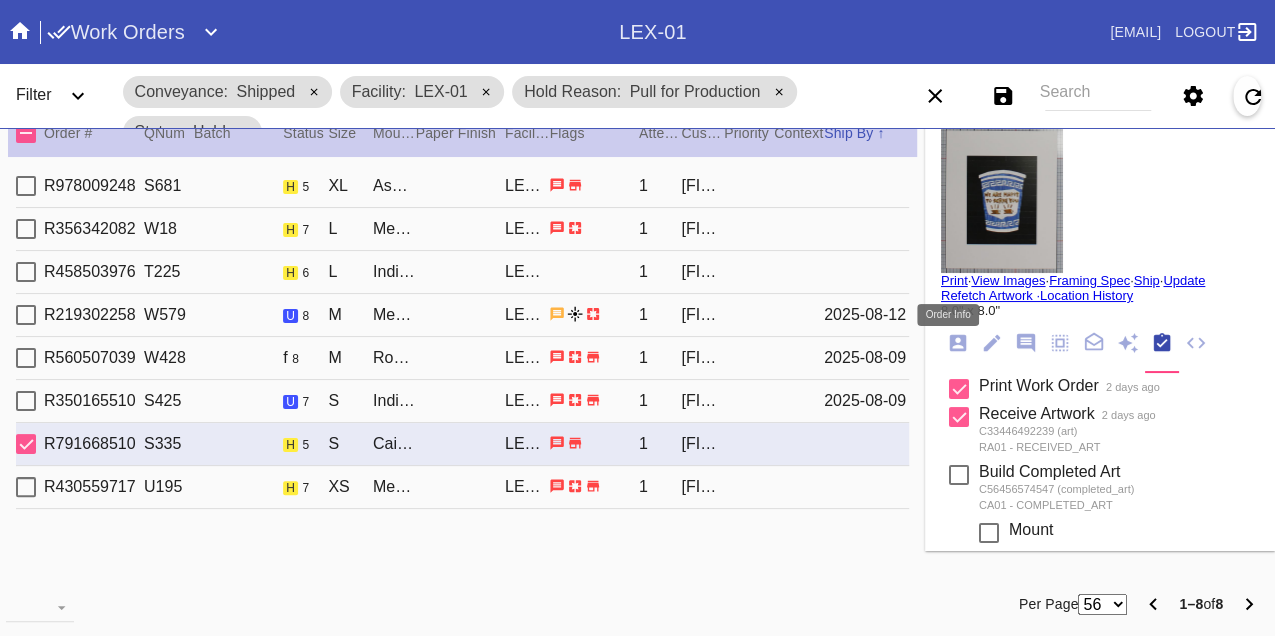 click 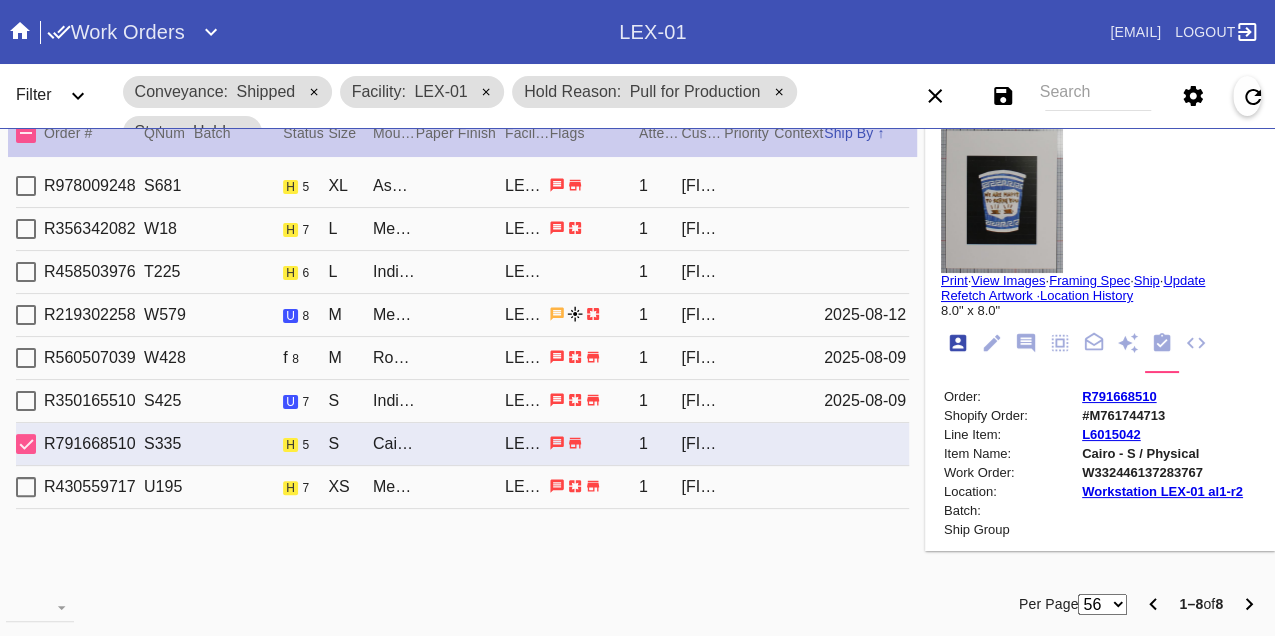 scroll, scrollTop: 24, scrollLeft: 0, axis: vertical 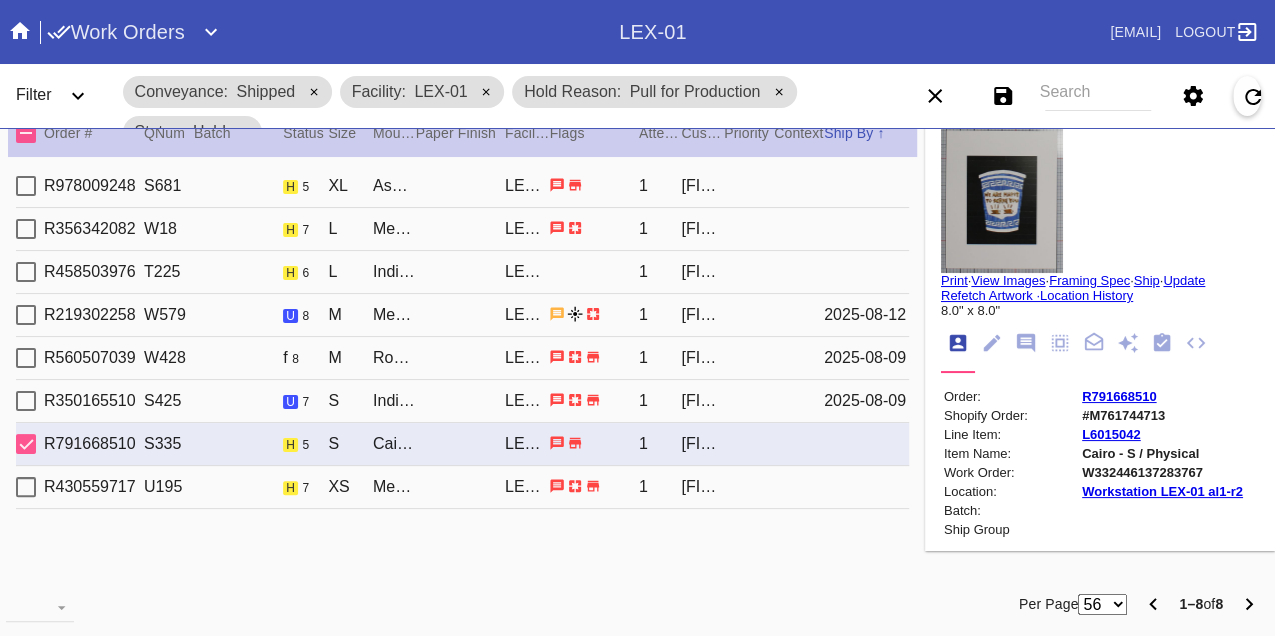 click on "W332446137283767" at bounding box center (1162, 472) 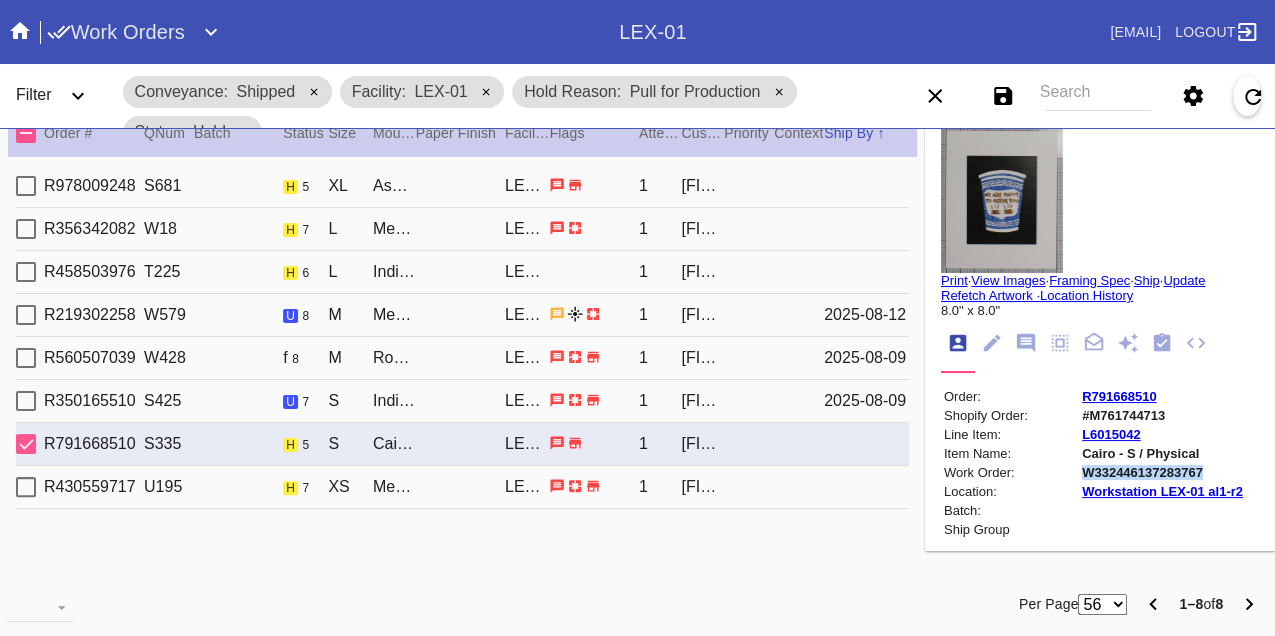 click on "W332446137283767" at bounding box center [1162, 472] 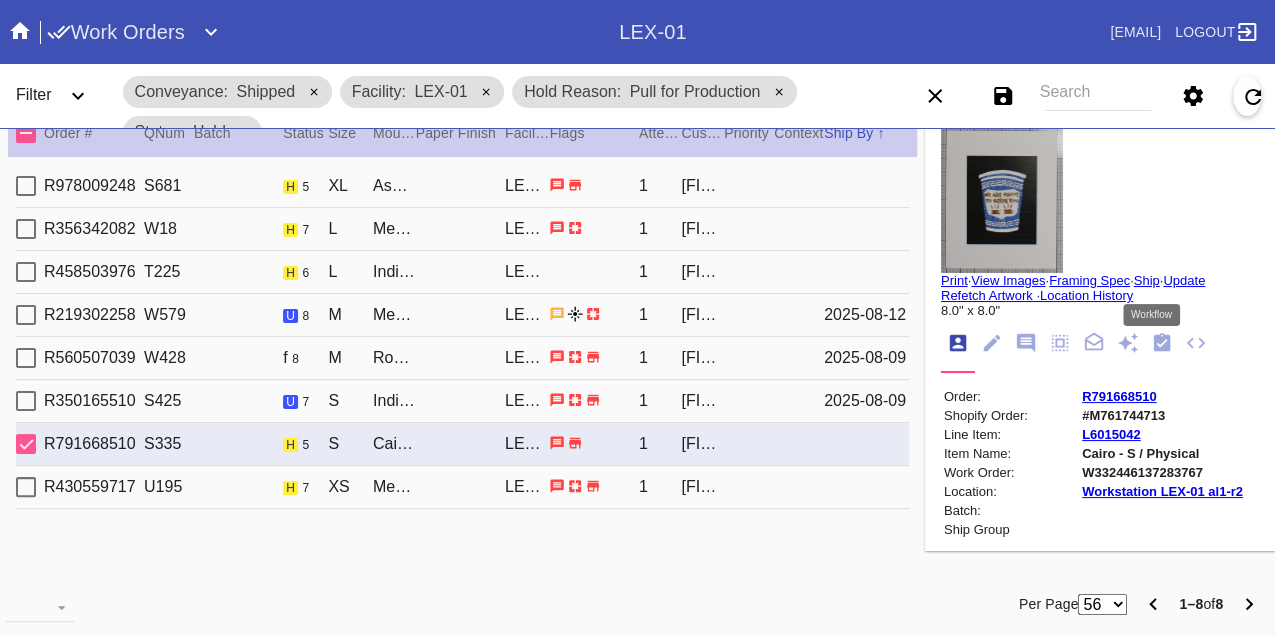 click 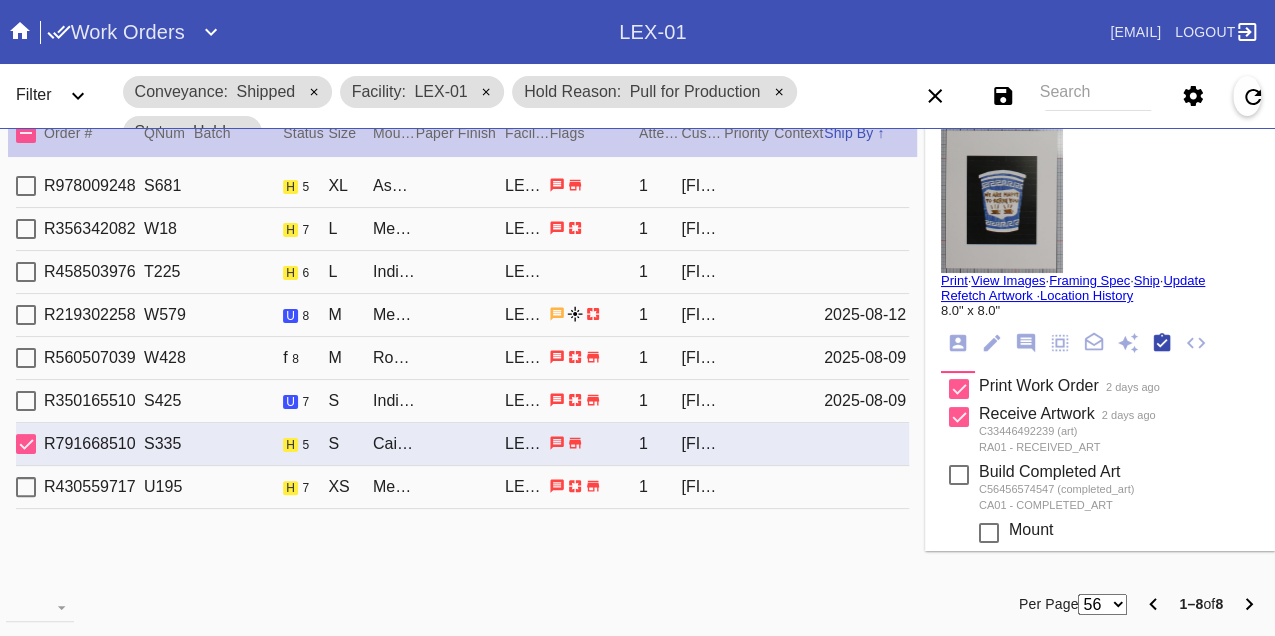 scroll, scrollTop: 318, scrollLeft: 0, axis: vertical 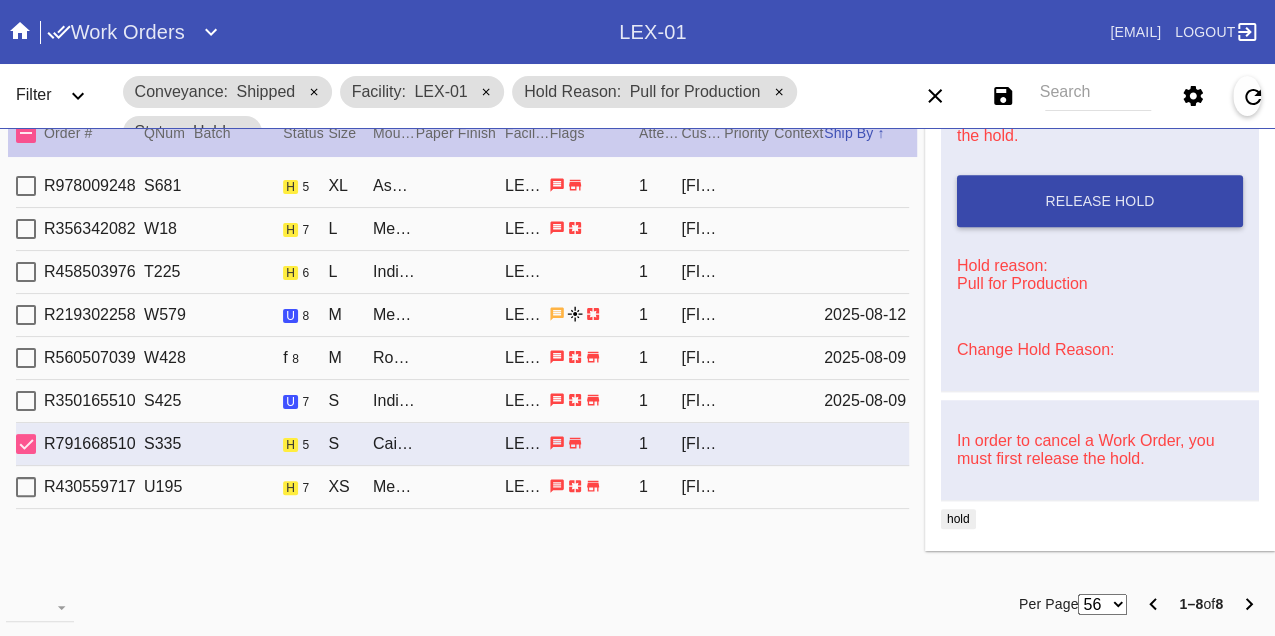 click on "Release Hold" at bounding box center [1099, 201] 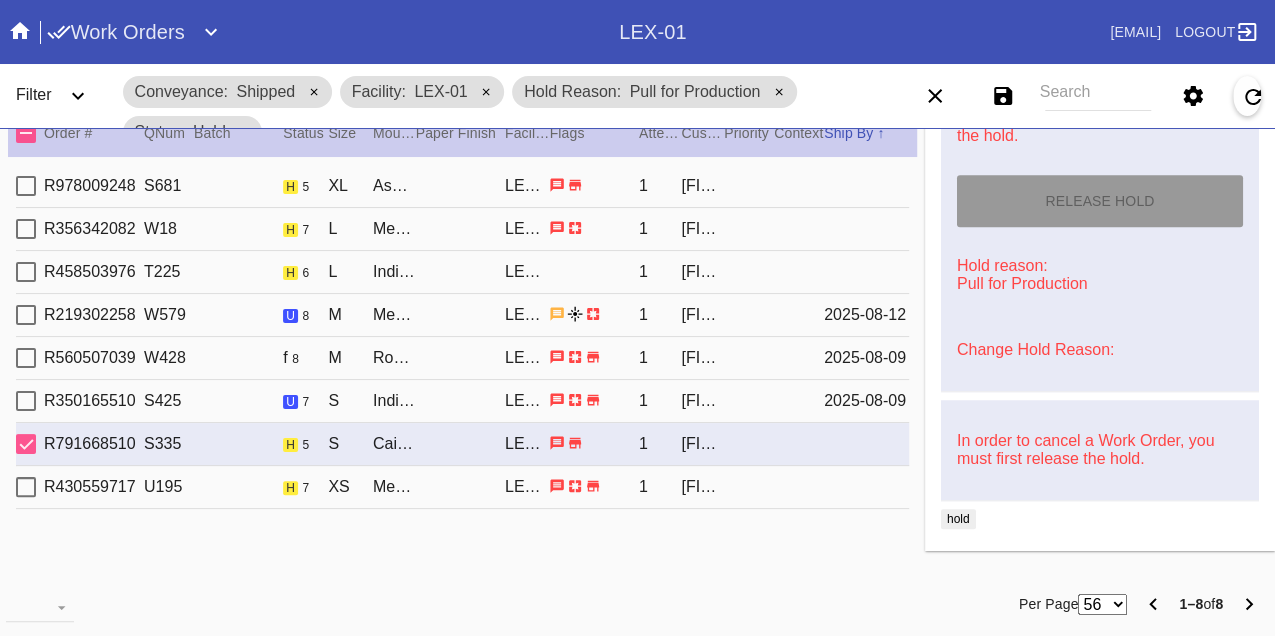 type on "8/9/2025" 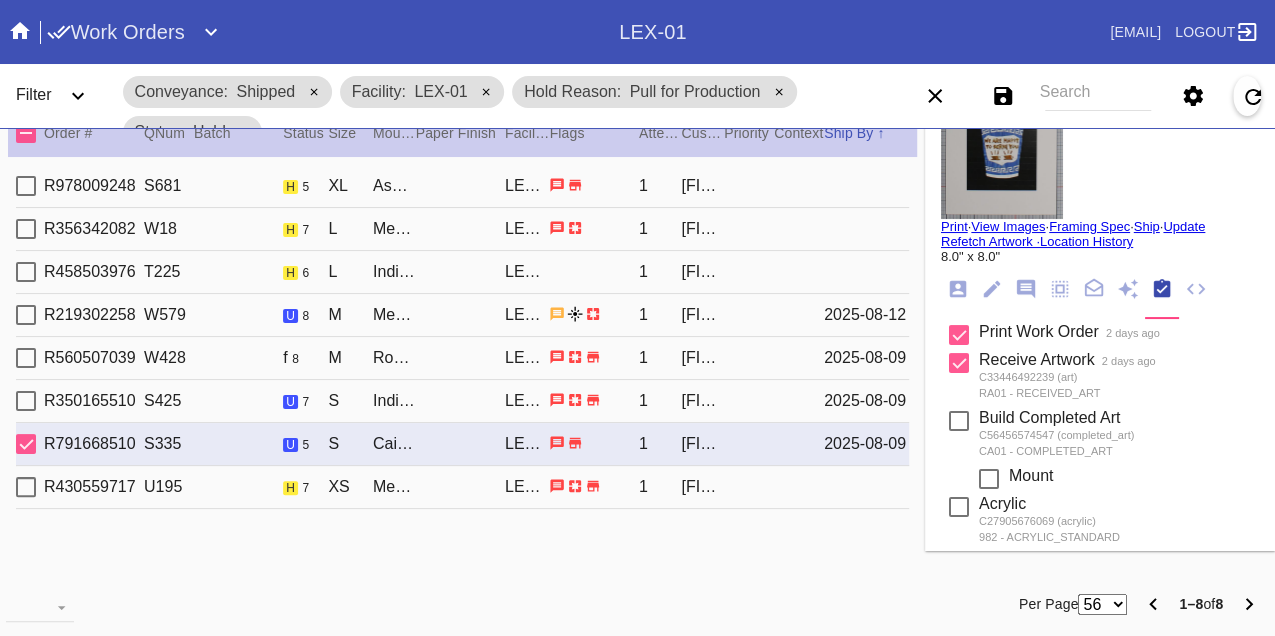 scroll, scrollTop: 0, scrollLeft: 0, axis: both 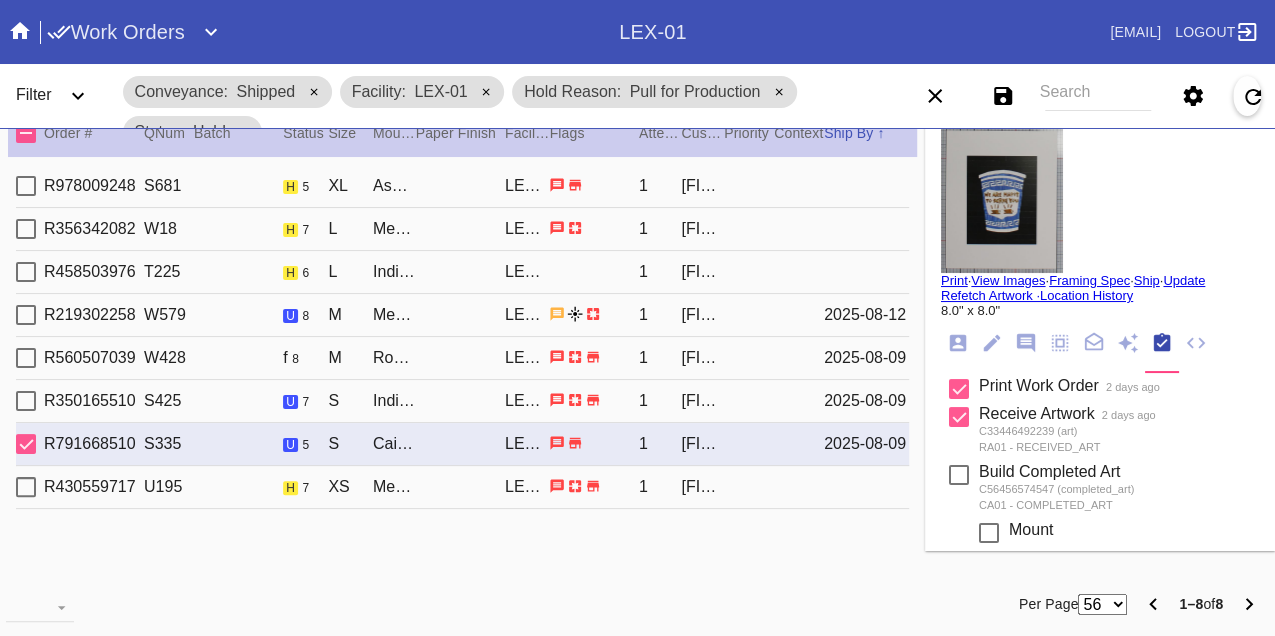 click on "Print" at bounding box center (954, 280) 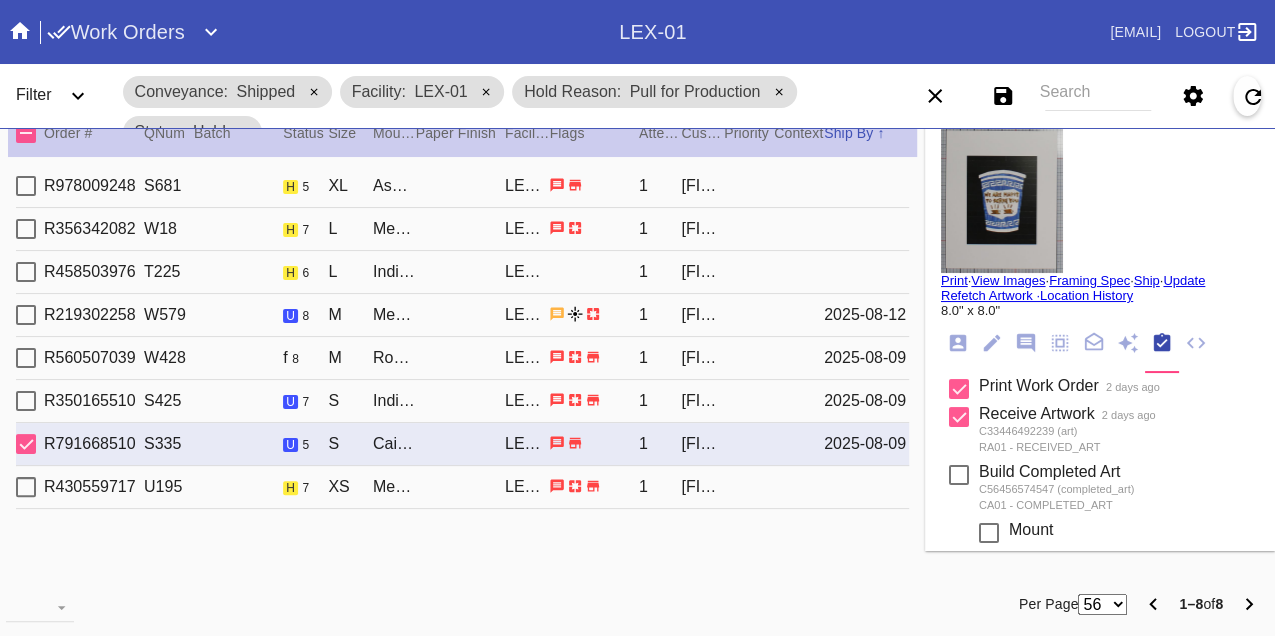 click on "R430559717 U195 h   7 XS Mercer Slim / White LEX-01 1 Jane Hwang" at bounding box center (462, 487) 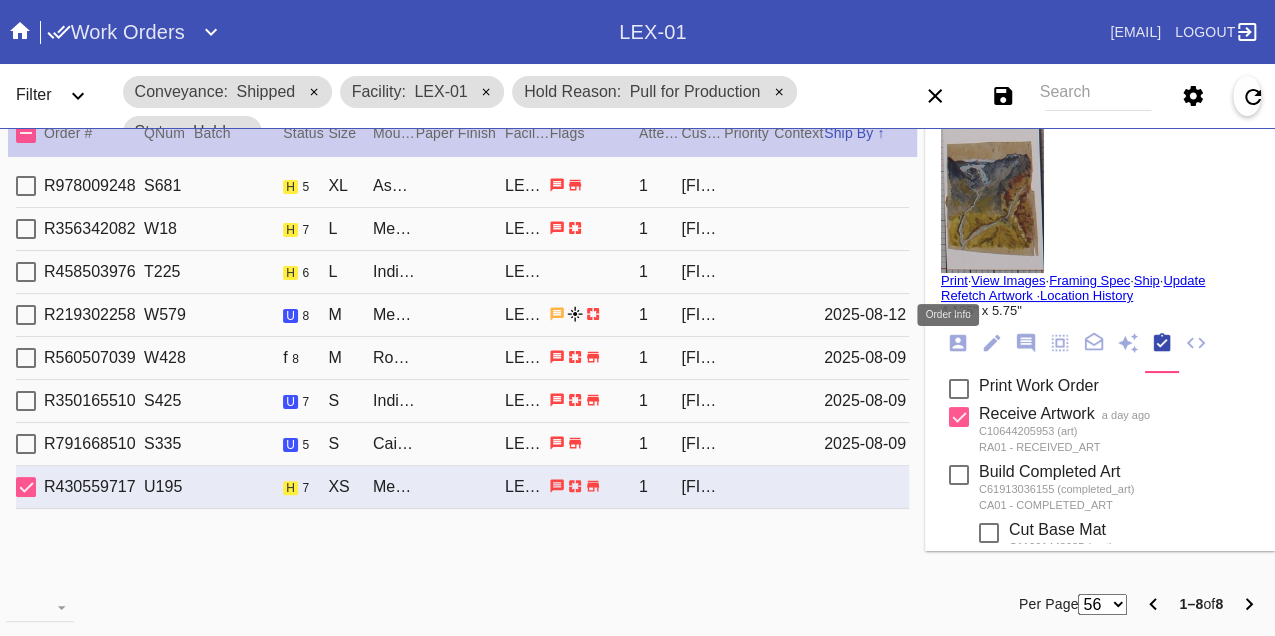 click 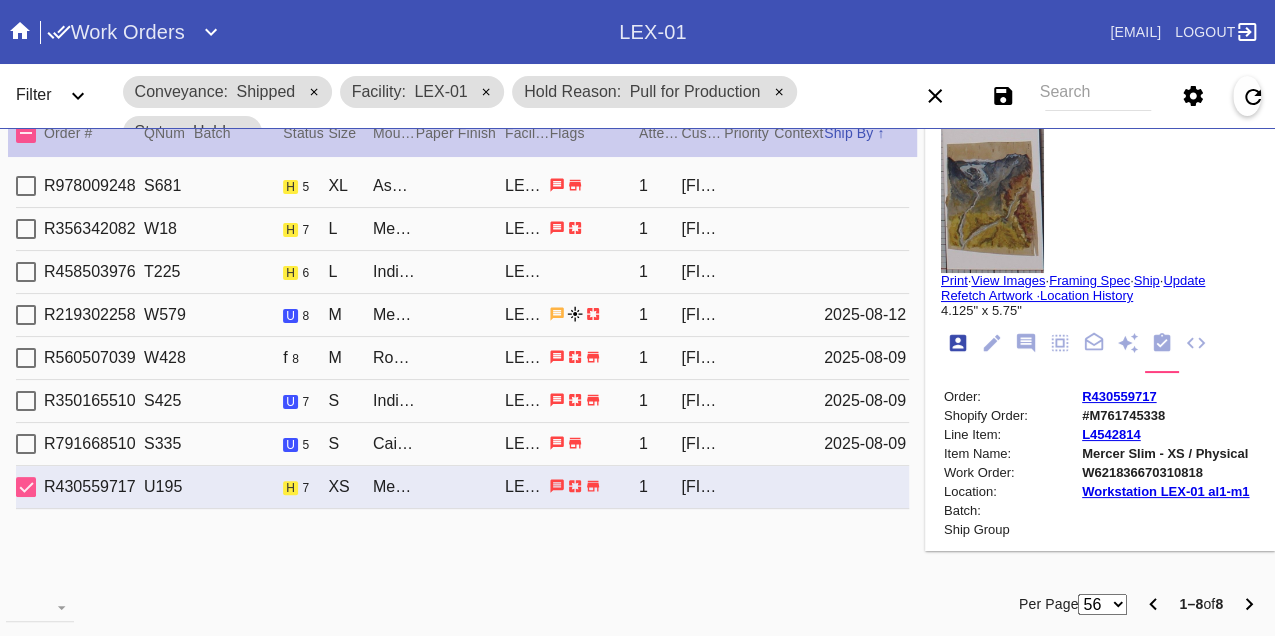 scroll, scrollTop: 24, scrollLeft: 0, axis: vertical 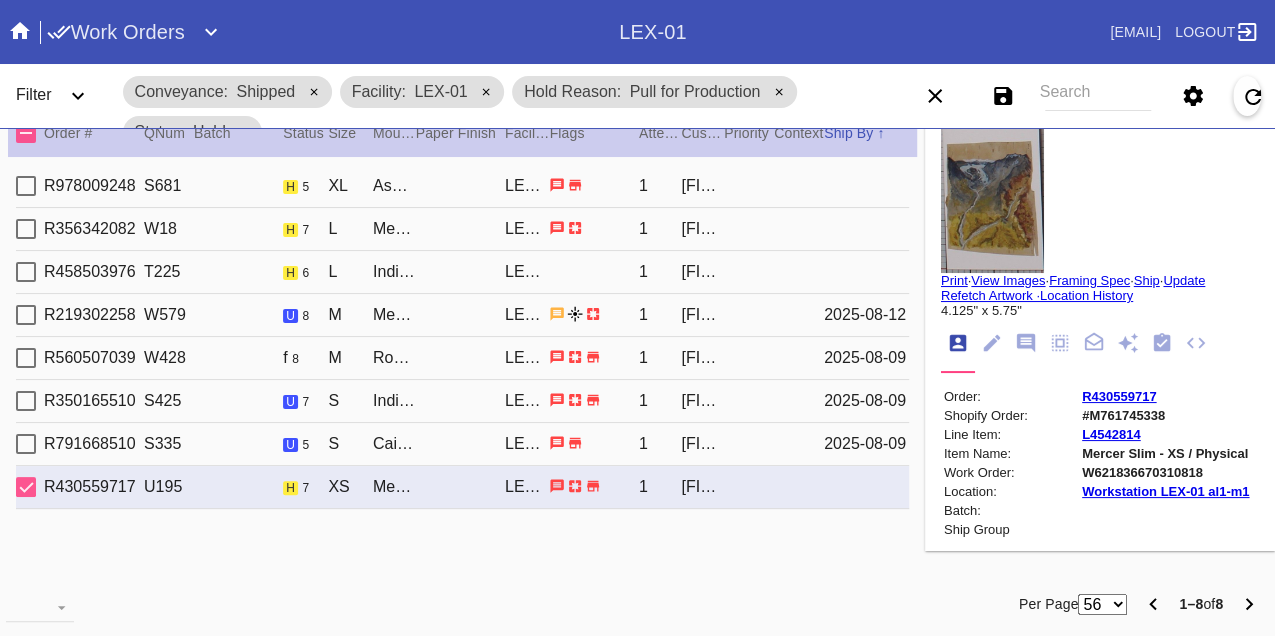 click on "W621836670310818" at bounding box center (1165, 472) 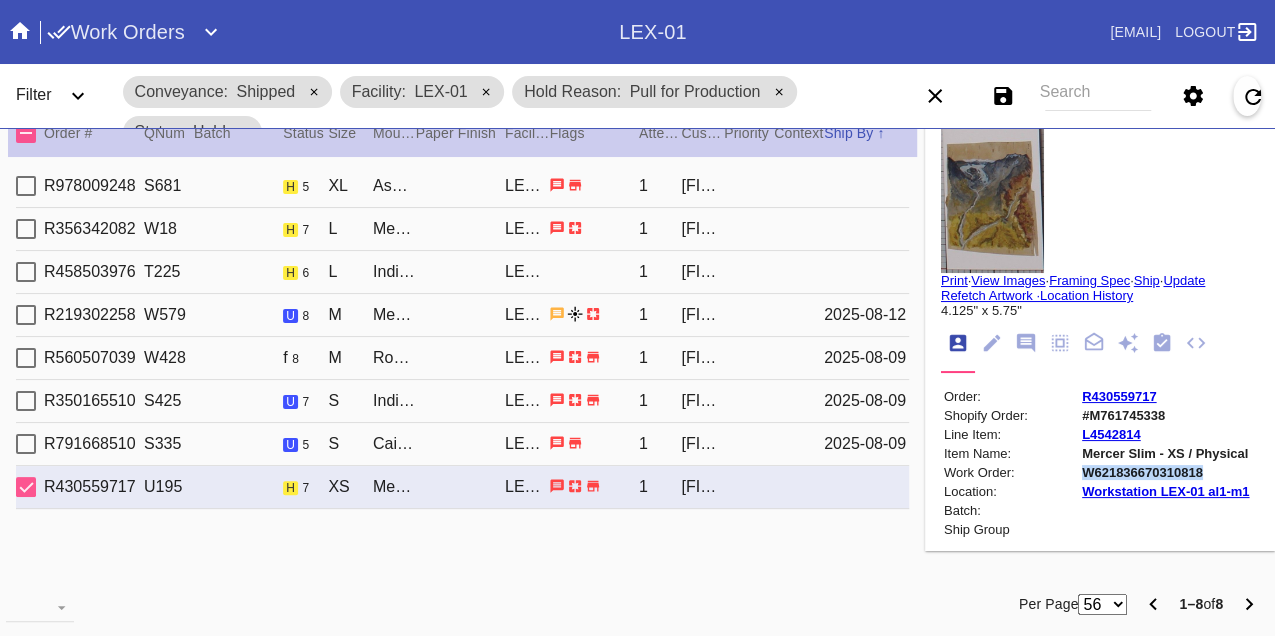 click on "W621836670310818" at bounding box center [1165, 472] 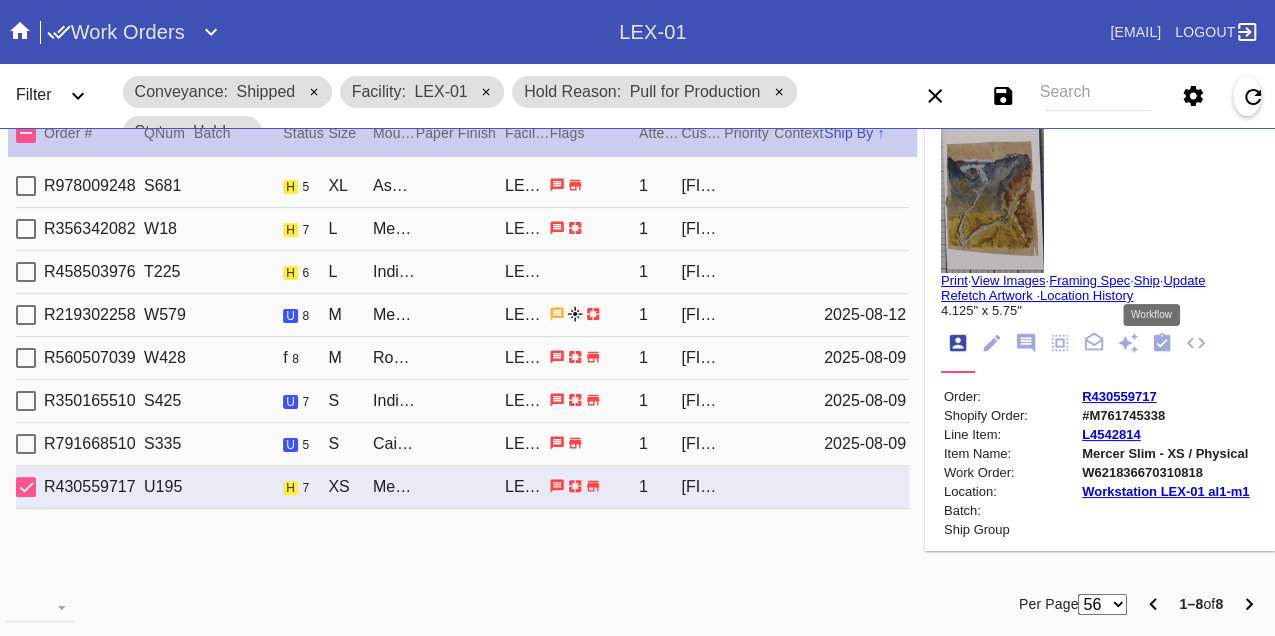 click 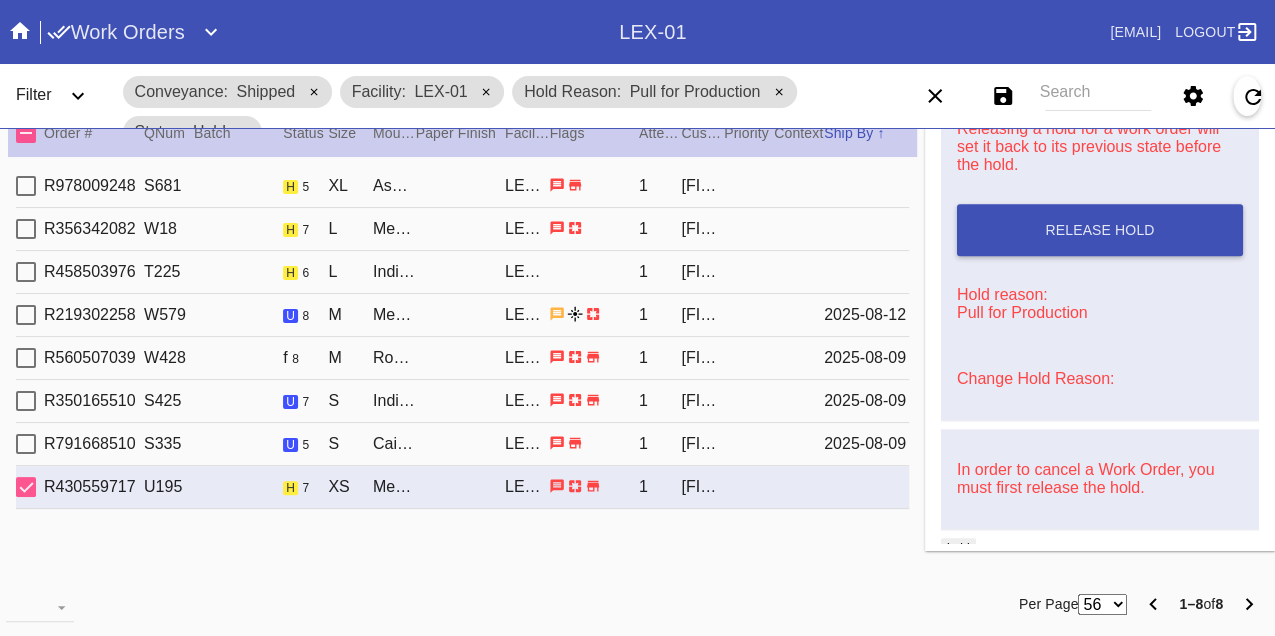 scroll, scrollTop: 948, scrollLeft: 0, axis: vertical 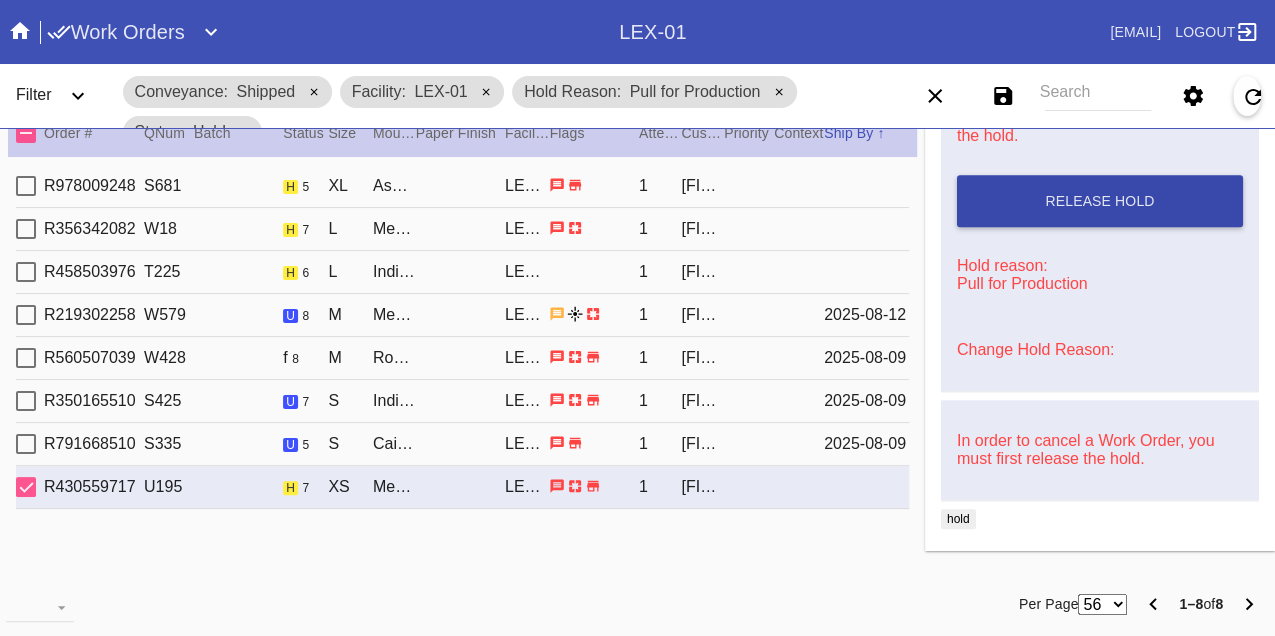 click on "Release Hold" at bounding box center (1099, 201) 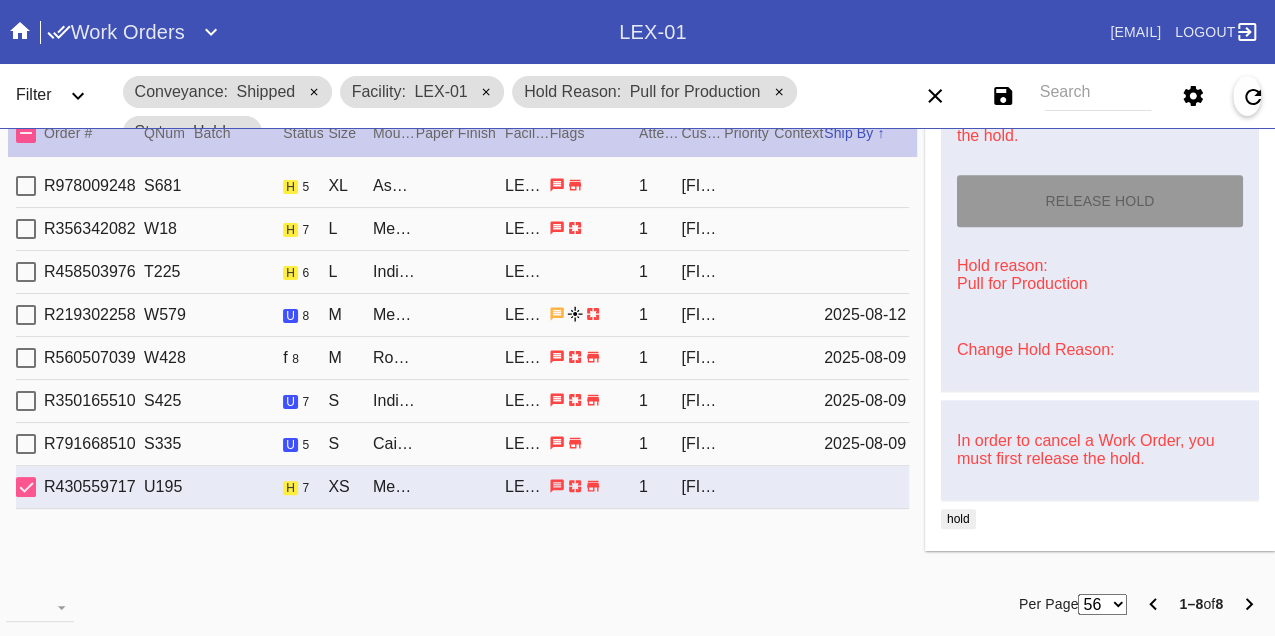 type on "8/9/2025" 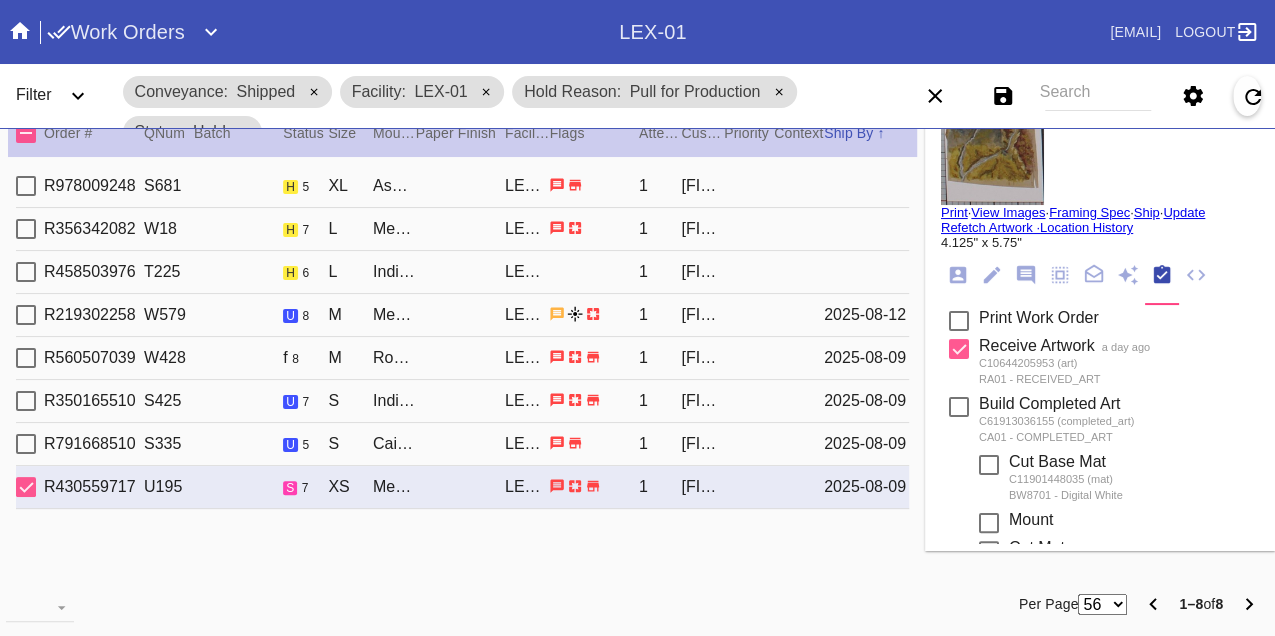 scroll, scrollTop: 0, scrollLeft: 0, axis: both 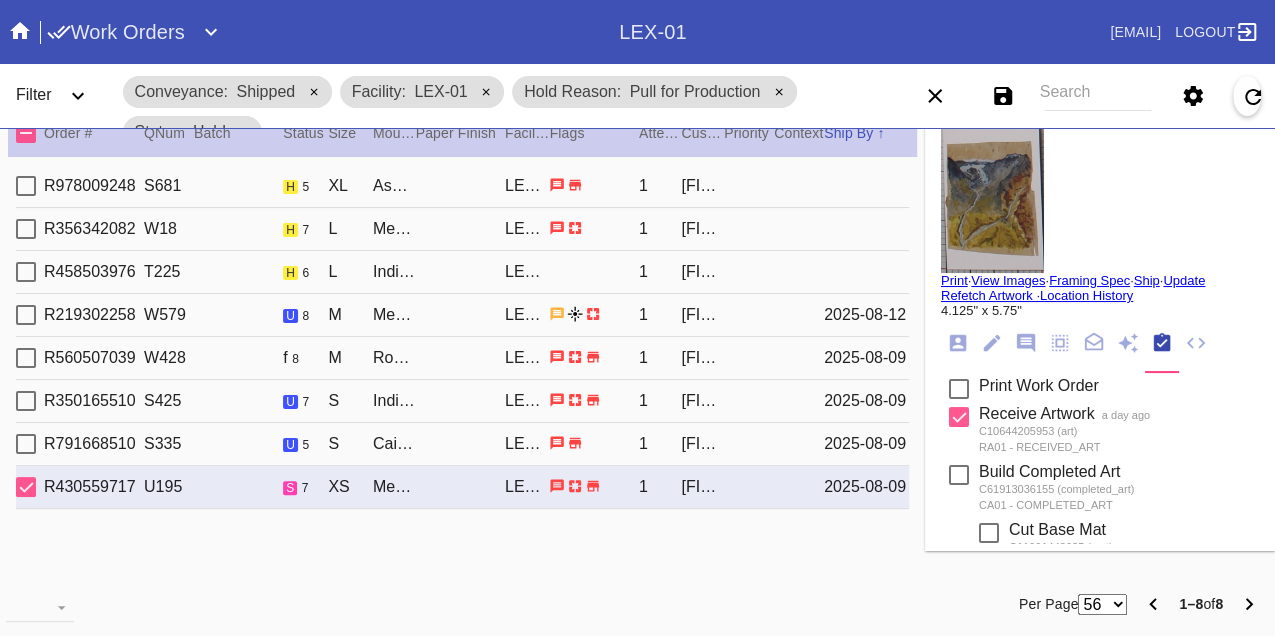 click on "Print" at bounding box center (954, 280) 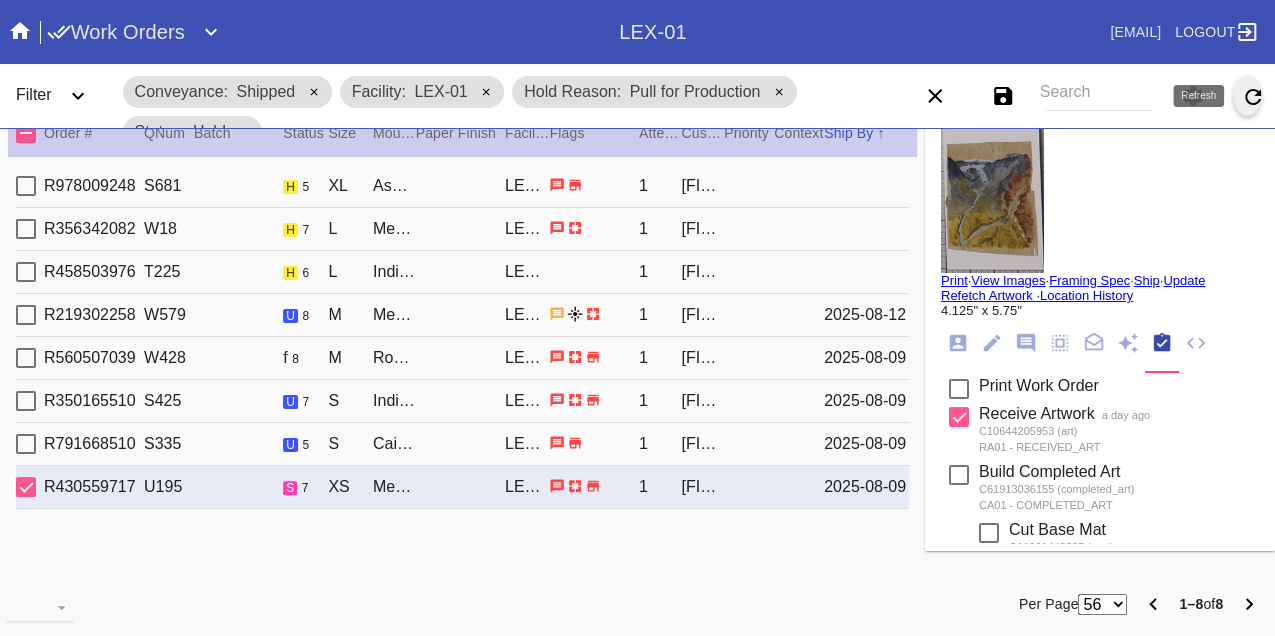 click 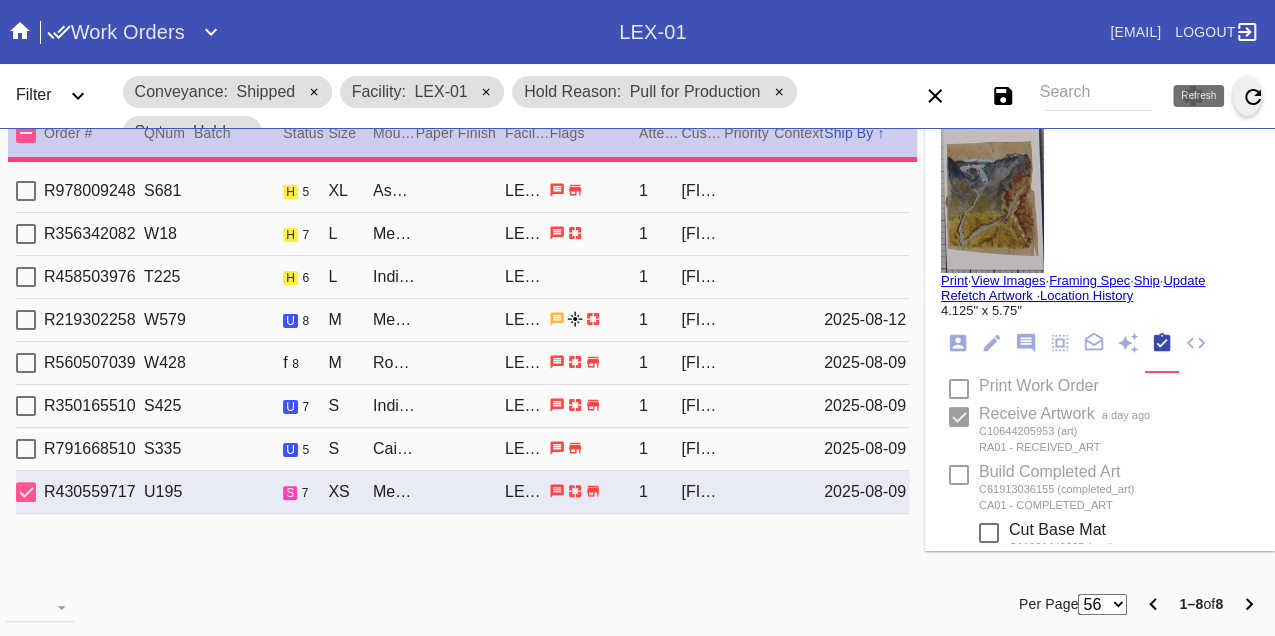 type 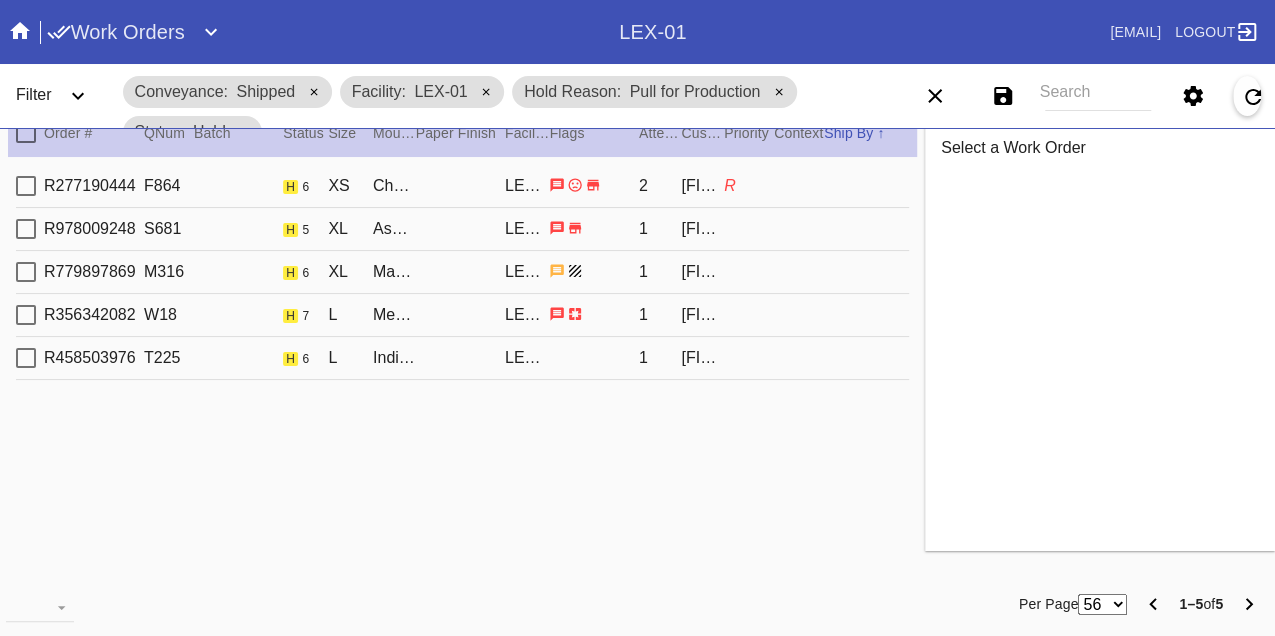 click on "R277190444 F864 h   6 XS Cherry (Gallery) / Russet LEX-01 2 Sammy Esparza
R" at bounding box center [462, 186] 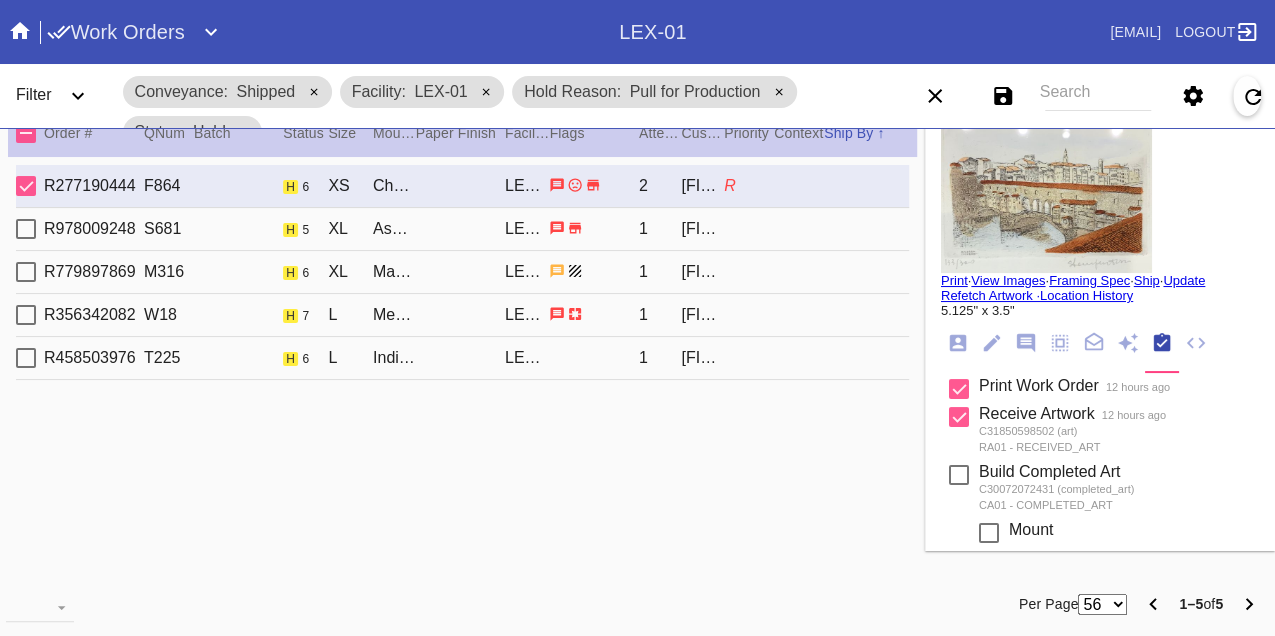click on "R978009248 S681 h   5 XL Ash (Gallery) / No Mat LEX-01 1 Jessica Rosenstock" at bounding box center [462, 229] 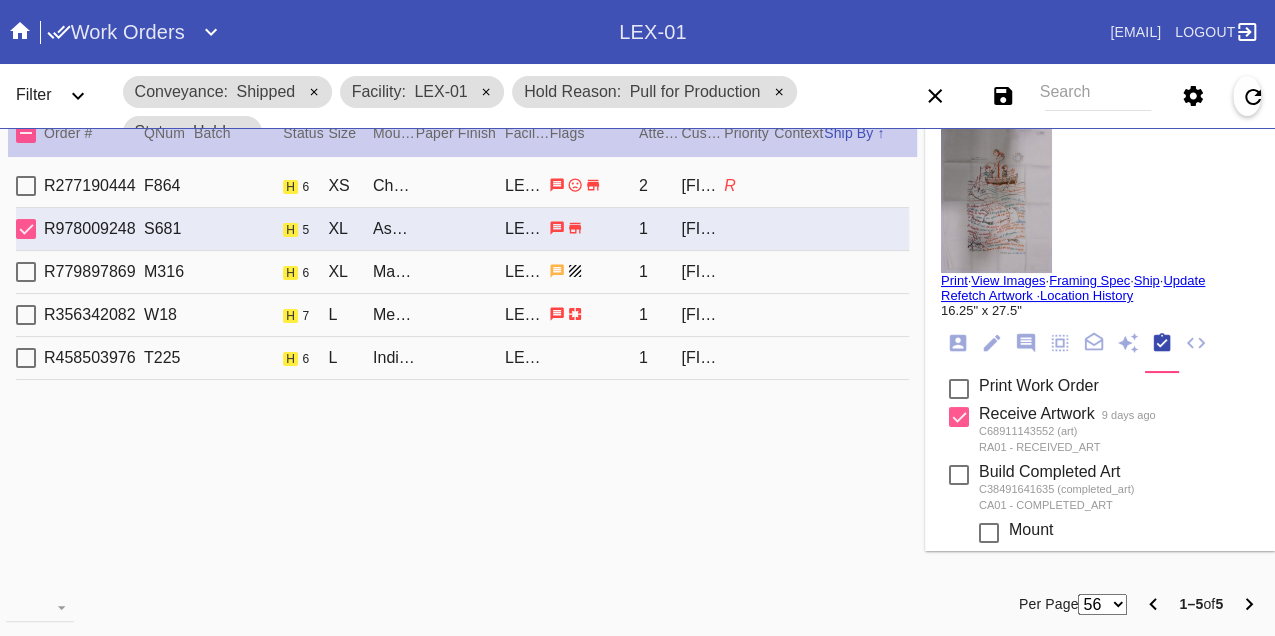 click on "R779897869 M316 h   6 XL Marquette / Light Blue Cabana Stripe LEX-01 1 Lauren Franko" at bounding box center (462, 272) 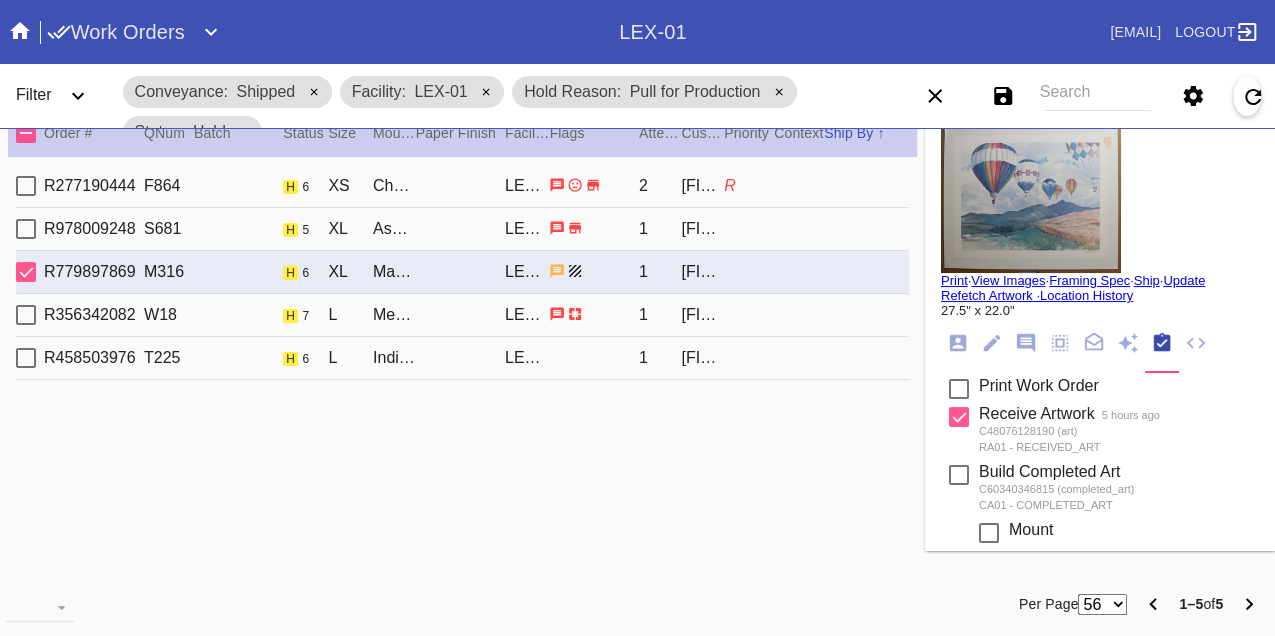 click on "R978009248 S681 h   5 XL Ash (Gallery) / No Mat LEX-01 1 Jessica Rosenstock" at bounding box center (462, 229) 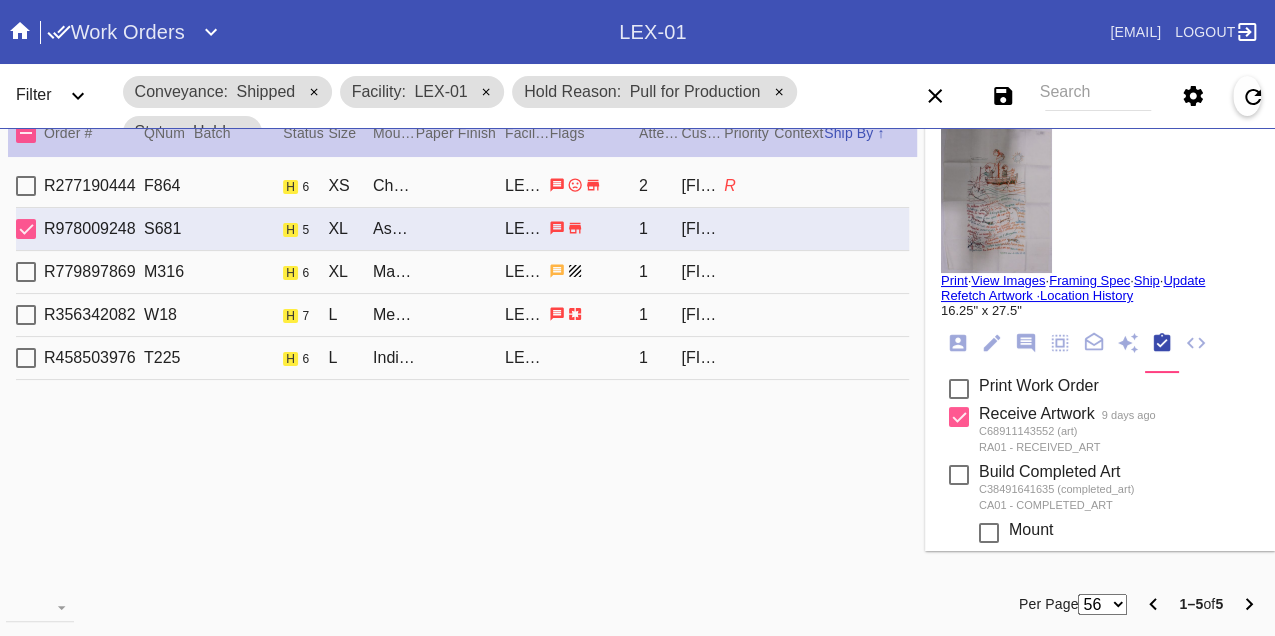click 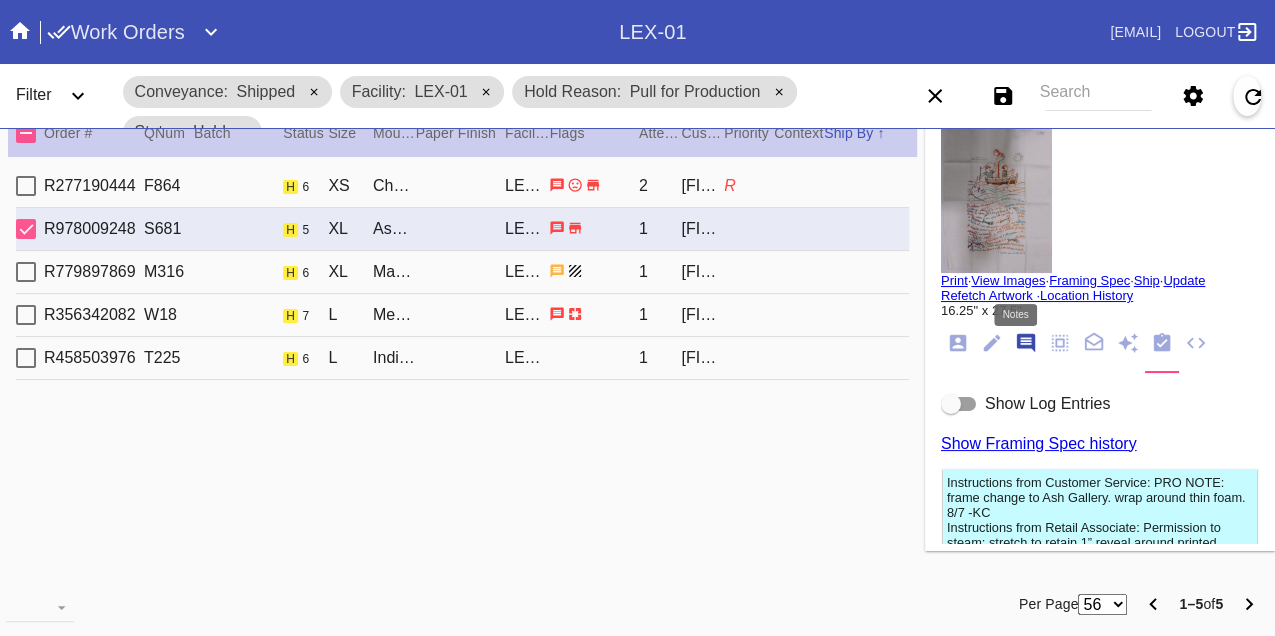 scroll, scrollTop: 122, scrollLeft: 0, axis: vertical 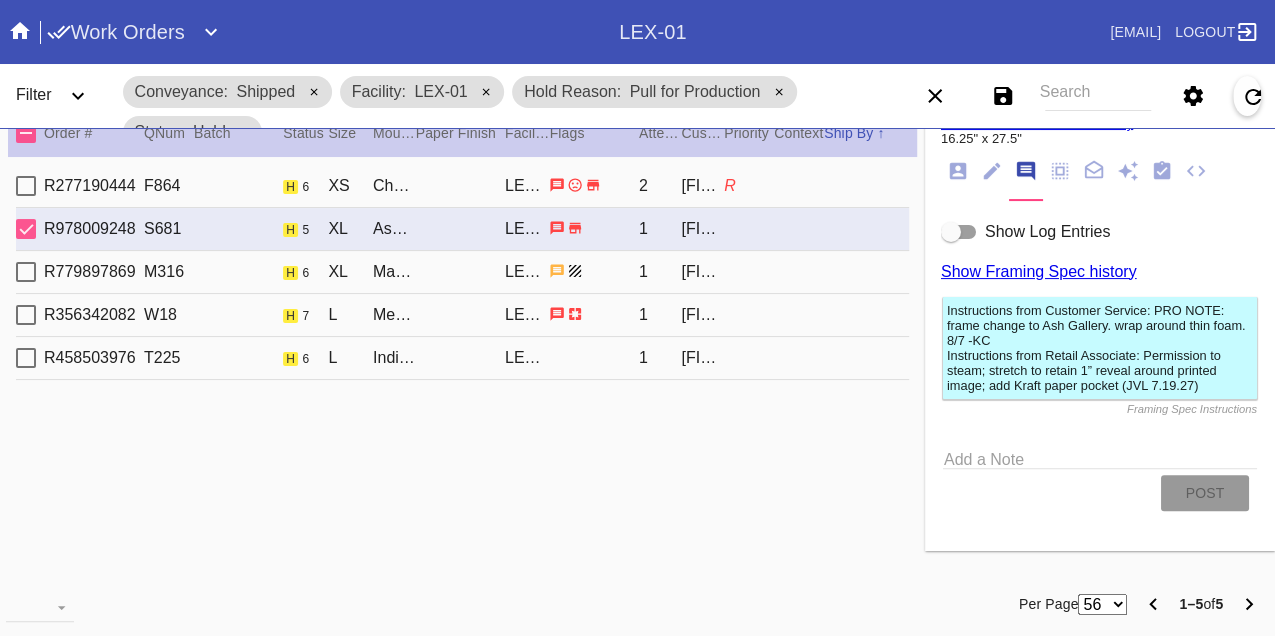 click at bounding box center (951, 232) 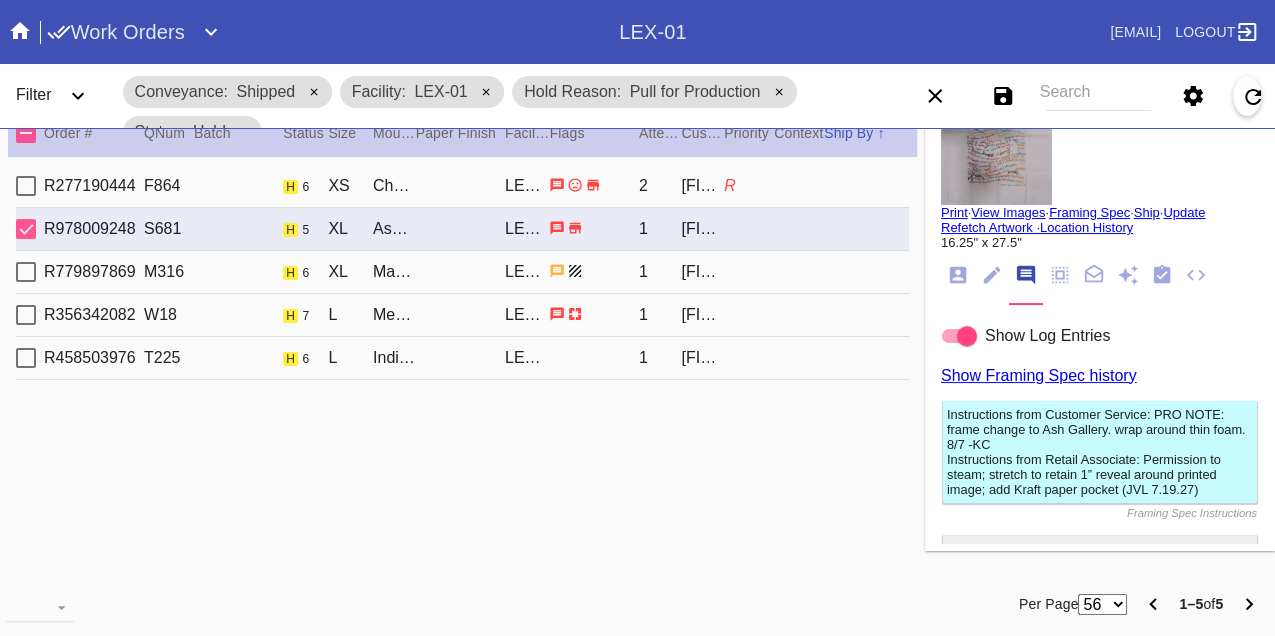 scroll, scrollTop: 0, scrollLeft: 0, axis: both 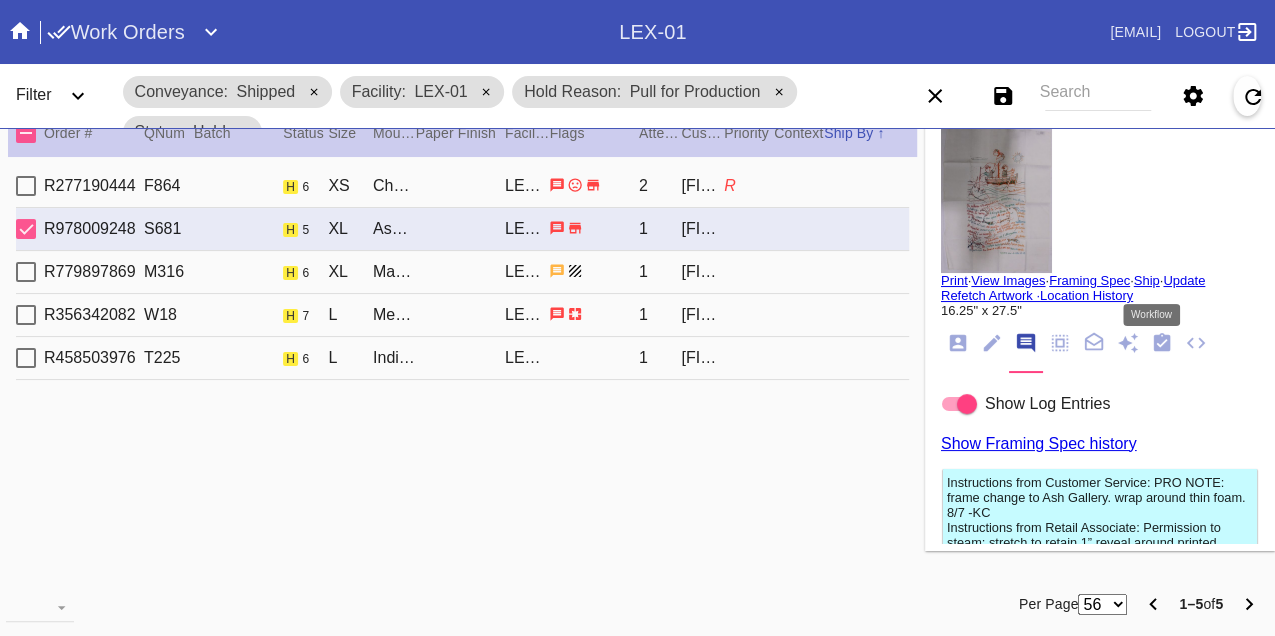 click 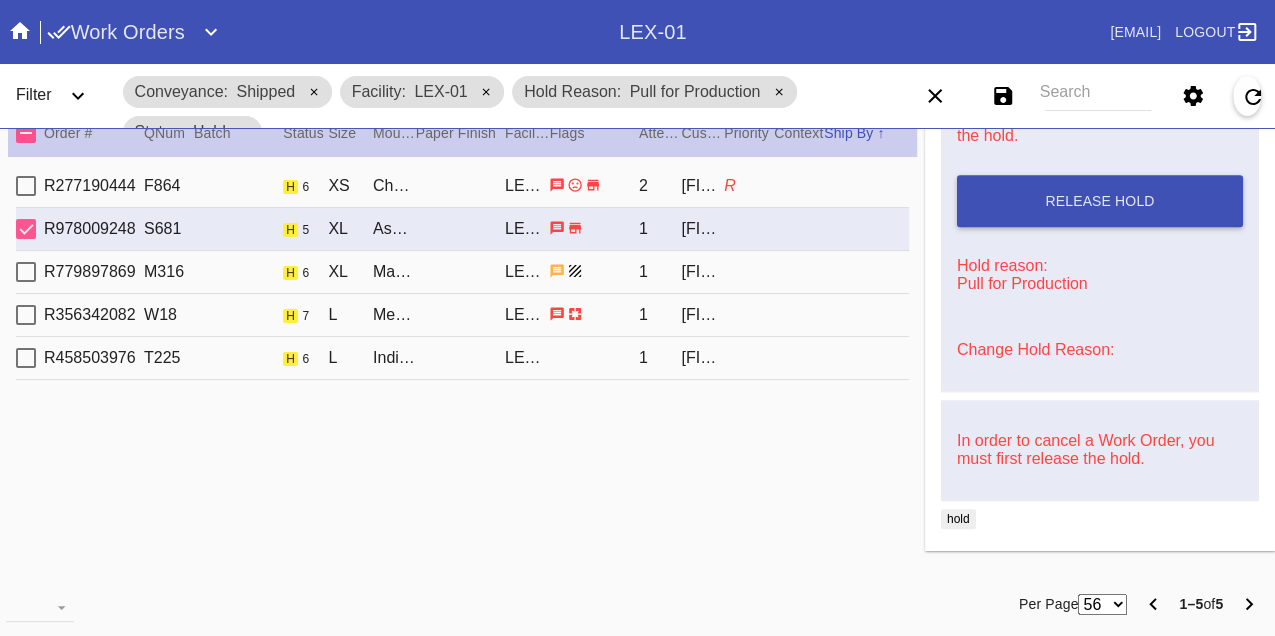 scroll, scrollTop: 798, scrollLeft: 0, axis: vertical 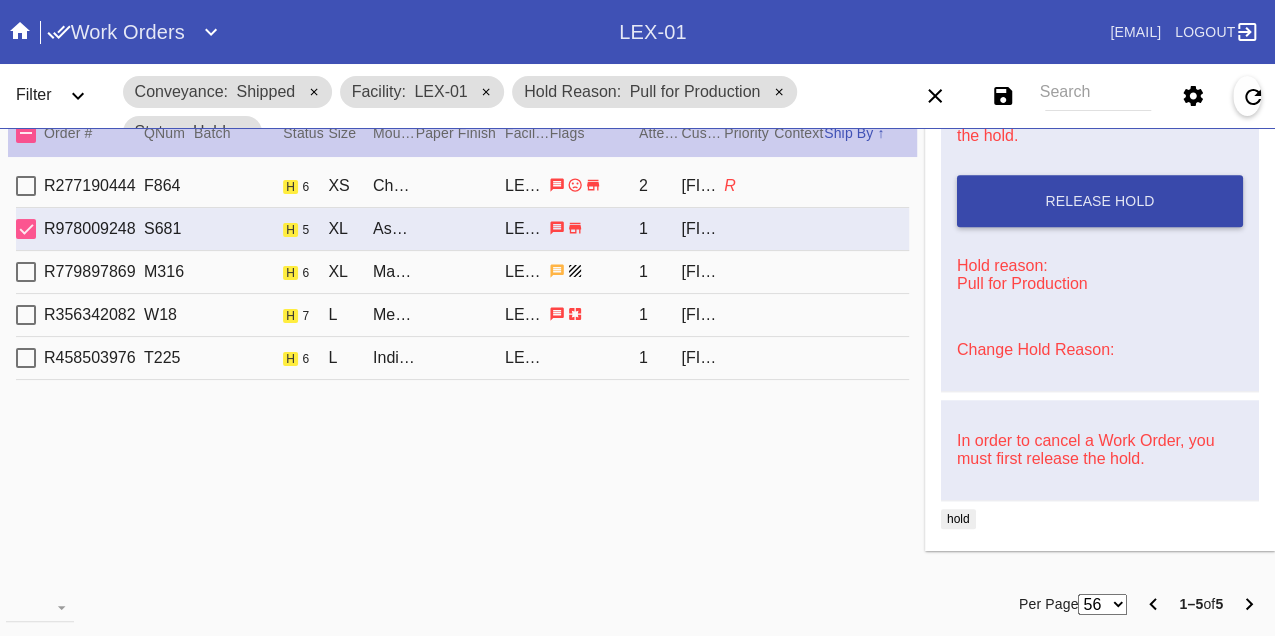click on "Release Hold" at bounding box center (1100, 201) 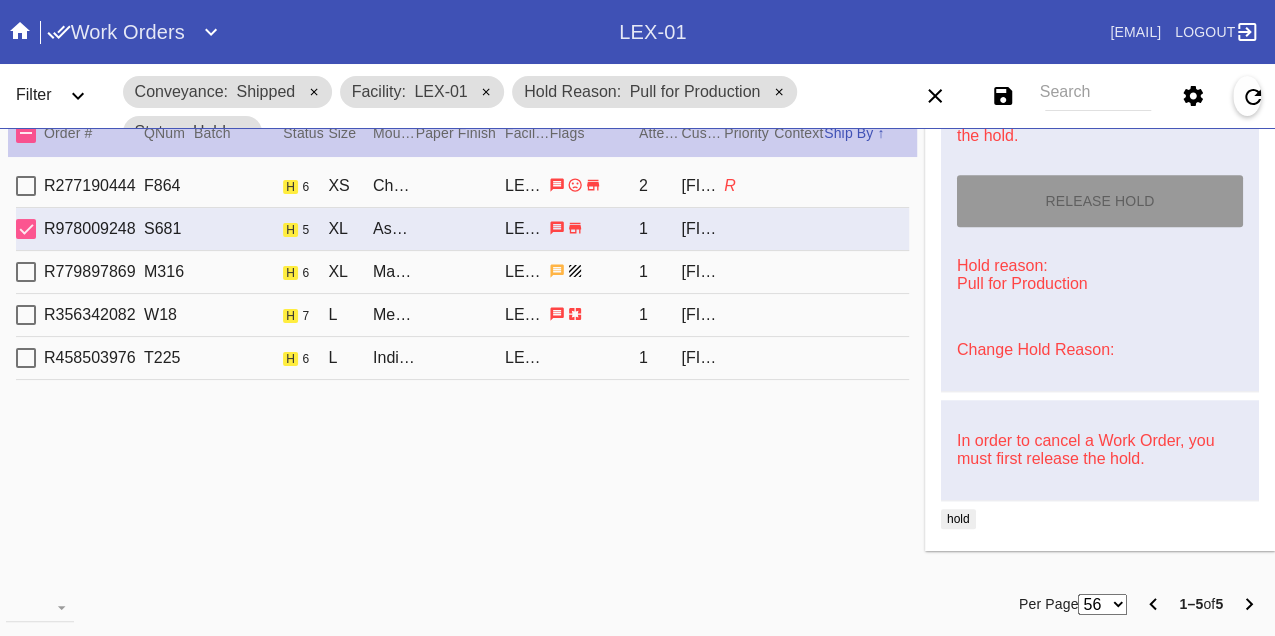 type on "8/9/2025" 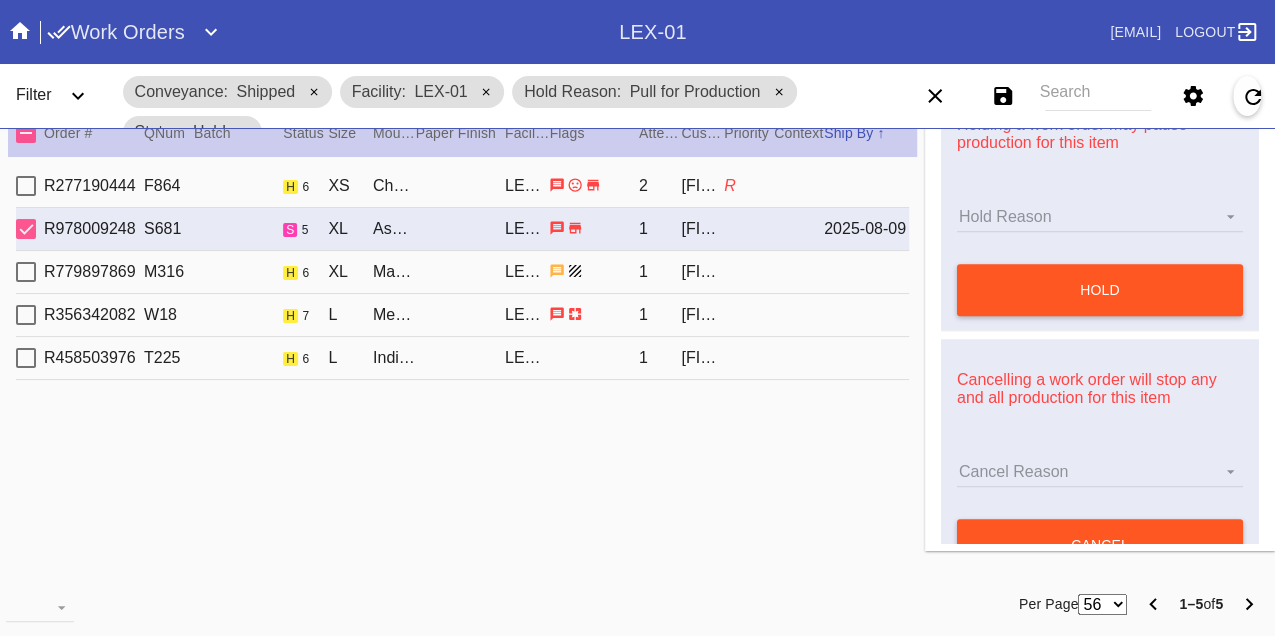 scroll, scrollTop: 0, scrollLeft: 0, axis: both 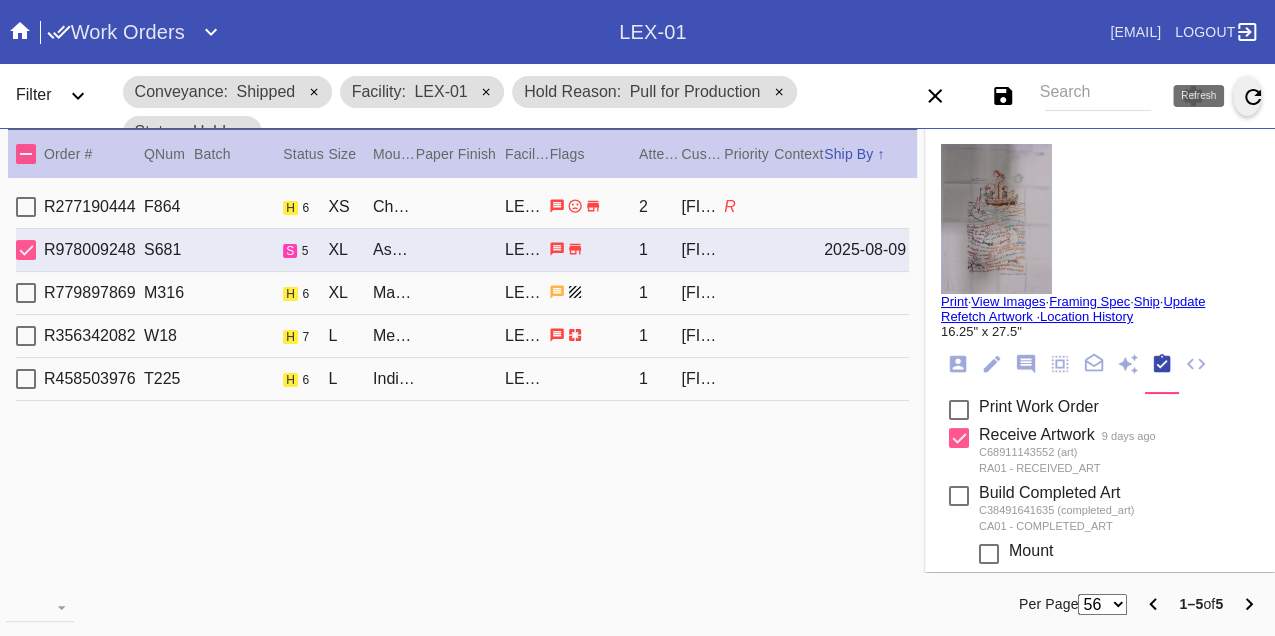 click 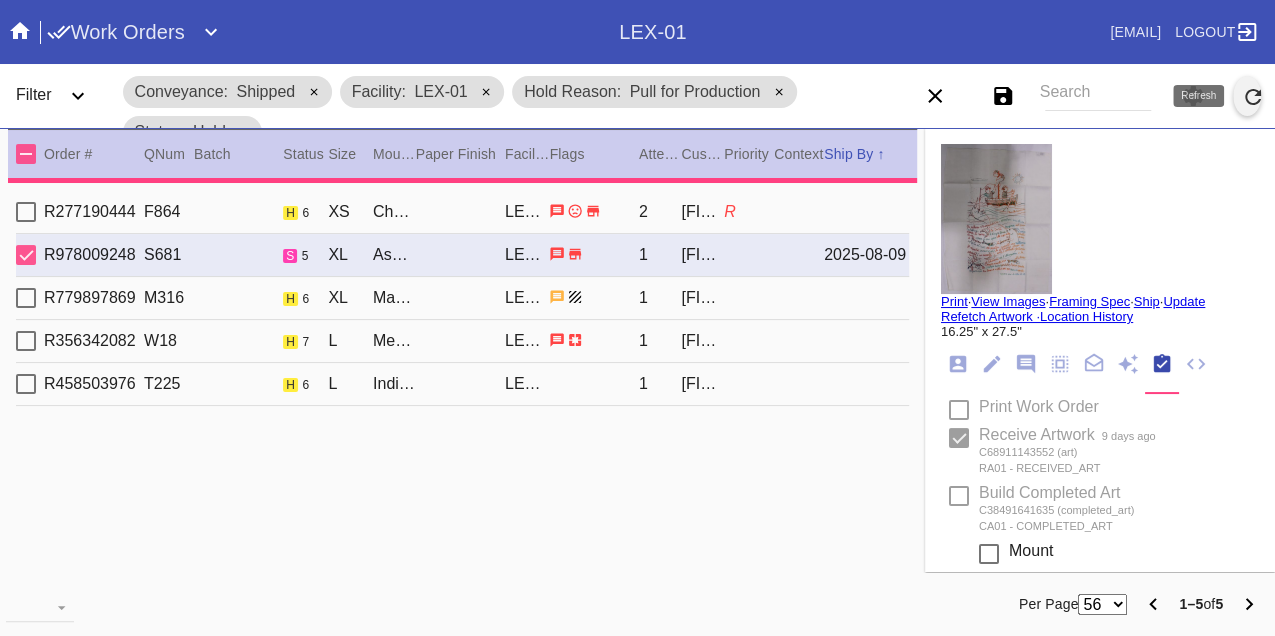 type 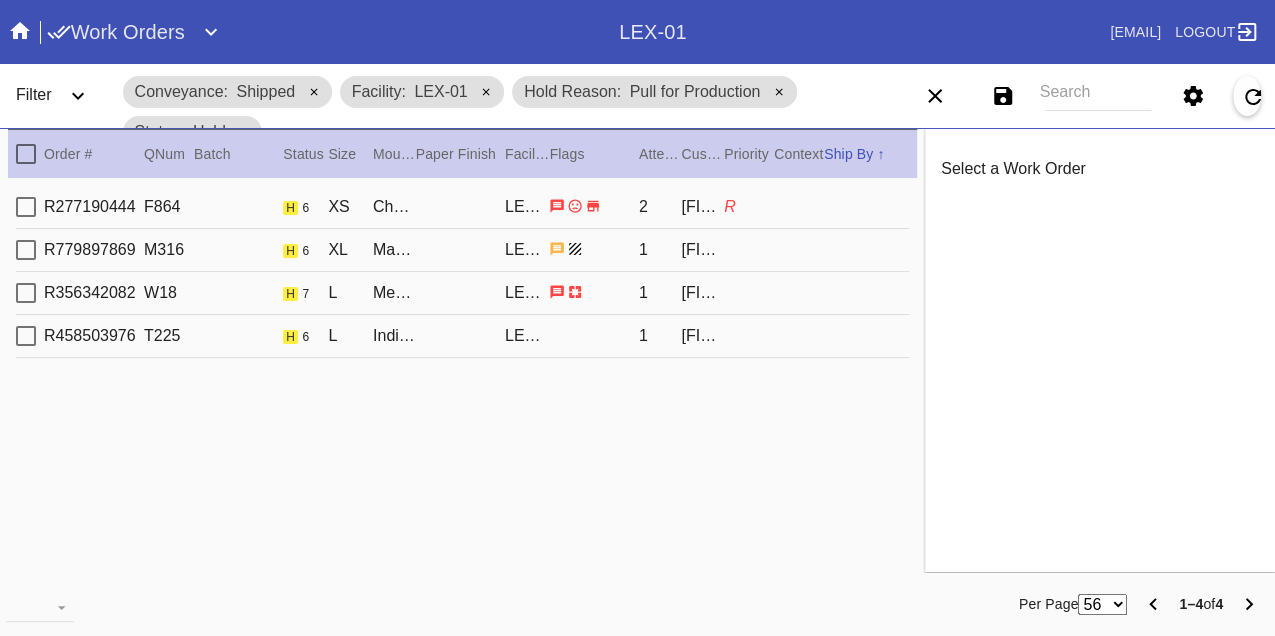 click on "R277190444 F864 h   6 XS Cherry (Gallery) / Russet LEX-01 2 Sammy Esparza
R" at bounding box center (462, 207) 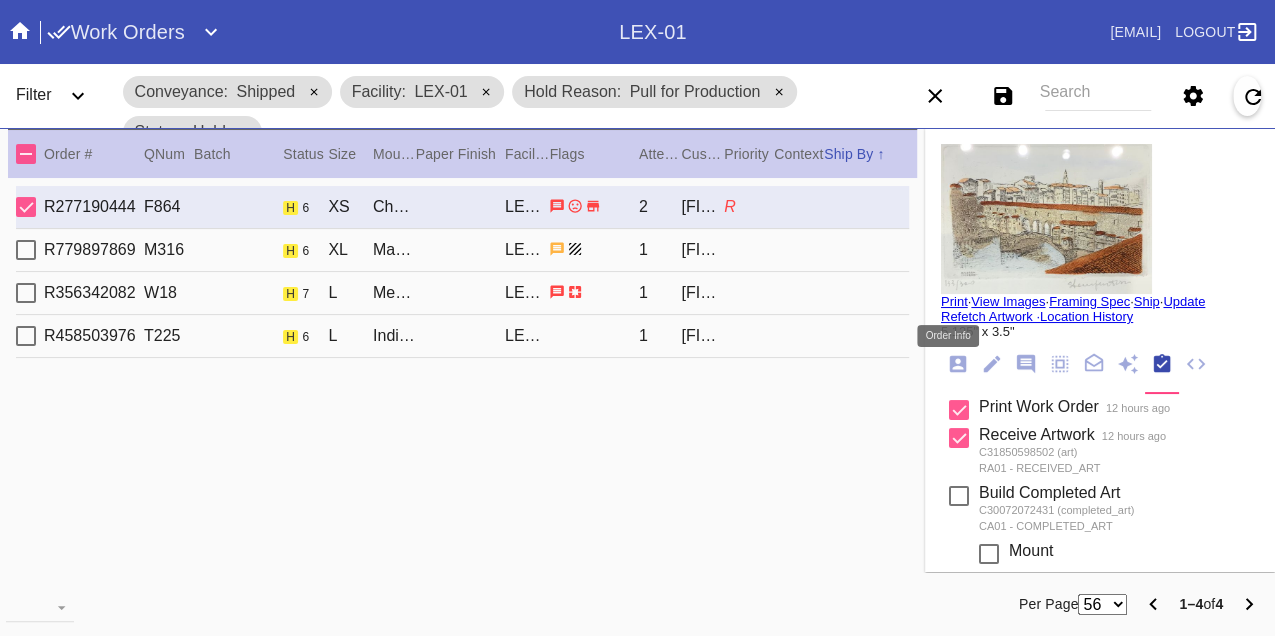 click 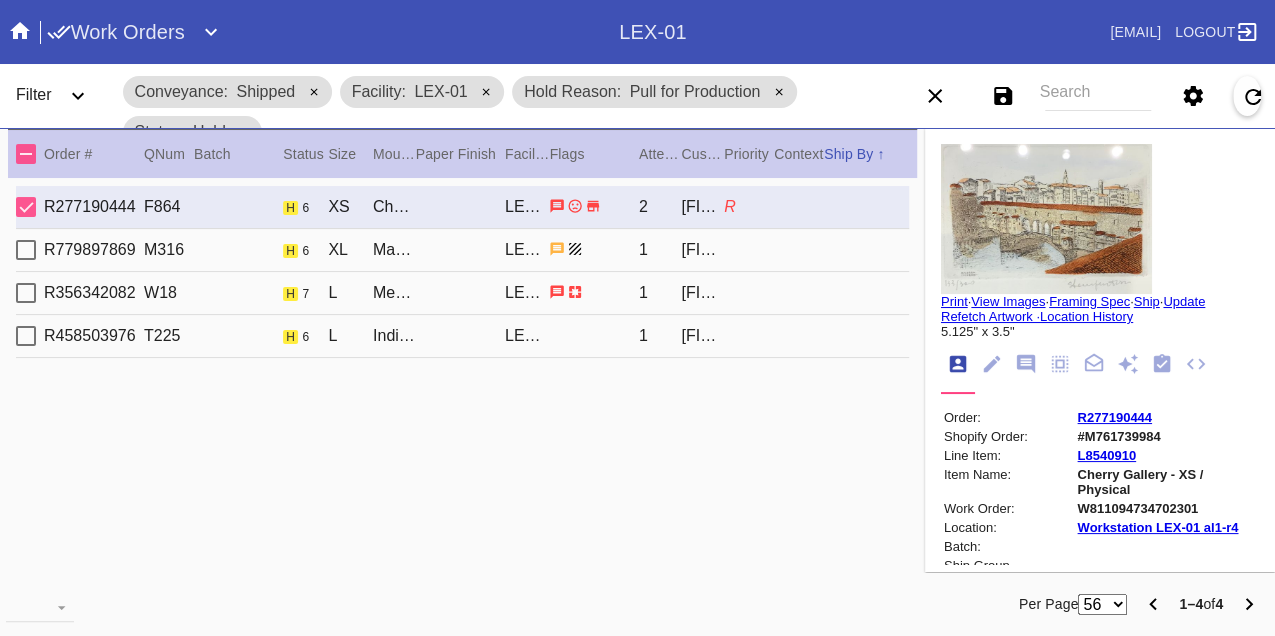 click on "W811094734702301" at bounding box center (1167, 508) 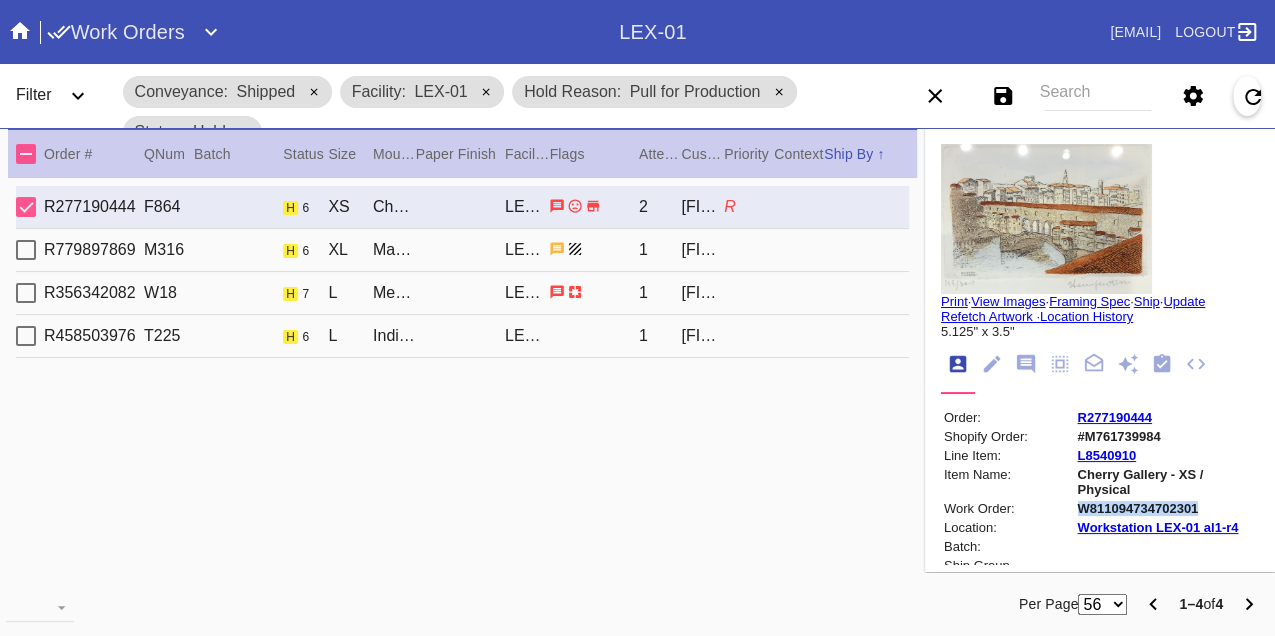 click on "W811094734702301" at bounding box center [1167, 508] 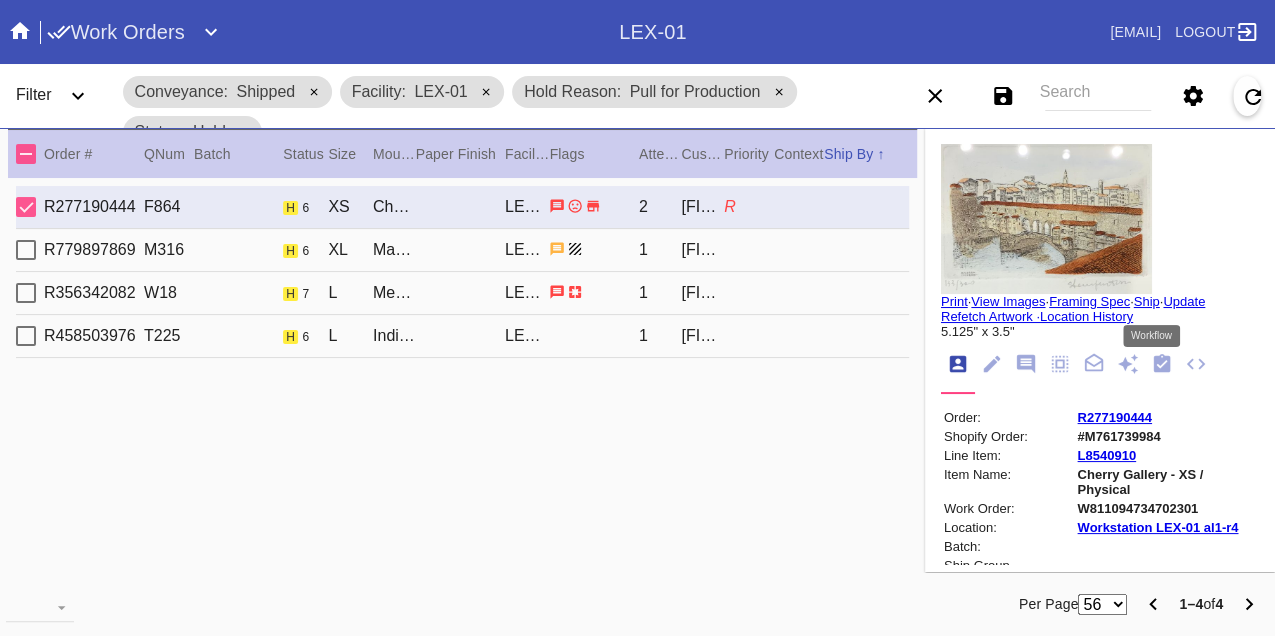click 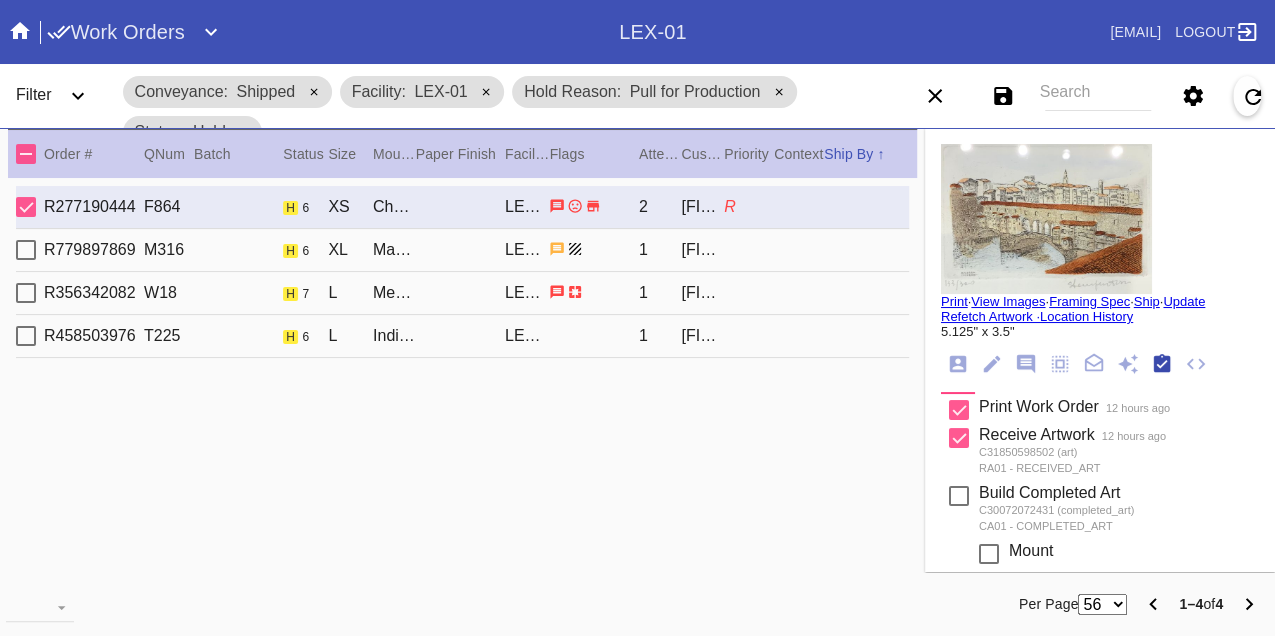 scroll, scrollTop: 318, scrollLeft: 0, axis: vertical 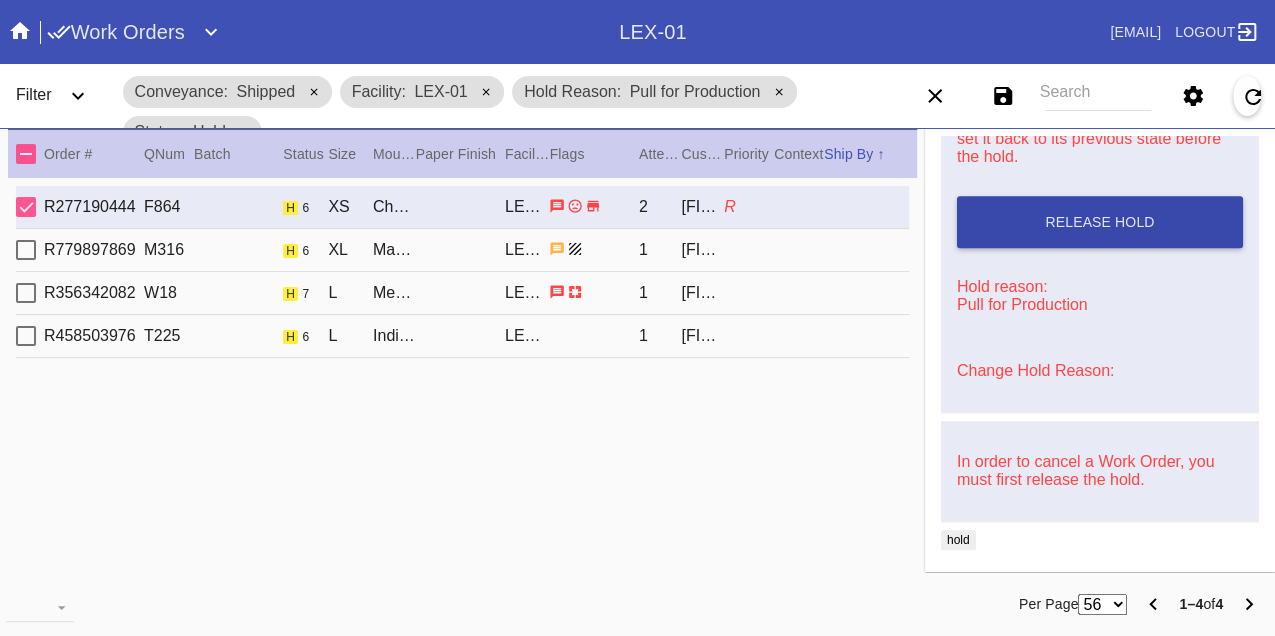 click on "Release Hold" at bounding box center (1100, 222) 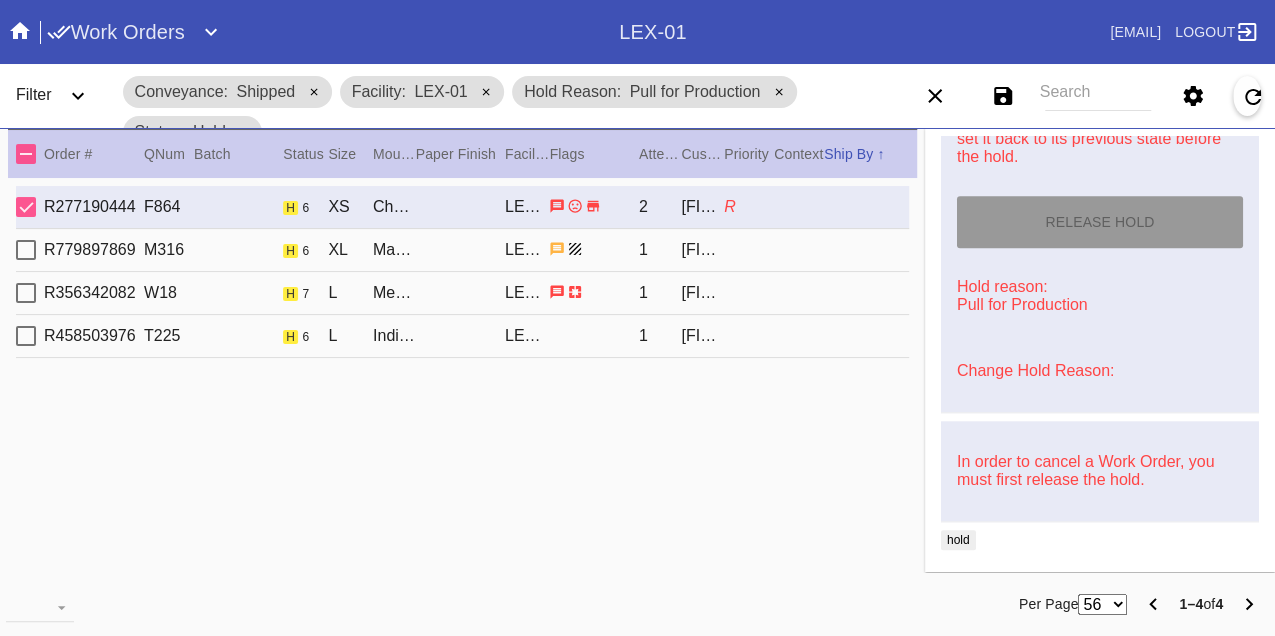 type on "8/9/2025" 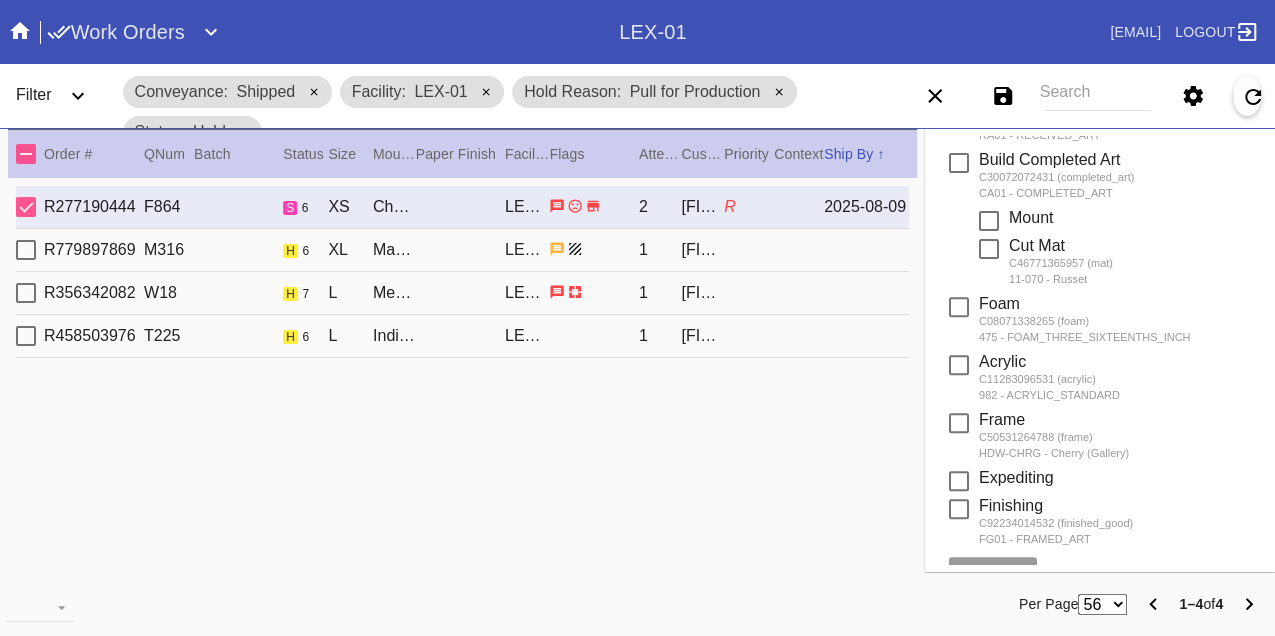 scroll, scrollTop: 0, scrollLeft: 0, axis: both 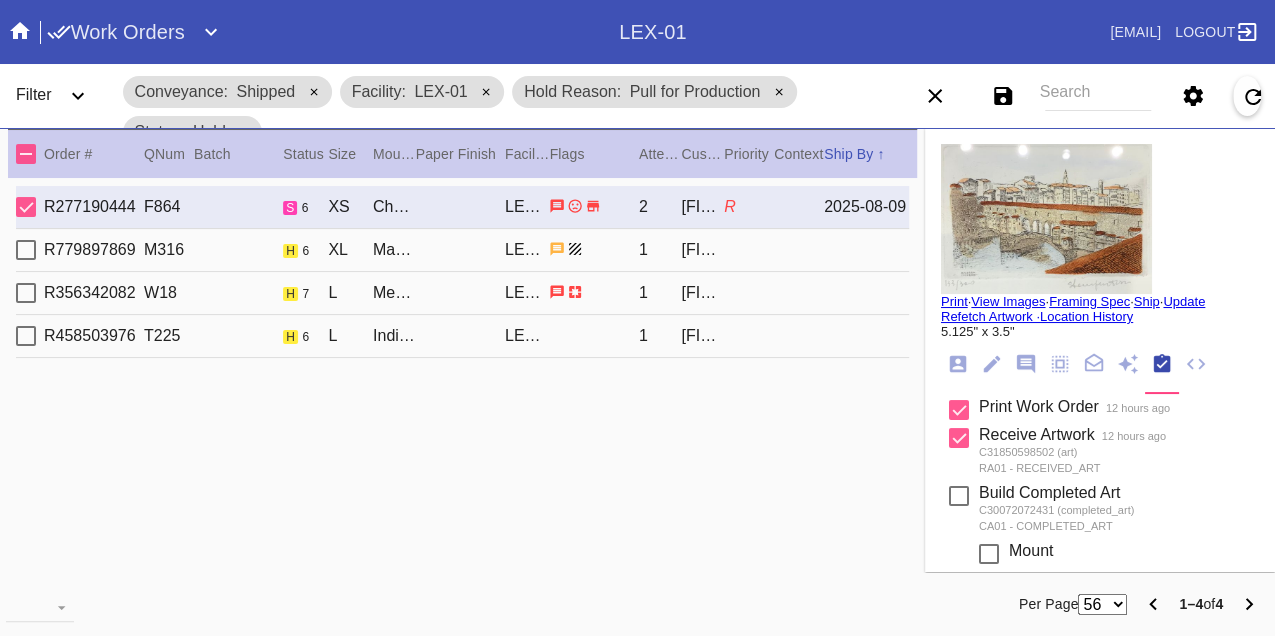click on "Print" at bounding box center [954, 301] 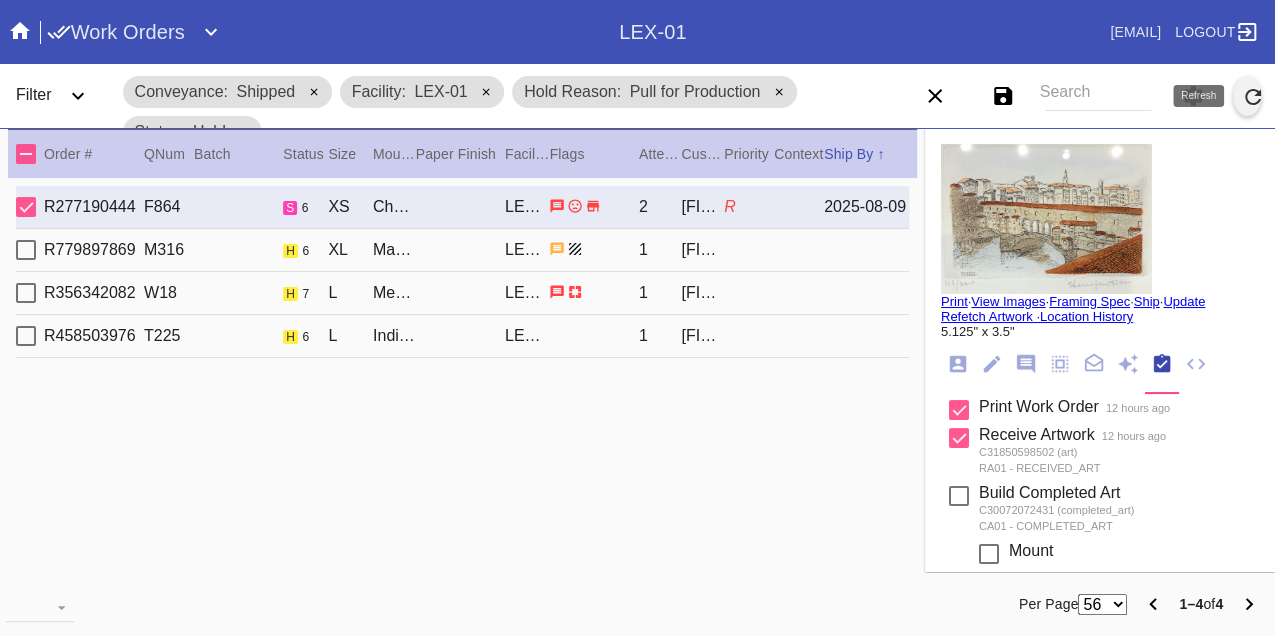 click 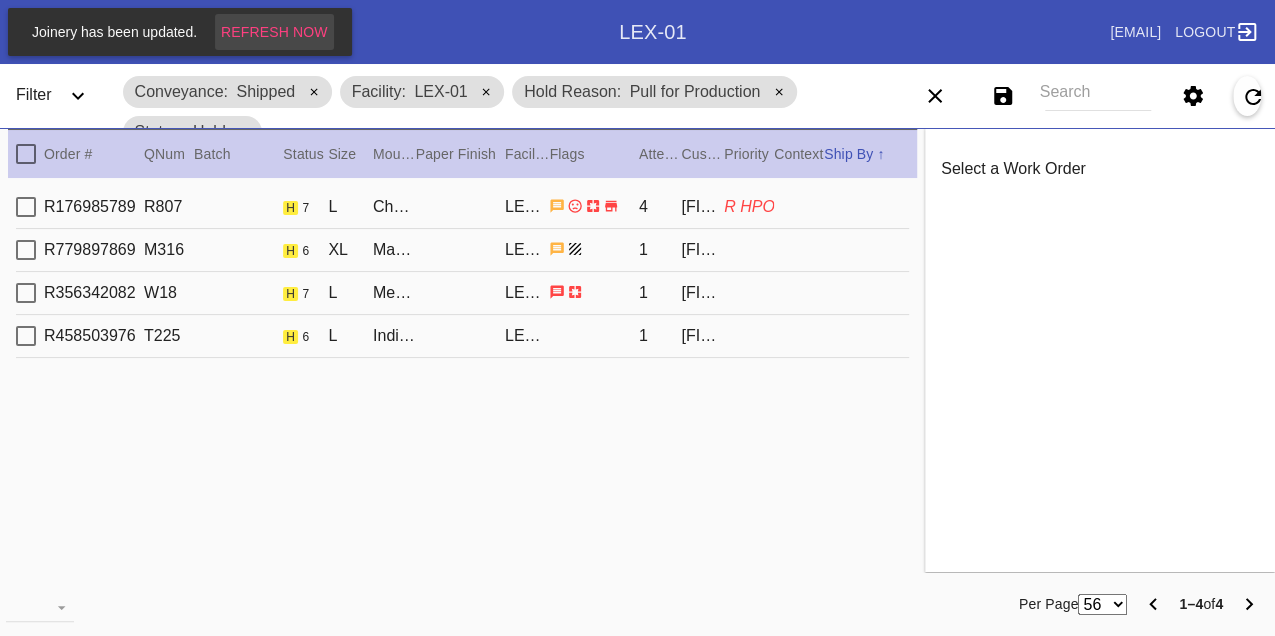 click on "Refresh Now" at bounding box center (274, 32) 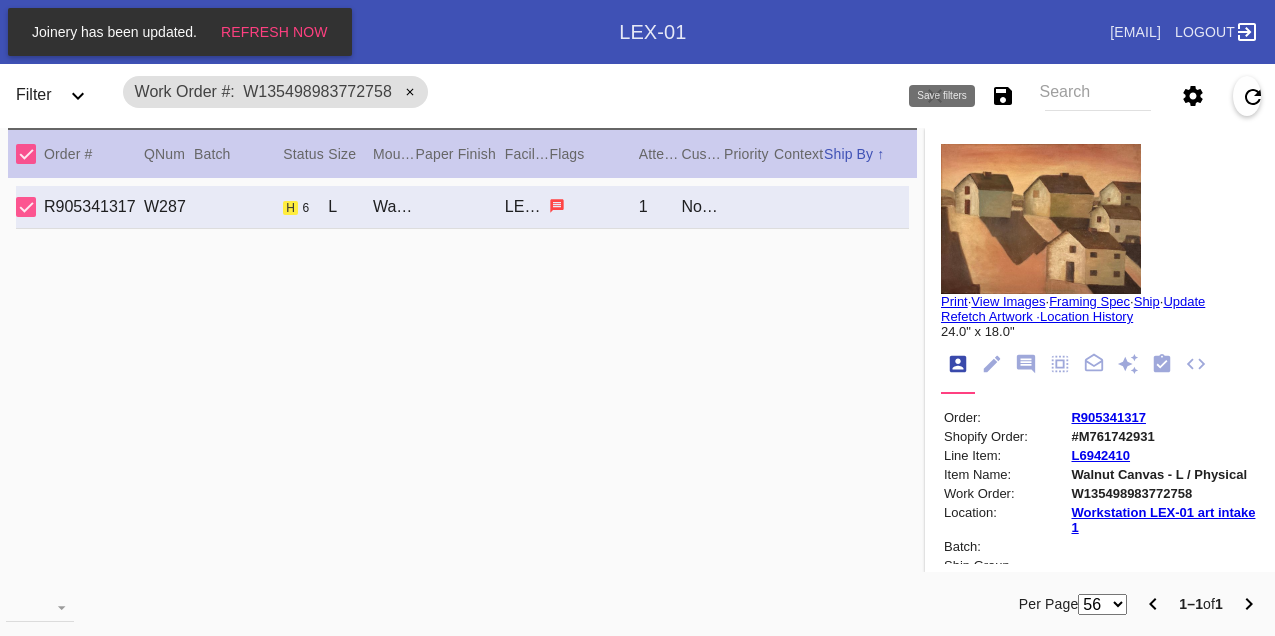 scroll, scrollTop: 0, scrollLeft: 0, axis: both 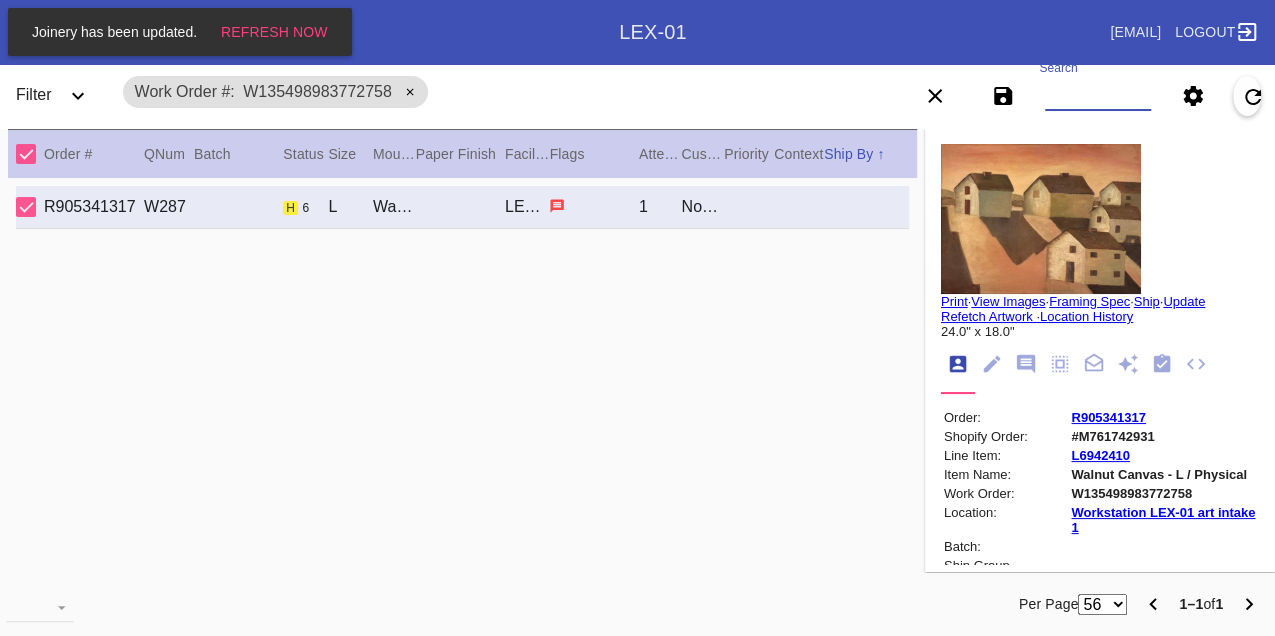 click on "Search" at bounding box center [1098, 96] 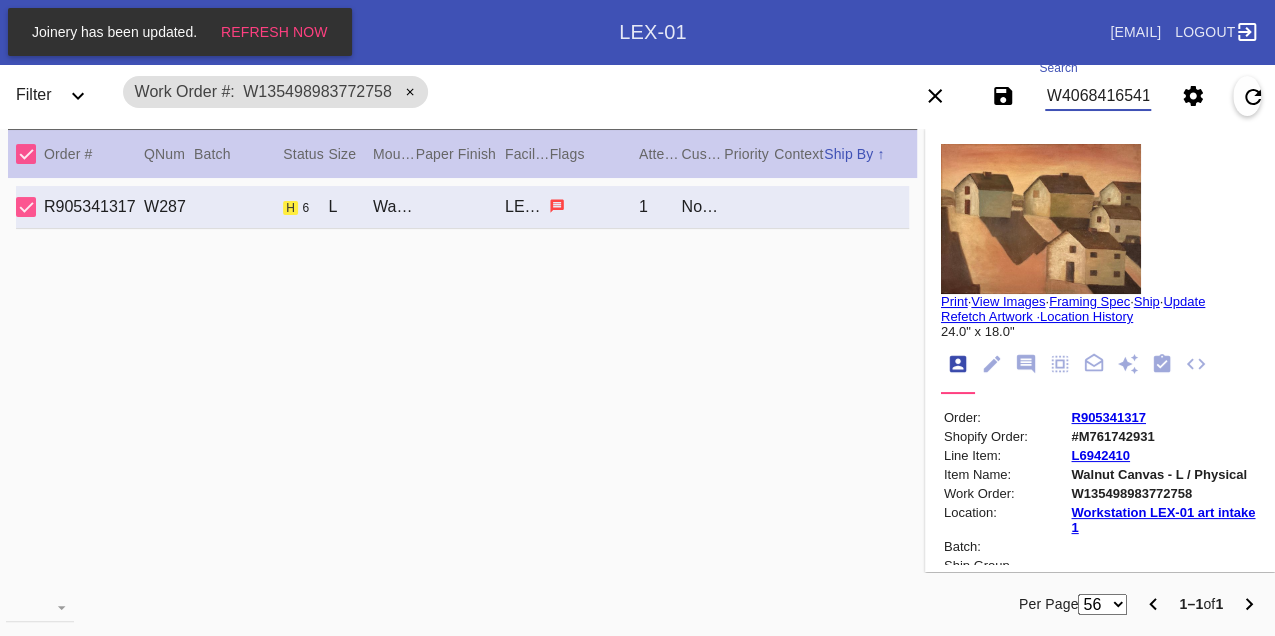 scroll, scrollTop: 0, scrollLeft: 48, axis: horizontal 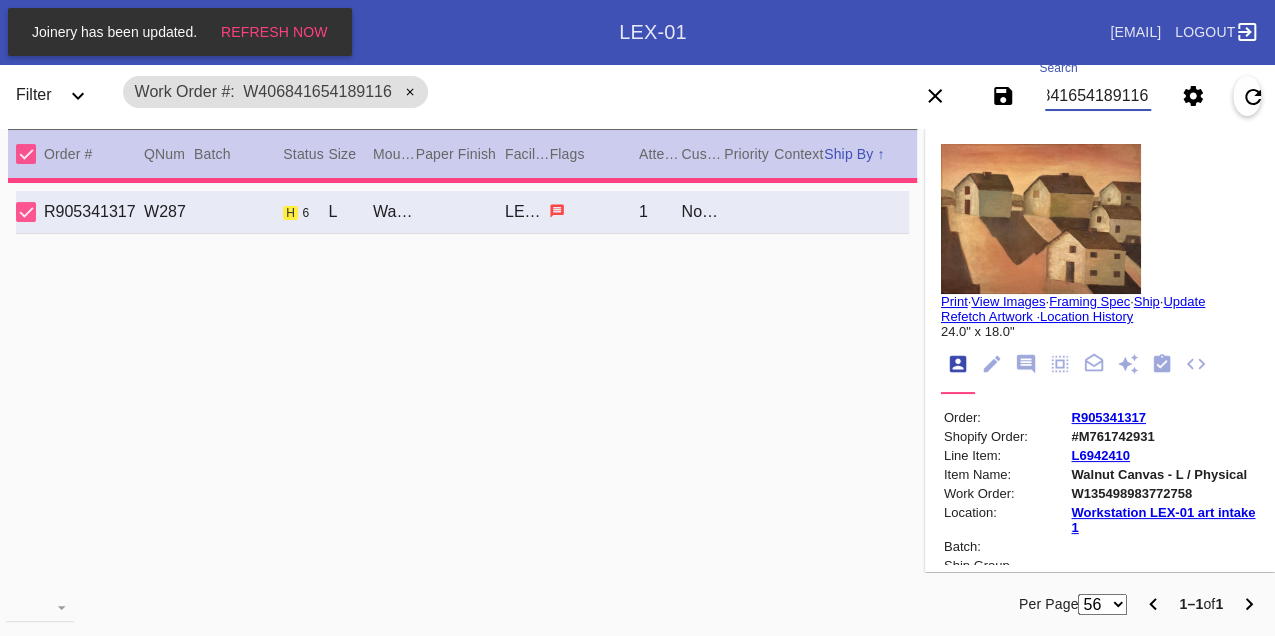 type on "53.5" 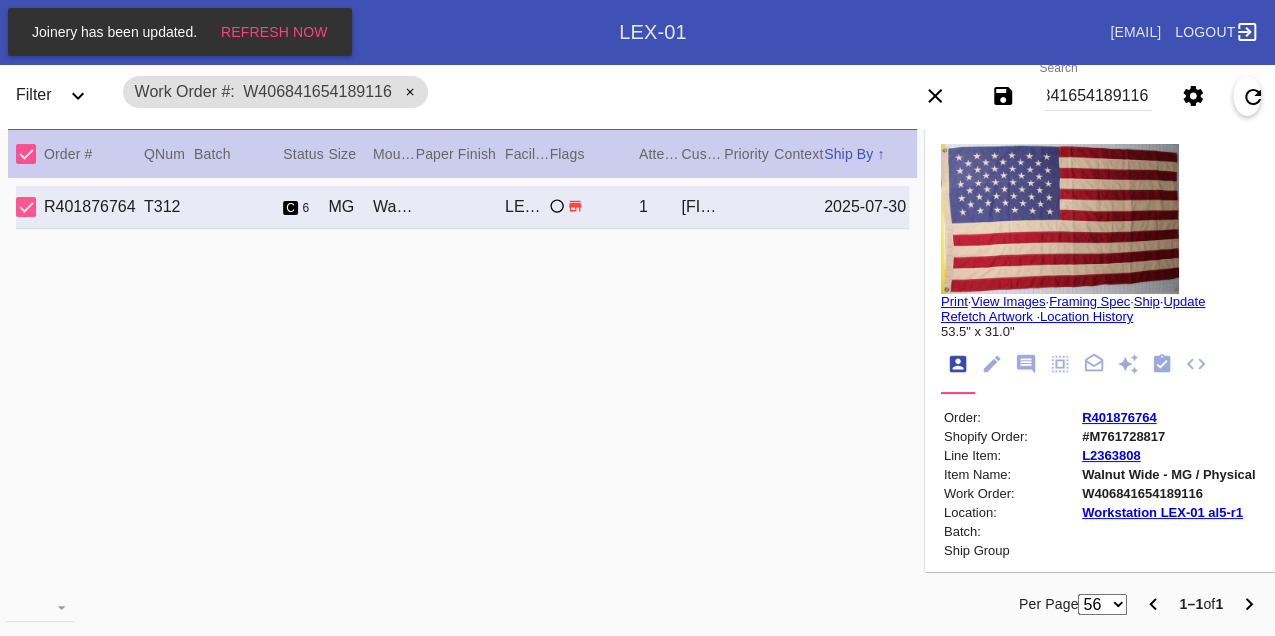 scroll, scrollTop: 0, scrollLeft: 0, axis: both 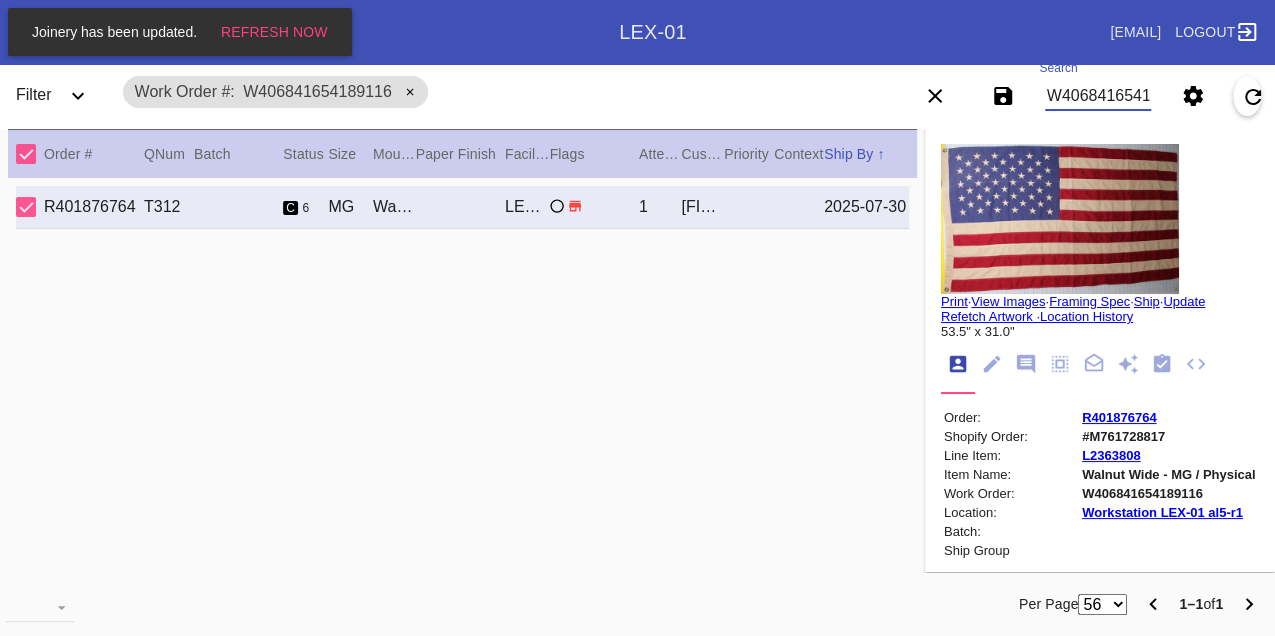 click on "W406841654189116" at bounding box center [1098, 96] 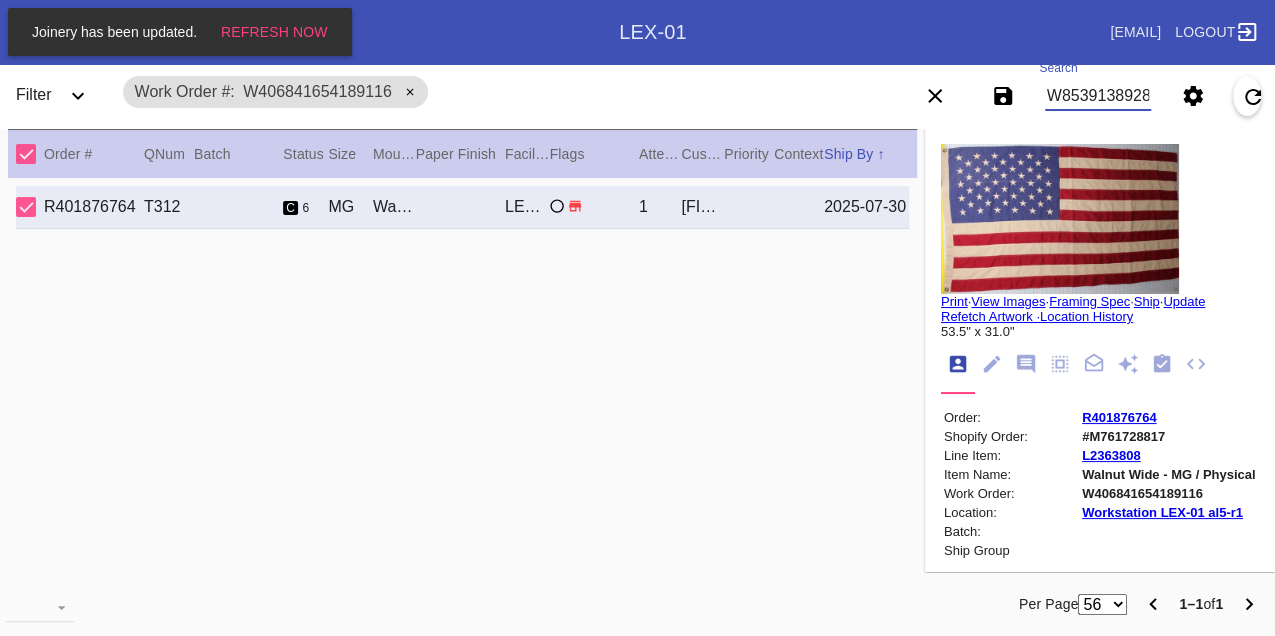 scroll, scrollTop: 0, scrollLeft: 48, axis: horizontal 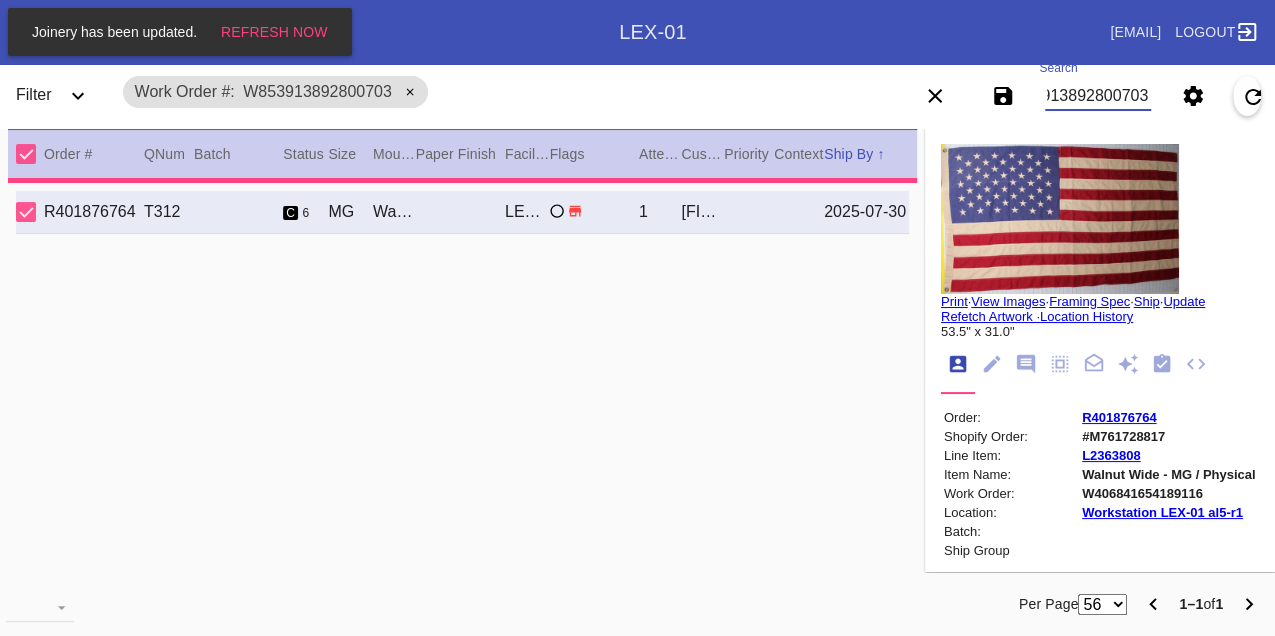 type on "6.375" 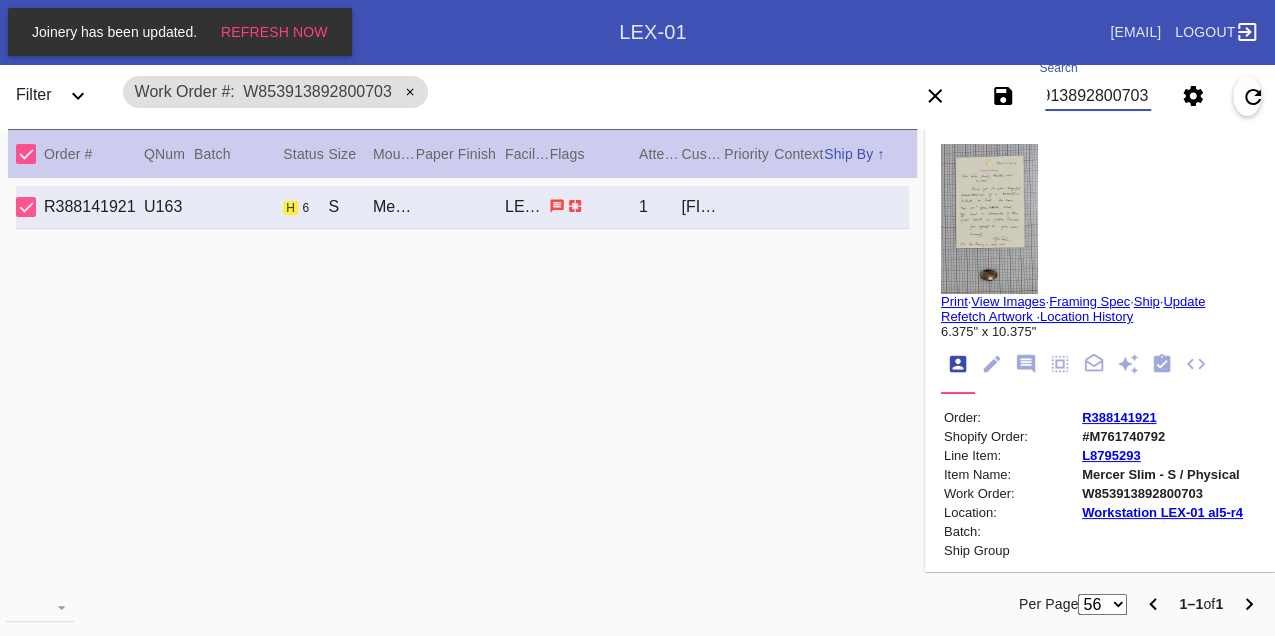 scroll, scrollTop: 0, scrollLeft: 0, axis: both 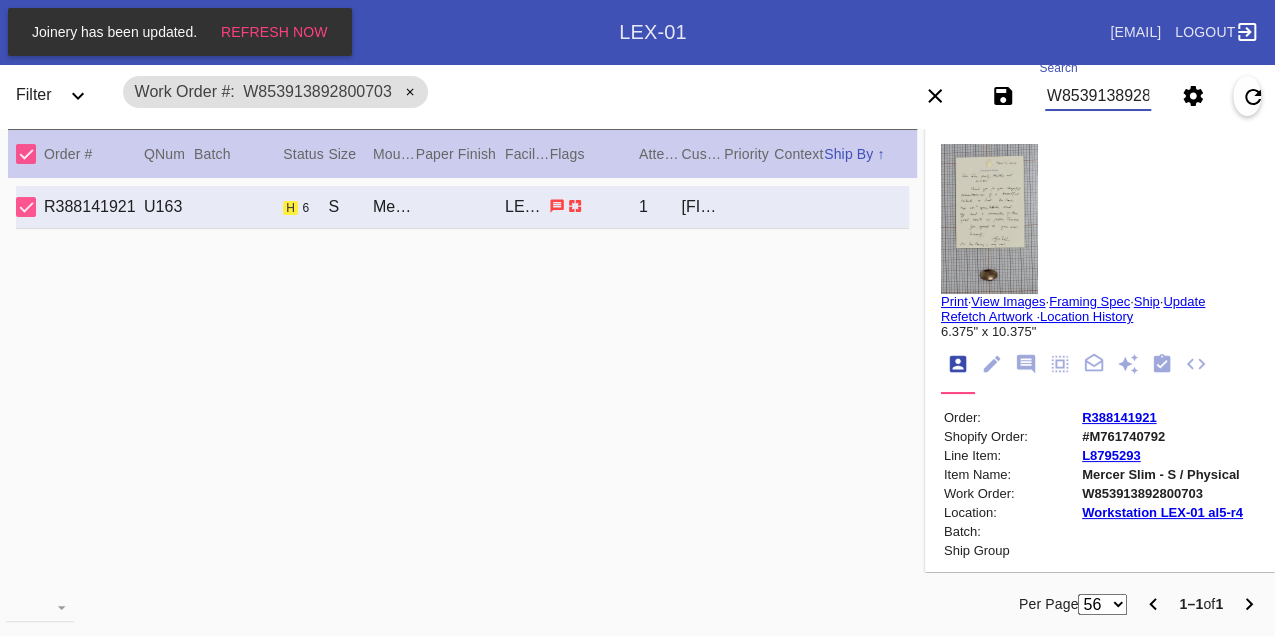 click on "W853913892800703" at bounding box center (1098, 96) 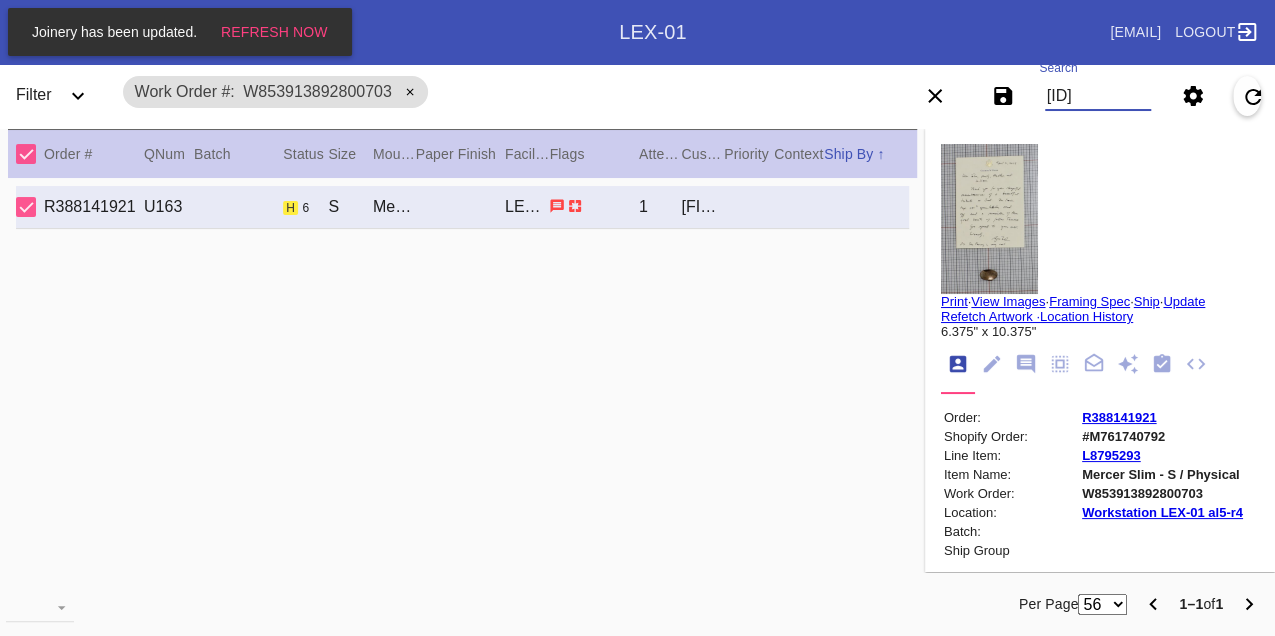 scroll, scrollTop: 0, scrollLeft: 48, axis: horizontal 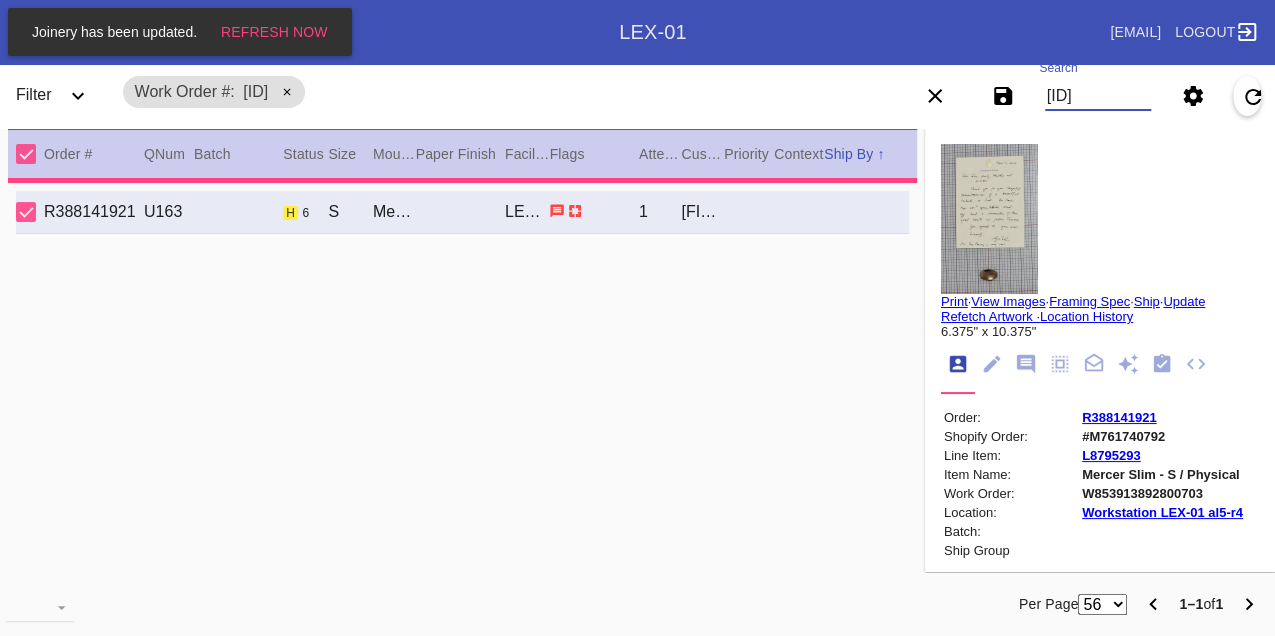 type on "17.0" 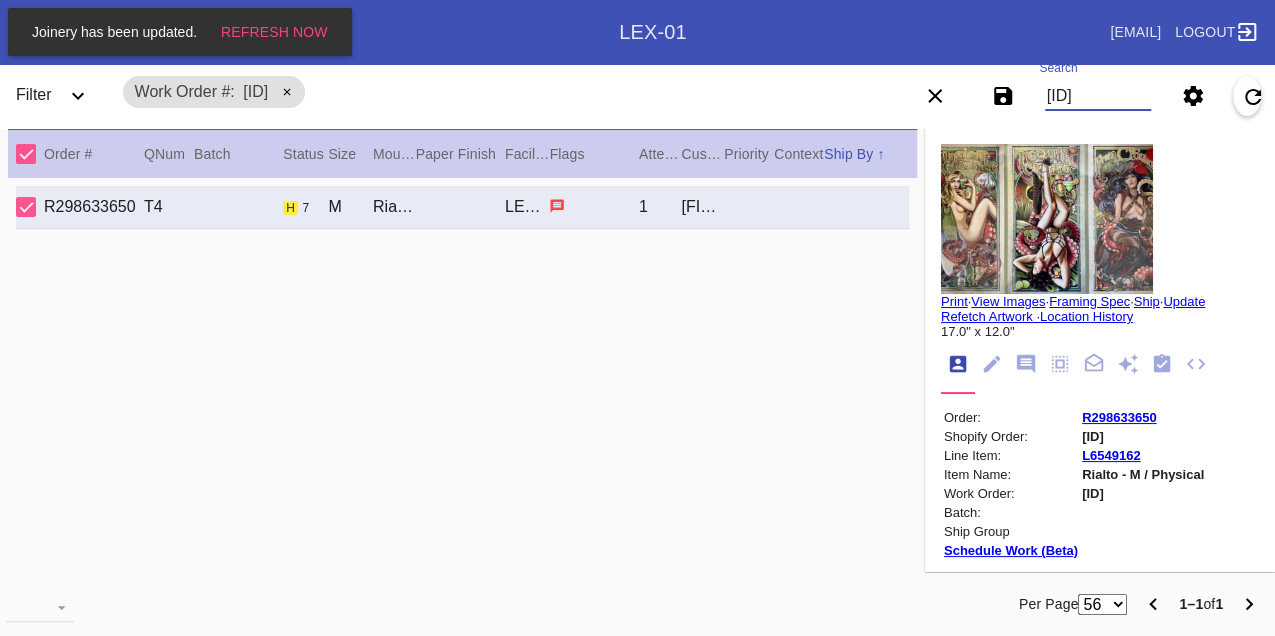 scroll, scrollTop: 0, scrollLeft: 0, axis: both 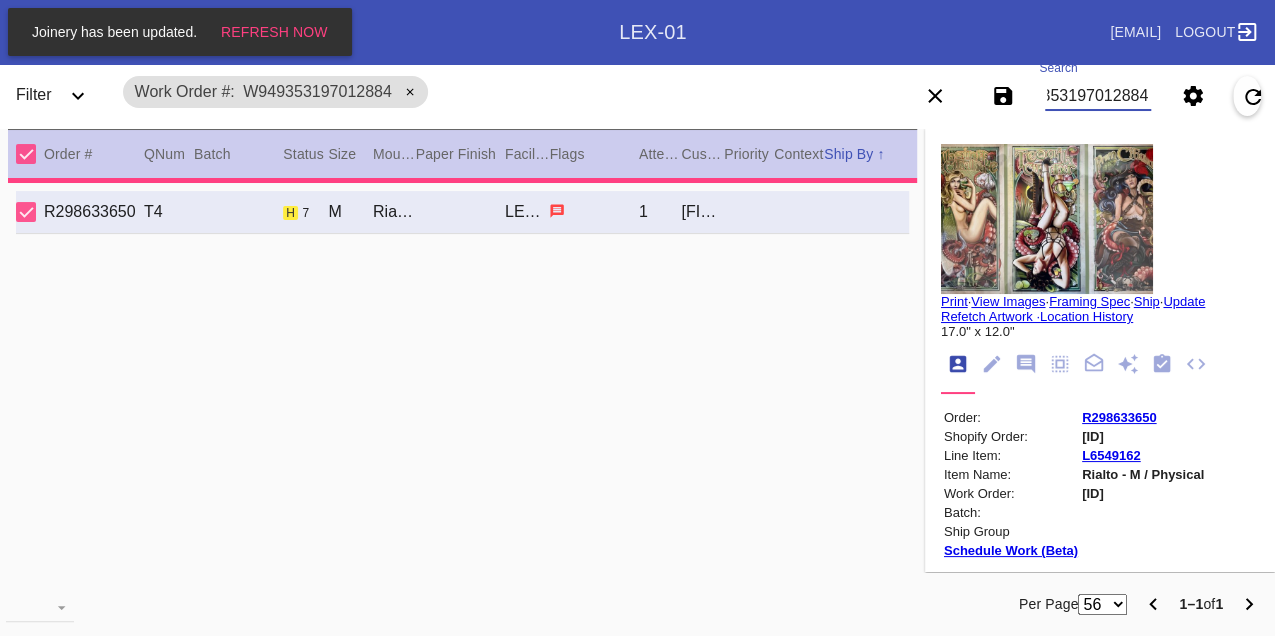type on "9.0" 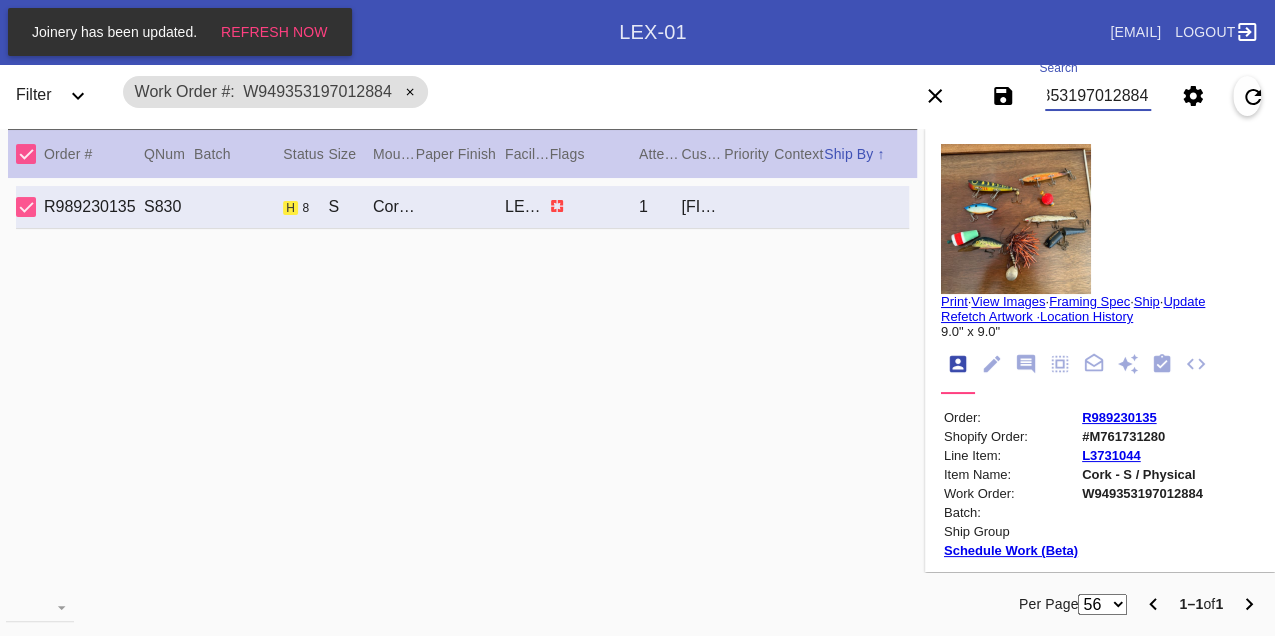 click on "W949353197012884" at bounding box center [1098, 96] 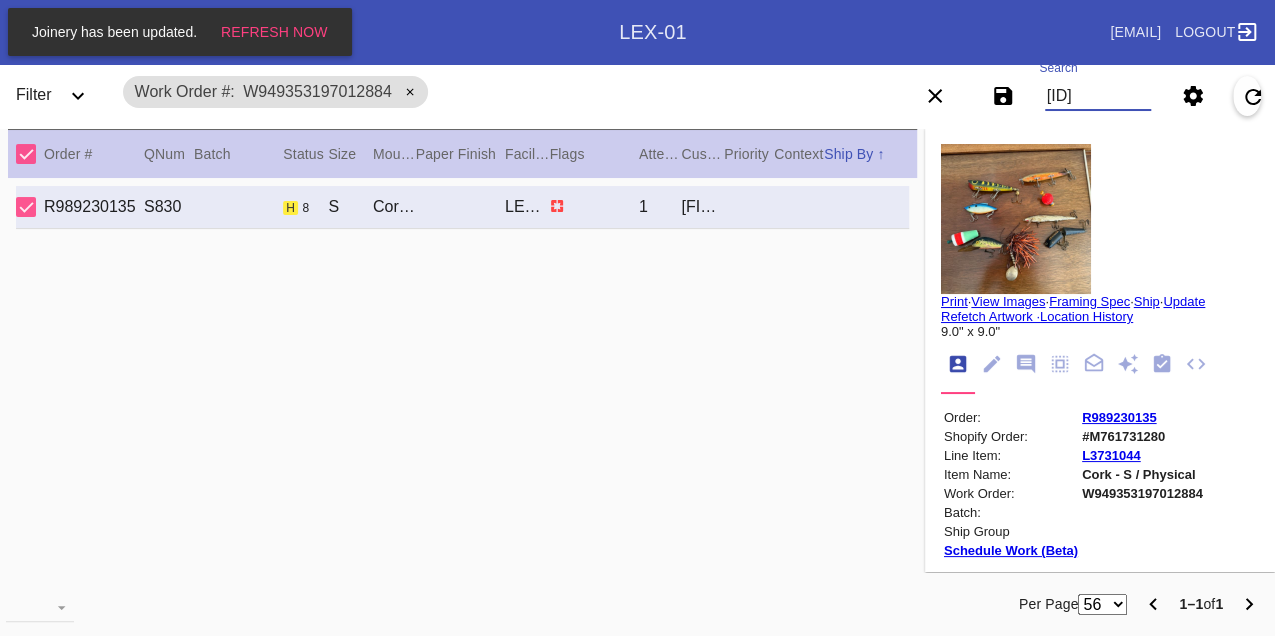 type on "W285782196520276" 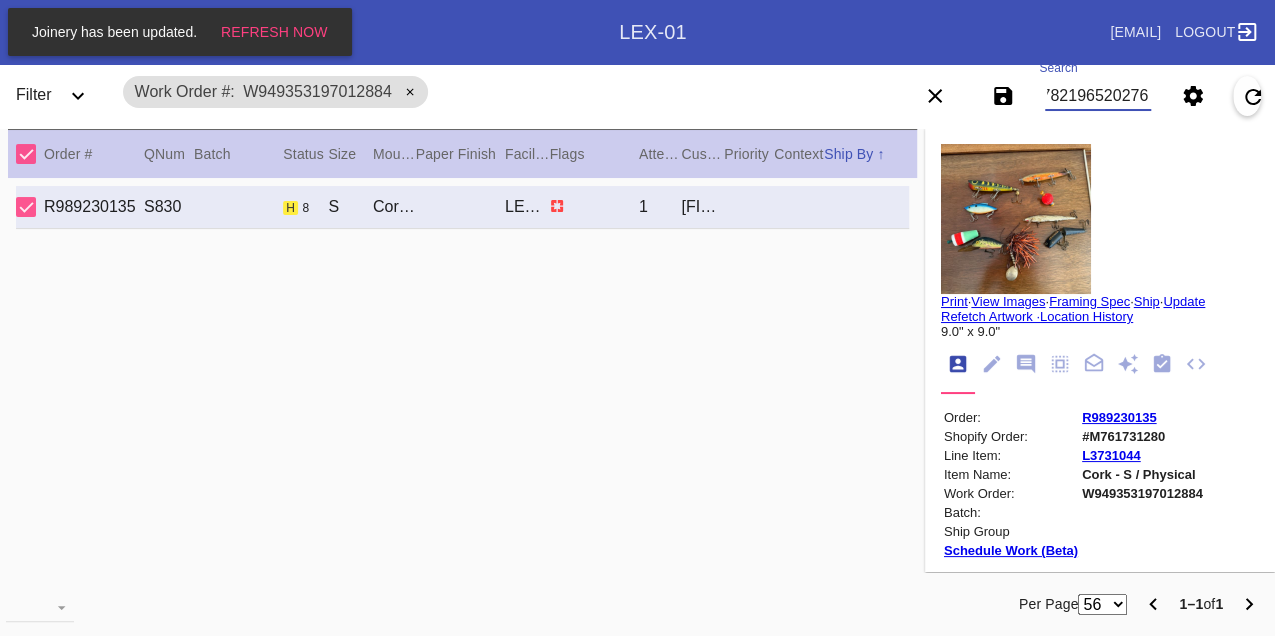 scroll, scrollTop: 0, scrollLeft: 48, axis: horizontal 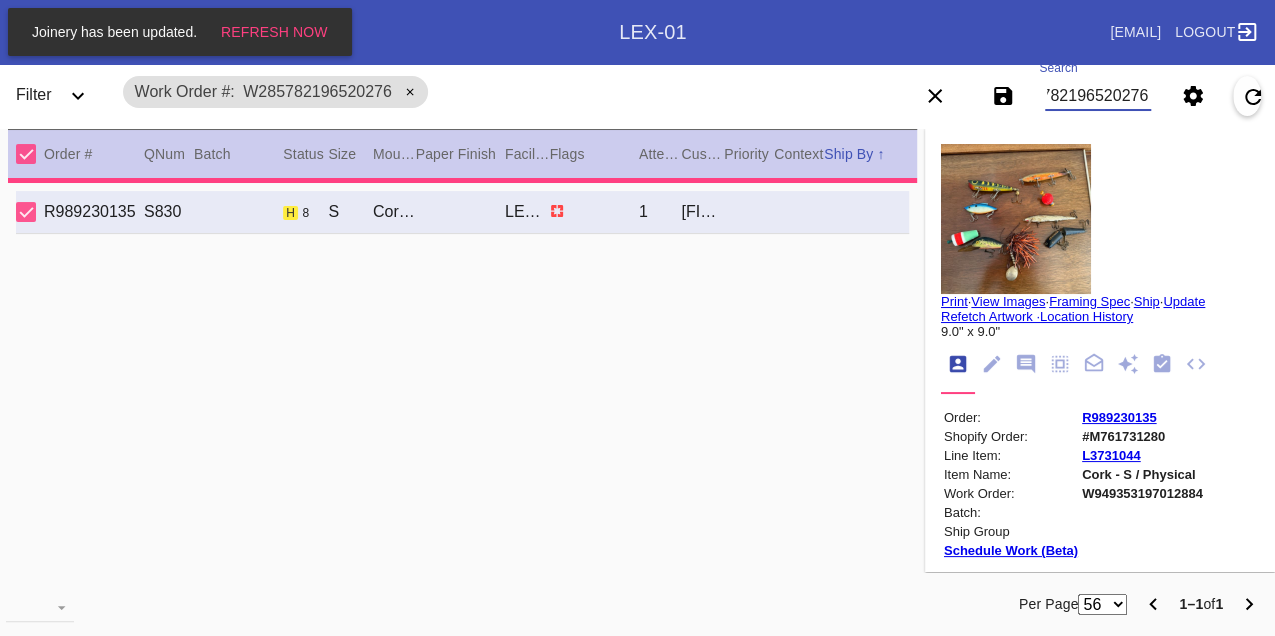 type on "8.5" 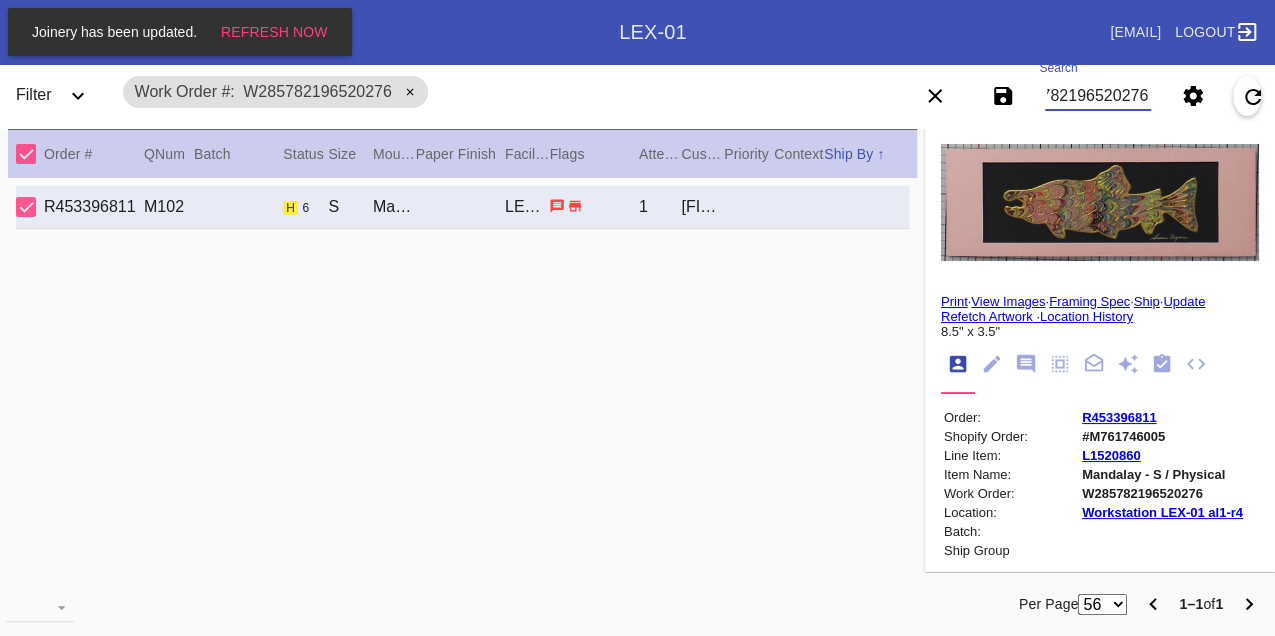 scroll, scrollTop: 0, scrollLeft: 0, axis: both 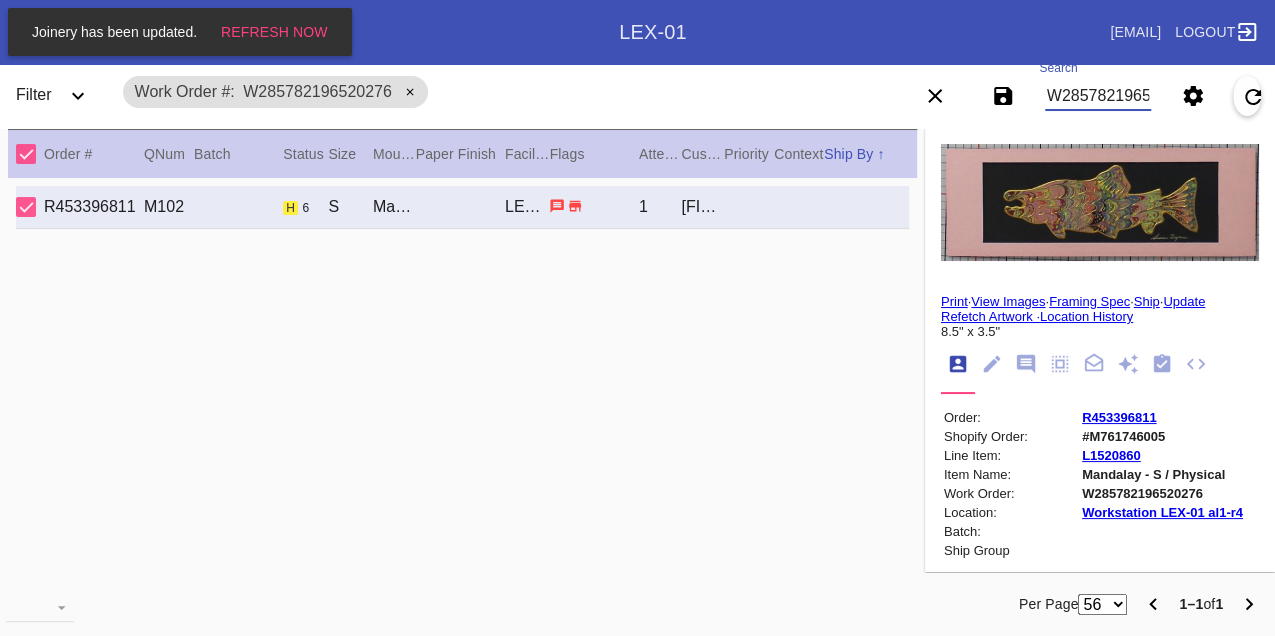 click on "W285782196520276" at bounding box center (1098, 96) 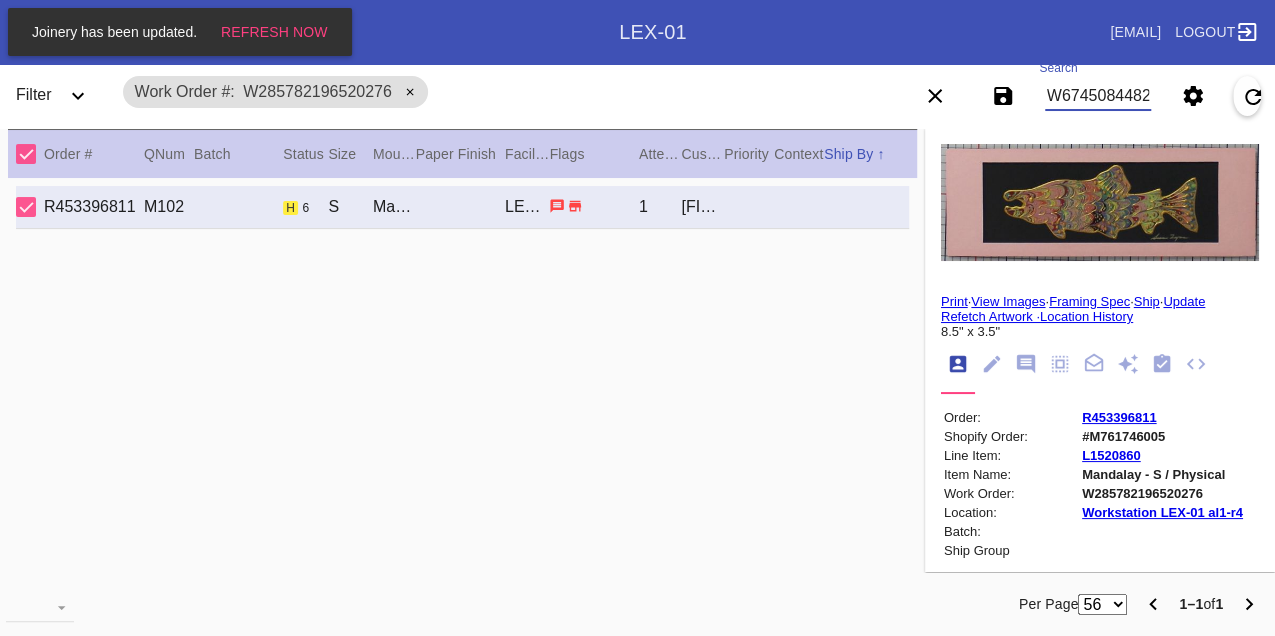 type on "W674508448266615" 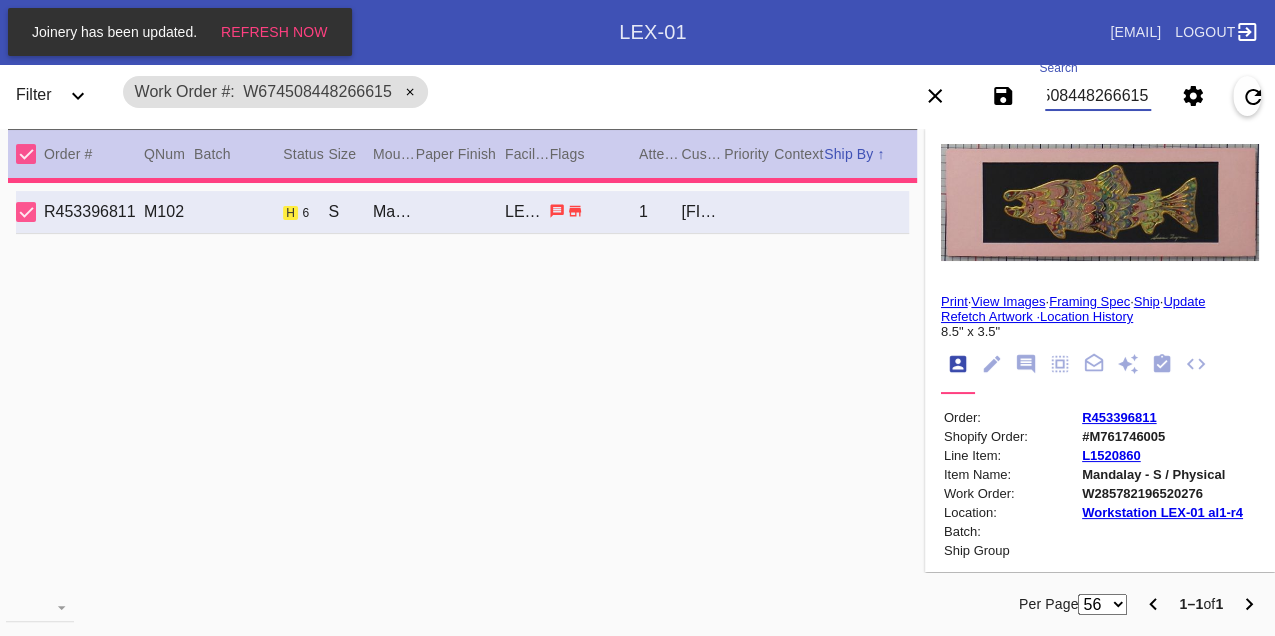 type on "10.0" 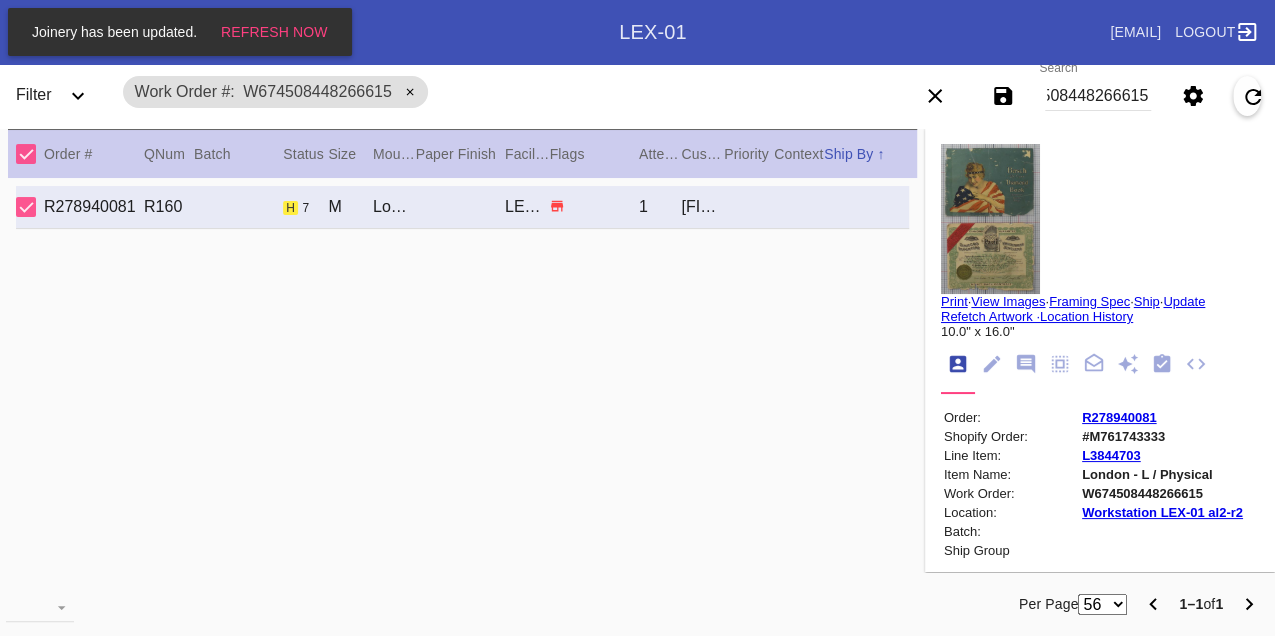 scroll, scrollTop: 0, scrollLeft: 0, axis: both 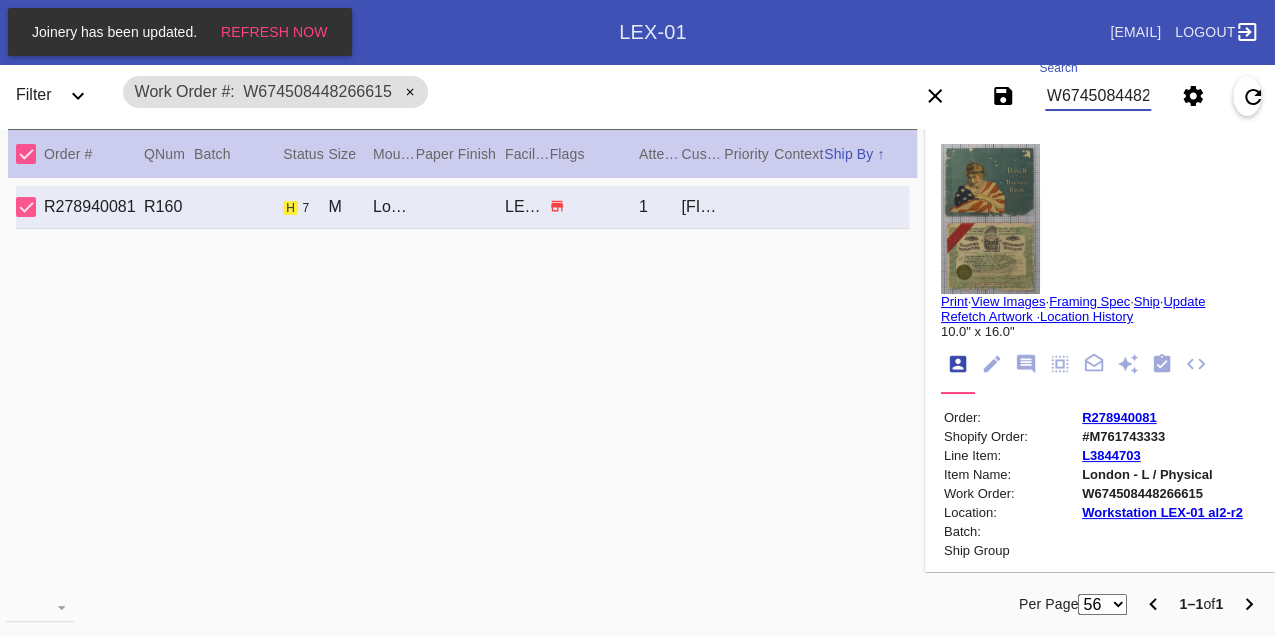 click on "W674508448266615" at bounding box center (1098, 96) 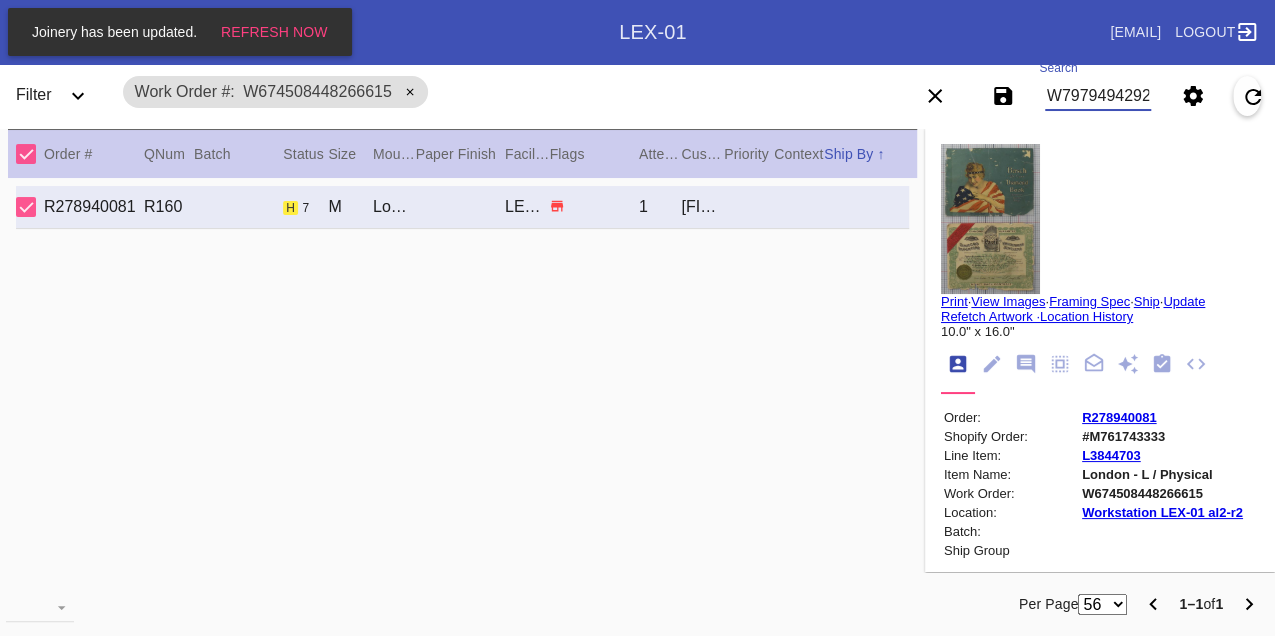 type on "W797949429245650" 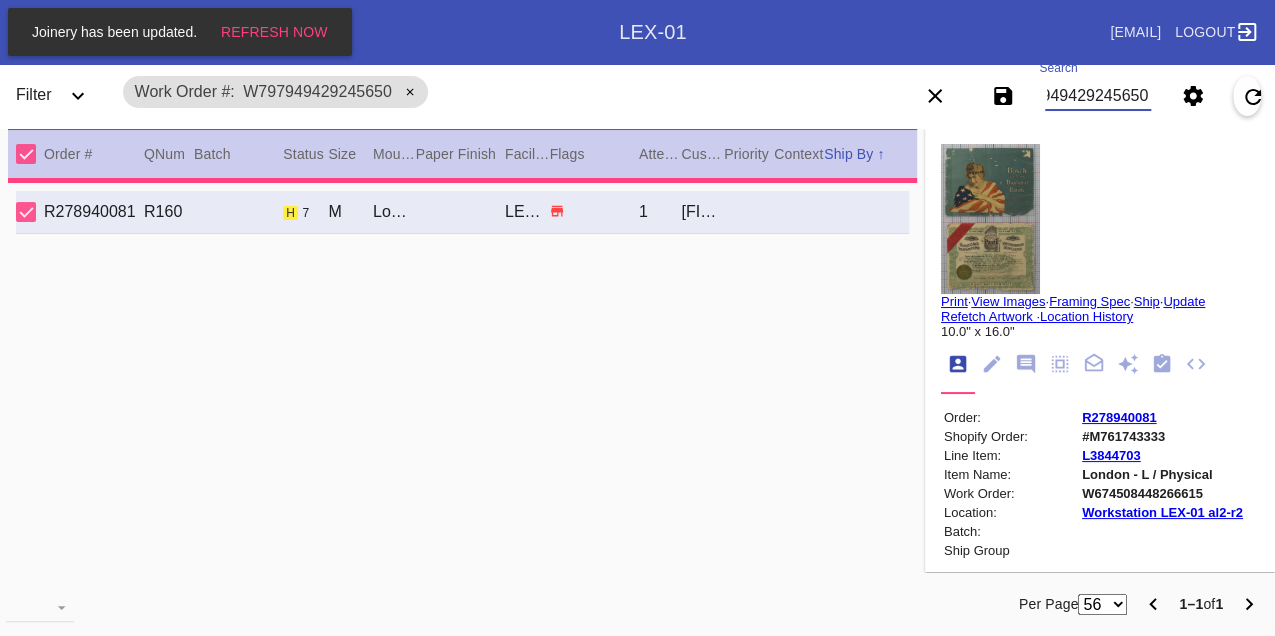type on "16.5" 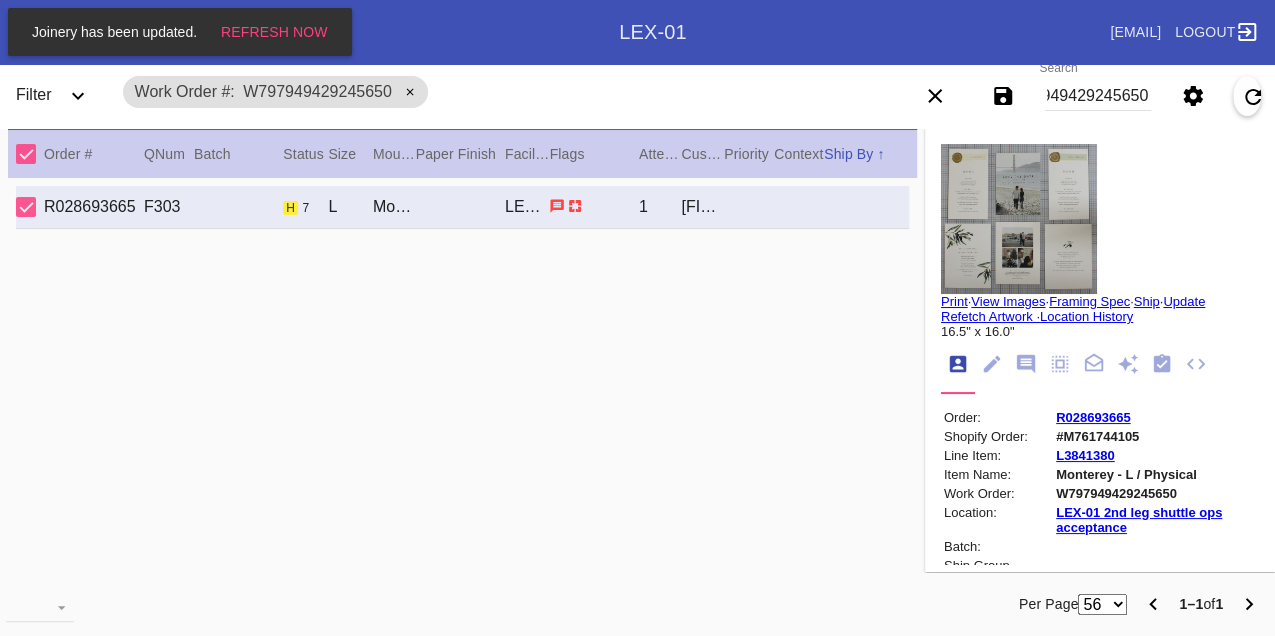 scroll, scrollTop: 0, scrollLeft: 0, axis: both 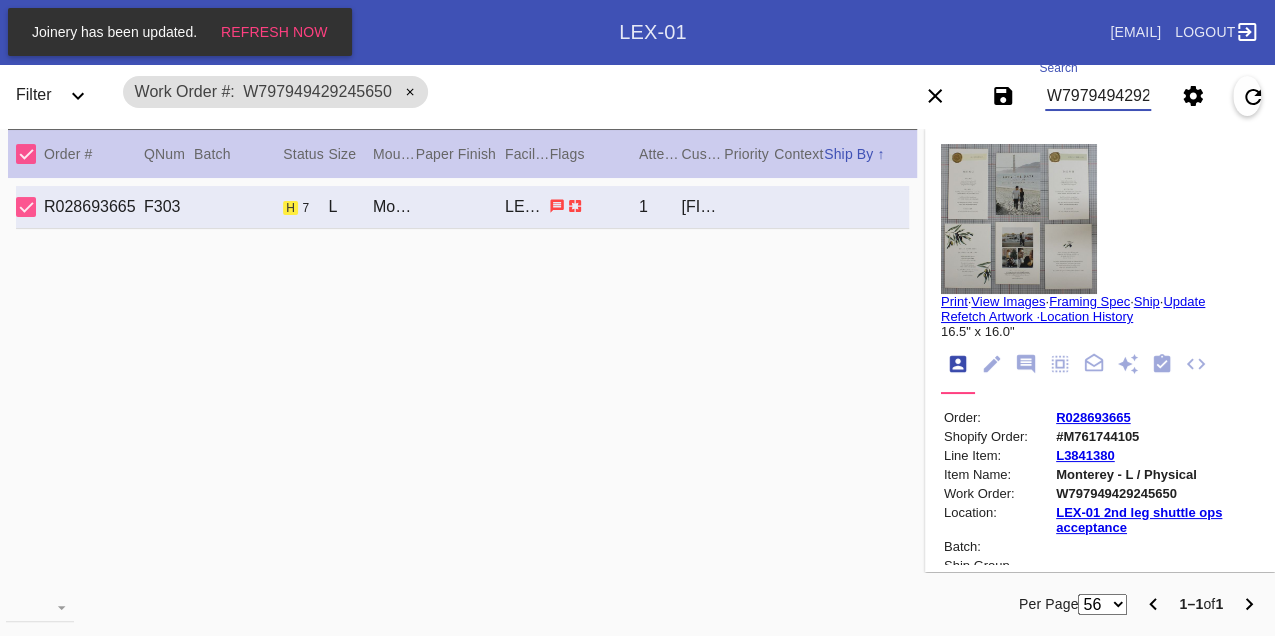 click on "W797949429245650" at bounding box center (1098, 96) 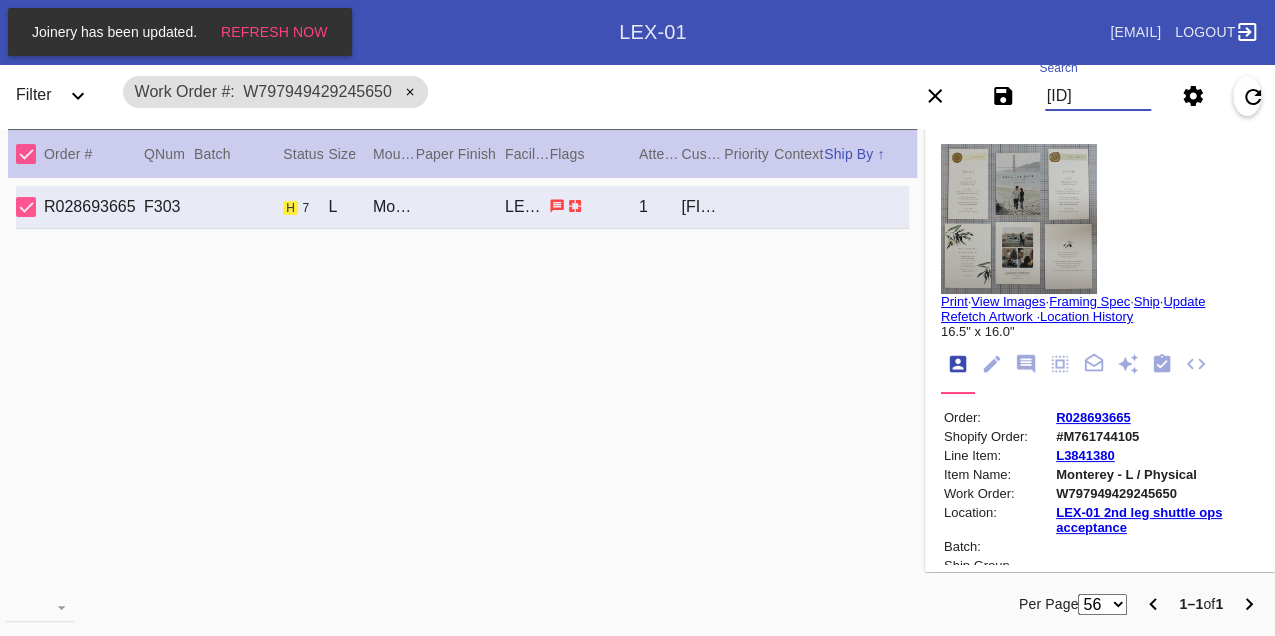 scroll, scrollTop: 0, scrollLeft: 48, axis: horizontal 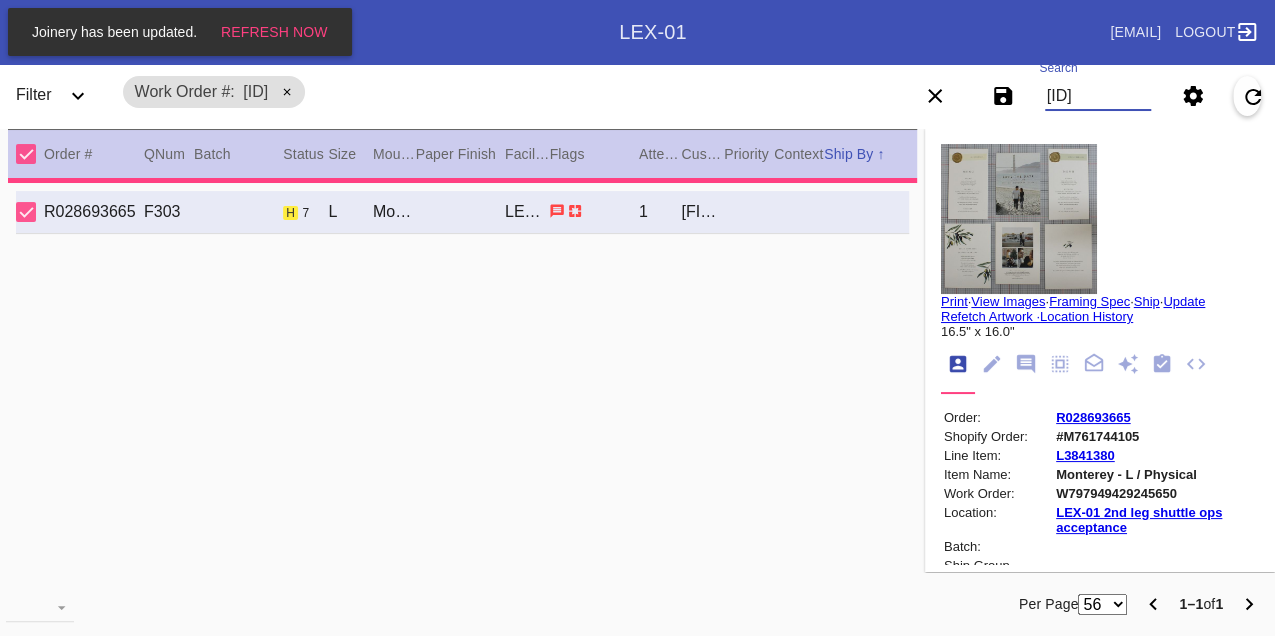 type on "7.875" 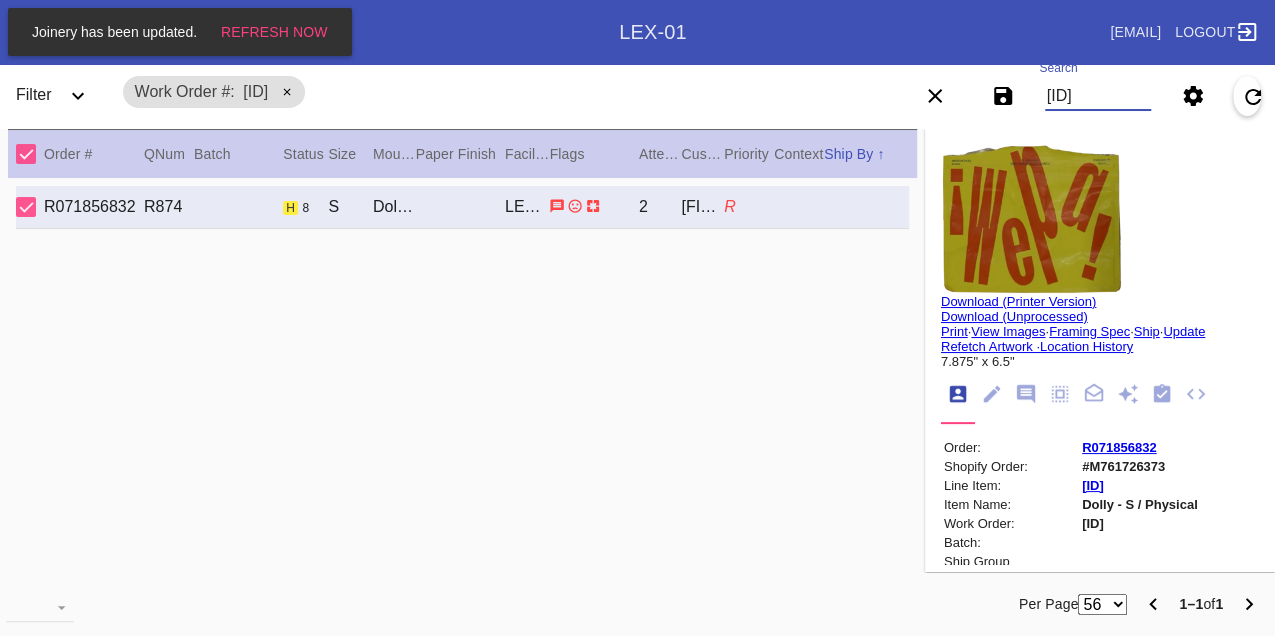 scroll, scrollTop: 0, scrollLeft: 0, axis: both 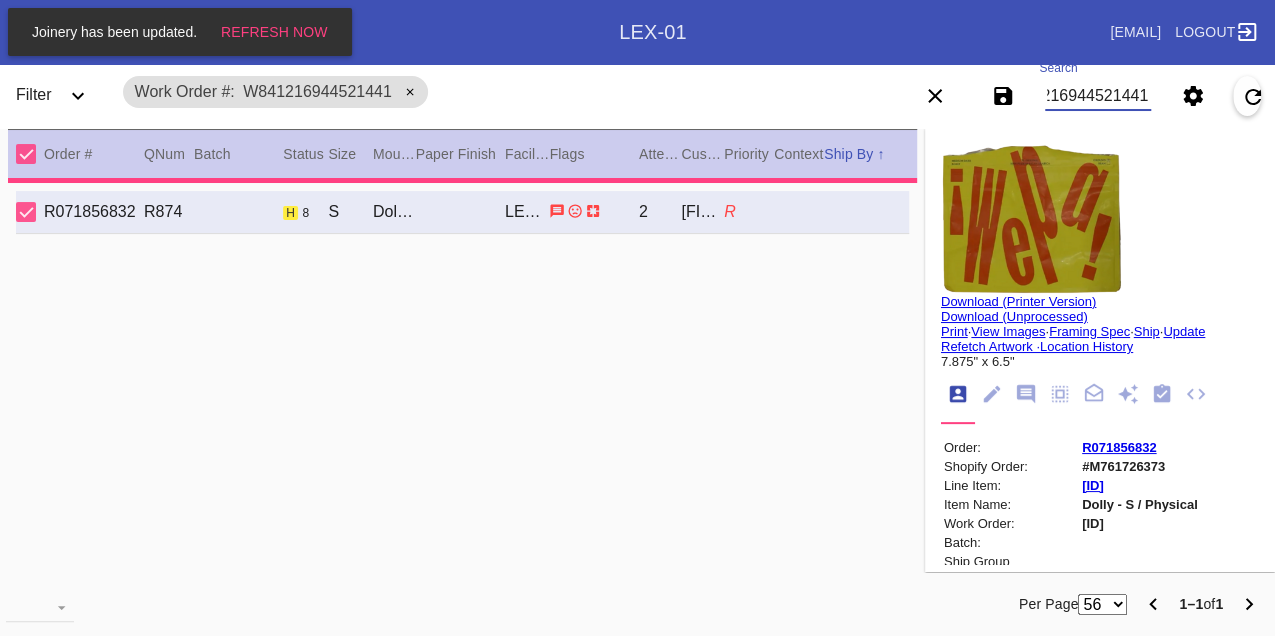 type on "35.0" 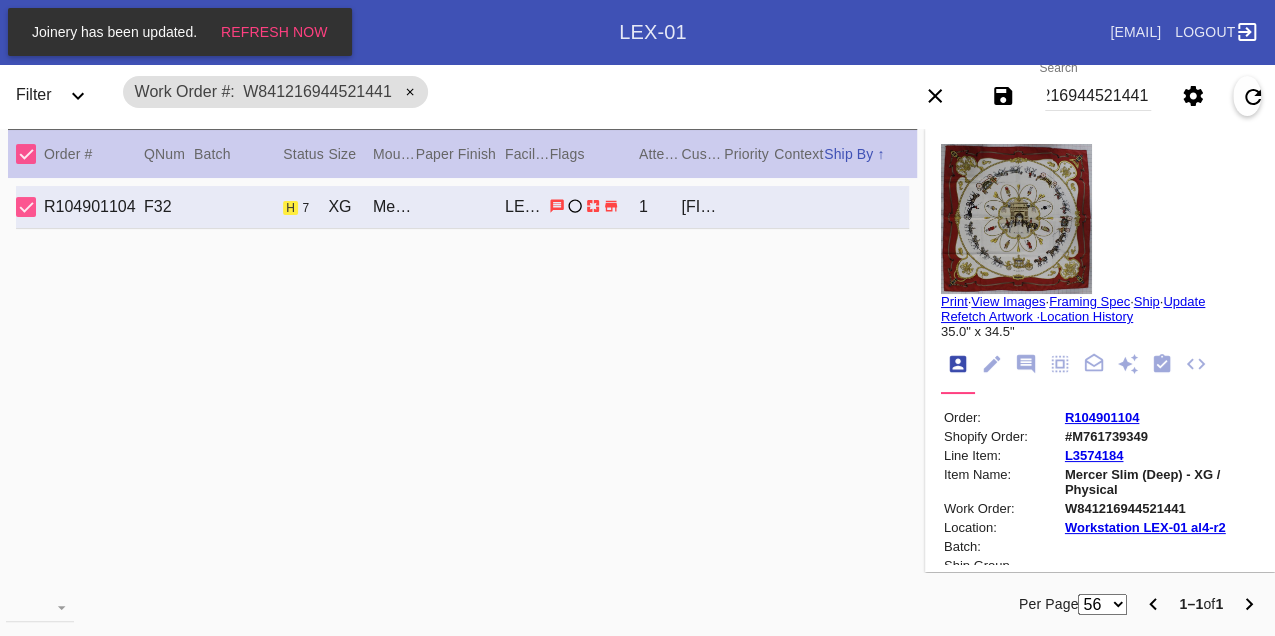 scroll, scrollTop: 0, scrollLeft: 0, axis: both 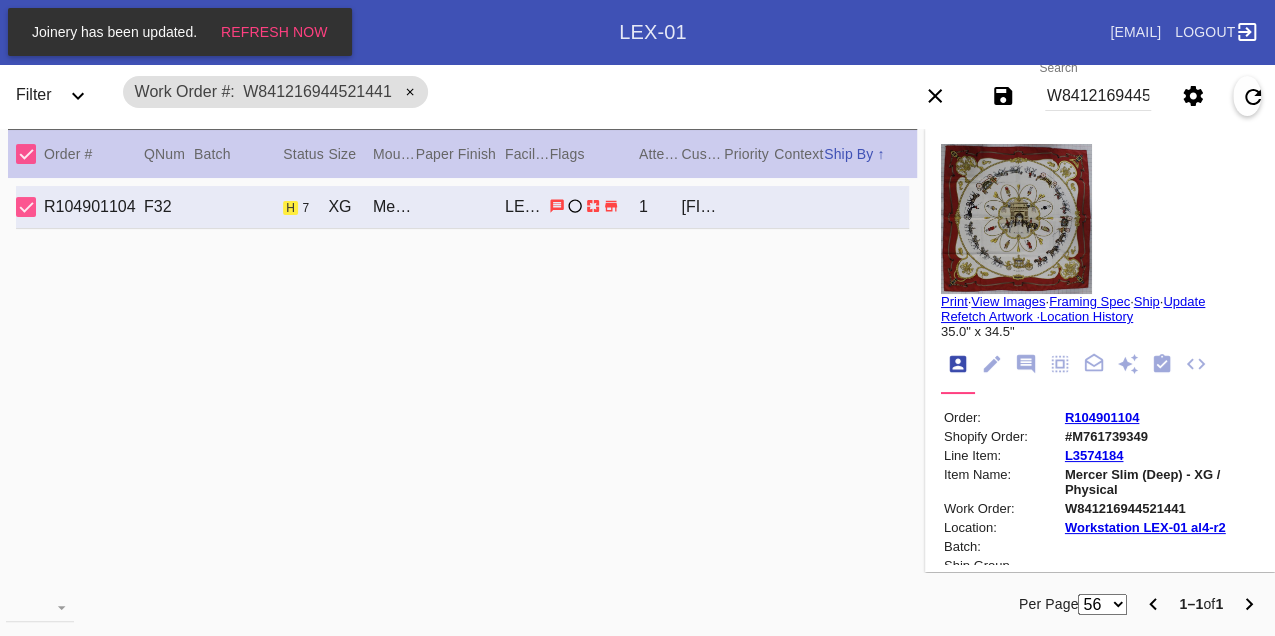 click on "W841216944521441" at bounding box center [1098, 96] 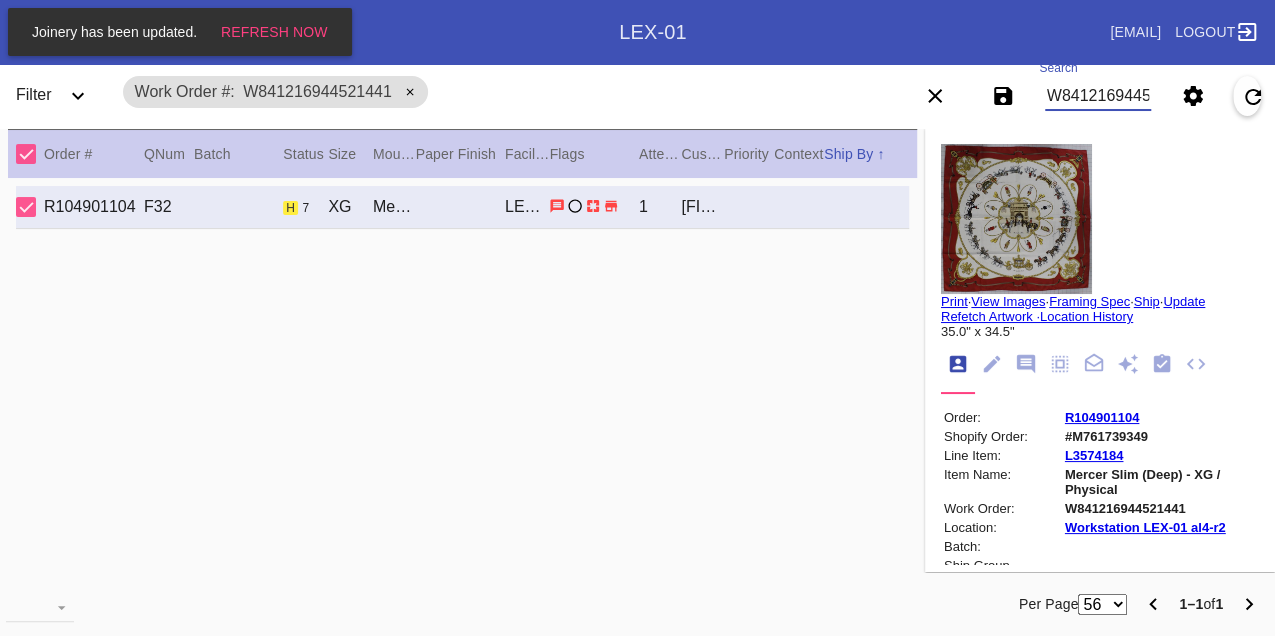 click on "W841216944521441" at bounding box center (1098, 96) 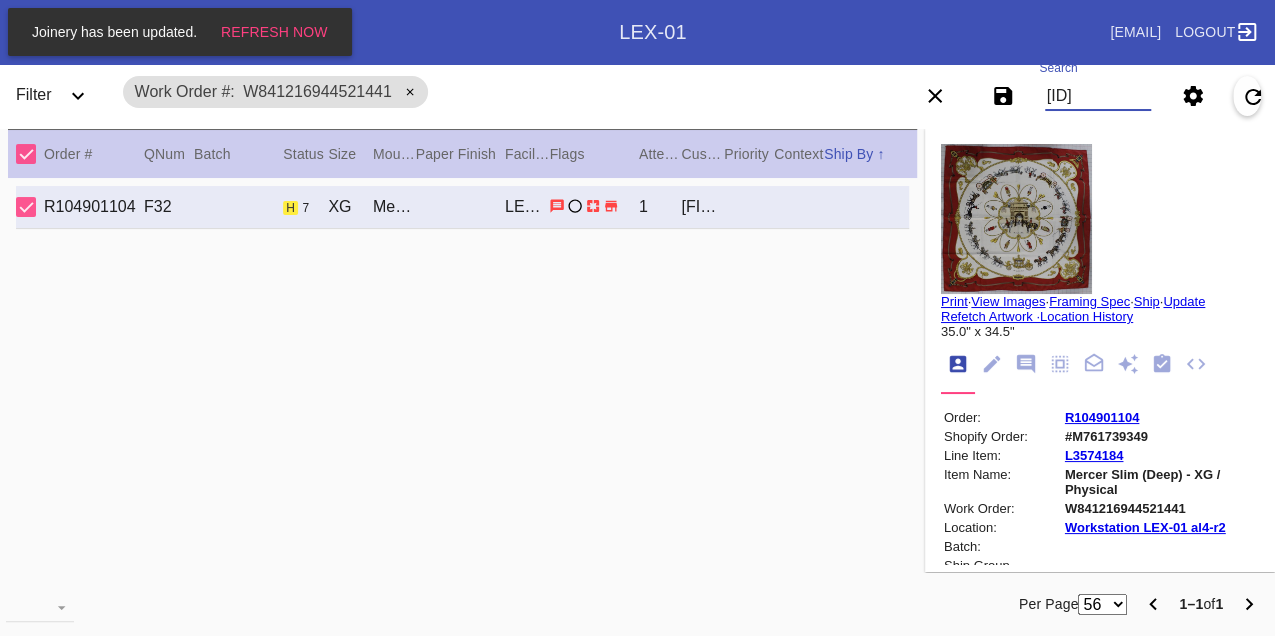type on "W077915226693578" 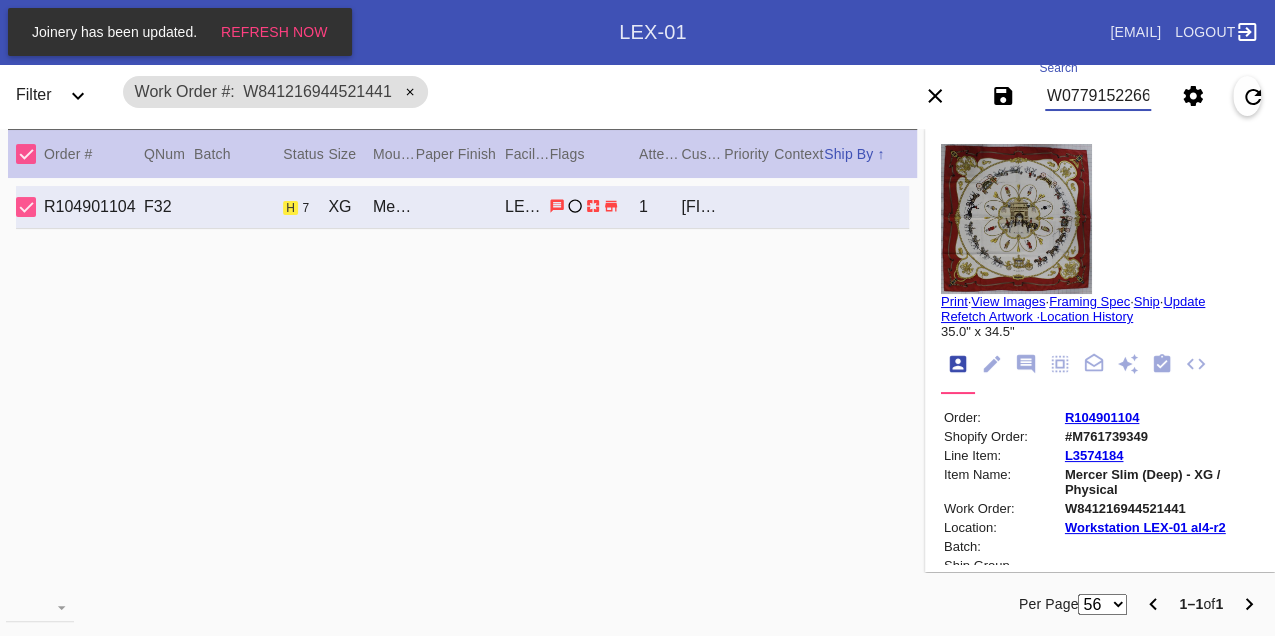 scroll, scrollTop: 0, scrollLeft: 48, axis: horizontal 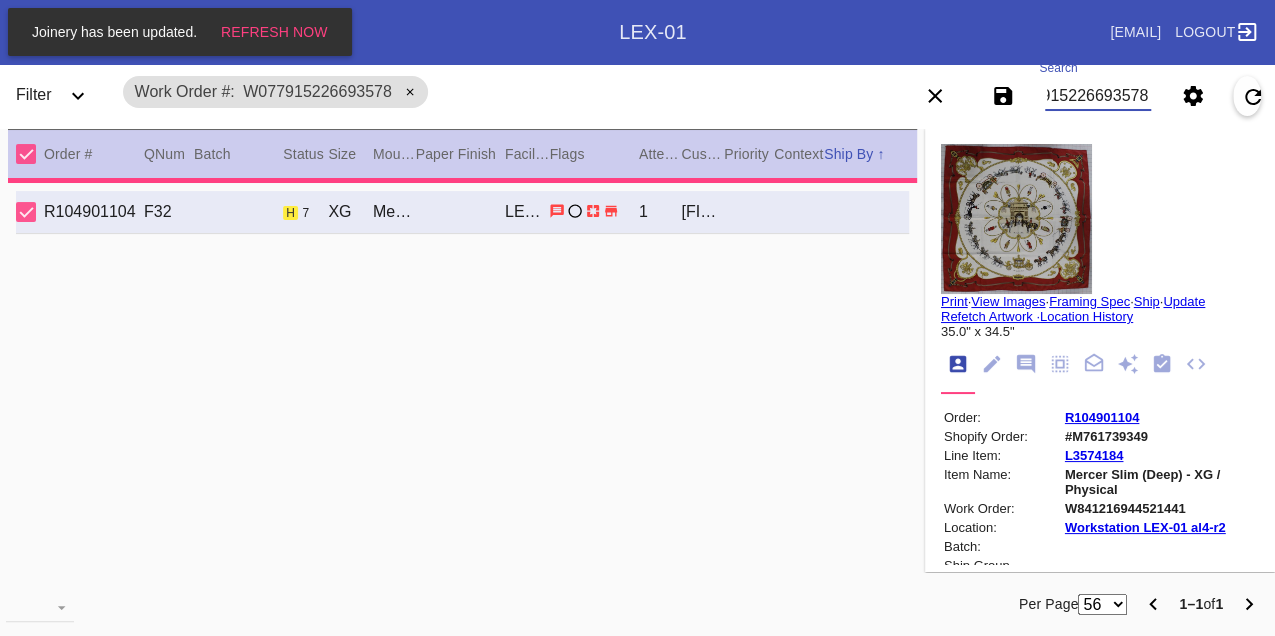 type on "18.5" 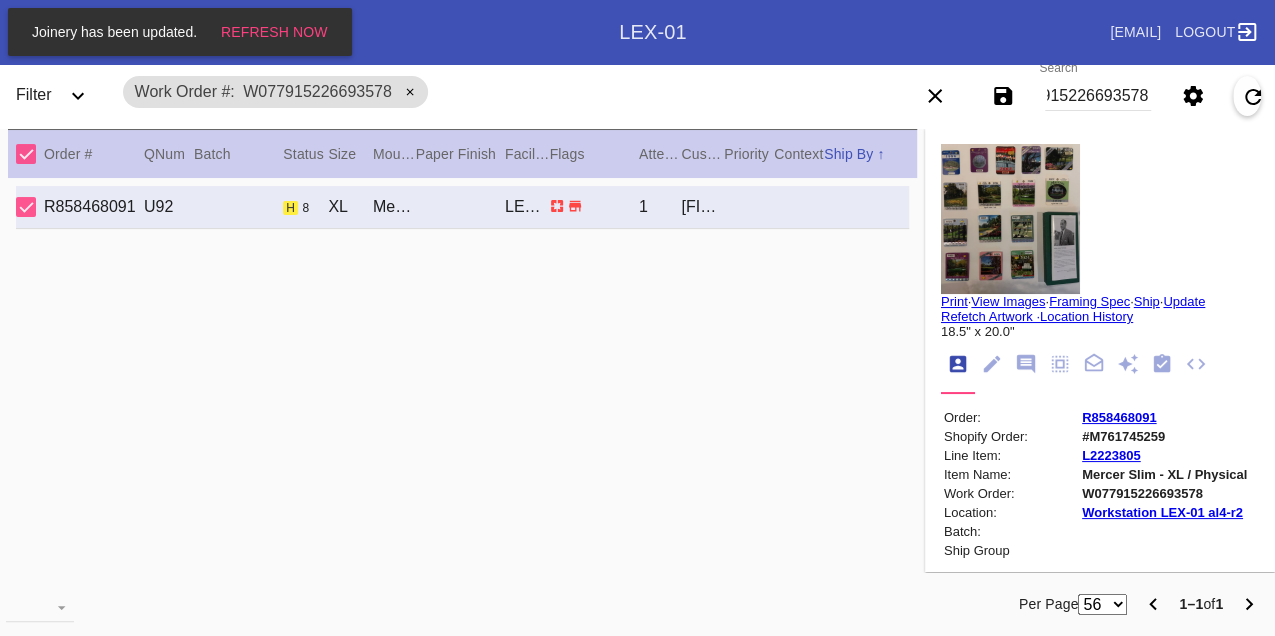 scroll, scrollTop: 0, scrollLeft: 0, axis: both 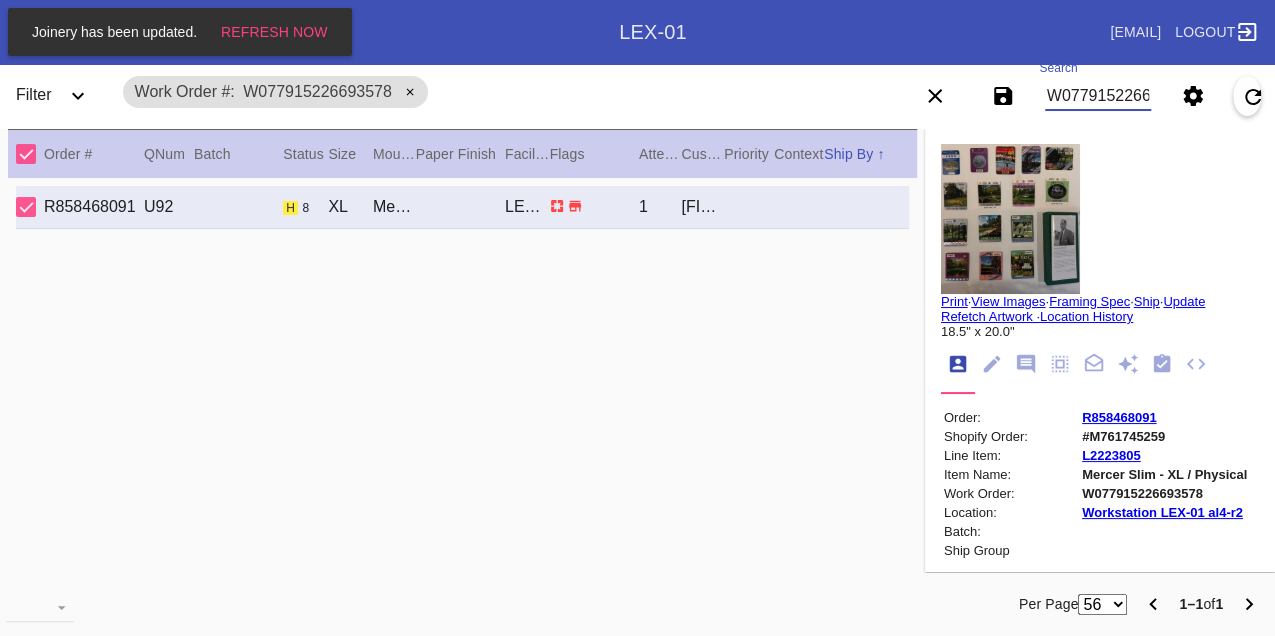click on "W077915226693578" at bounding box center (1098, 96) 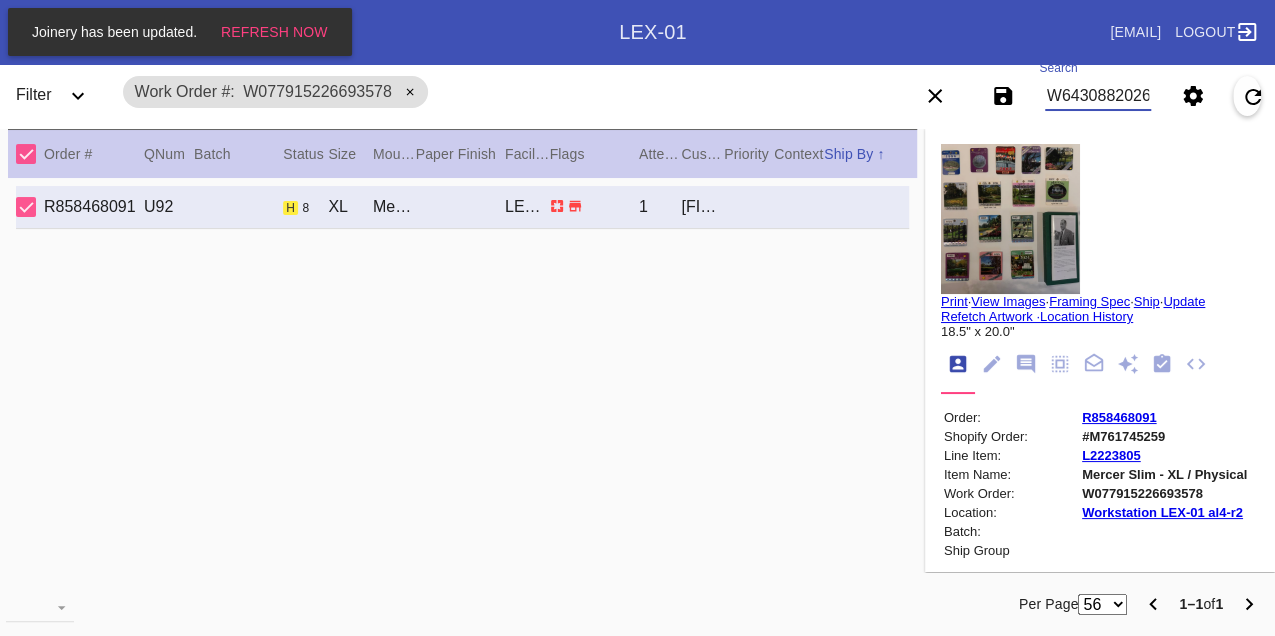 type on "W643088202618279" 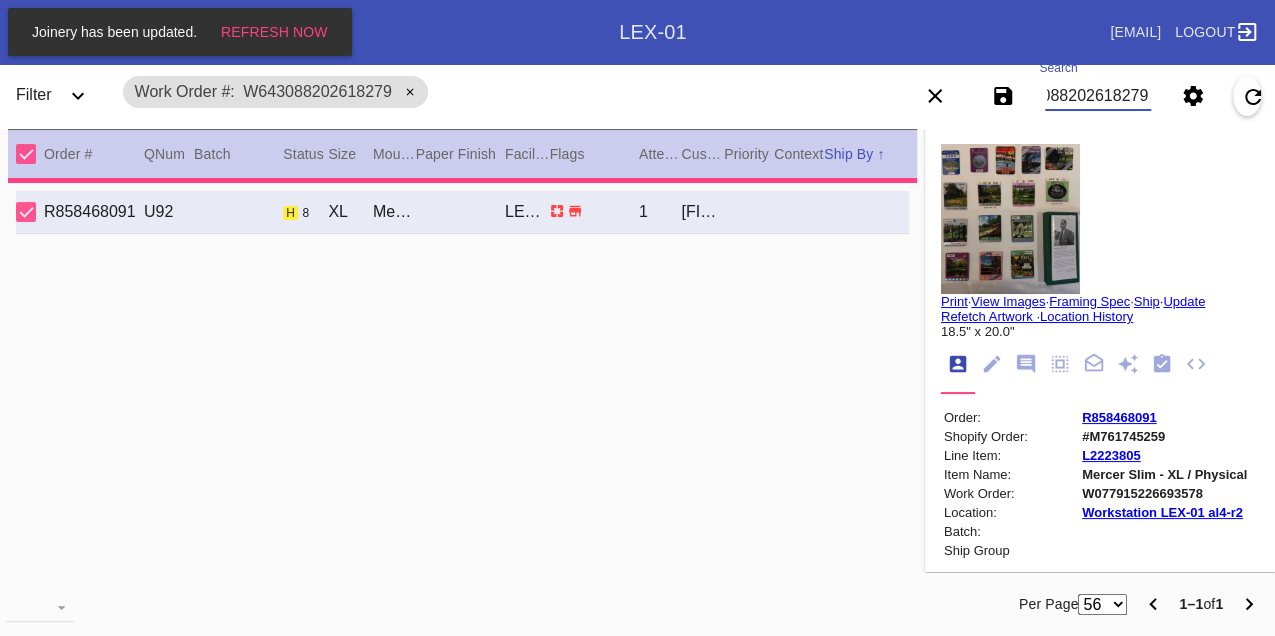 type on "PRO NOTE: float mount.  do not adjust matting.  FFS. should be 20.125 x 20.125 TR 8.6" 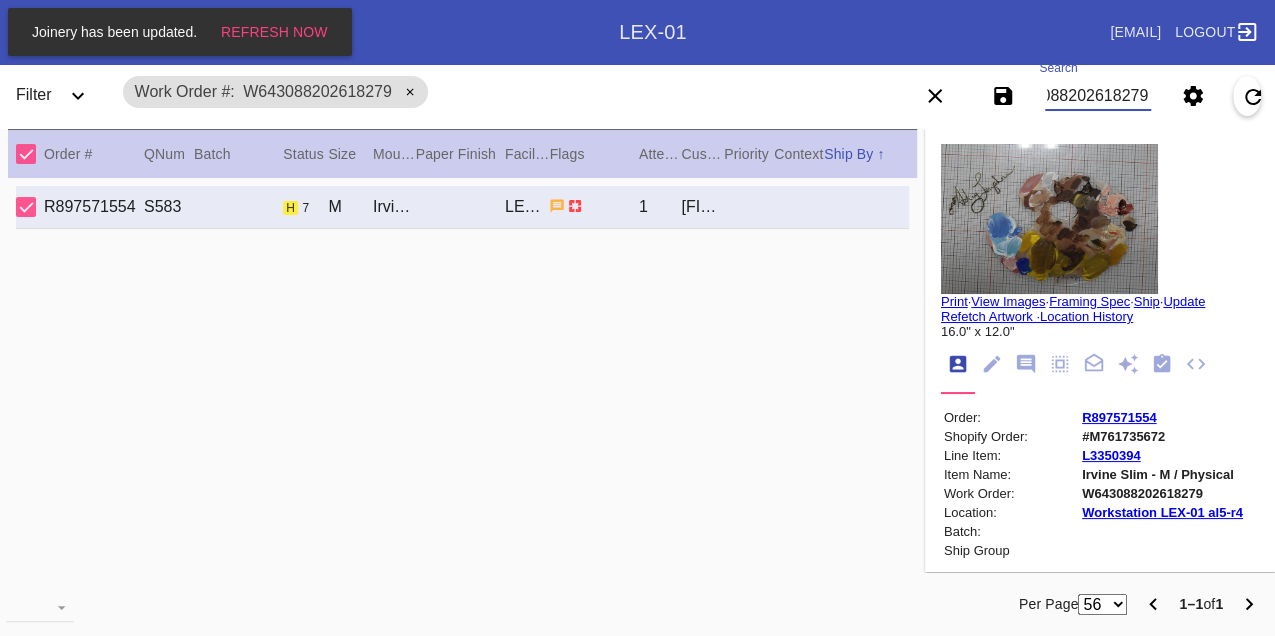 scroll, scrollTop: 0, scrollLeft: 0, axis: both 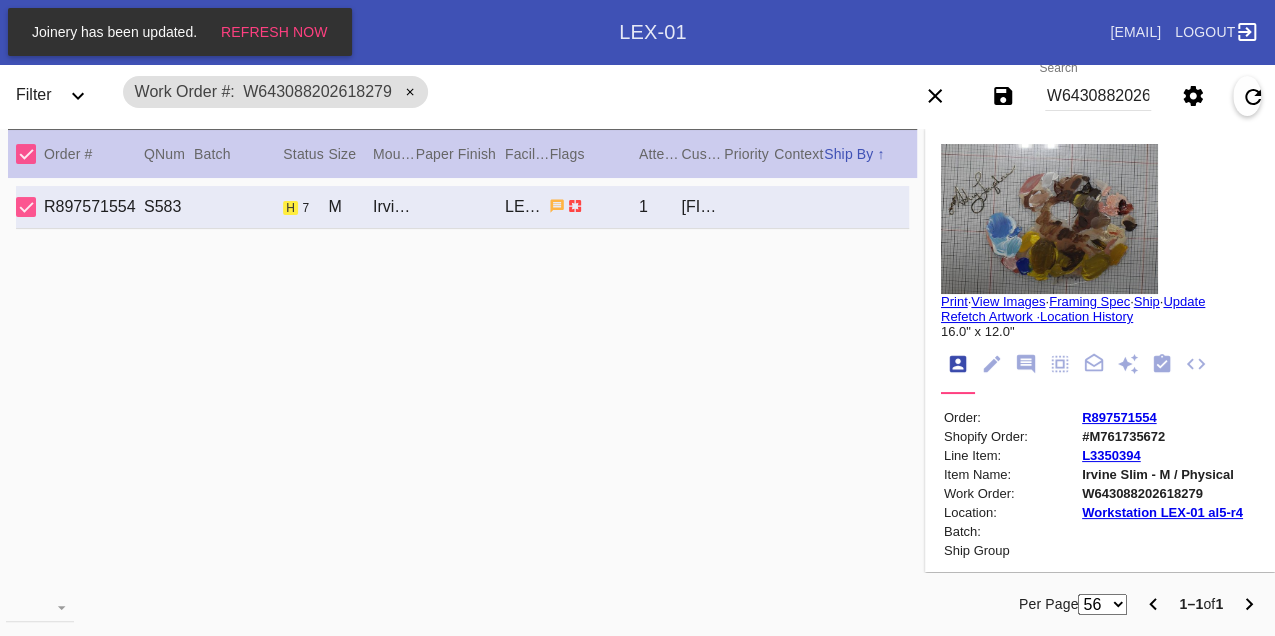 click on "W643088202618279" at bounding box center [1098, 96] 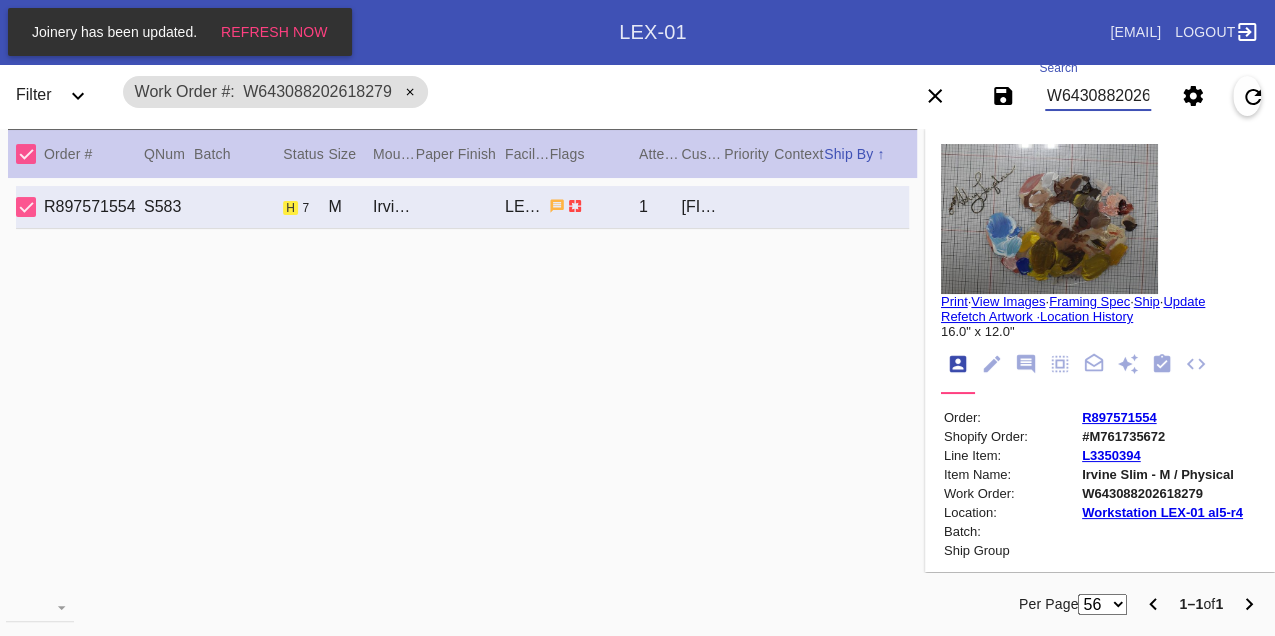 click on "W643088202618279" at bounding box center [1098, 96] 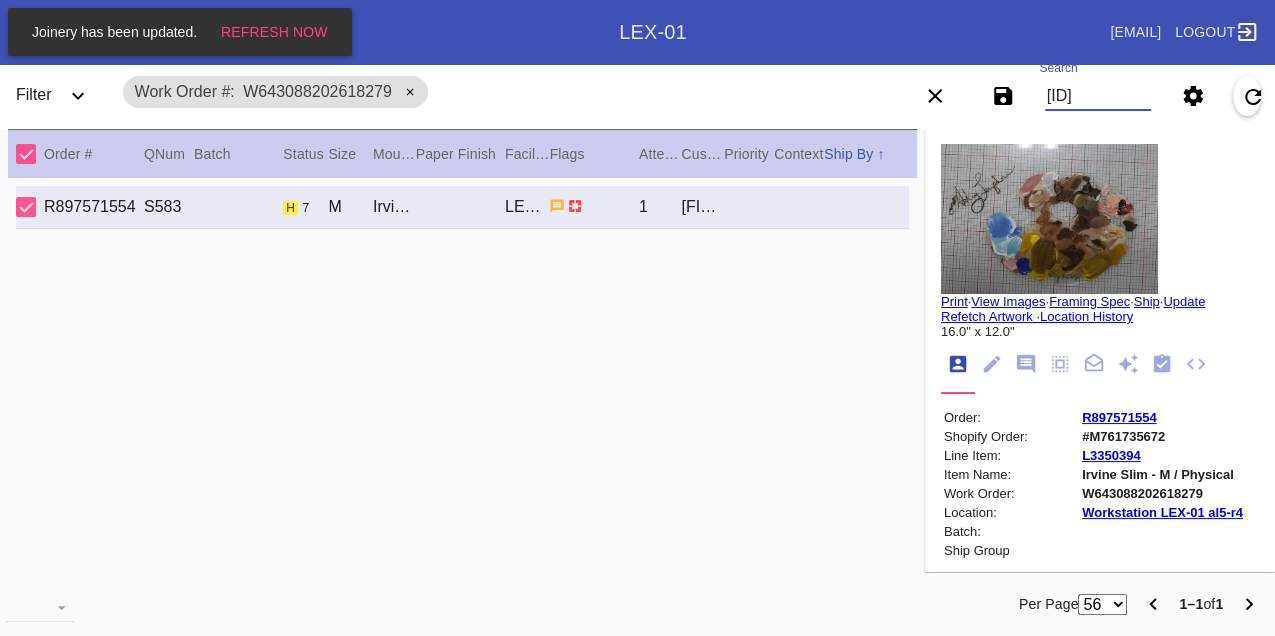 type on "W559861359820099" 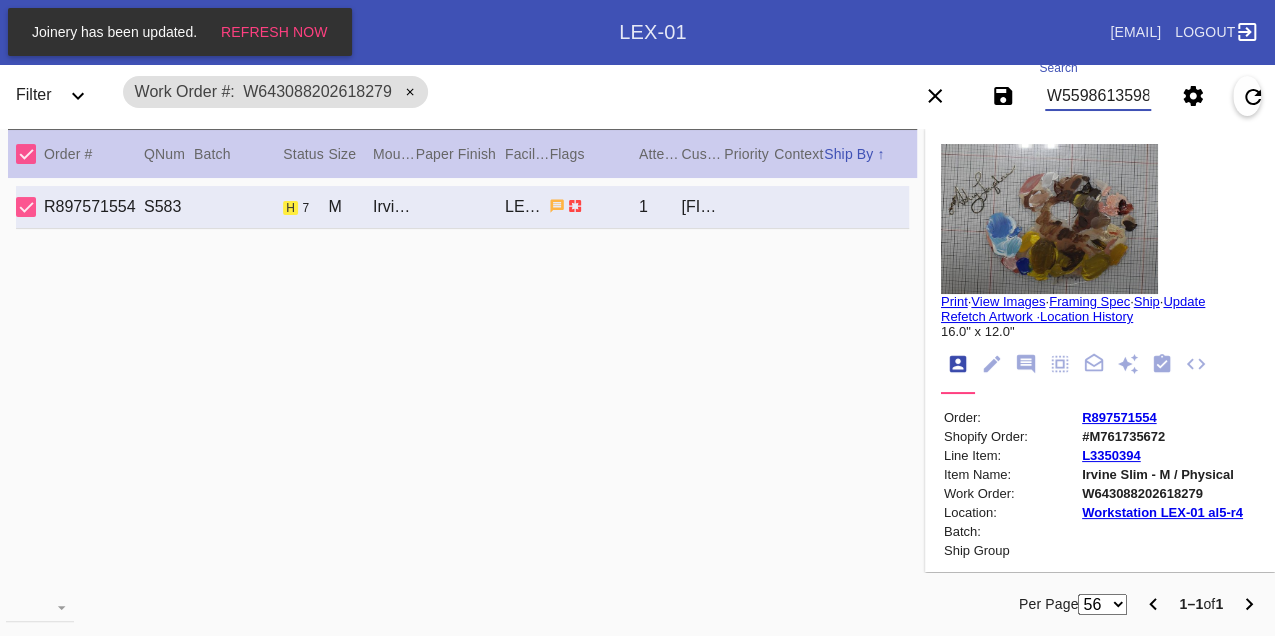 scroll, scrollTop: 0, scrollLeft: 48, axis: horizontal 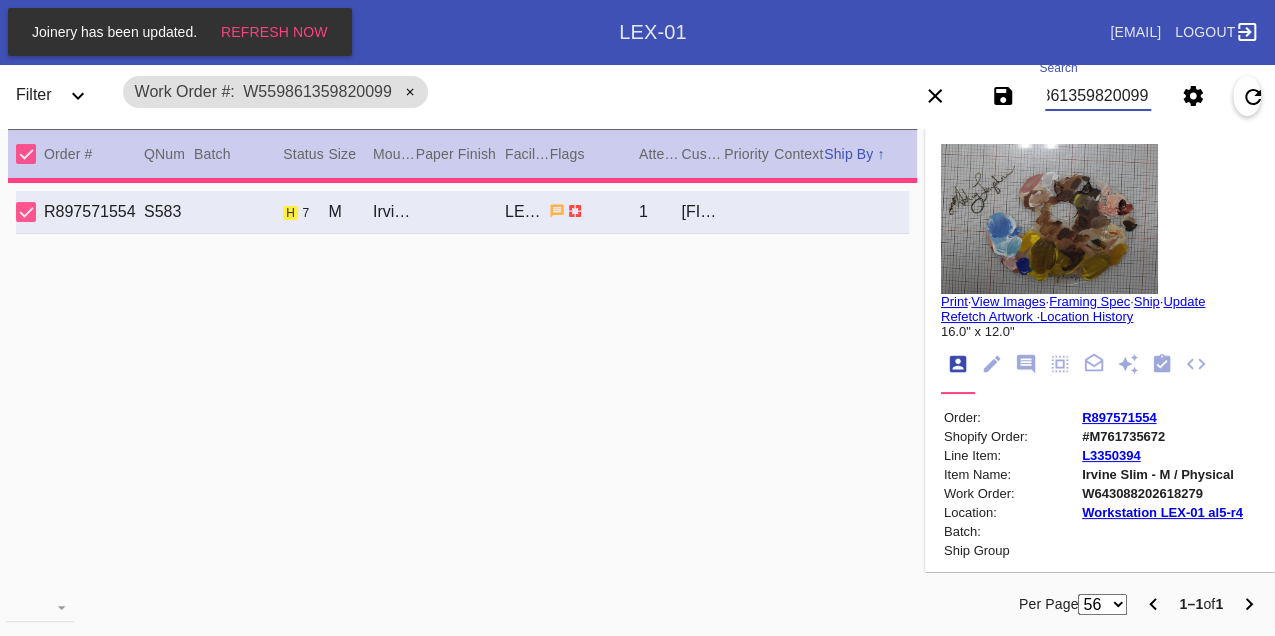 type 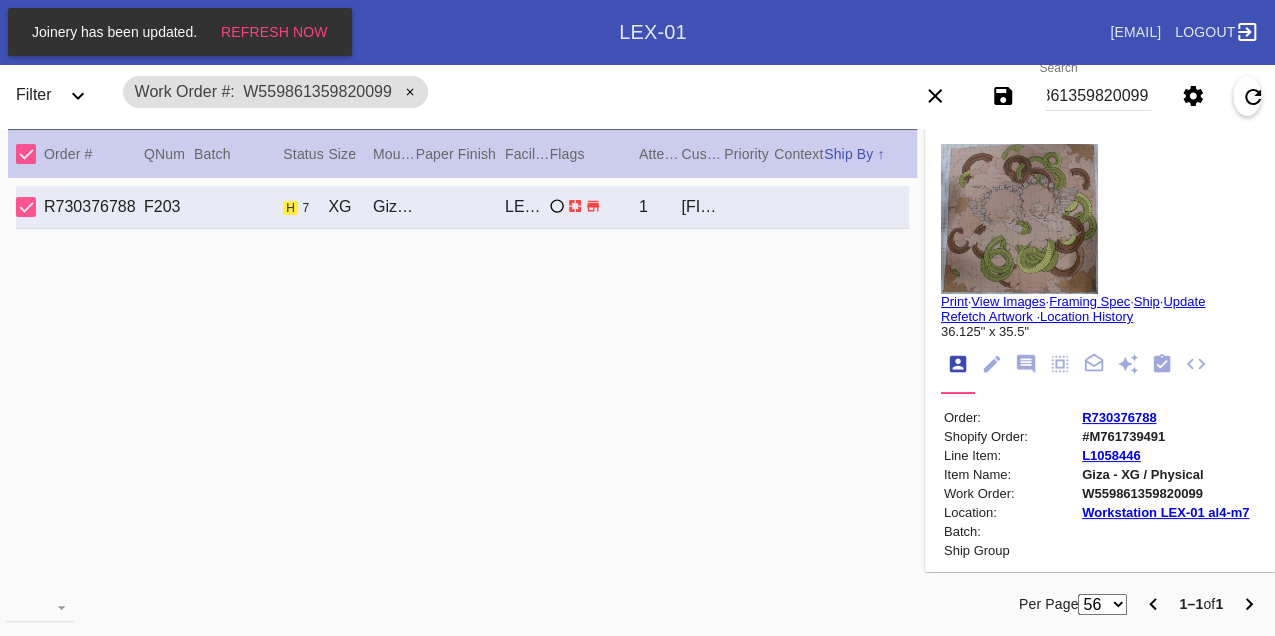 scroll, scrollTop: 0, scrollLeft: 0, axis: both 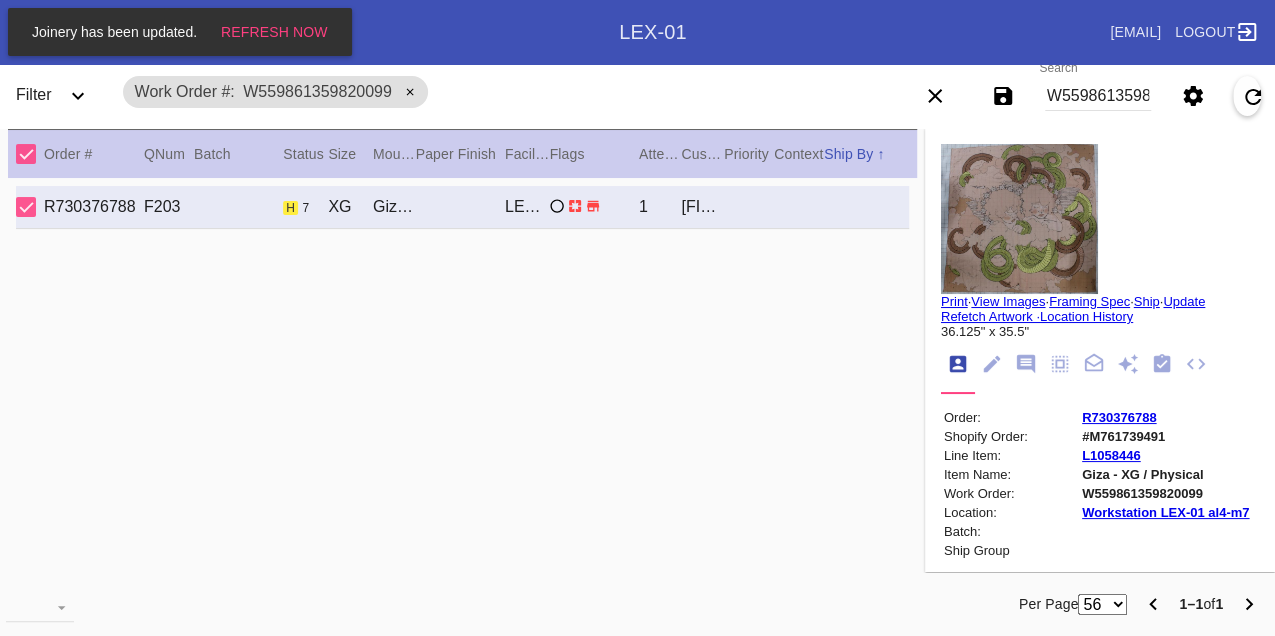 click on "W559861359820099" at bounding box center [1098, 96] 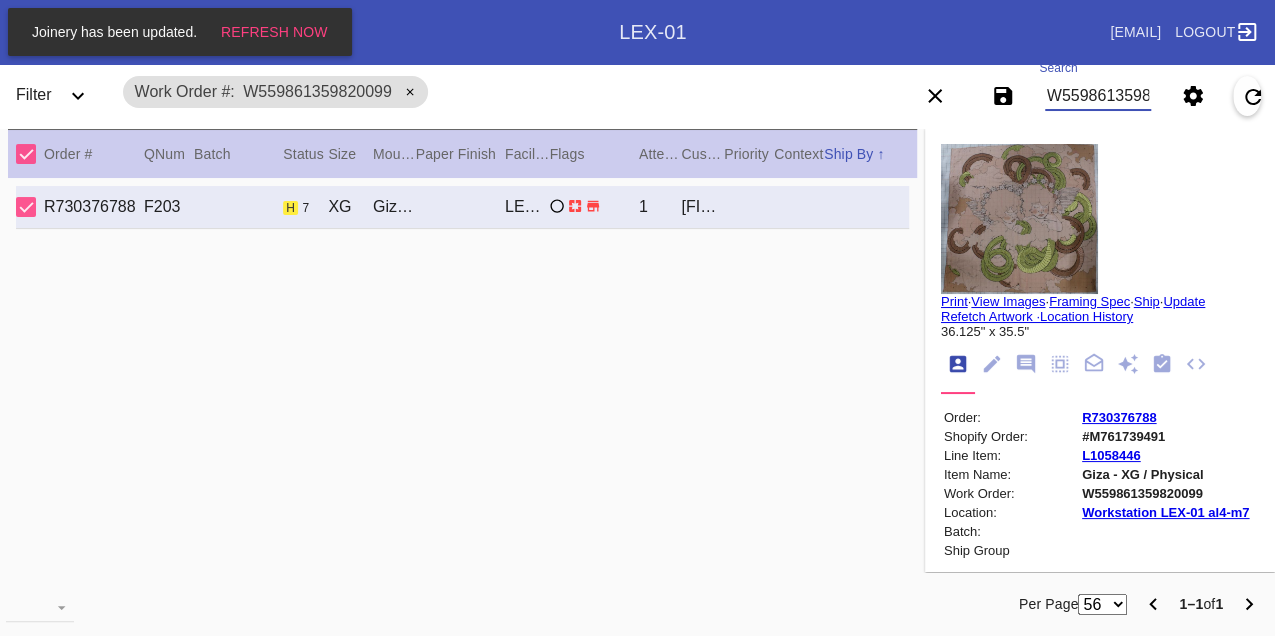 click on "W559861359820099" at bounding box center [1098, 96] 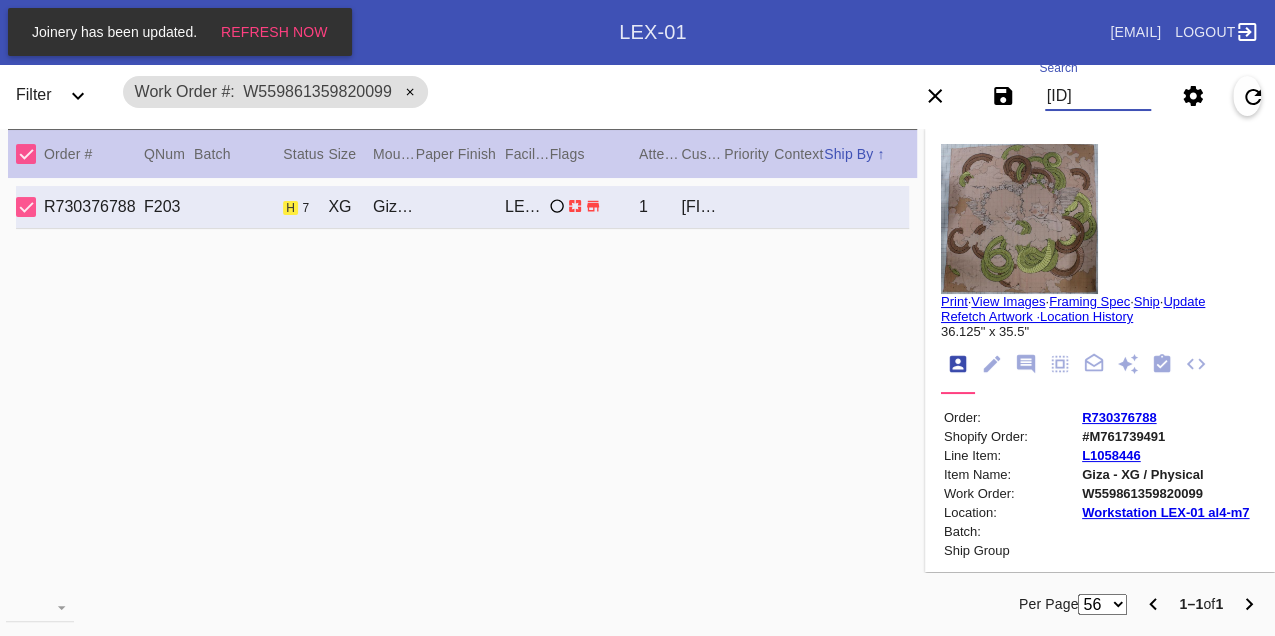 type on "W630151783037365" 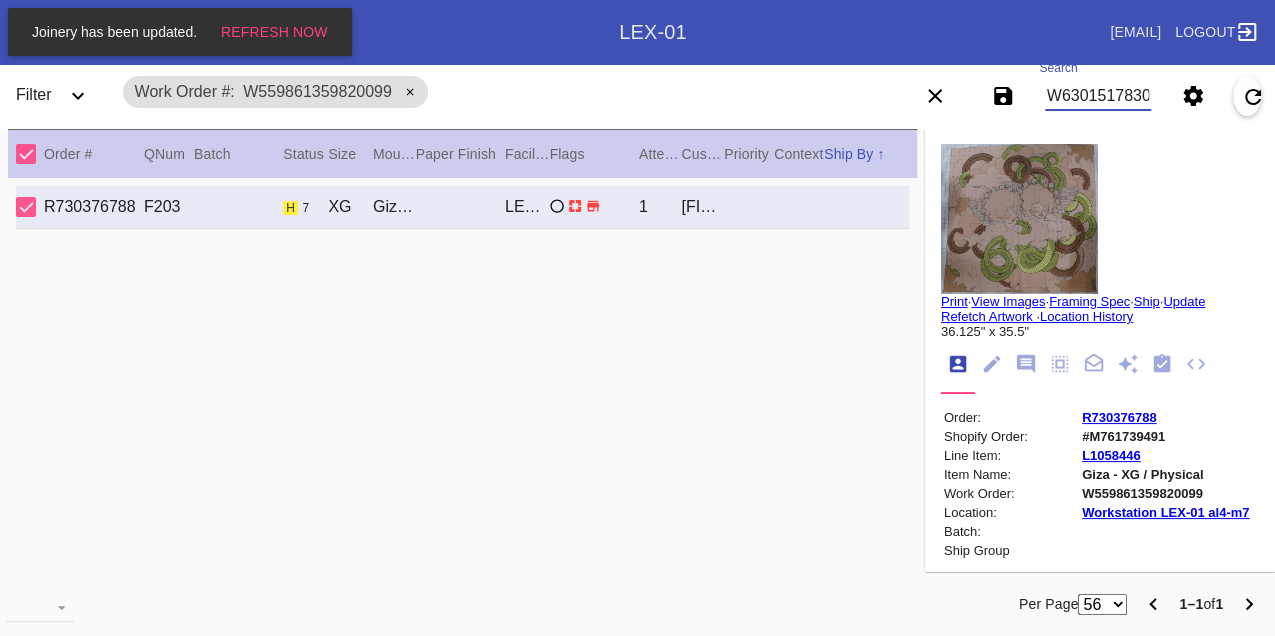 scroll, scrollTop: 0, scrollLeft: 48, axis: horizontal 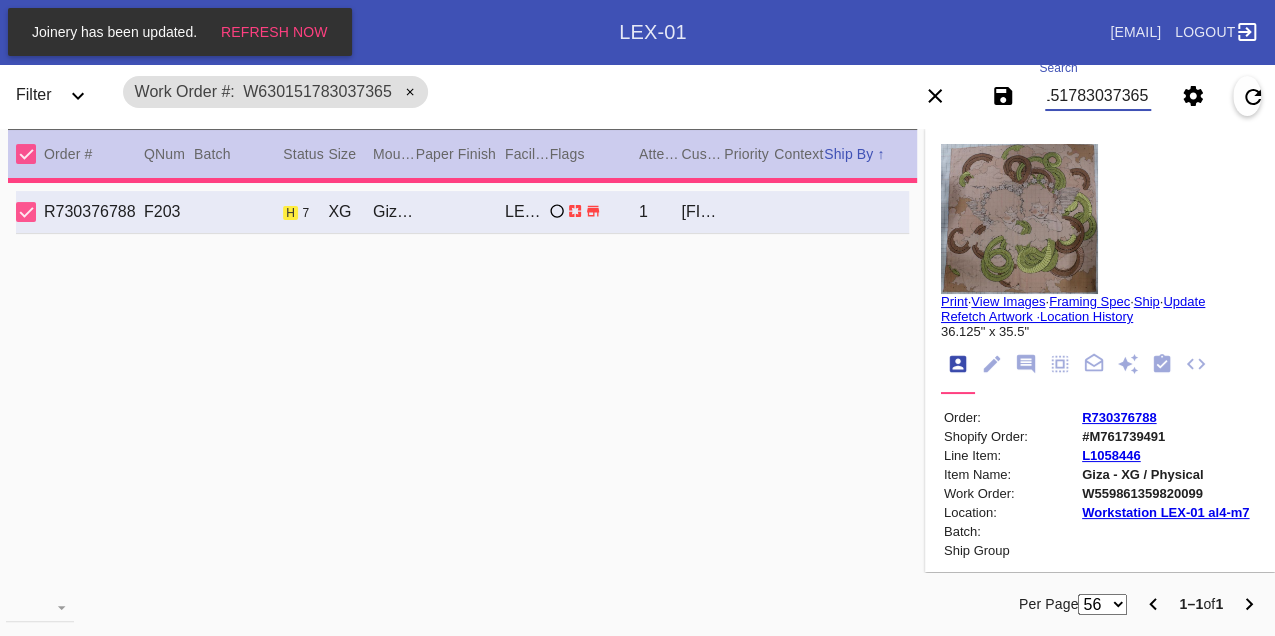 type on "18.25" 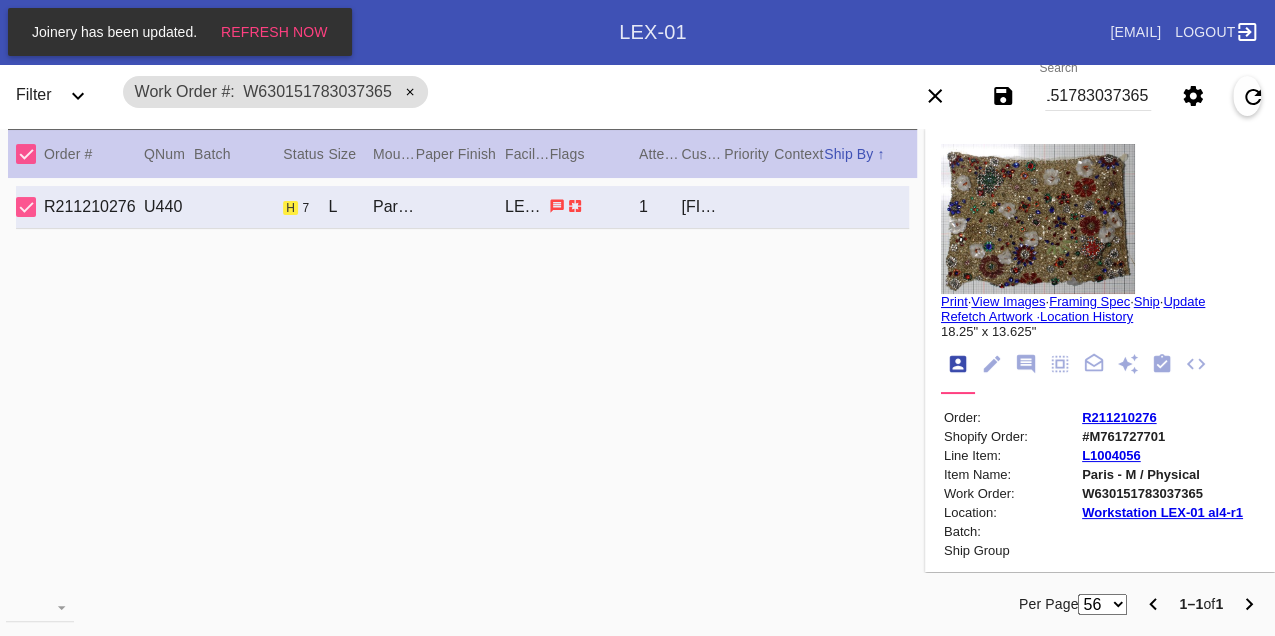 click 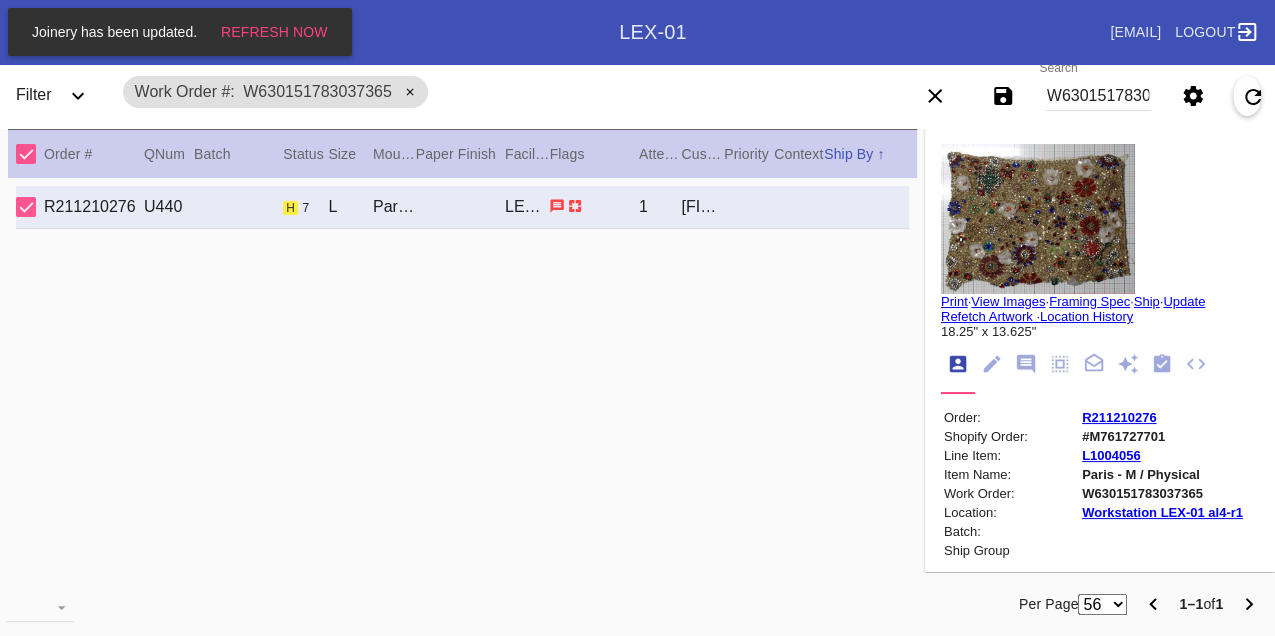 scroll, scrollTop: 122, scrollLeft: 0, axis: vertical 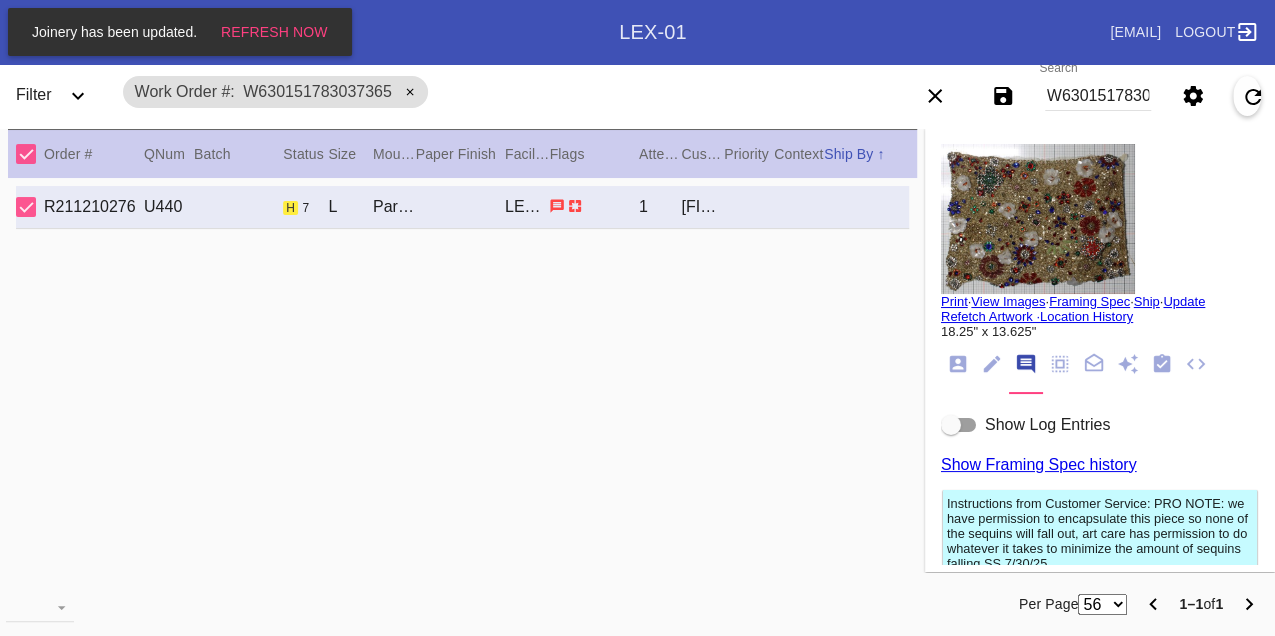 click on "Show Log Entries" at bounding box center [1100, 425] 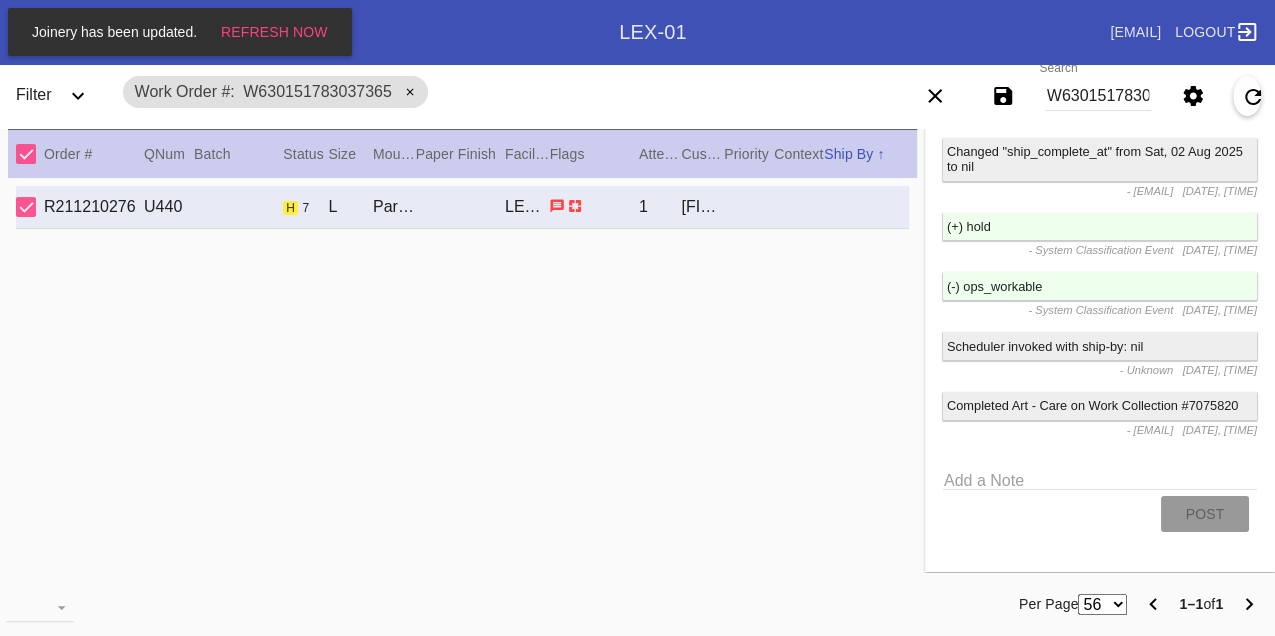 scroll, scrollTop: 3996, scrollLeft: 0, axis: vertical 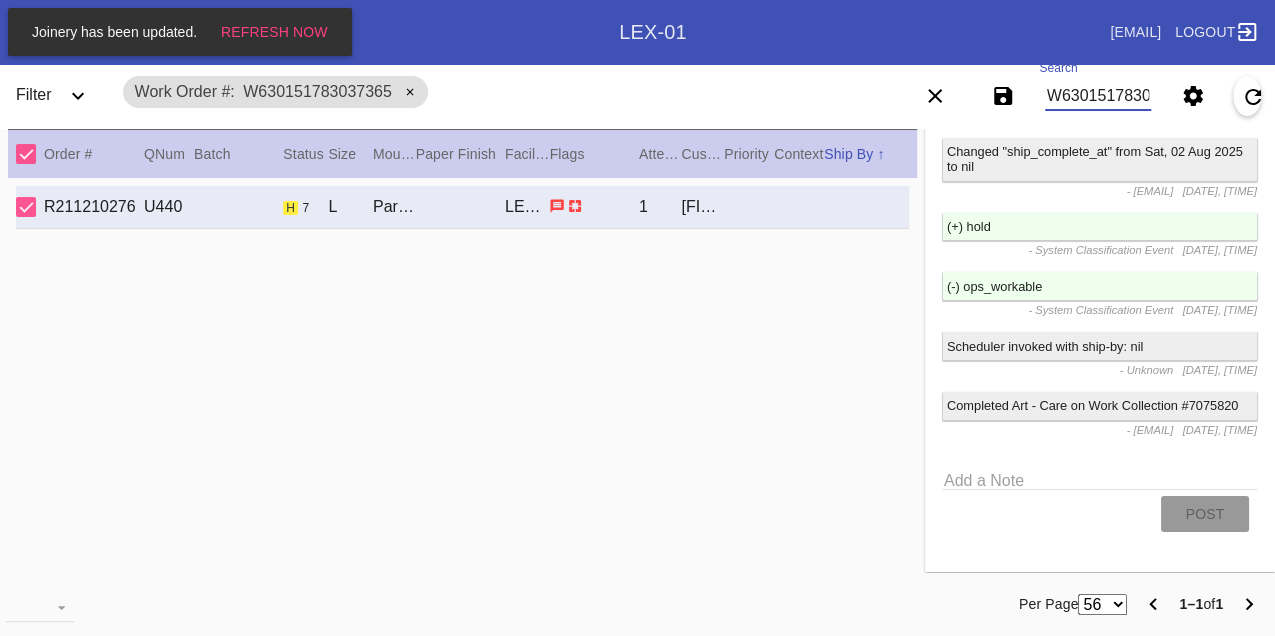 click on "W630151783037365" at bounding box center [1098, 96] 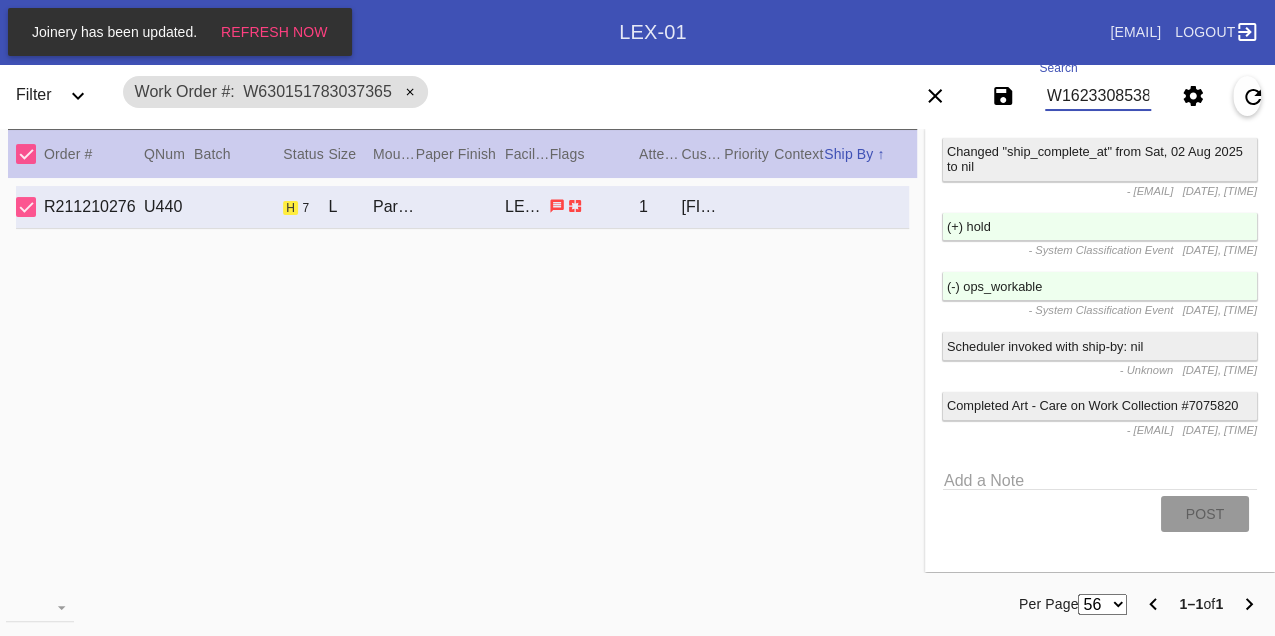 type on "W162330853813426" 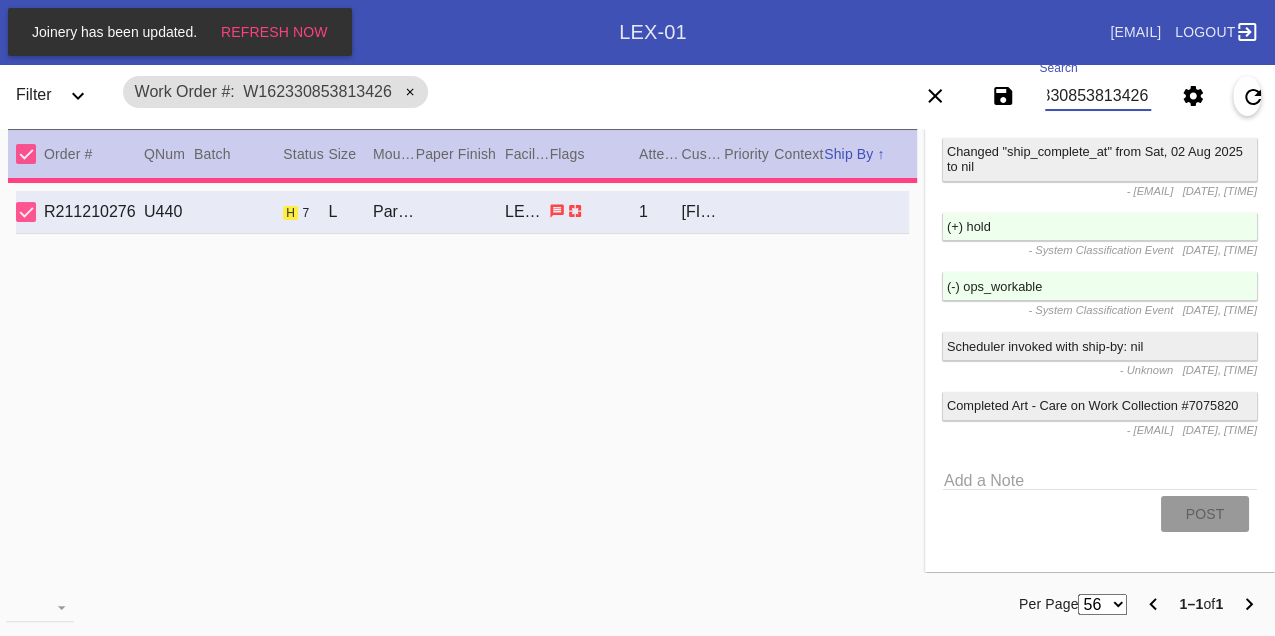 type on "37.0" 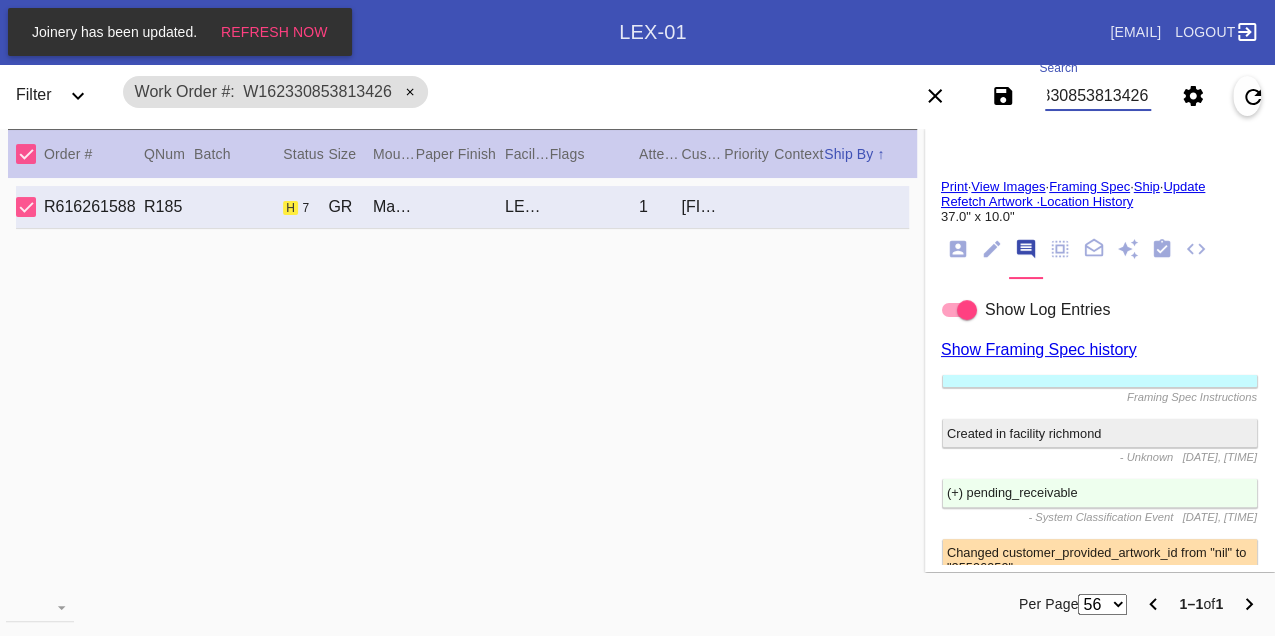 scroll, scrollTop: 1378, scrollLeft: 0, axis: vertical 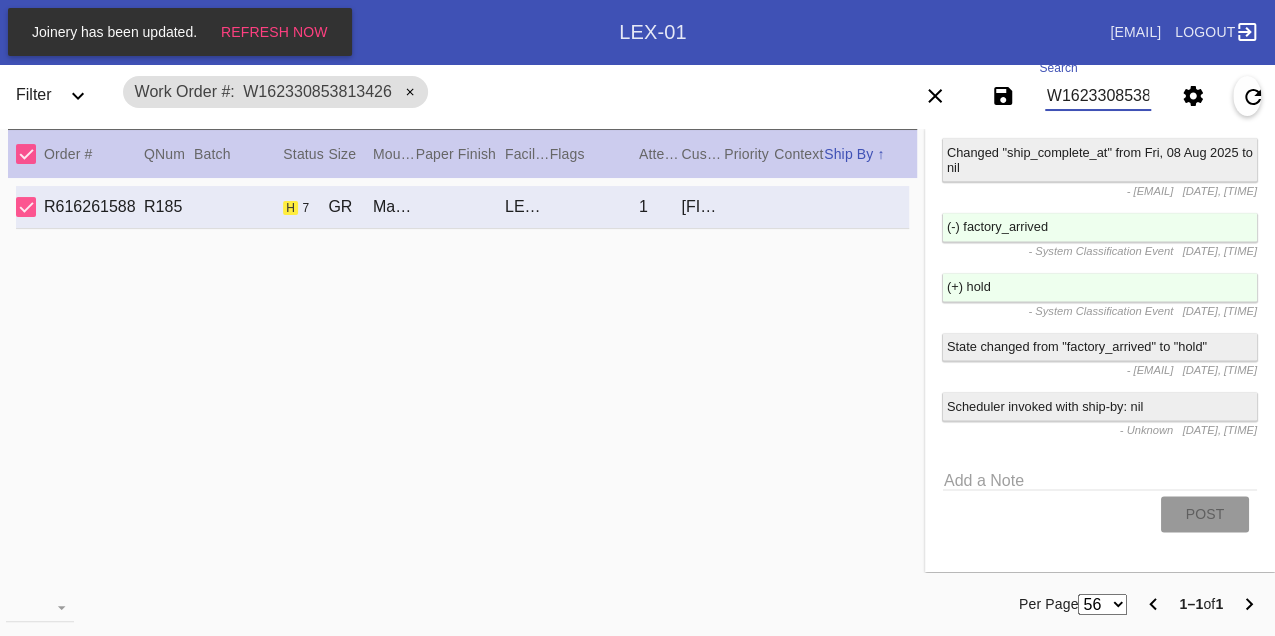 click on "W162330853813426" at bounding box center [1098, 96] 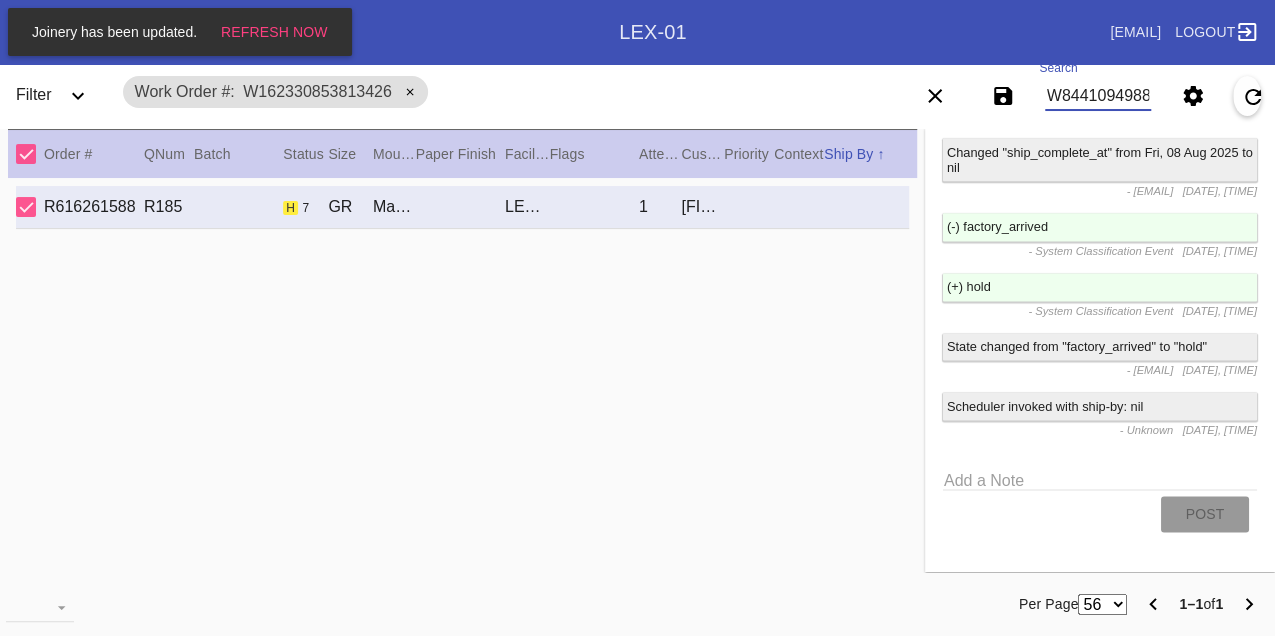 type on "W844109498843996" 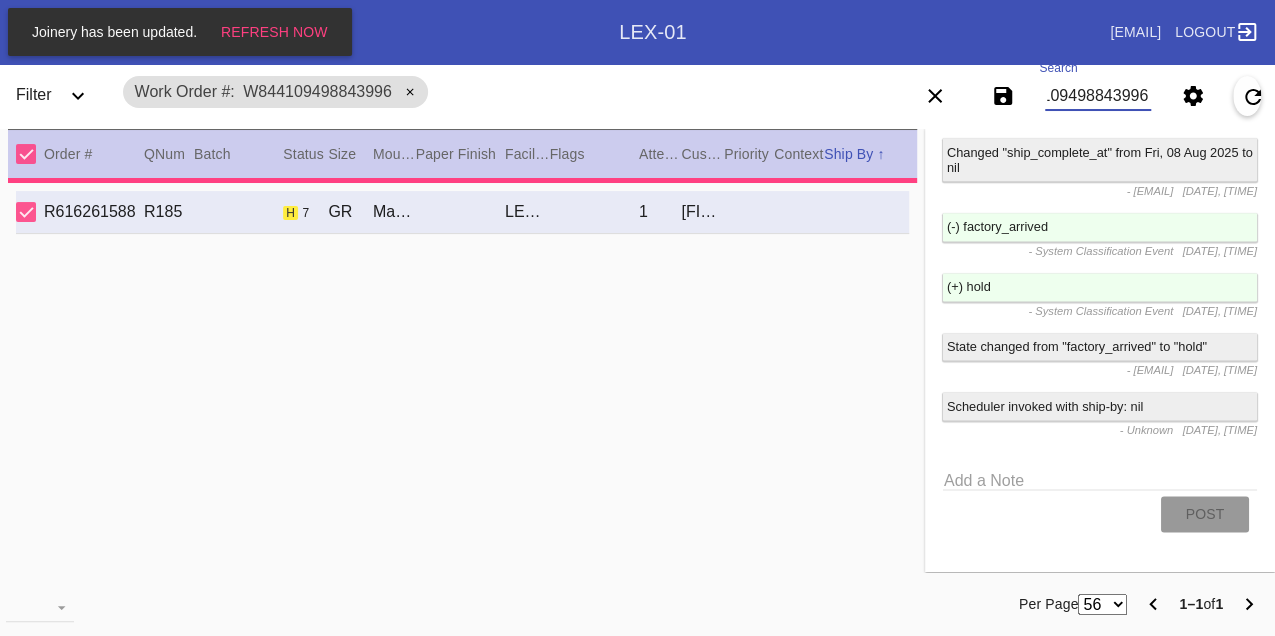 type on "20.0" 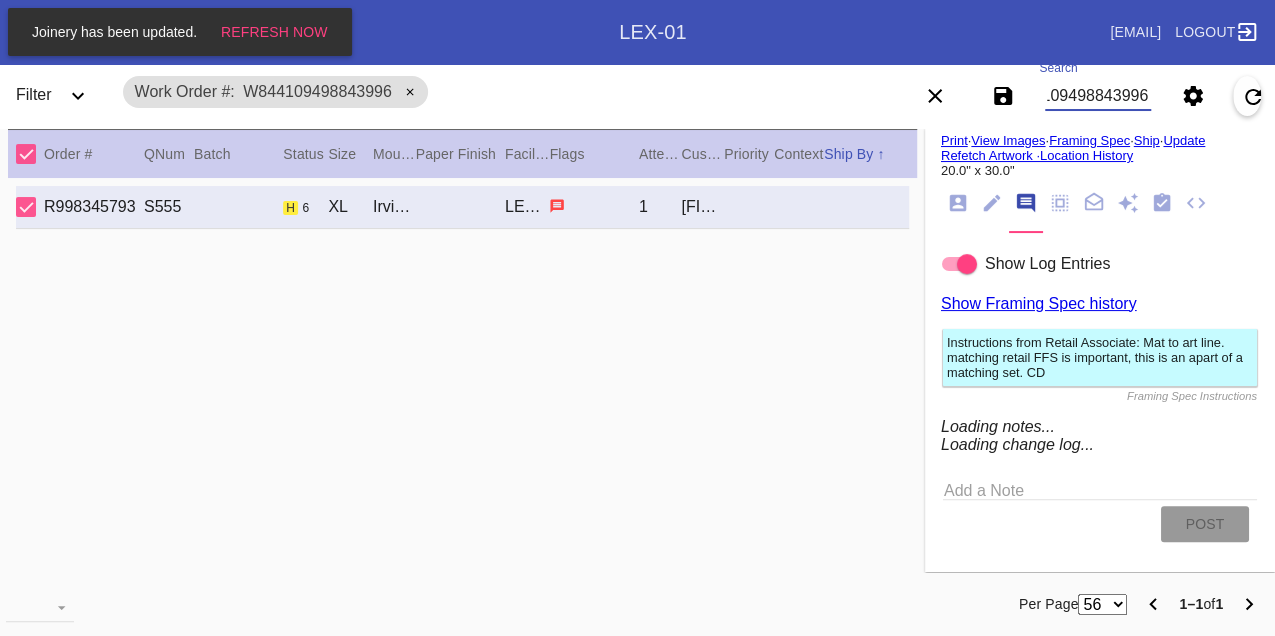 scroll, scrollTop: 3944, scrollLeft: 0, axis: vertical 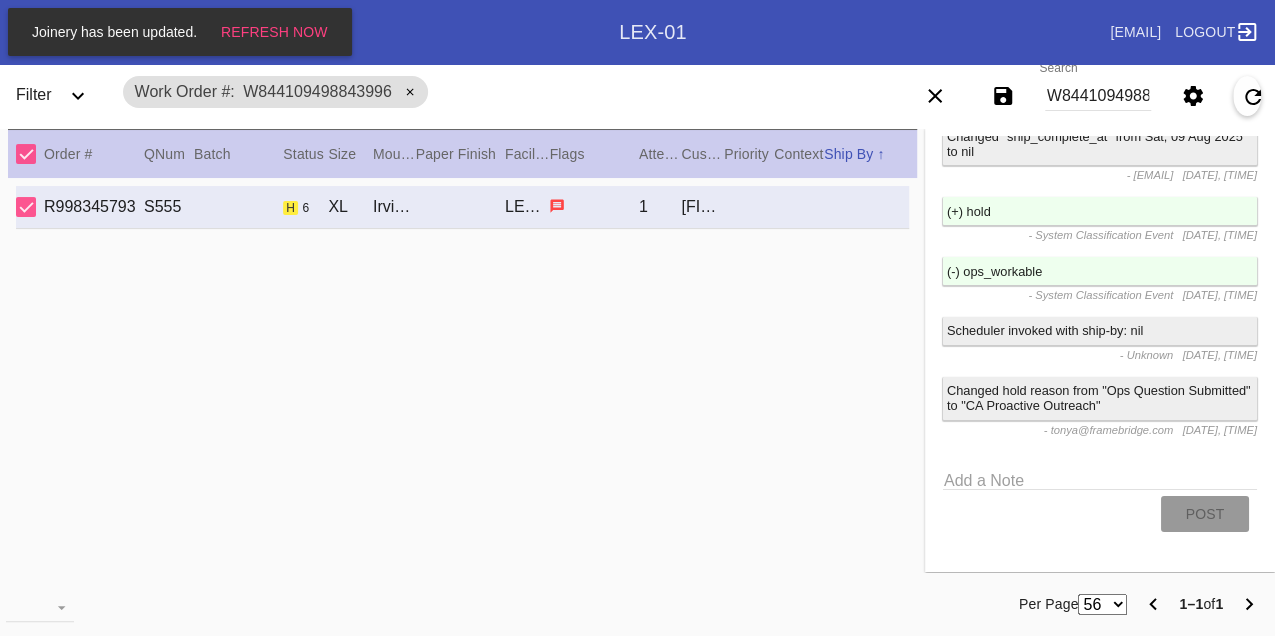 click on "W844109498843996" at bounding box center (1098, 96) 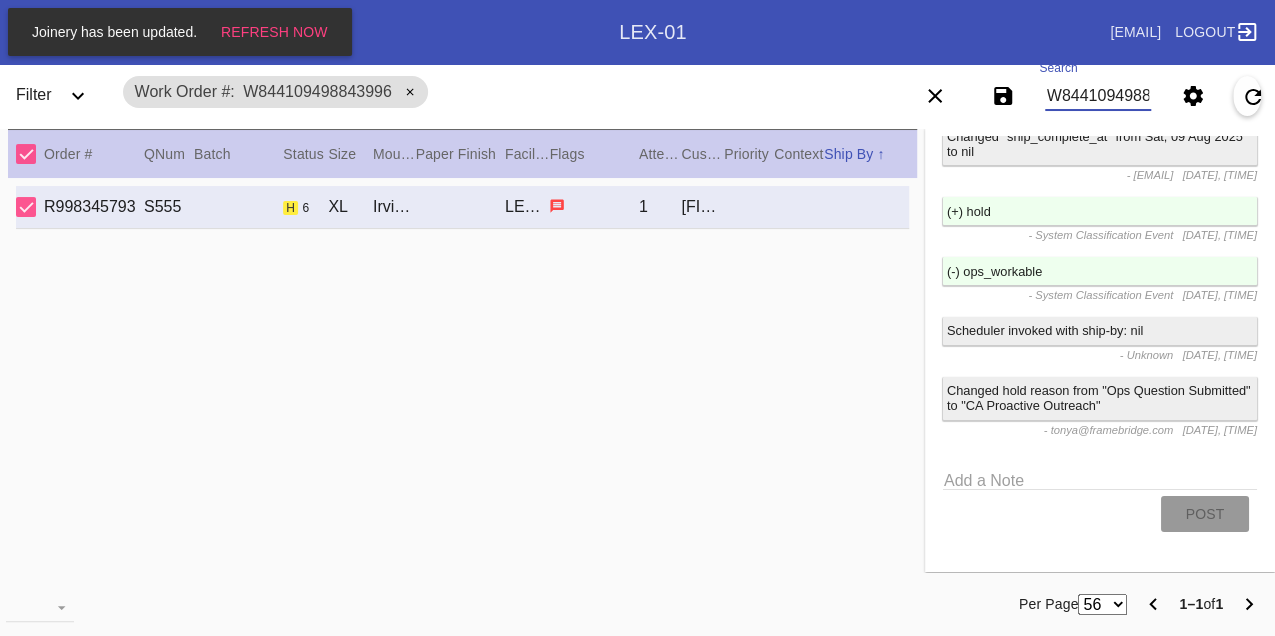 click on "W844109498843996" at bounding box center [1098, 96] 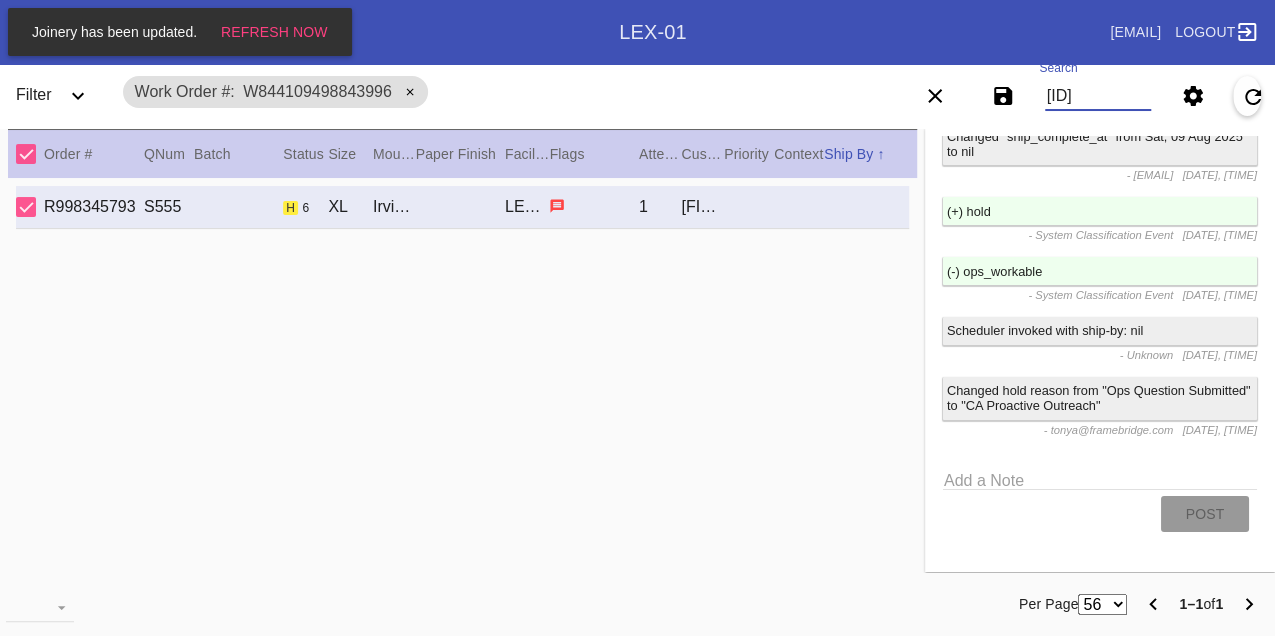 type on "W018441273437145" 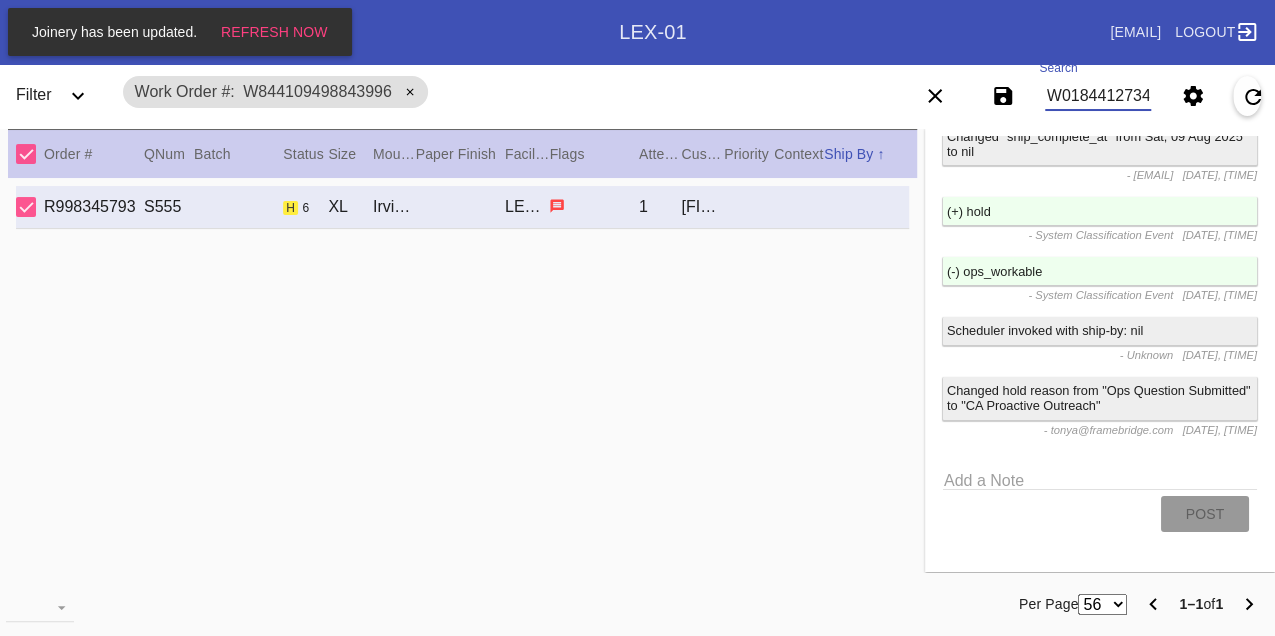 scroll, scrollTop: 0, scrollLeft: 48, axis: horizontal 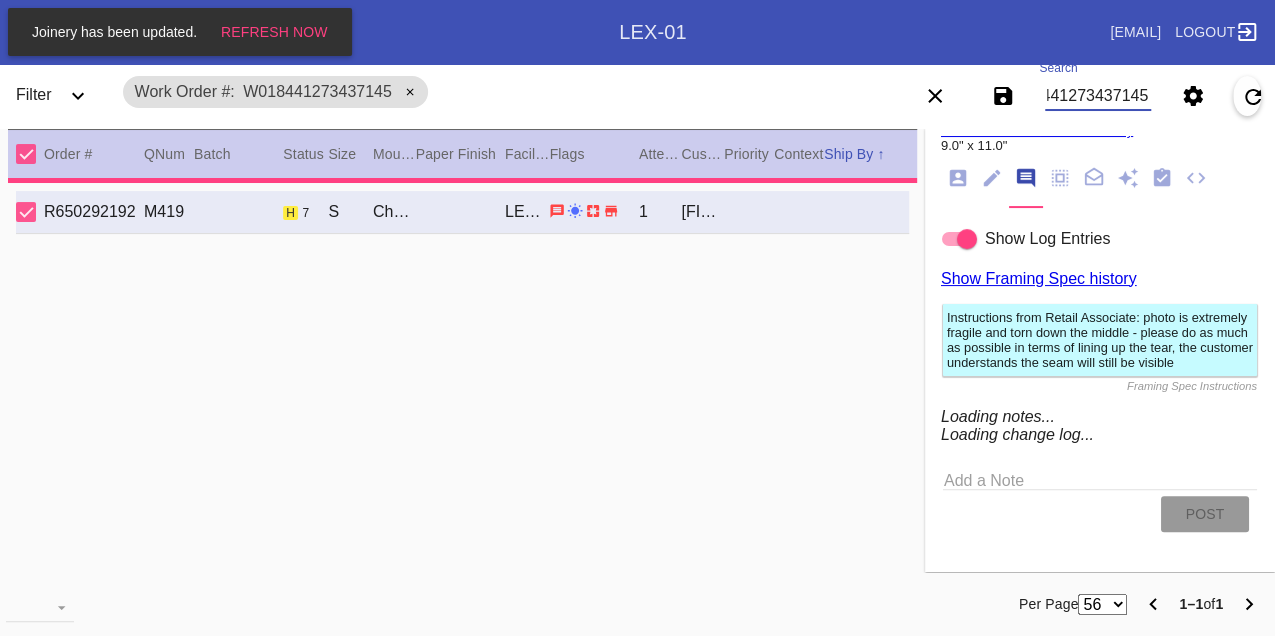 type on "9.0" 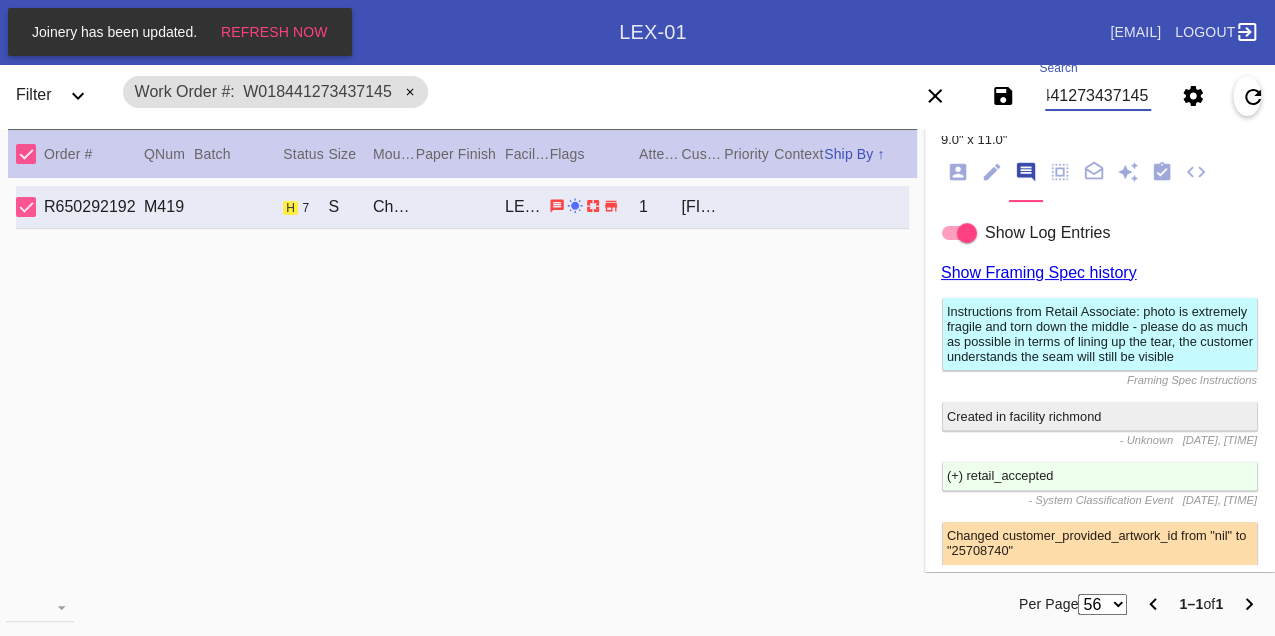 scroll, scrollTop: 3006, scrollLeft: 0, axis: vertical 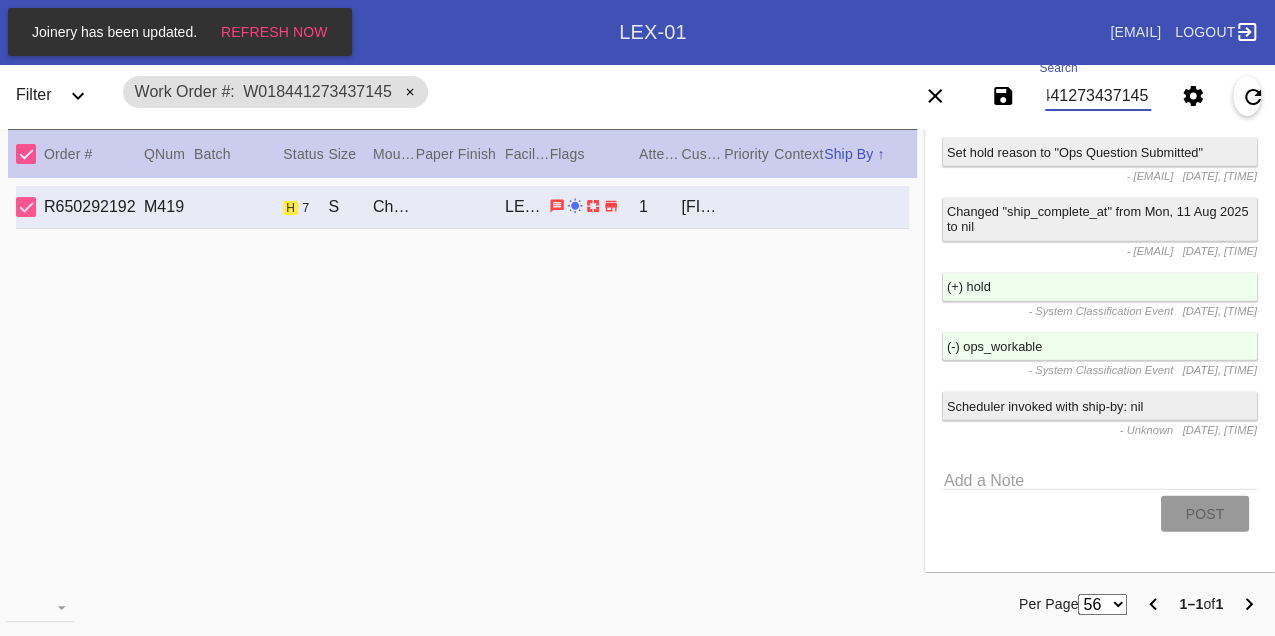 click on "W018441273437145" at bounding box center (1098, 96) 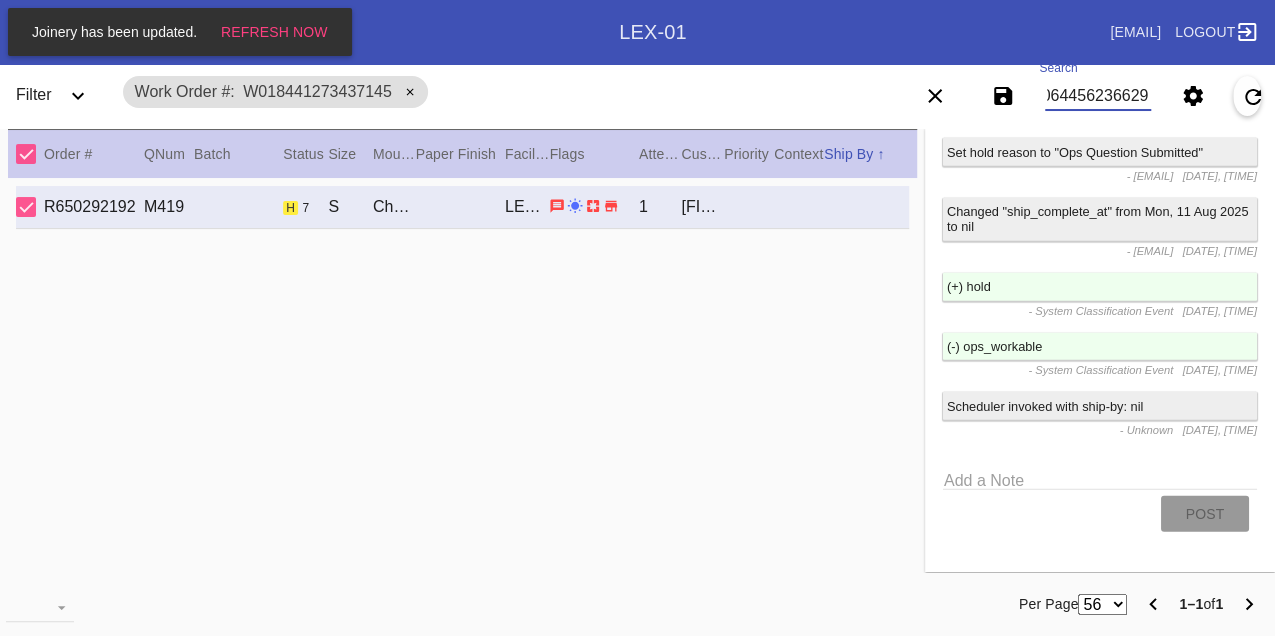 type on "W780644562366296" 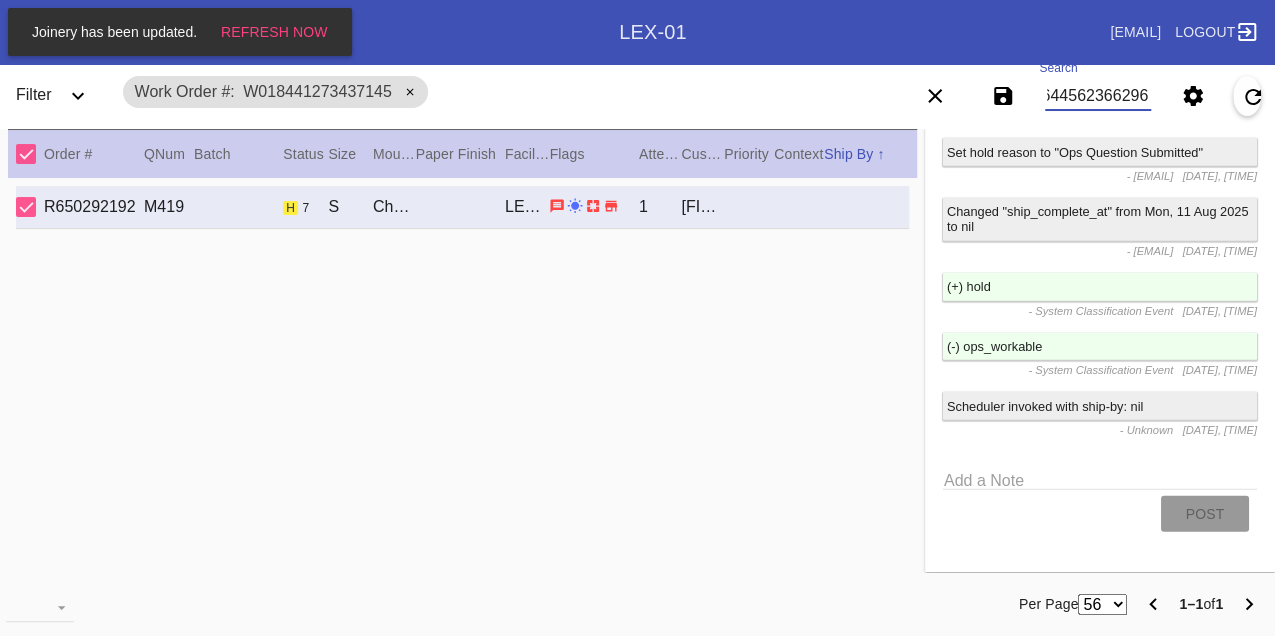 scroll, scrollTop: 0, scrollLeft: 48, axis: horizontal 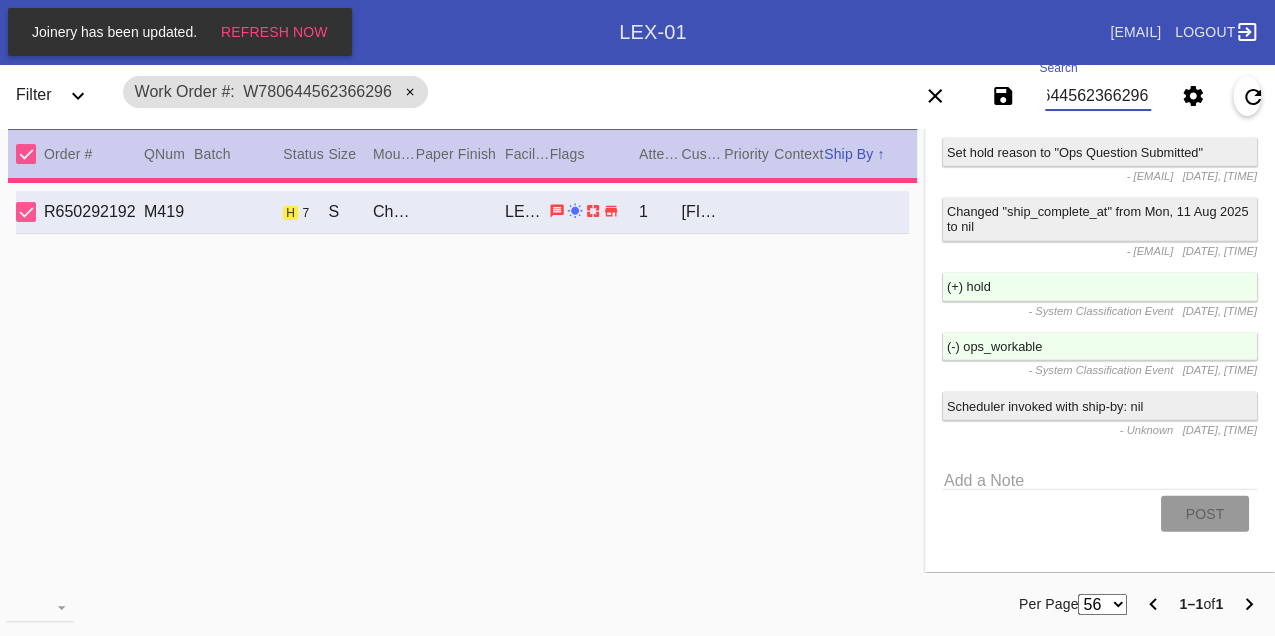 type on "16.0" 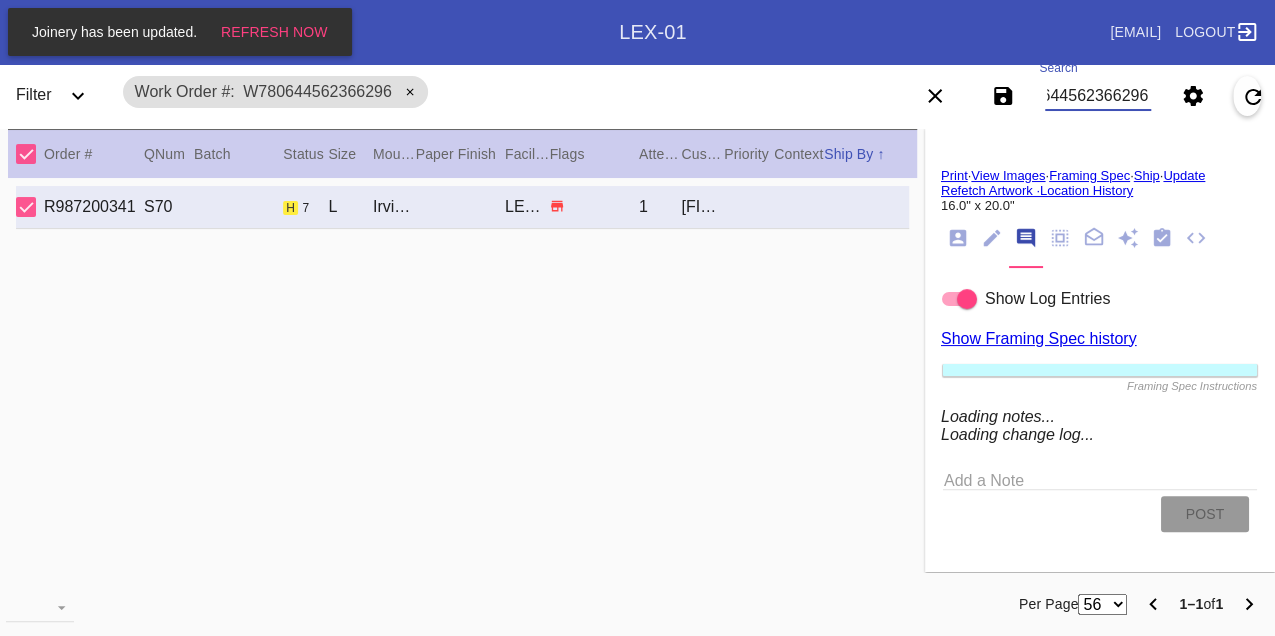 scroll, scrollTop: 2945, scrollLeft: 0, axis: vertical 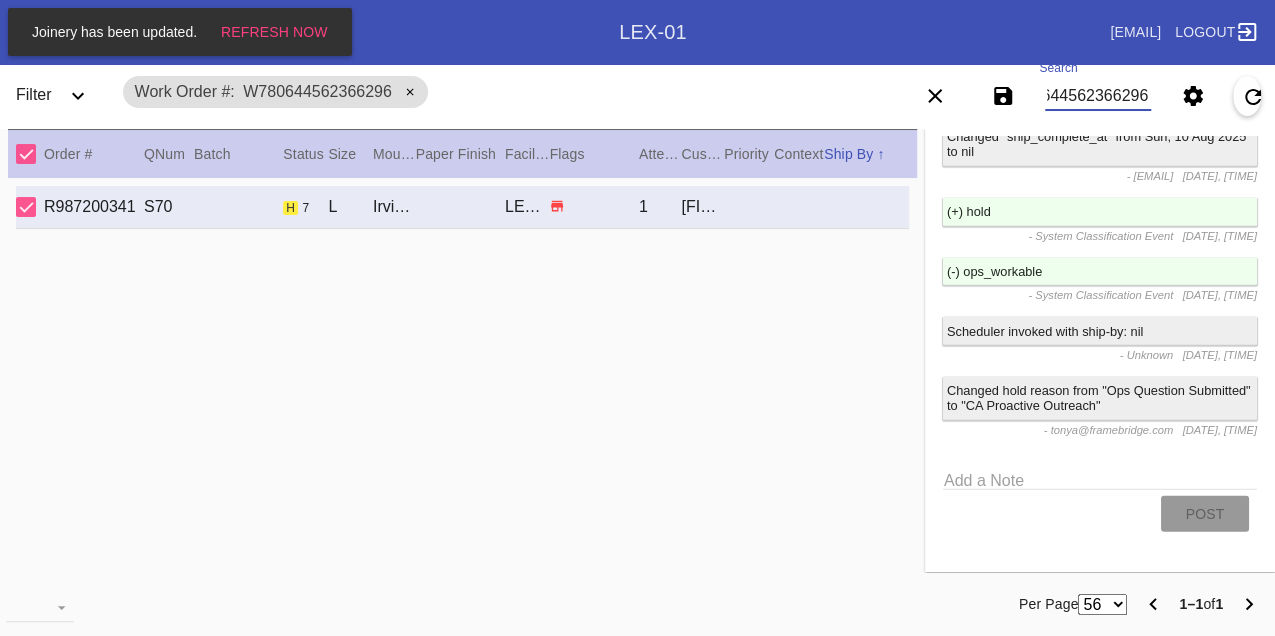click on "W780644562366296" at bounding box center (1098, 96) 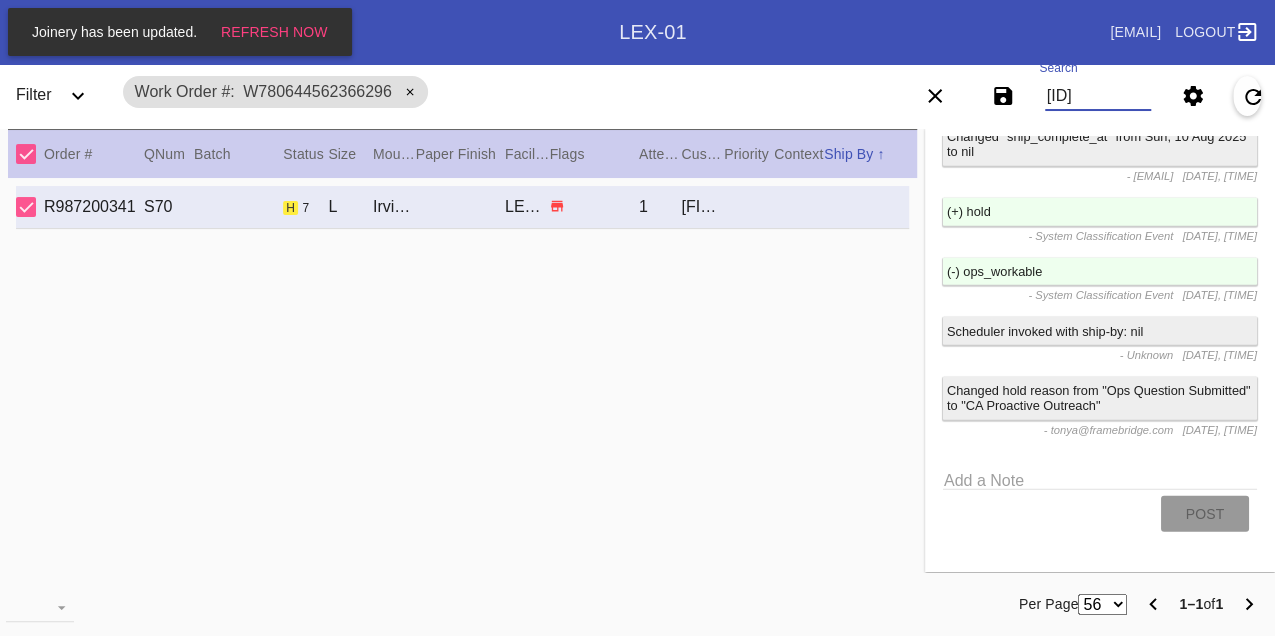 type on "W665270495195023" 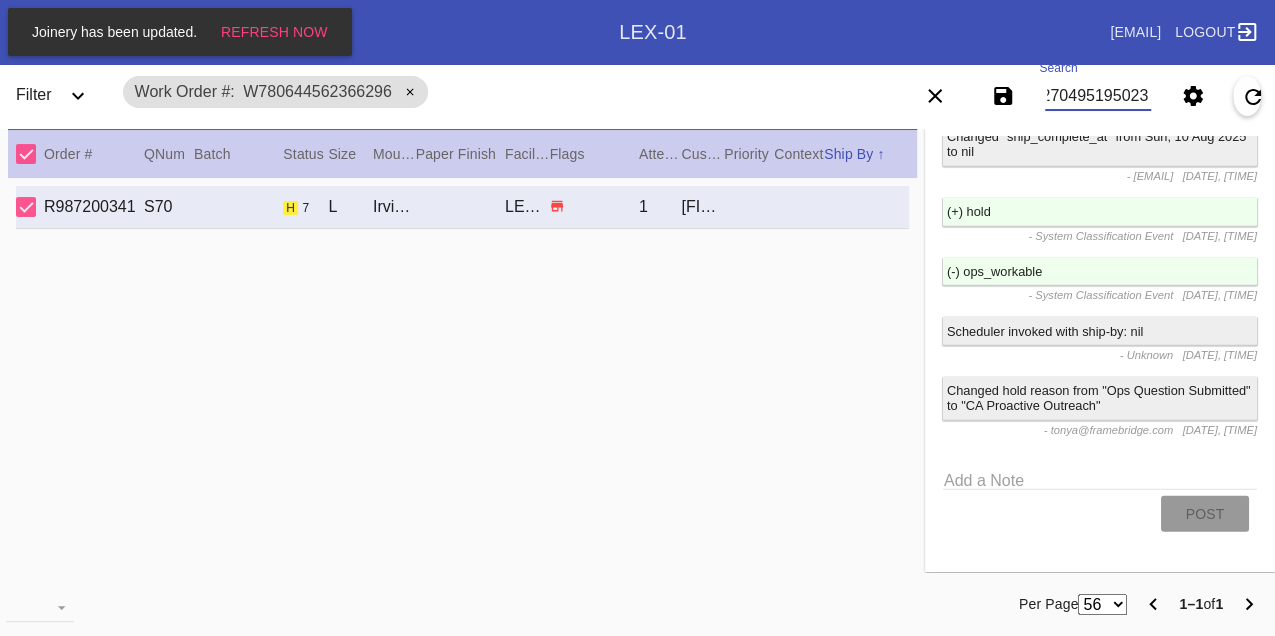 scroll, scrollTop: 0, scrollLeft: 48, axis: horizontal 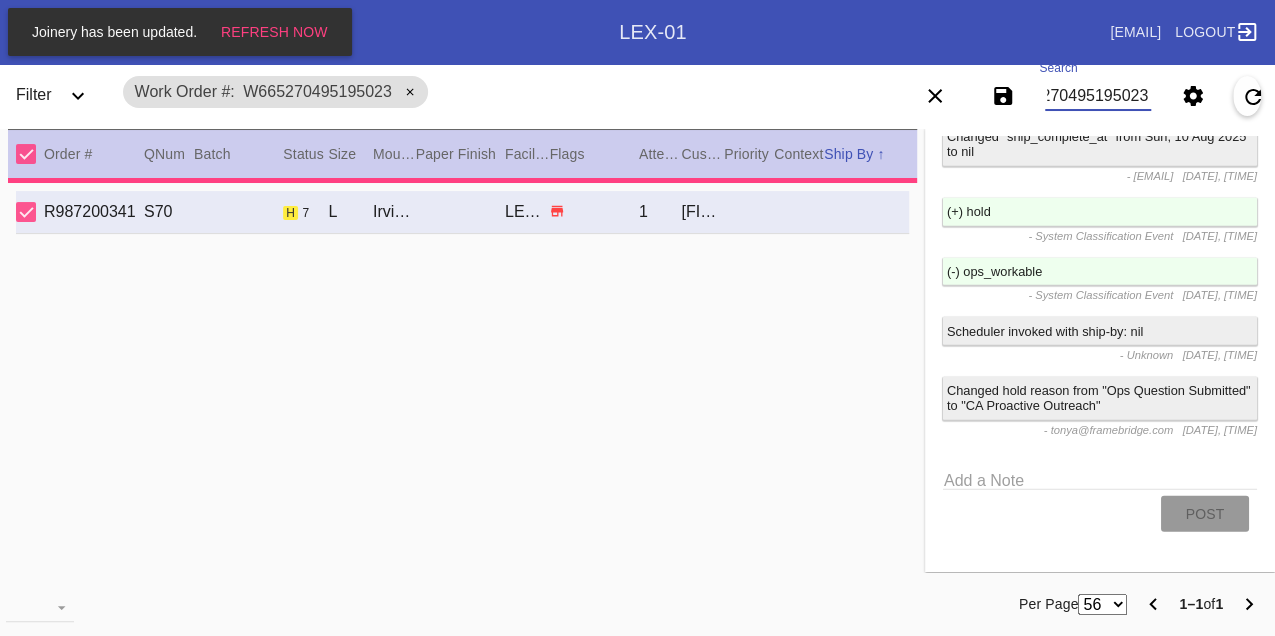 type on "13.0" 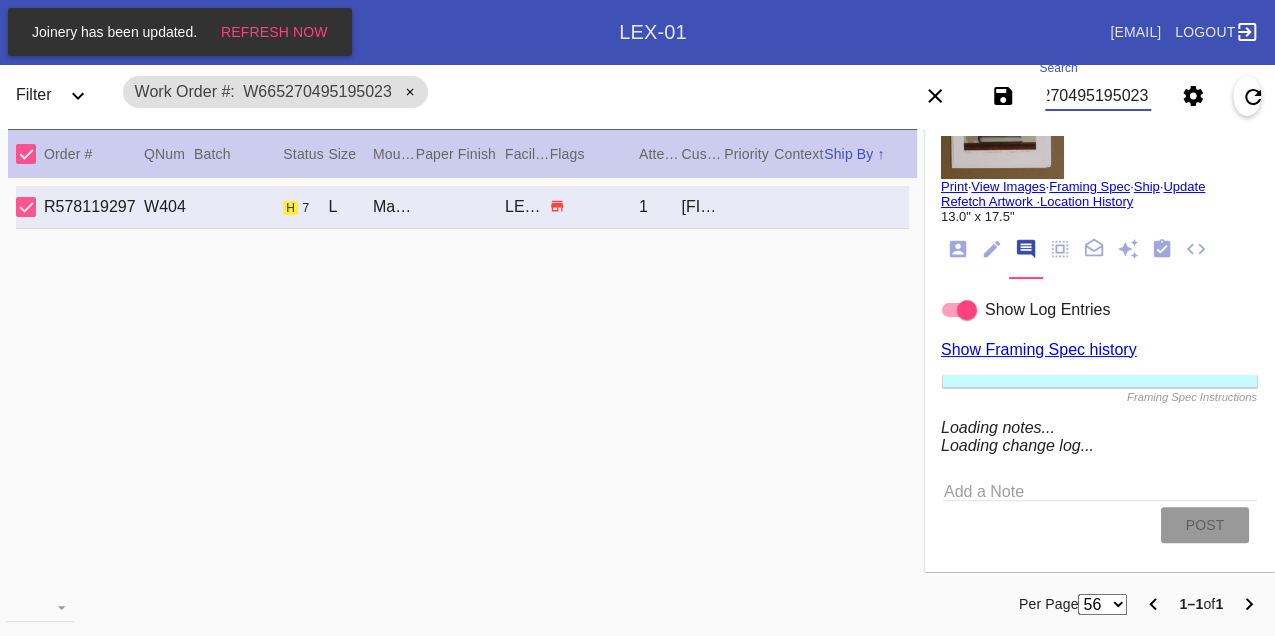scroll, scrollTop: 2945, scrollLeft: 0, axis: vertical 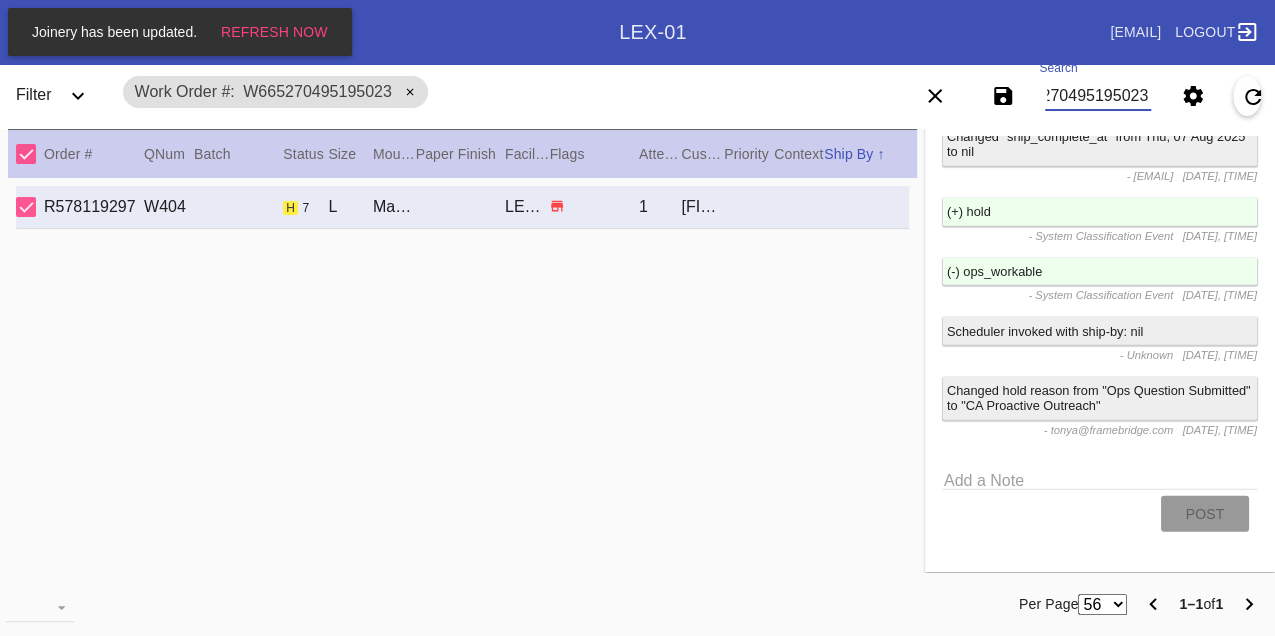 click on "W665270495195023" at bounding box center [1098, 96] 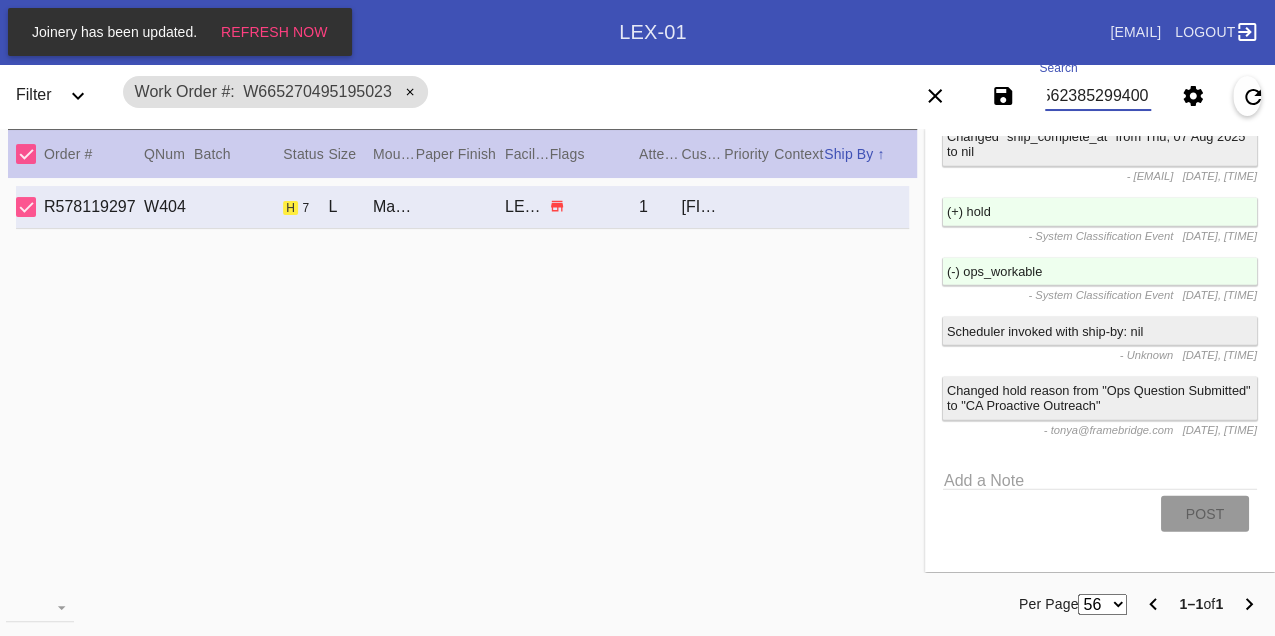 type on "W775623852994003" 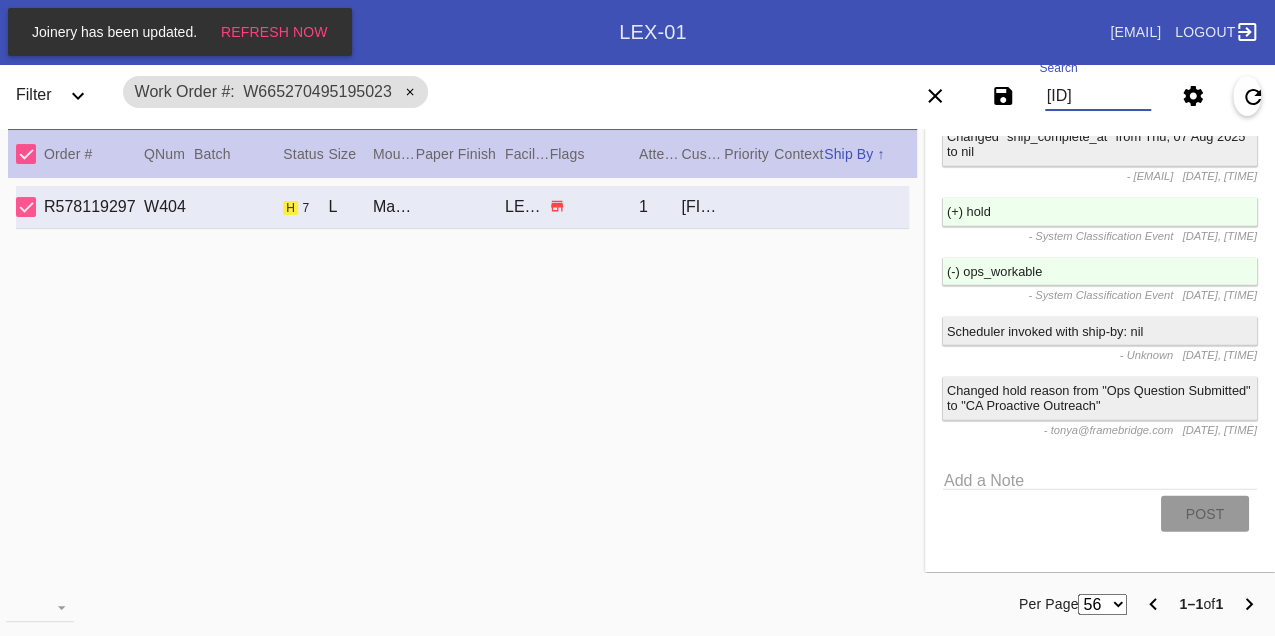 scroll, scrollTop: 0, scrollLeft: 48, axis: horizontal 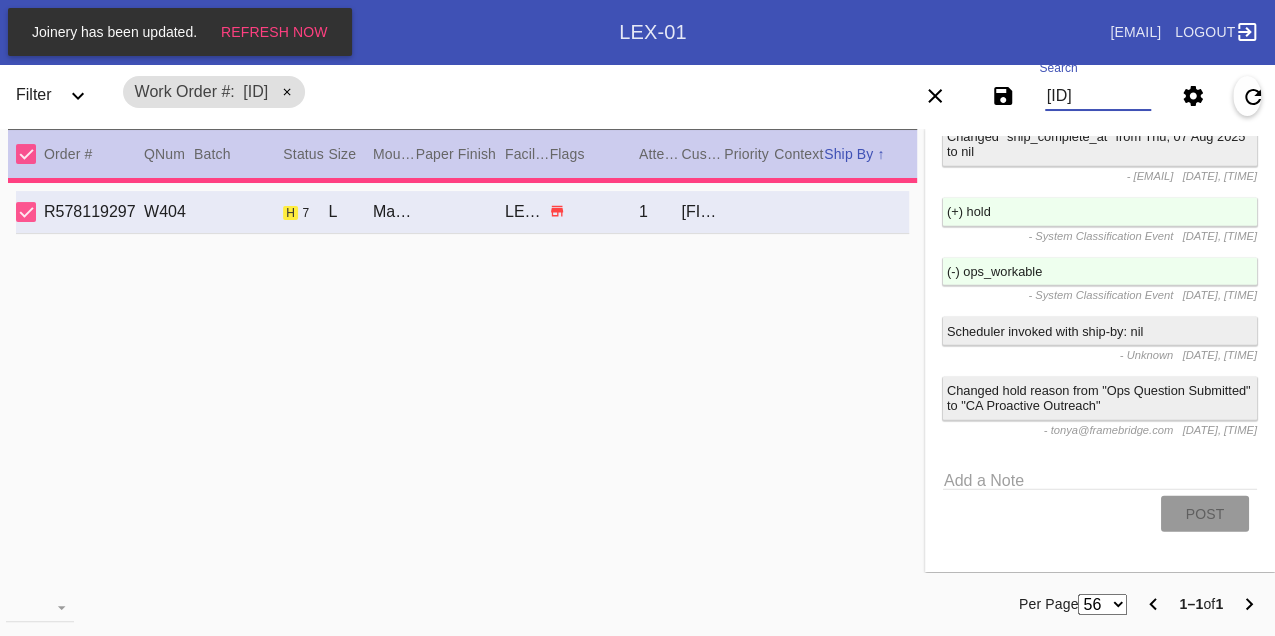 type on "17.0" 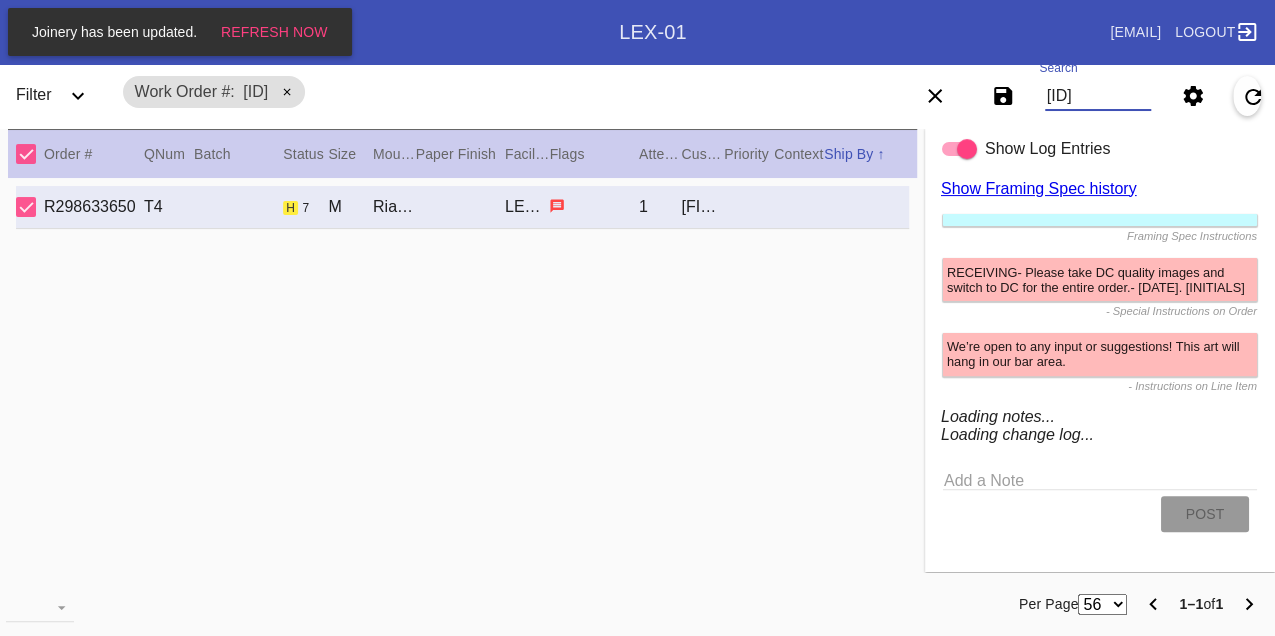 scroll, scrollTop: 1854, scrollLeft: 0, axis: vertical 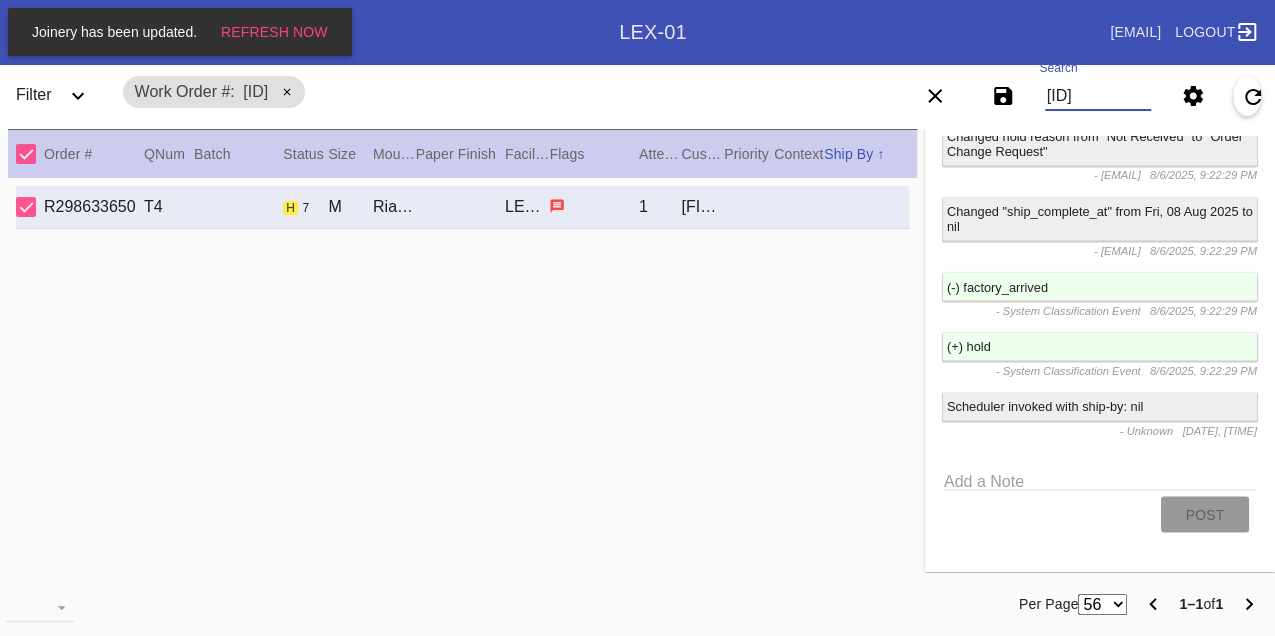 click on "W775623852994003" at bounding box center (1098, 96) 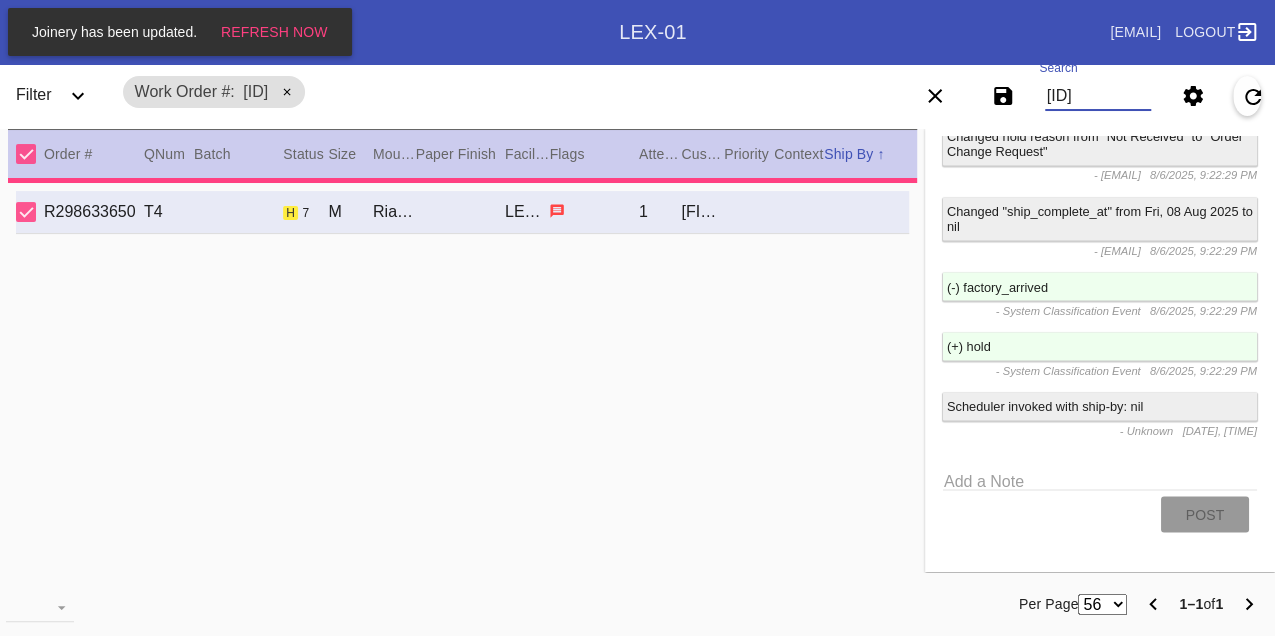 type on "10.125" 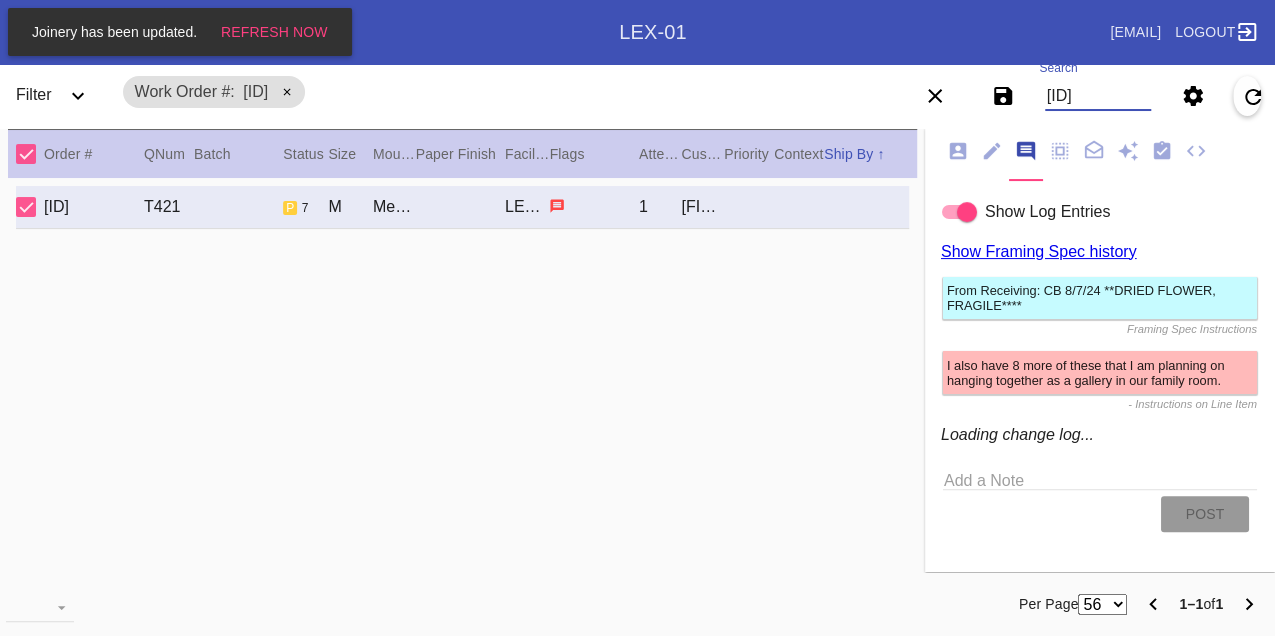 scroll, scrollTop: 1824, scrollLeft: 0, axis: vertical 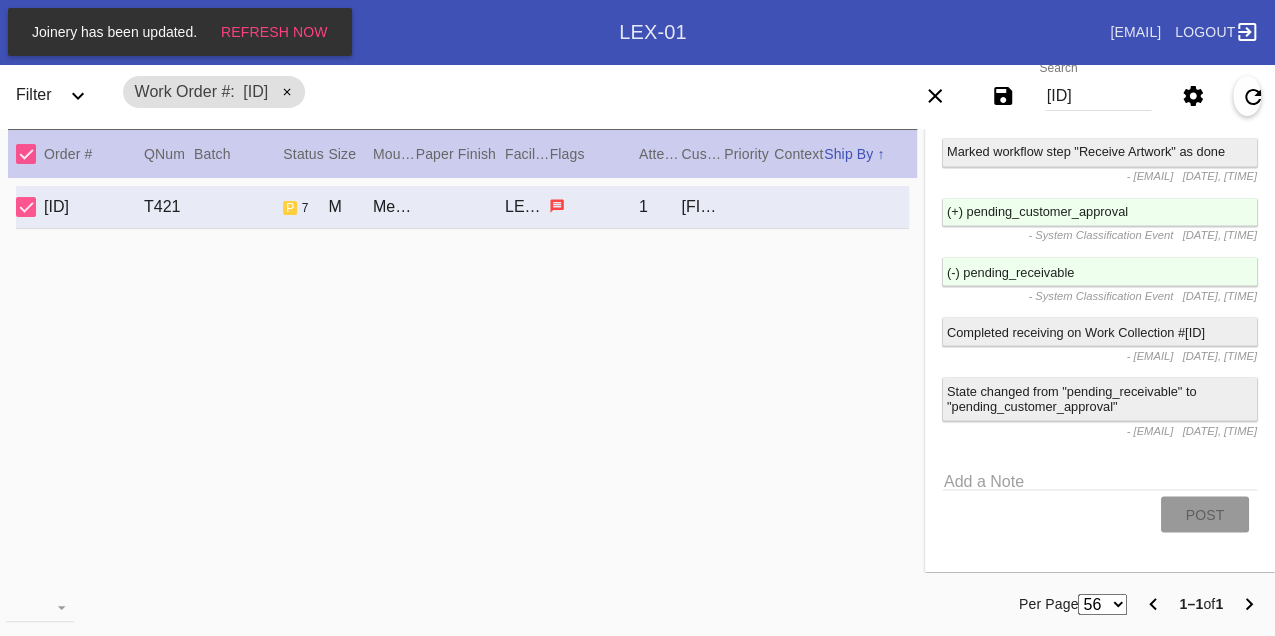 click on "W779042775059904" at bounding box center (1098, 96) 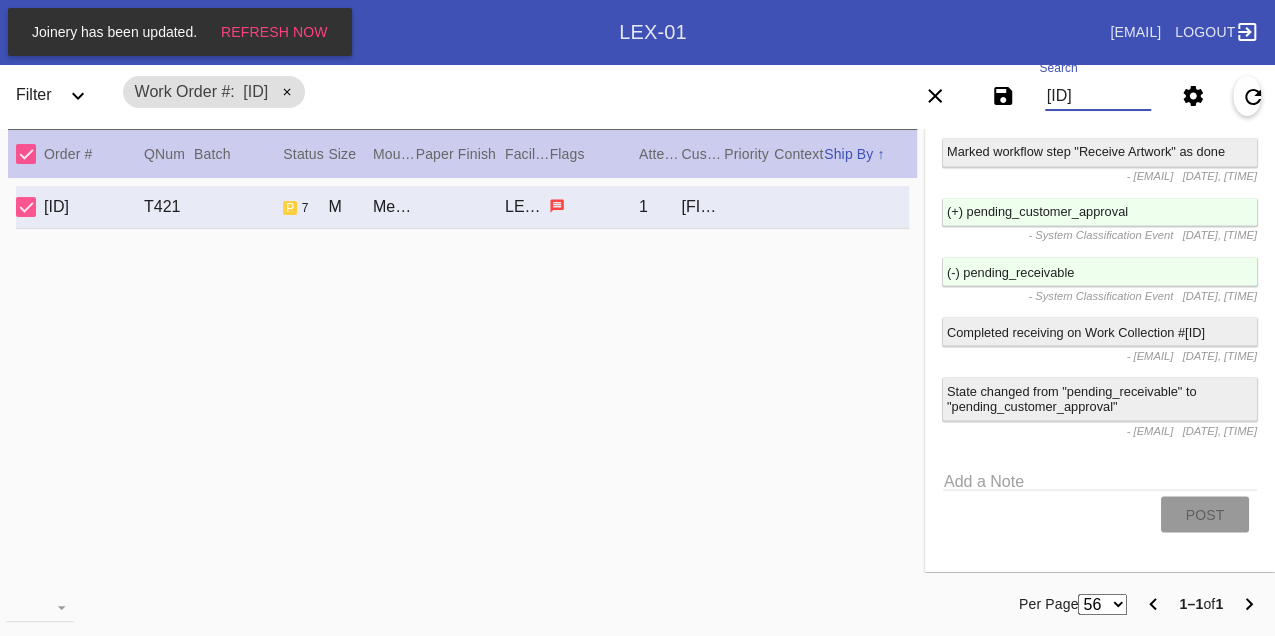 click on "W779042775059904" at bounding box center [1098, 96] 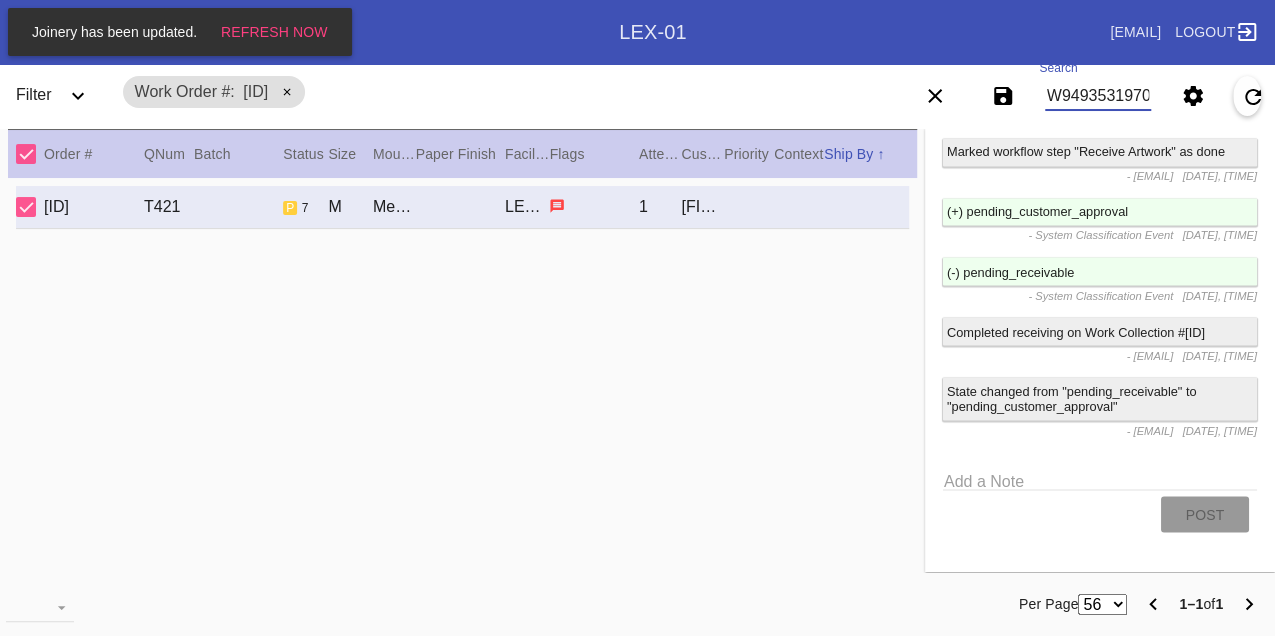 scroll, scrollTop: 0, scrollLeft: 48, axis: horizontal 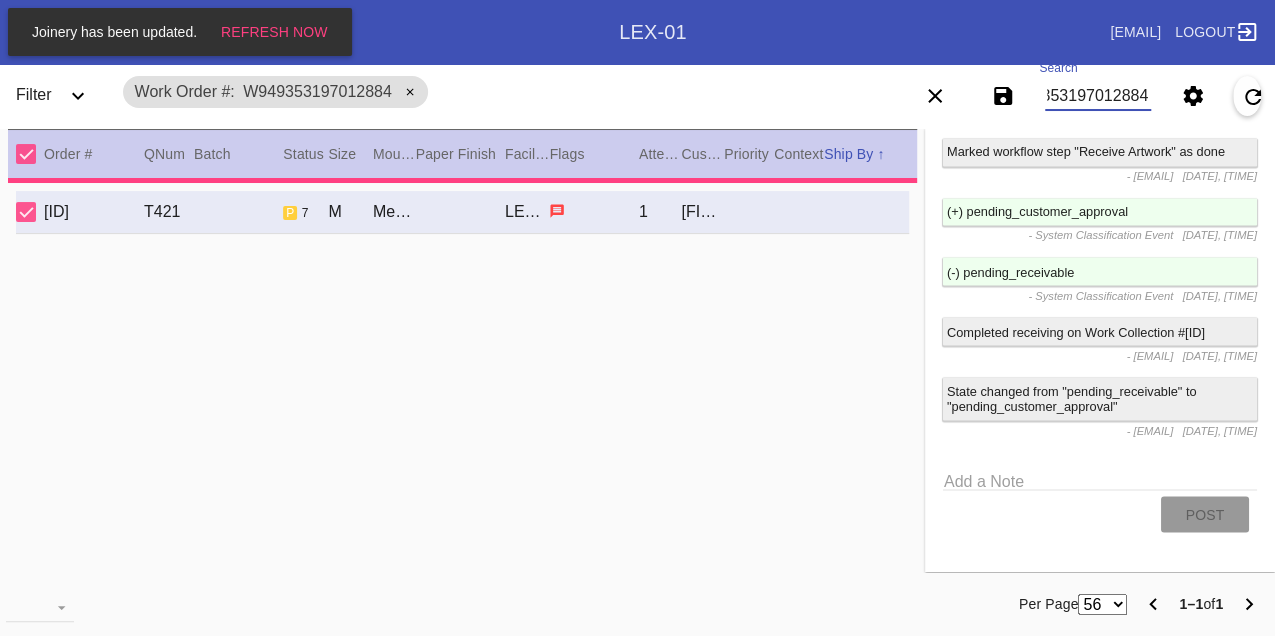 type on "9.0" 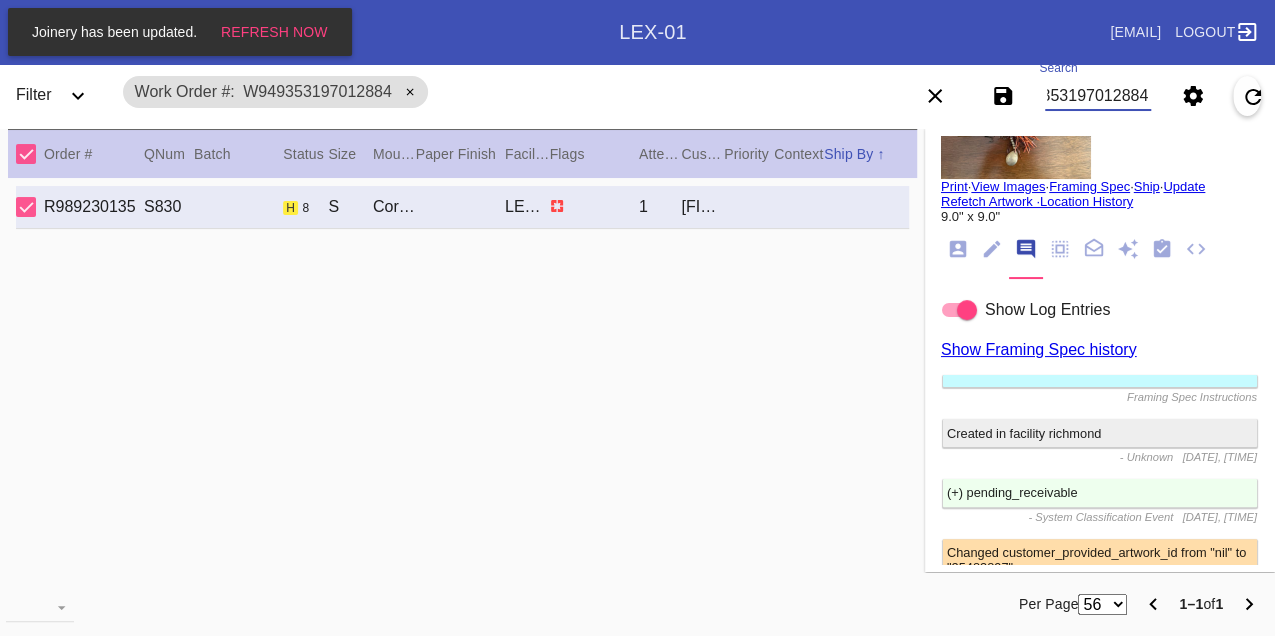 scroll, scrollTop: 1409, scrollLeft: 0, axis: vertical 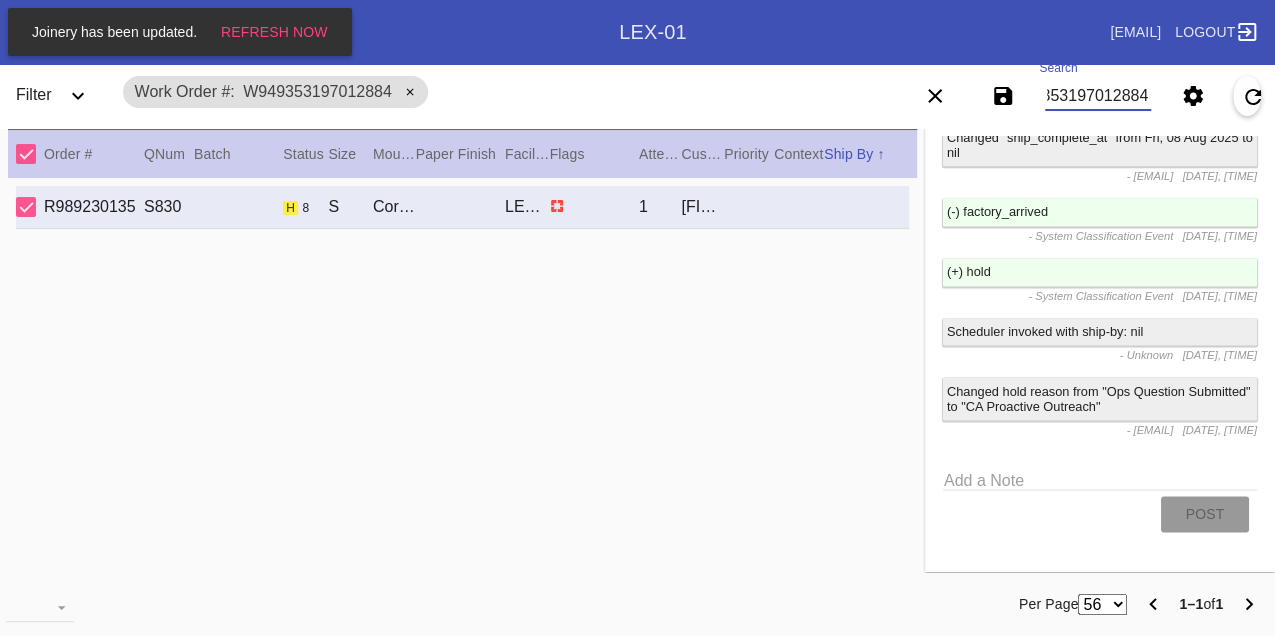 type on "W949353197012884" 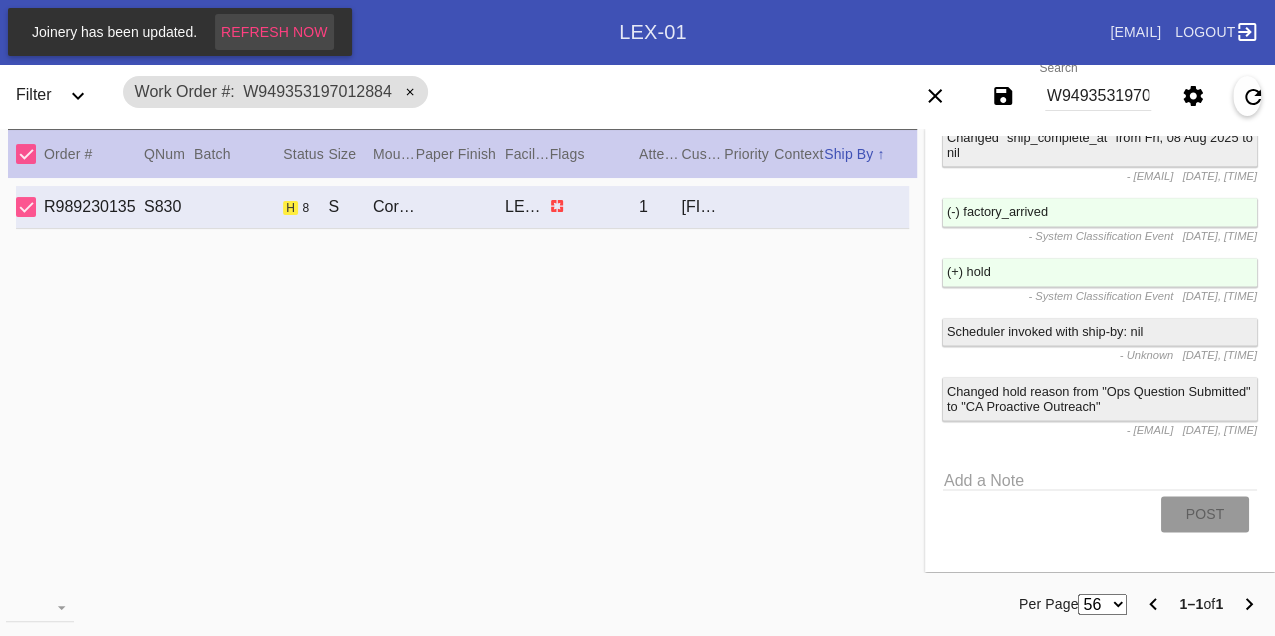 click on "Refresh Now" at bounding box center [274, 32] 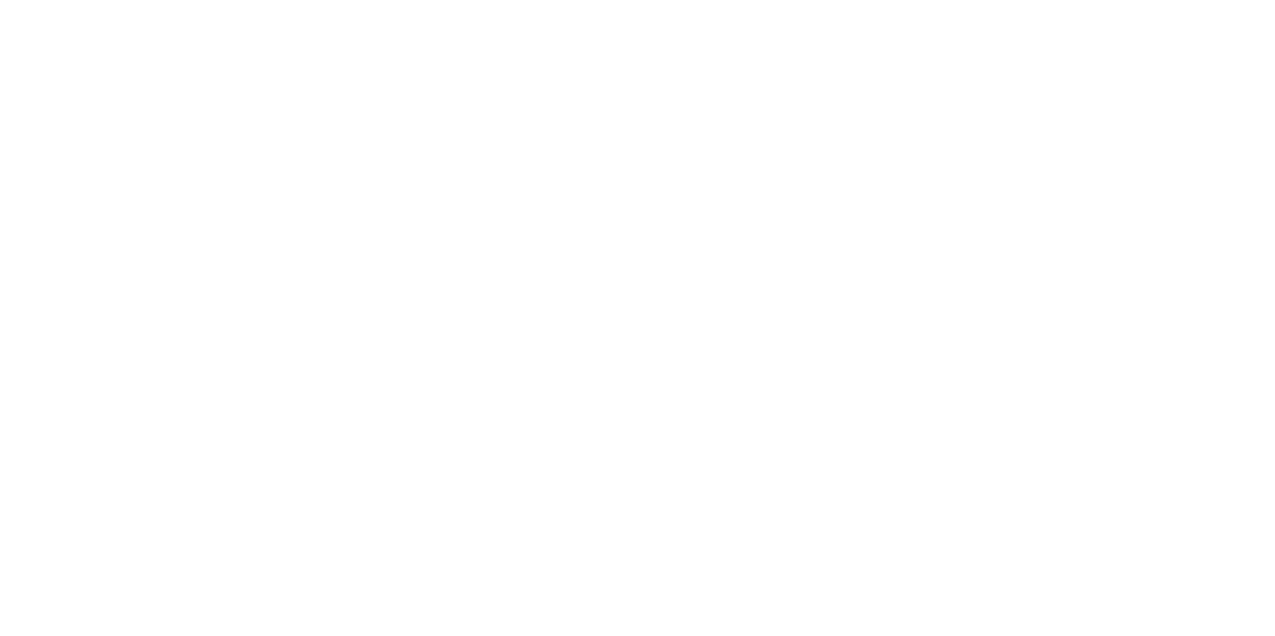 scroll, scrollTop: 0, scrollLeft: 0, axis: both 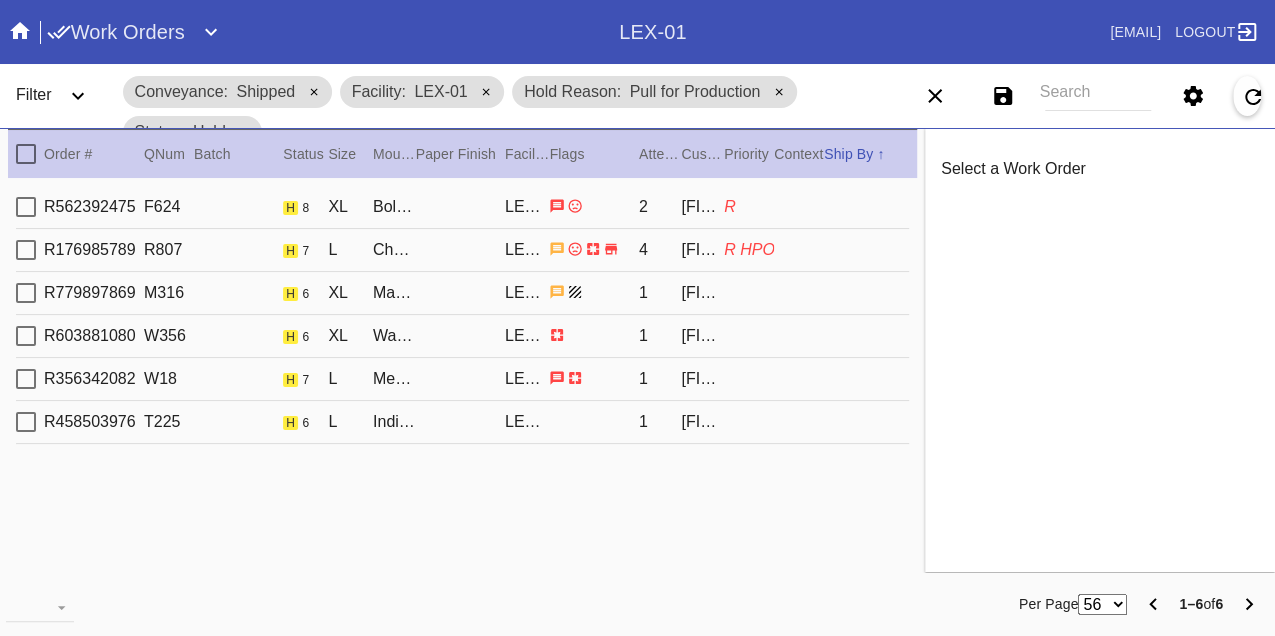 click on "R562392475 F624 h   8 XL Bolton / Warm Blue - Silk LEX-01 2 [FIRST] [LAST]
R
HPO" at bounding box center [462, 207] 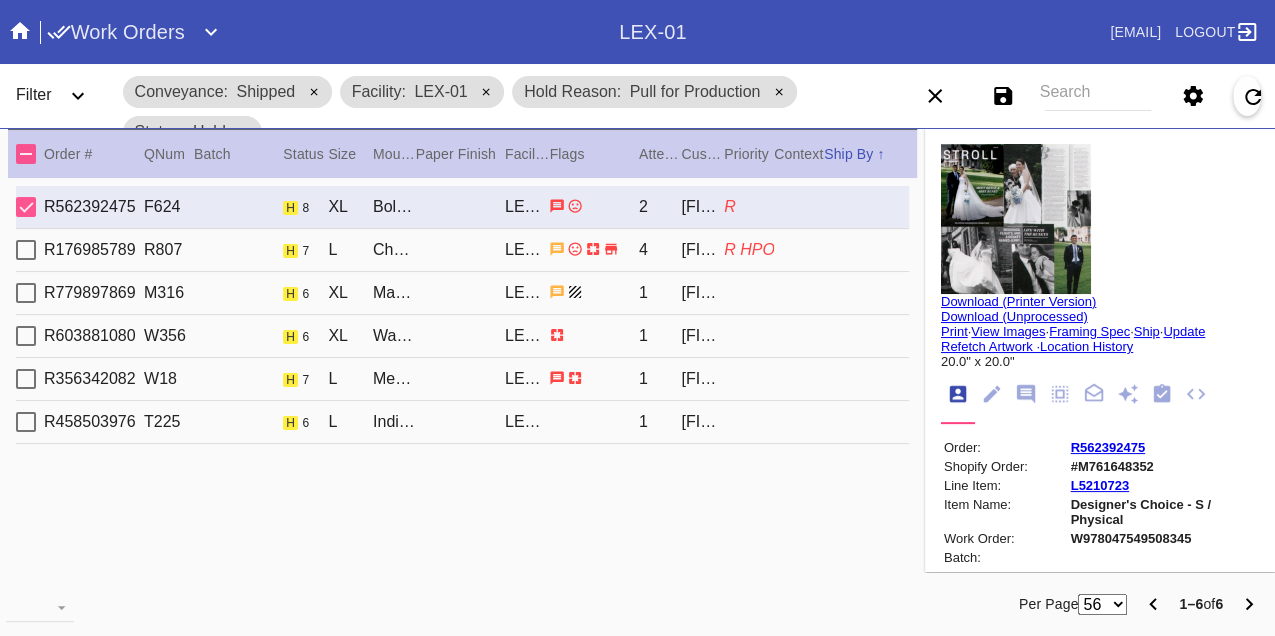 click on "W978047549508345" at bounding box center (1163, 538) 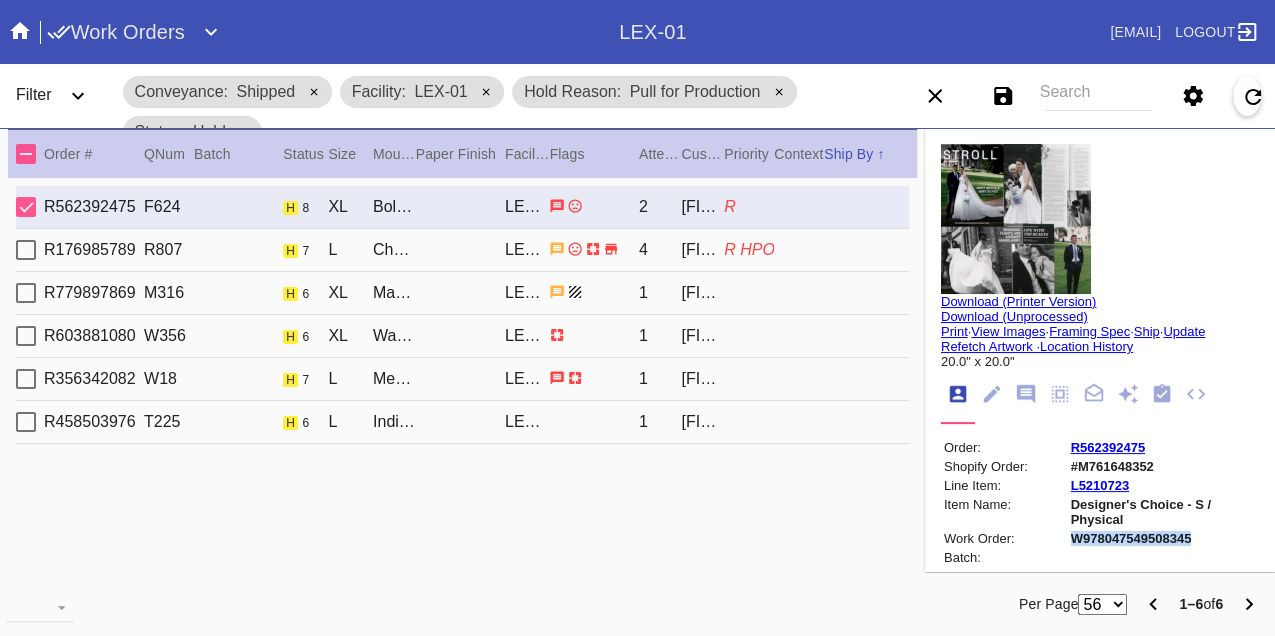 click on "W978047549508345" at bounding box center (1163, 538) 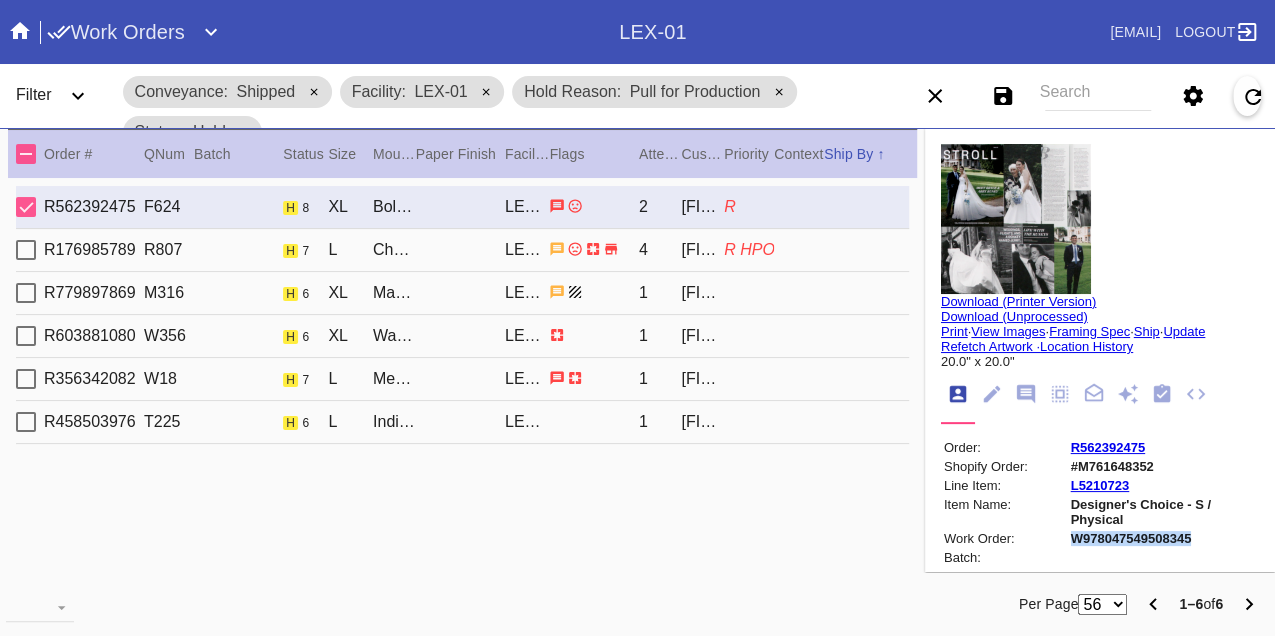 copy on "W978047549508345" 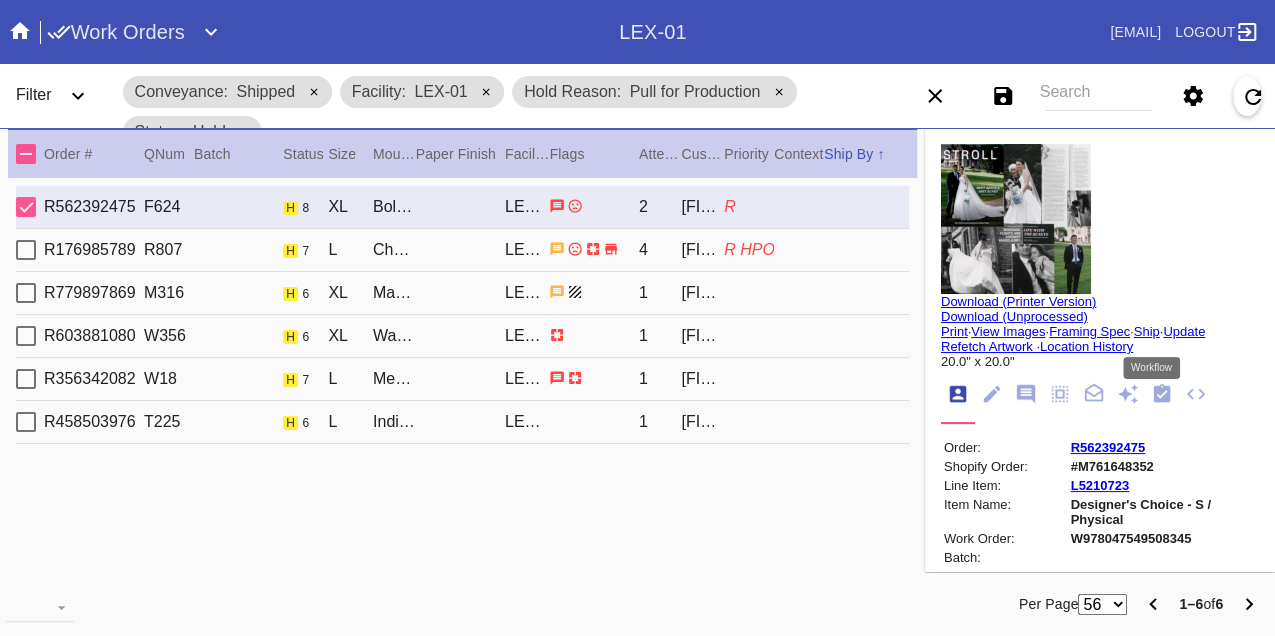 click 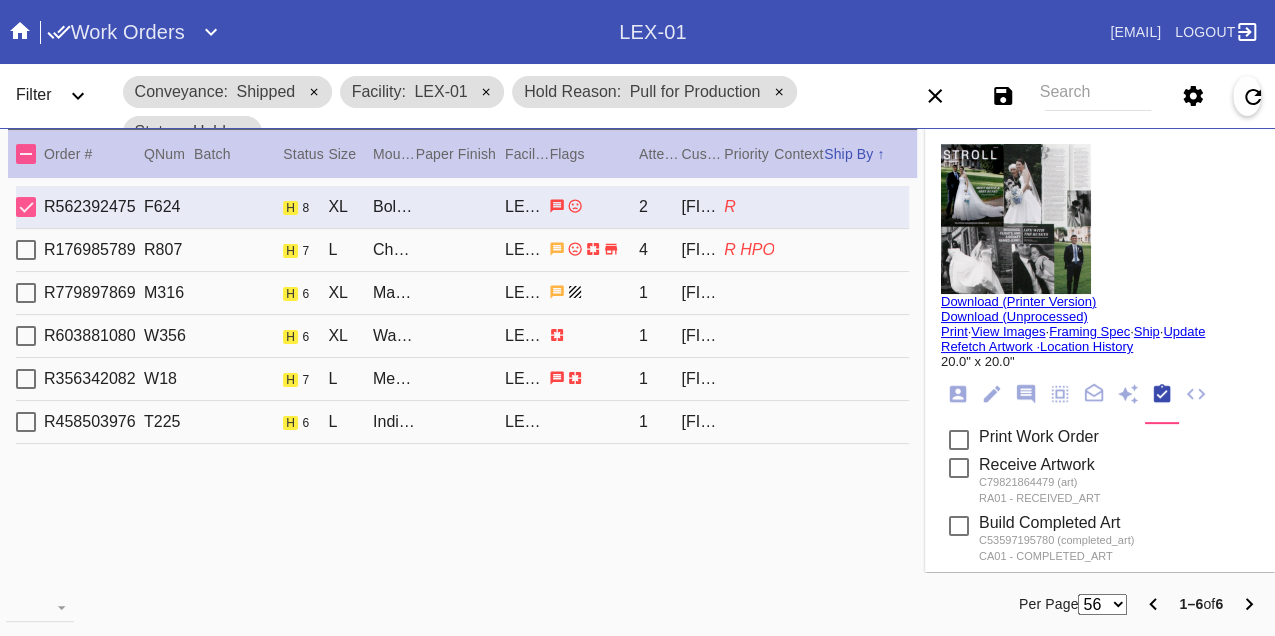 scroll, scrollTop: 520, scrollLeft: 0, axis: vertical 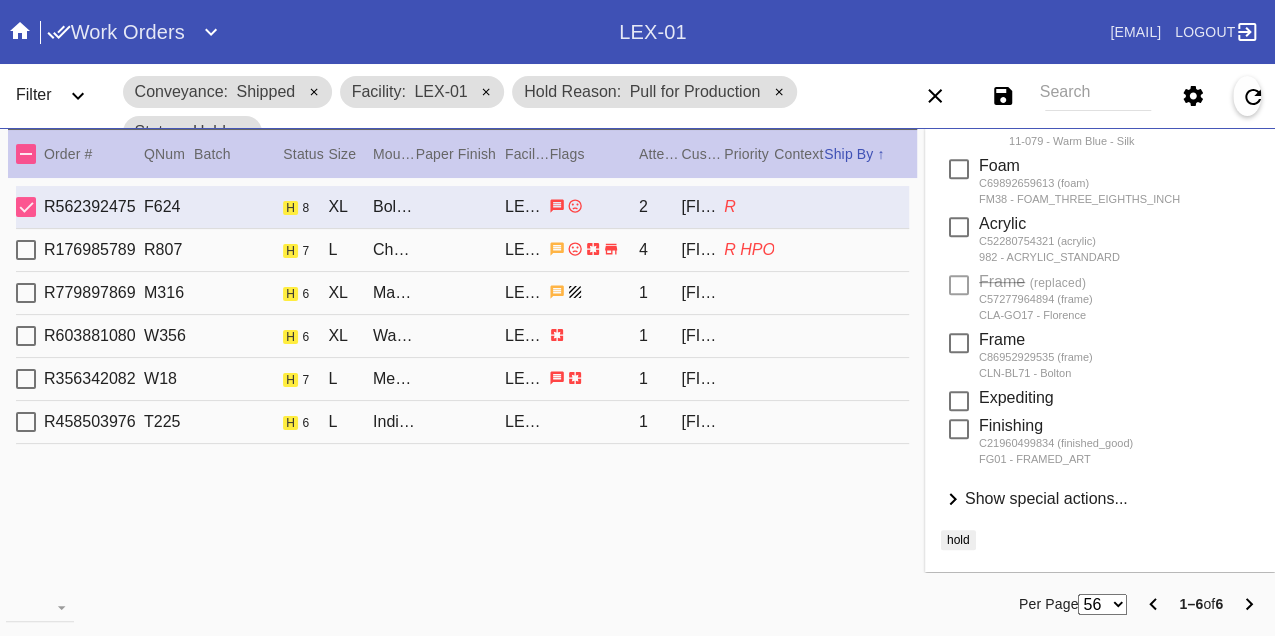 click on "Show special actions..." at bounding box center [1046, 498] 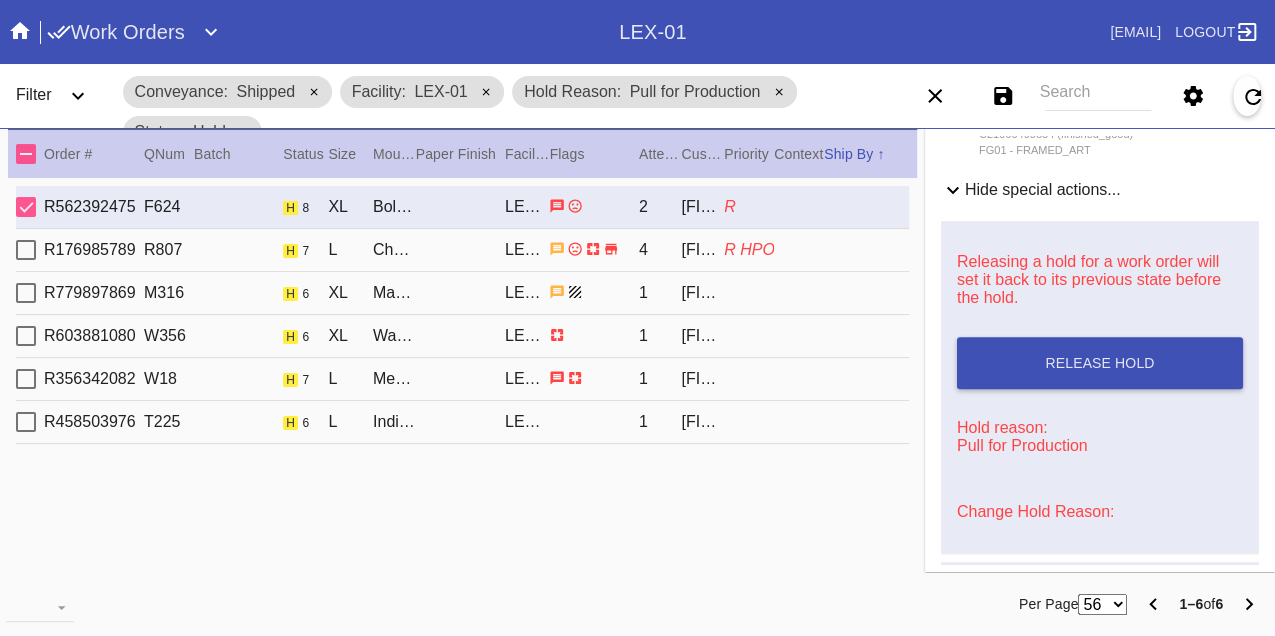 scroll, scrollTop: 980, scrollLeft: 0, axis: vertical 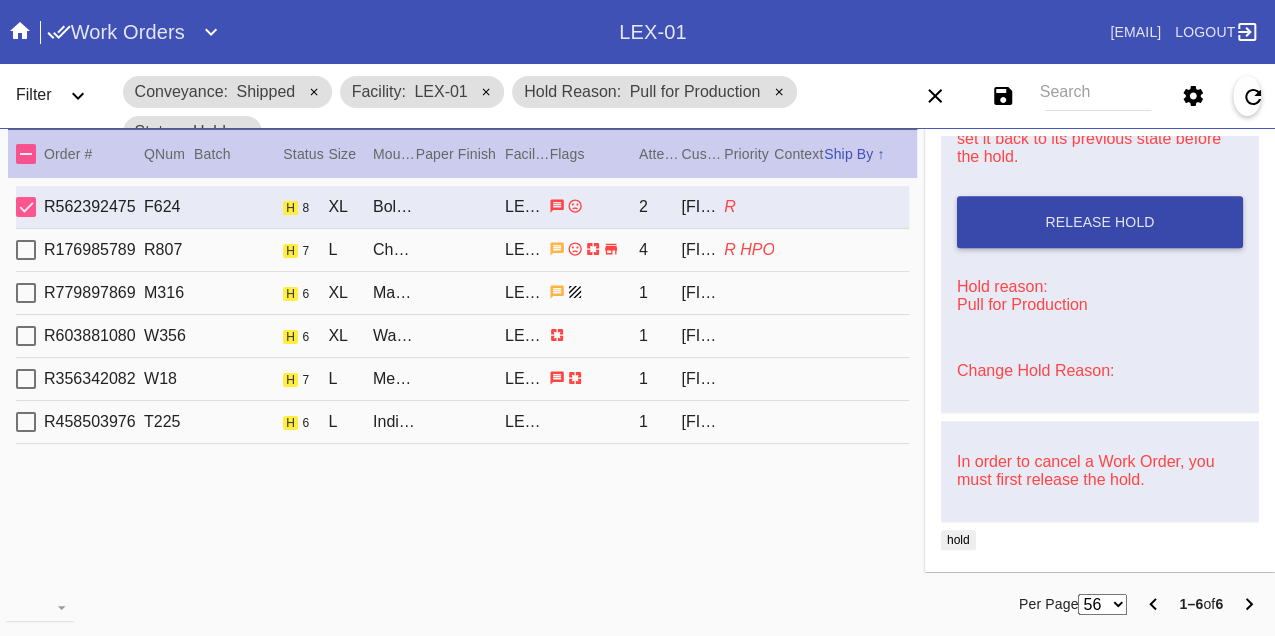 click on "Release Hold" at bounding box center [1100, 222] 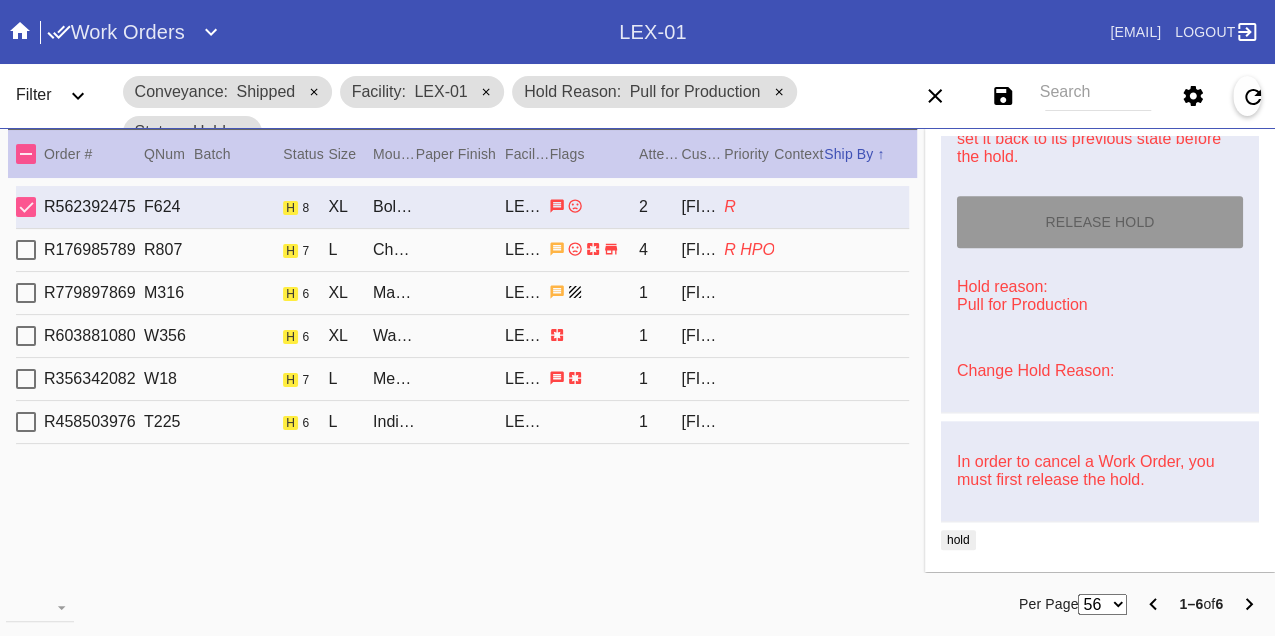 type on "8/12/2025" 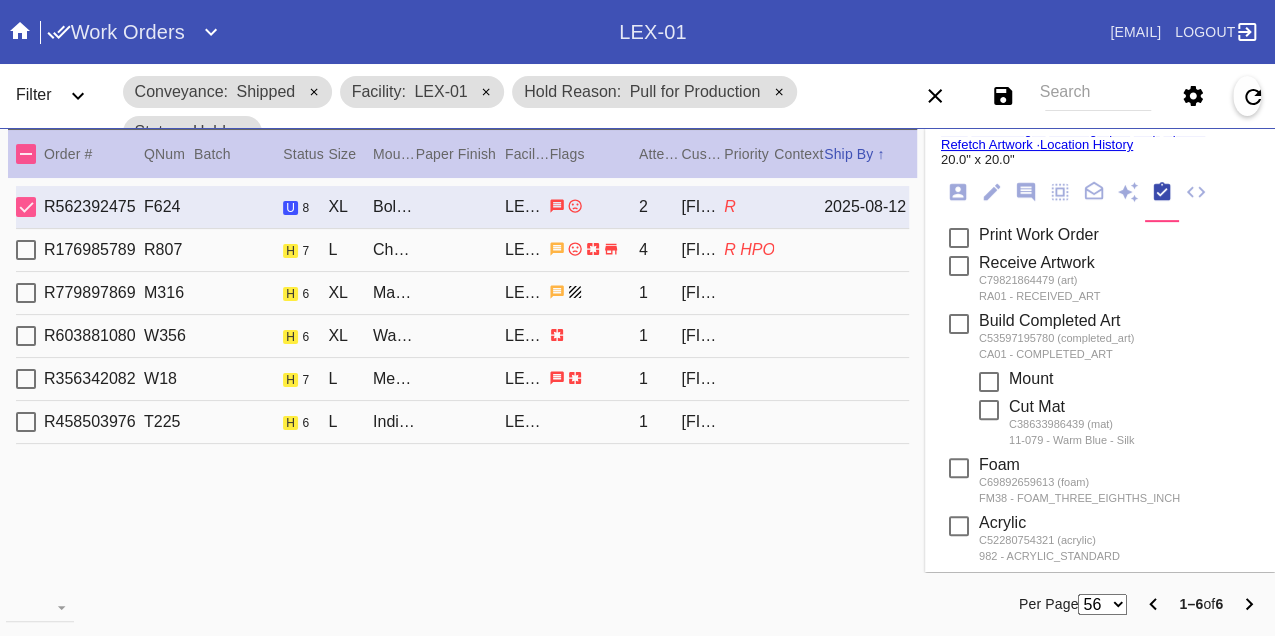 scroll, scrollTop: 0, scrollLeft: 0, axis: both 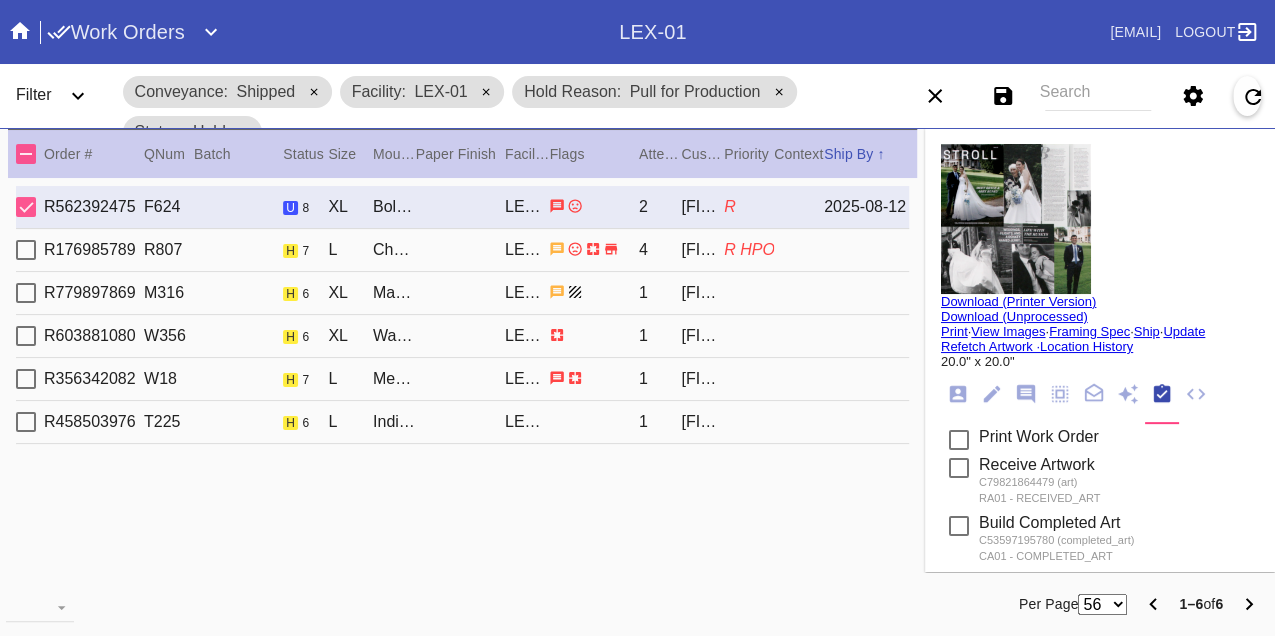 click on "Print" at bounding box center [954, 331] 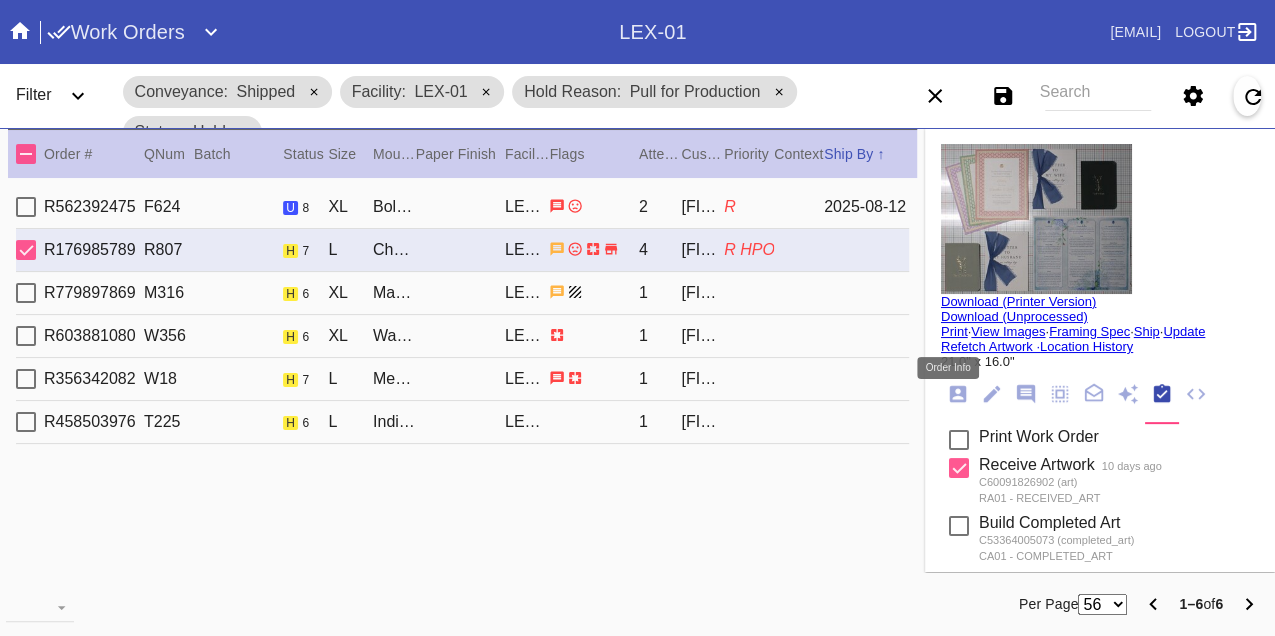 click 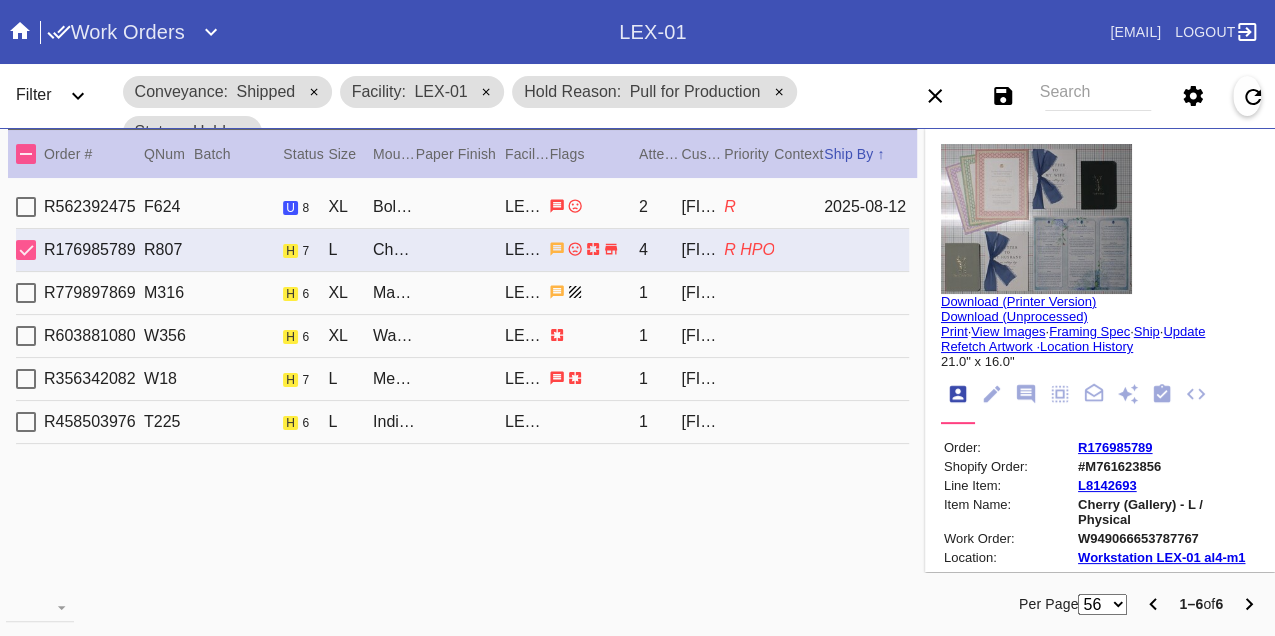 click on "W949066653787767" at bounding box center [1167, 538] 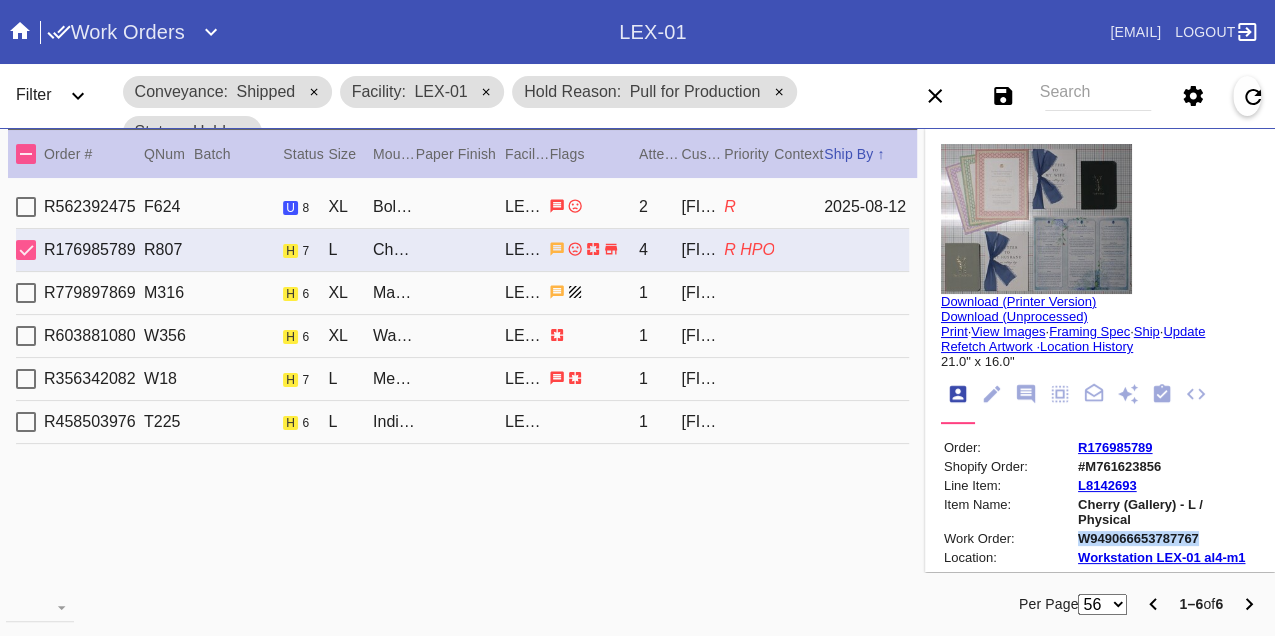 click on "W949066653787767" at bounding box center (1167, 538) 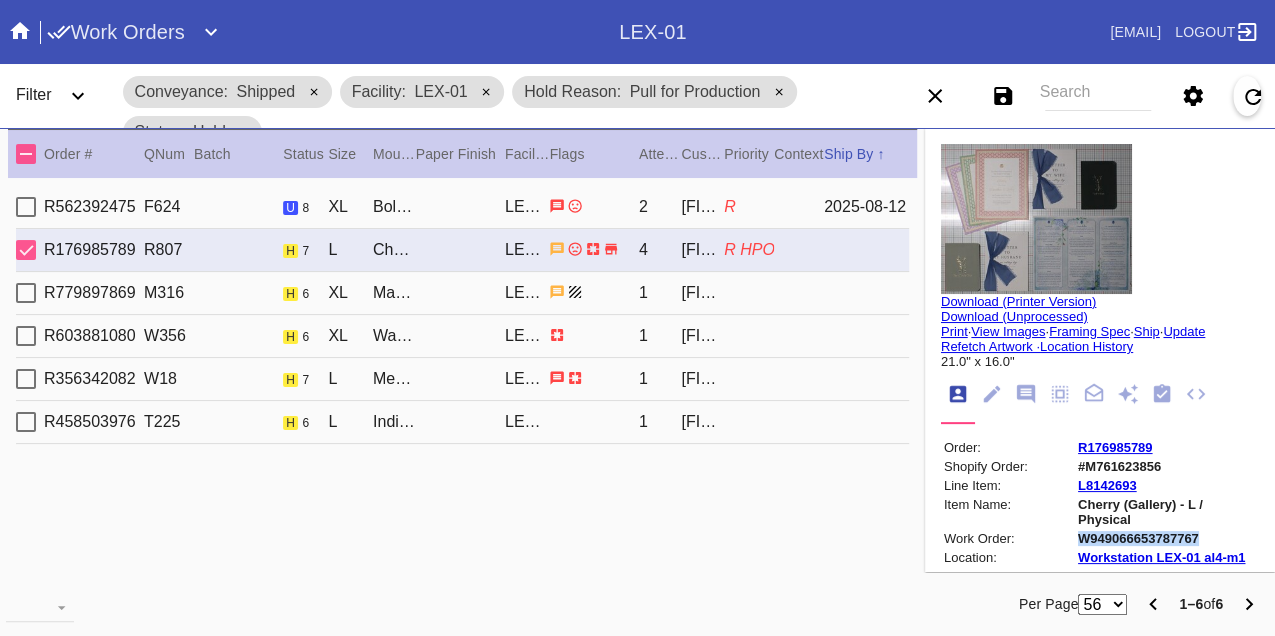 copy on "W949066653787767" 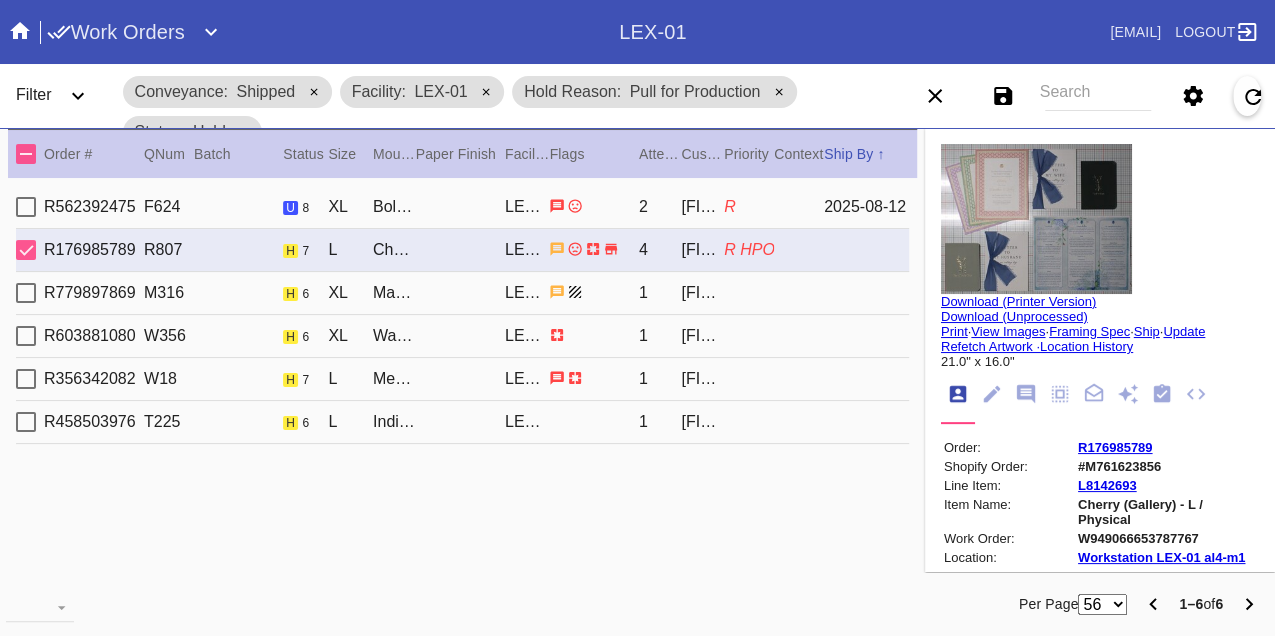click on "R779897869 M316 h   6 XL Marquette / Light Blue Cabana Stripe LEX-01 1 [FIRST] [LAST]" at bounding box center (462, 293) 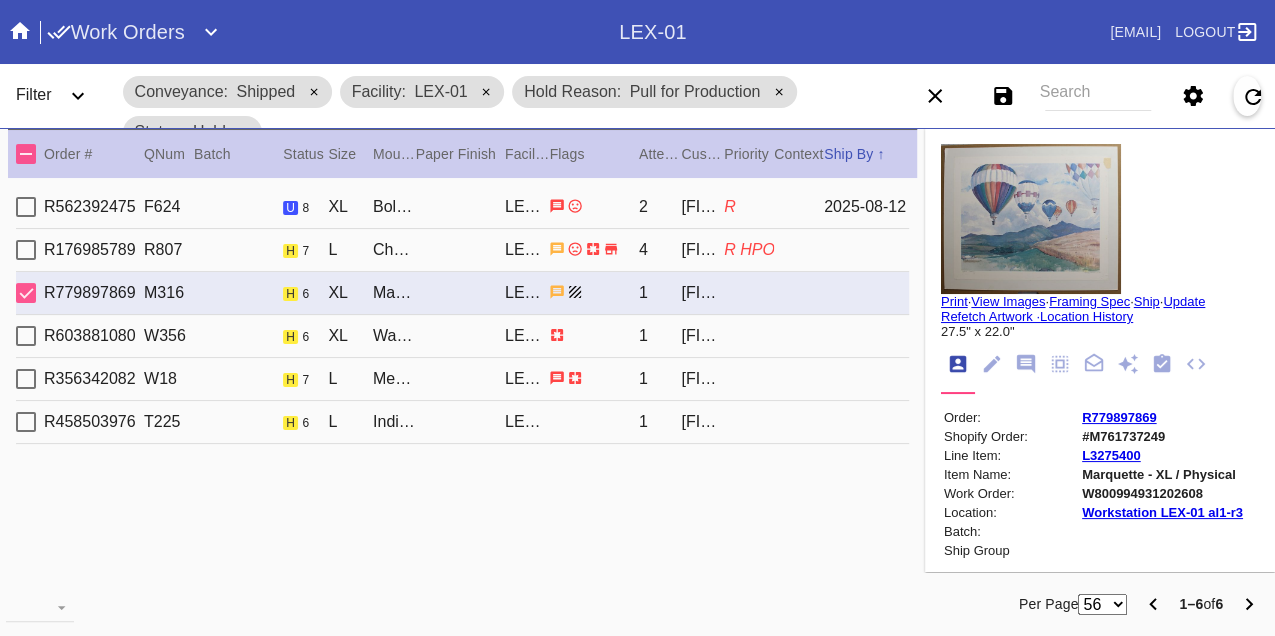 click on "W800994931202608" at bounding box center (1162, 493) 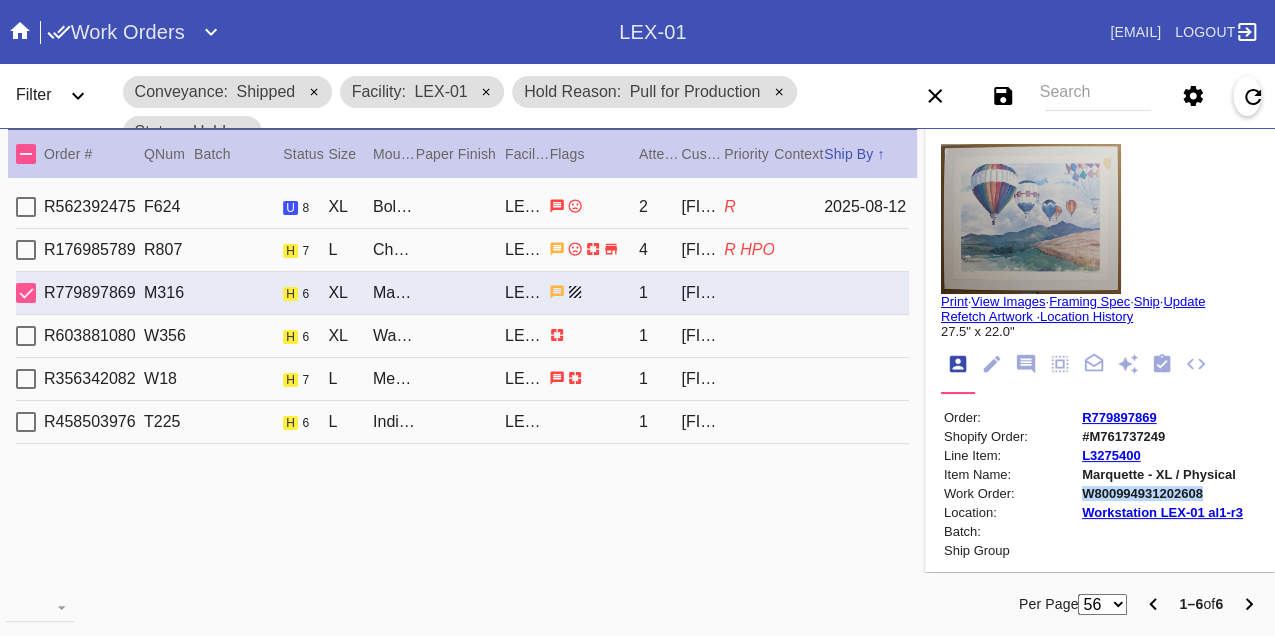 click on "W800994931202608" at bounding box center [1162, 493] 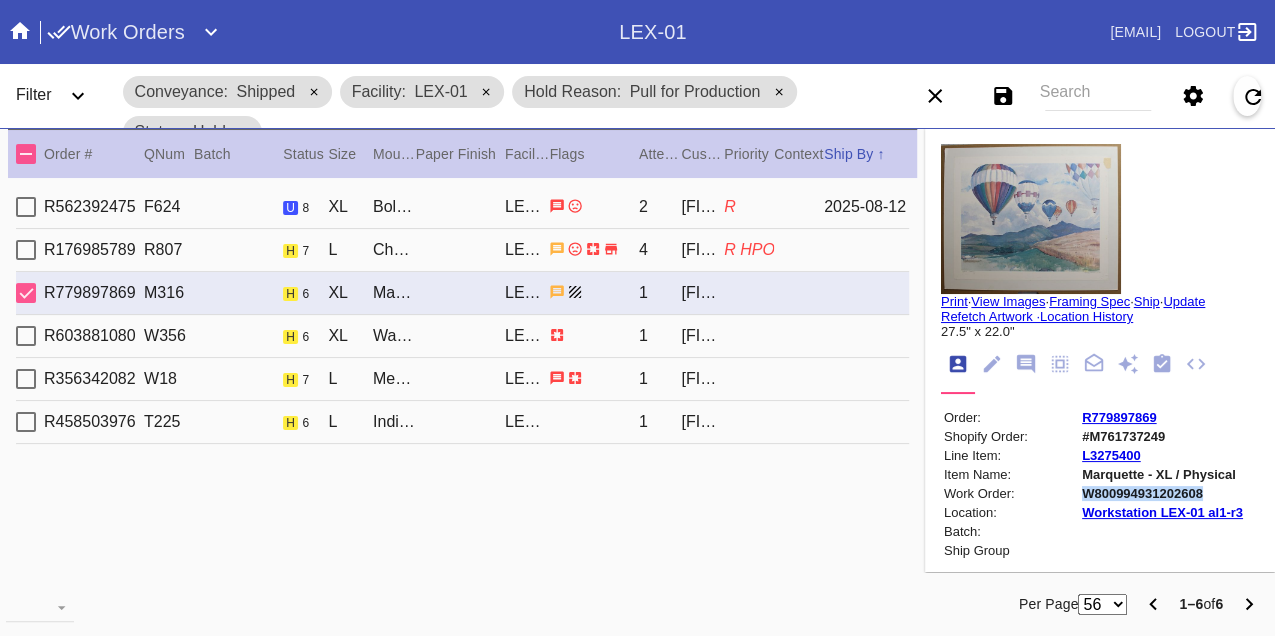 copy on "W800994931202608" 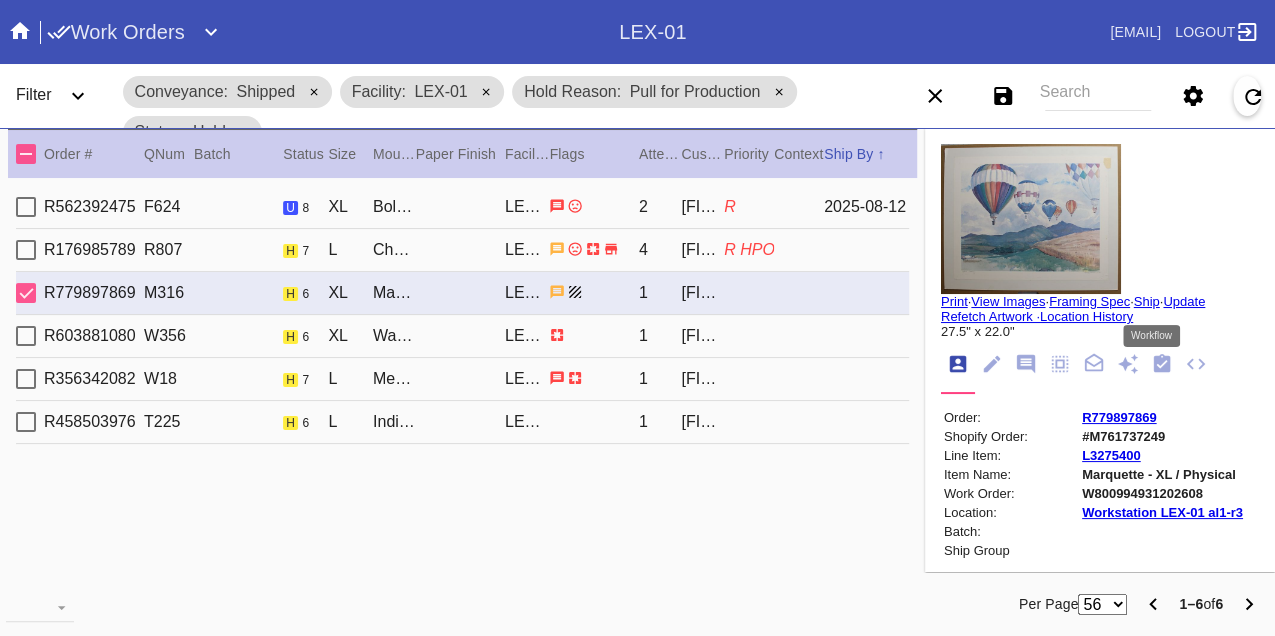 click 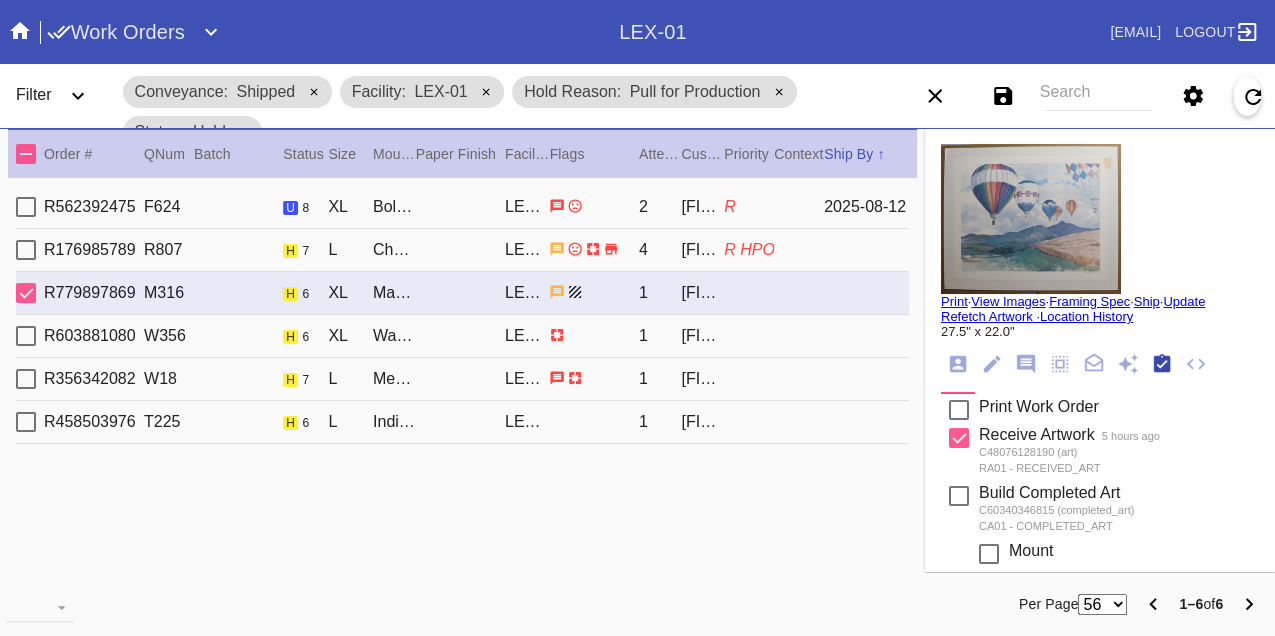 scroll, scrollTop: 318, scrollLeft: 0, axis: vertical 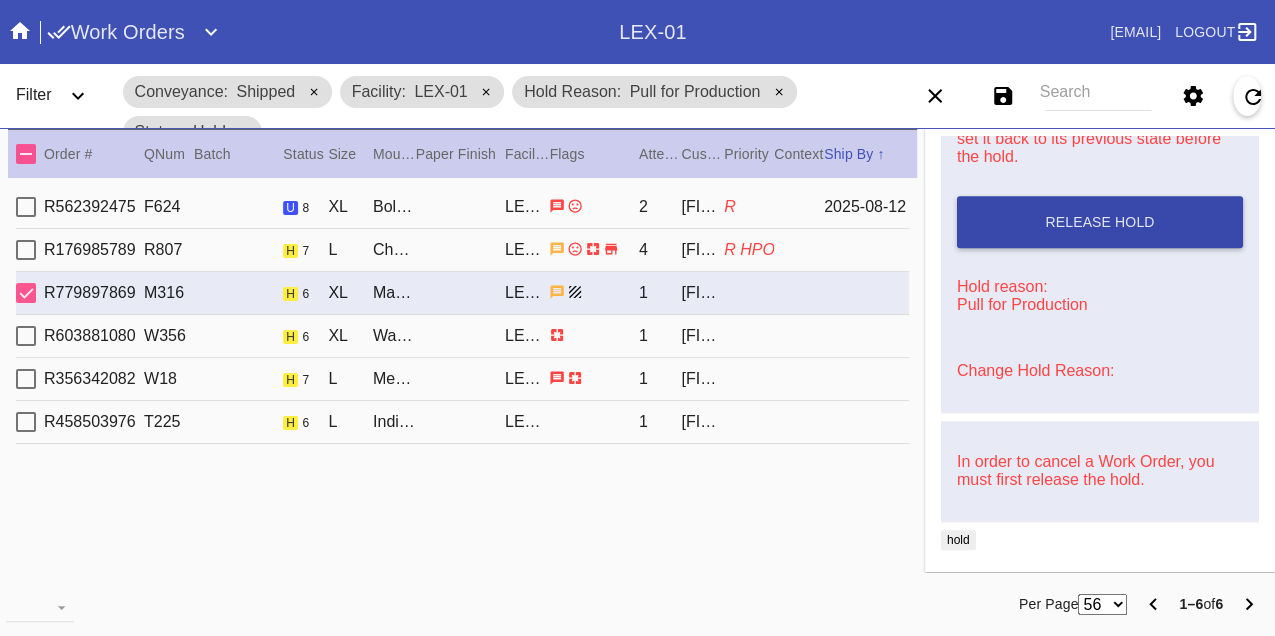 click on "Release Hold" at bounding box center (1100, 222) 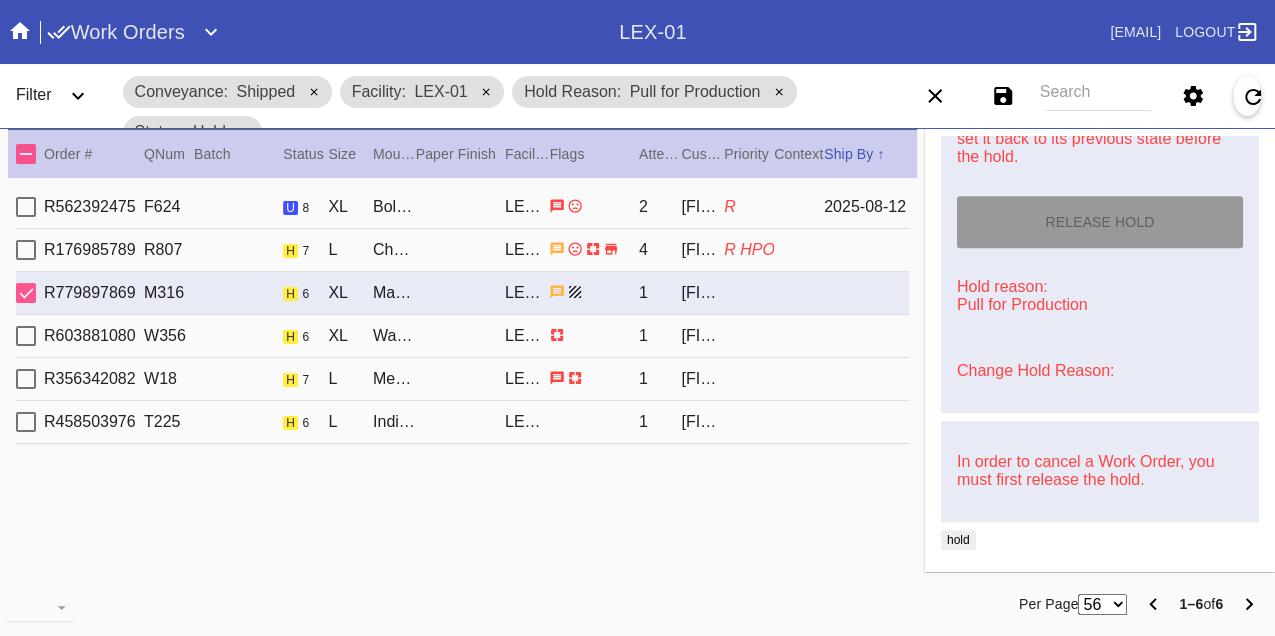 type on "8/9/2025" 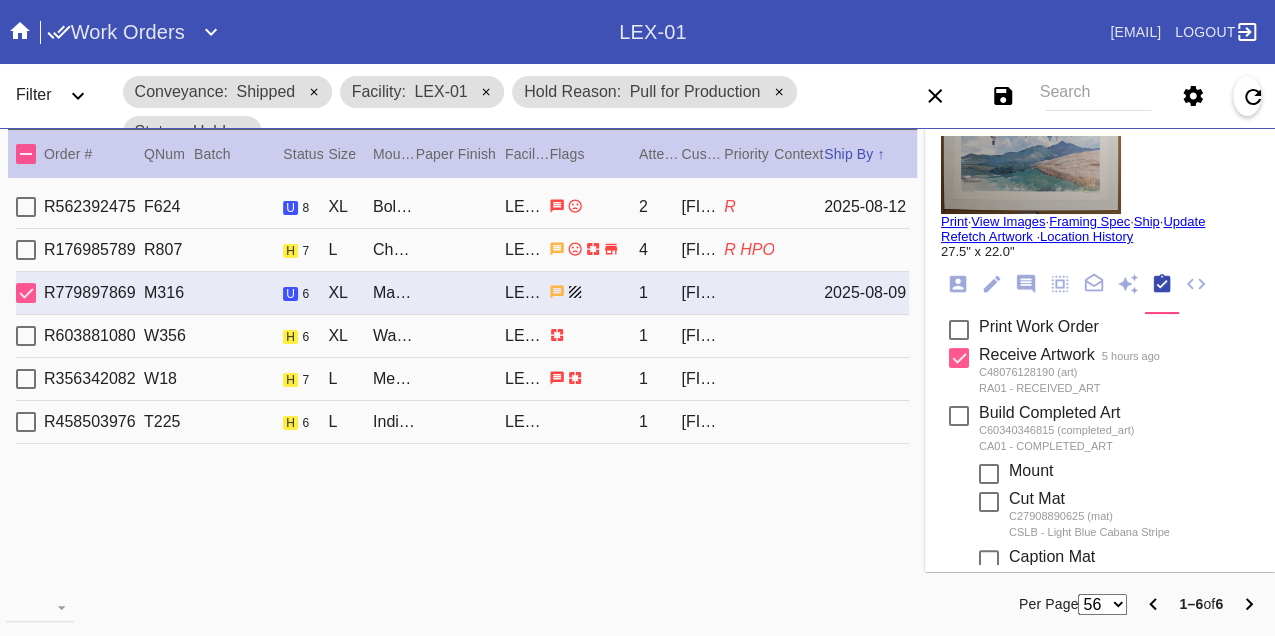 scroll, scrollTop: 0, scrollLeft: 0, axis: both 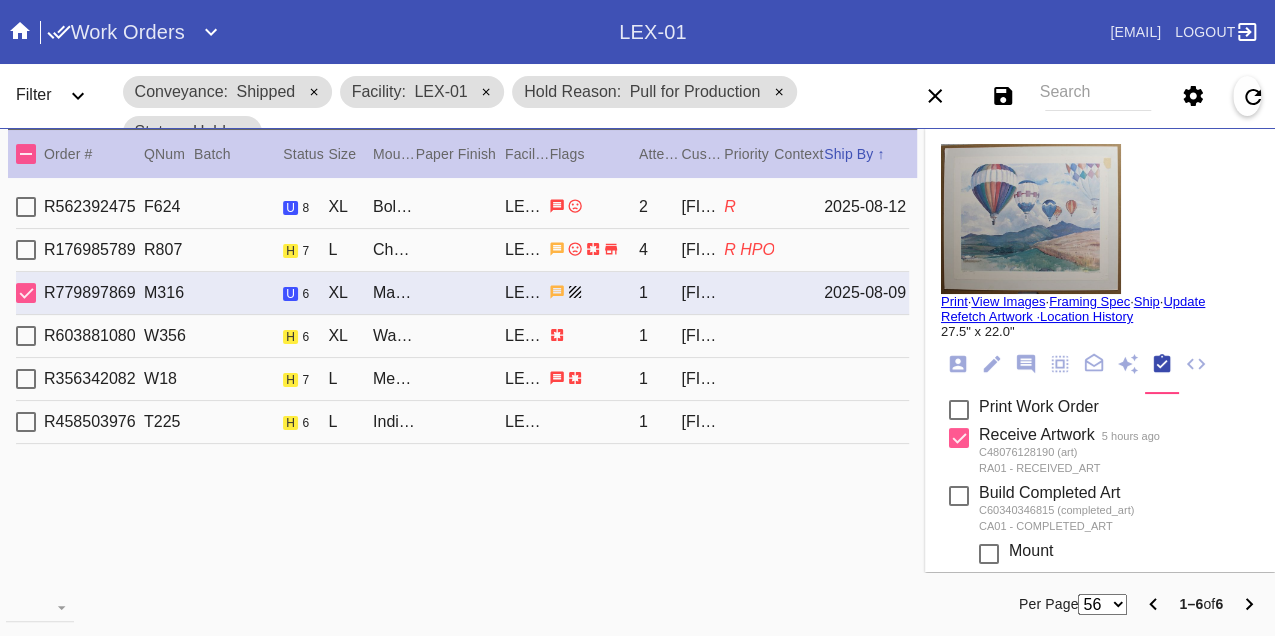 click on "Print" at bounding box center (954, 301) 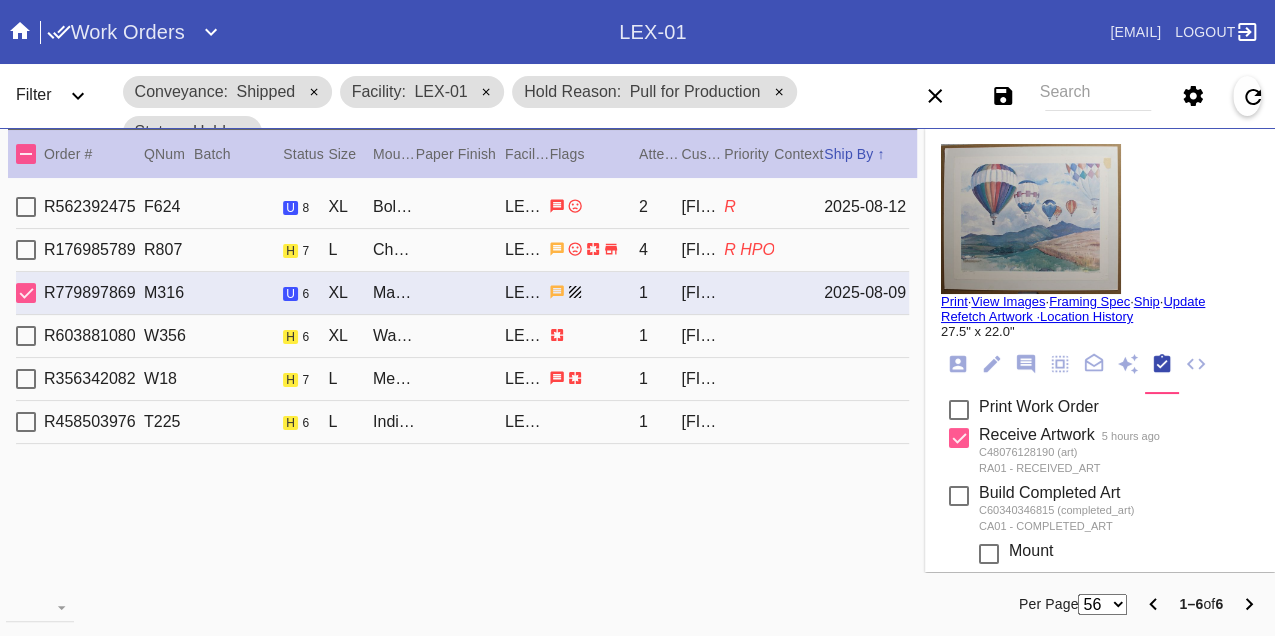 click on "R603881080 W356 h   6 XL Walnut (Gallery) / White LEX-01 1 [FIRST] [LAST]" at bounding box center [462, 336] 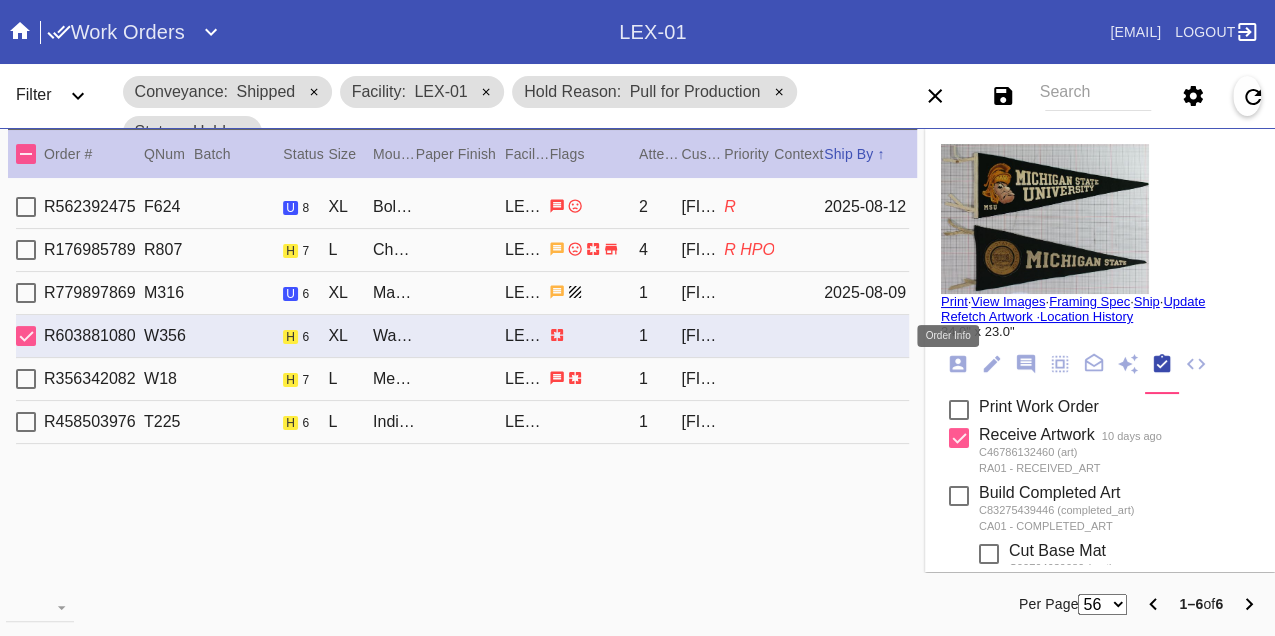 click 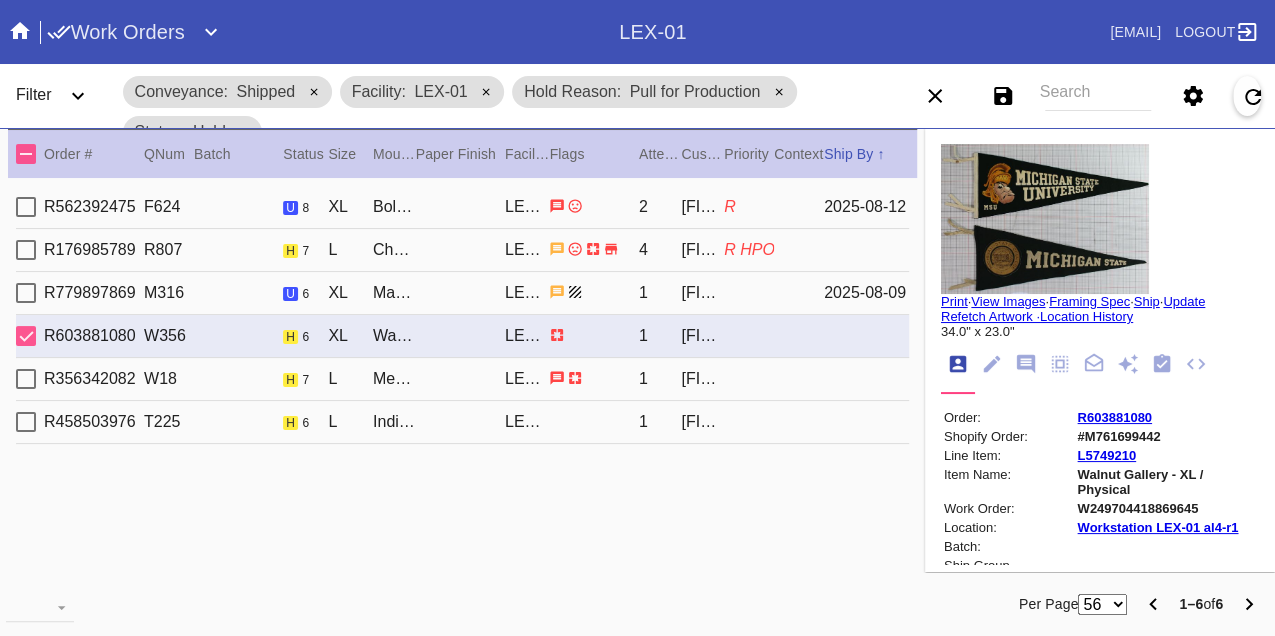 click on "W249704418869645" at bounding box center (1167, 508) 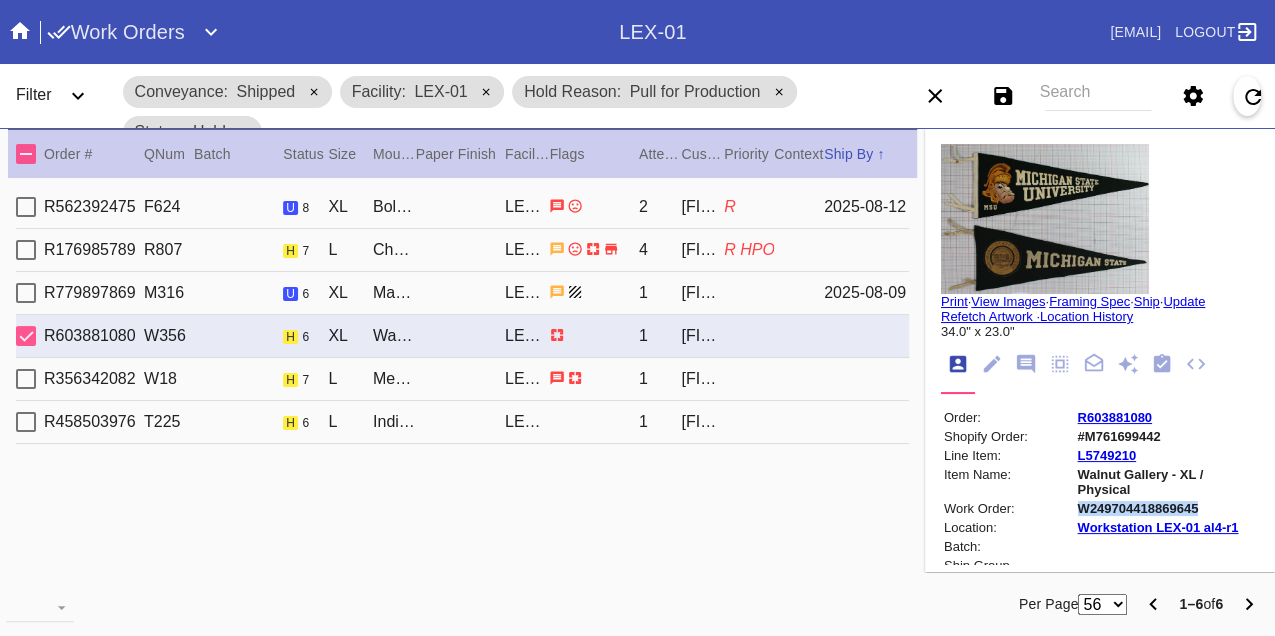 click on "W249704418869645" at bounding box center (1167, 508) 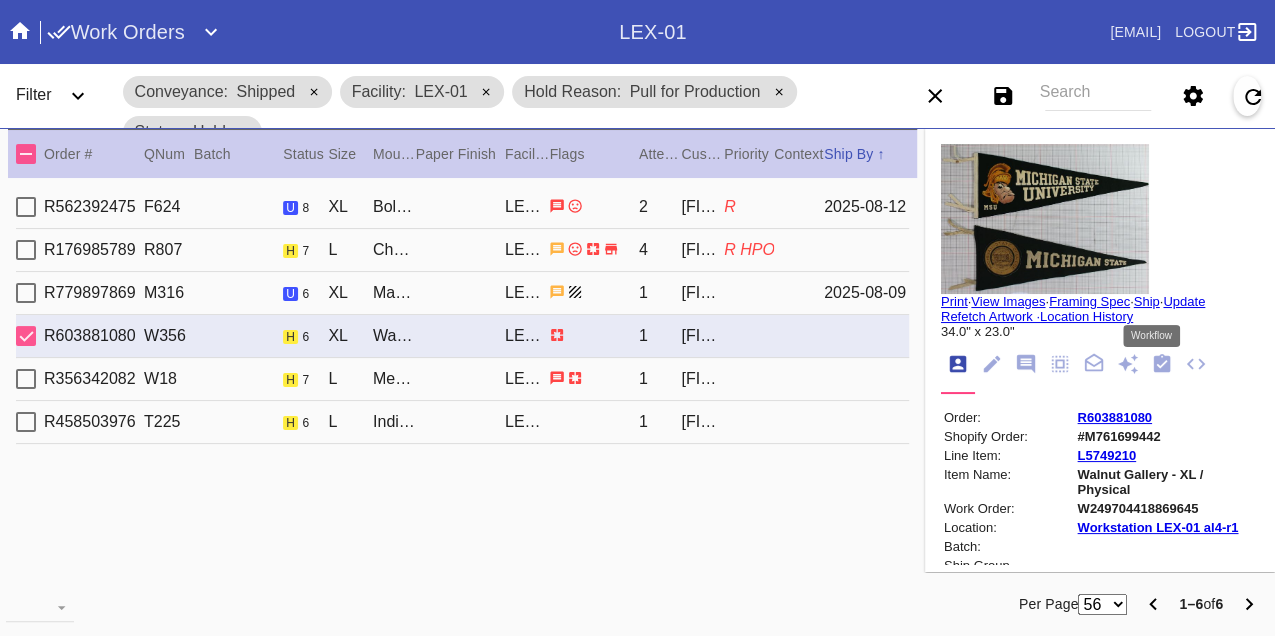 click 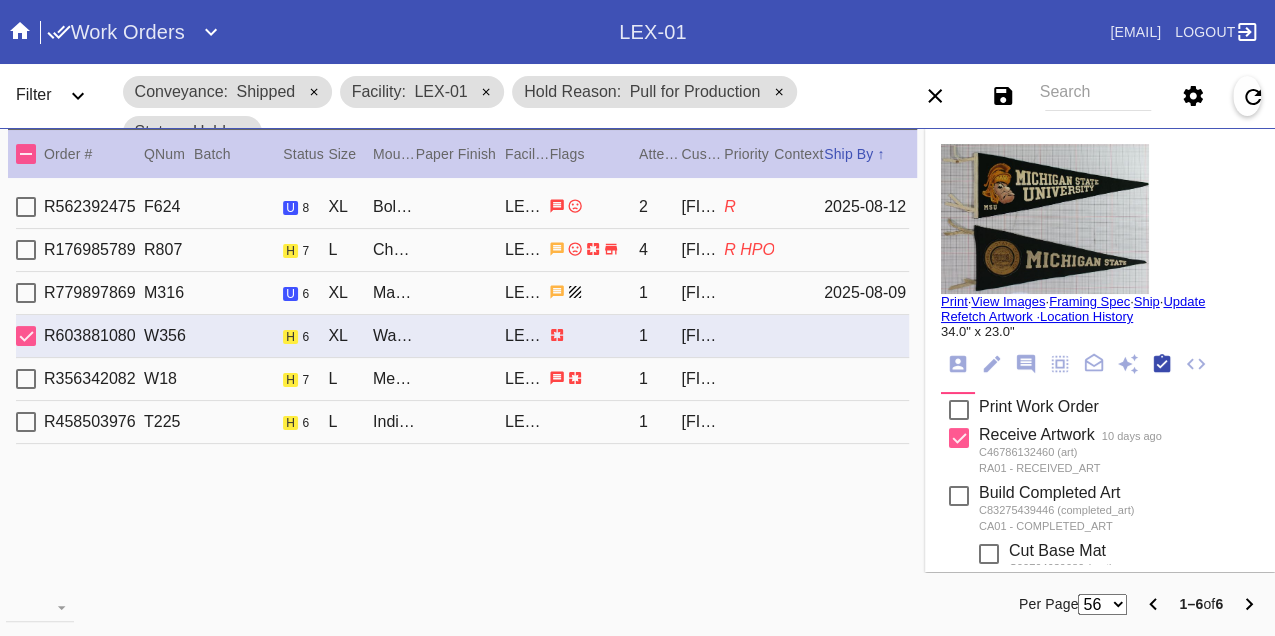 scroll, scrollTop: 318, scrollLeft: 0, axis: vertical 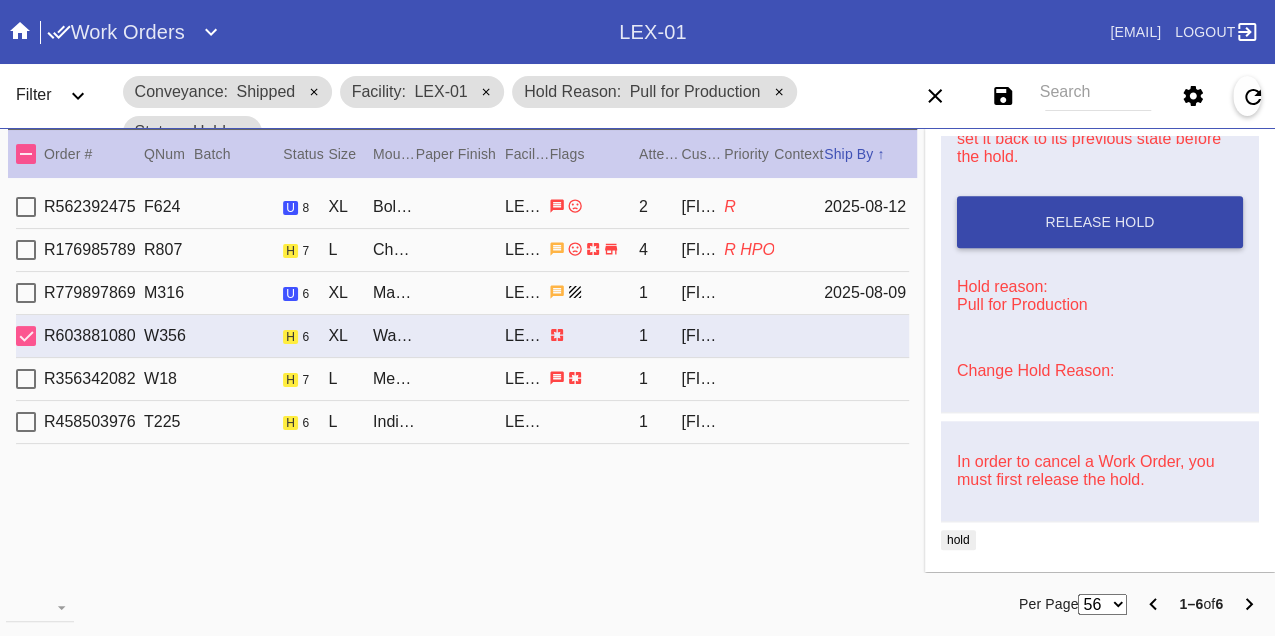 click on "Release Hold" at bounding box center [1100, 222] 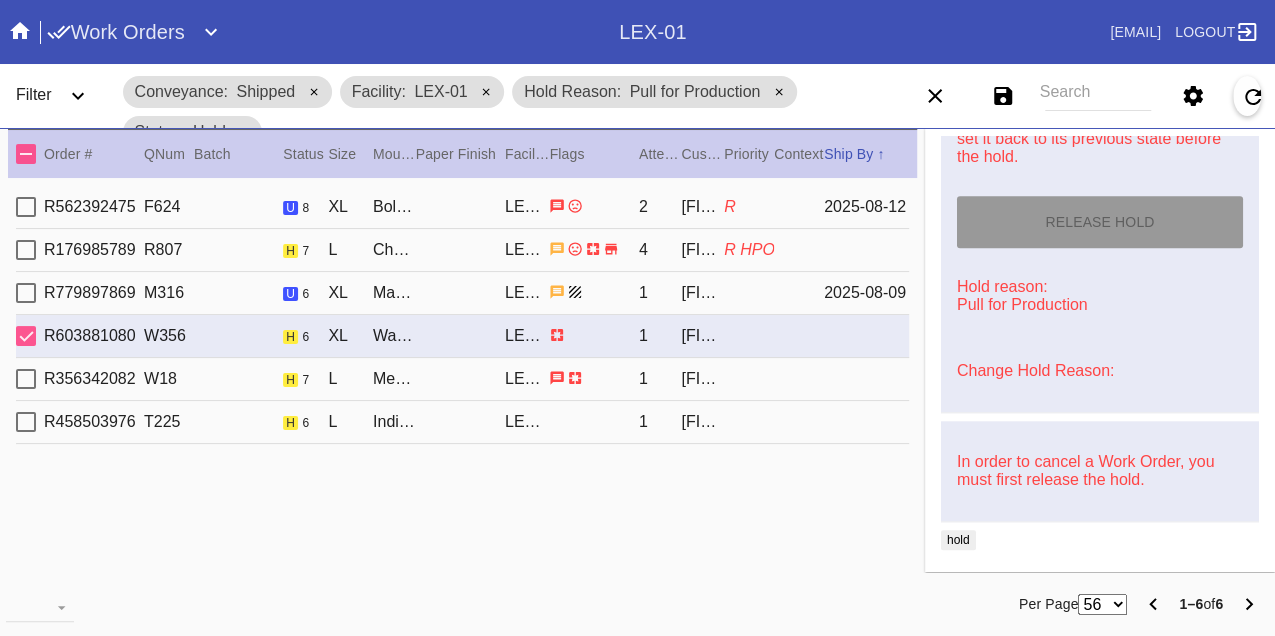 type on "8/9/2025" 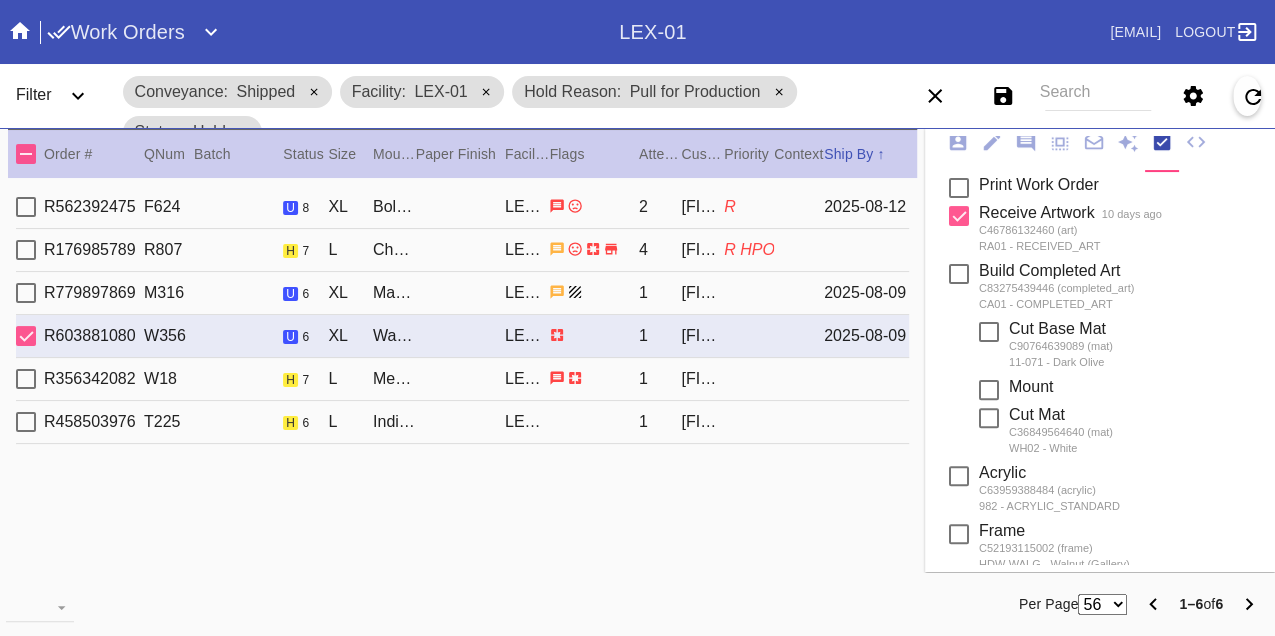 scroll, scrollTop: 0, scrollLeft: 0, axis: both 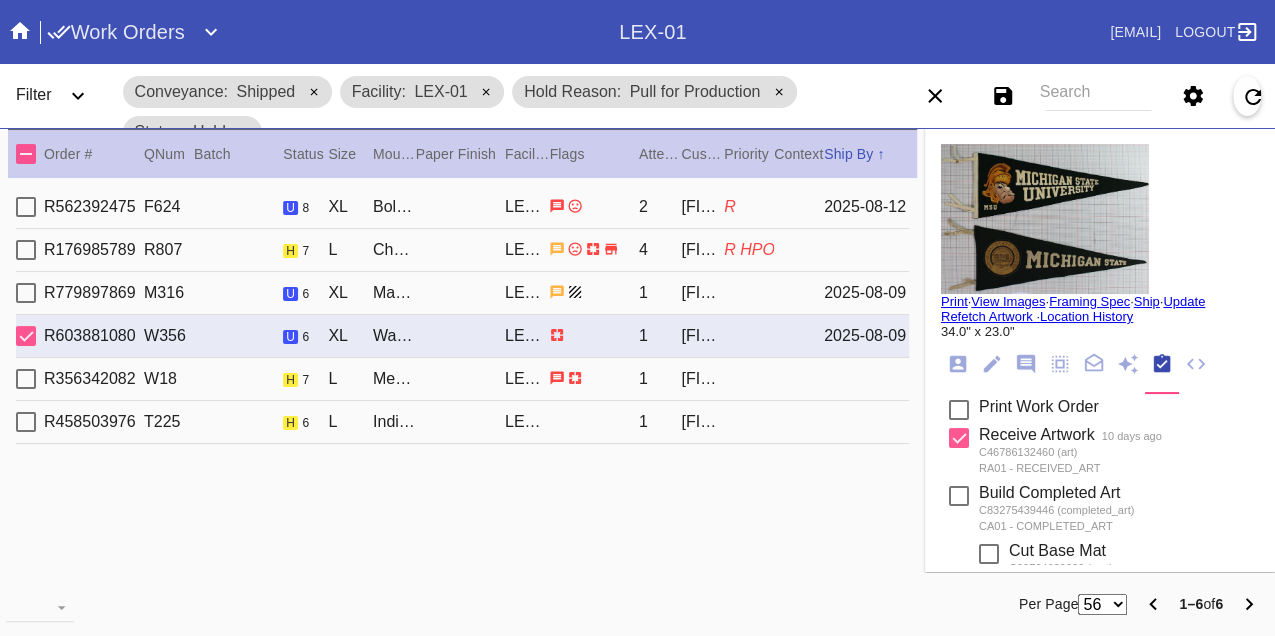 click on "Print" at bounding box center [954, 301] 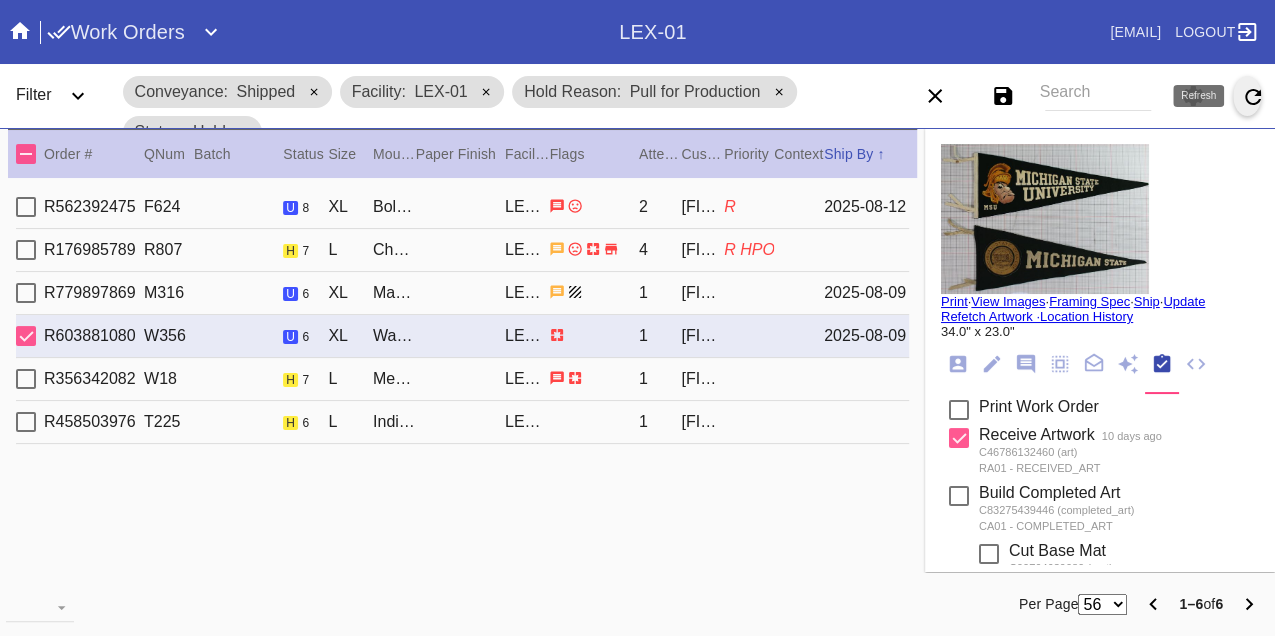 click 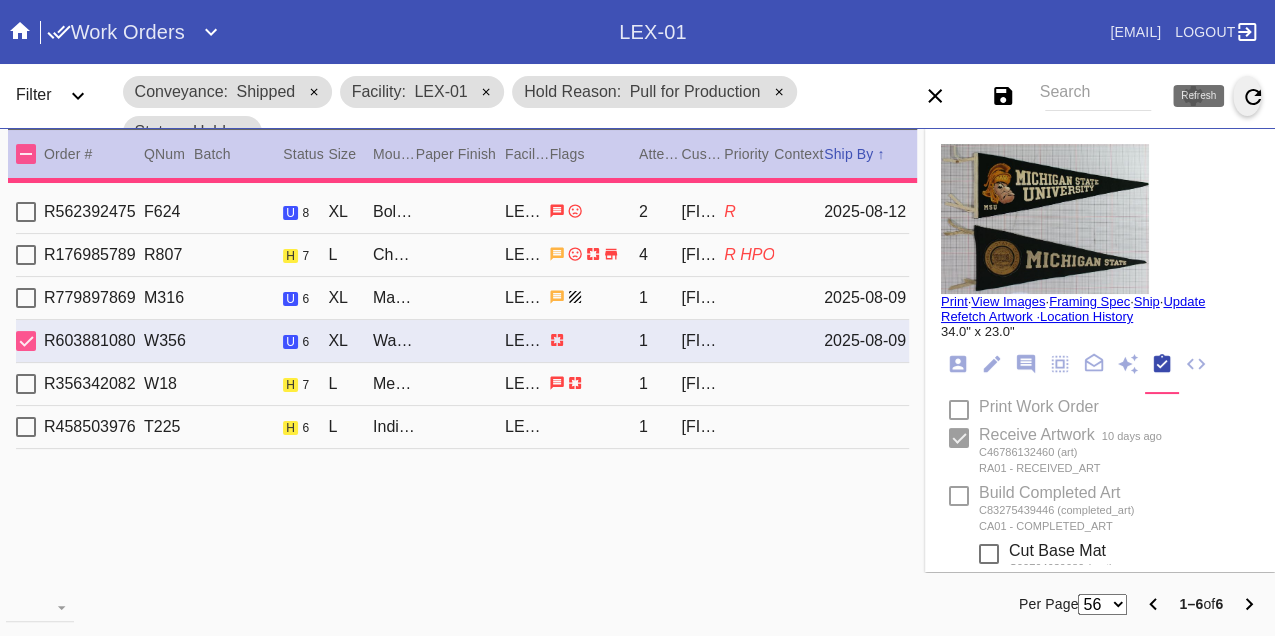 type 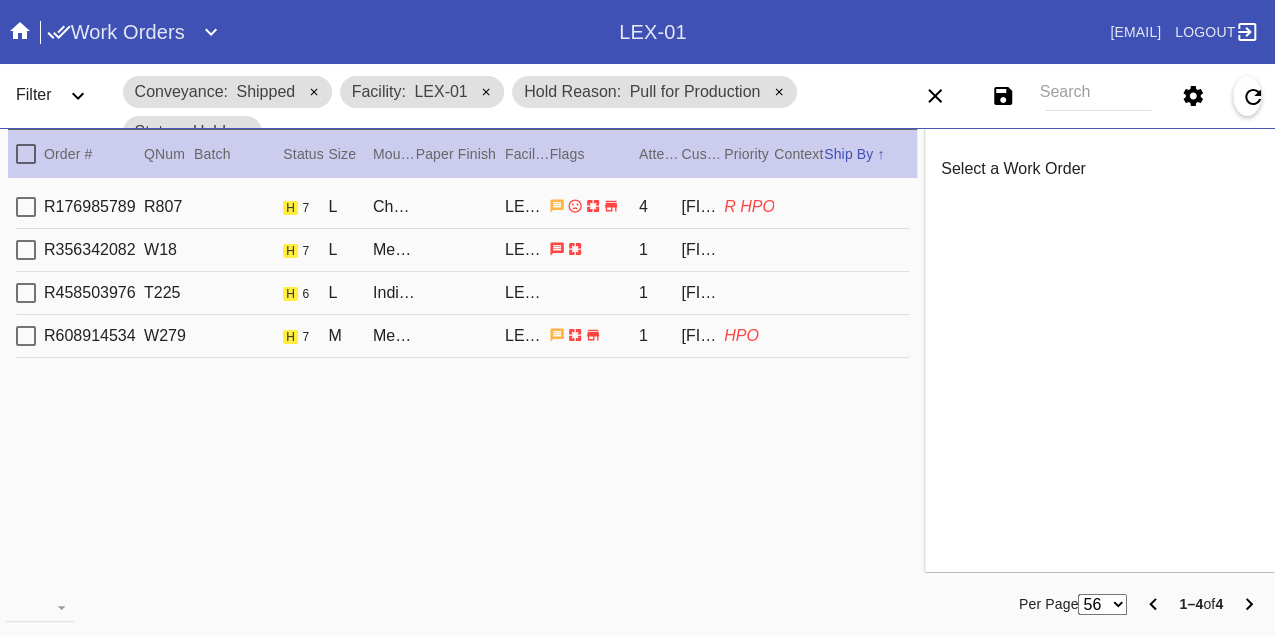 click on "R176985789 R807 h   7 L Cherry (Gallery) / White LEX-01 4 [FIRST] [LAST]
R
HPO" at bounding box center [462, 207] 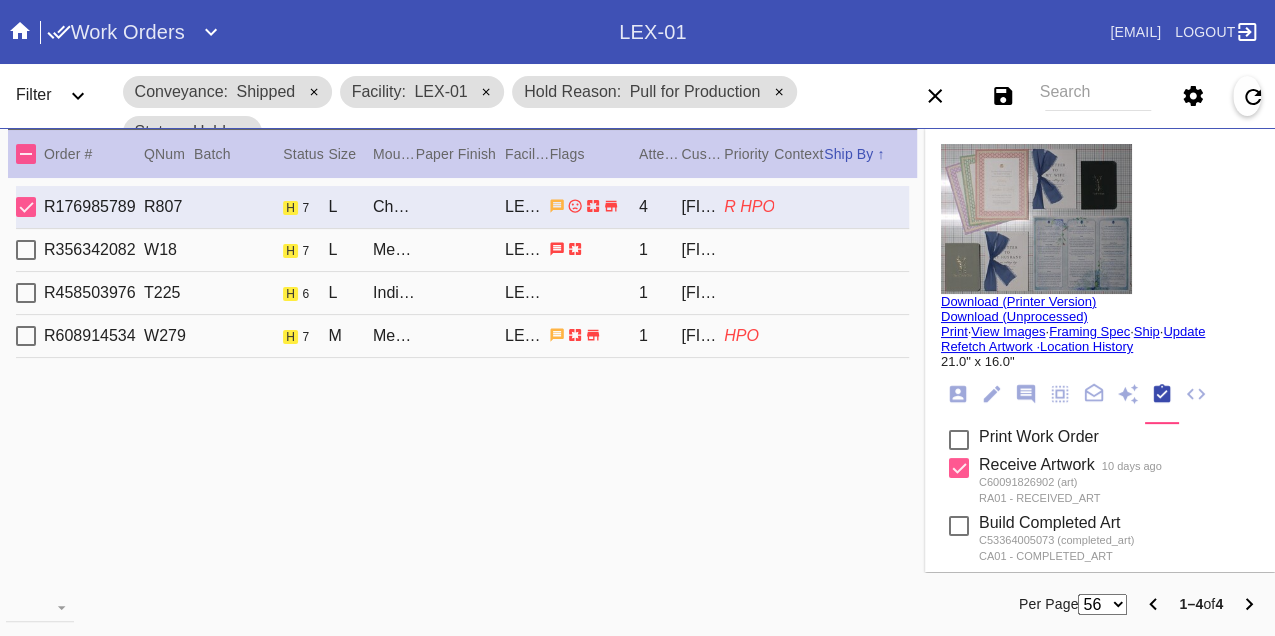 click on "R356342082 W18 h   7 L Mercer Slim / Dove White LEX-01 1 [FIRST] [LAST]" at bounding box center (462, 250) 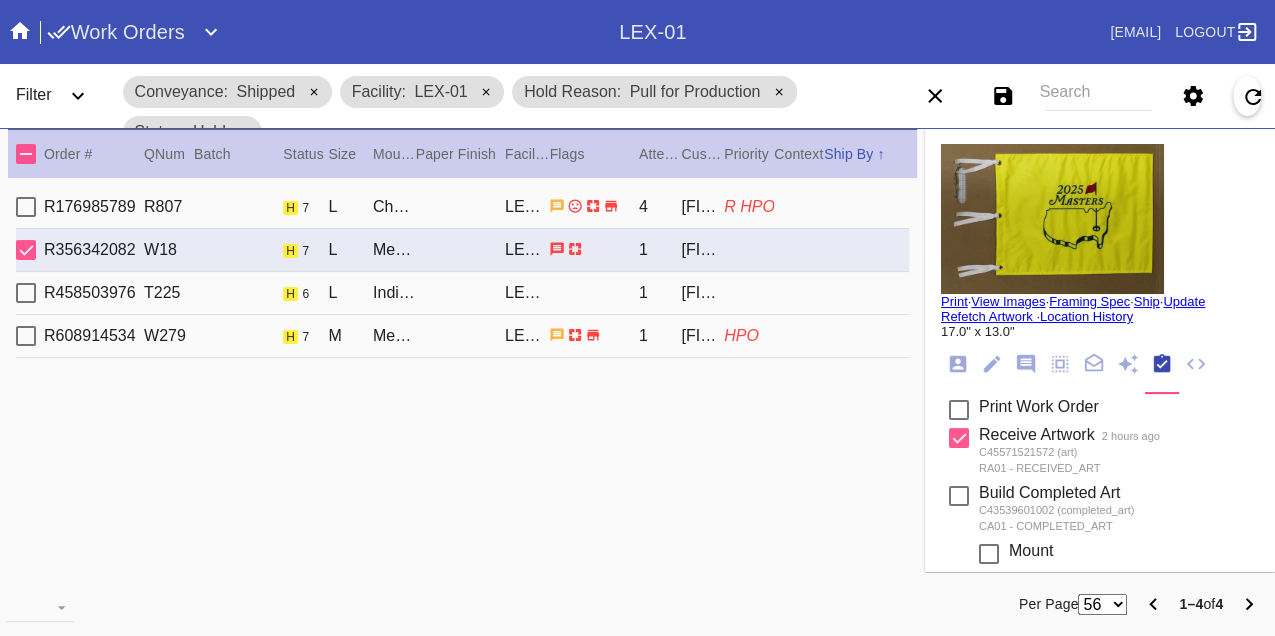 click on "R458503976 T225 h   6 L Indigo Walnut Gallery / Dove White LEX-01 1 [FIRST] [LAST]" at bounding box center [462, 293] 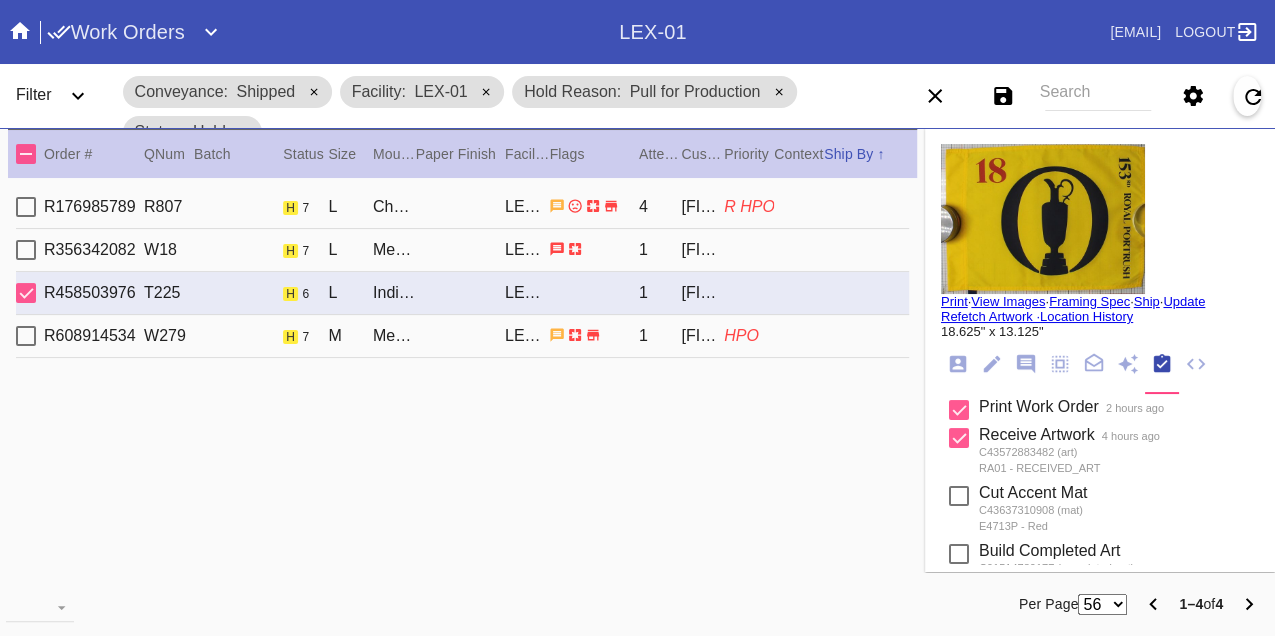 click on "R608914534 W279 h   7 M Mercer Slim / White LEX-01 1 [FIRST] [LAST]
HPO" at bounding box center (462, 336) 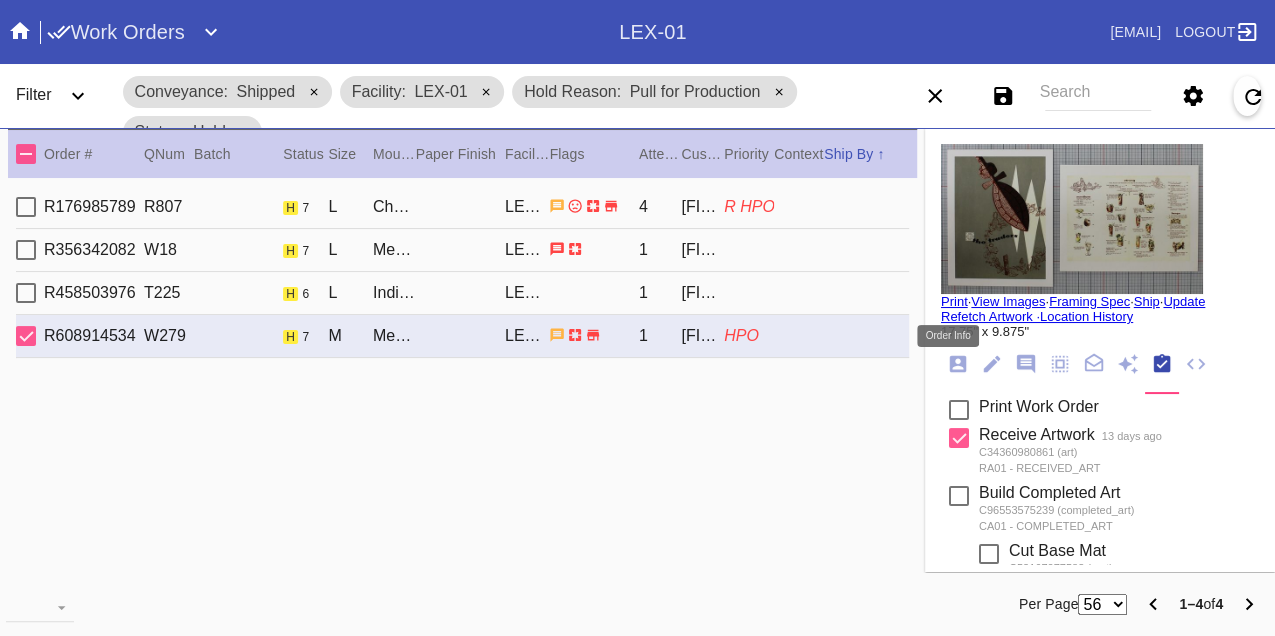click 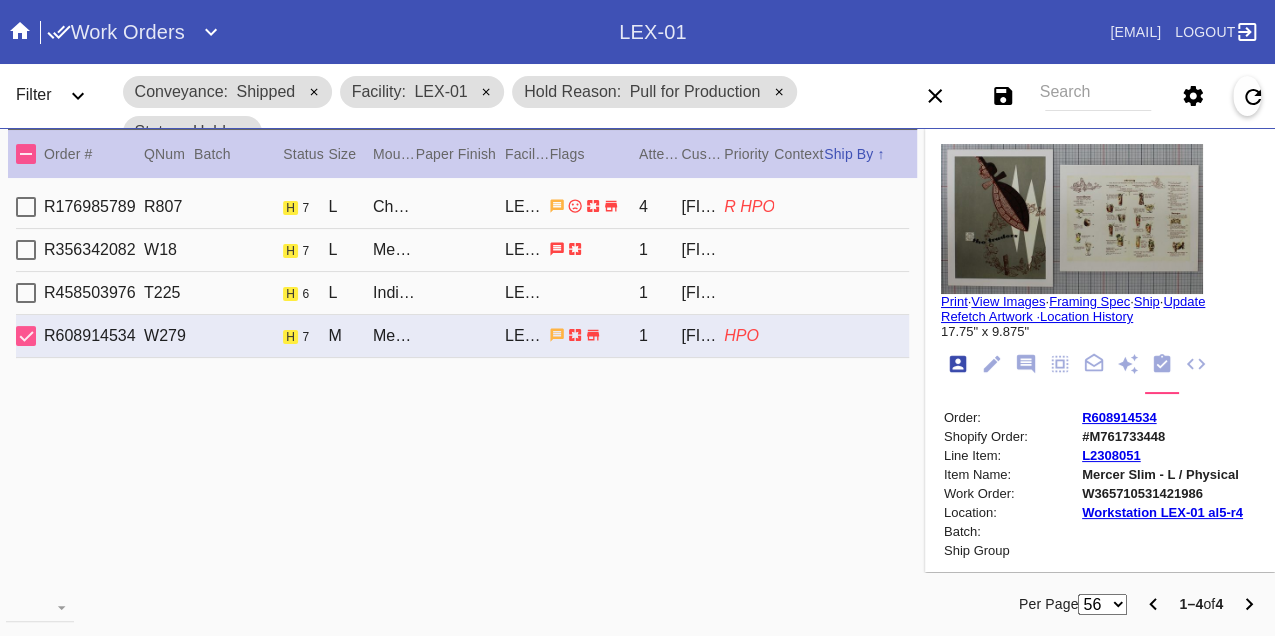 scroll, scrollTop: 24, scrollLeft: 0, axis: vertical 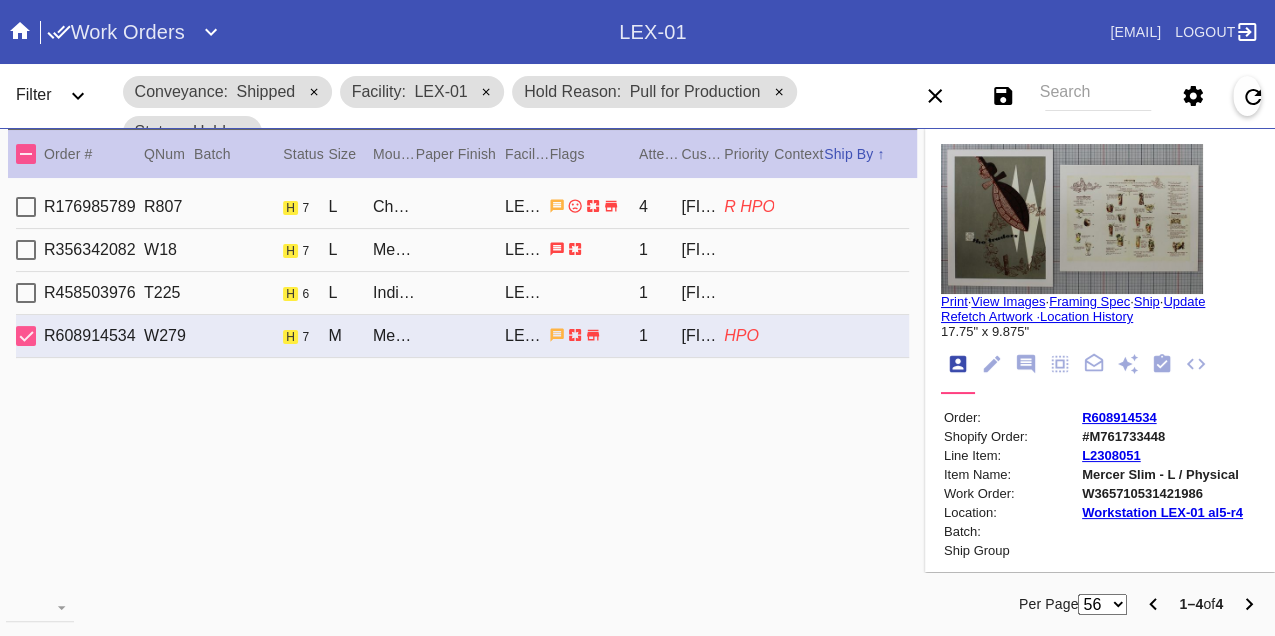 click on "W365710531421986" at bounding box center [1162, 493] 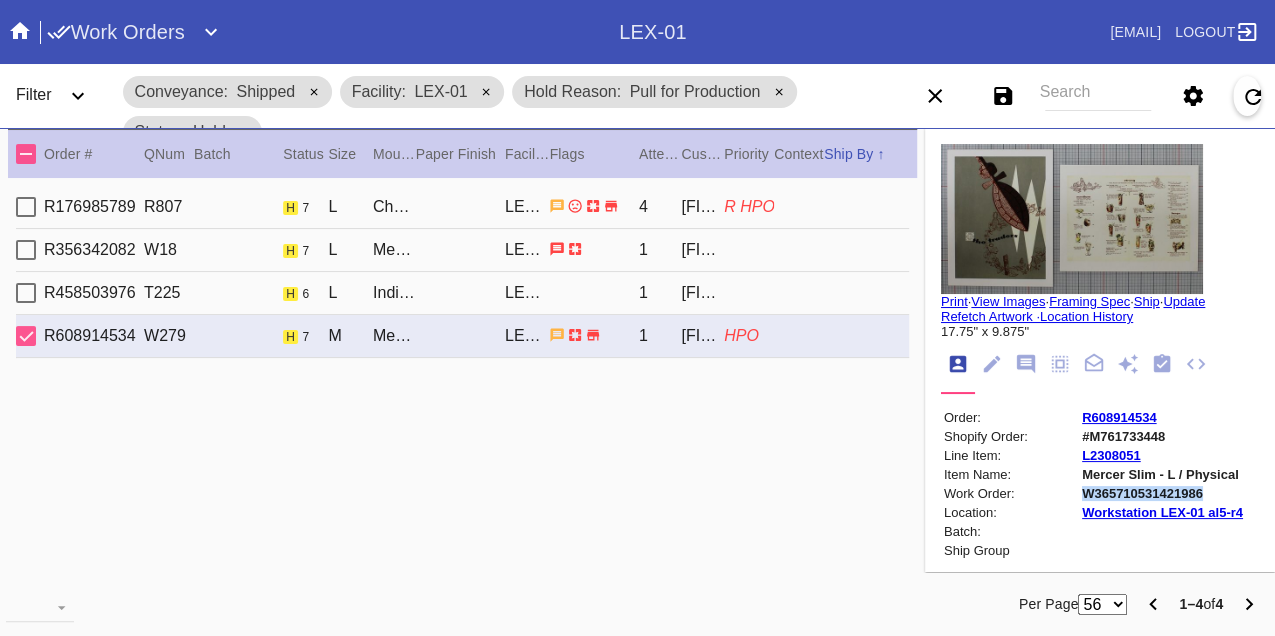 click on "W365710531421986" at bounding box center (1162, 493) 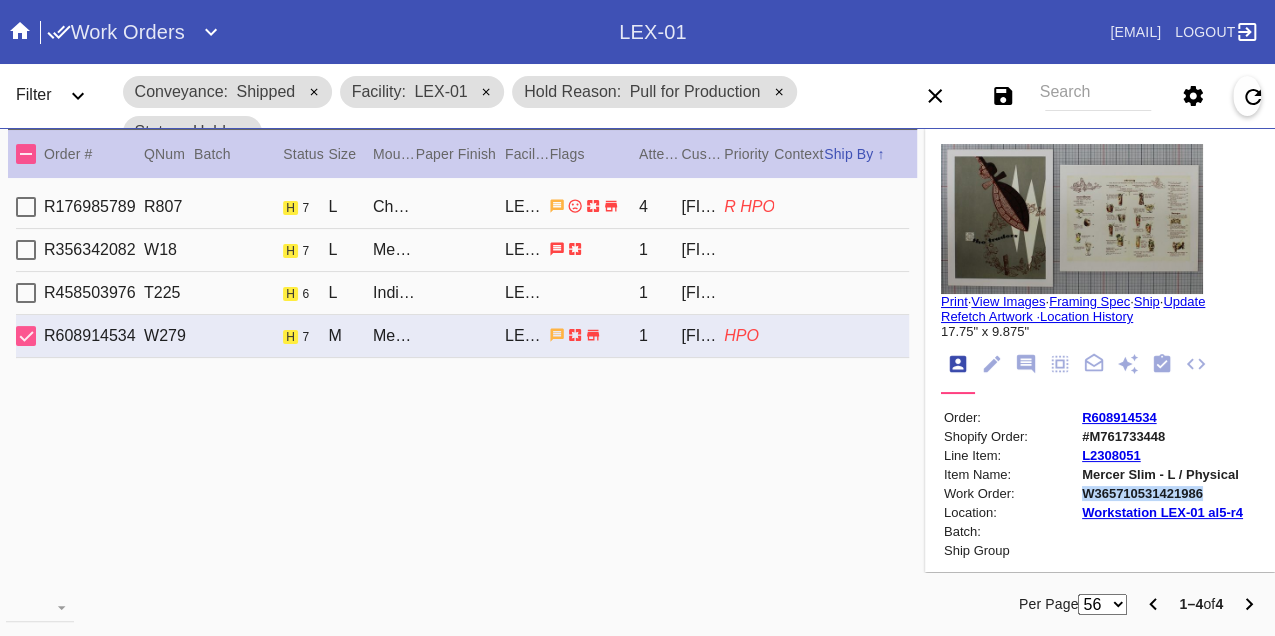 copy on "W365710531421986" 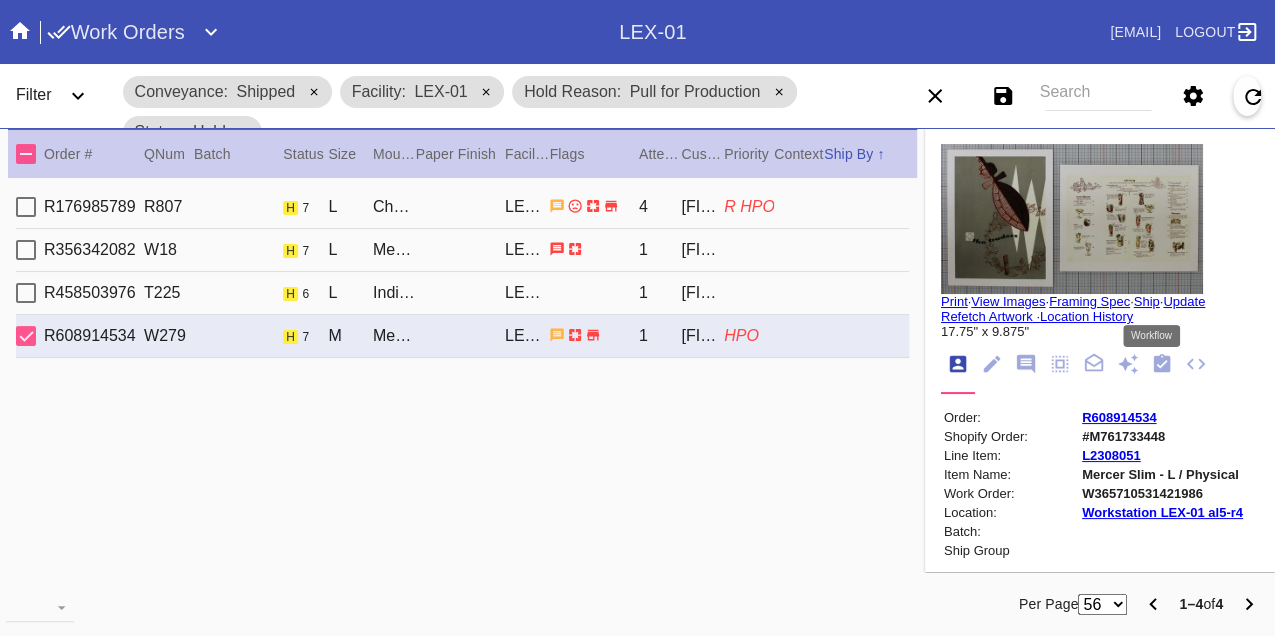 click 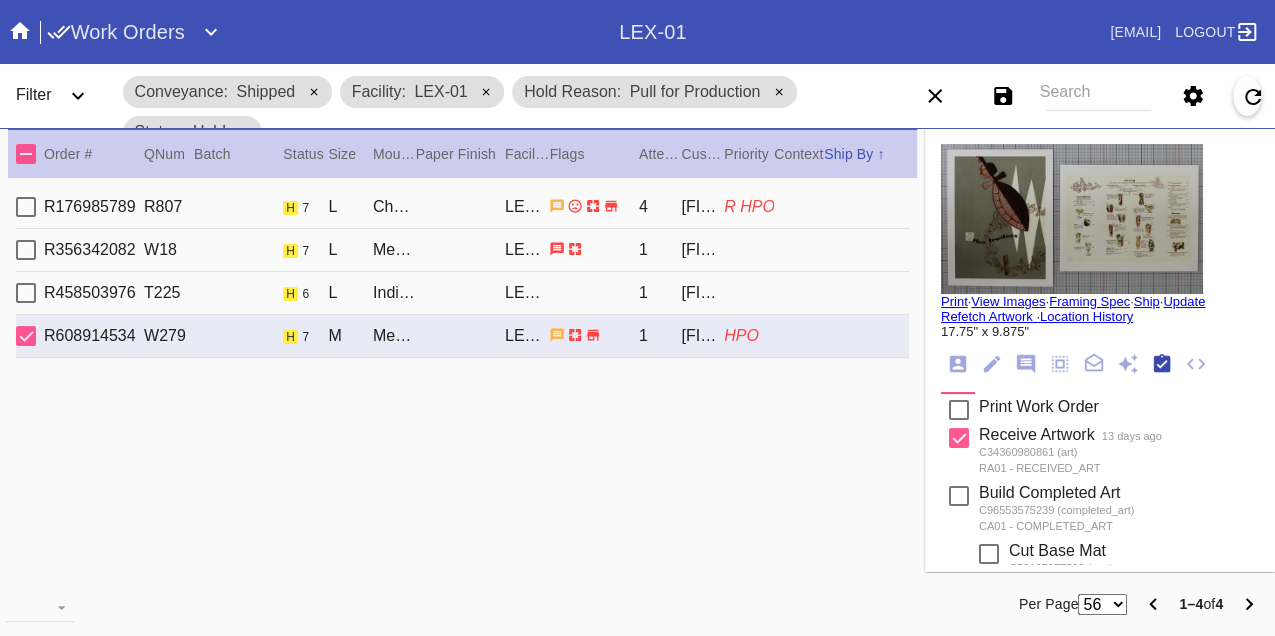 scroll, scrollTop: 318, scrollLeft: 0, axis: vertical 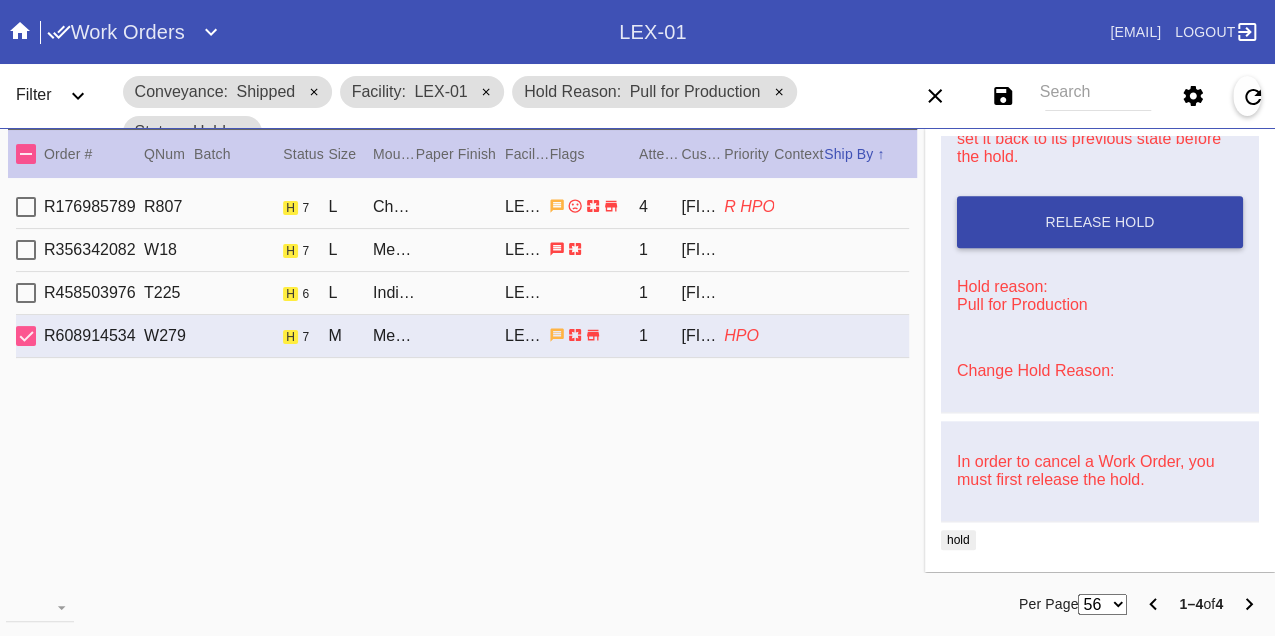 click on "Release Hold" at bounding box center (1100, 222) 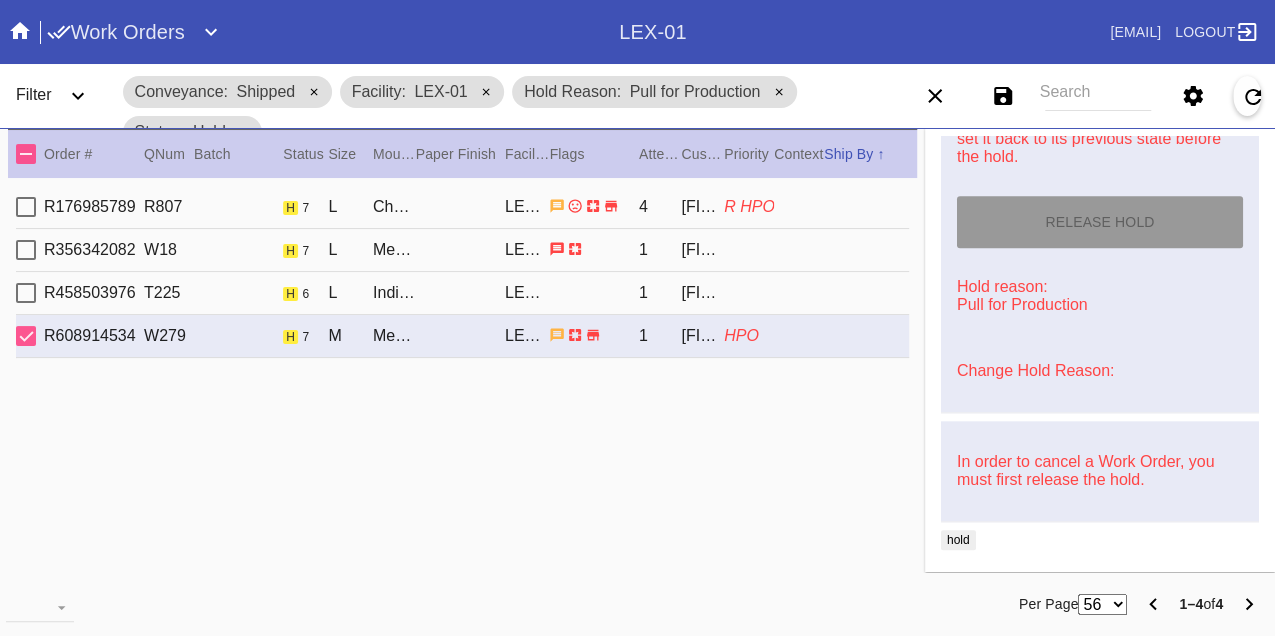 type on "8/9/2025" 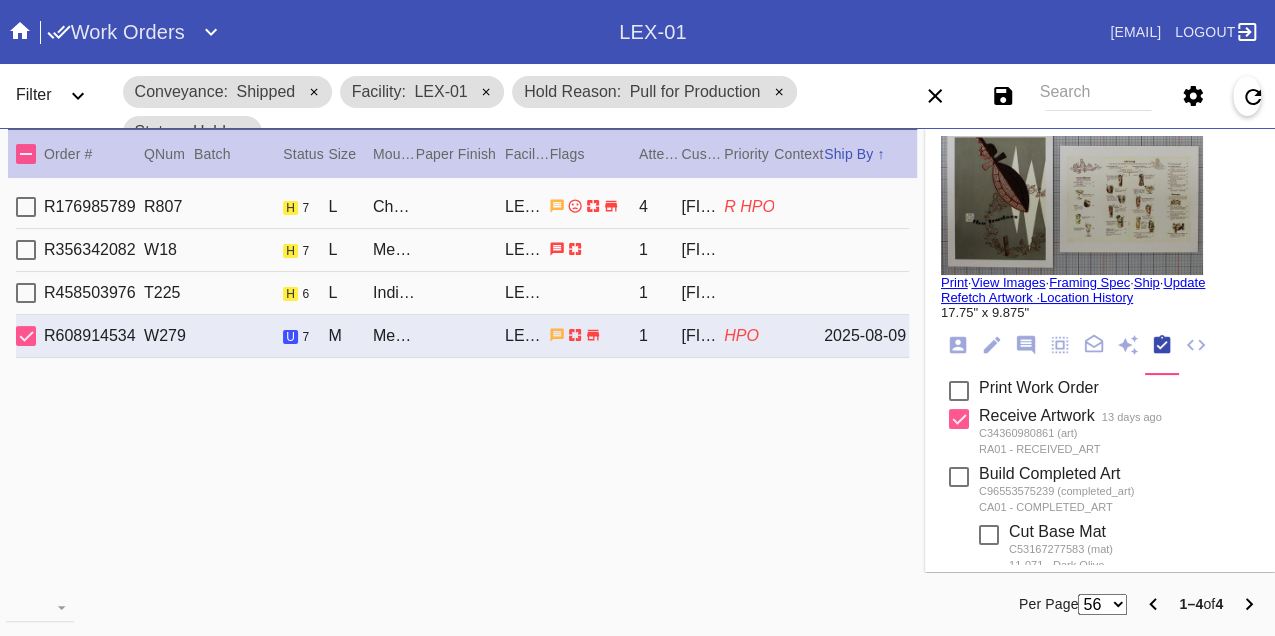 scroll, scrollTop: 0, scrollLeft: 0, axis: both 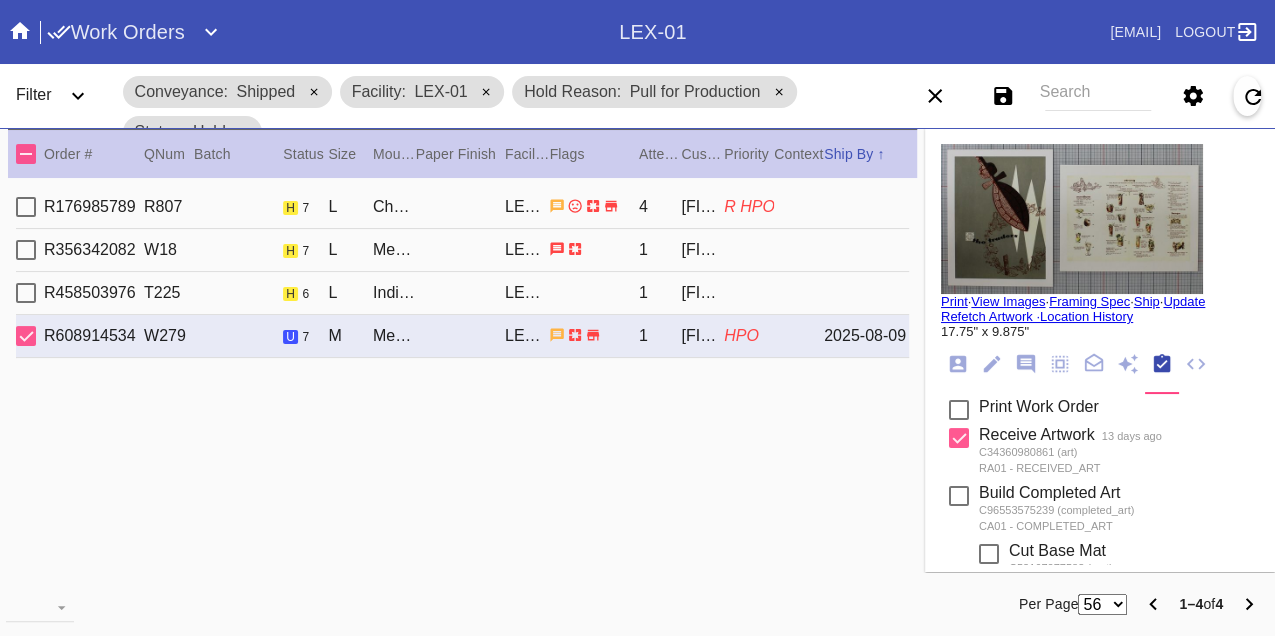 click on "Print" at bounding box center (954, 301) 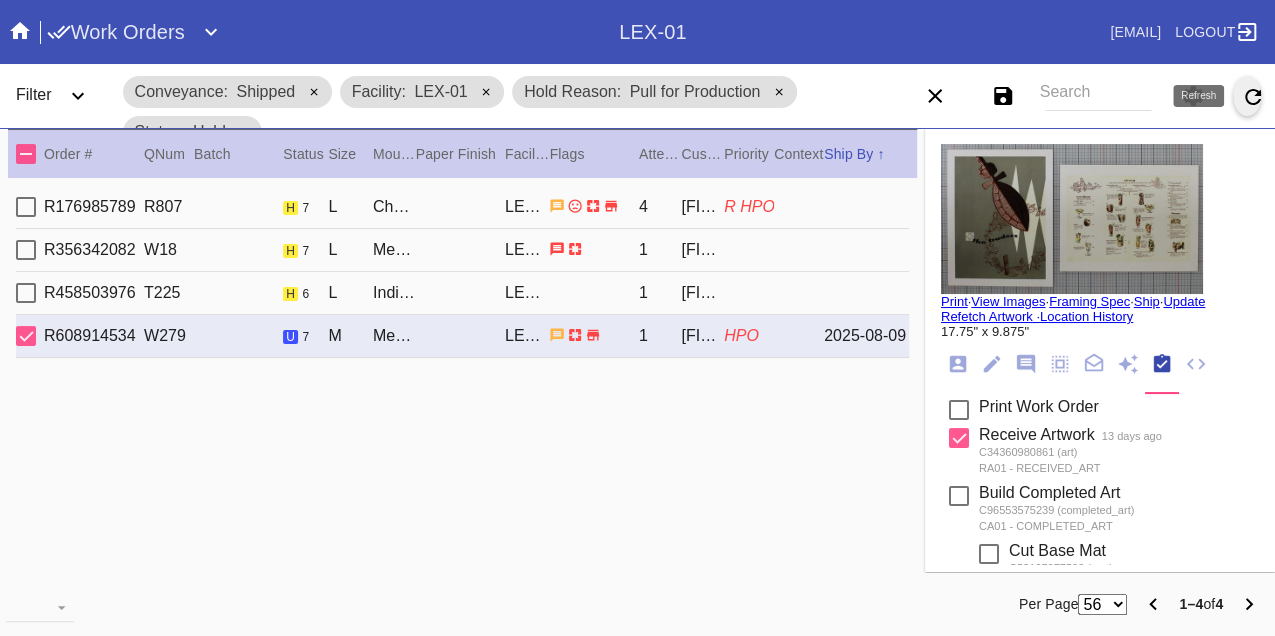 click 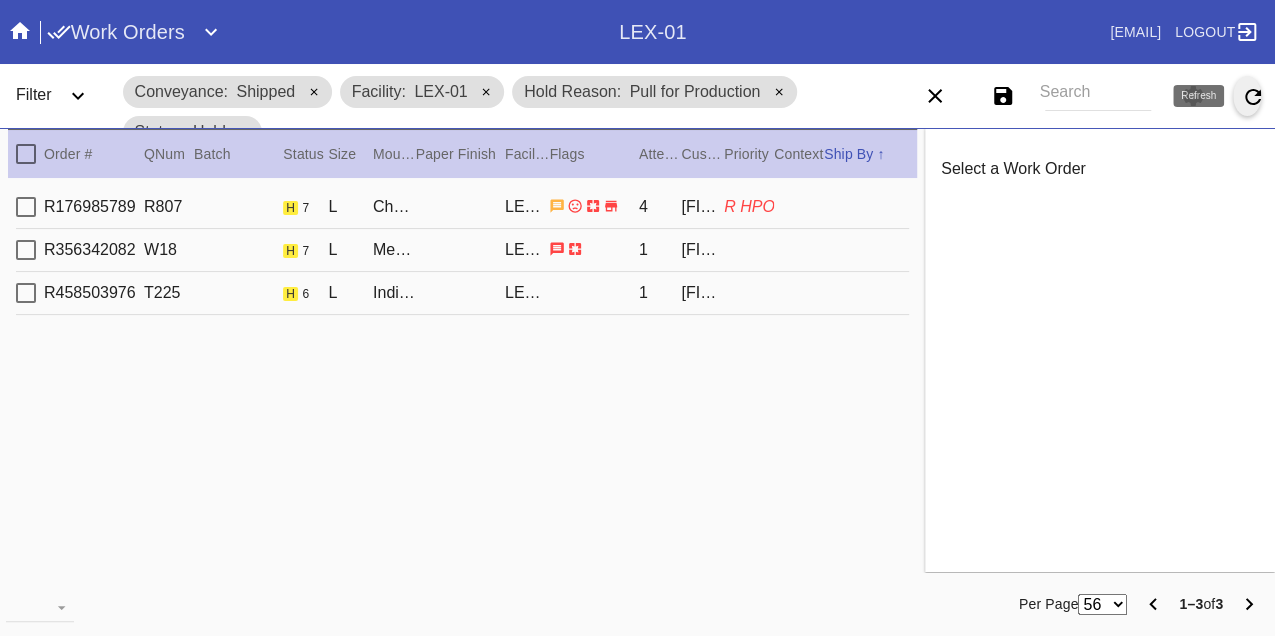 click 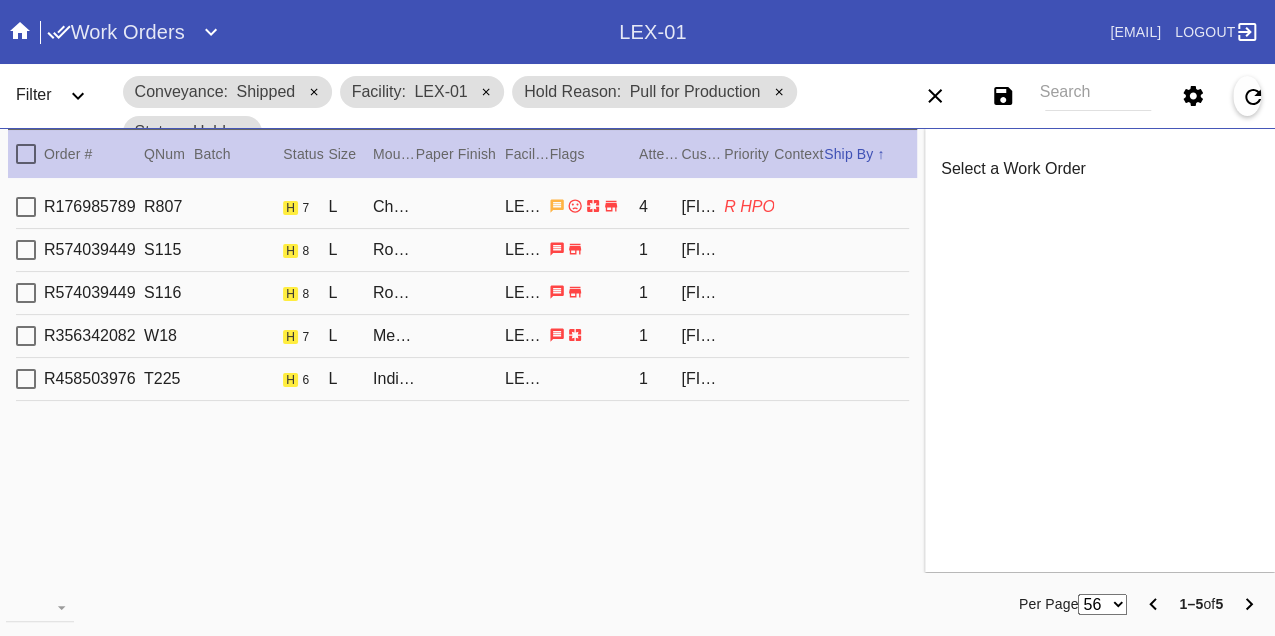 click on "R176985789 R807 h   7 L Cherry (Gallery) / White LEX-01 4 [FIRST] [LAST]
R
HPO" at bounding box center [462, 207] 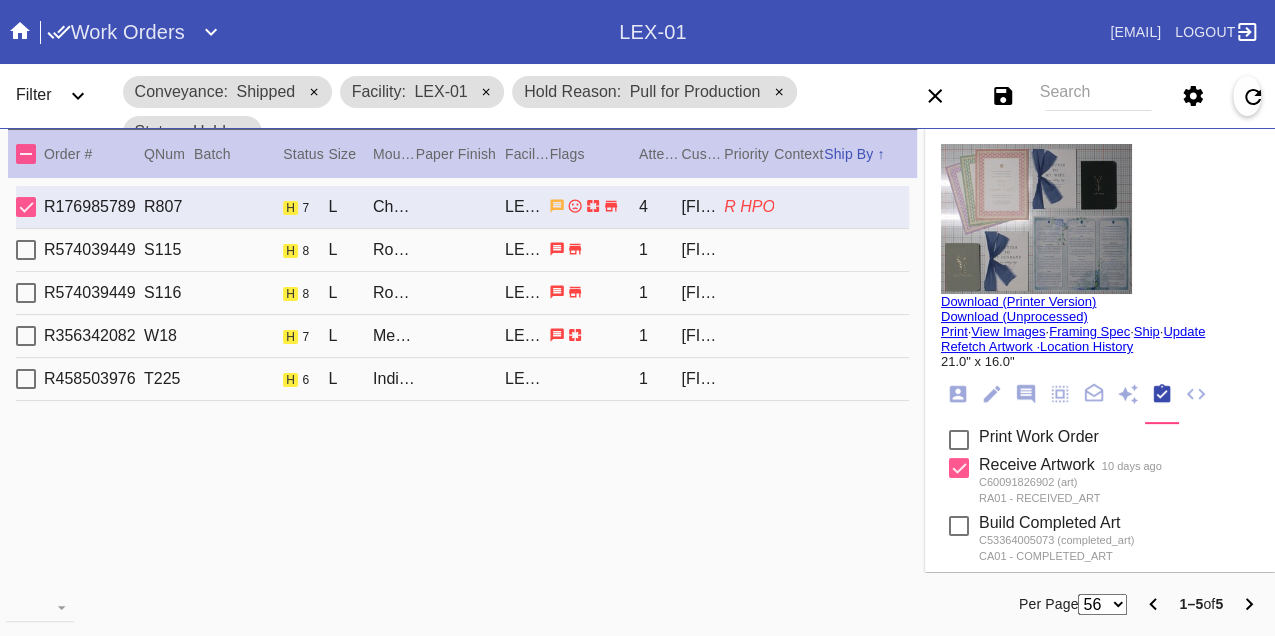 click on "Print" at bounding box center [954, 331] 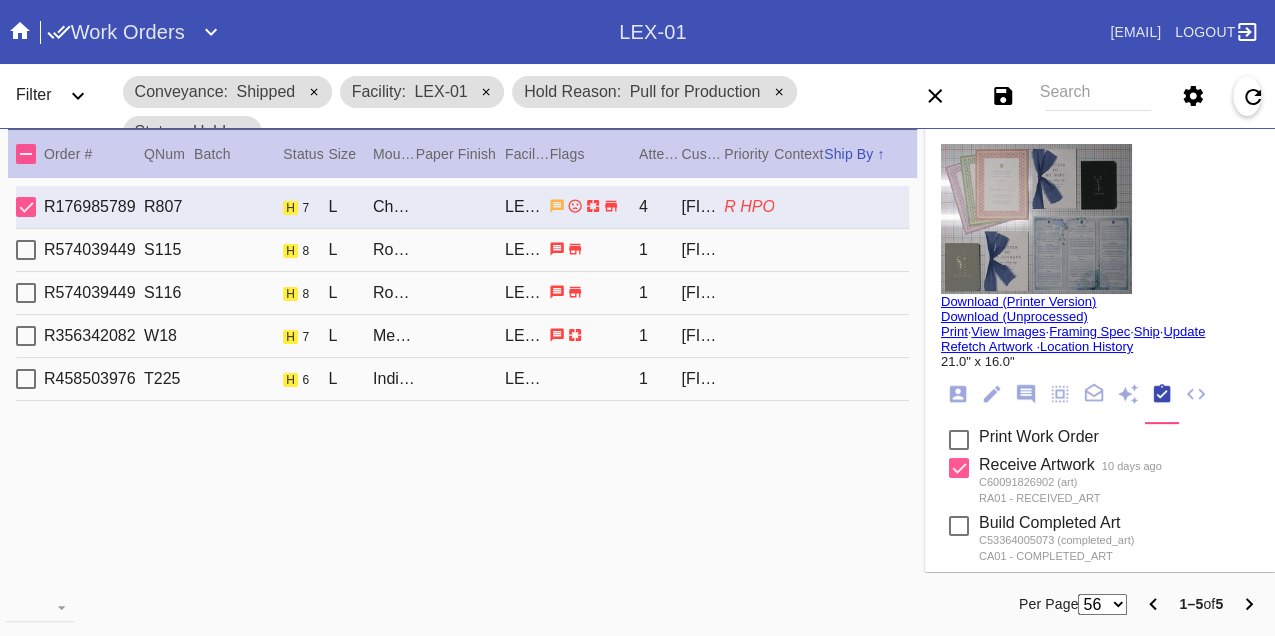 click on "R574039449 S115 h   8 L Rome / Brulée LEX-01 1 [FIRST] [LAST]" at bounding box center (462, 250) 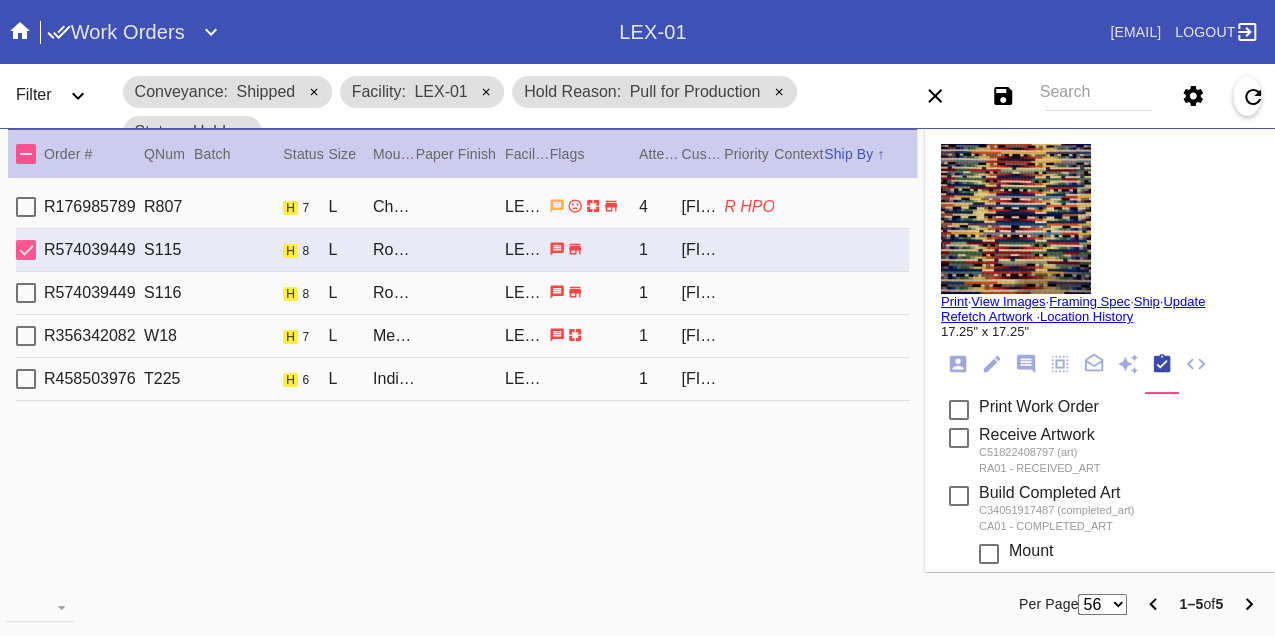 click on "R574039449 S116 h   8 L Rome / Brulée LEX-01 1 [FIRST] [LAST]" at bounding box center (462, 293) 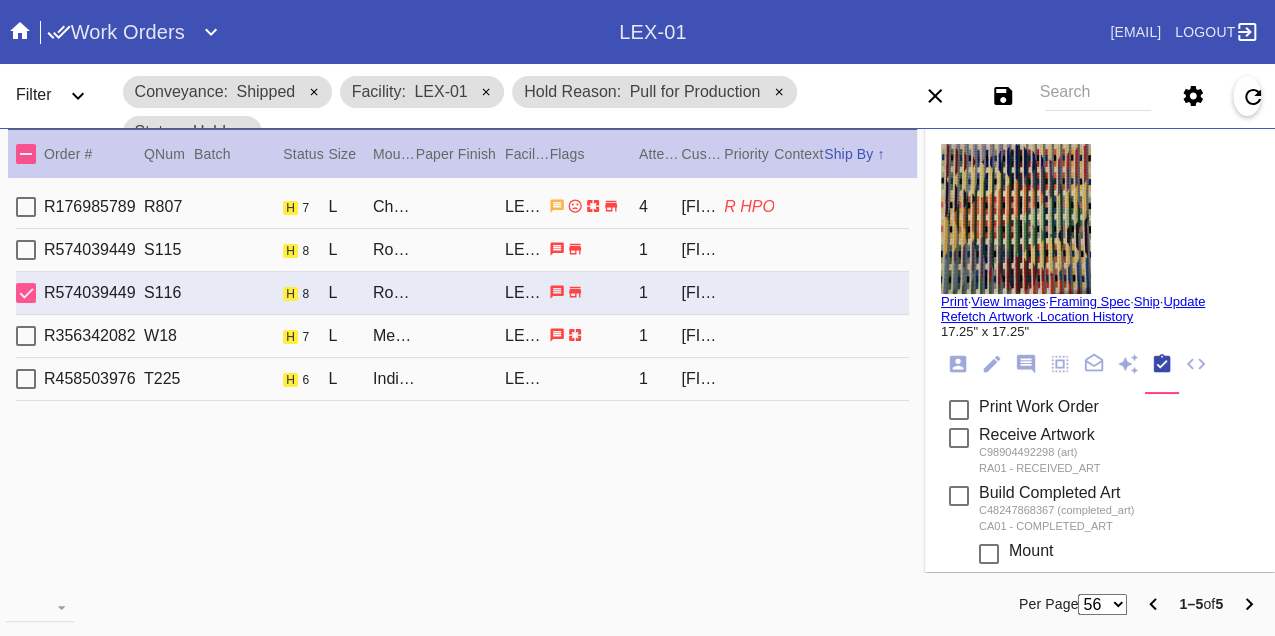 click on "R574039449 S115 h   8 L Rome / Brulée LEX-01 1 [FIRST] [LAST]" at bounding box center [462, 250] 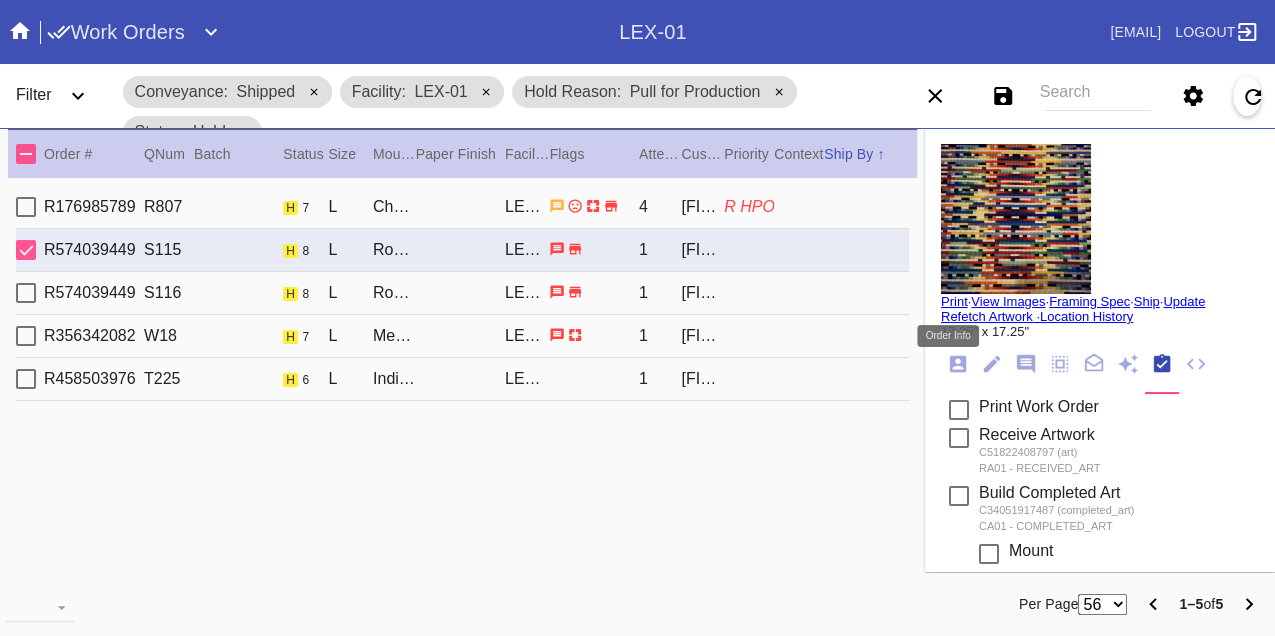 click 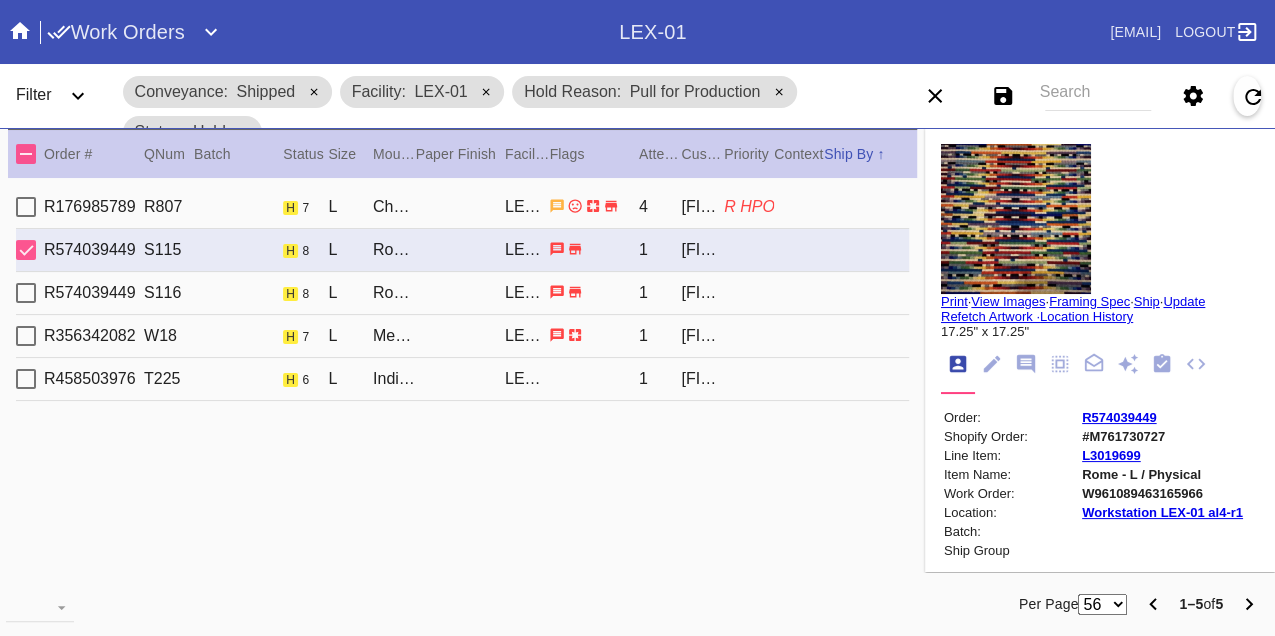 click on "W961089463165966" at bounding box center [1162, 493] 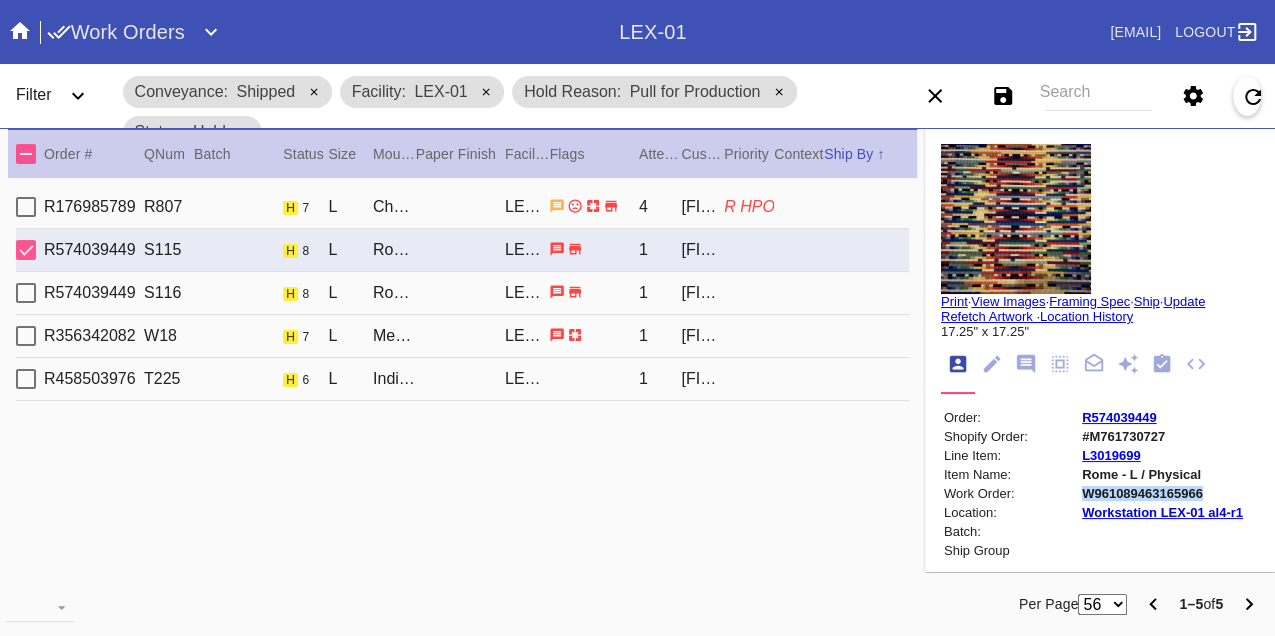 click on "W961089463165966" at bounding box center [1162, 493] 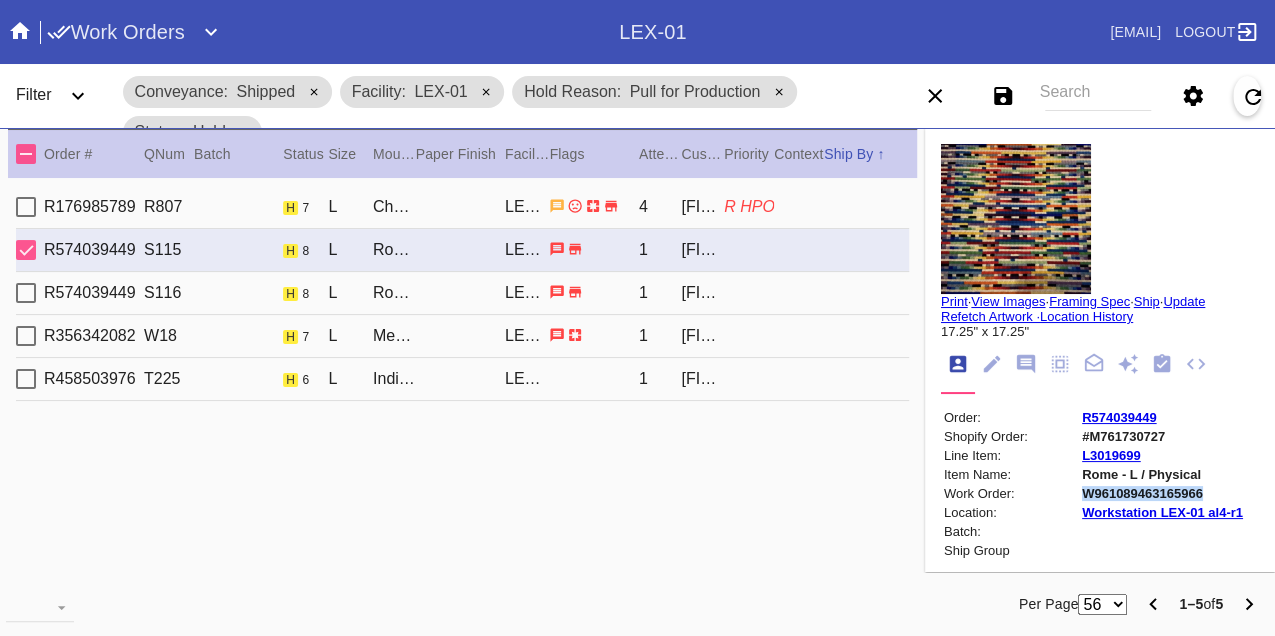 copy on "W961089463165966" 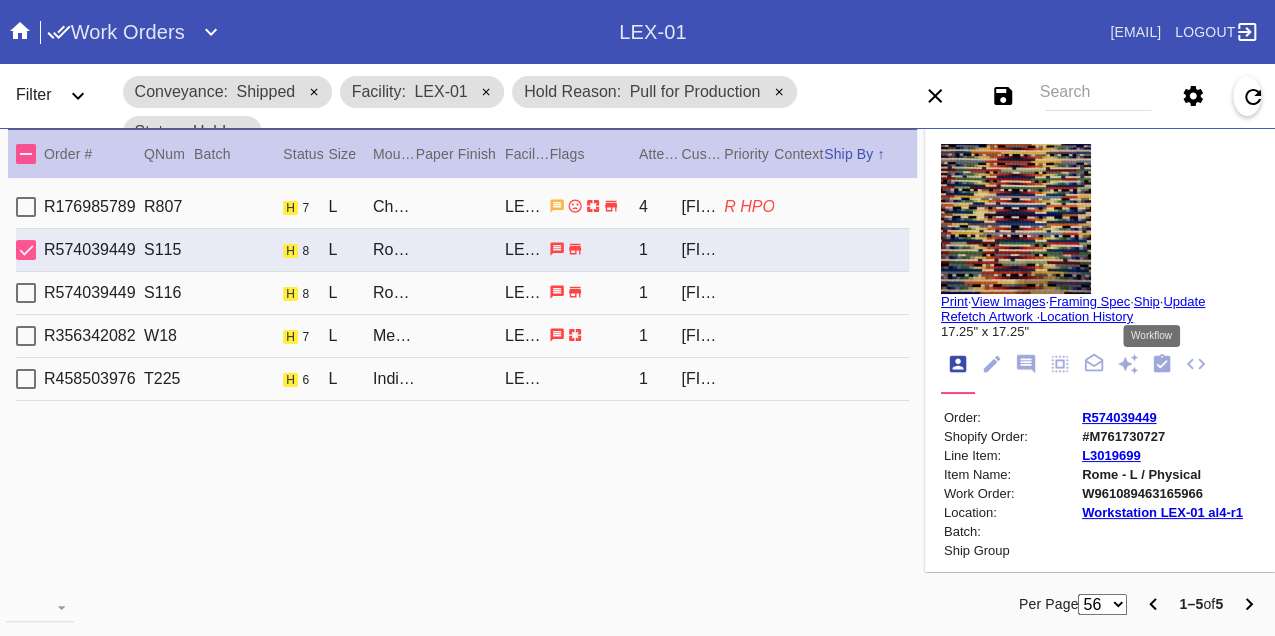 click 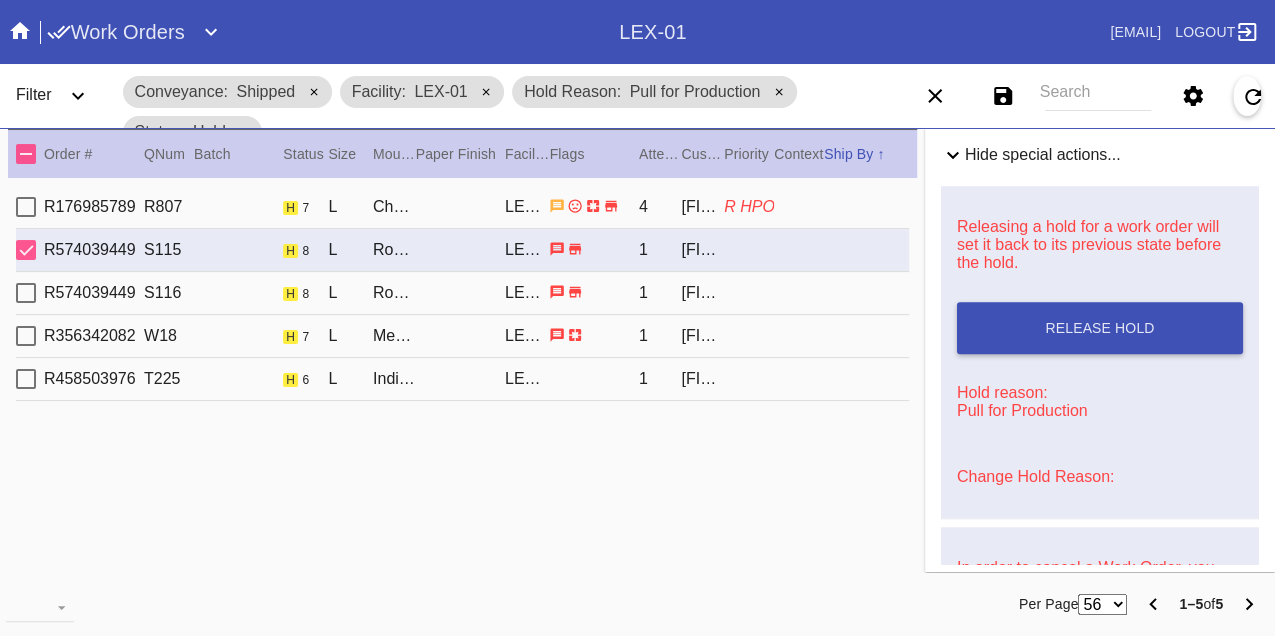 scroll, scrollTop: 888, scrollLeft: 0, axis: vertical 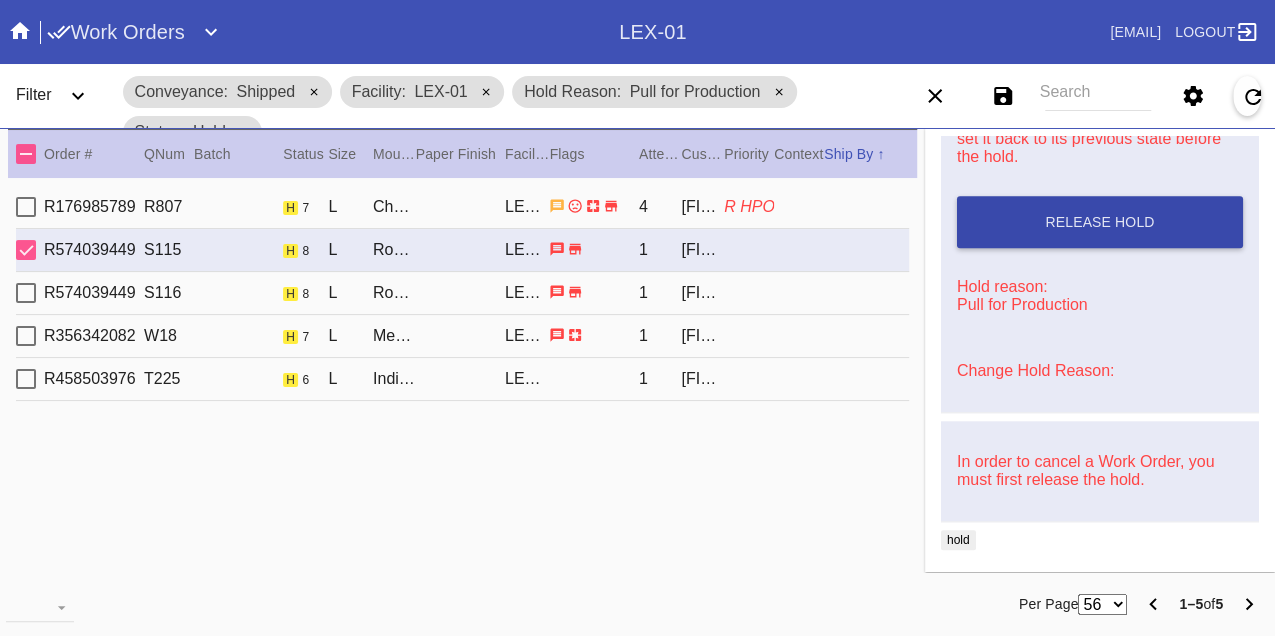 click on "Release Hold" at bounding box center (1100, 222) 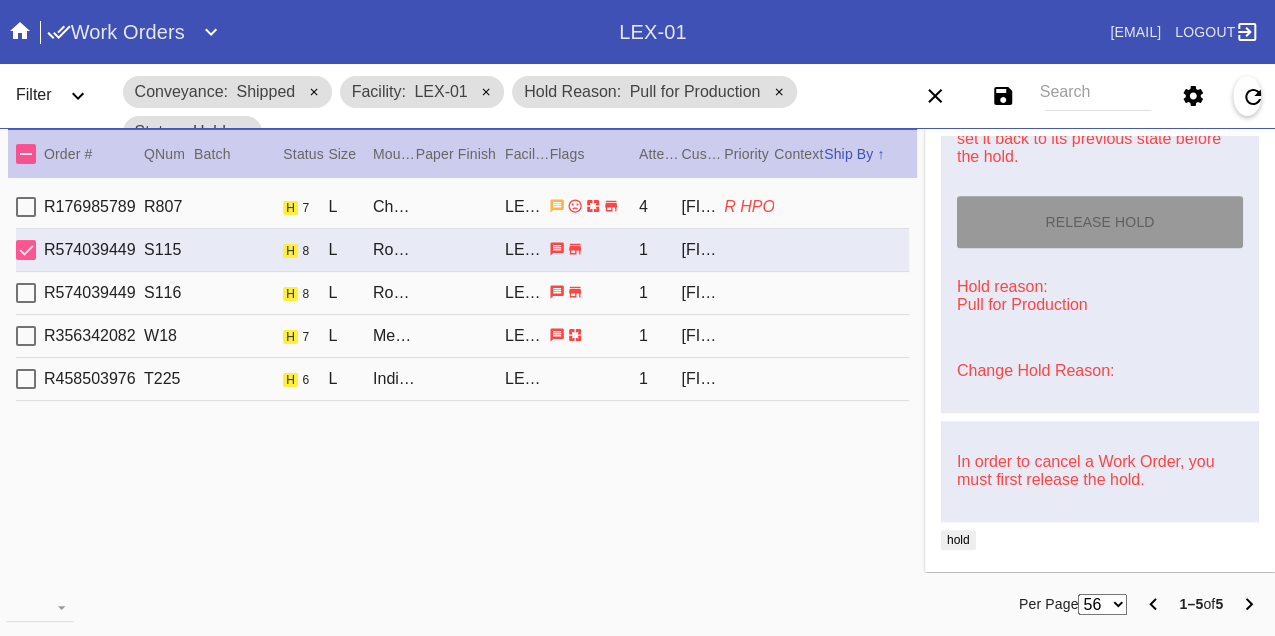 type on "8/9/2025" 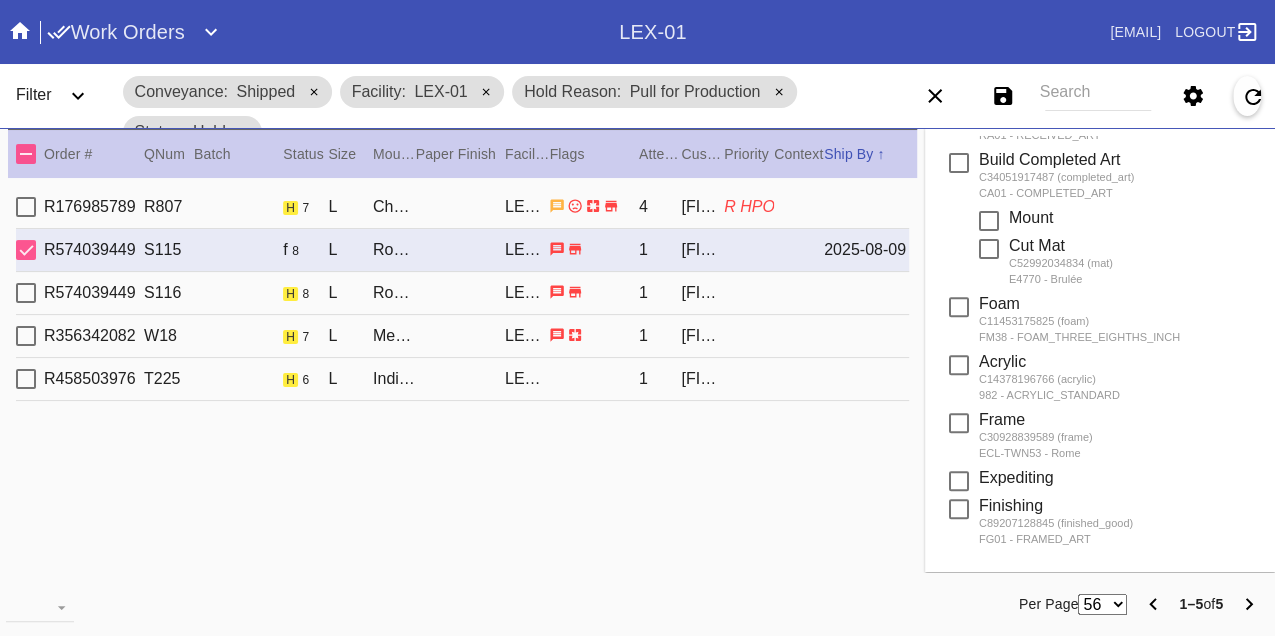 scroll, scrollTop: 0, scrollLeft: 0, axis: both 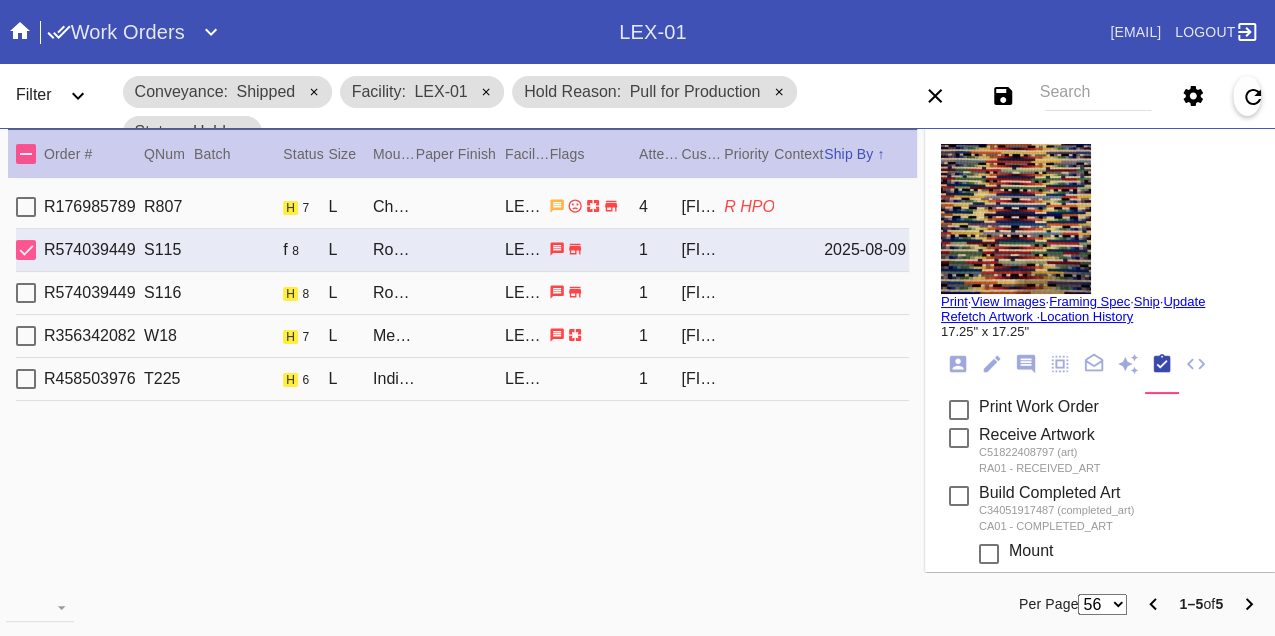 click on "Print" at bounding box center [954, 301] 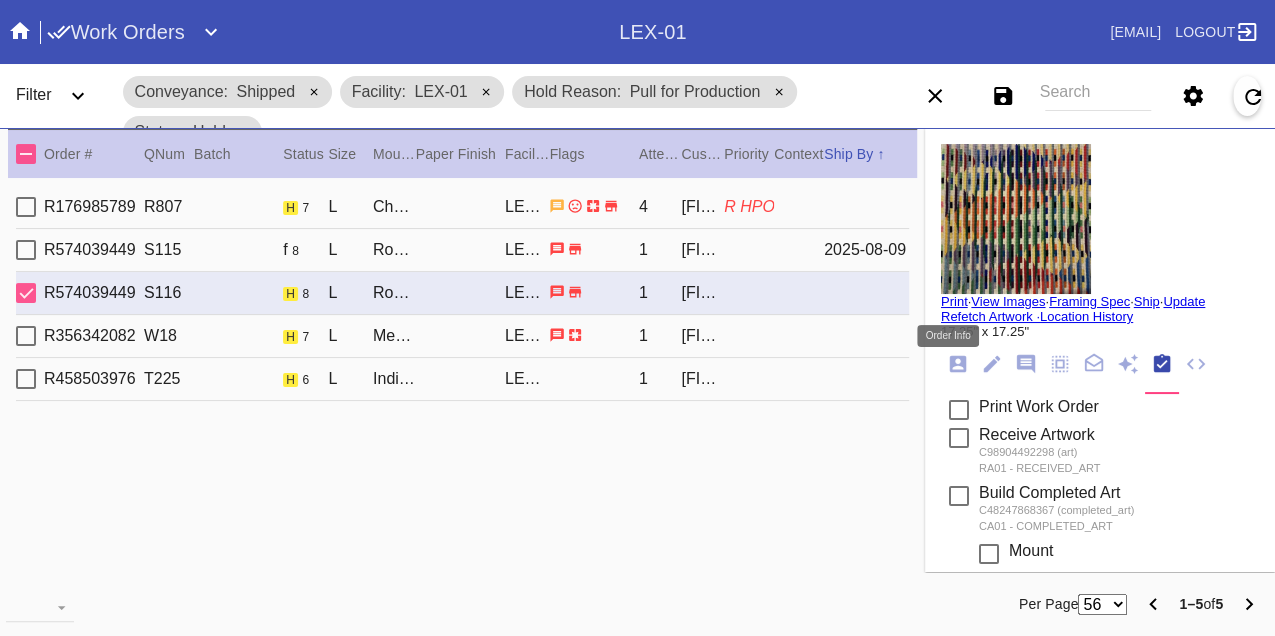 drag, startPoint x: 949, startPoint y: 367, endPoint x: 952, endPoint y: 382, distance: 15.297058 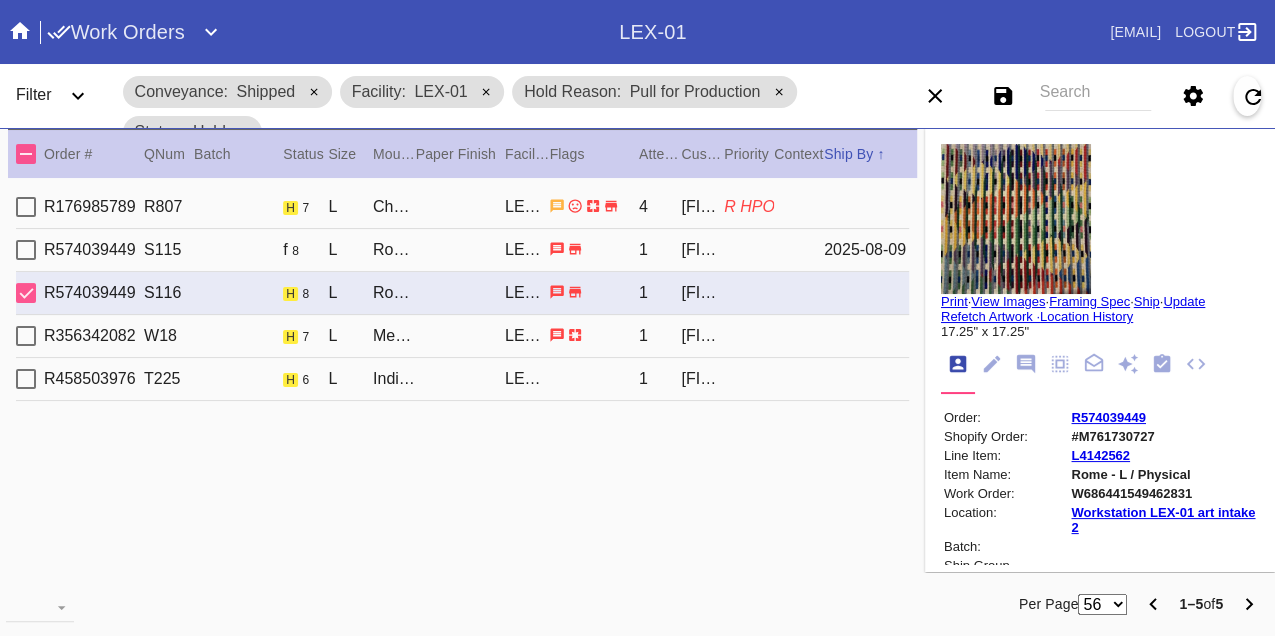 click on "W686441549462831" at bounding box center (1163, 493) 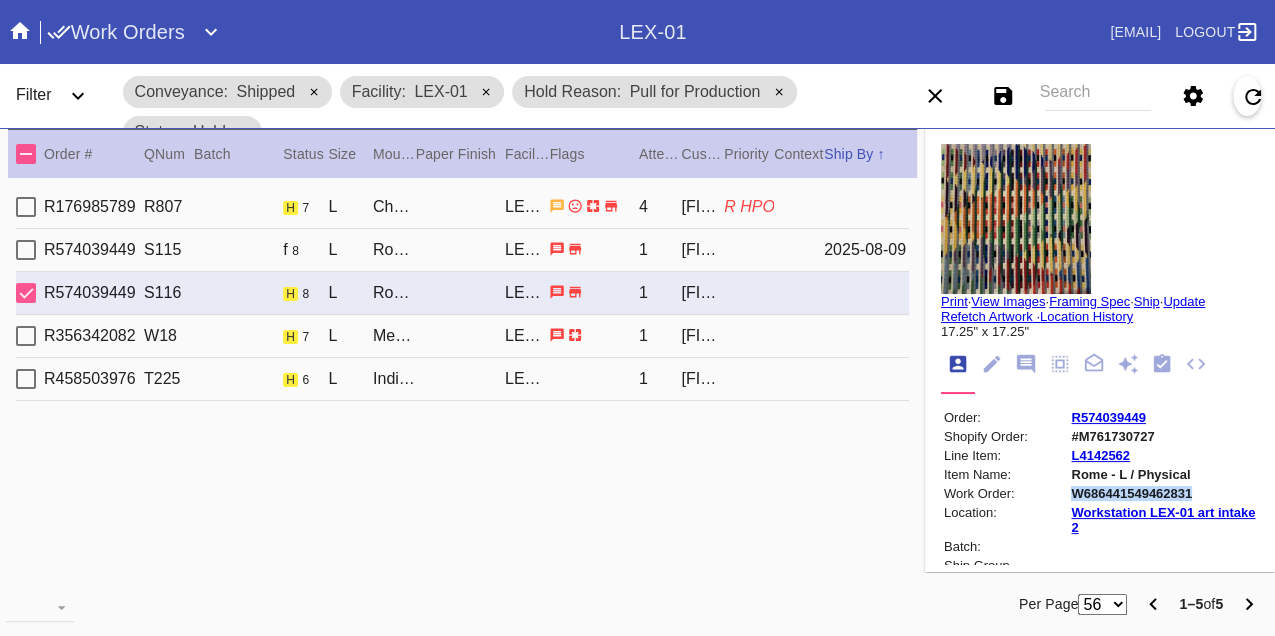 click on "W686441549462831" at bounding box center [1163, 493] 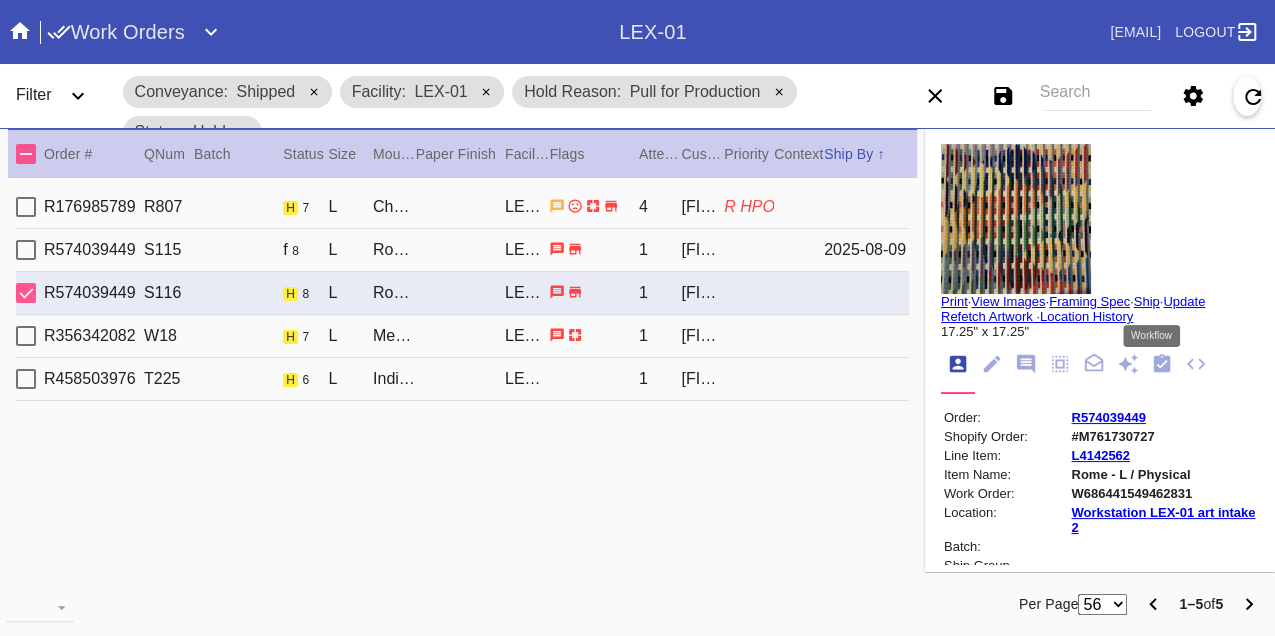 click 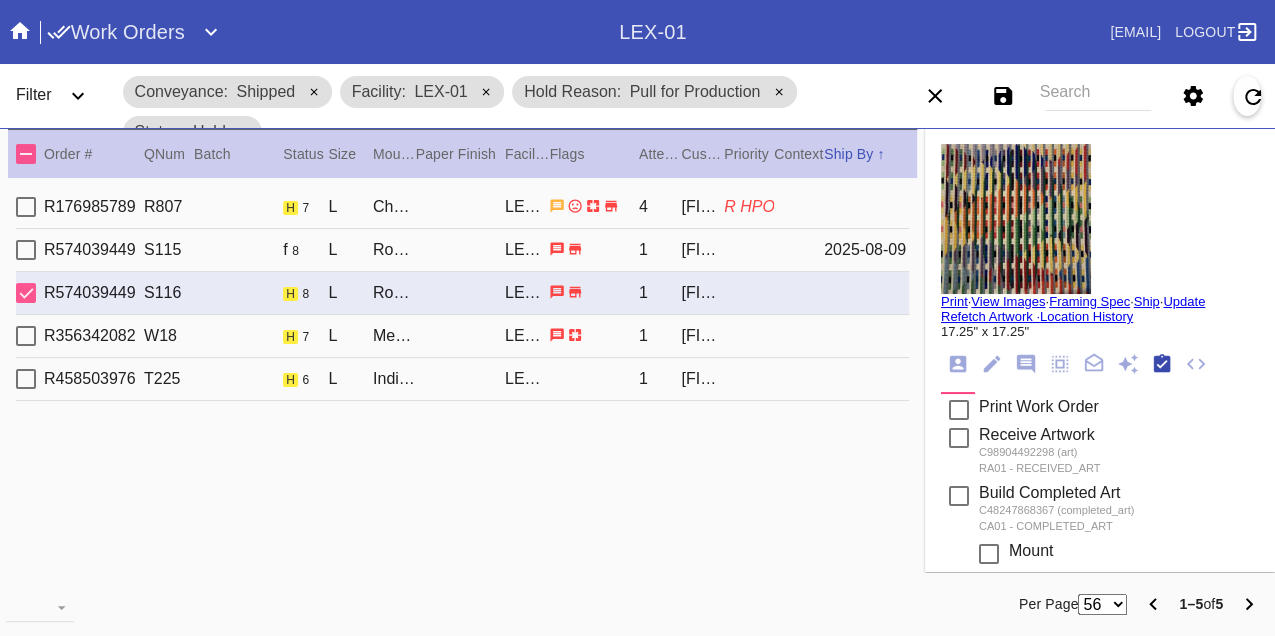 scroll, scrollTop: 318, scrollLeft: 0, axis: vertical 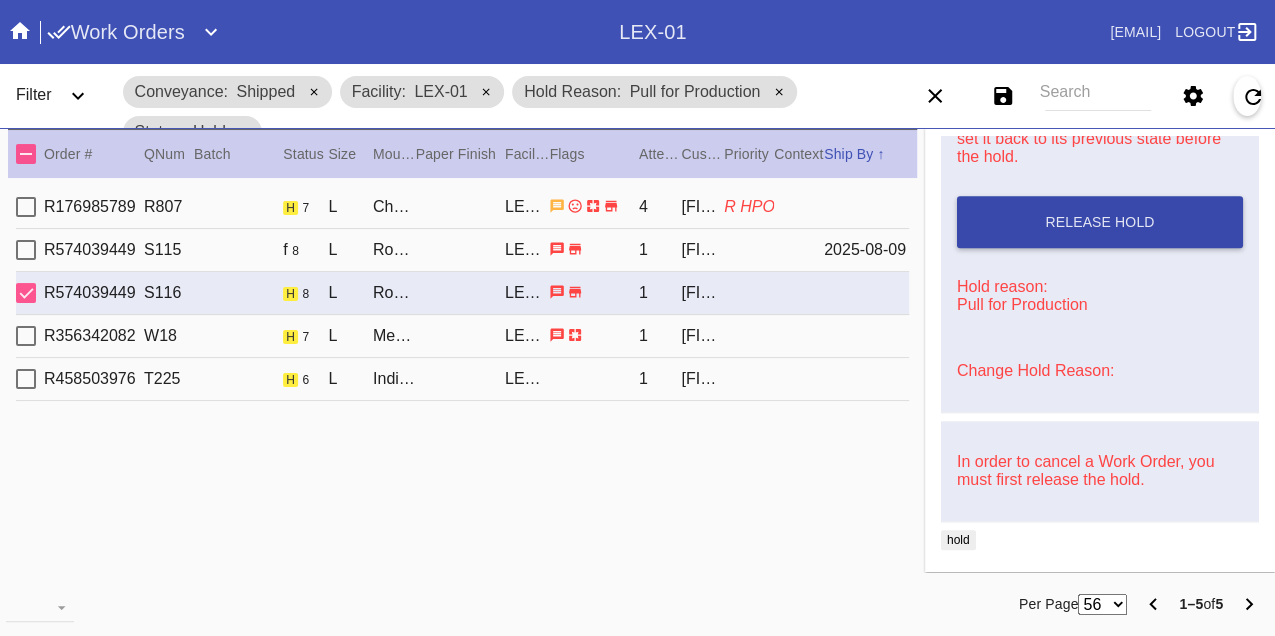 click on "Release Hold" at bounding box center [1099, 222] 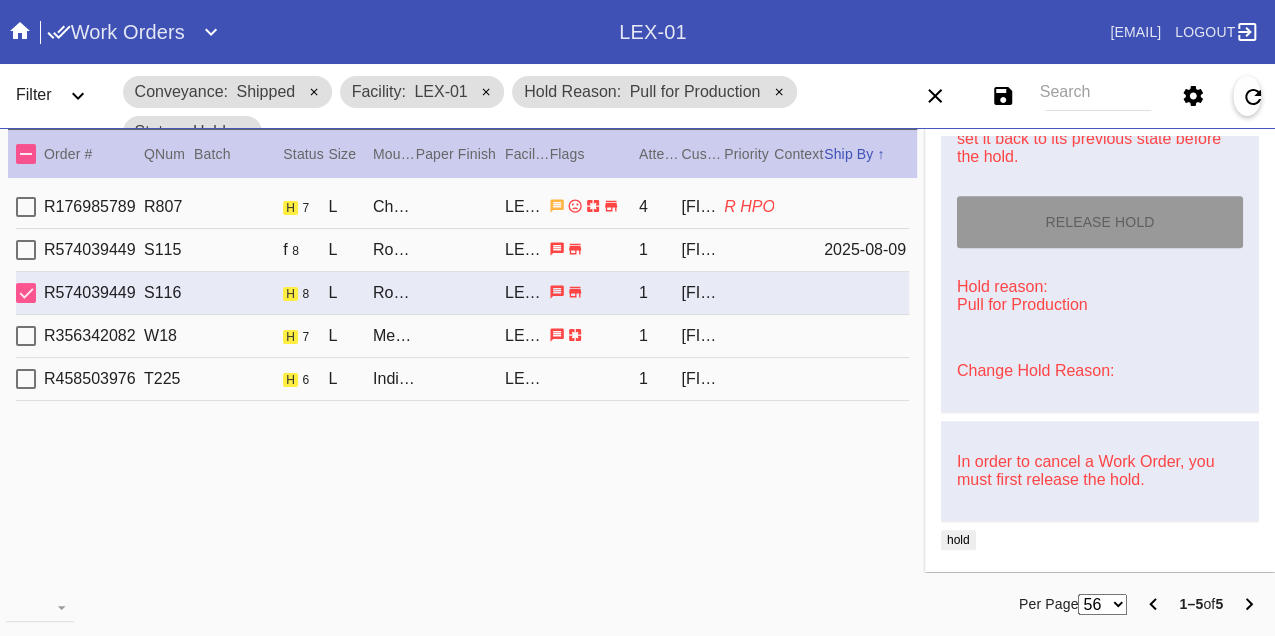 type on "8/9/2025" 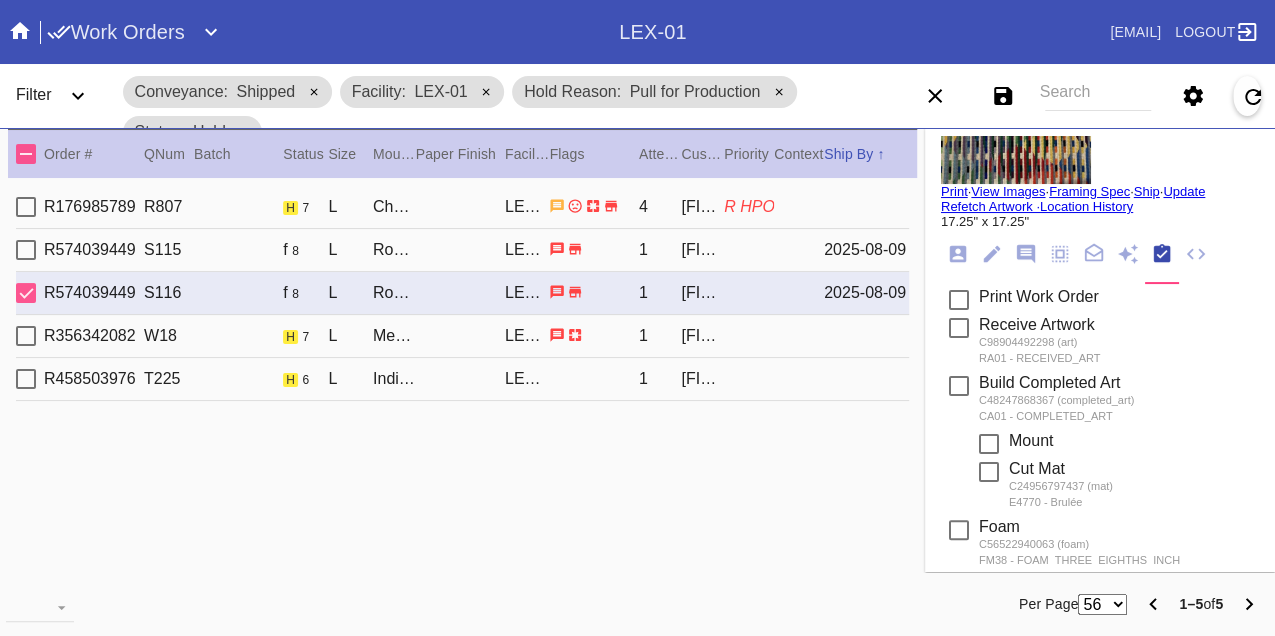 scroll, scrollTop: 0, scrollLeft: 0, axis: both 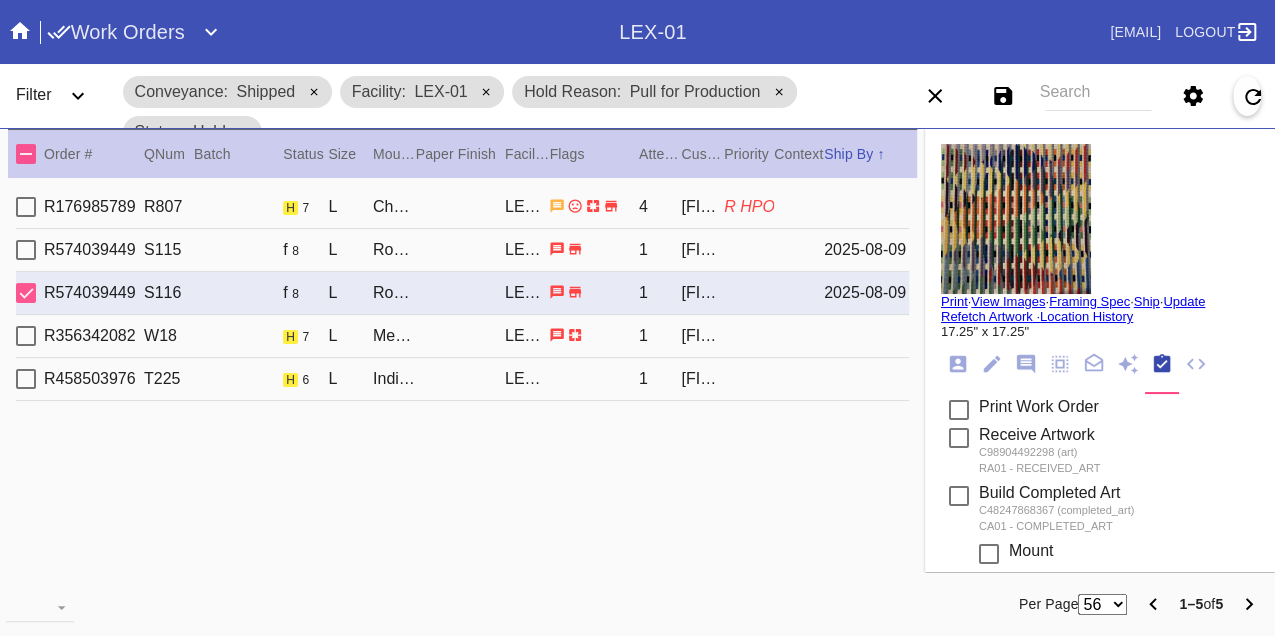 click on "Print" at bounding box center [954, 301] 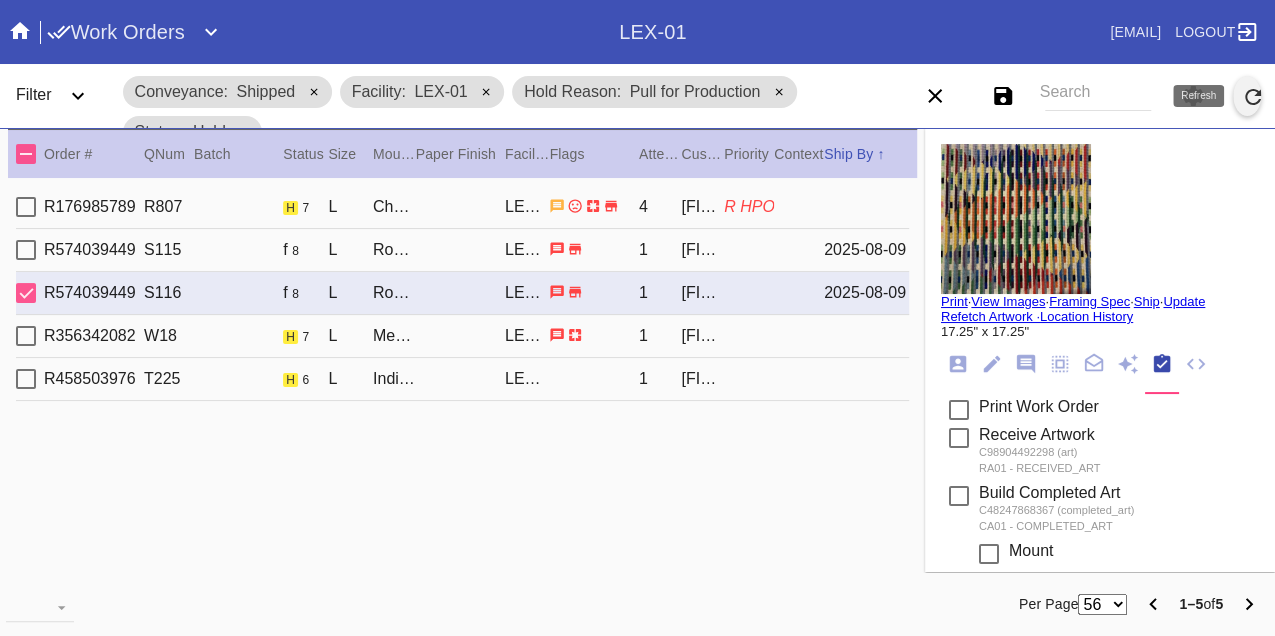 click 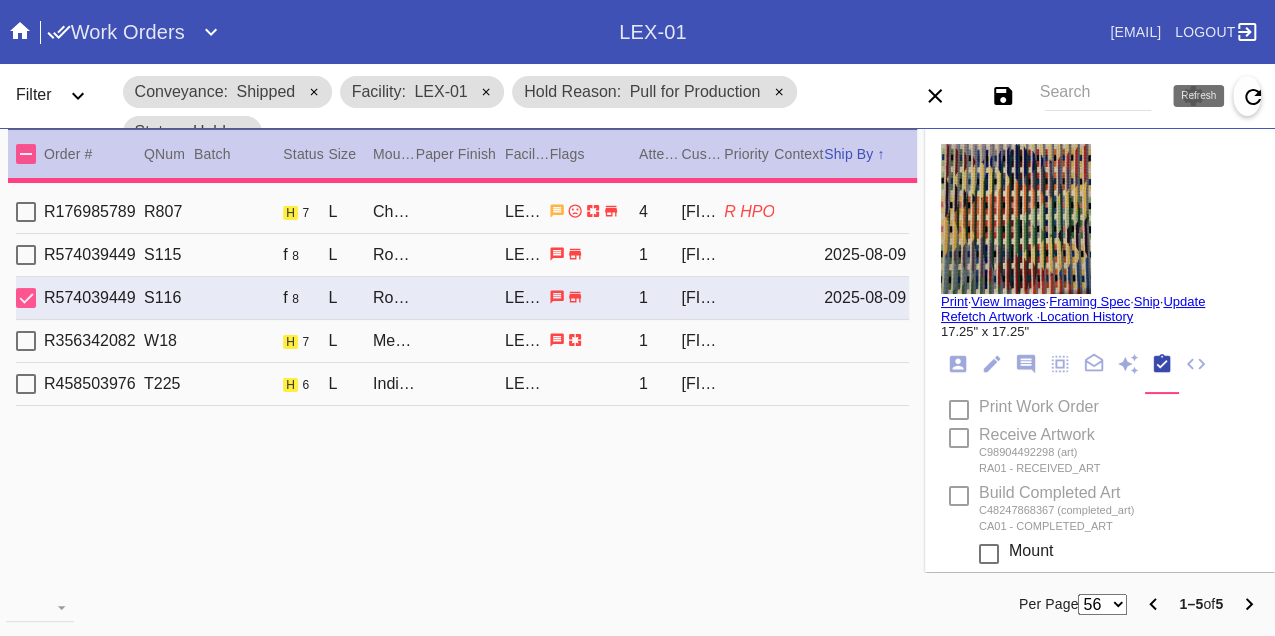 type 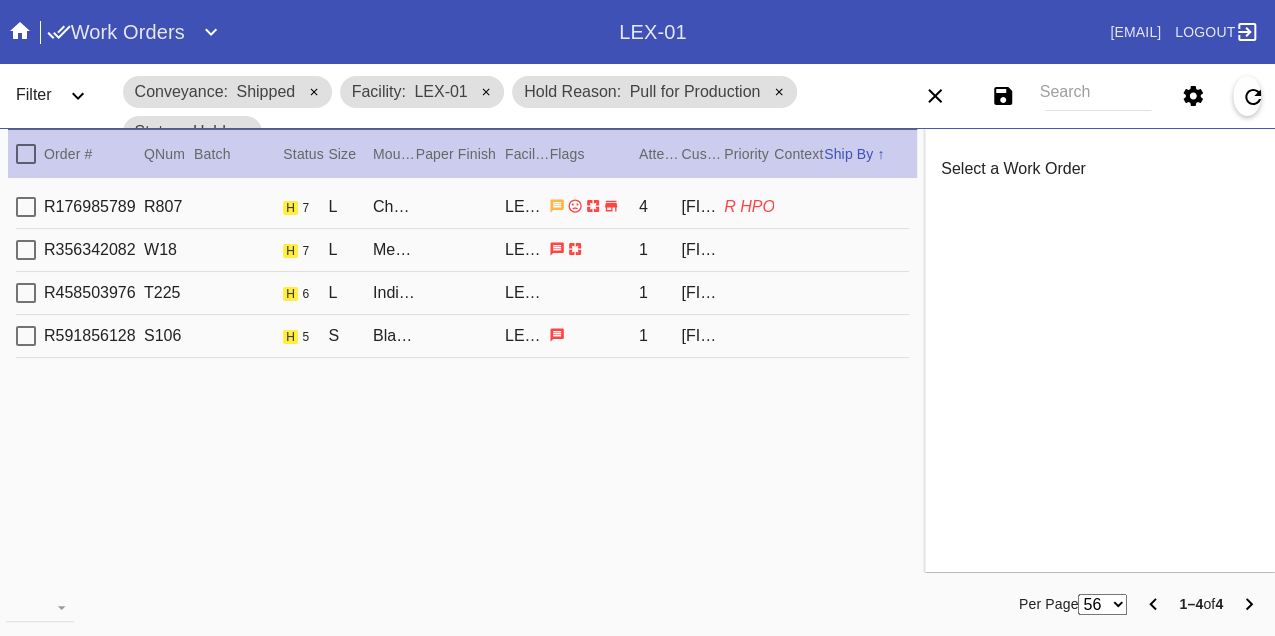 click on "R176985789 R807 h   7 L Cherry (Gallery) / White LEX-01 4 [FIRST] [LAST]
R
HPO" at bounding box center (462, 207) 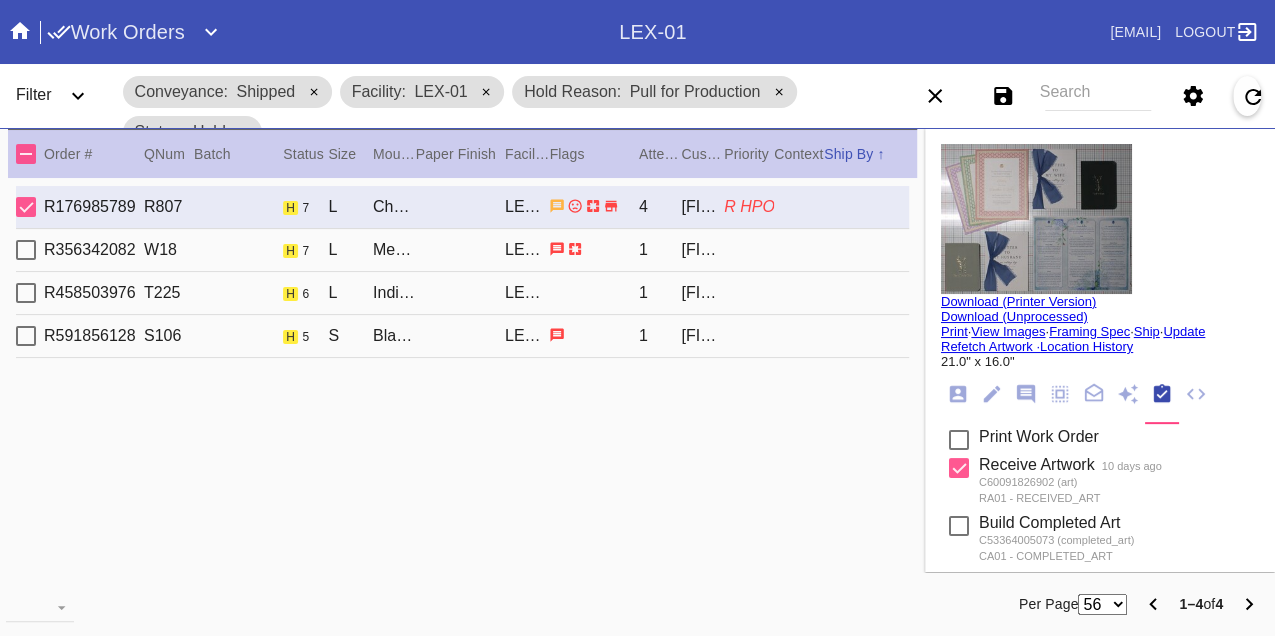 click on "R356342082 W18 h   7 L Mercer Slim / Dove White LEX-01 1 [FIRST] [LAST]" at bounding box center [462, 250] 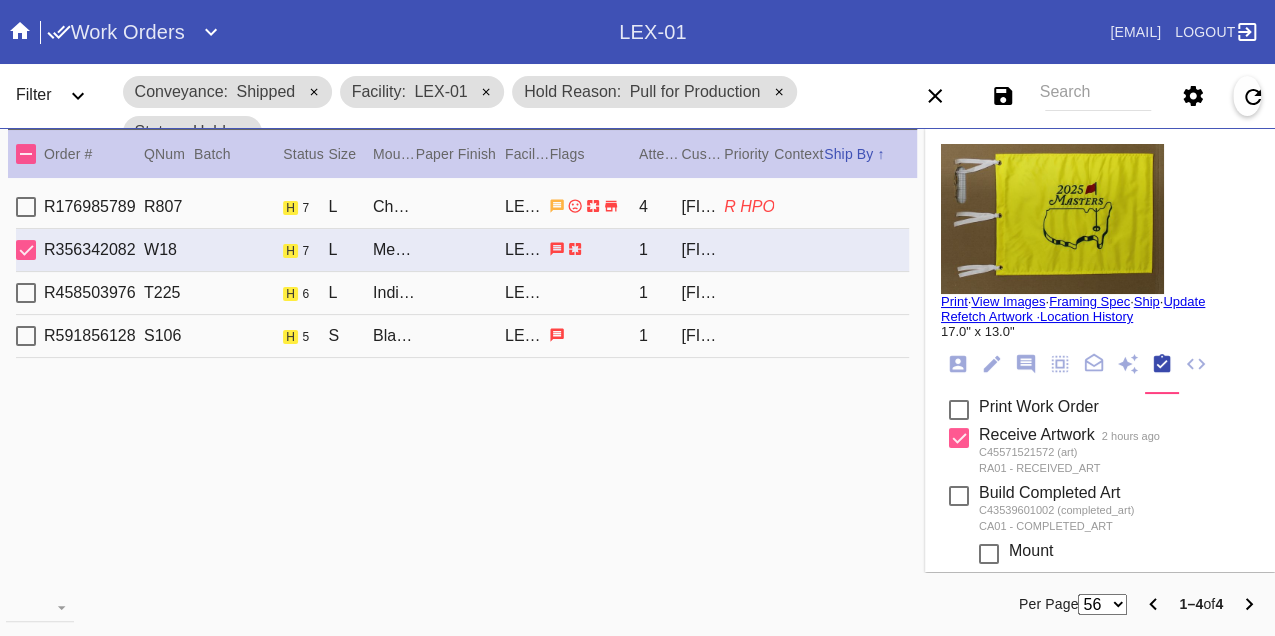 click on "R458503976 T225 h   6 L Indigo Walnut Gallery / Dove White LEX-01 1 [FIRST] [LAST]" at bounding box center [462, 293] 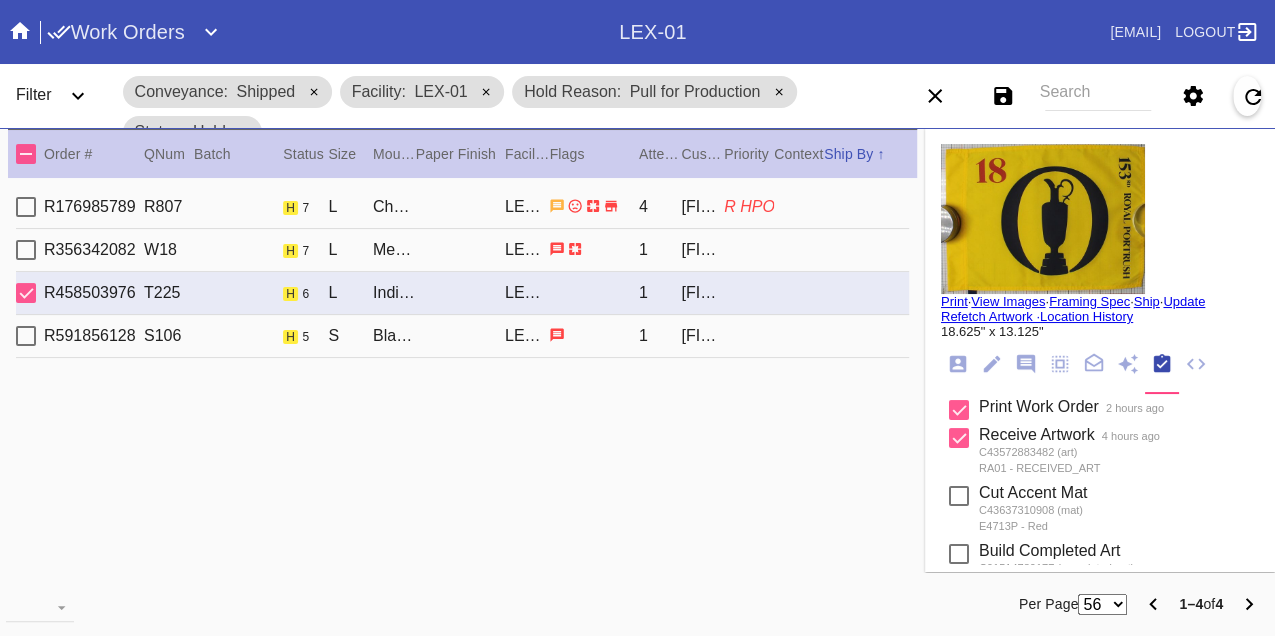 click on "R591856128 S106 h   5 S Black Walnut Mini / Fabric White LEX-01 1 [FIRST] [LAST]" at bounding box center (462, 336) 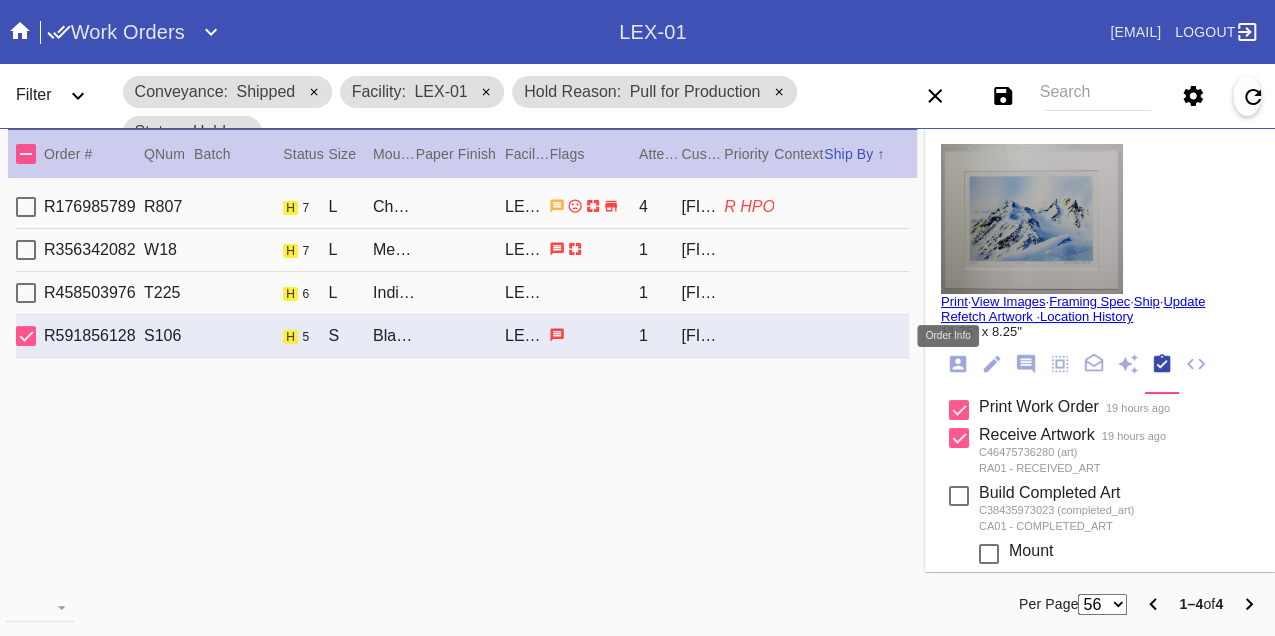 click 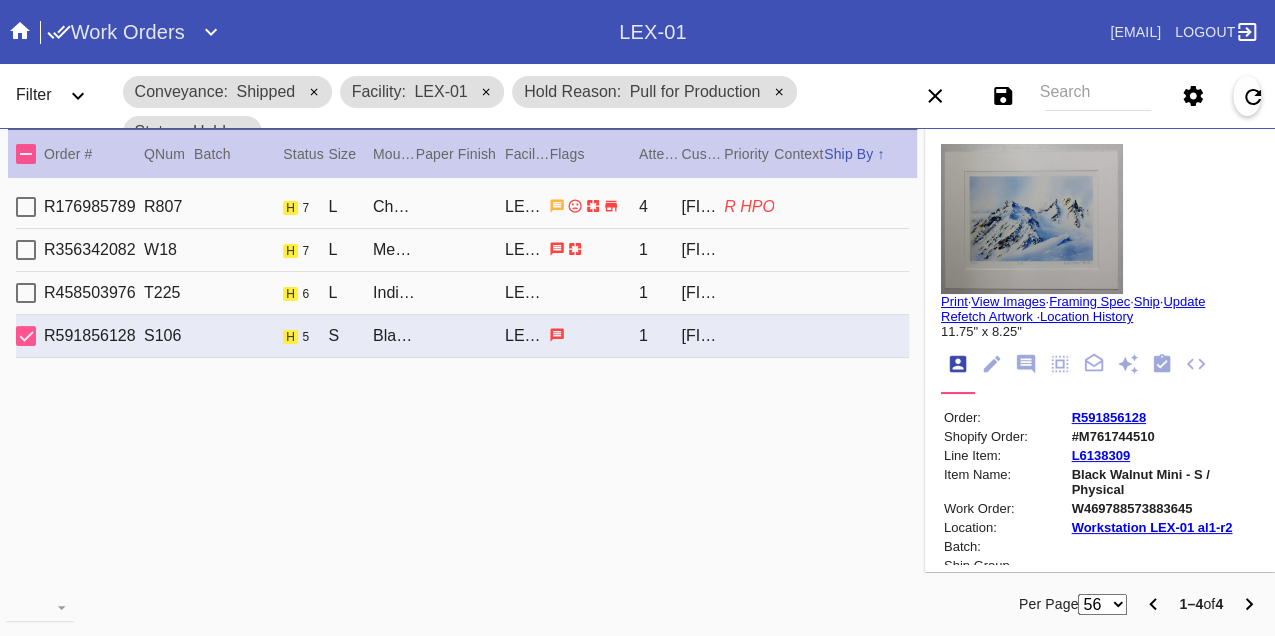 click on "W469788573883645" at bounding box center (1164, 508) 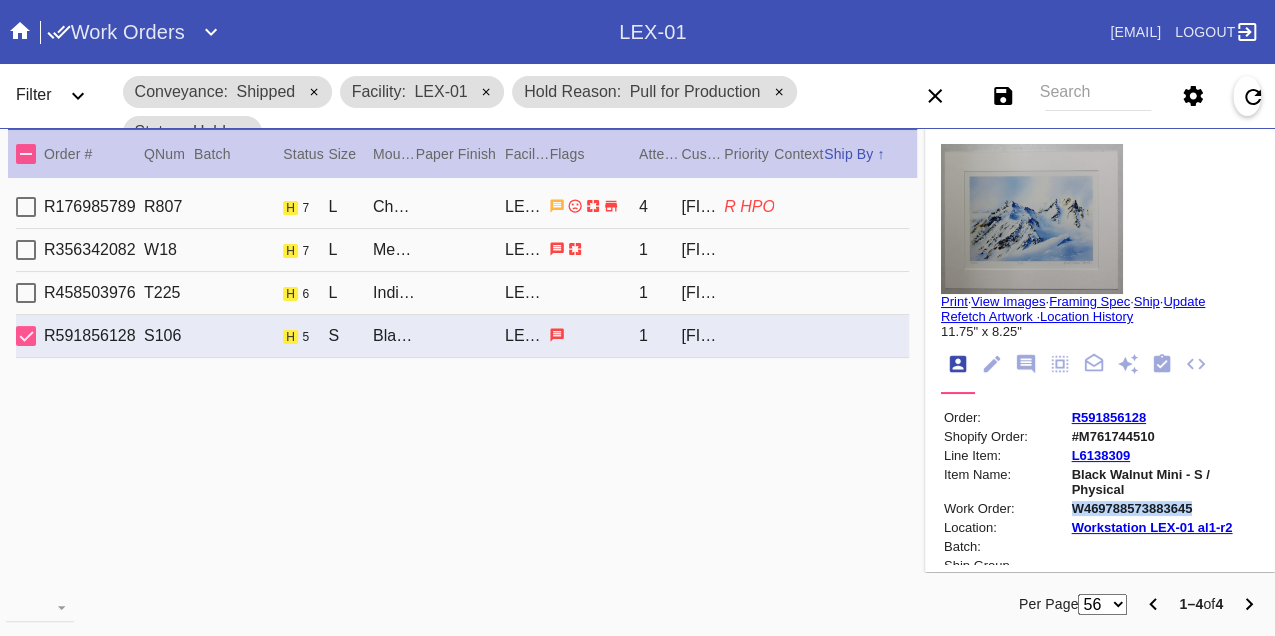 click on "W469788573883645" at bounding box center [1164, 508] 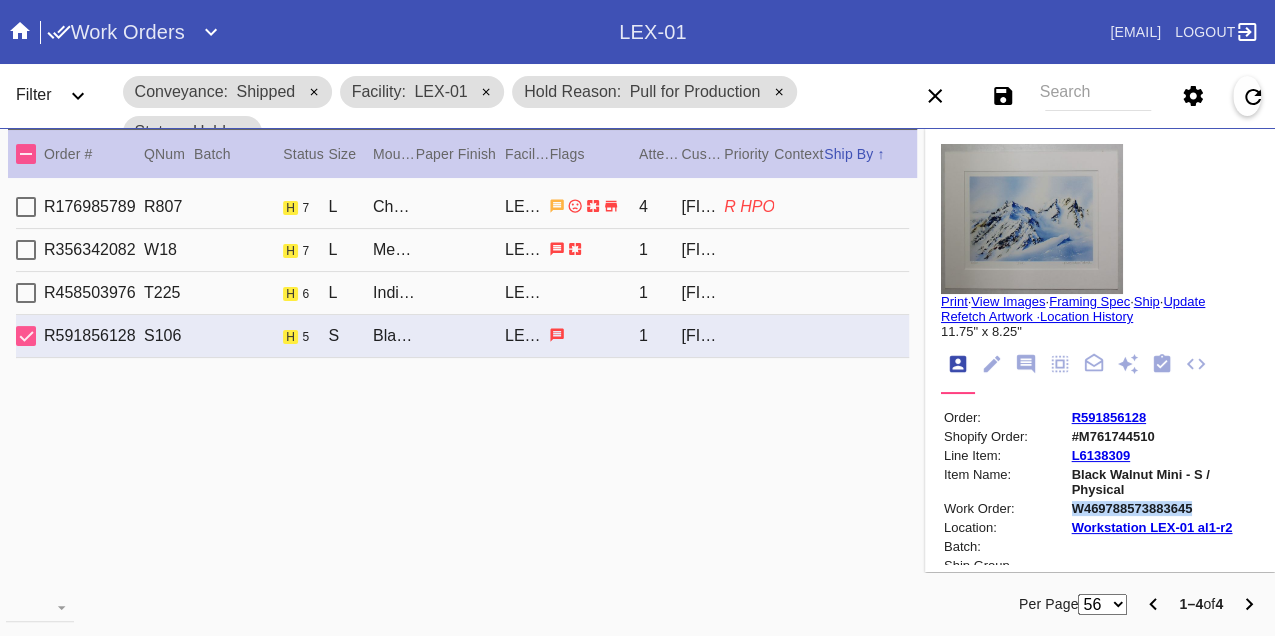 copy on "W469788573883645" 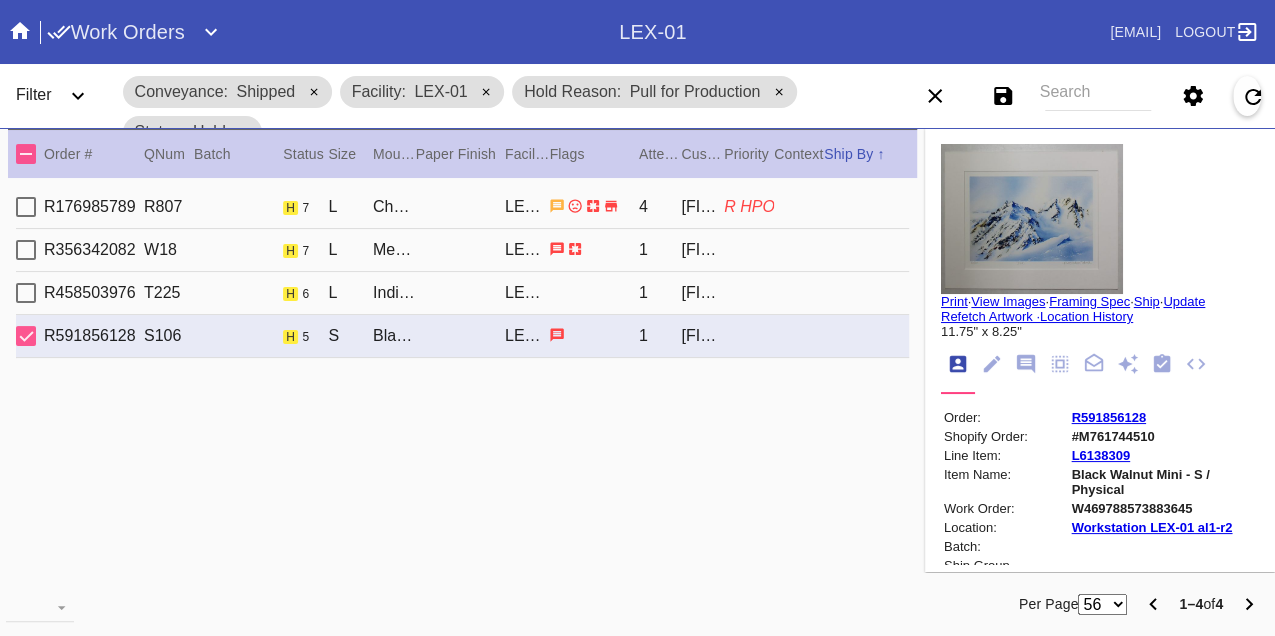 click on "R176985789 R807 h   7 L Cherry (Gallery) / White LEX-01 4 Vasundhara Prasad
R
HPO" at bounding box center (462, 207) 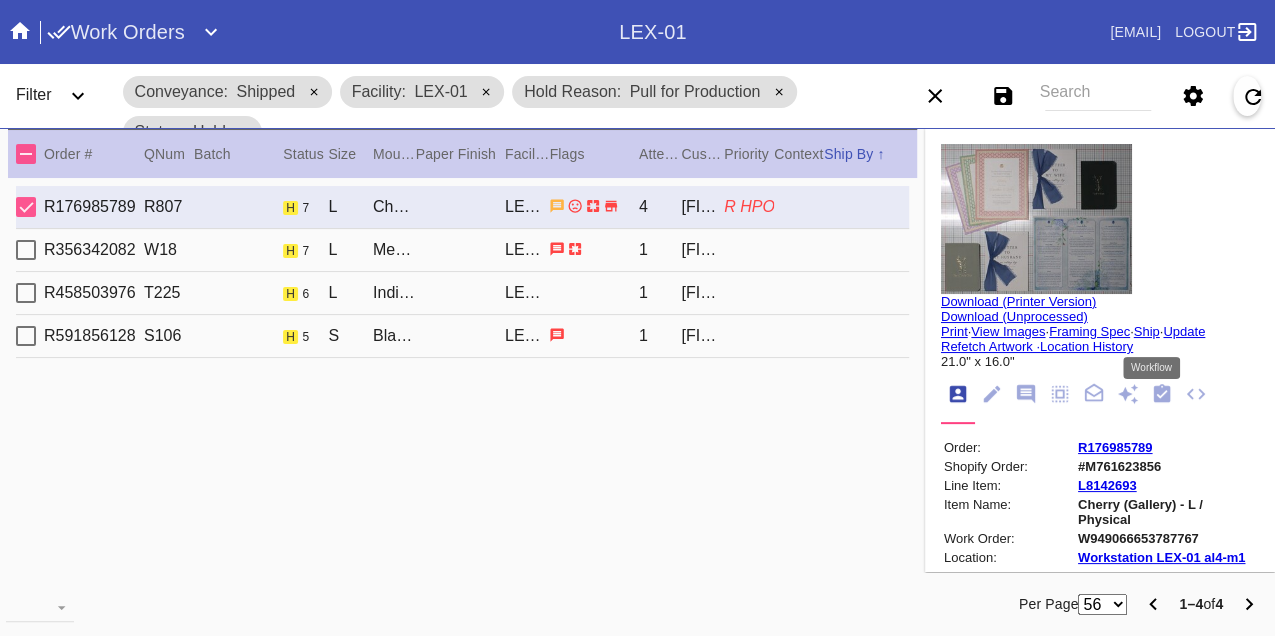 click 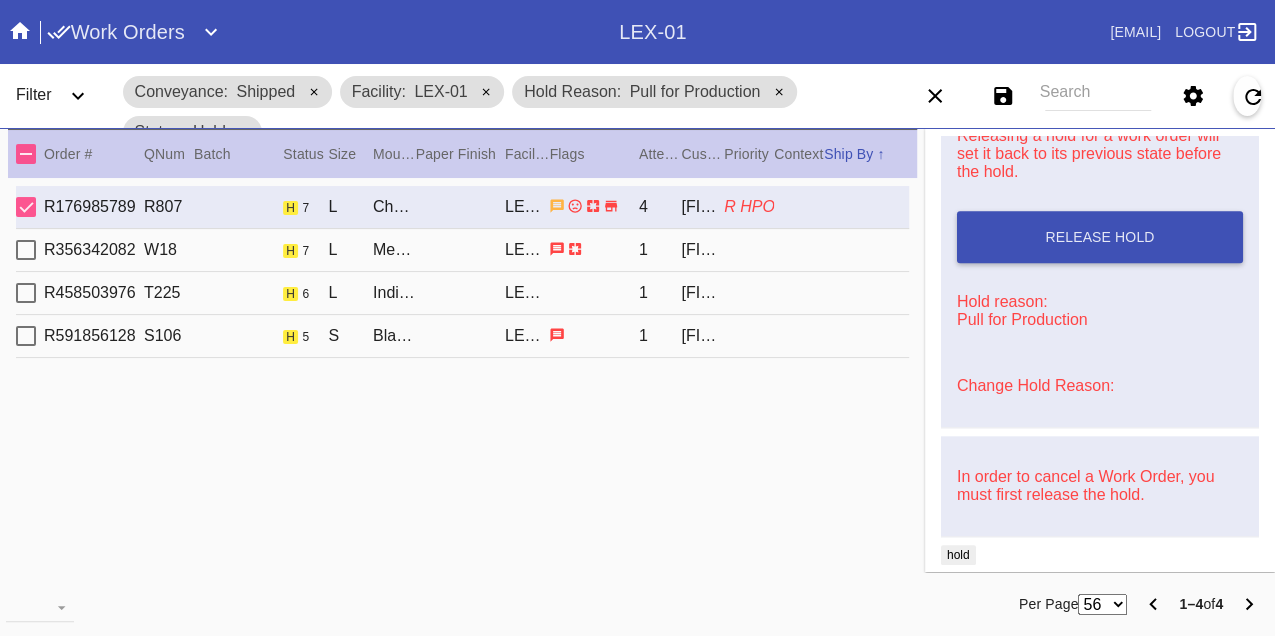 scroll, scrollTop: 980, scrollLeft: 0, axis: vertical 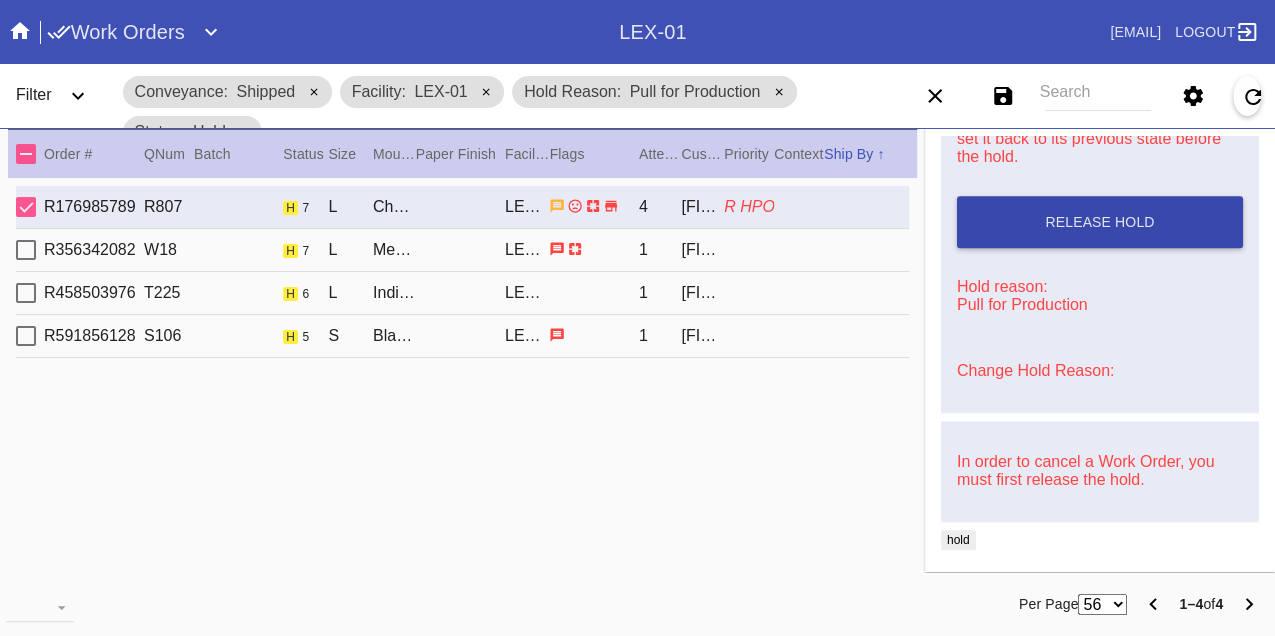 click on "Release Hold" at bounding box center (1100, 222) 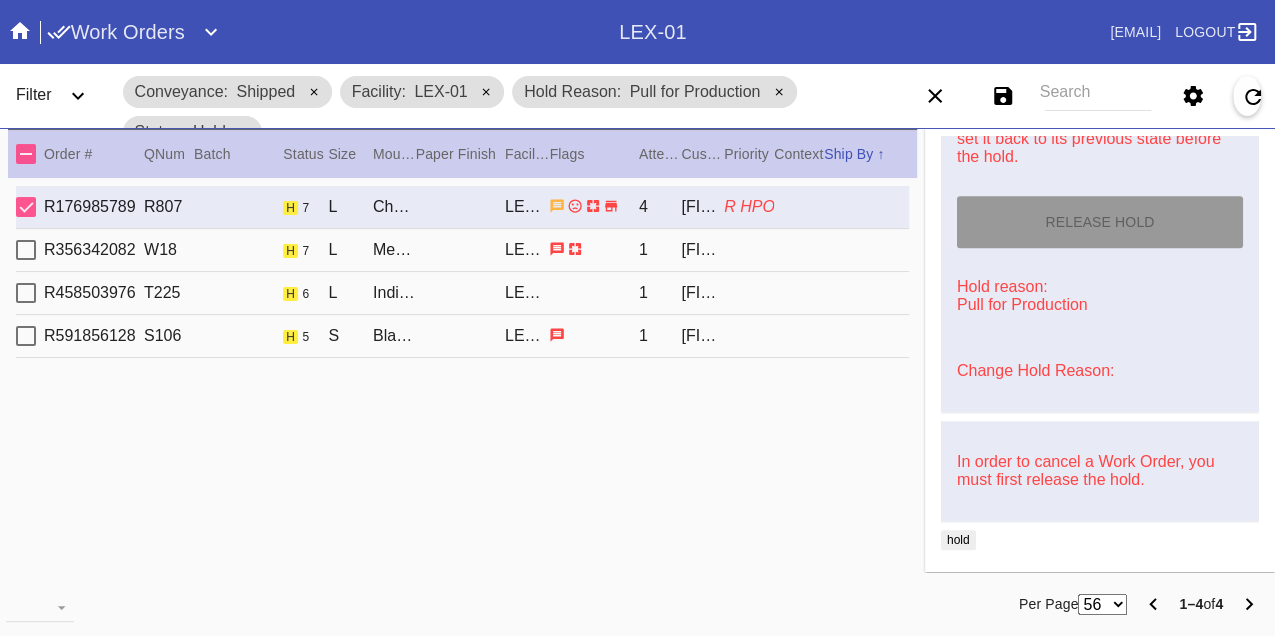 type on "8/9/2025" 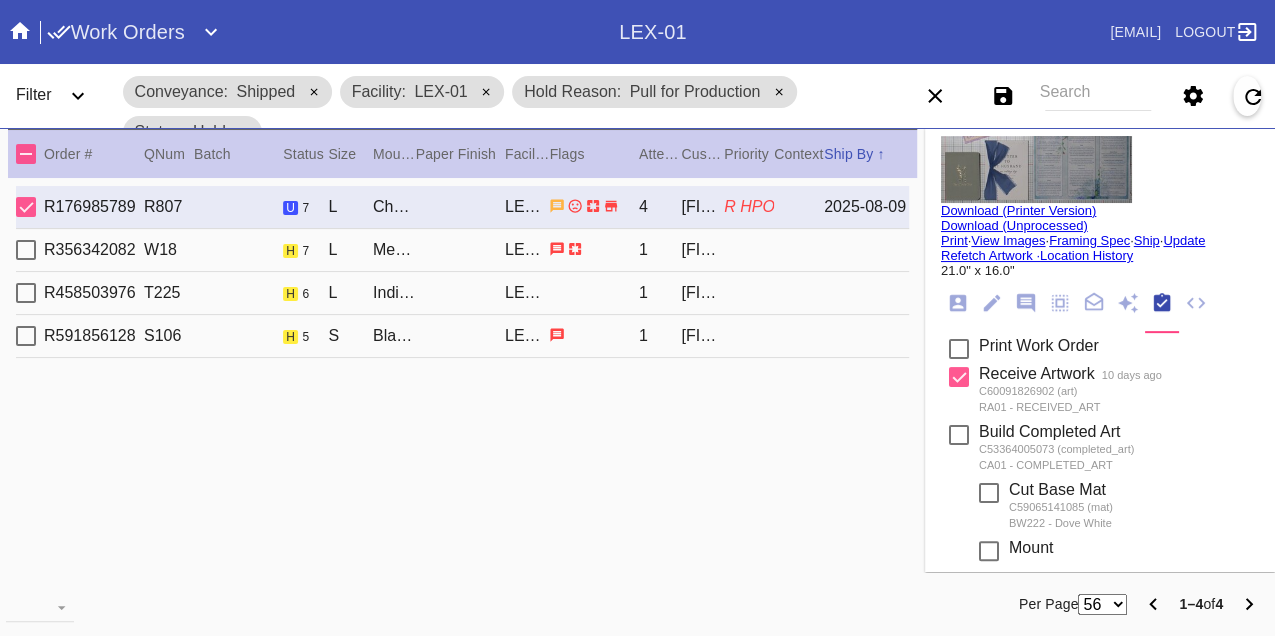 scroll, scrollTop: 0, scrollLeft: 0, axis: both 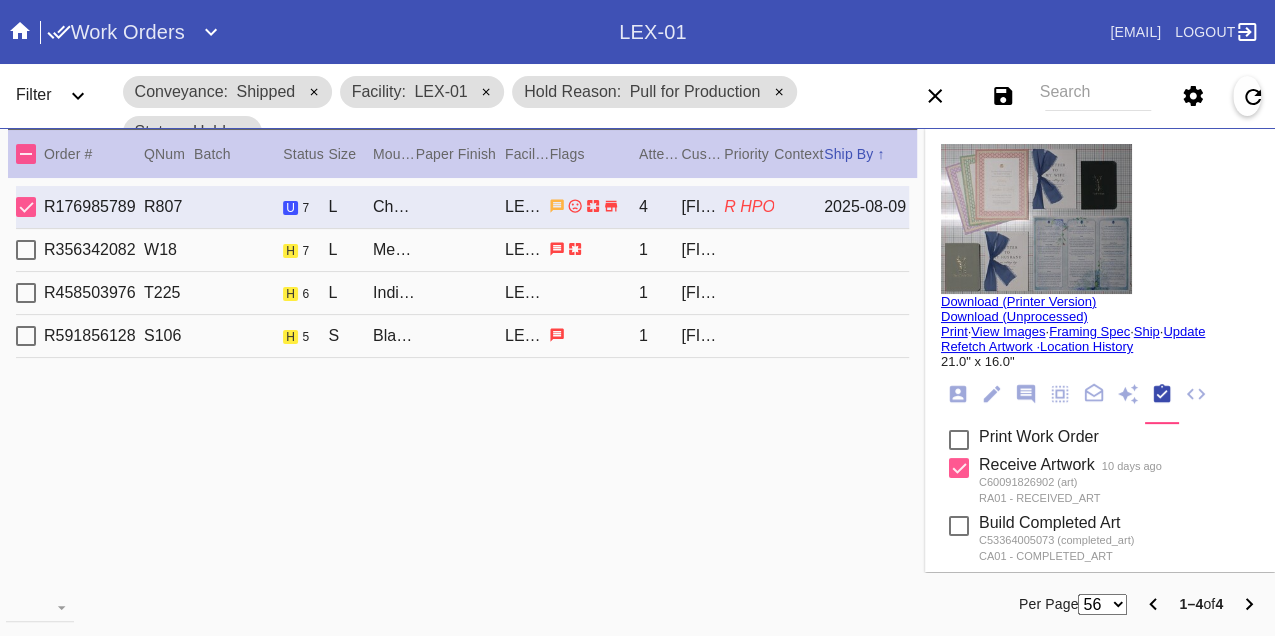 click on "Print" at bounding box center [954, 331] 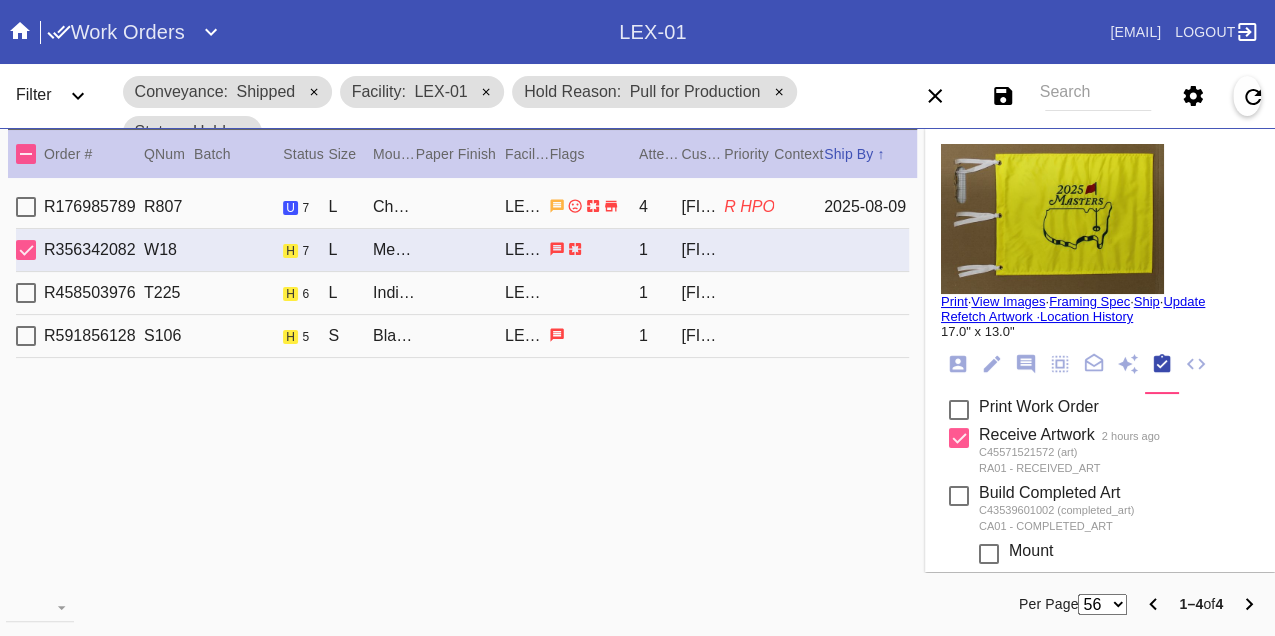click on "R458503976 T225 h   6 L Indigo Walnut Gallery / Dove White LEX-01 1 Patrick Barry" at bounding box center (462, 293) 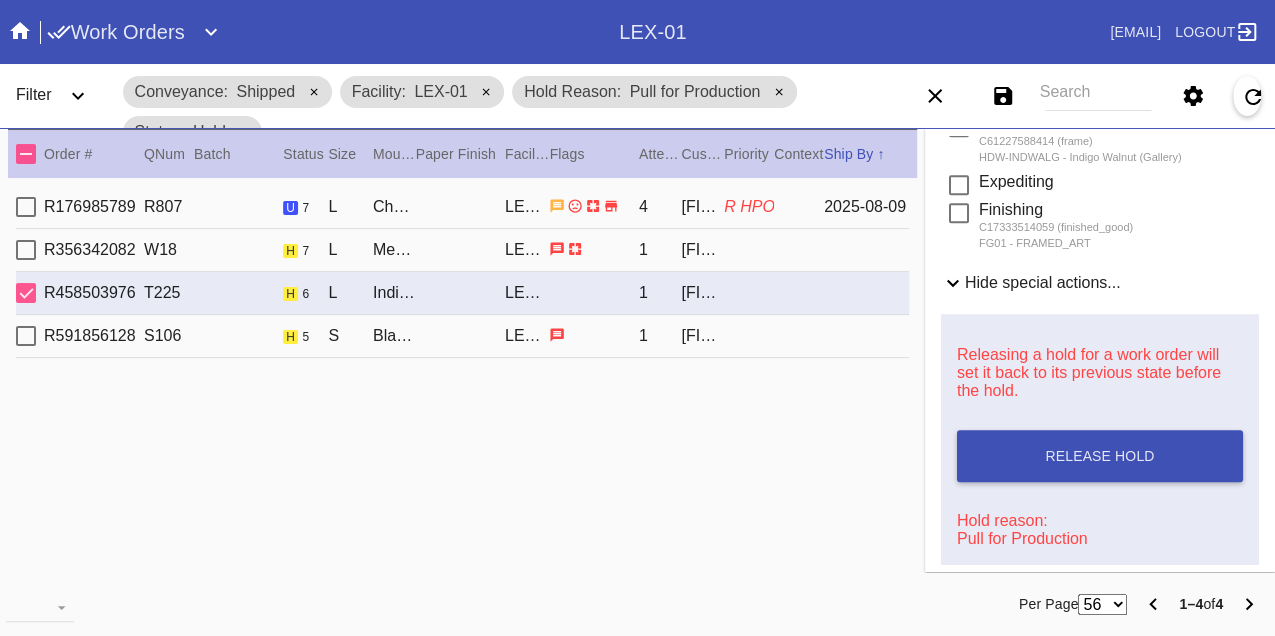 scroll, scrollTop: 888, scrollLeft: 0, axis: vertical 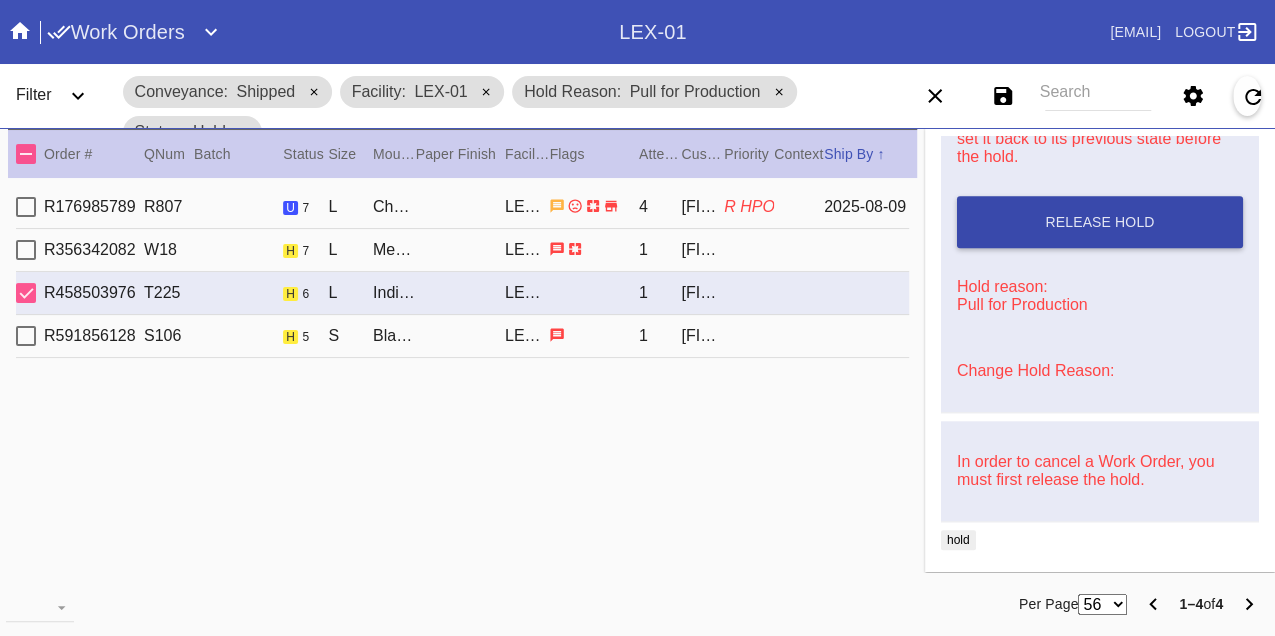 click on "Release Hold" at bounding box center (1100, 222) 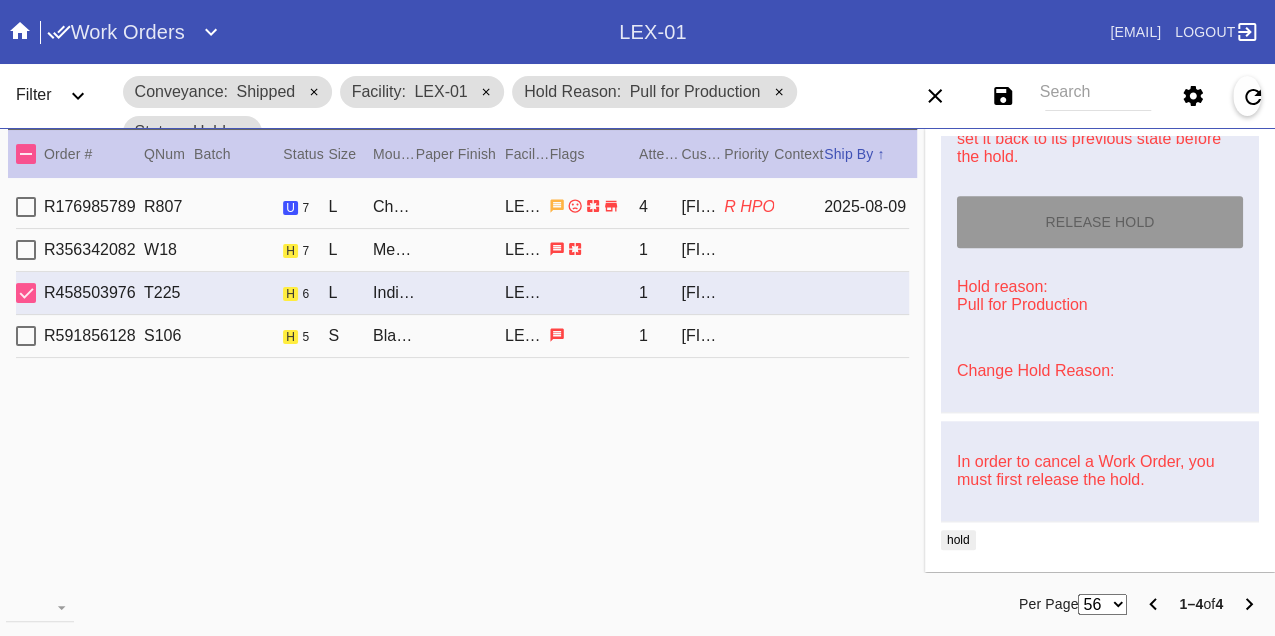 type on "8/9/2025" 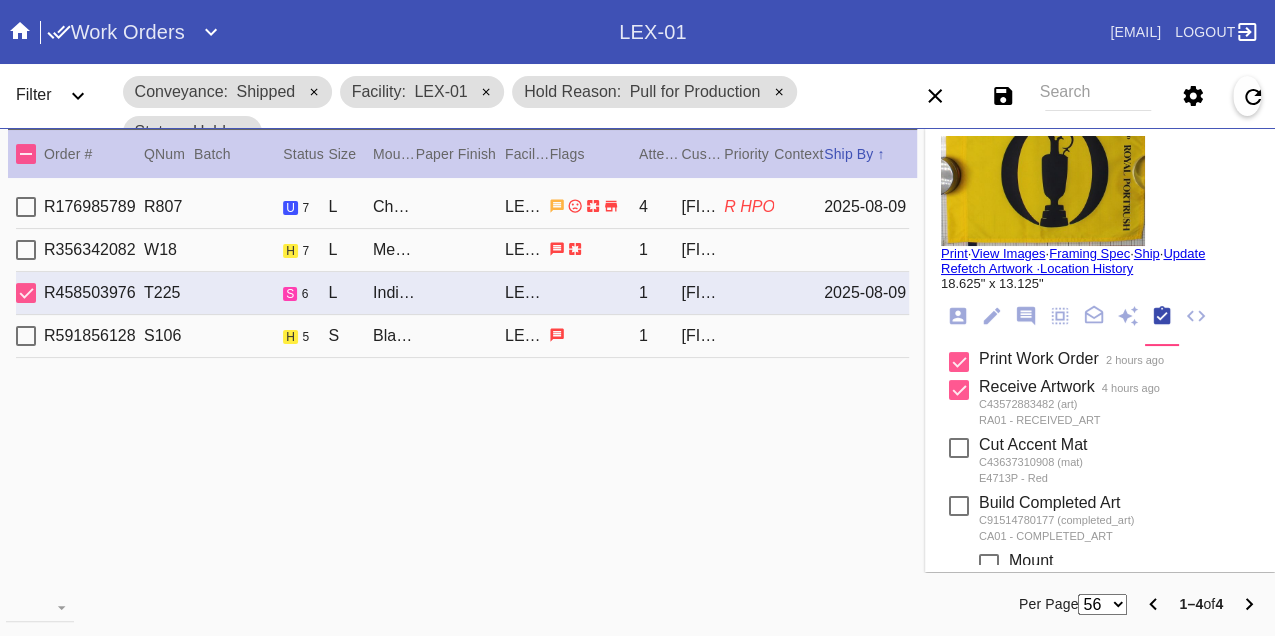 scroll, scrollTop: 0, scrollLeft: 0, axis: both 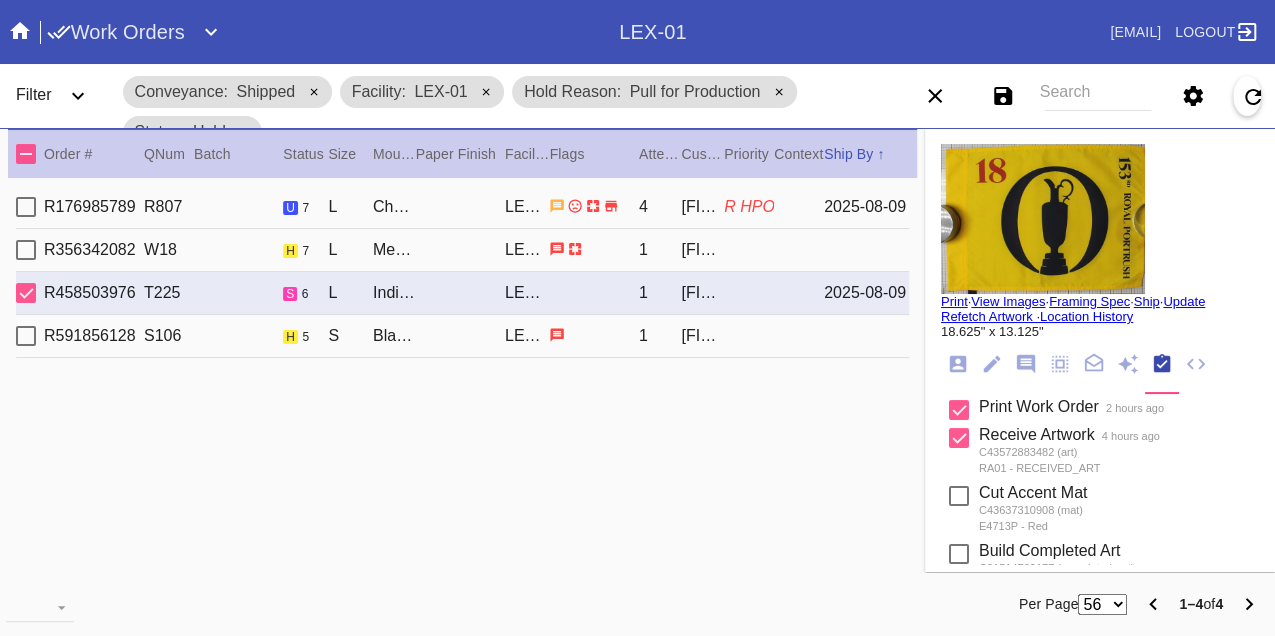 click on "Print" at bounding box center [954, 301] 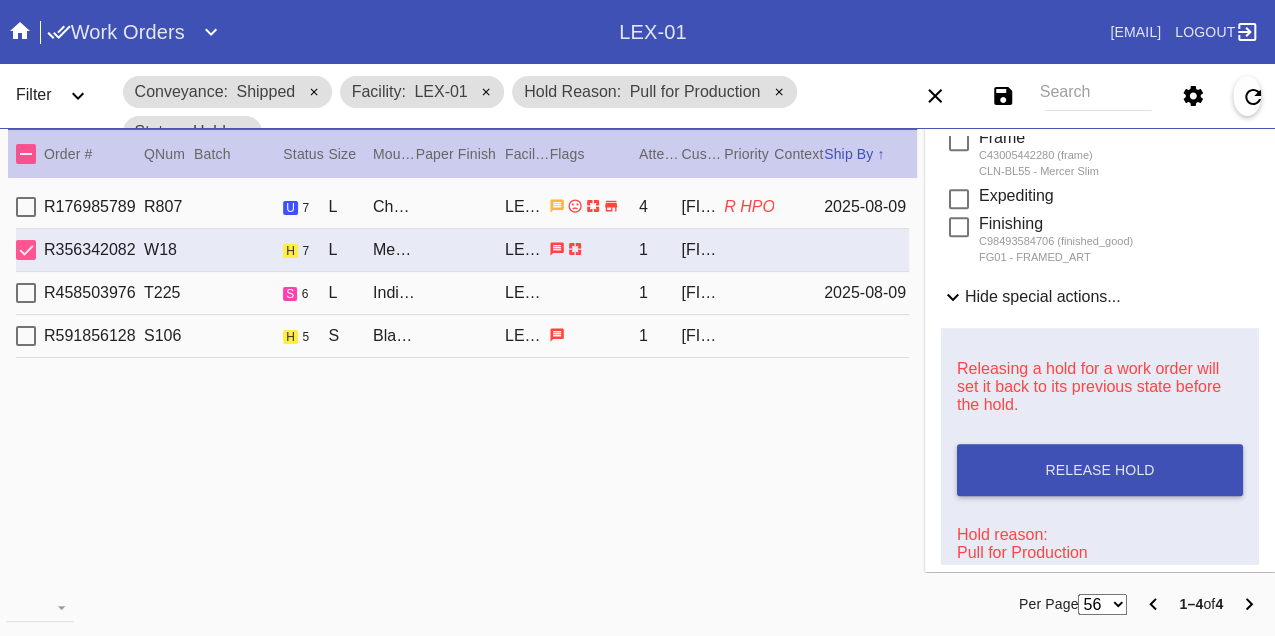 scroll, scrollTop: 888, scrollLeft: 0, axis: vertical 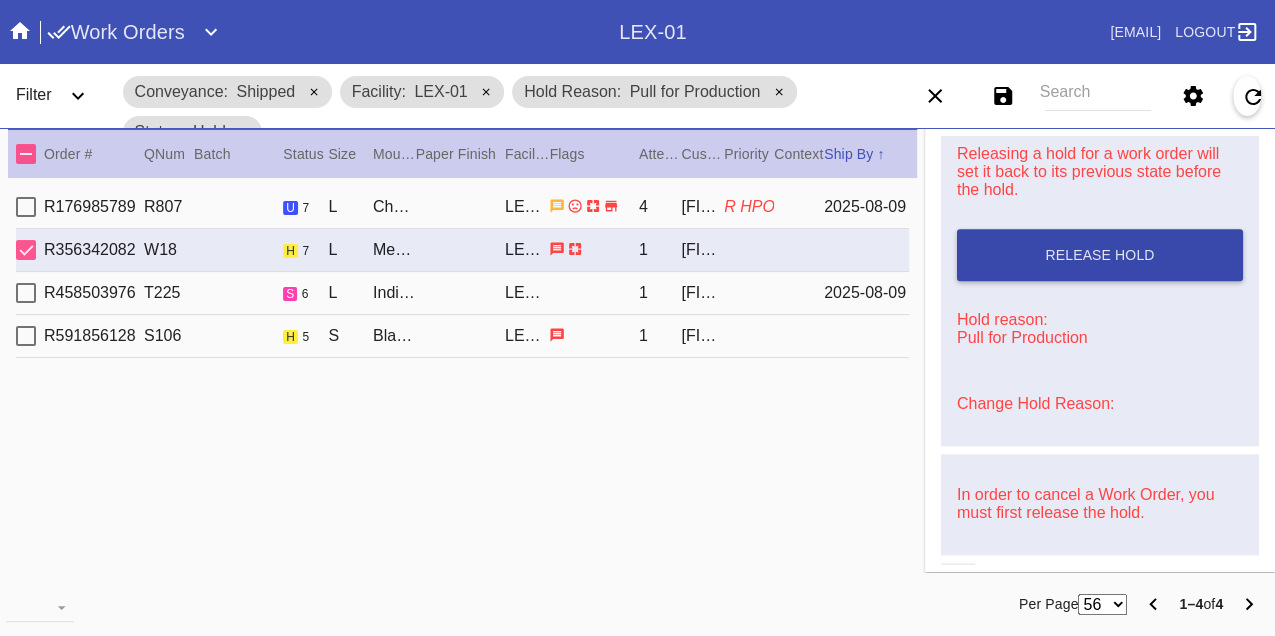 click on "Release Hold" at bounding box center [1100, 255] 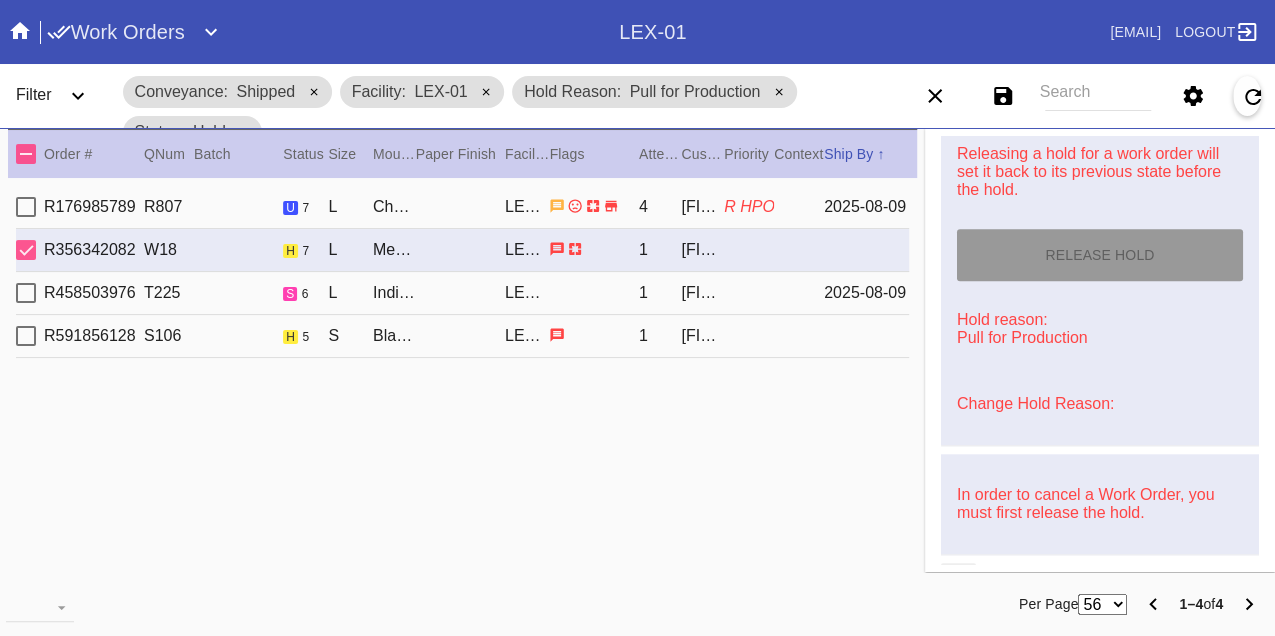 type on "8/9/2025" 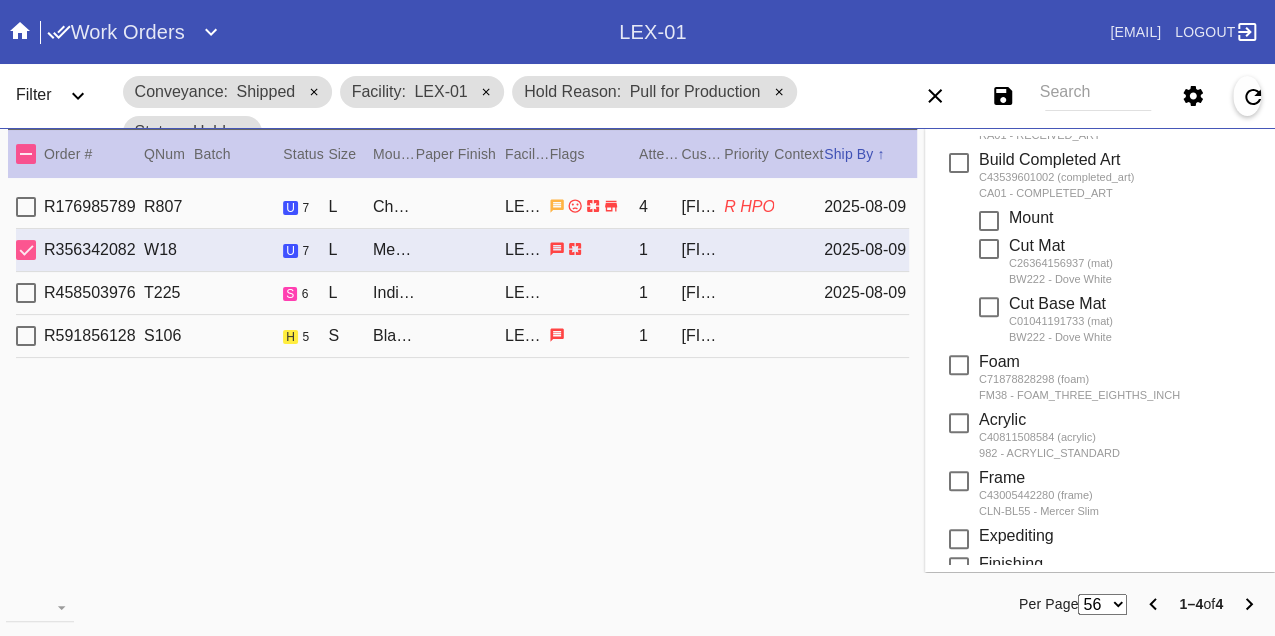 scroll, scrollTop: 0, scrollLeft: 0, axis: both 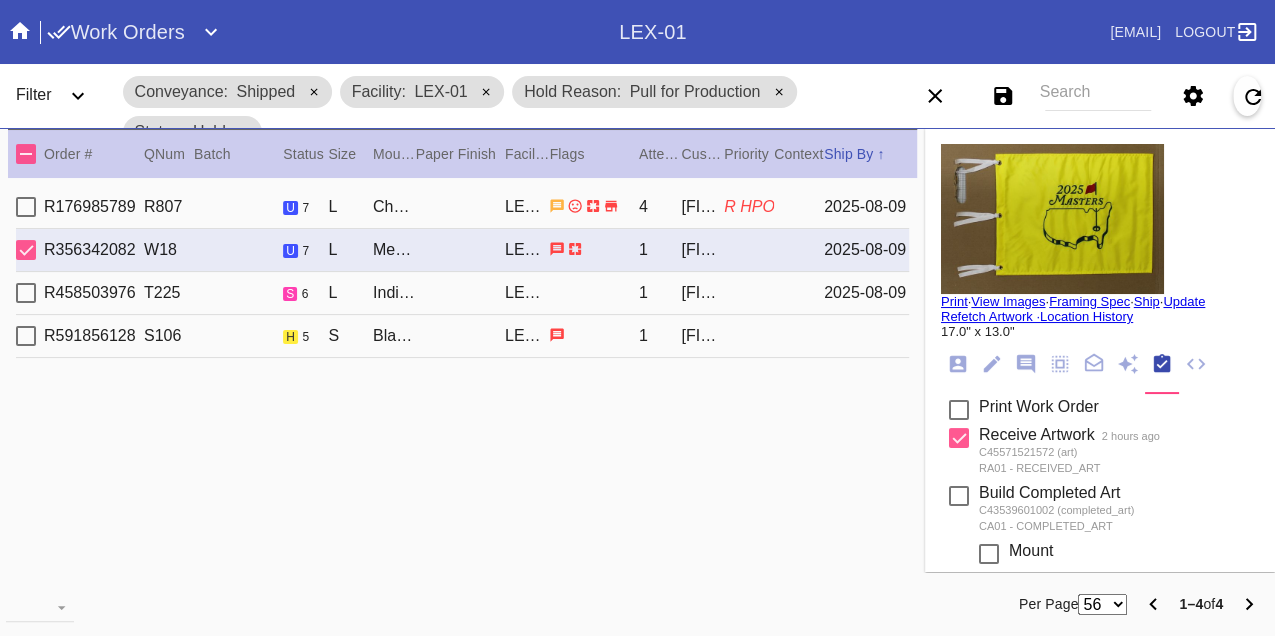 click on "Print" at bounding box center (954, 301) 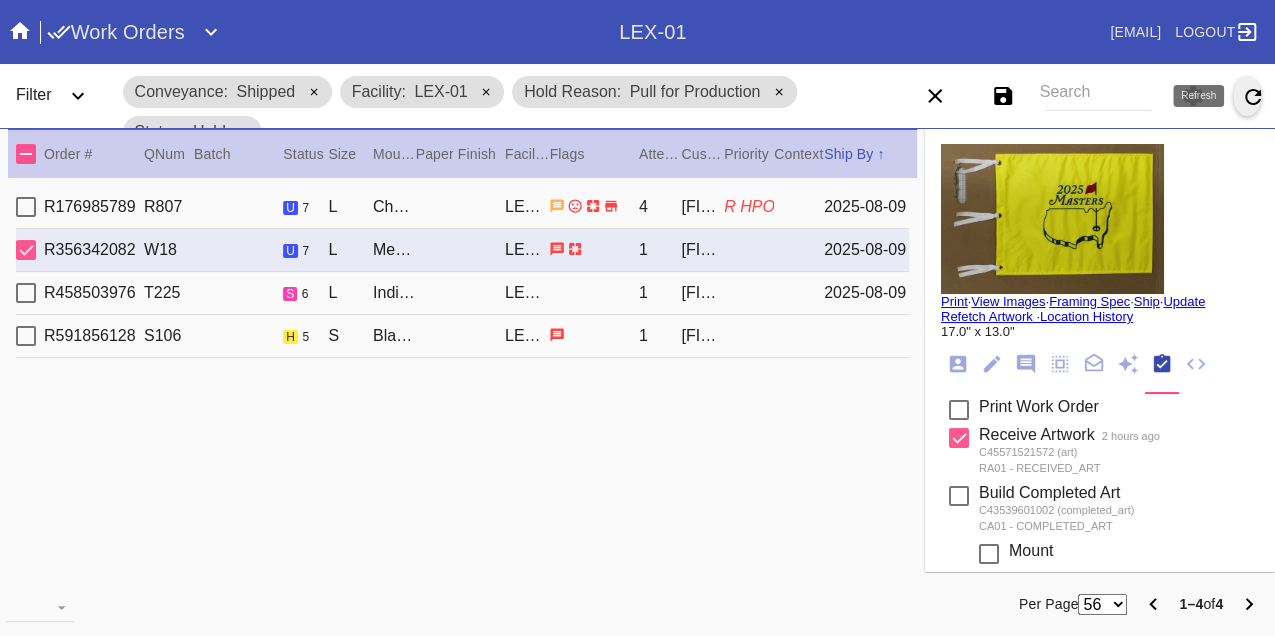 click 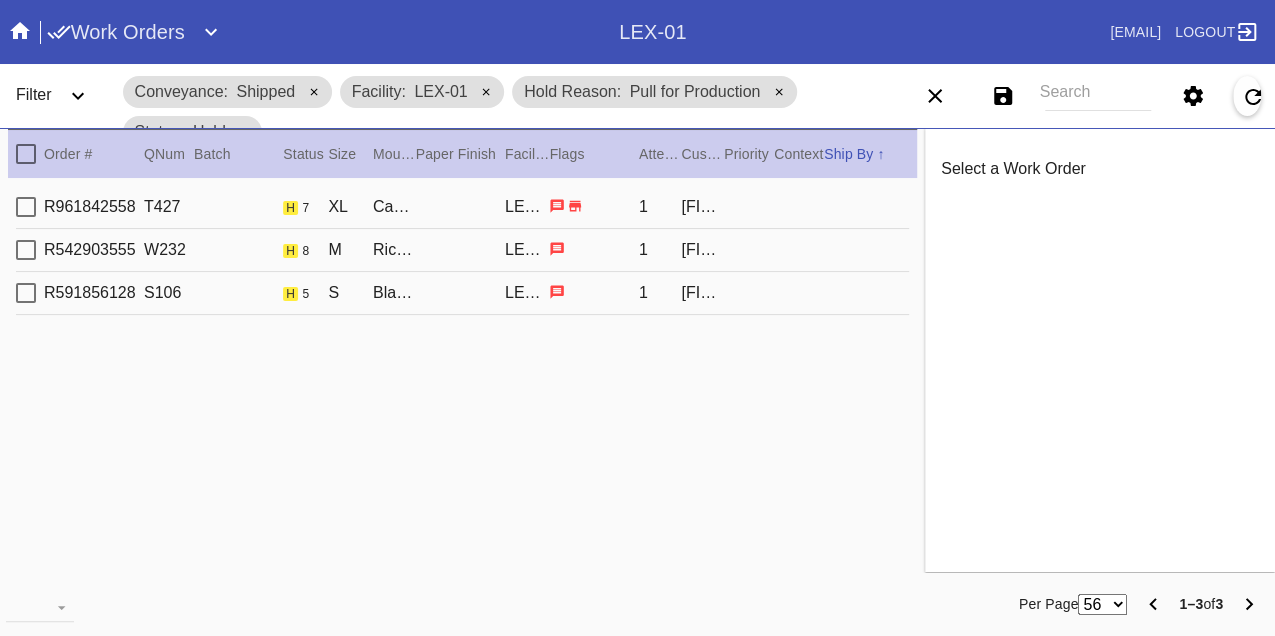 click on "R961842558 T427 h   7 XL Cambridge / Digital White LEX-01 1 Joe Stobaugh" at bounding box center (462, 207) 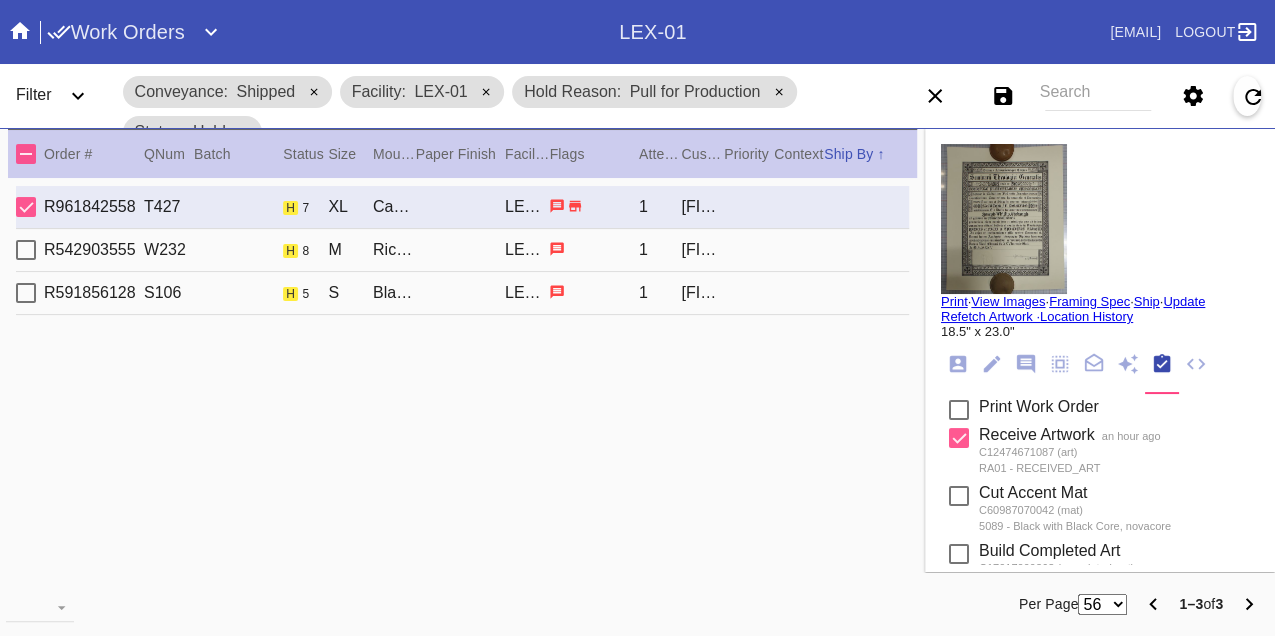 click on "R542903555 W232 h   8 M Richmond / No Mat LEX-01 1 Audrey Harrell" at bounding box center [462, 250] 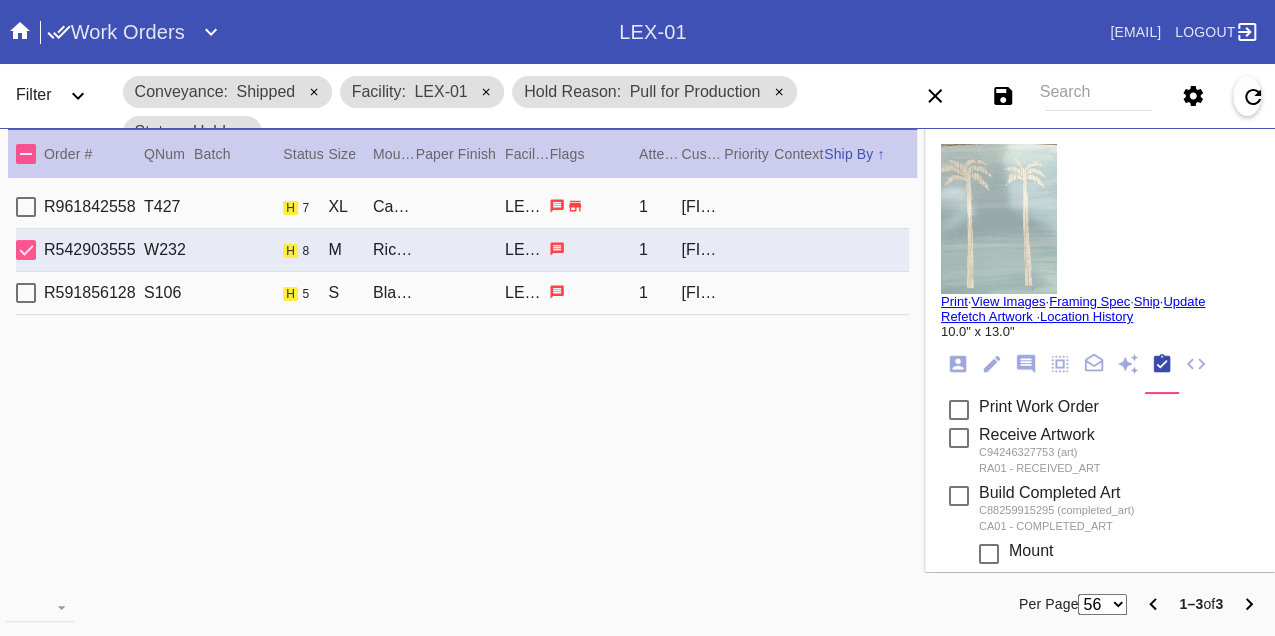 click on "R591856128 S106 h   5 S Black Walnut Mini / Fabric White LEX-01 1 Abby Frankle" at bounding box center [462, 293] 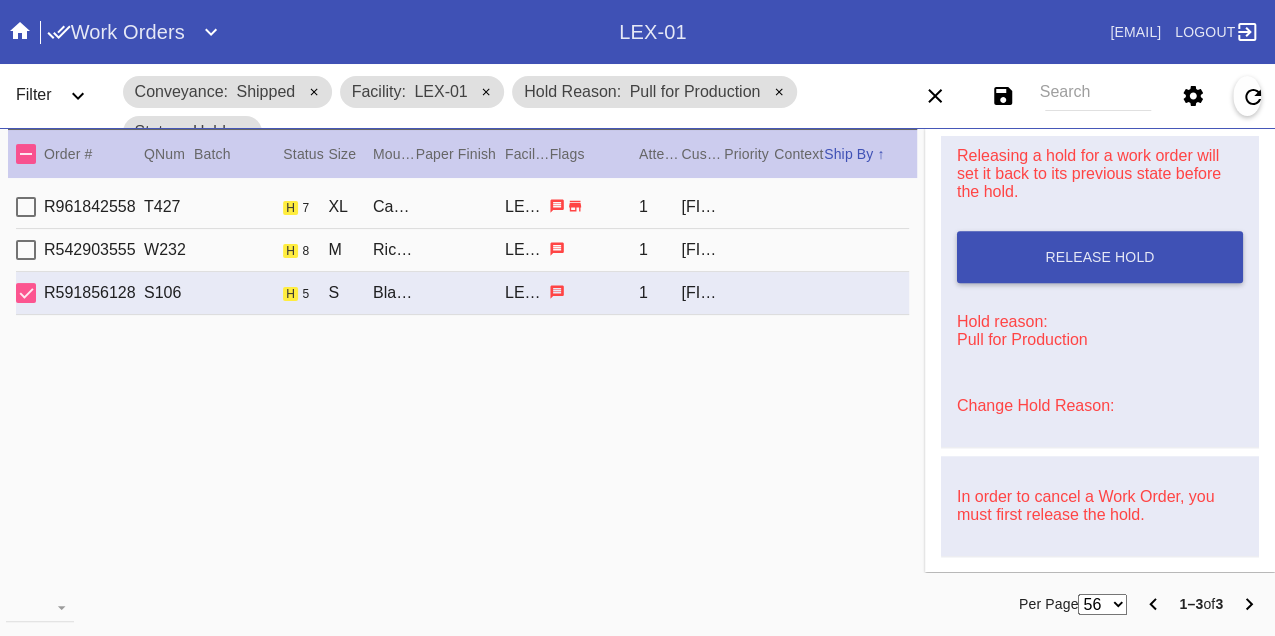 scroll, scrollTop: 829, scrollLeft: 0, axis: vertical 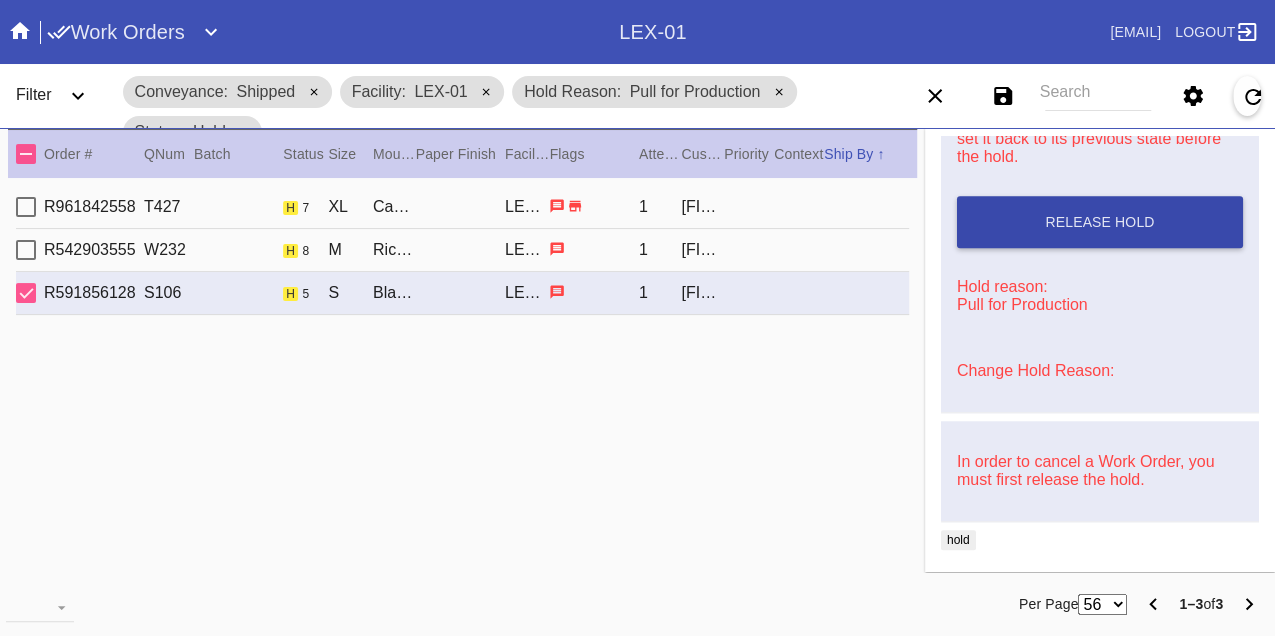 click on "Release Hold" at bounding box center (1100, 222) 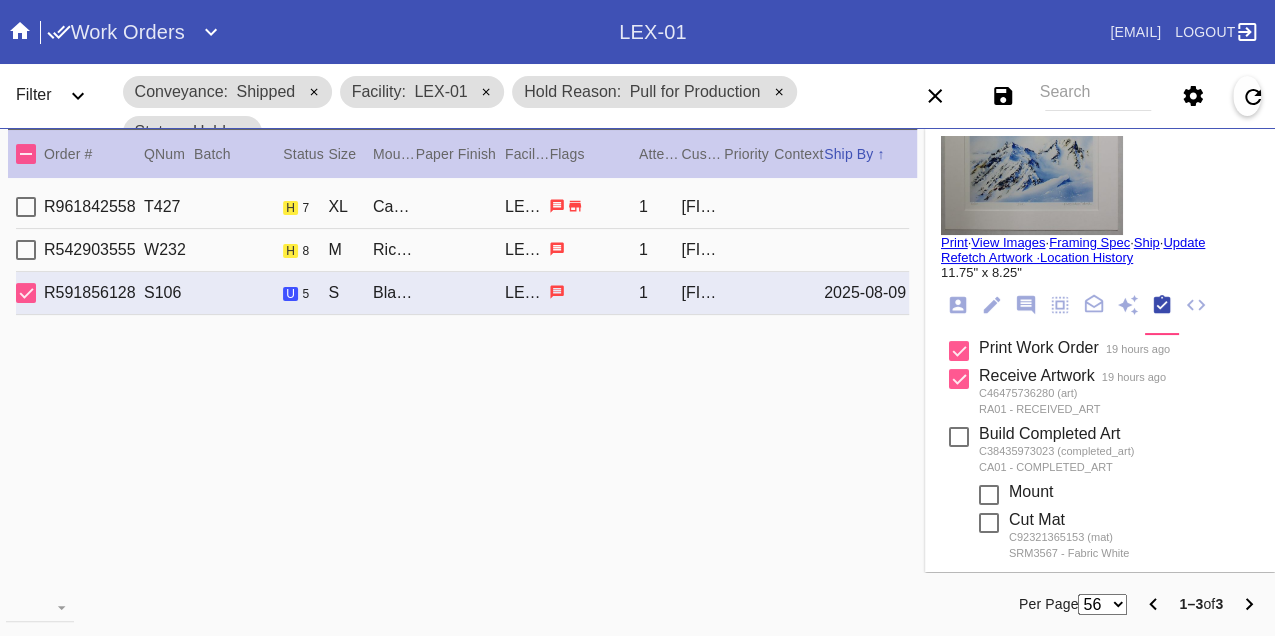 scroll, scrollTop: 0, scrollLeft: 0, axis: both 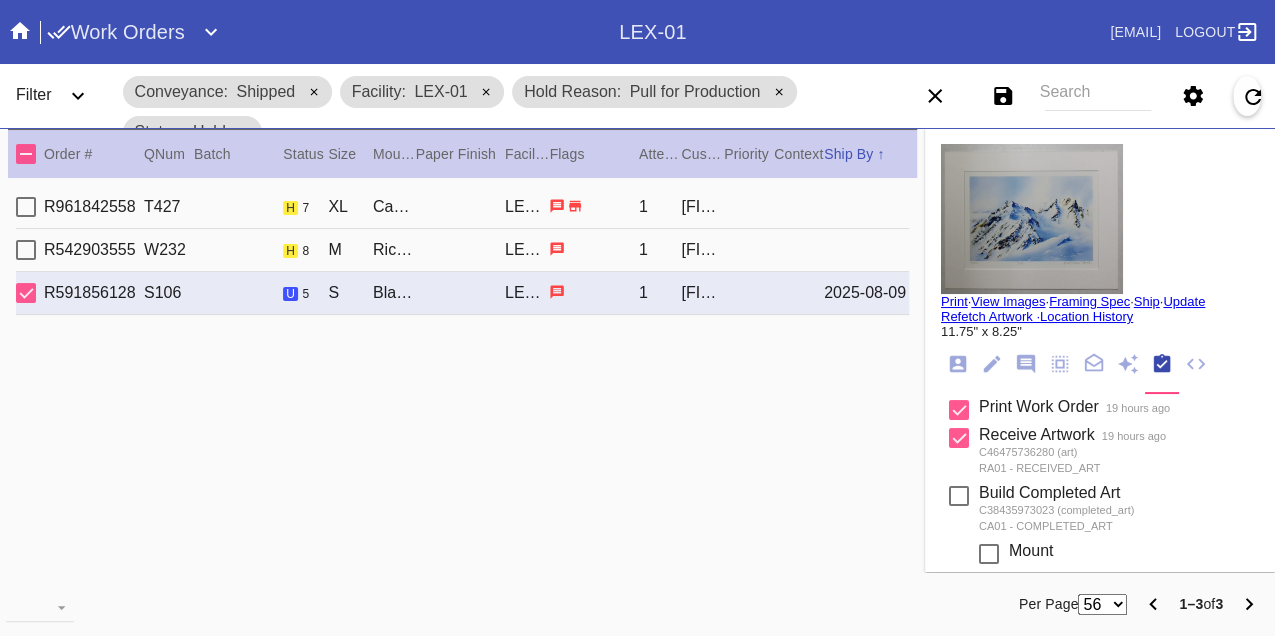 click on "Print" at bounding box center [954, 301] 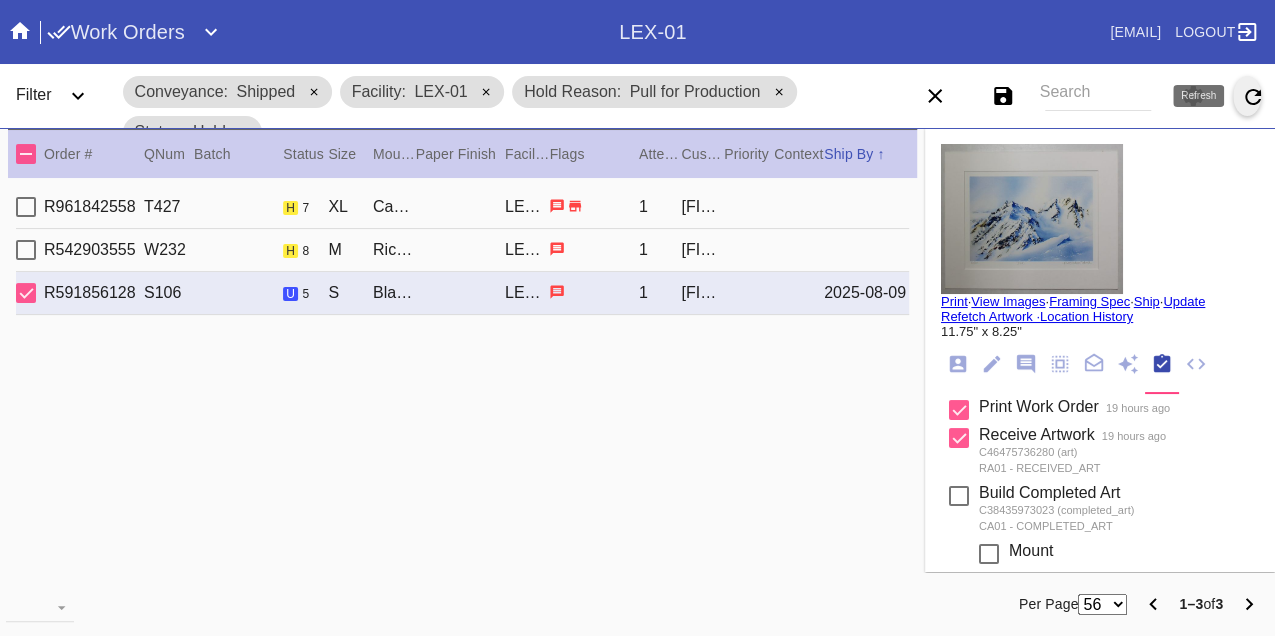 click 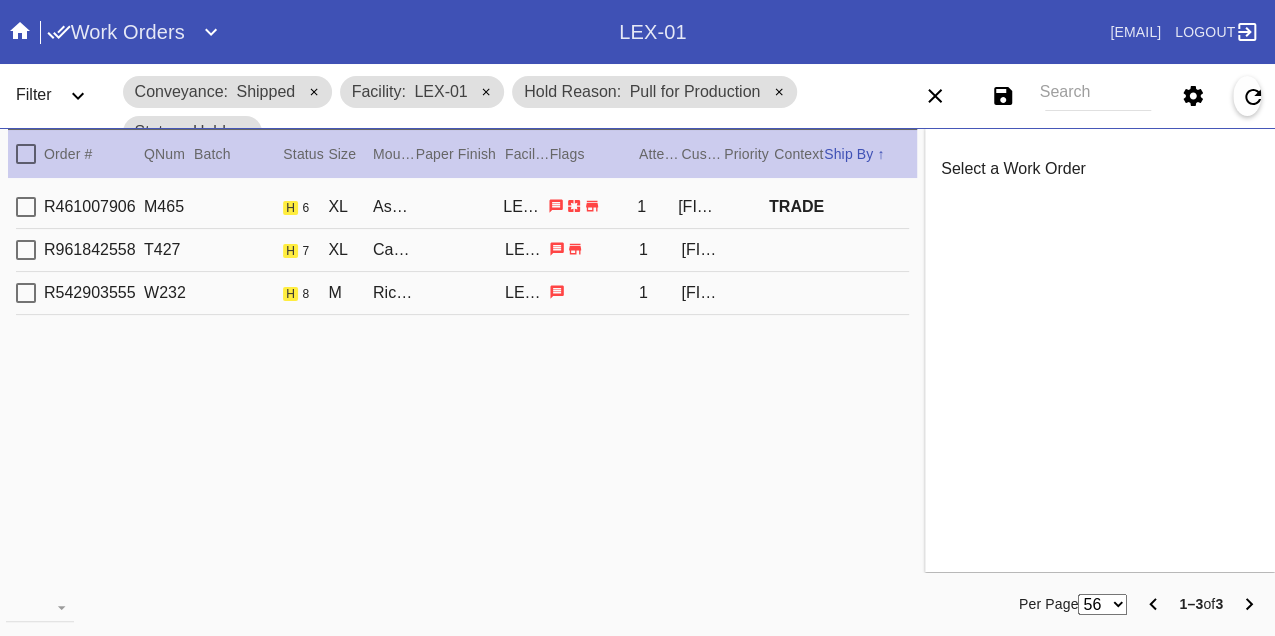 click on "R461007906 M465 h   6 XL Ash (Gallery) / White LEX-01 1 Amanda Kusek
TRADE" at bounding box center (462, 207) 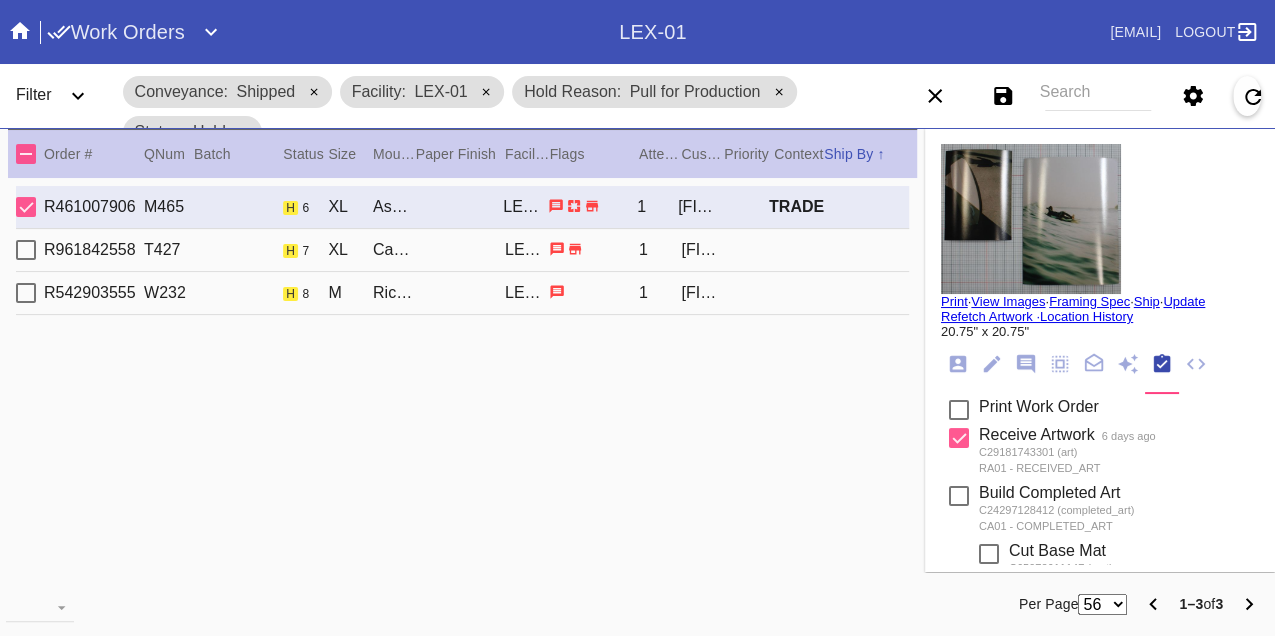 click on "R961842558 T427 h   7 XL Cambridge / Digital White LEX-01 1 Joe Stobaugh" at bounding box center (462, 250) 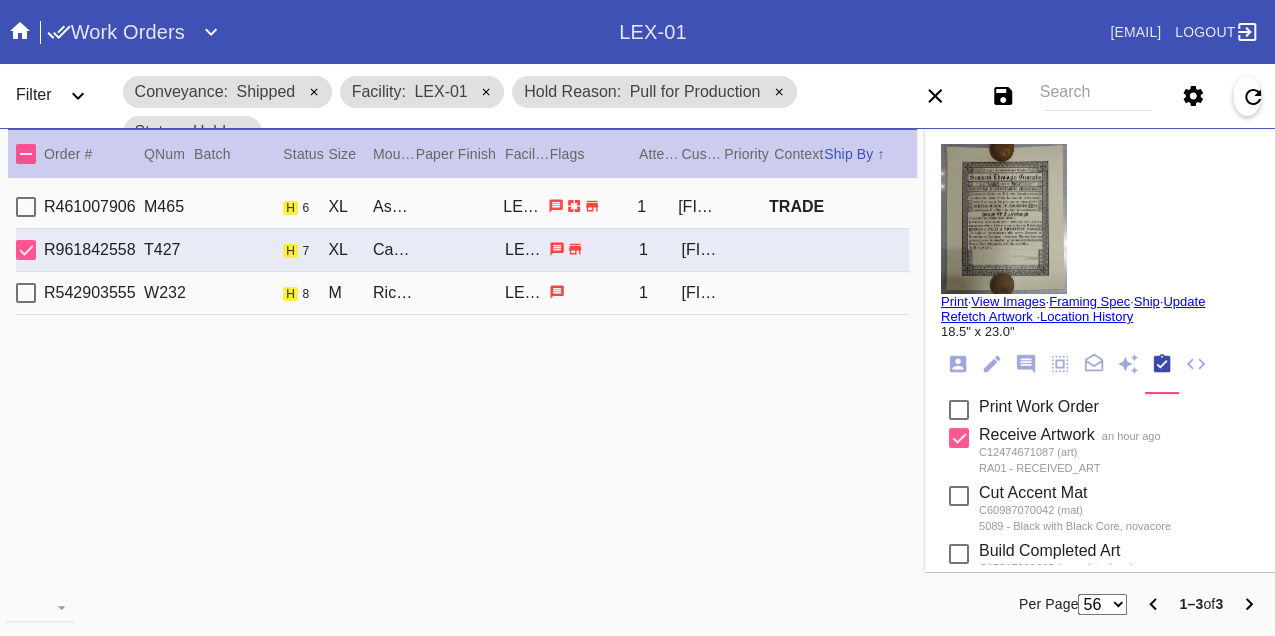click on "R542903555 W232 h   8 M Richmond / No Mat LEX-01 1 Audrey Harrell" at bounding box center [462, 293] 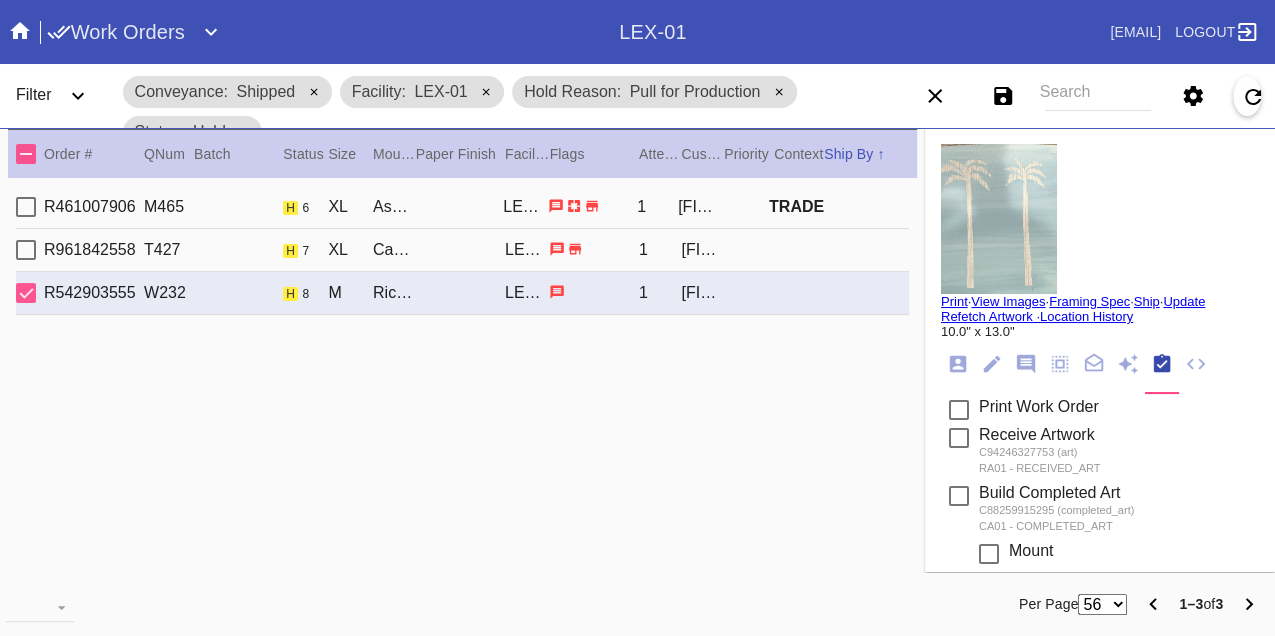 click on "R961842558 T427 h   7 XL Cambridge / Digital White LEX-01 1 Joe Stobaugh" at bounding box center (462, 250) 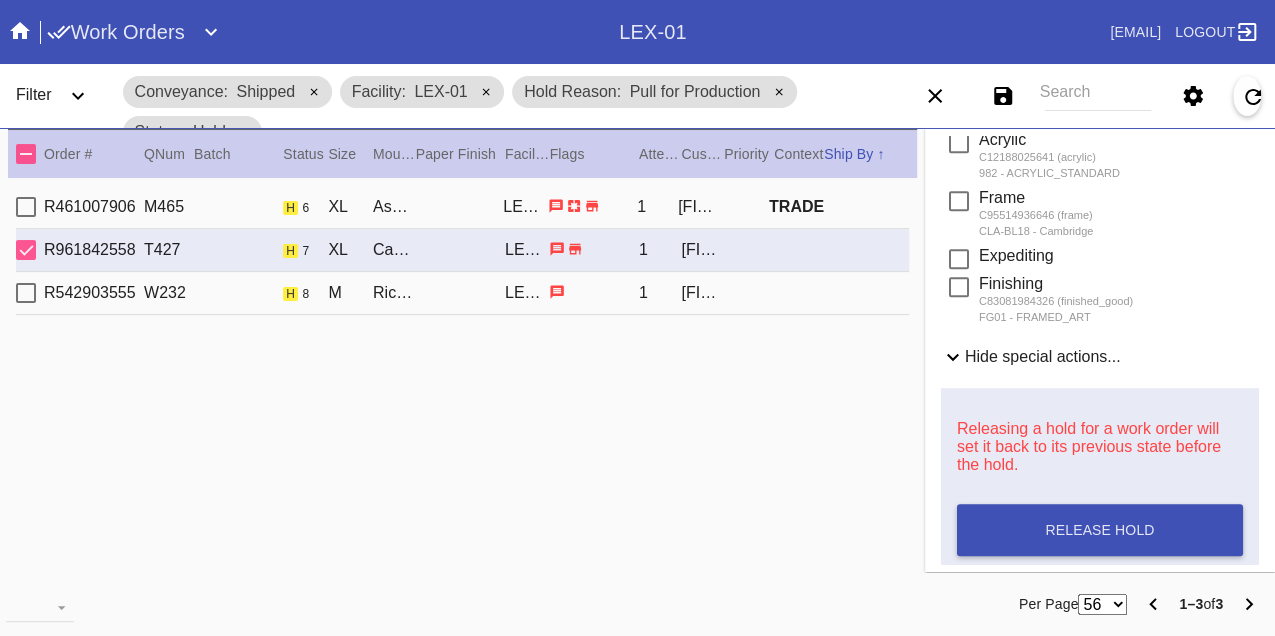 scroll, scrollTop: 888, scrollLeft: 0, axis: vertical 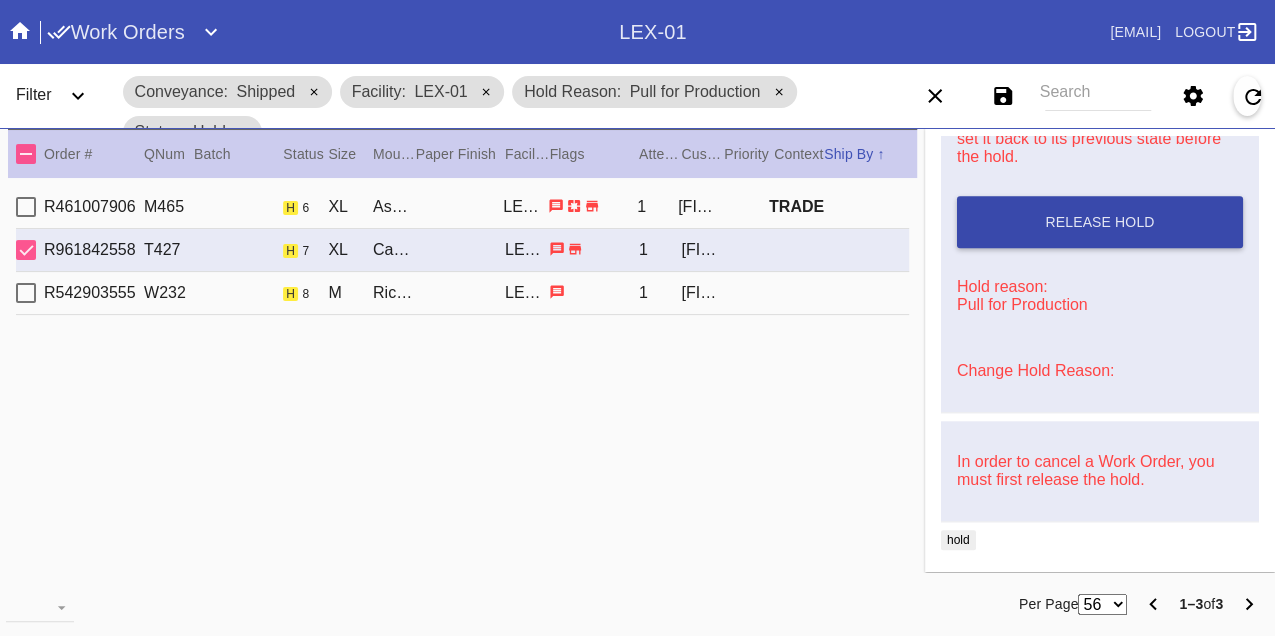 click on "Release Hold" at bounding box center [1100, 222] 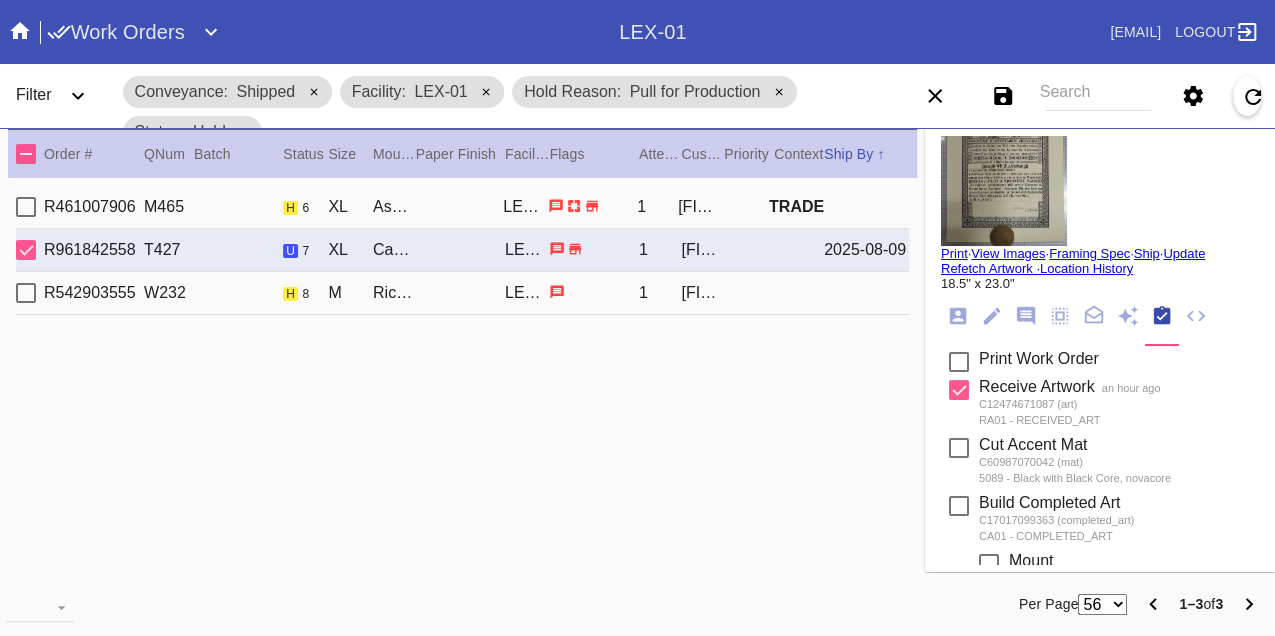 scroll, scrollTop: 0, scrollLeft: 0, axis: both 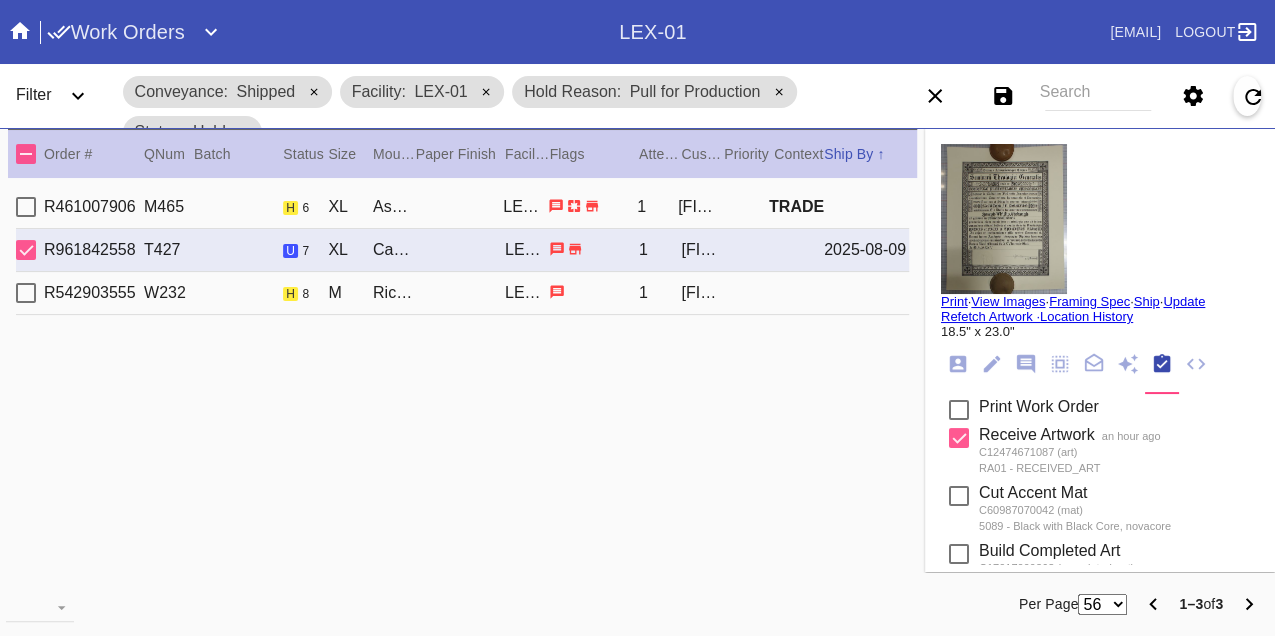 click on "Print" at bounding box center (954, 301) 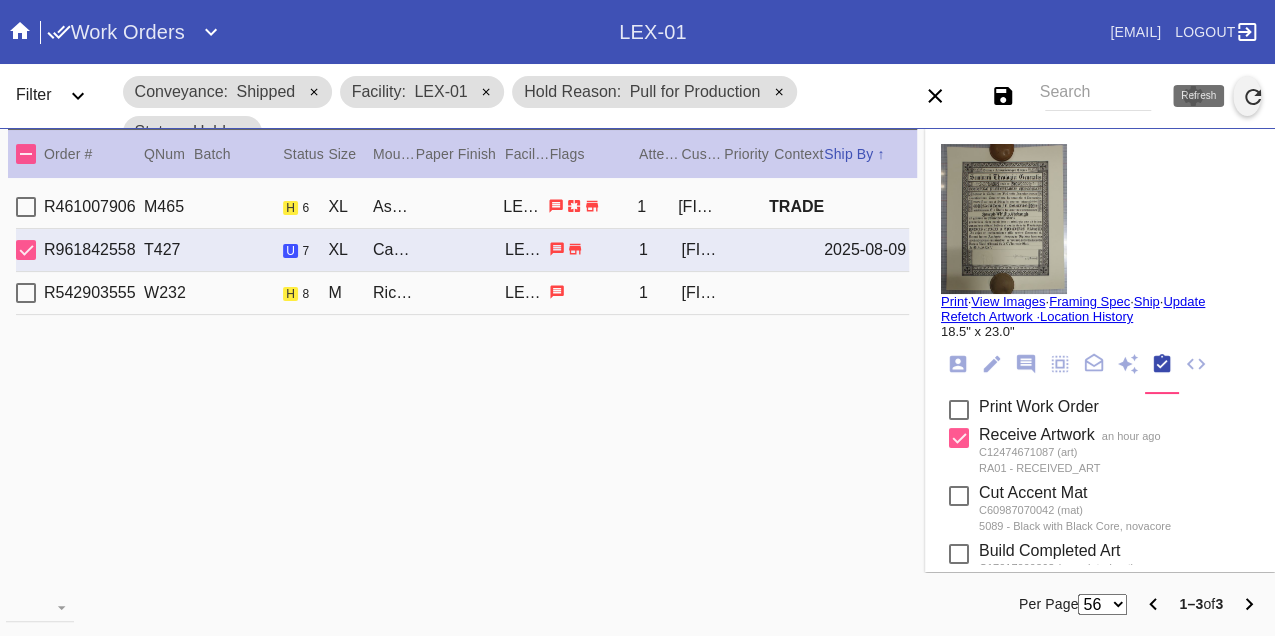 click 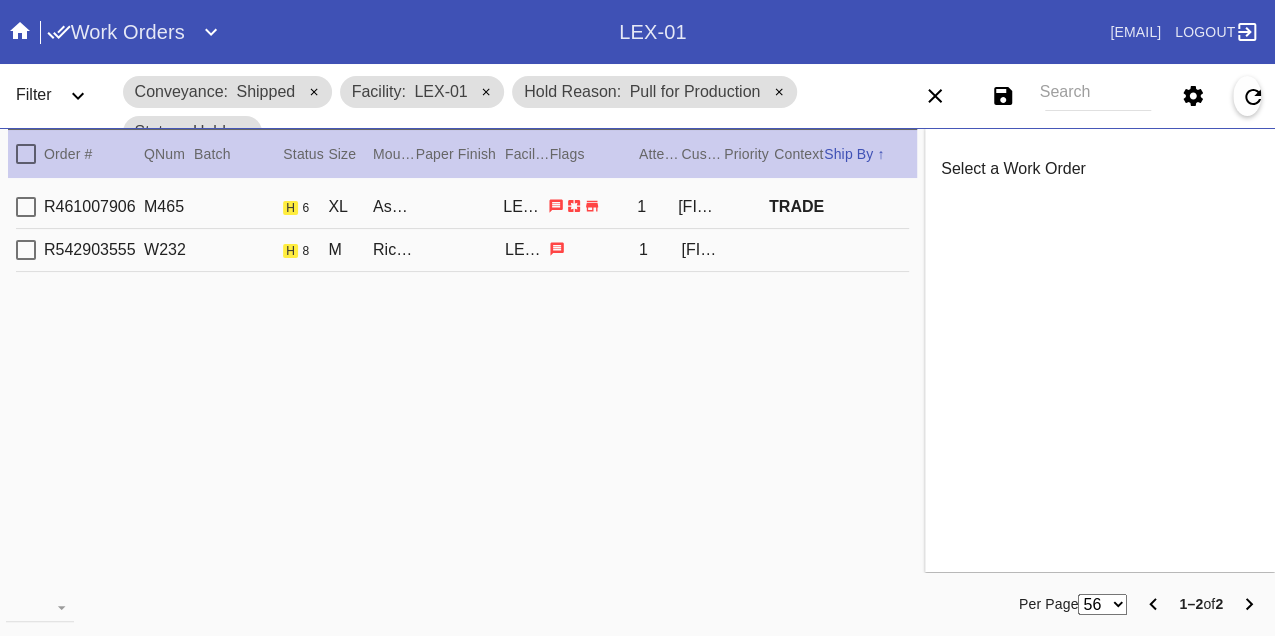 click on "R461007906 M465 h   6 XL Ash (Gallery) / White LEX-01 1 Amanda Kusek
TRADE" at bounding box center [462, 207] 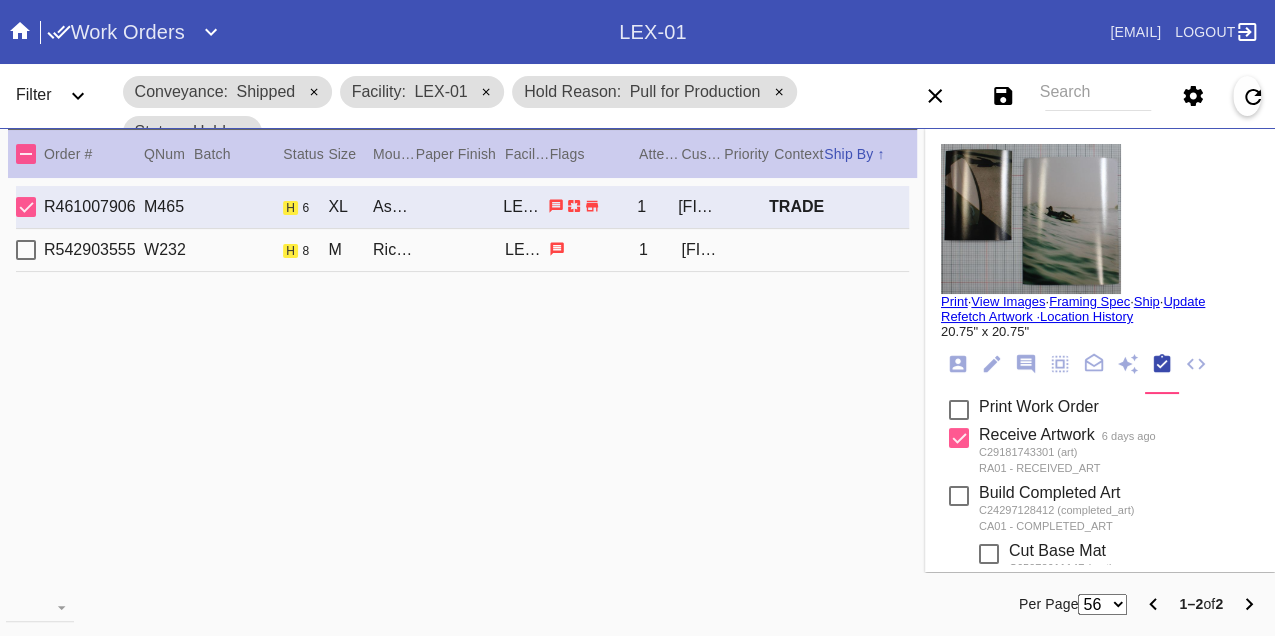 click on "R542903555 W232 h   8 M Richmond / No Mat LEX-01 1 Audrey Harrell" at bounding box center (462, 250) 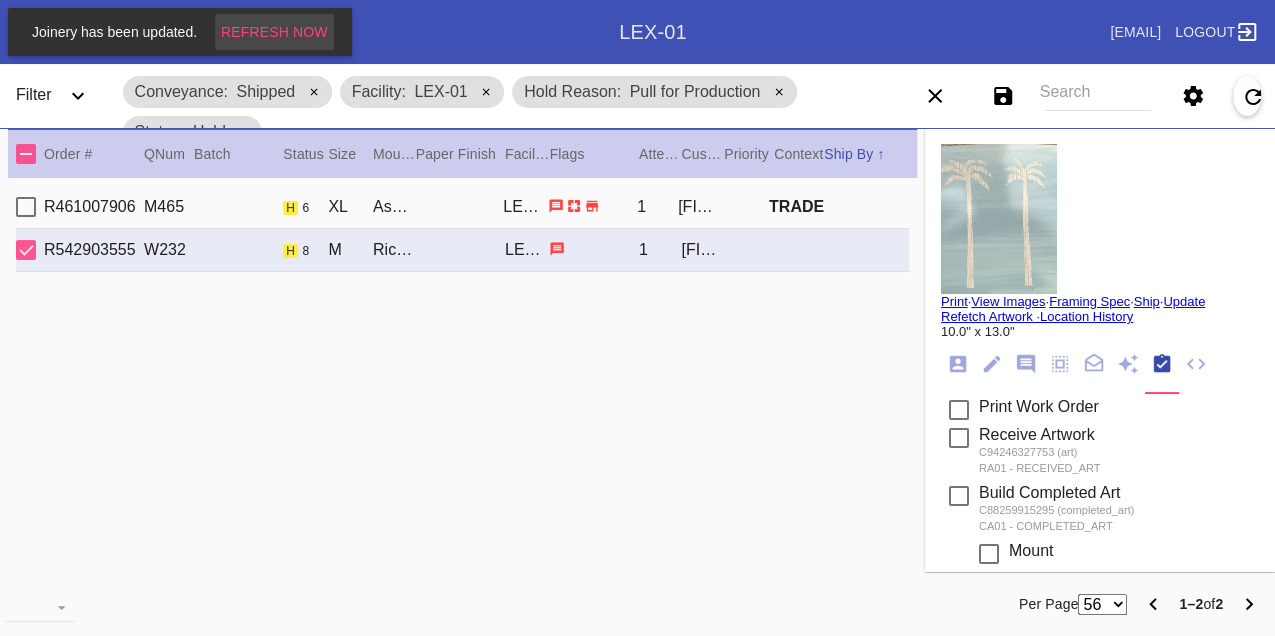click on "Refresh Now" at bounding box center [274, 32] 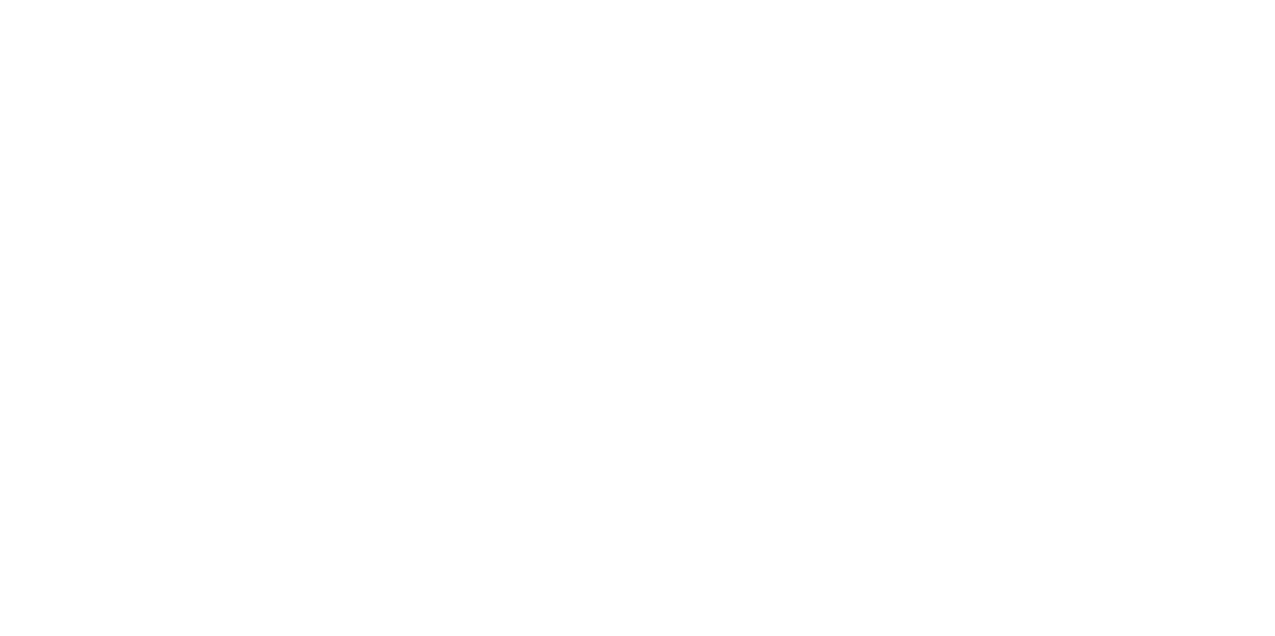 scroll, scrollTop: 0, scrollLeft: 0, axis: both 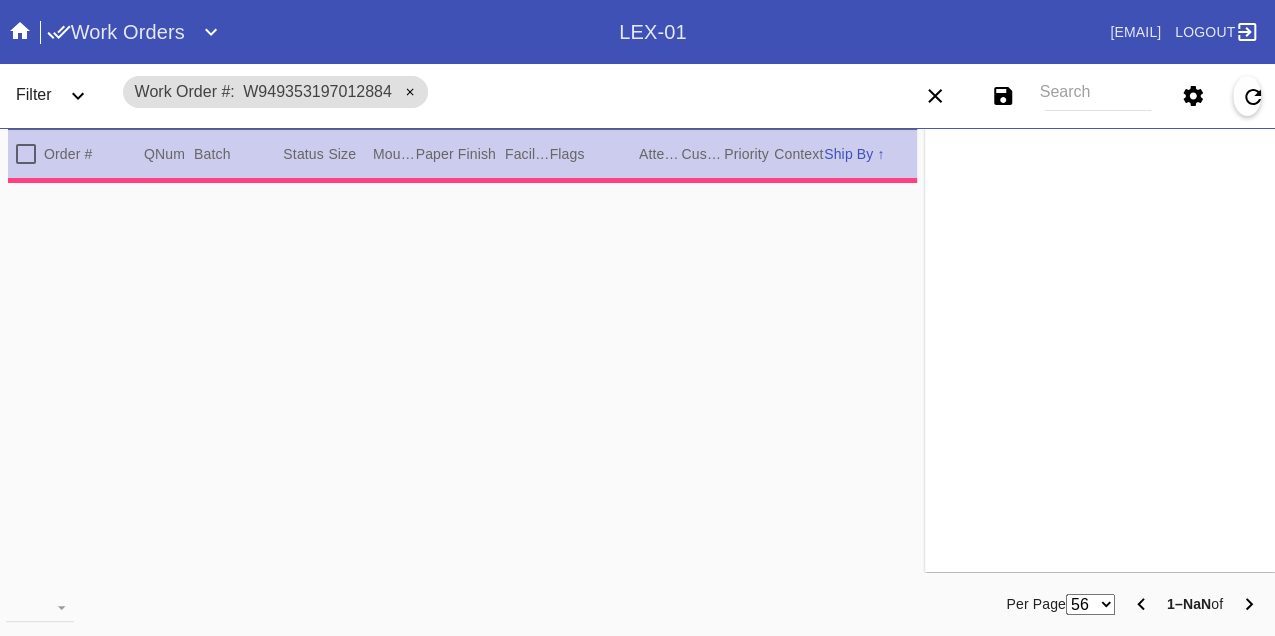 type on "1.5" 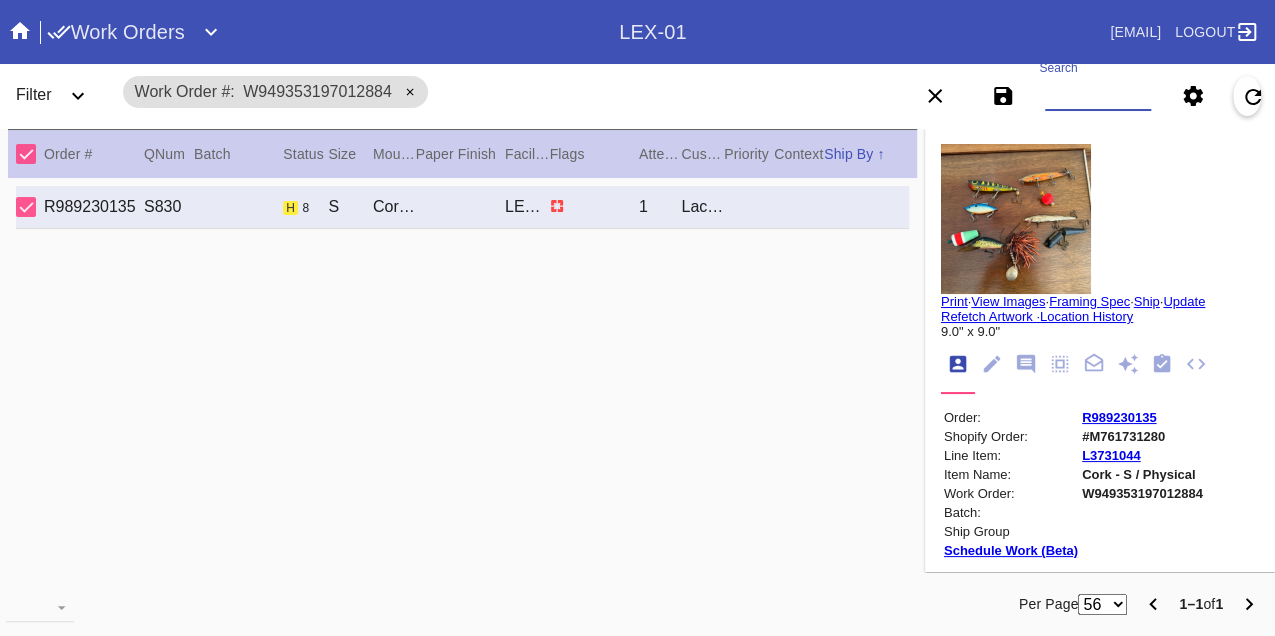 click on "Search" at bounding box center [1098, 96] 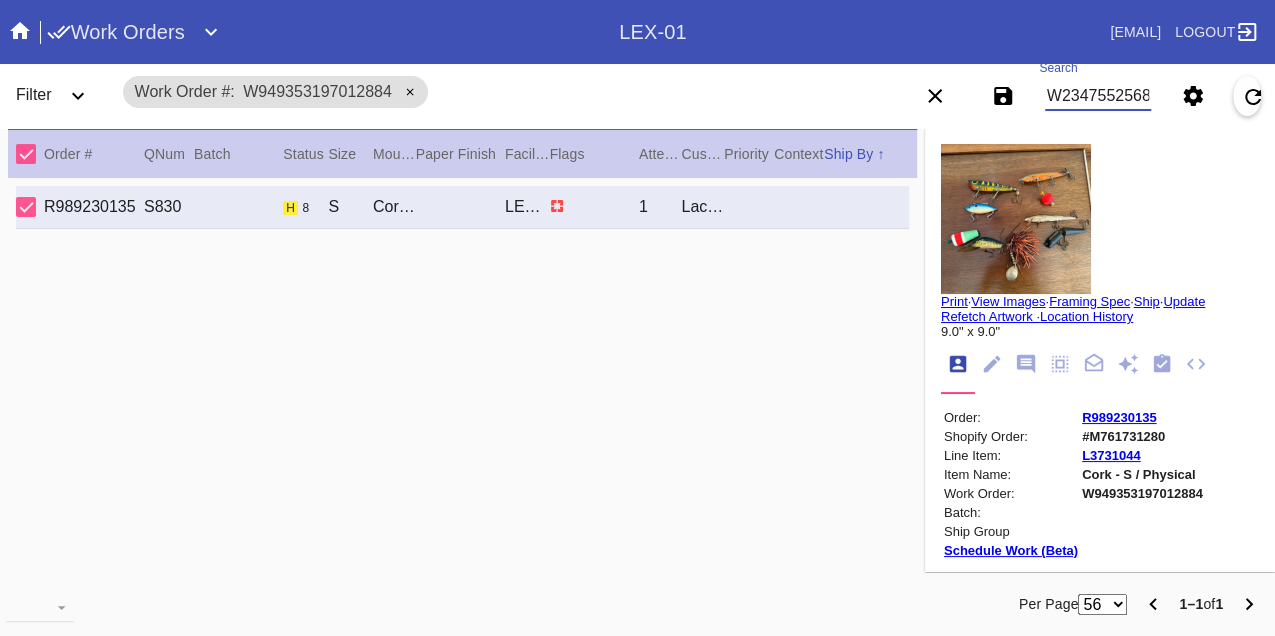 type on "W234755256889797" 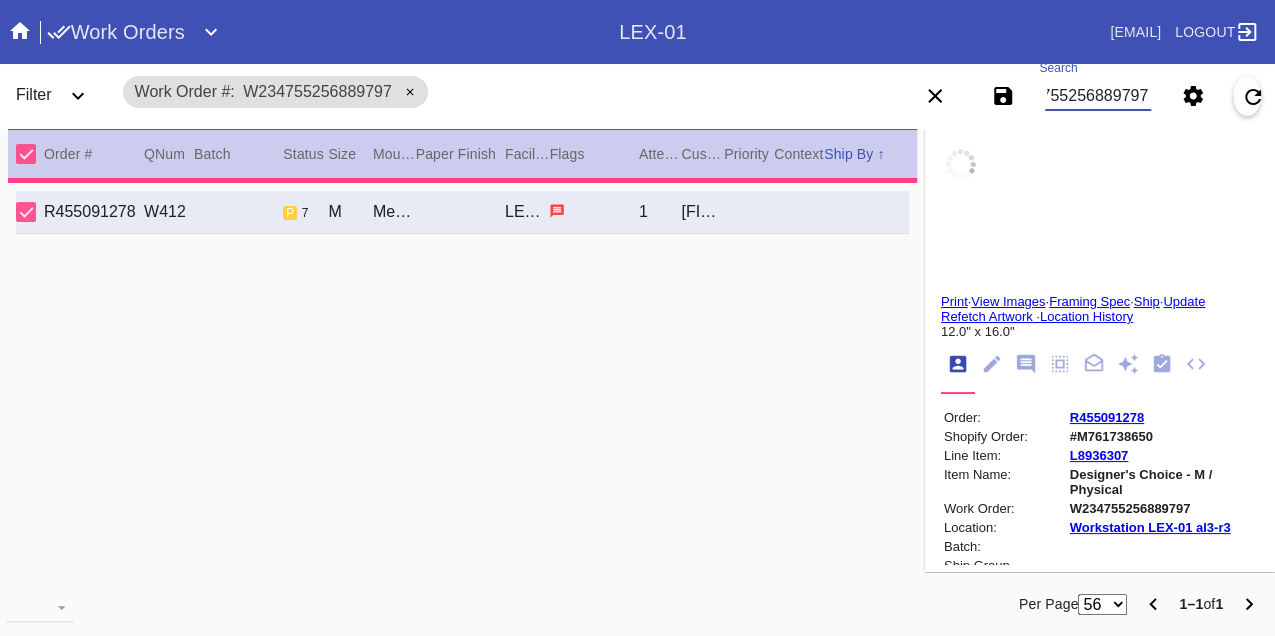 type on "3.0" 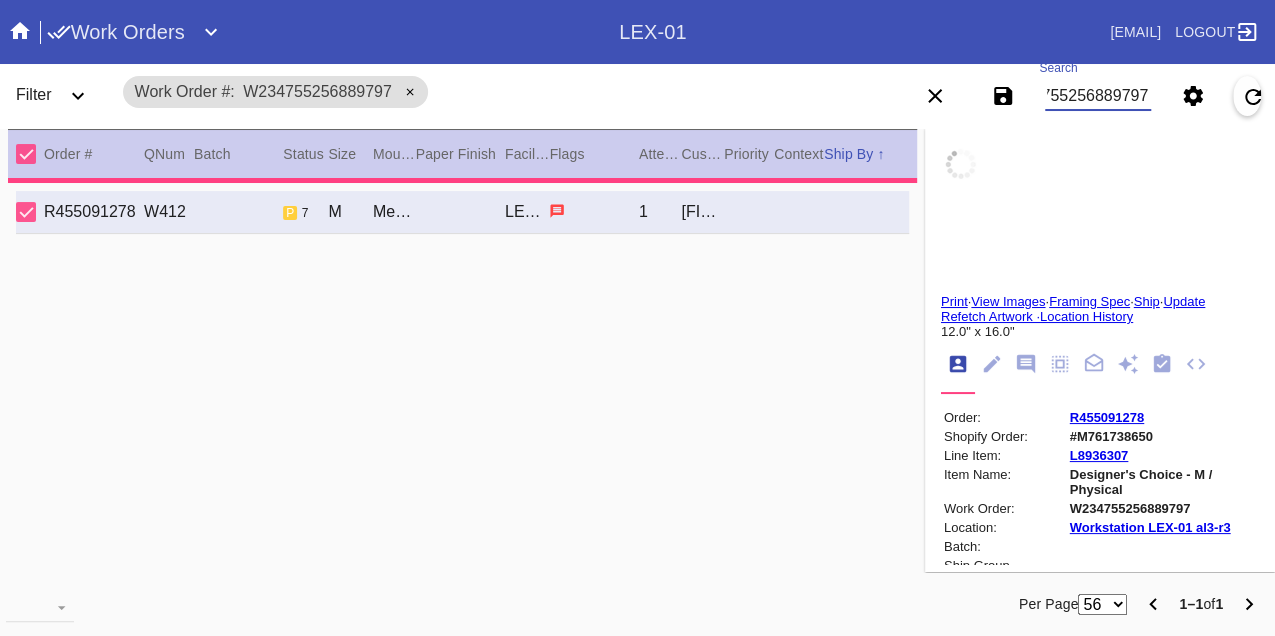 type on "3.0" 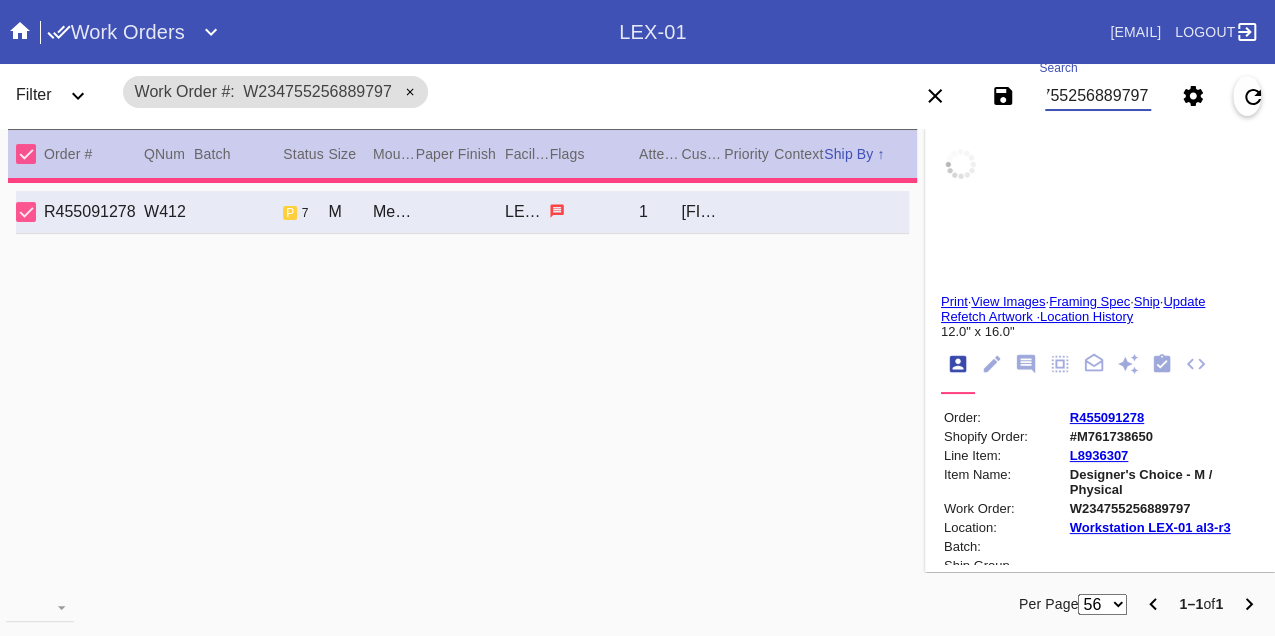 type on "3.0" 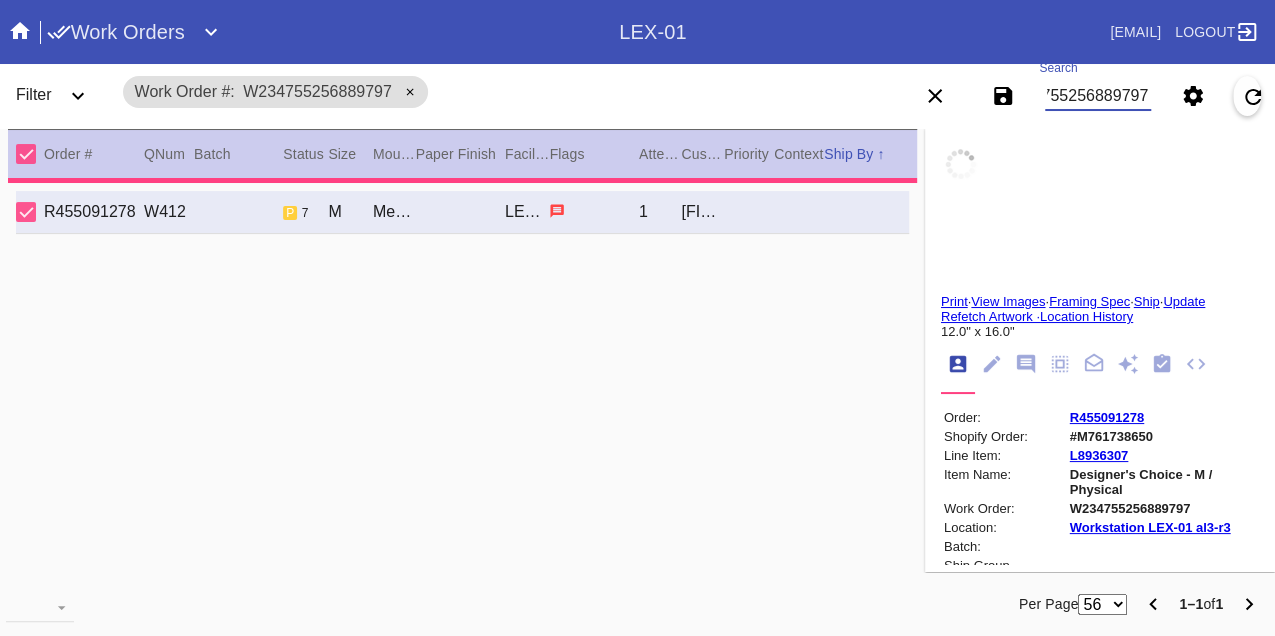 type on "3.0" 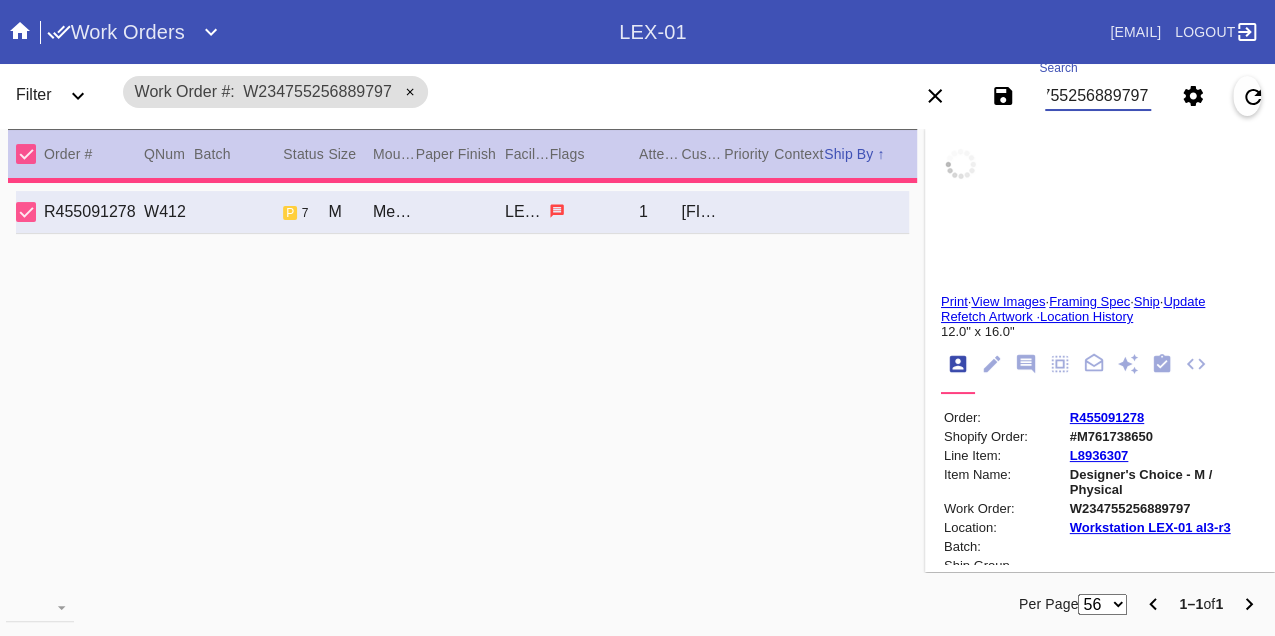 type on "12.0" 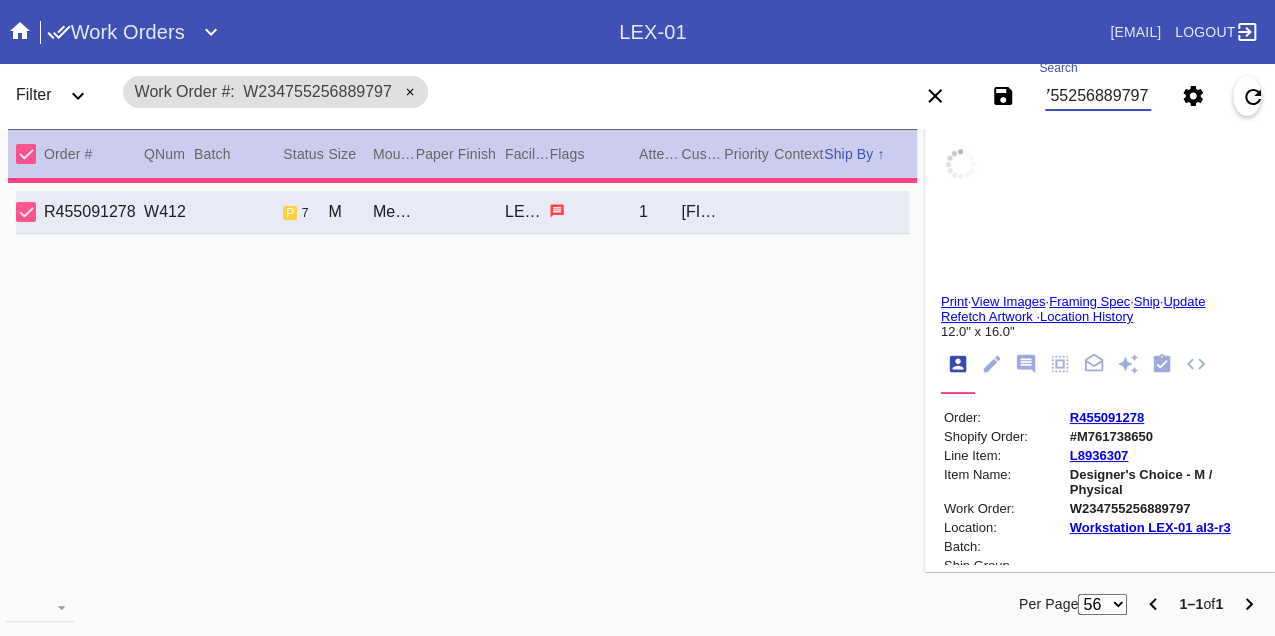type on "16.0" 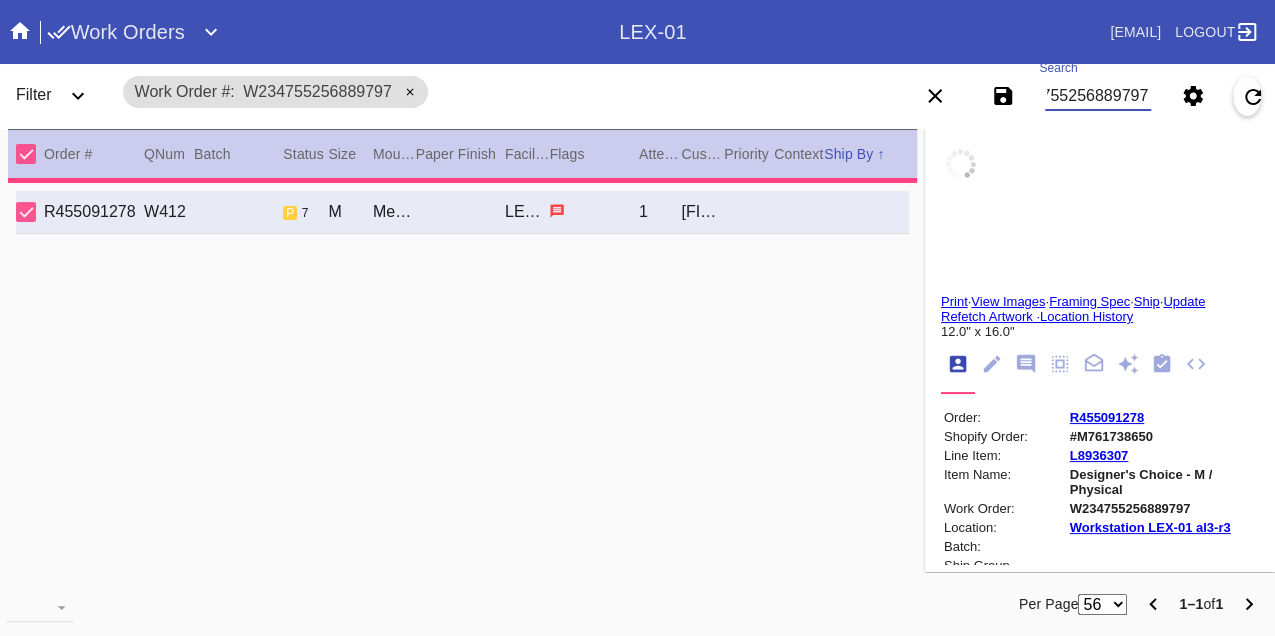 type on "folded, slightly bent corner on all pieces, dirt and dust specks, dings on the edges" 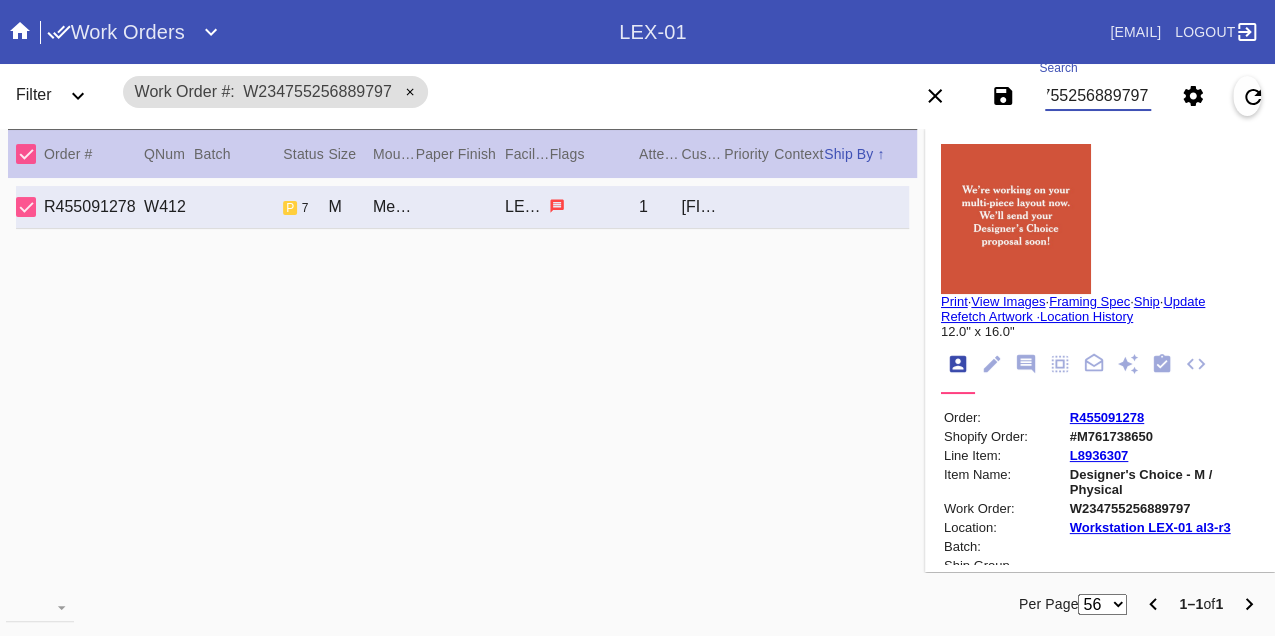 click on "W234755256889797" at bounding box center (1098, 96) 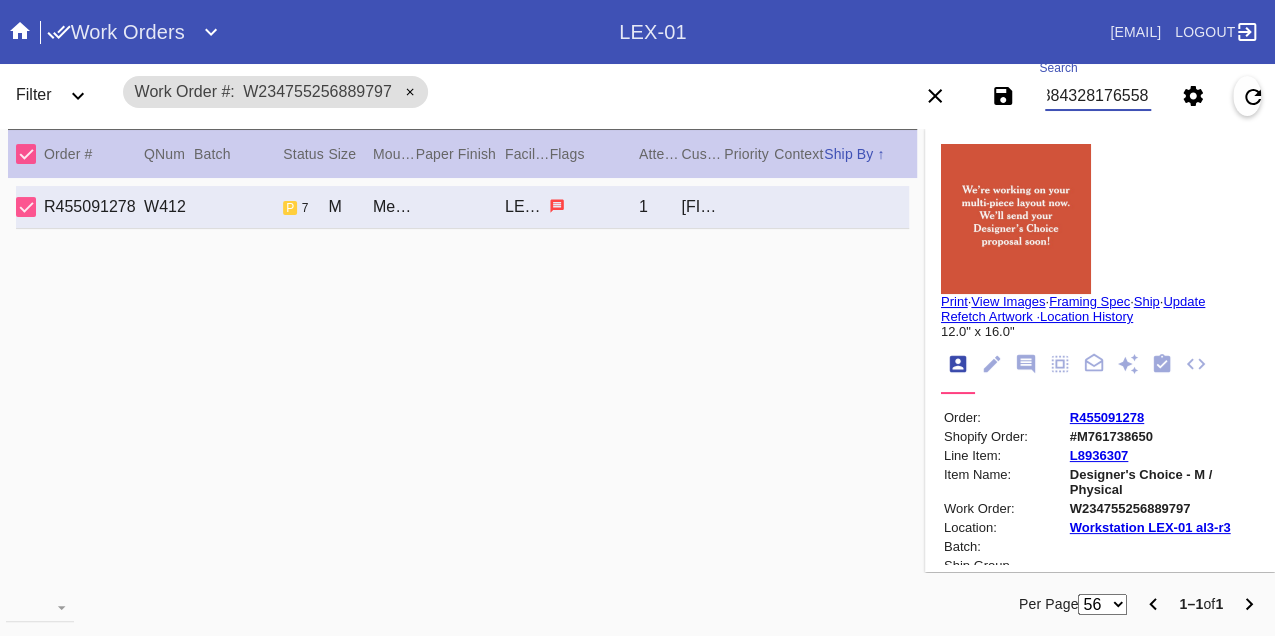 type on "W883843281765585" 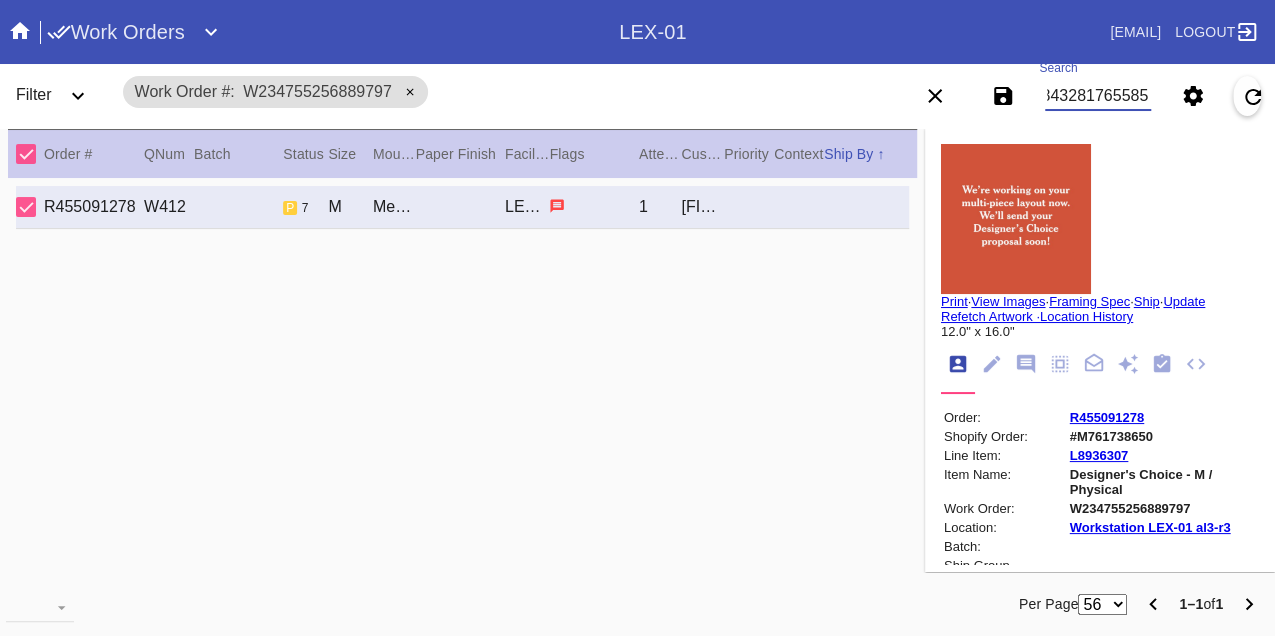 scroll, scrollTop: 0, scrollLeft: 48, axis: horizontal 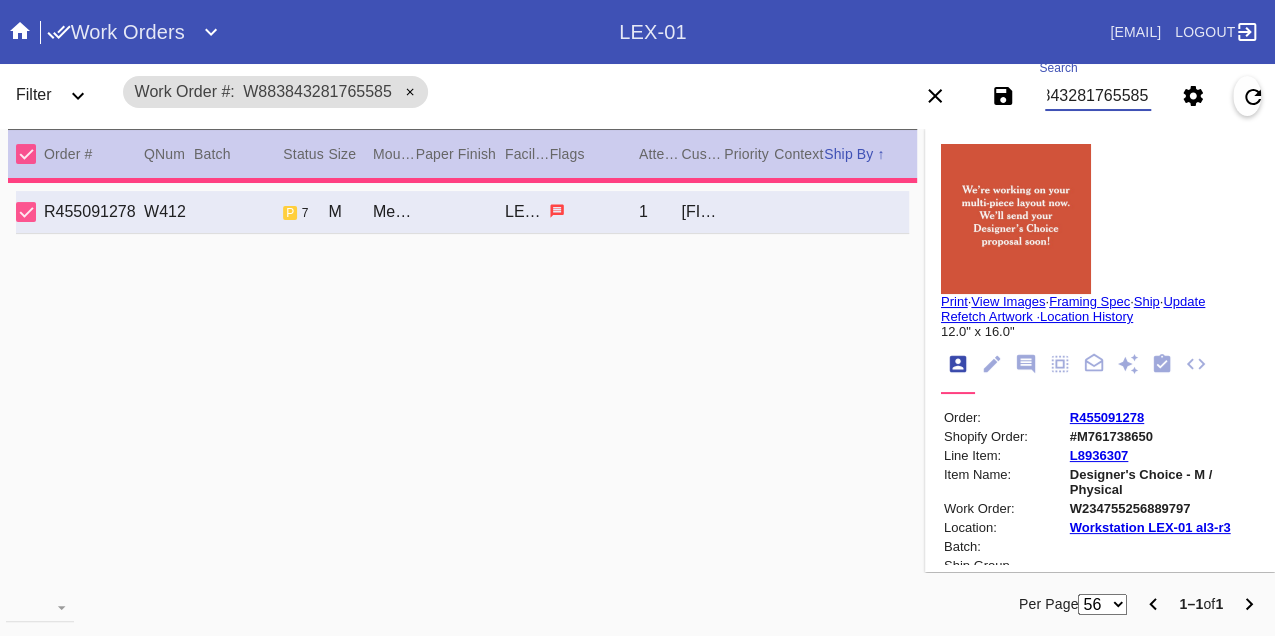 type on "2.5" 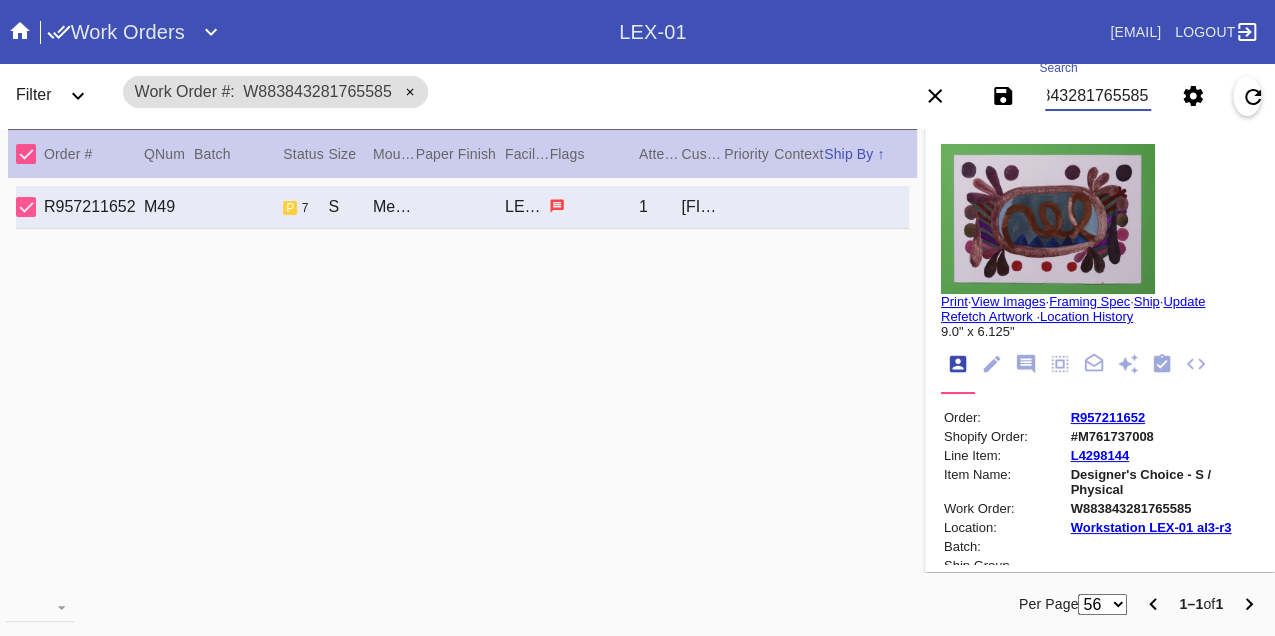 click on "W883843281765585" at bounding box center (1098, 96) 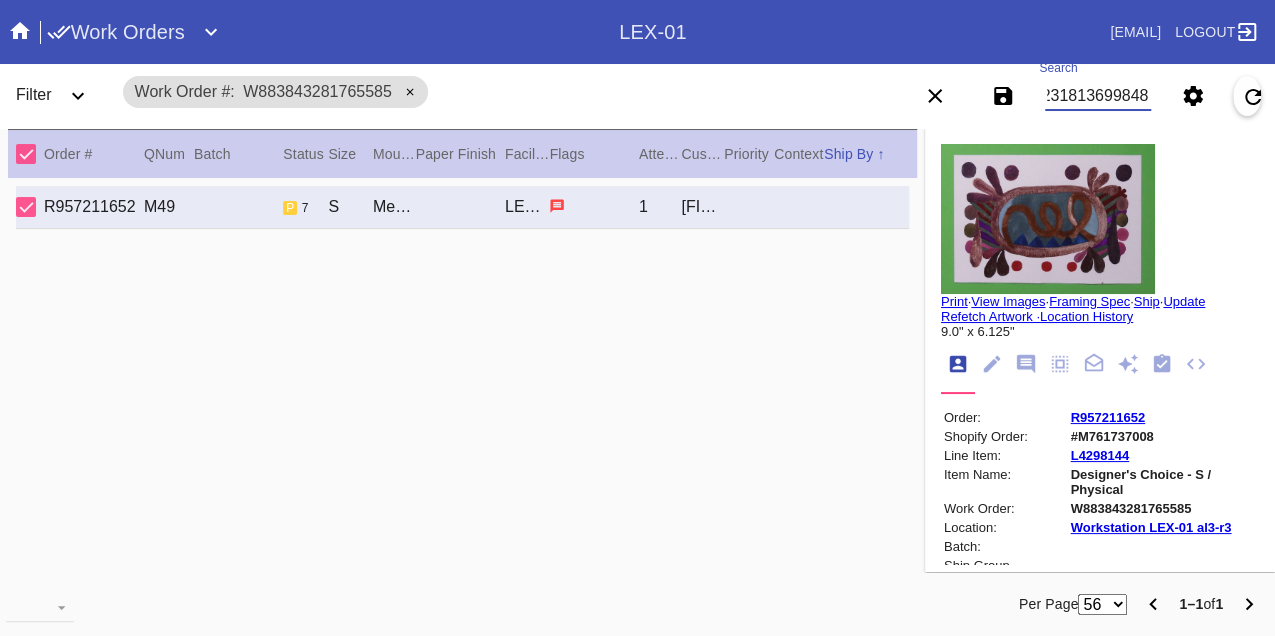 type on "W672318136998481" 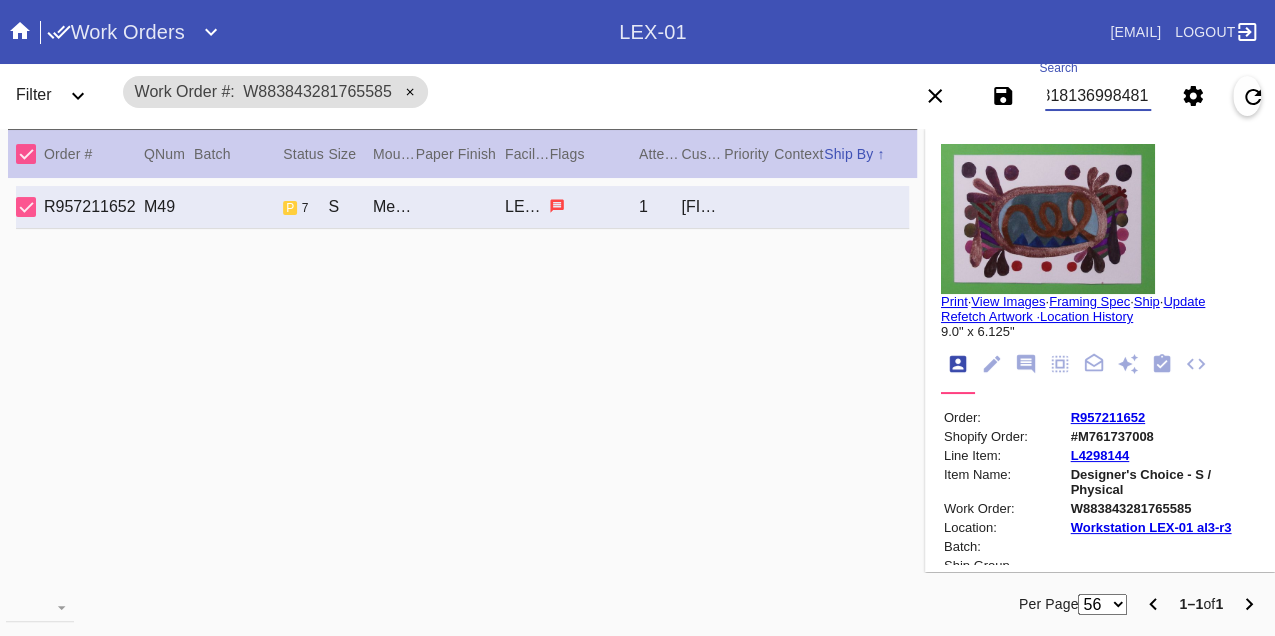 scroll, scrollTop: 0, scrollLeft: 48, axis: horizontal 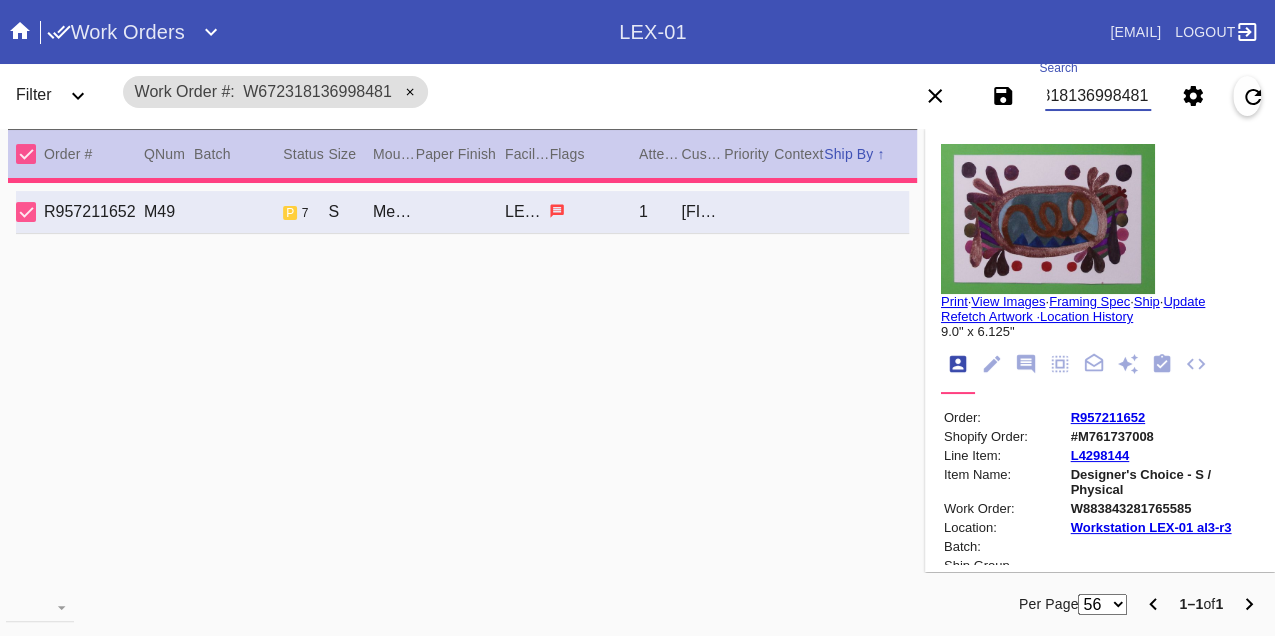 type on "7.5" 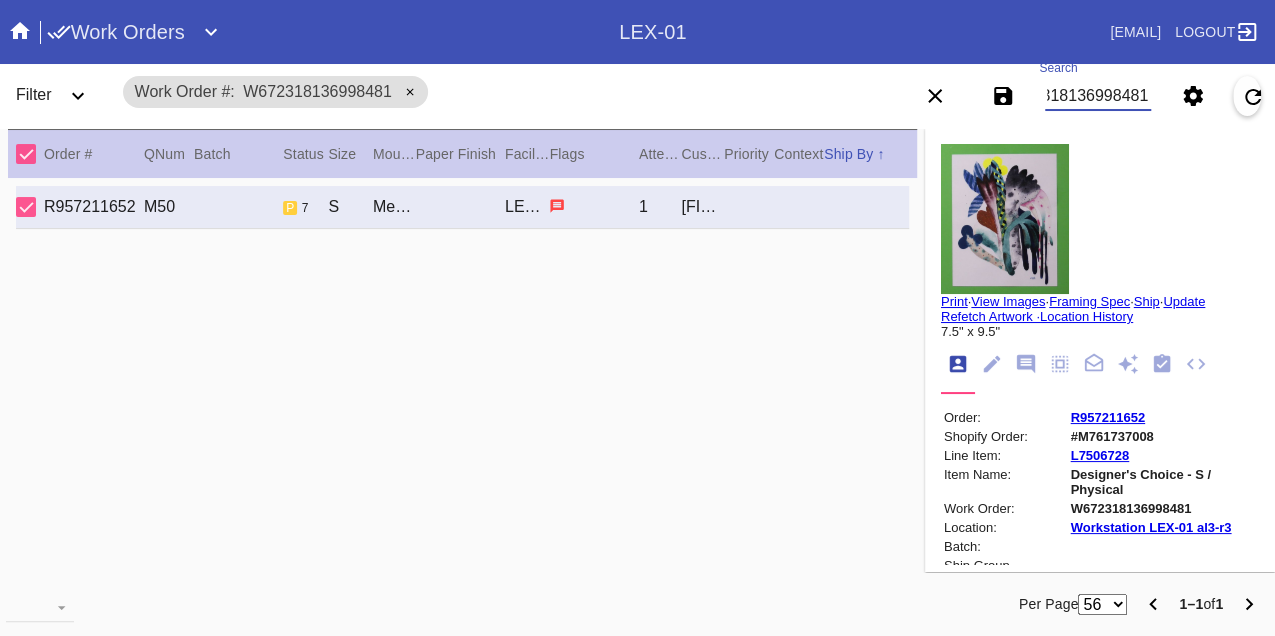 click on "W672318136998481" at bounding box center (1098, 96) 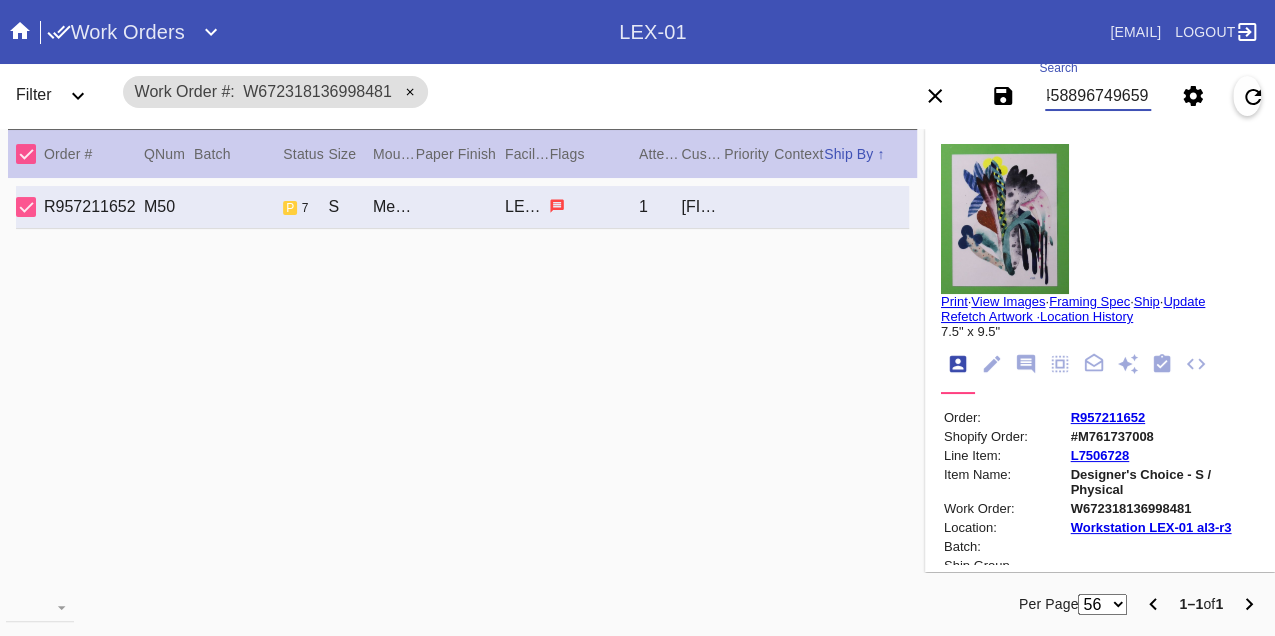 type on "W274588967496597" 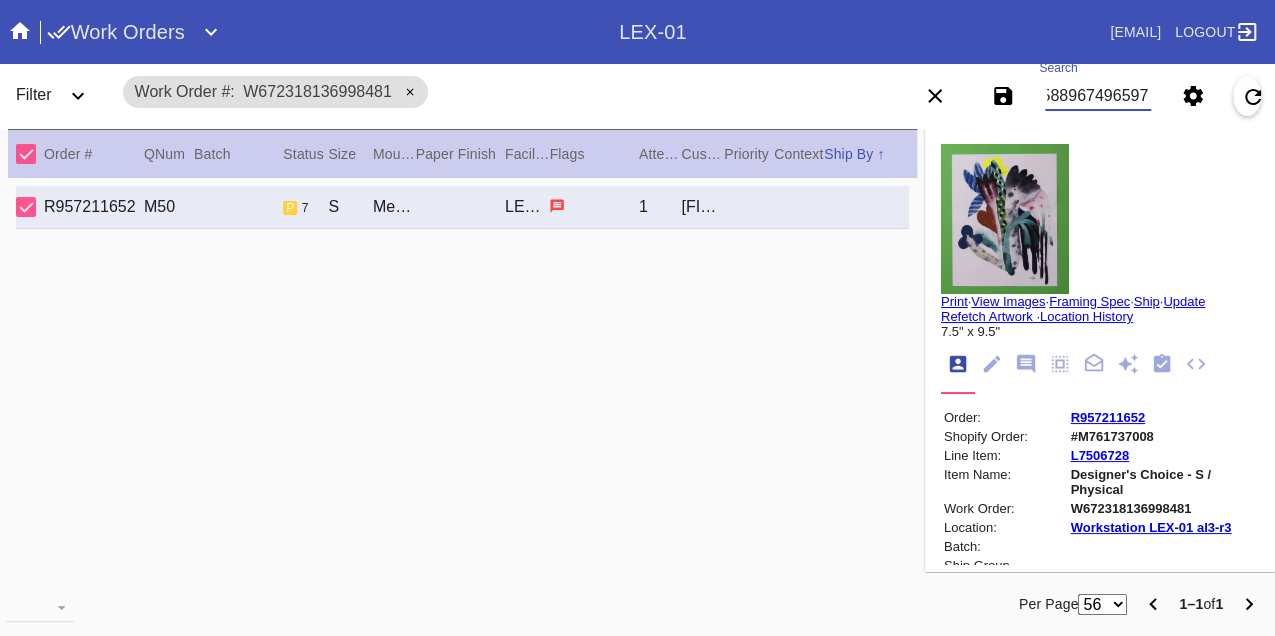 scroll, scrollTop: 0, scrollLeft: 48, axis: horizontal 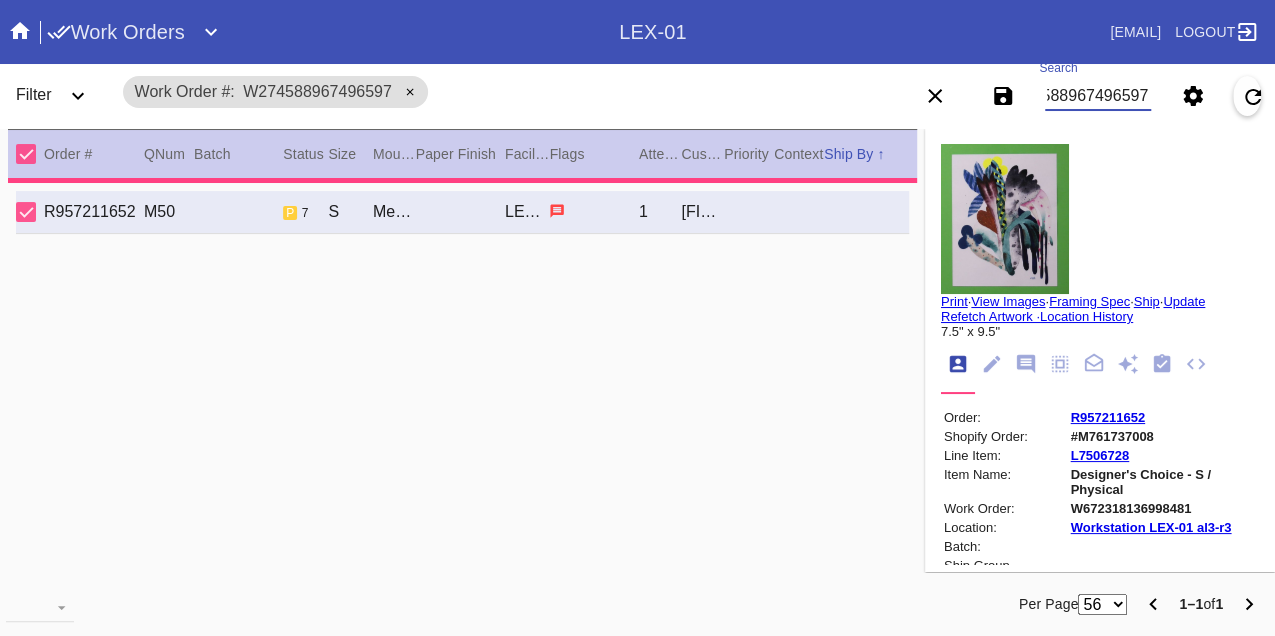 type on "3.0" 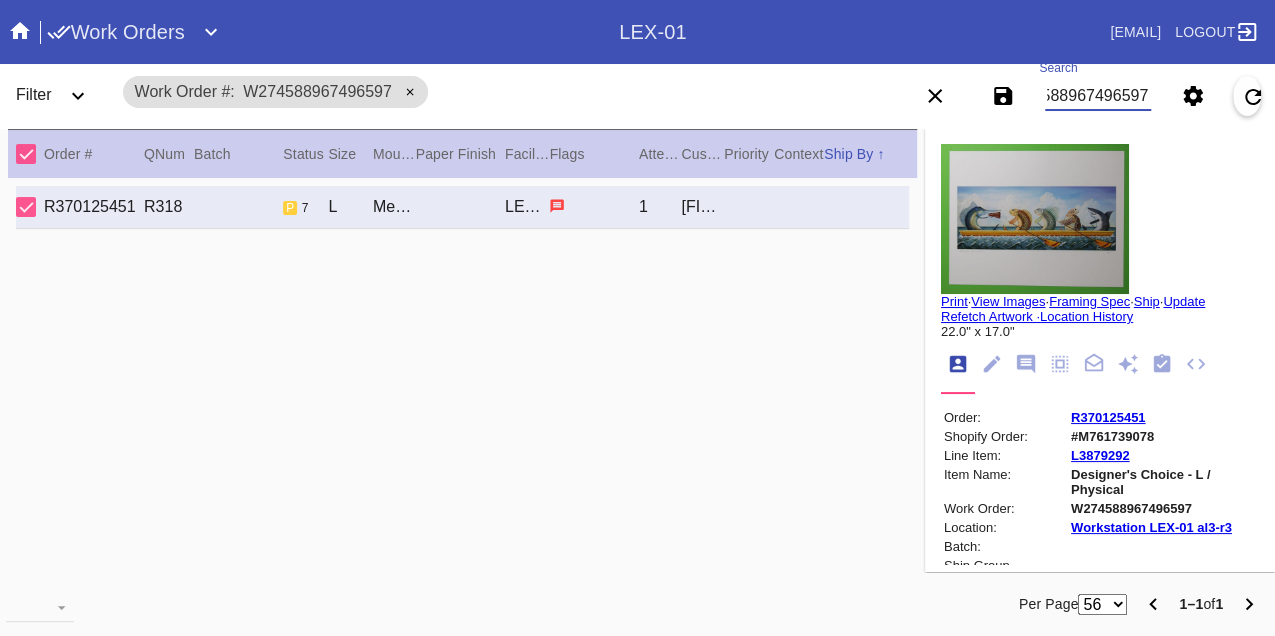 click on "W274588967496597" at bounding box center (1098, 96) 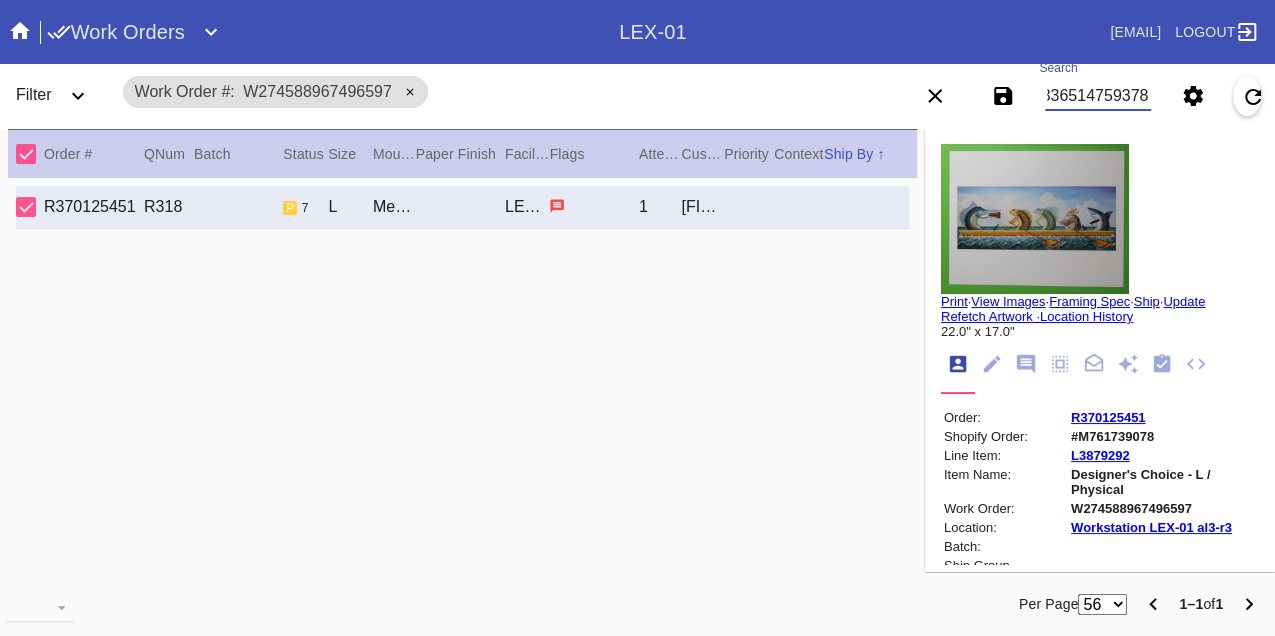 type on "W293365147593780" 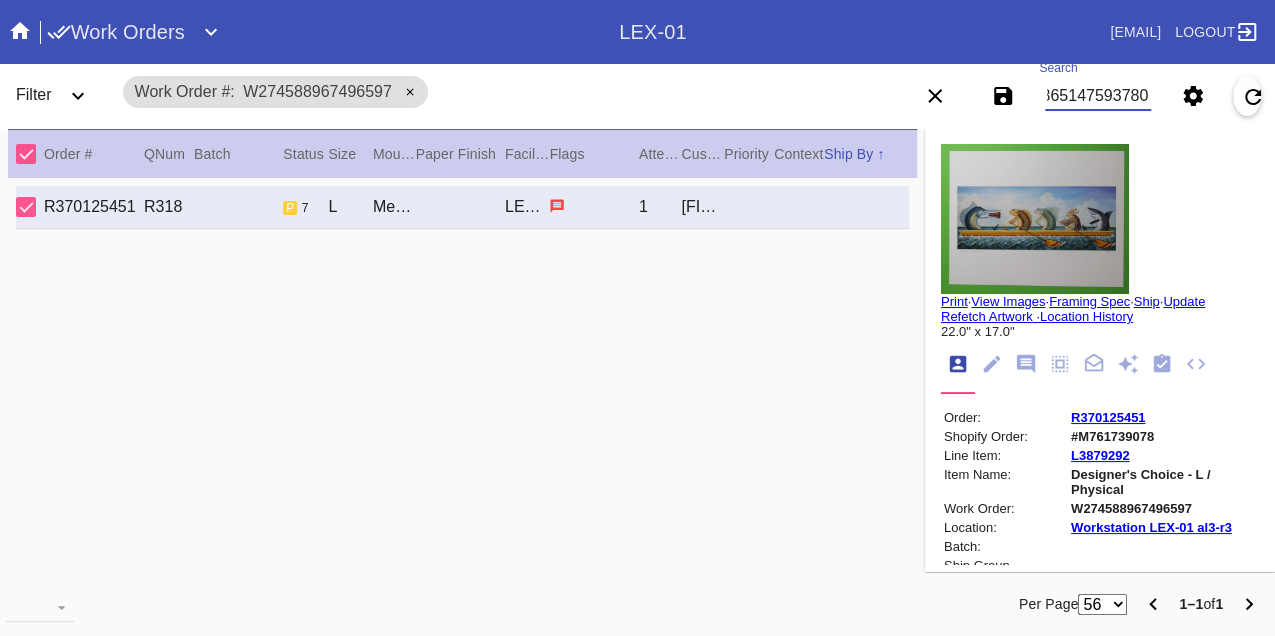 scroll, scrollTop: 0, scrollLeft: 48, axis: horizontal 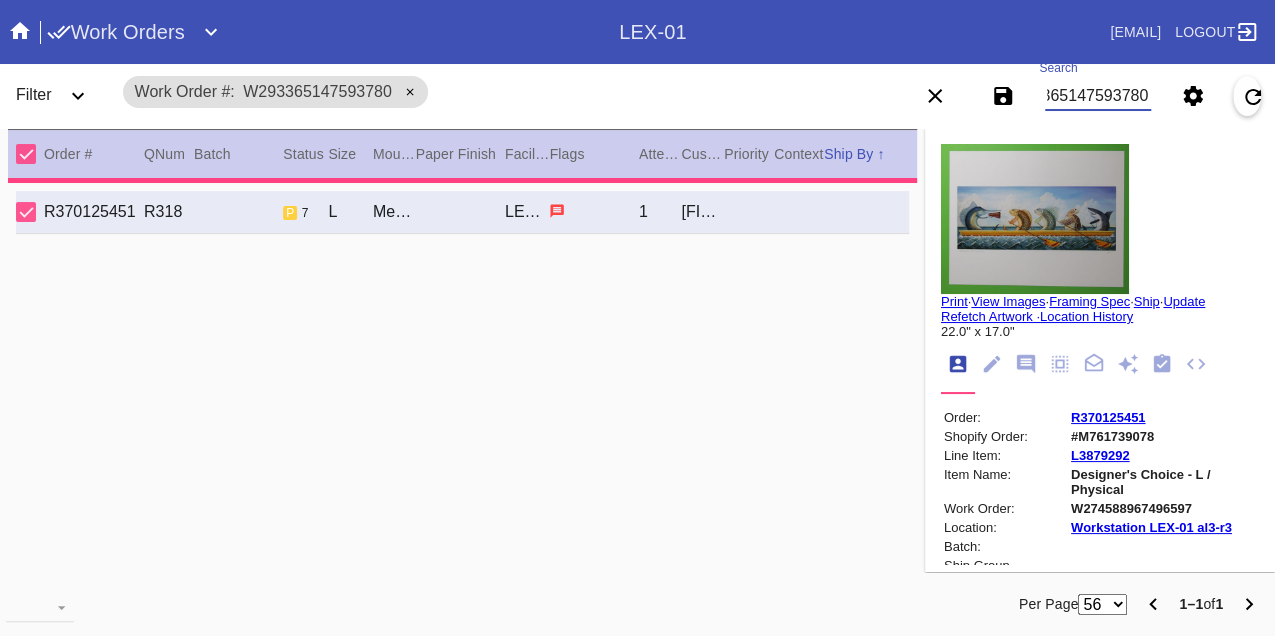 type on "2.5" 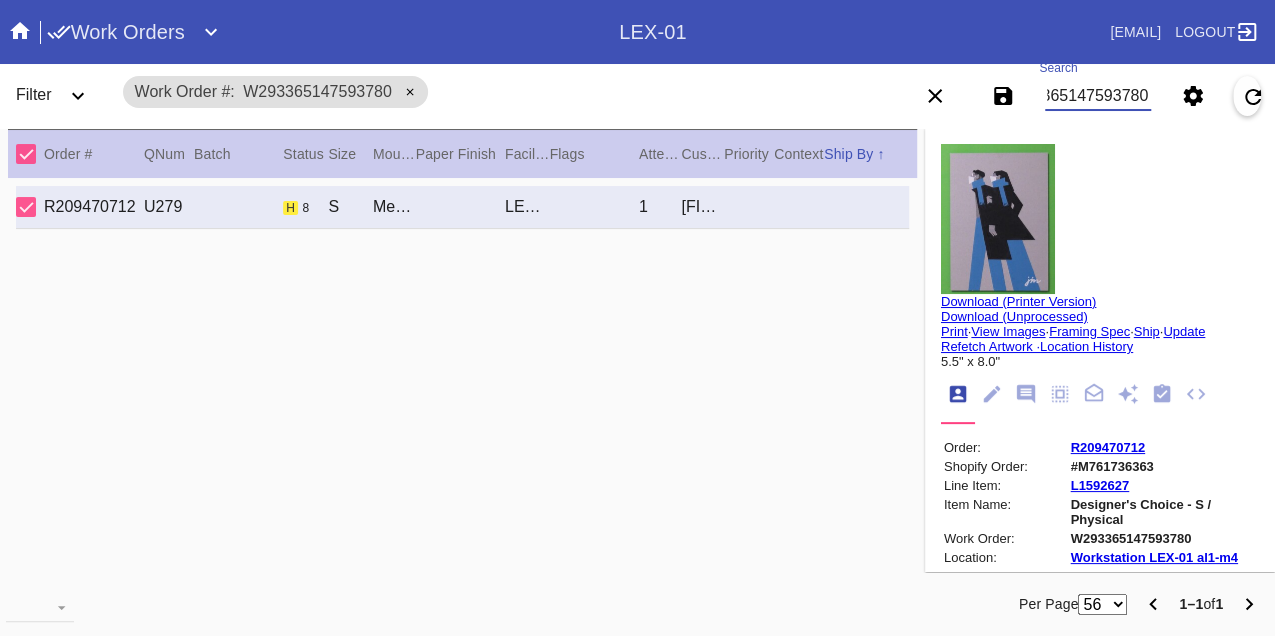 click on "W293365147593780" at bounding box center (1098, 96) 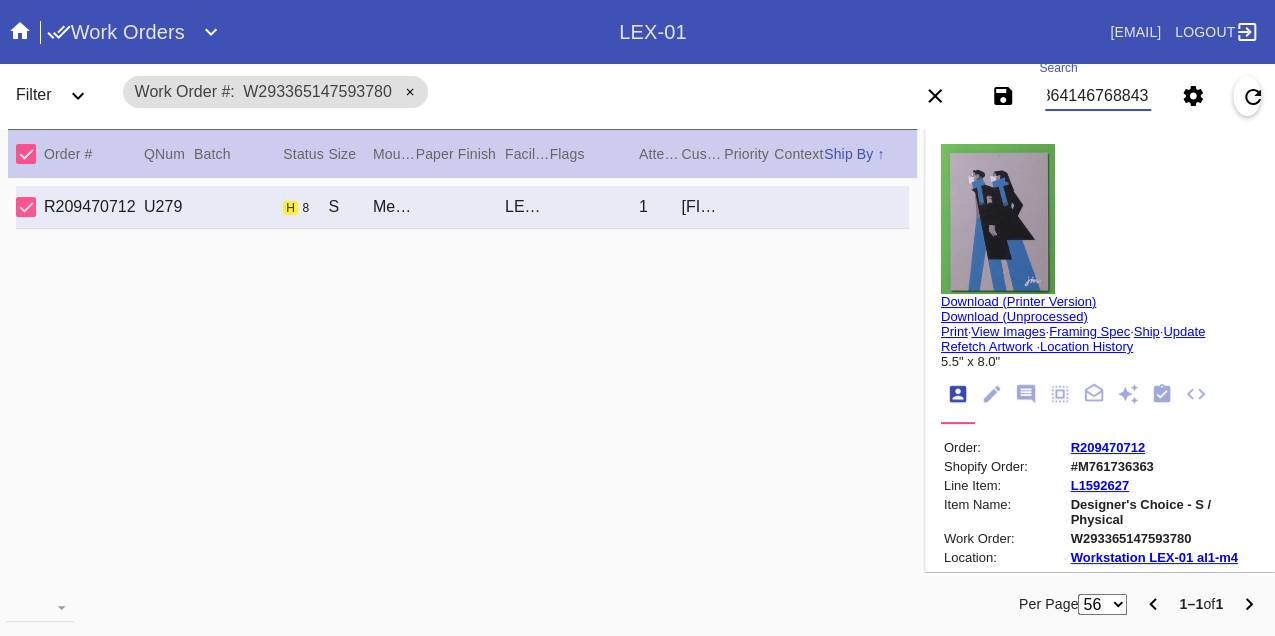 type on "W918641467688434" 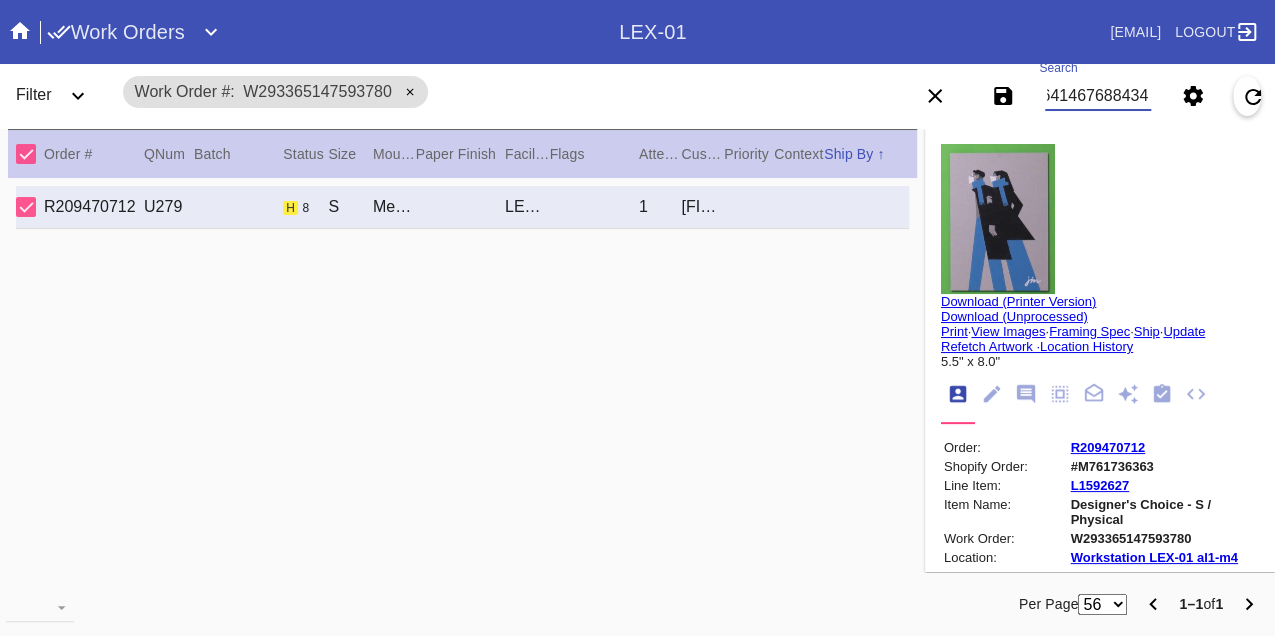 scroll, scrollTop: 0, scrollLeft: 48, axis: horizontal 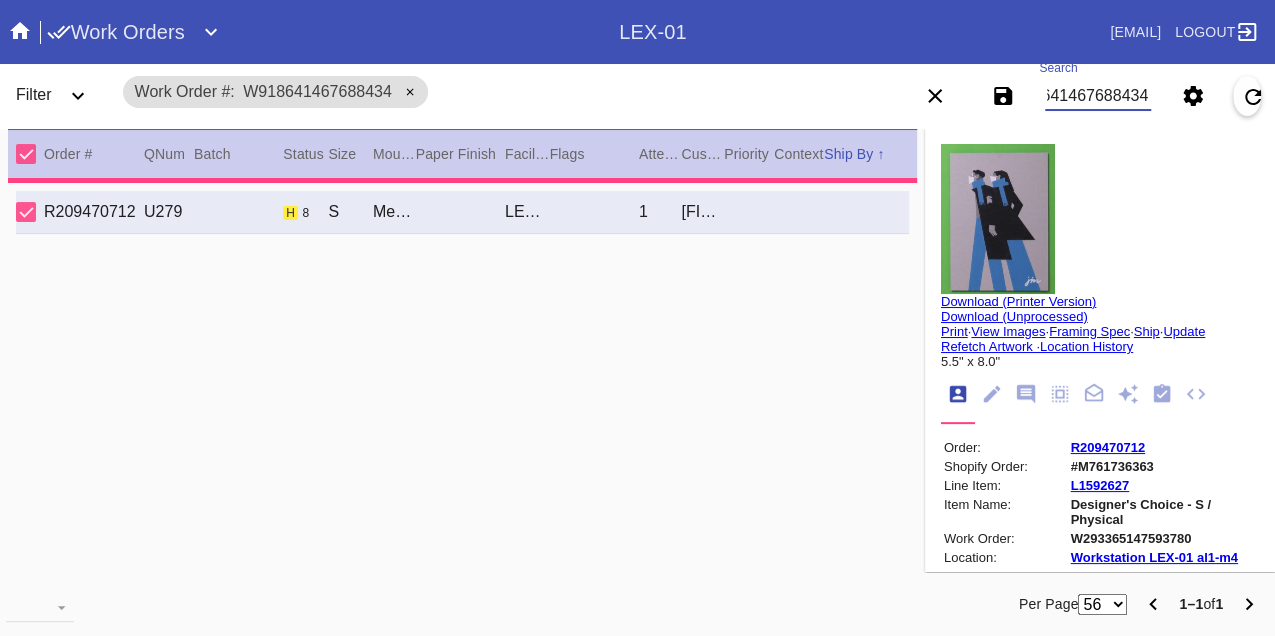 type on "5.625" 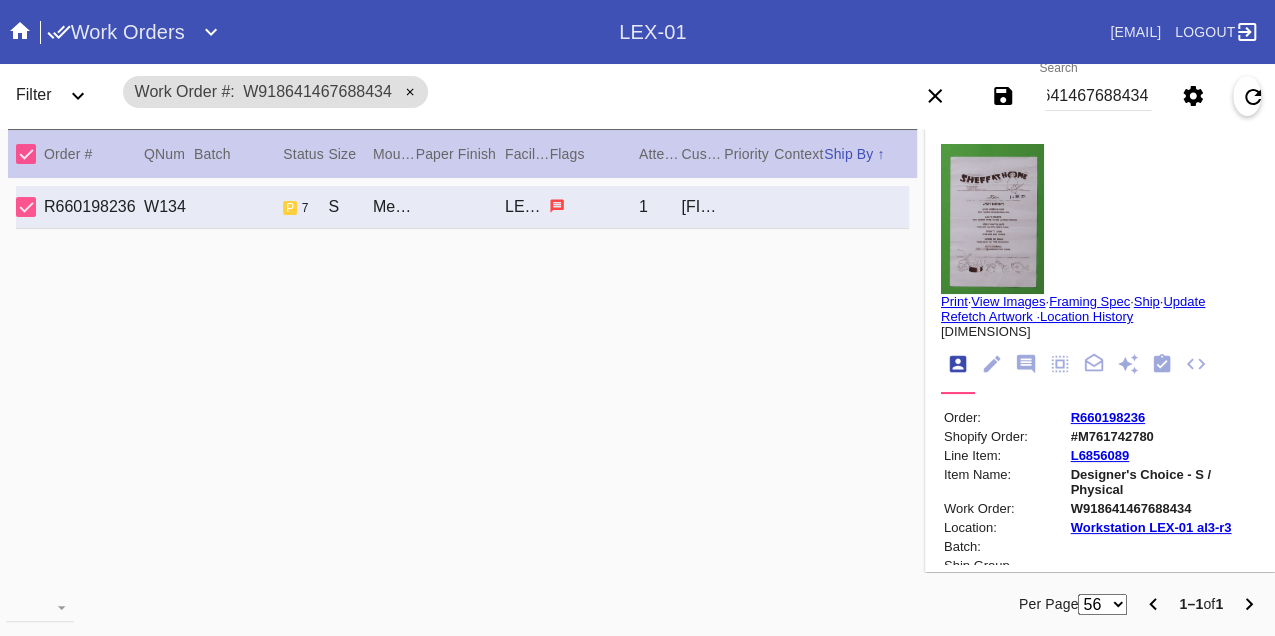 scroll, scrollTop: 0, scrollLeft: 0, axis: both 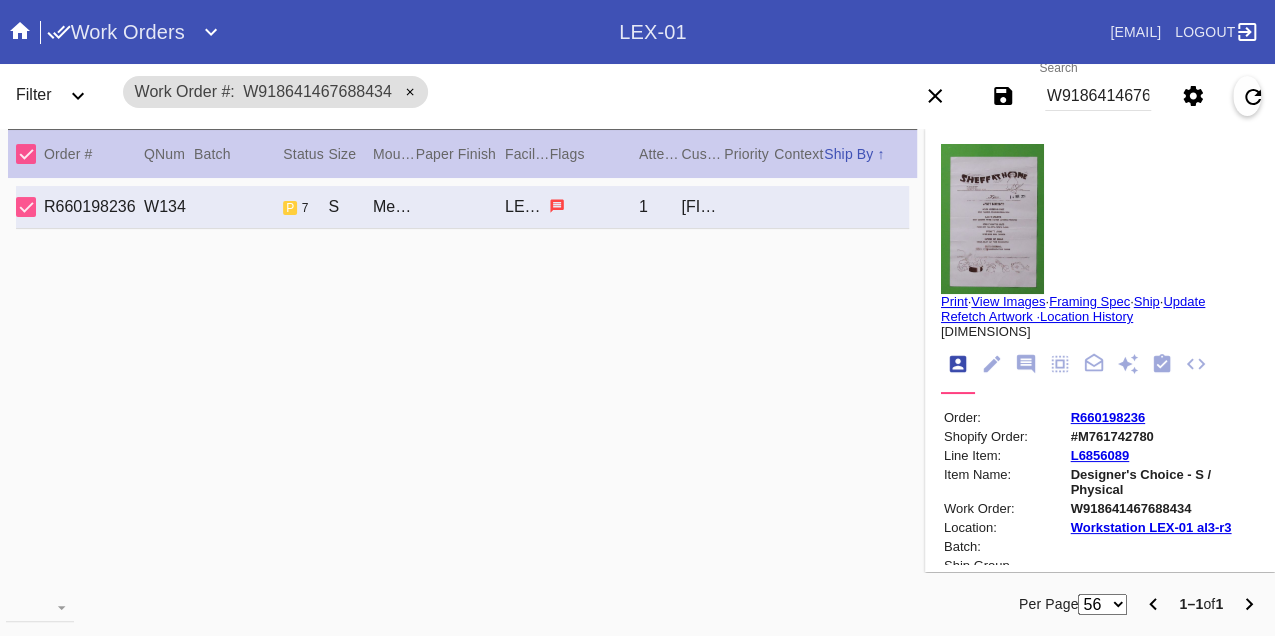click on "W918641467688434" at bounding box center [1098, 96] 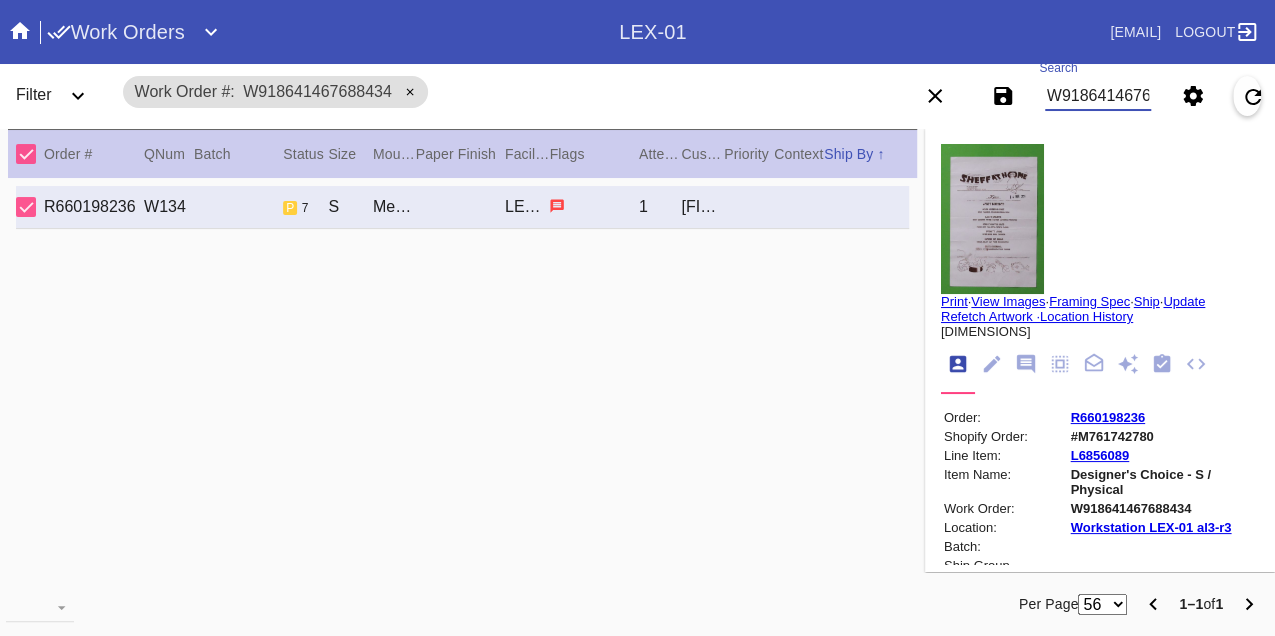 click on "W918641467688434" at bounding box center (1098, 96) 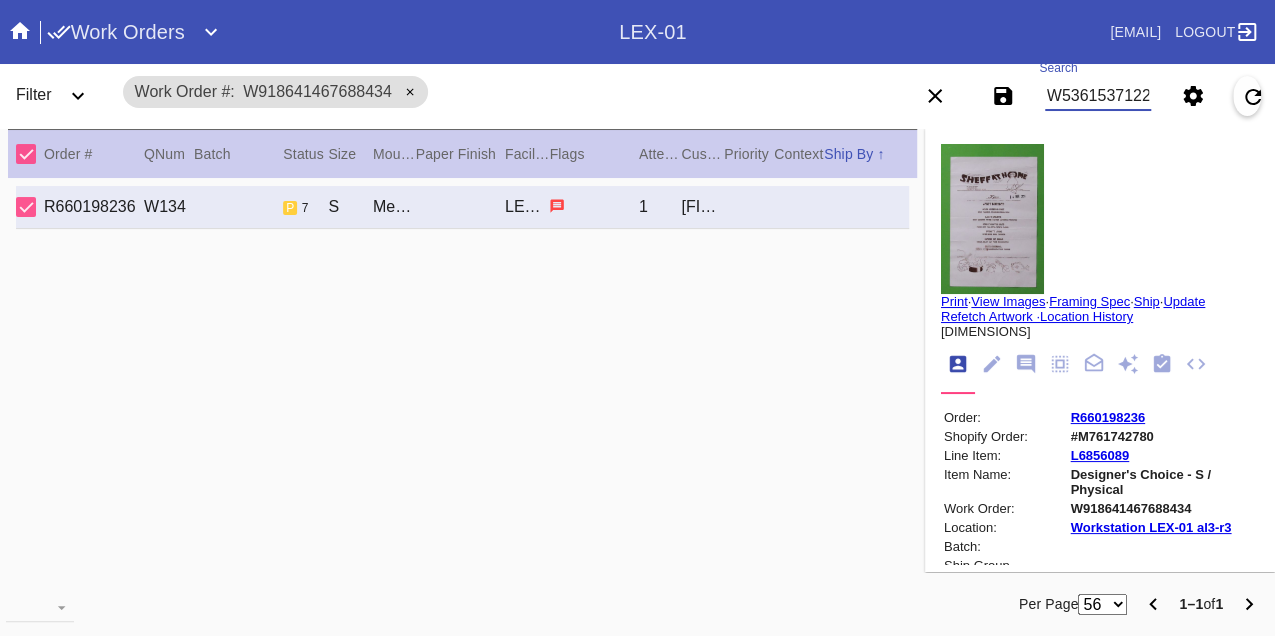 type on "W536153712290743" 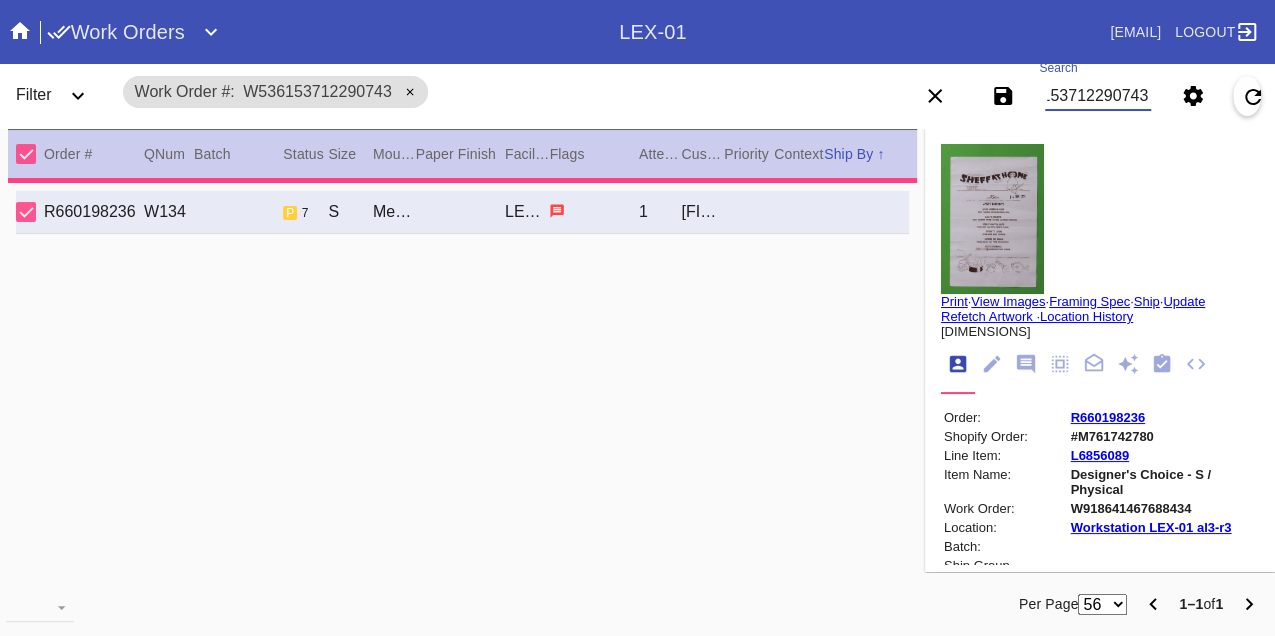 type on "3.0" 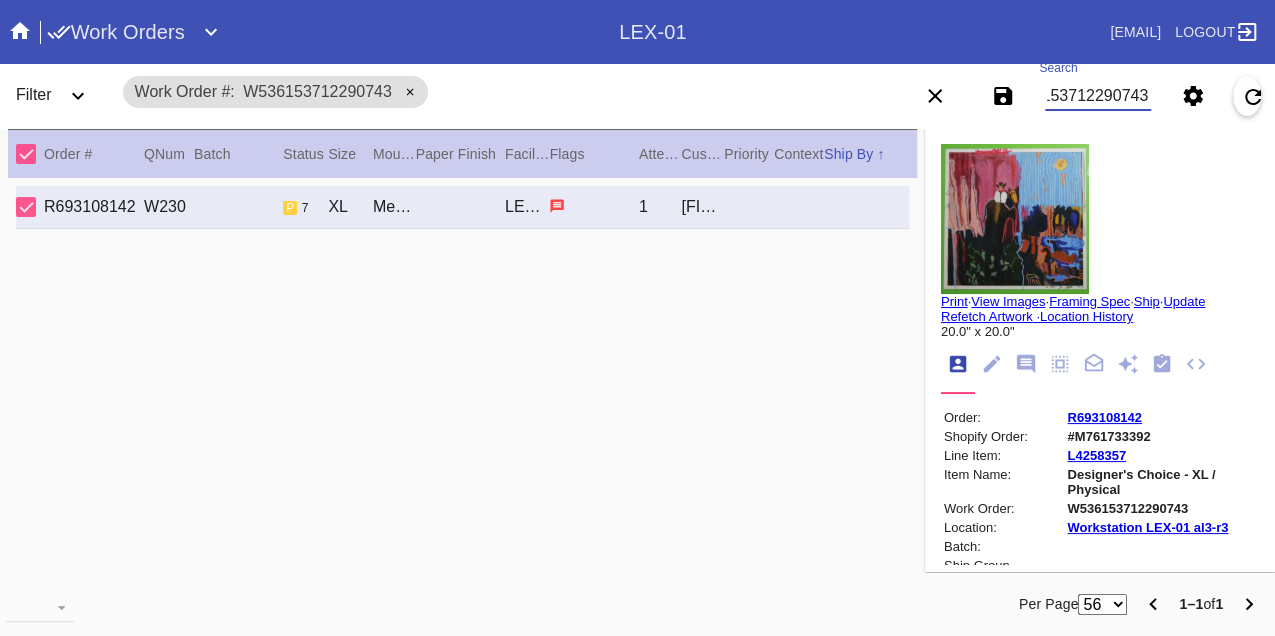scroll, scrollTop: 0, scrollLeft: 0, axis: both 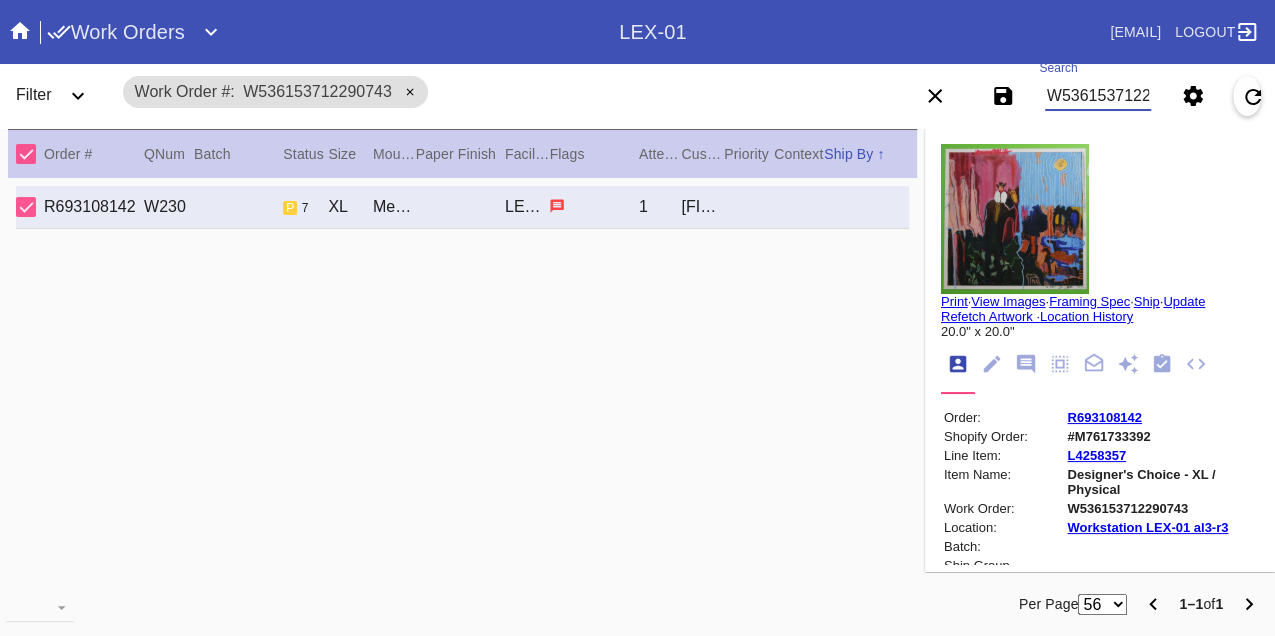 click on "W536153712290743" at bounding box center (1098, 96) 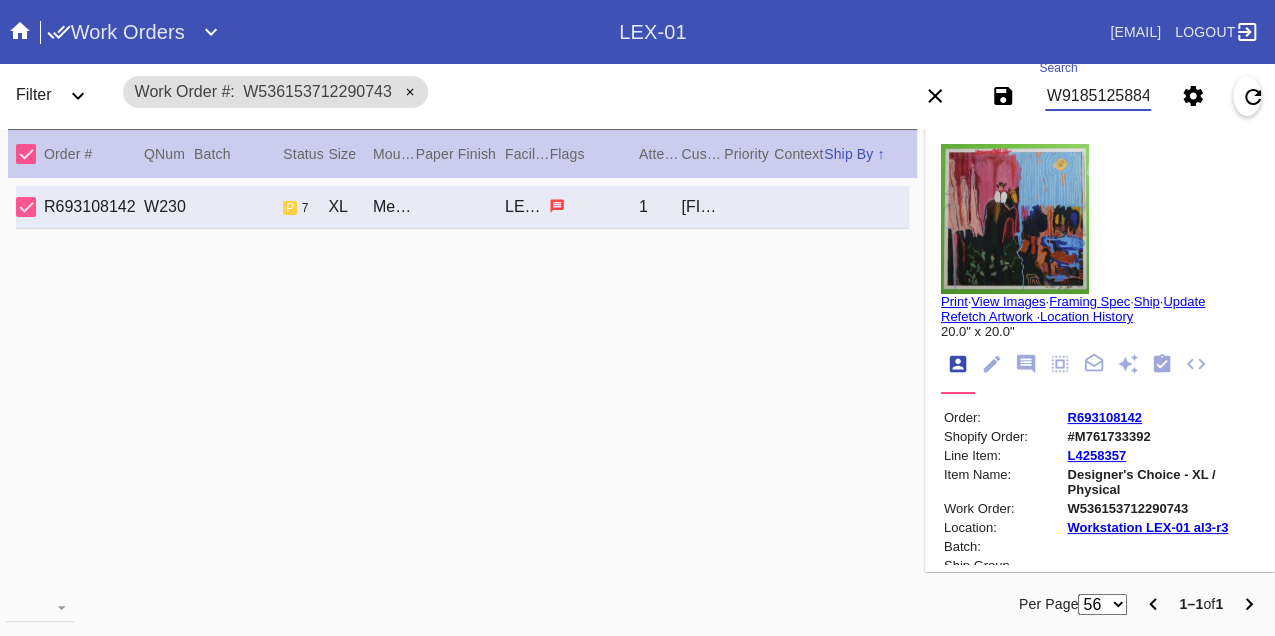 type on "W918512588477384" 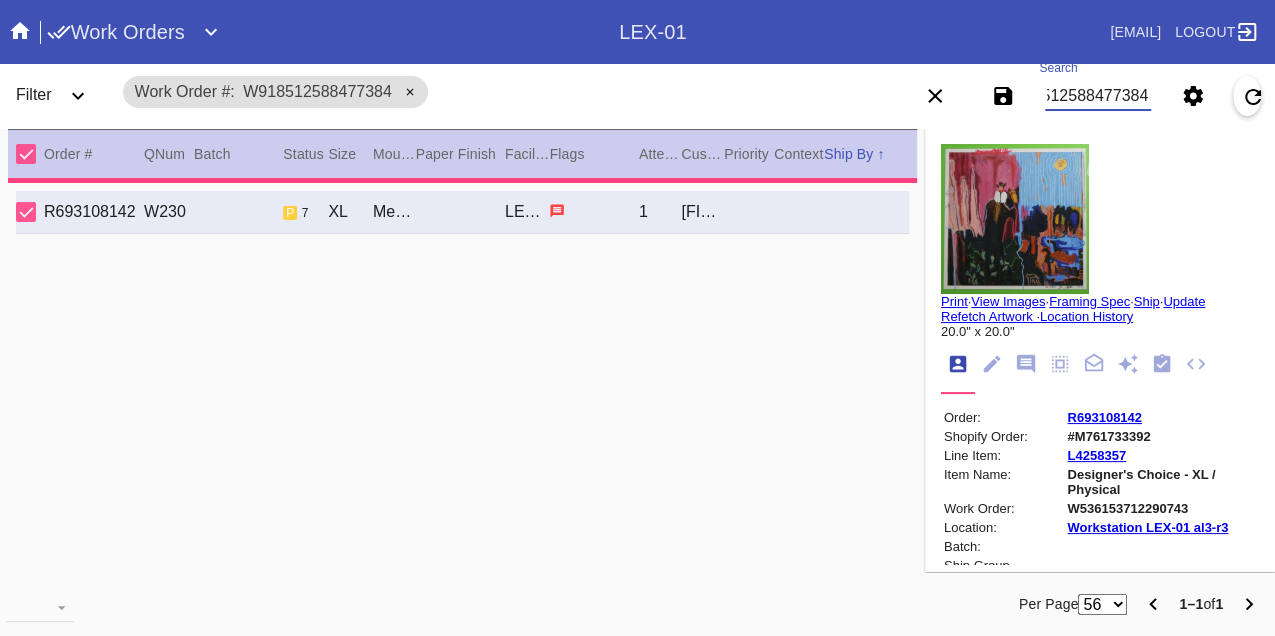 type on "0.0" 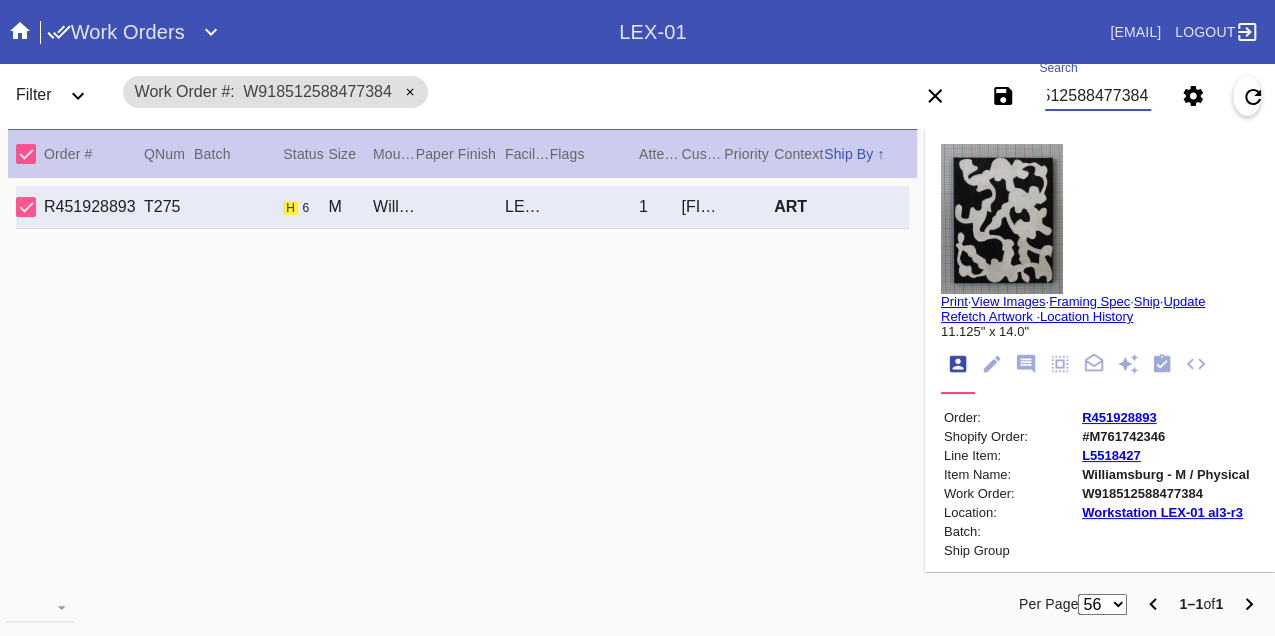 scroll, scrollTop: 0, scrollLeft: 0, axis: both 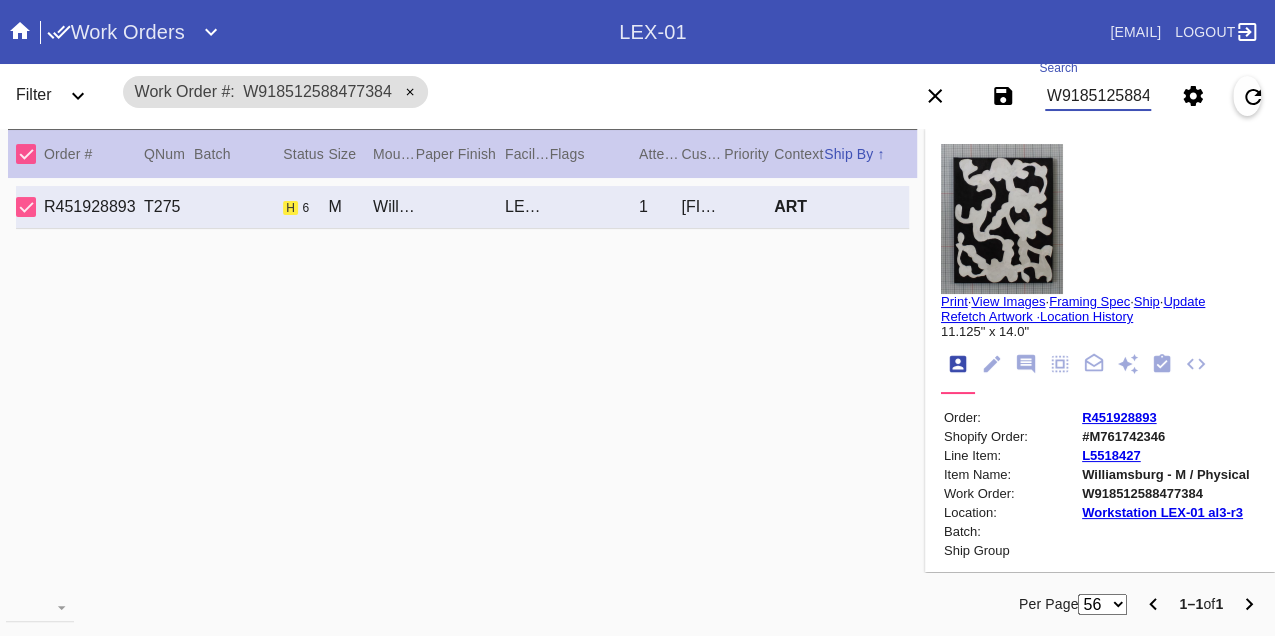 click on "W918512588477384" at bounding box center (1098, 96) 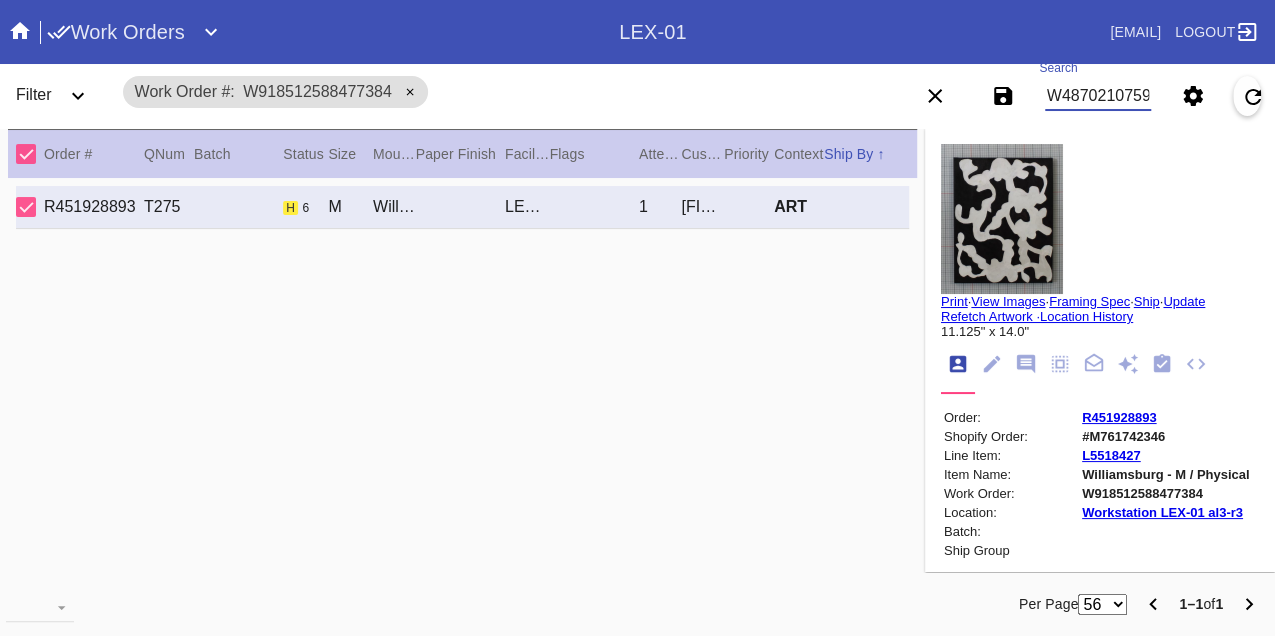 type on "W487021075992844" 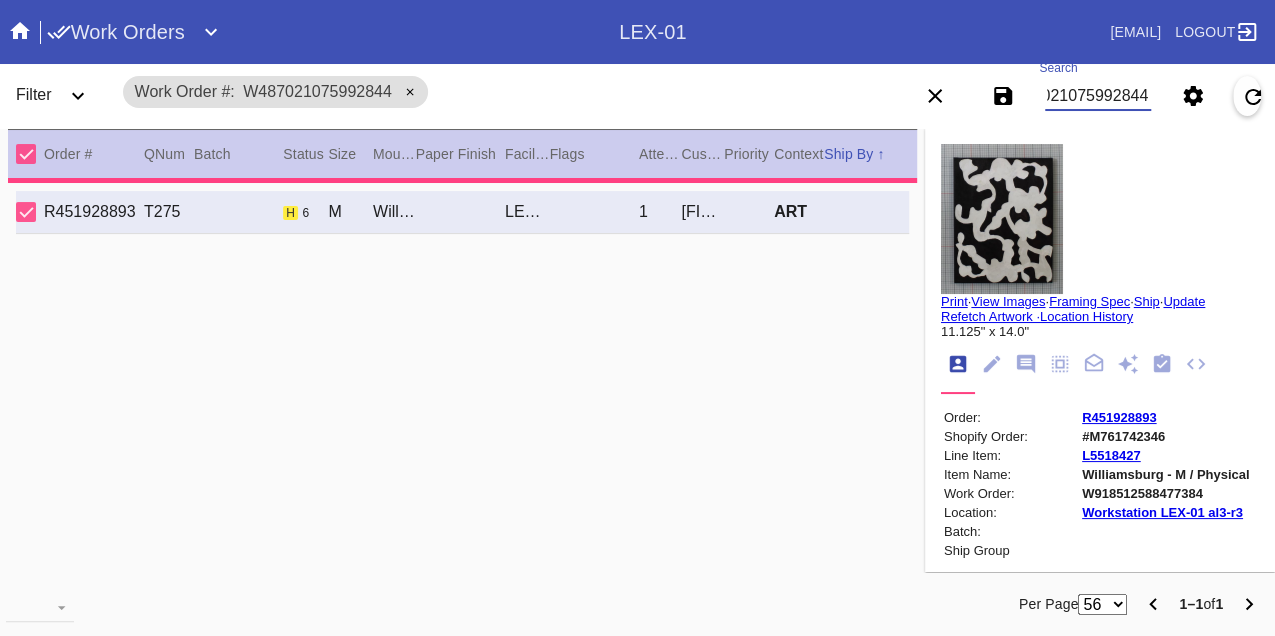 type on "1.5" 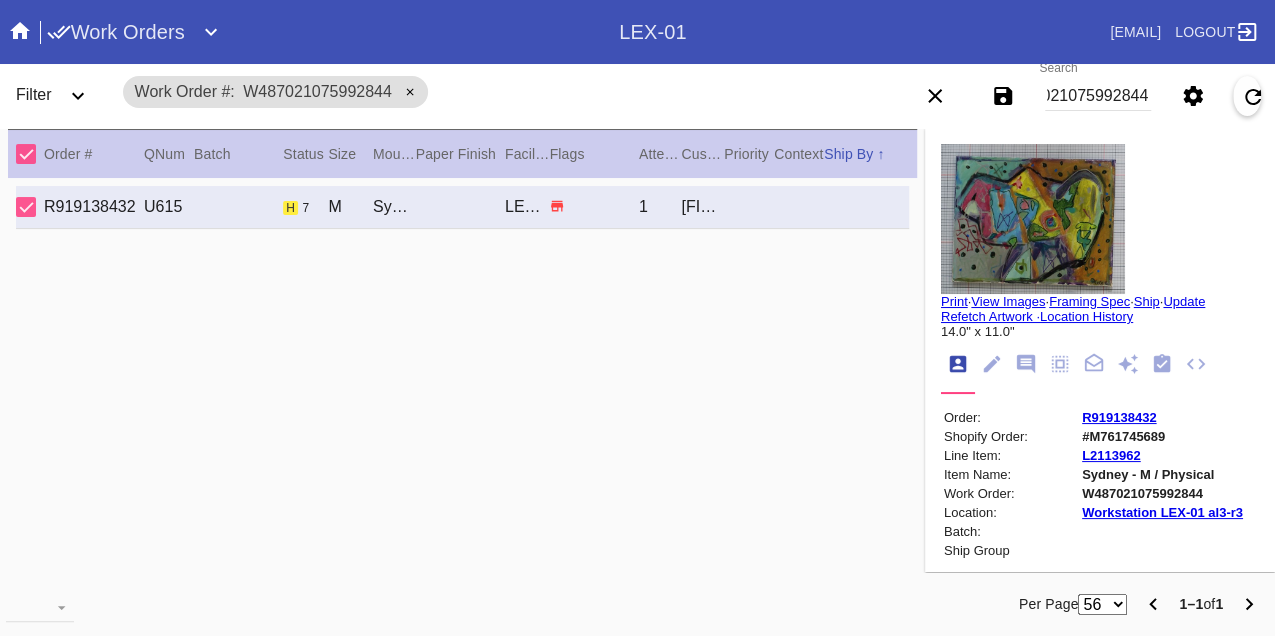 scroll, scrollTop: 0, scrollLeft: 0, axis: both 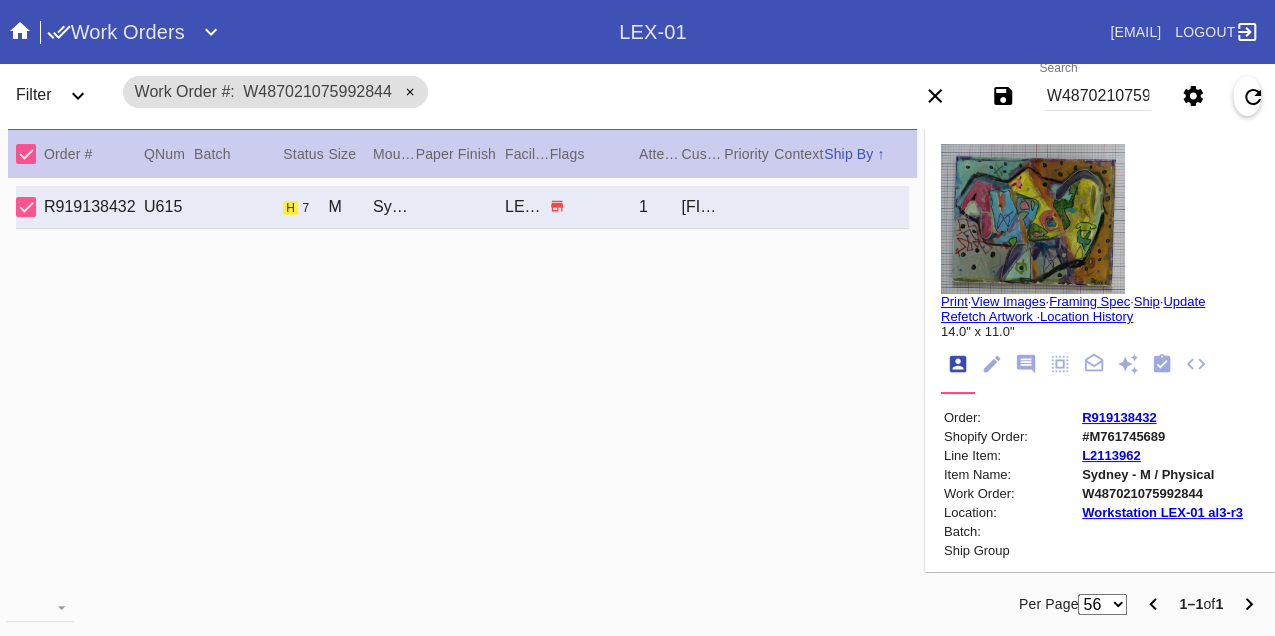 click on "W487021075992844" at bounding box center (1098, 96) 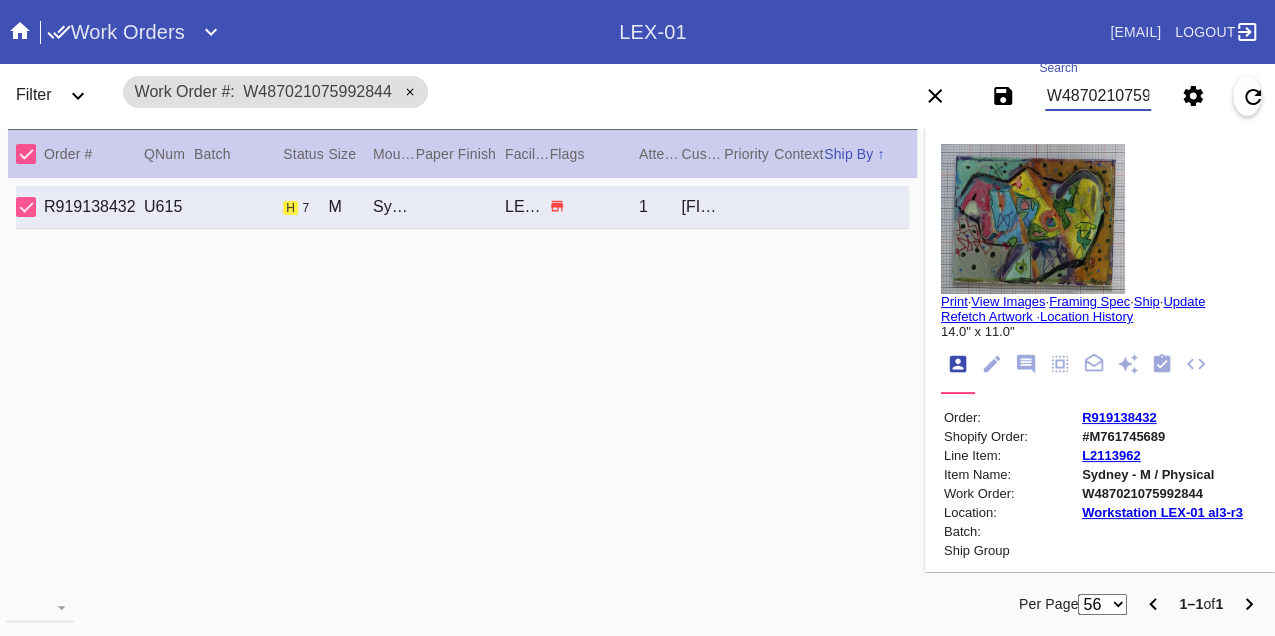 click on "W487021075992844" at bounding box center [1098, 96] 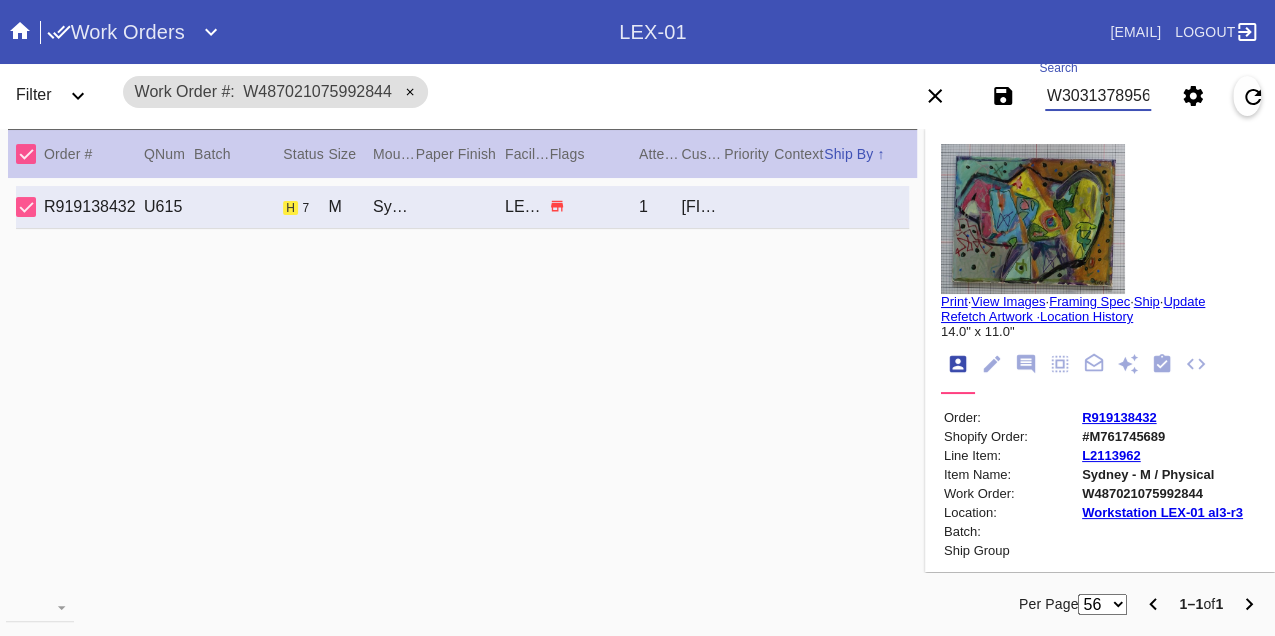 type on "W303137895636809" 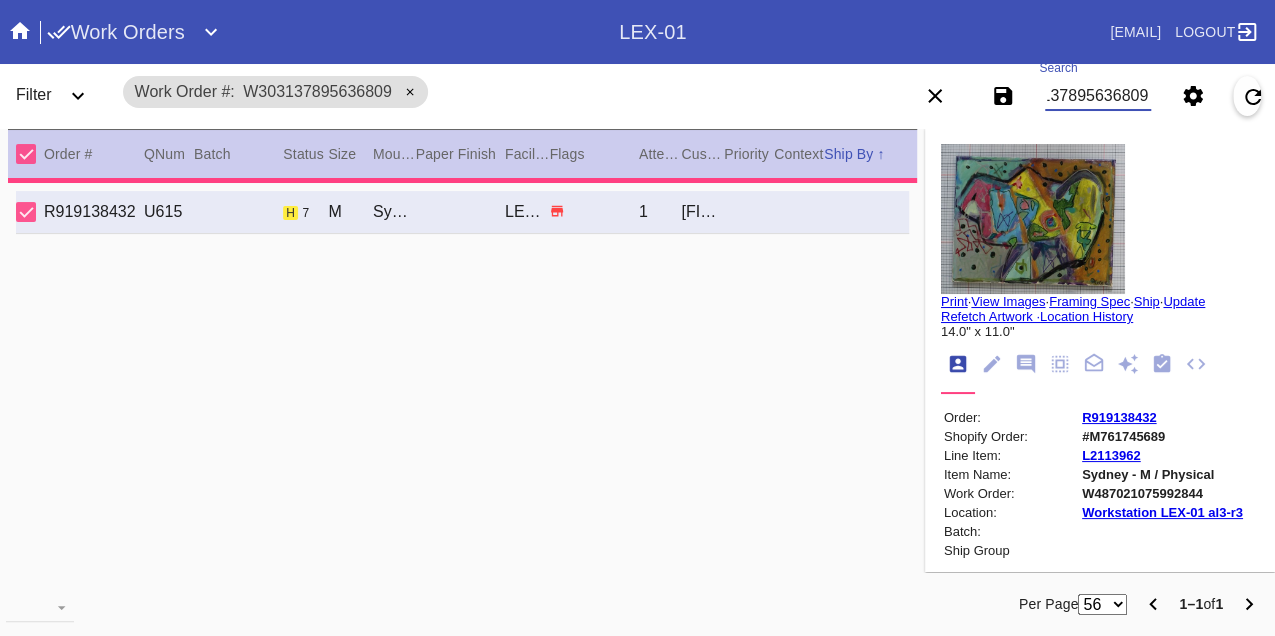 type on "0.0" 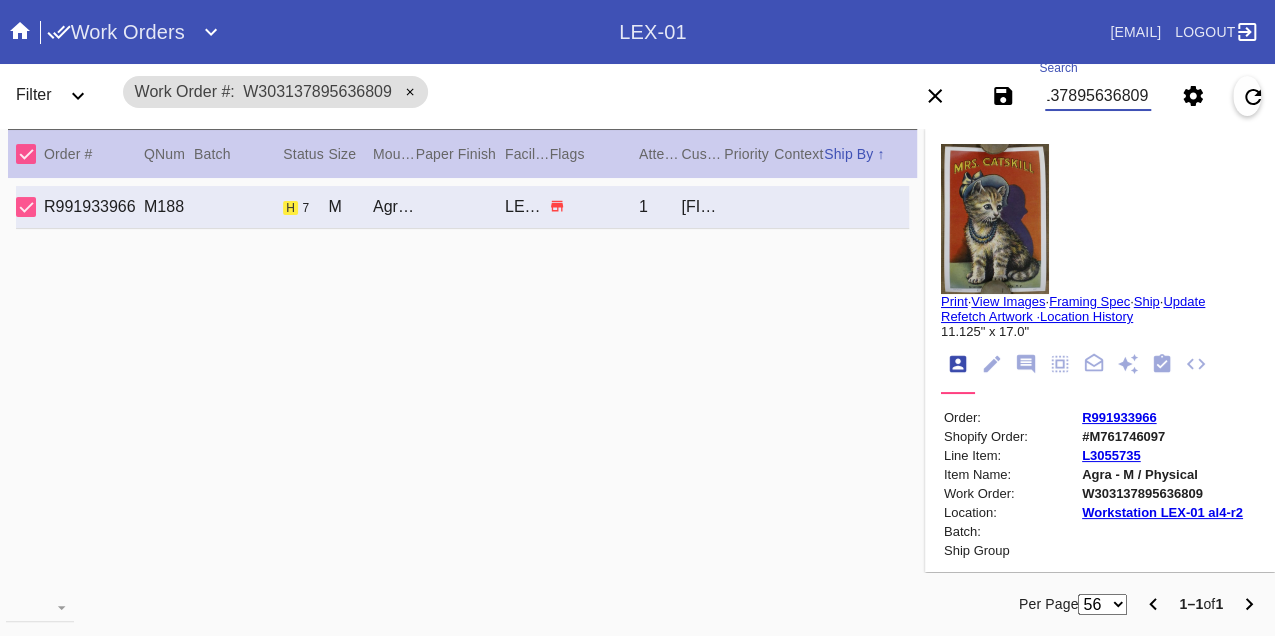 scroll, scrollTop: 0, scrollLeft: 0, axis: both 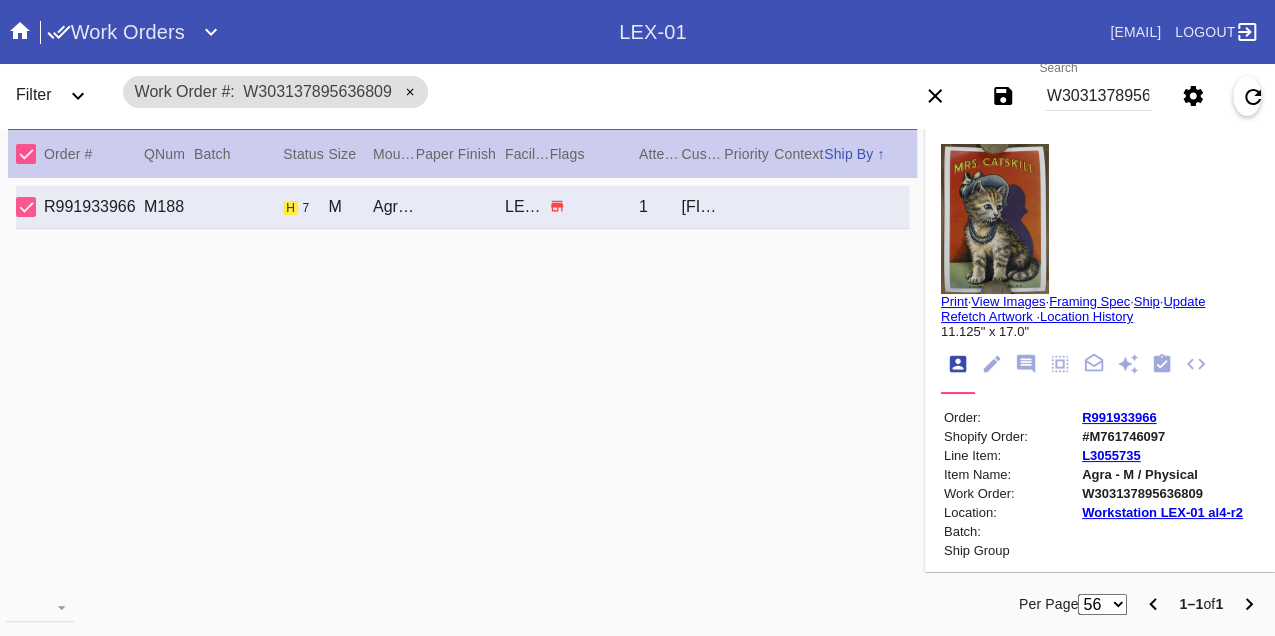 click on "W303137895636809" at bounding box center (1098, 96) 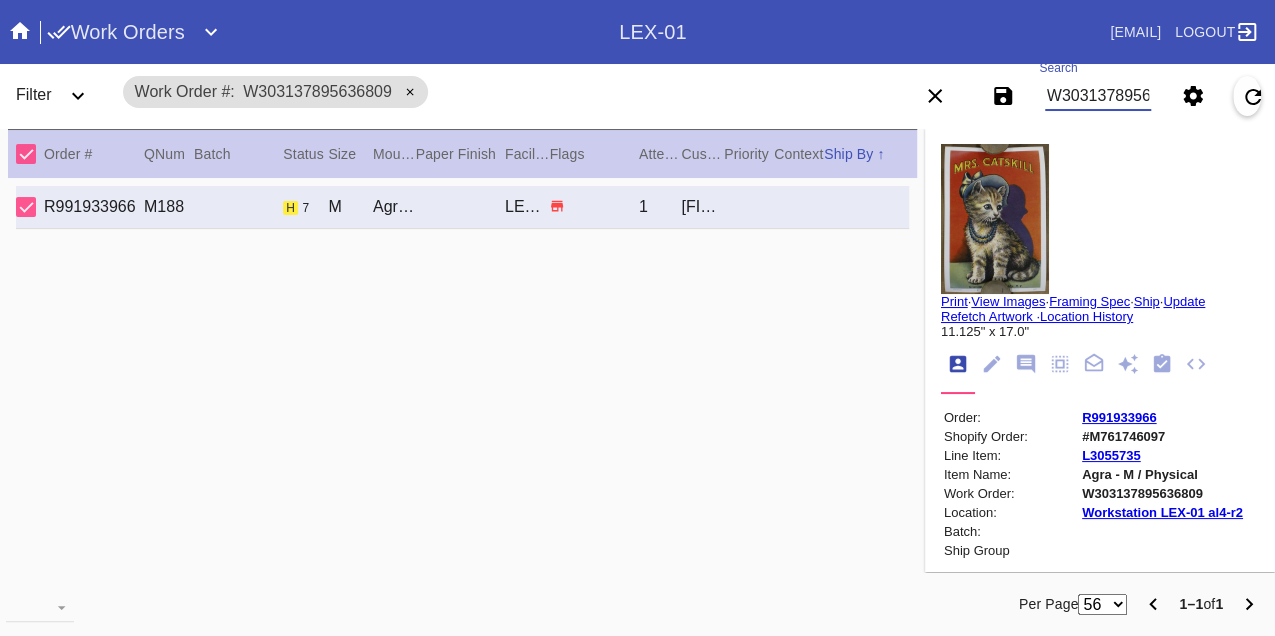 click on "W303137895636809" at bounding box center (1098, 96) 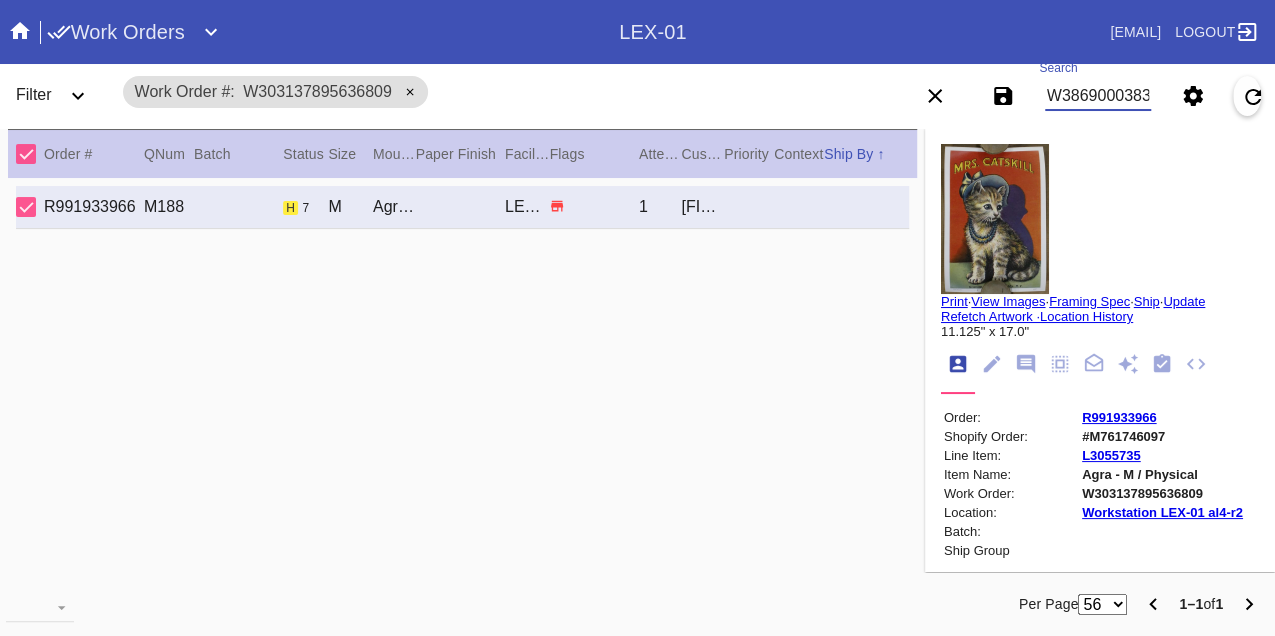type on "W386900038393281" 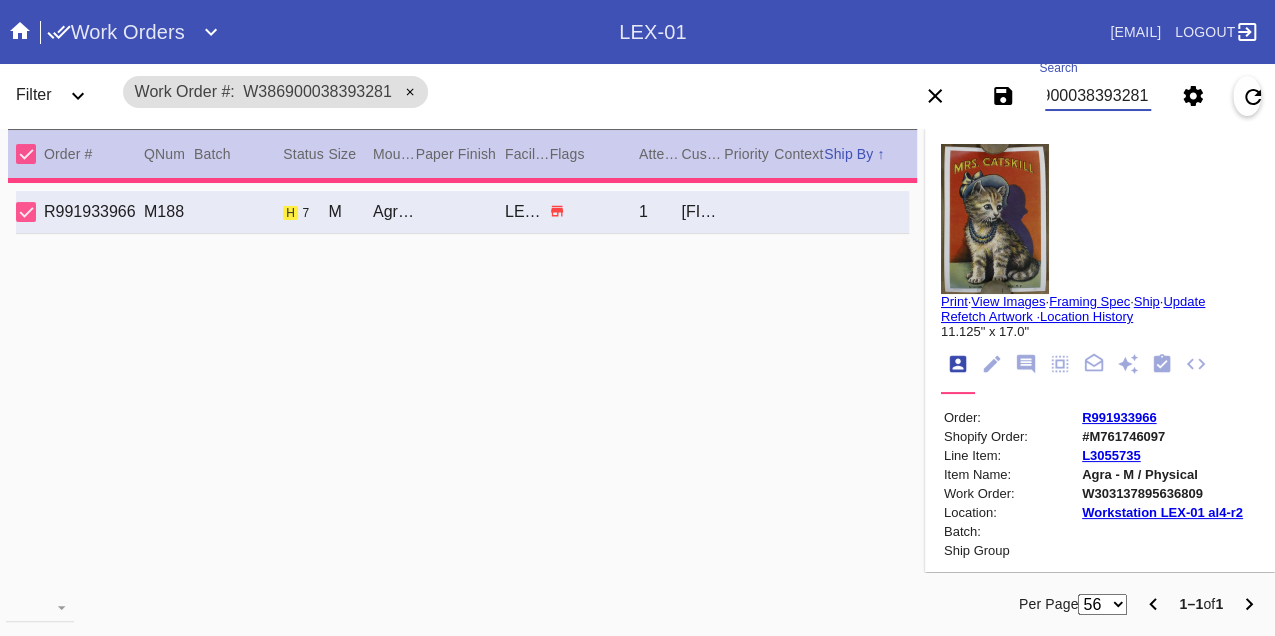 type on "3.0" 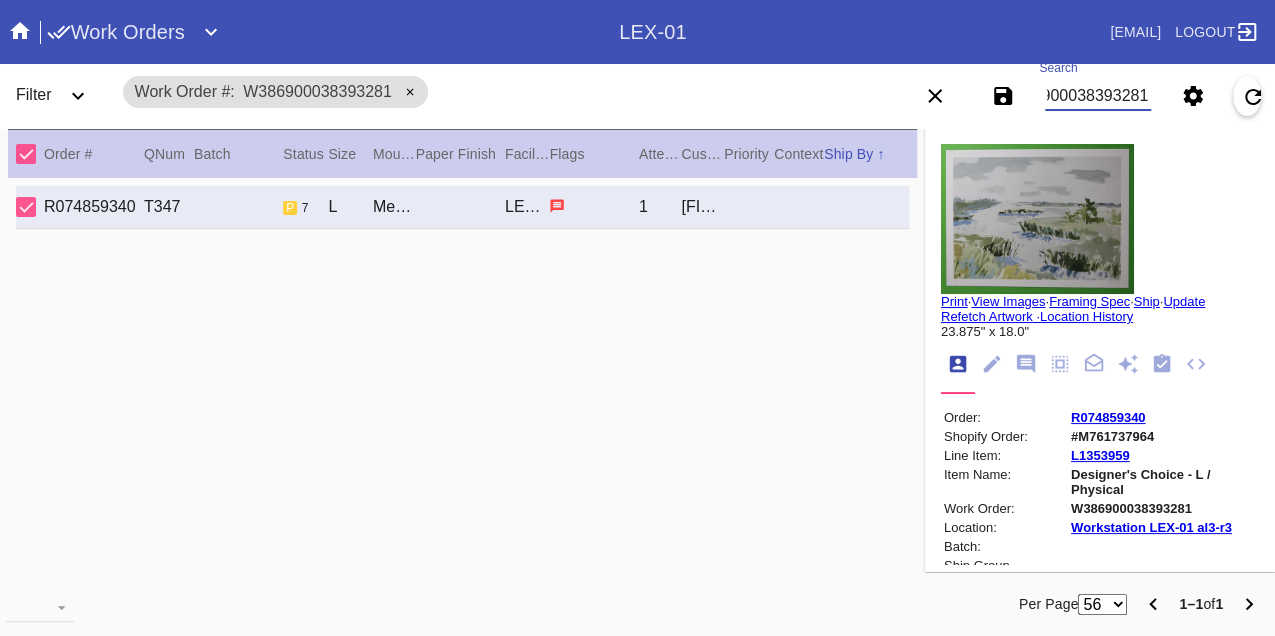 type on "W386900038393281" 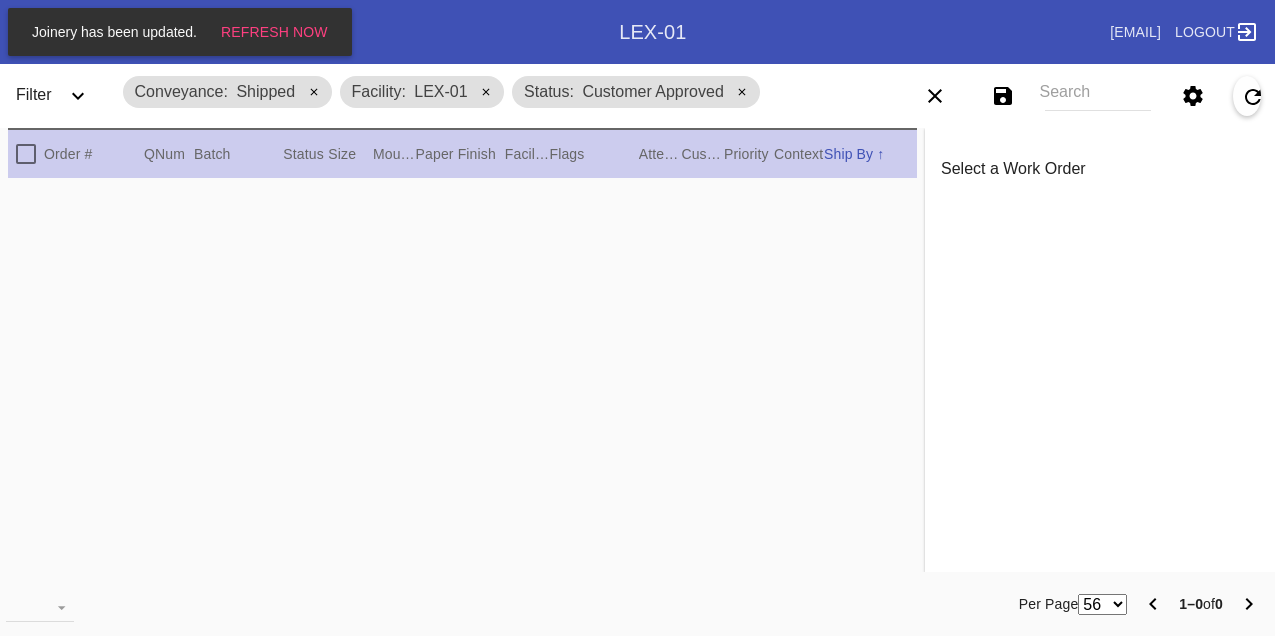 scroll, scrollTop: 0, scrollLeft: 0, axis: both 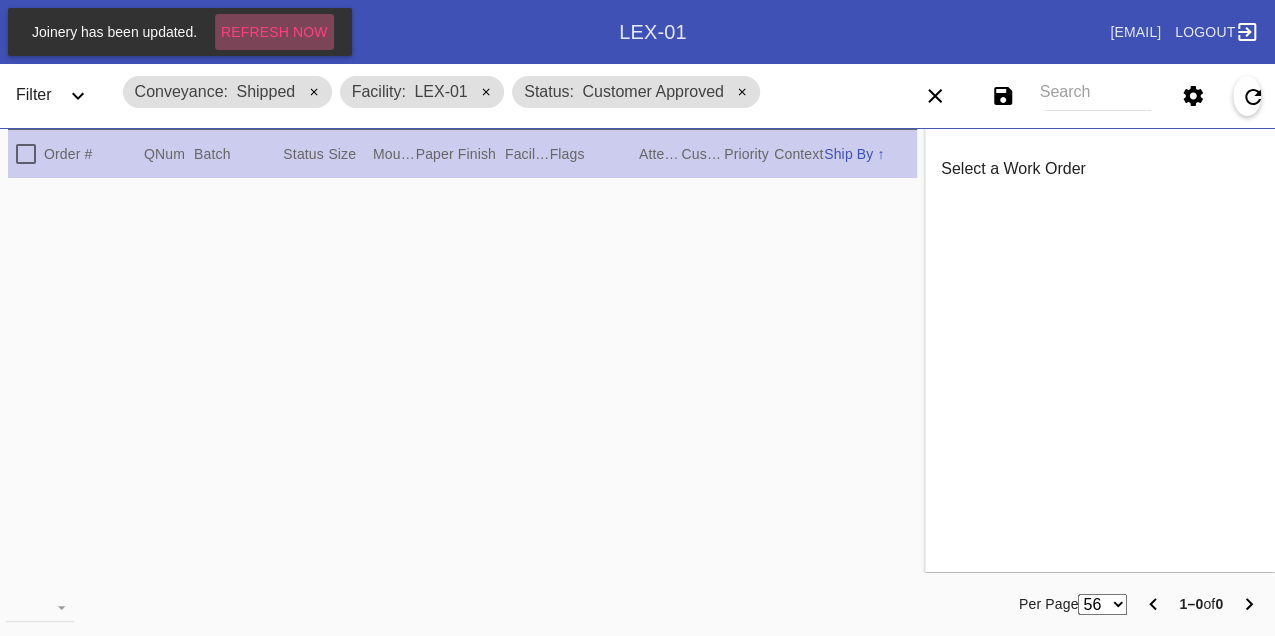 click on "Refresh Now" at bounding box center [274, 32] 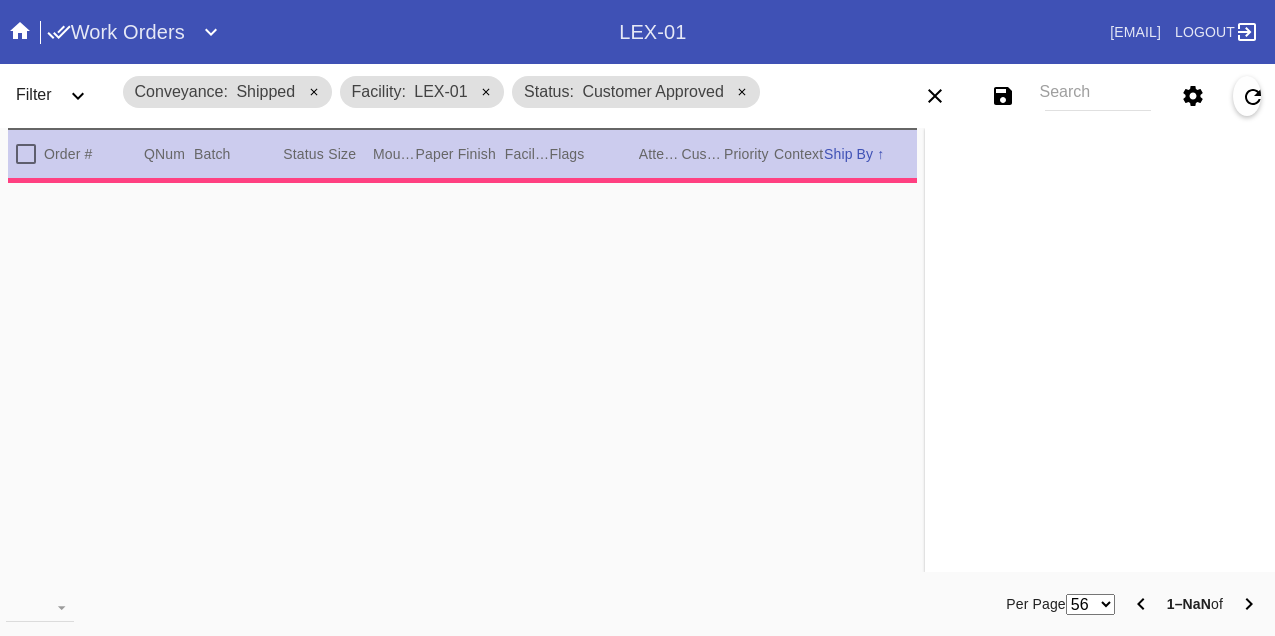 scroll, scrollTop: 0, scrollLeft: 0, axis: both 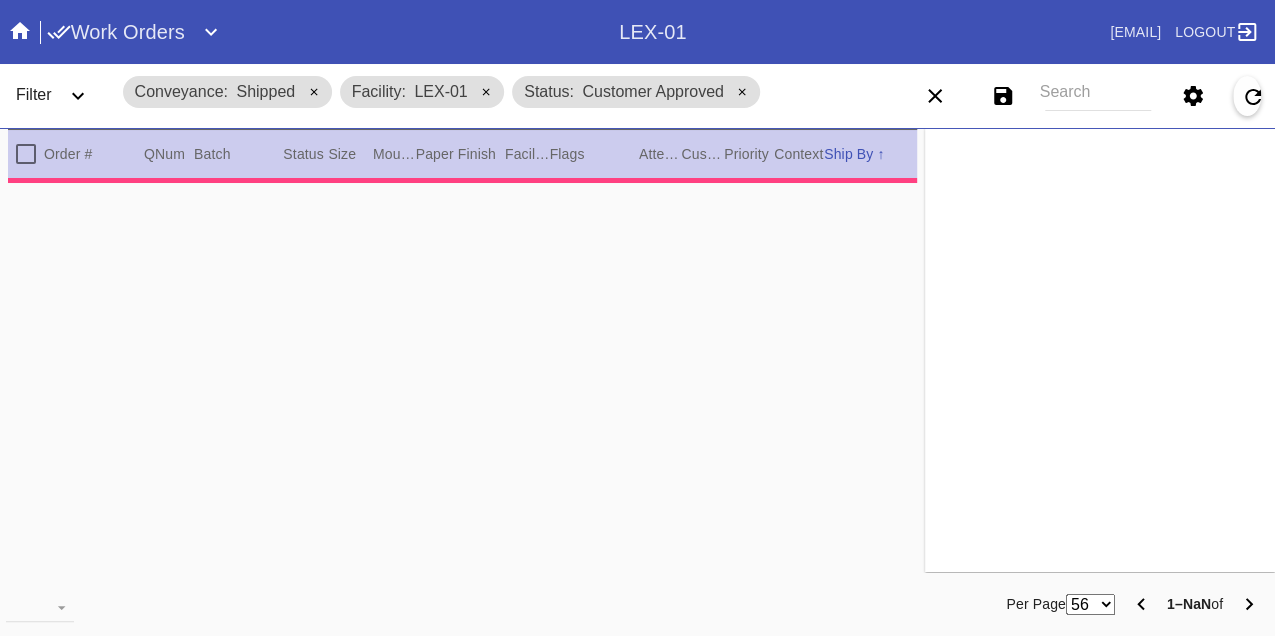 type on "3.0" 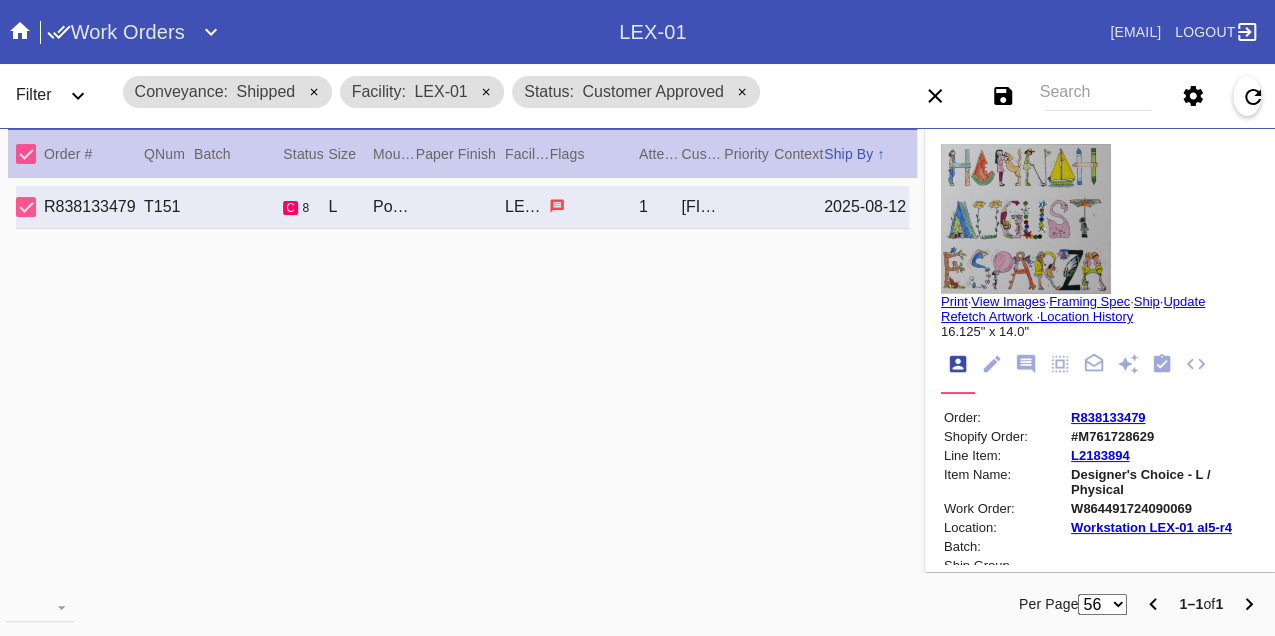 click on "W864491724090069" at bounding box center (1163, 508) 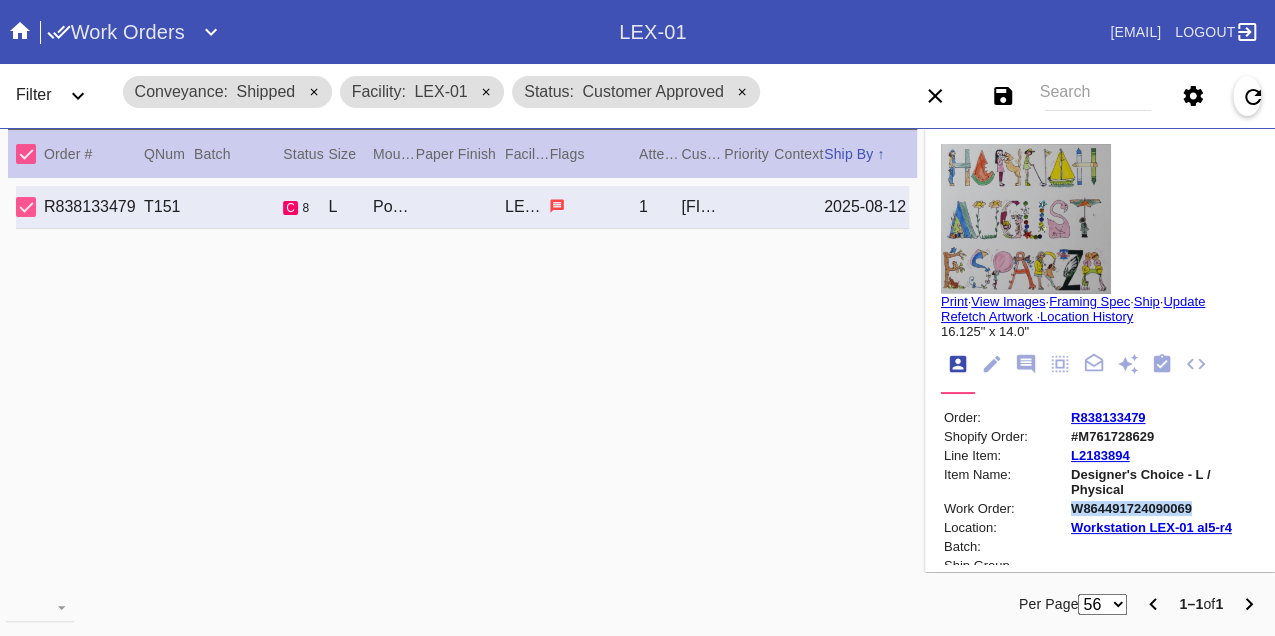 click on "W864491724090069" at bounding box center [1163, 508] 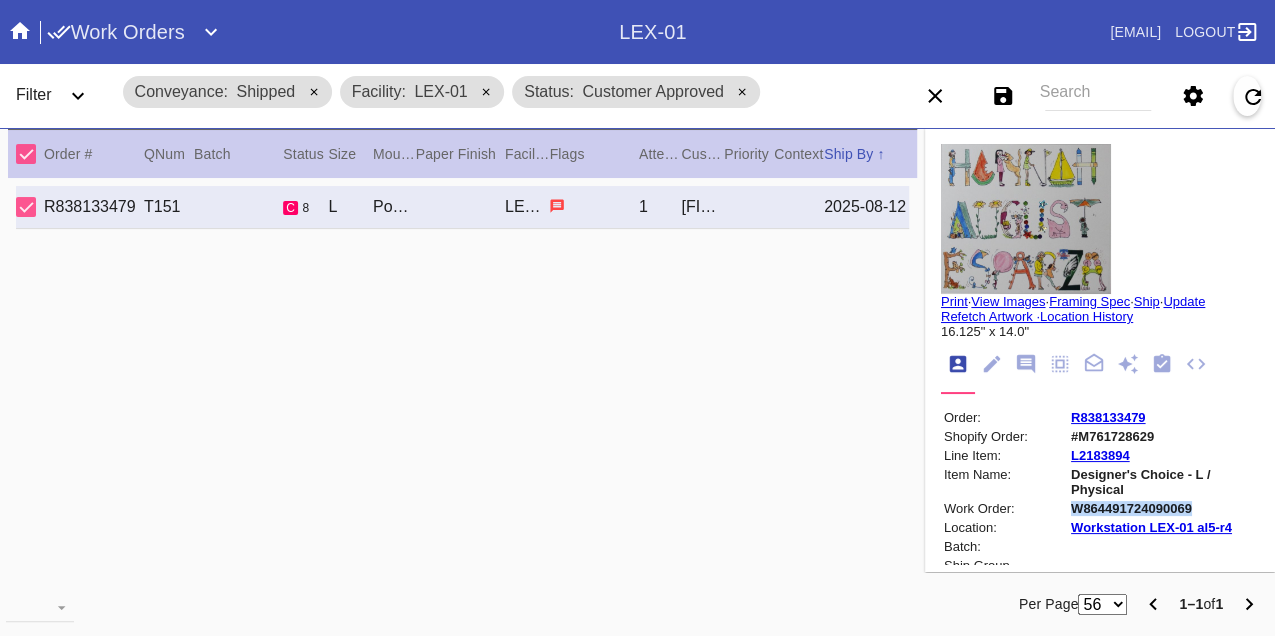 copy on "W864491724090069" 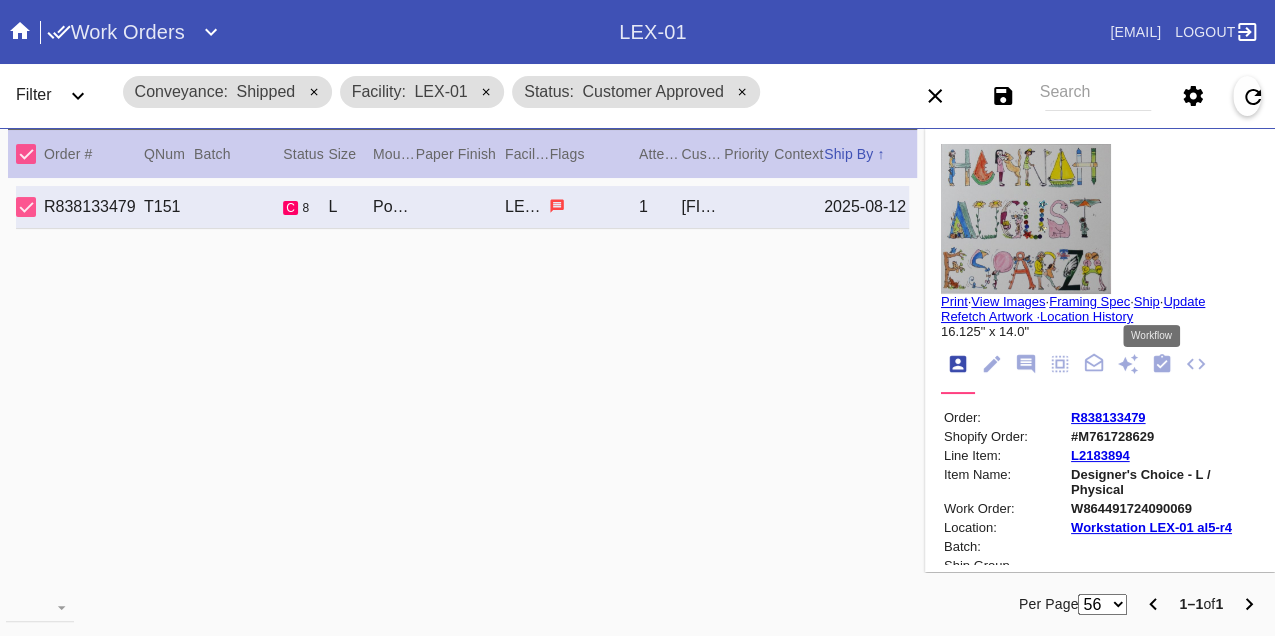click 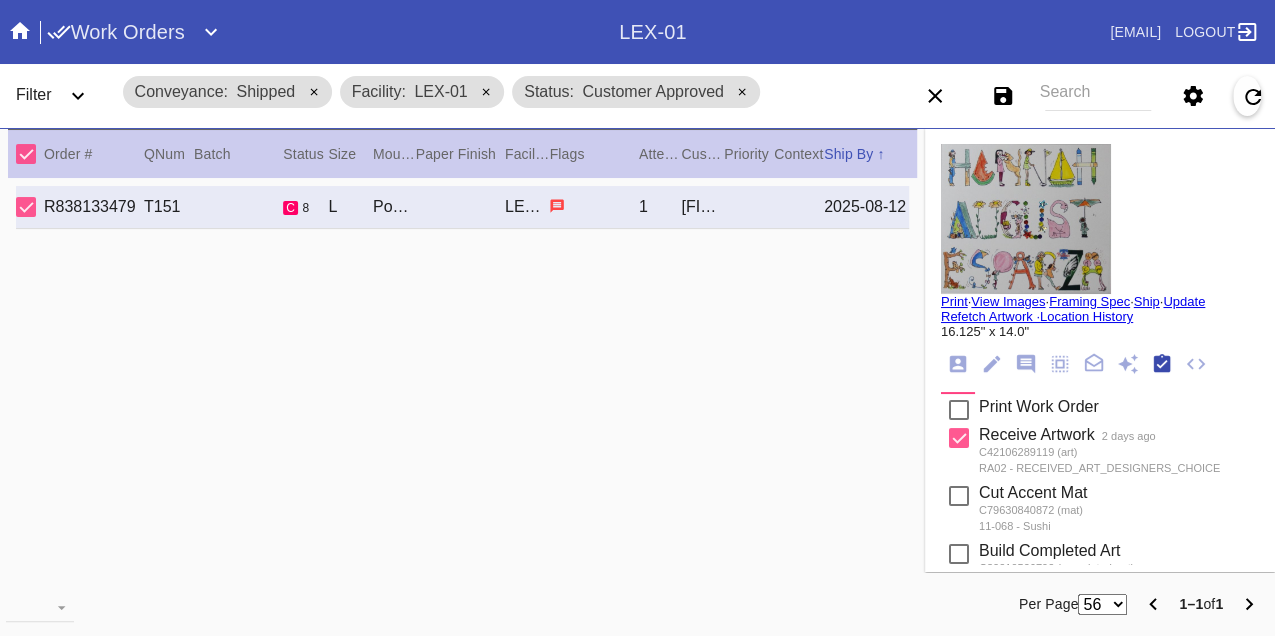 scroll, scrollTop: 318, scrollLeft: 0, axis: vertical 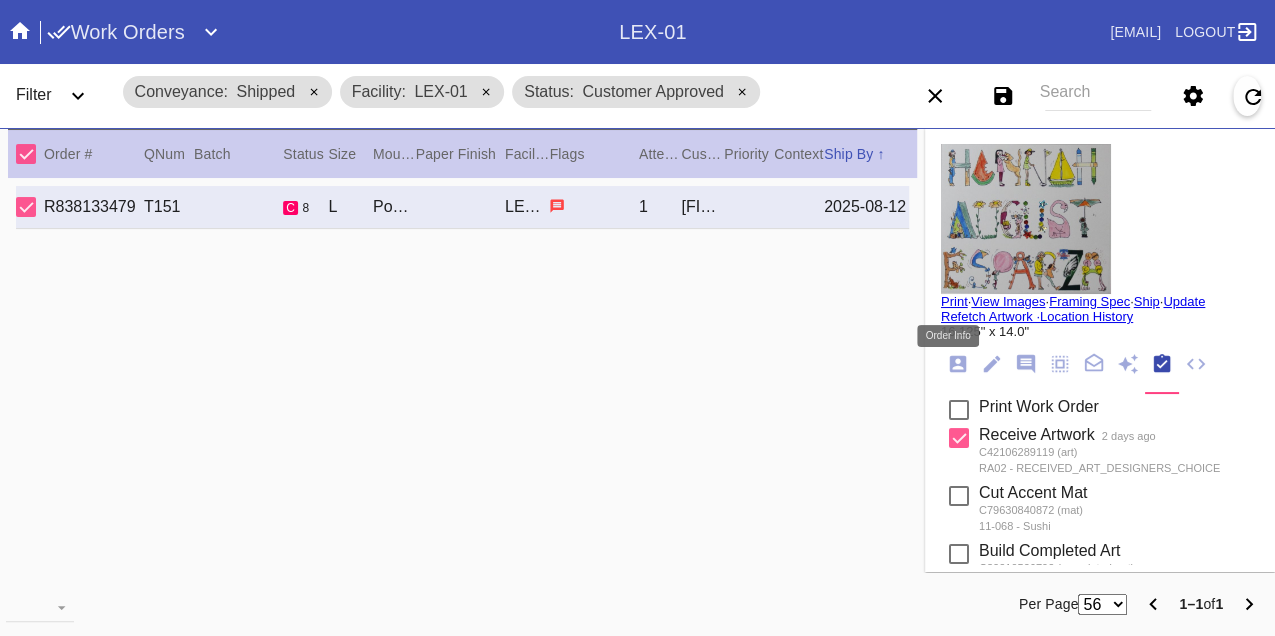 click 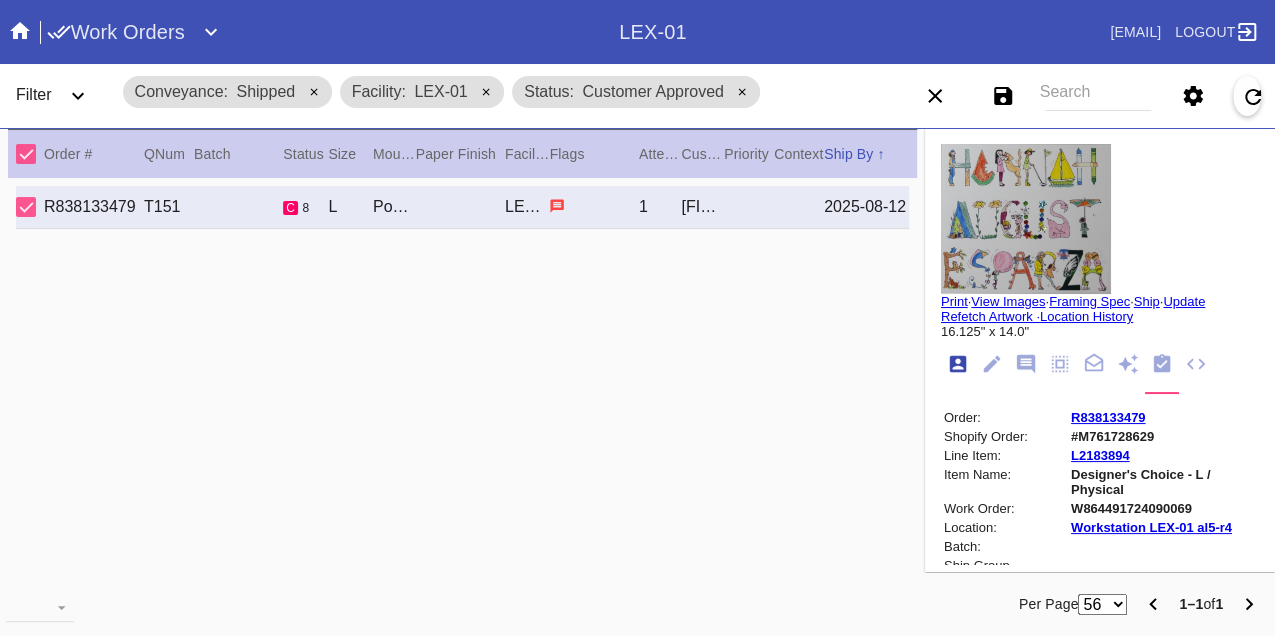 scroll, scrollTop: 24, scrollLeft: 0, axis: vertical 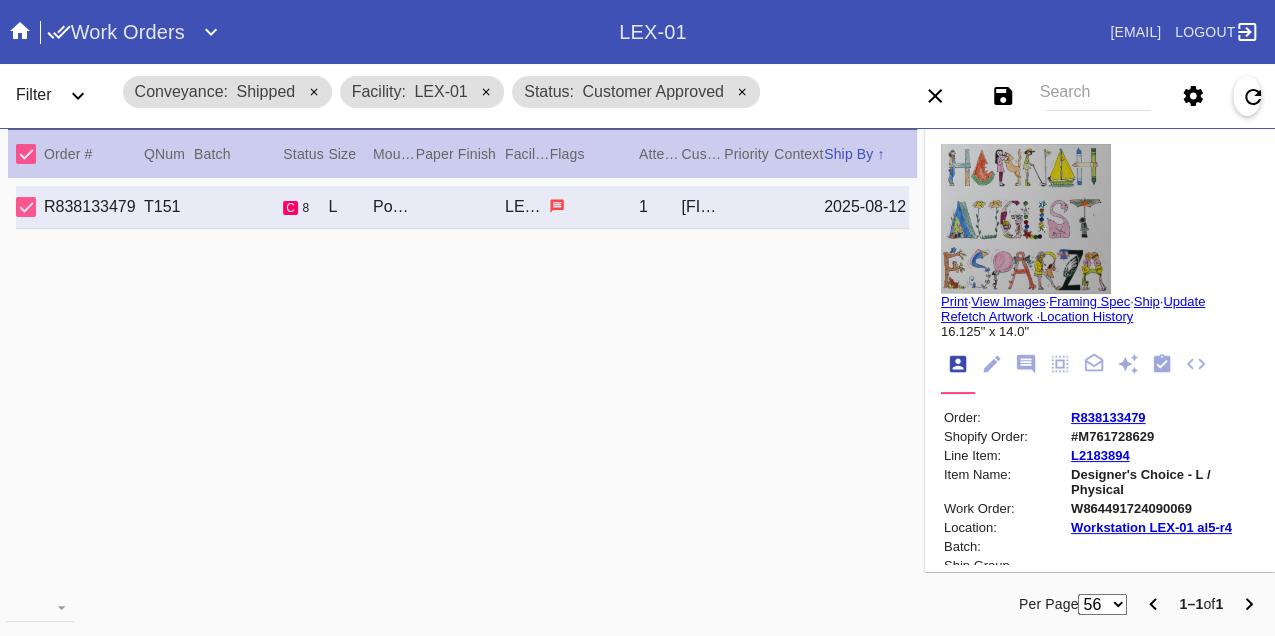 click on "R838133479" at bounding box center [1108, 417] 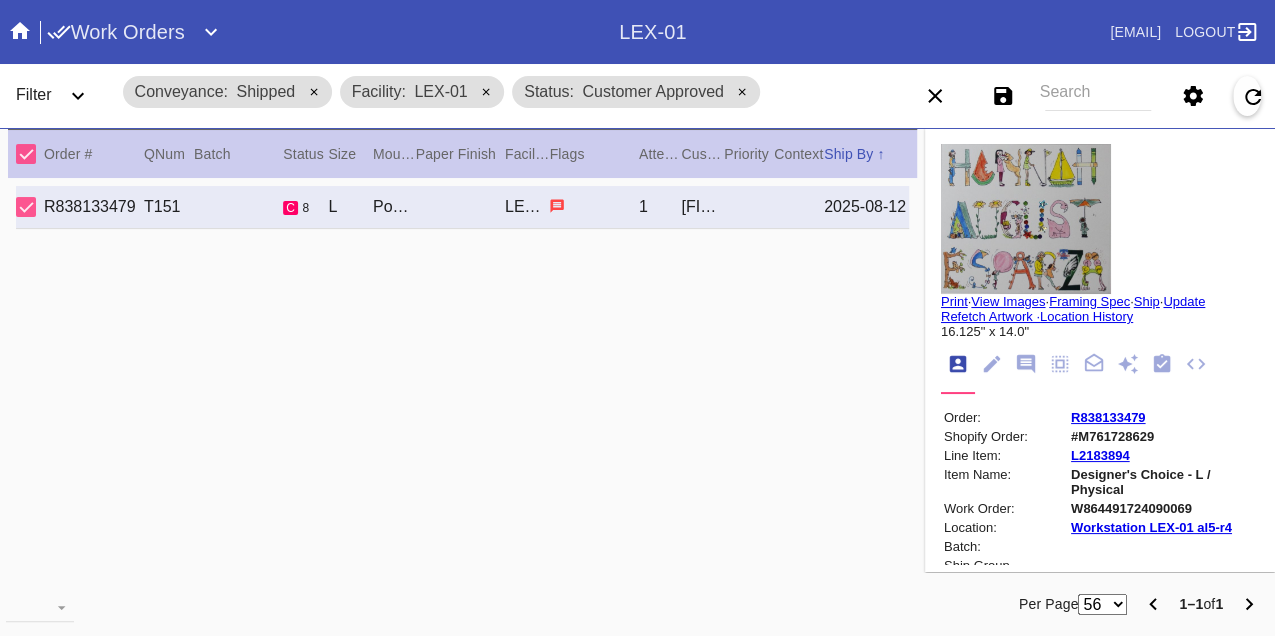 click on "Print" at bounding box center (954, 301) 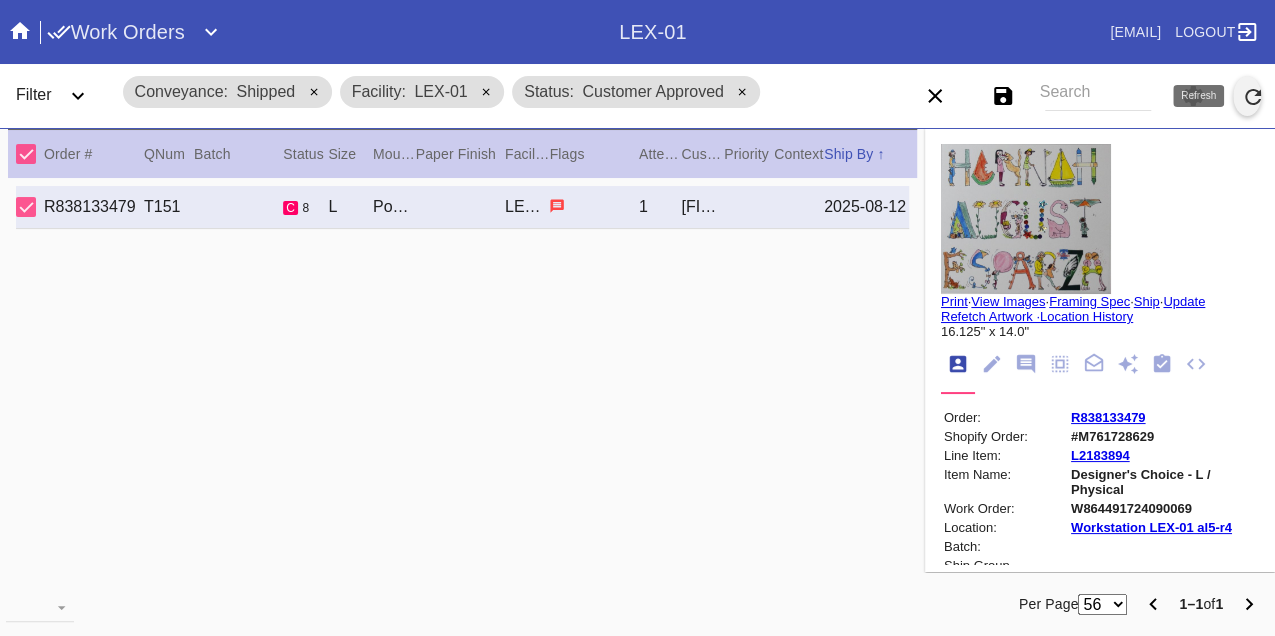 click 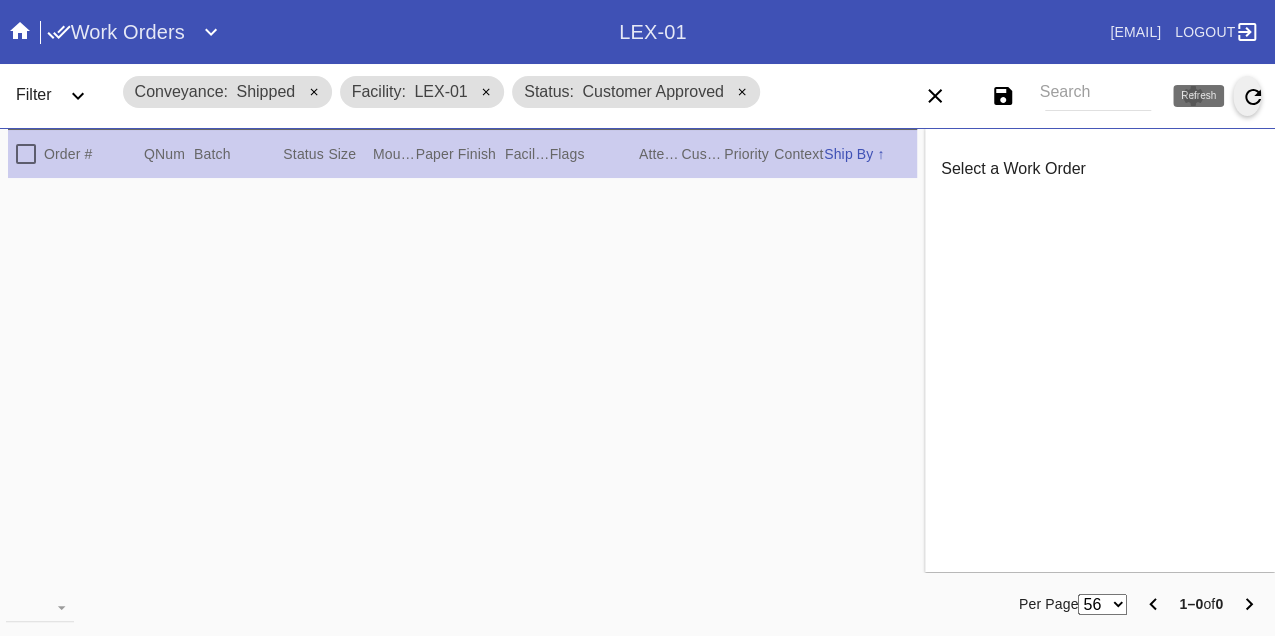 click 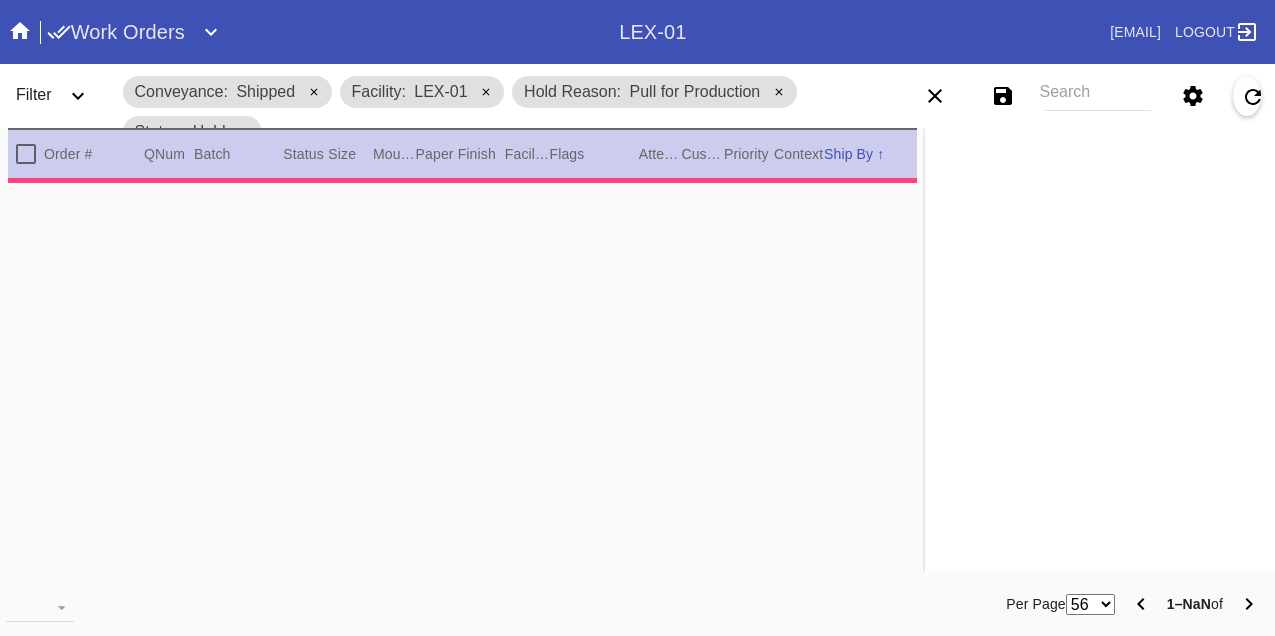 scroll, scrollTop: 0, scrollLeft: 0, axis: both 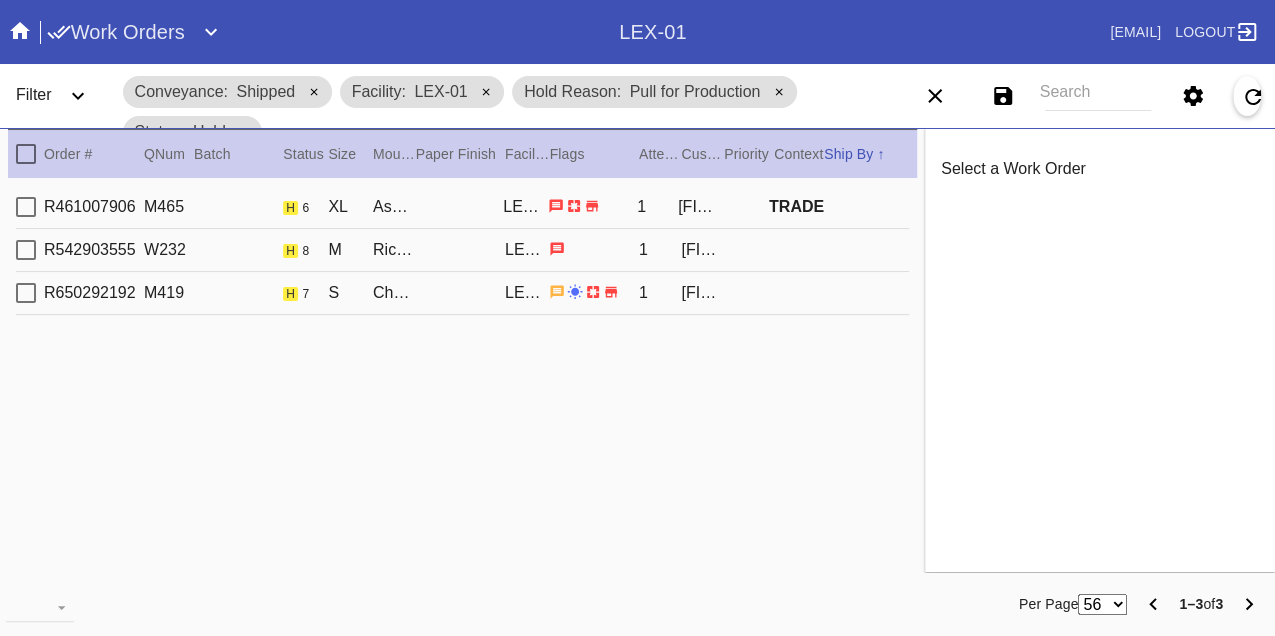 click on "R461007906 M465 h   6 XL Ash (Gallery) / White LEX-01 1 [FIRST] [LAST]
TRADE" at bounding box center [462, 207] 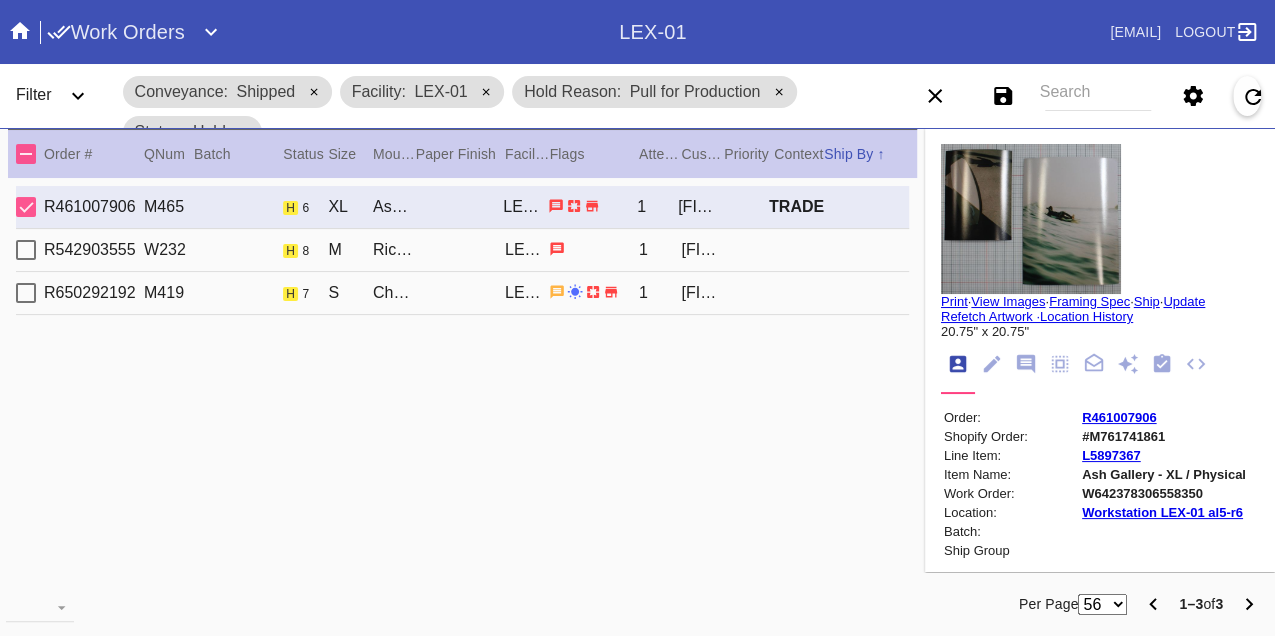 click on "R542903555 W232 h   8 M Richmond / No Mat LEX-01 1 [FIRST] [LAST]" at bounding box center (462, 250) 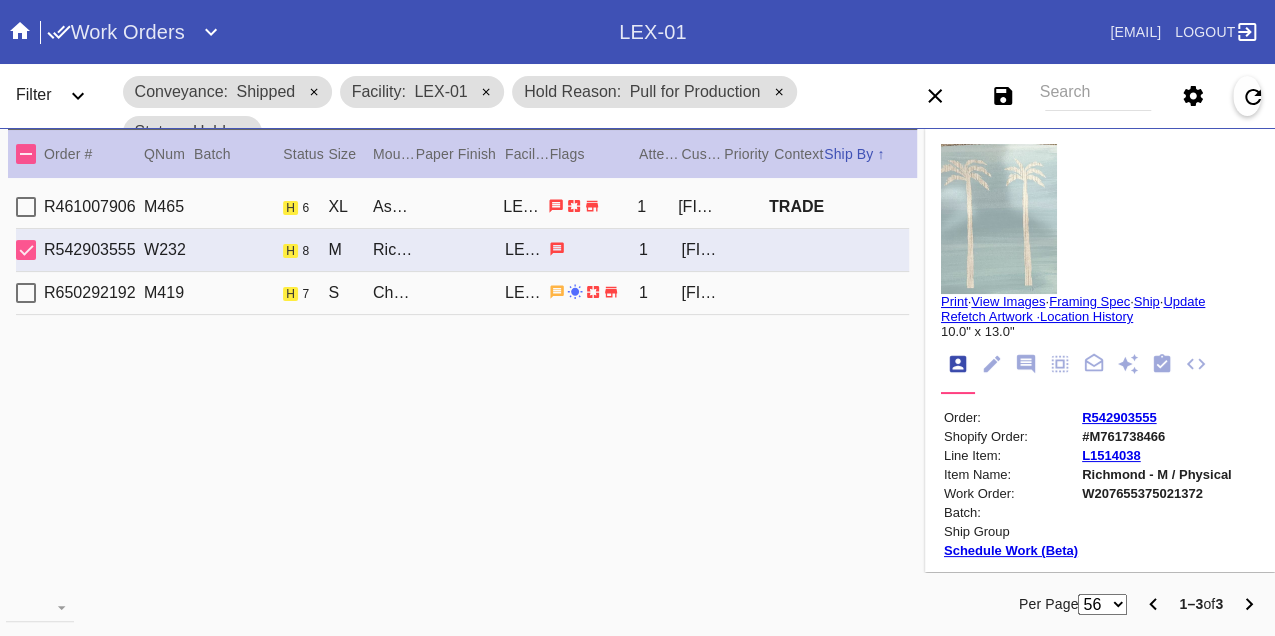 click on "R650292192 M419 h   7 S Cherry Round / White LEX-01 1 [FIRST] [LAST]" at bounding box center (462, 293) 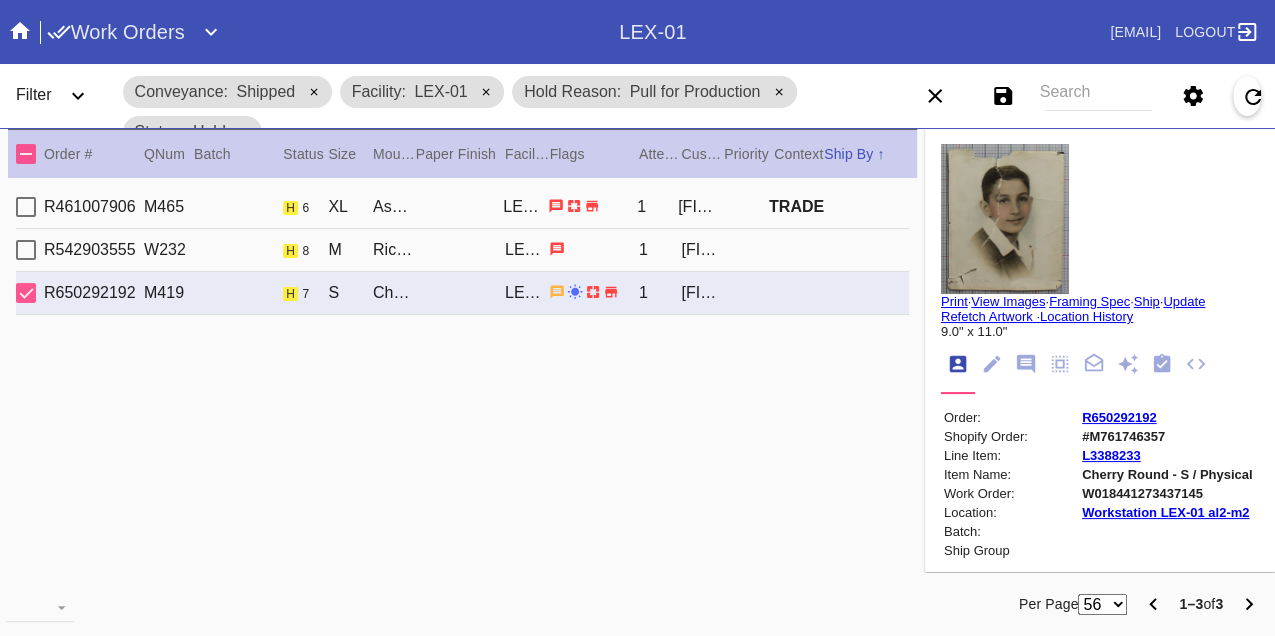 click on "W018441273437145" at bounding box center (1167, 493) 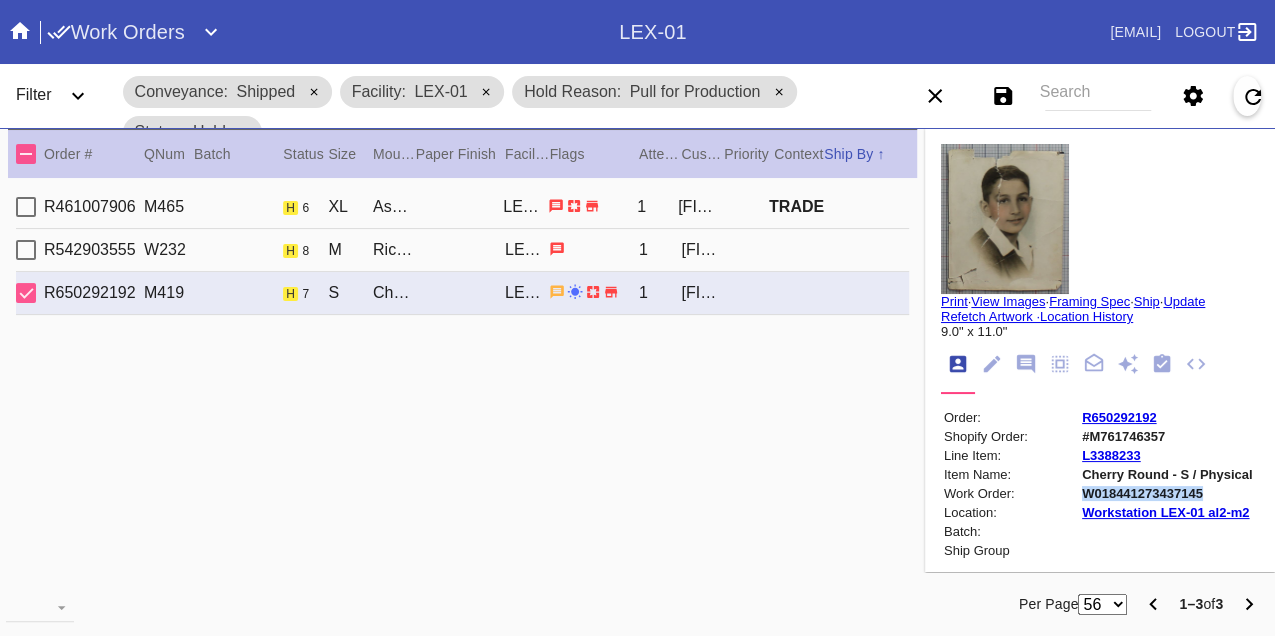 click on "W018441273437145" at bounding box center (1167, 493) 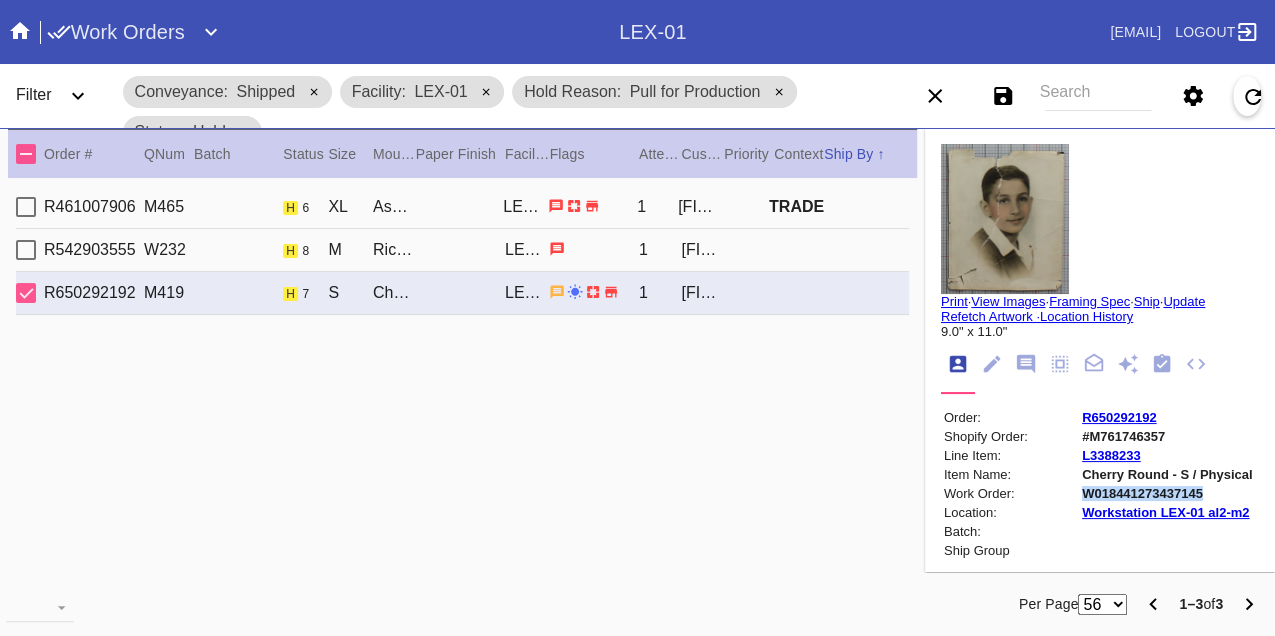 copy on "W018441273437145" 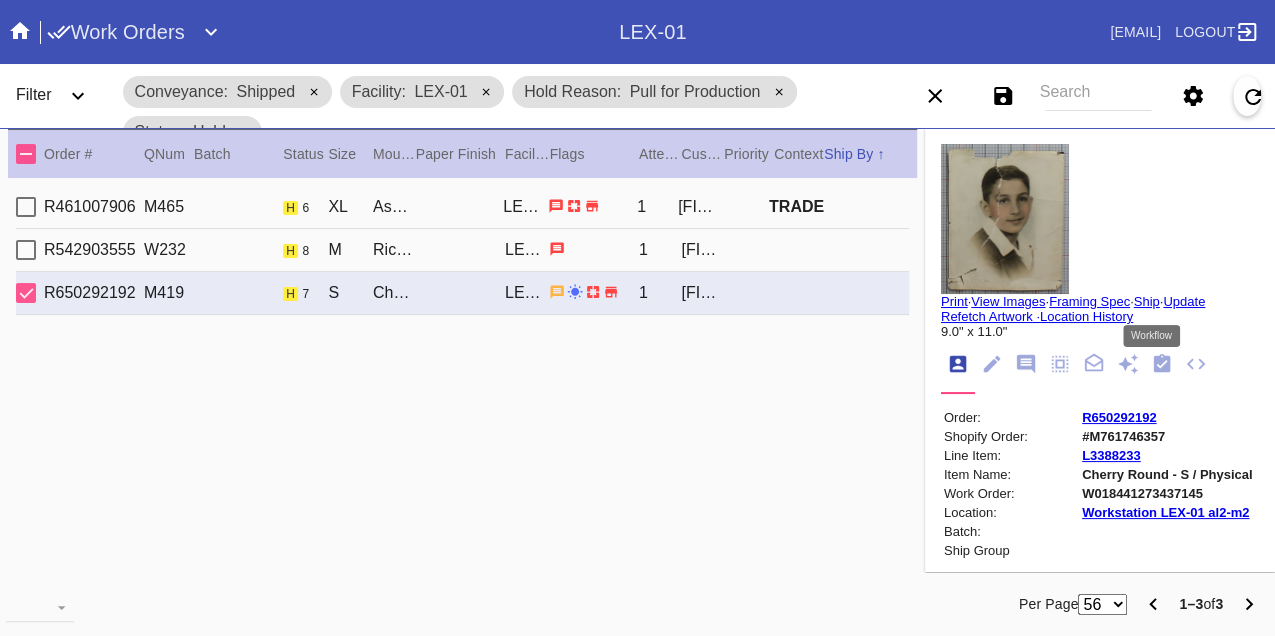 click 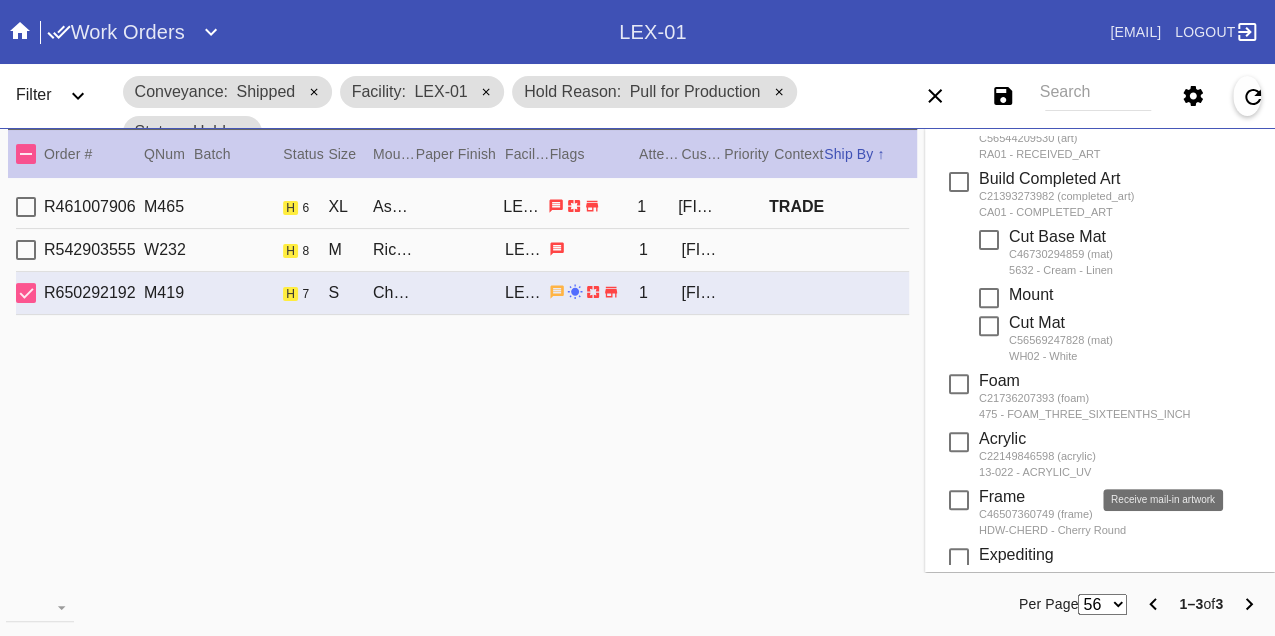 scroll, scrollTop: 488, scrollLeft: 0, axis: vertical 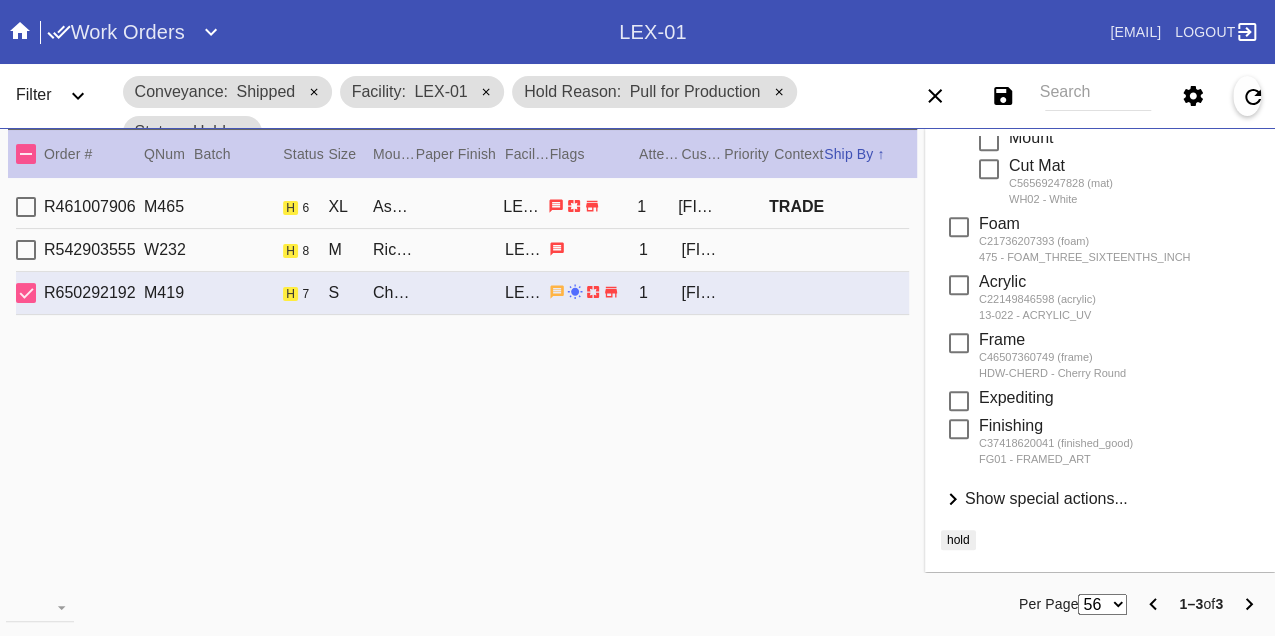 click on "Show special actions..." at bounding box center [1046, 498] 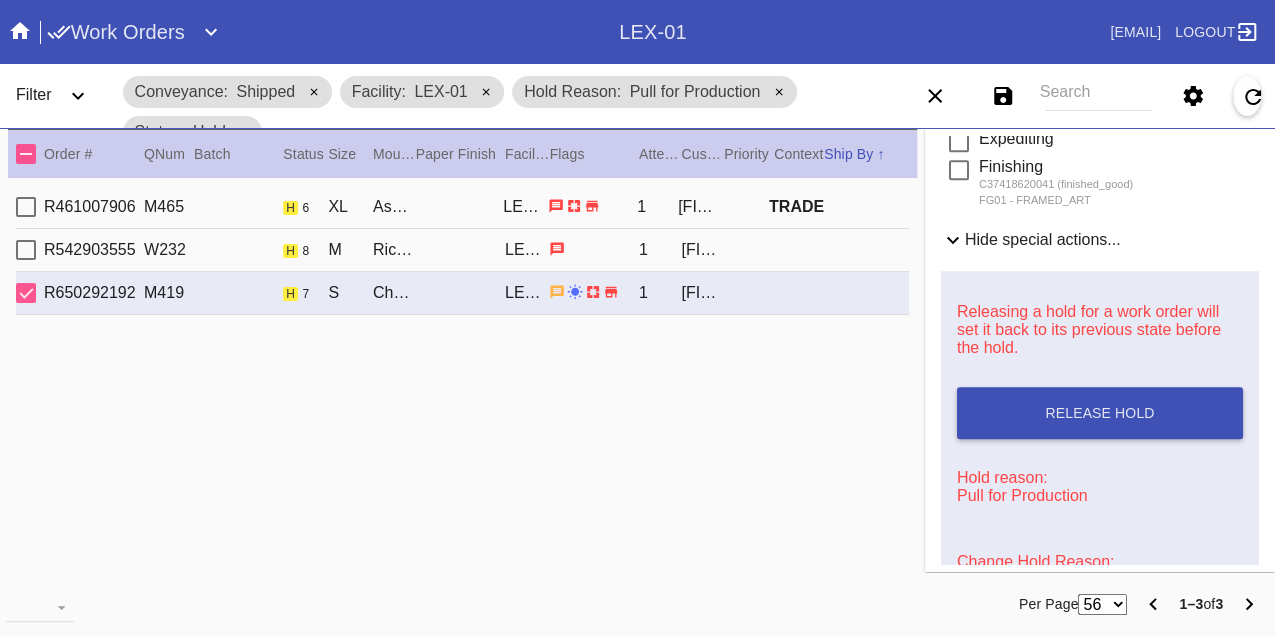scroll, scrollTop: 948, scrollLeft: 0, axis: vertical 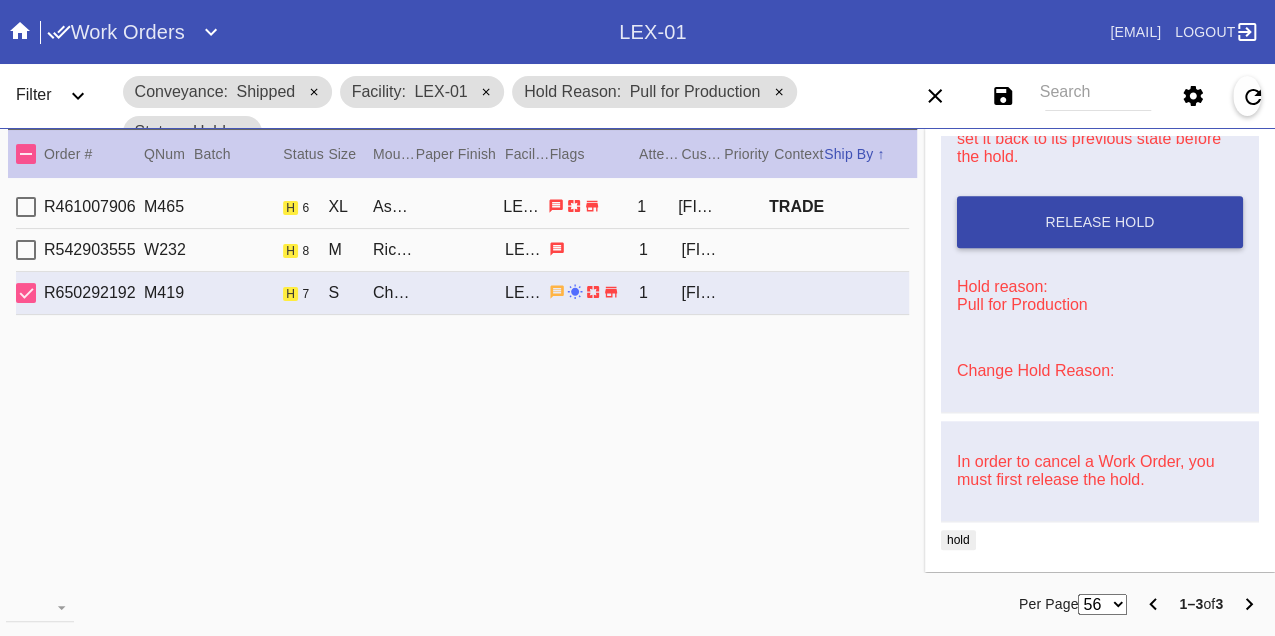 click on "Release Hold" at bounding box center (1100, 222) 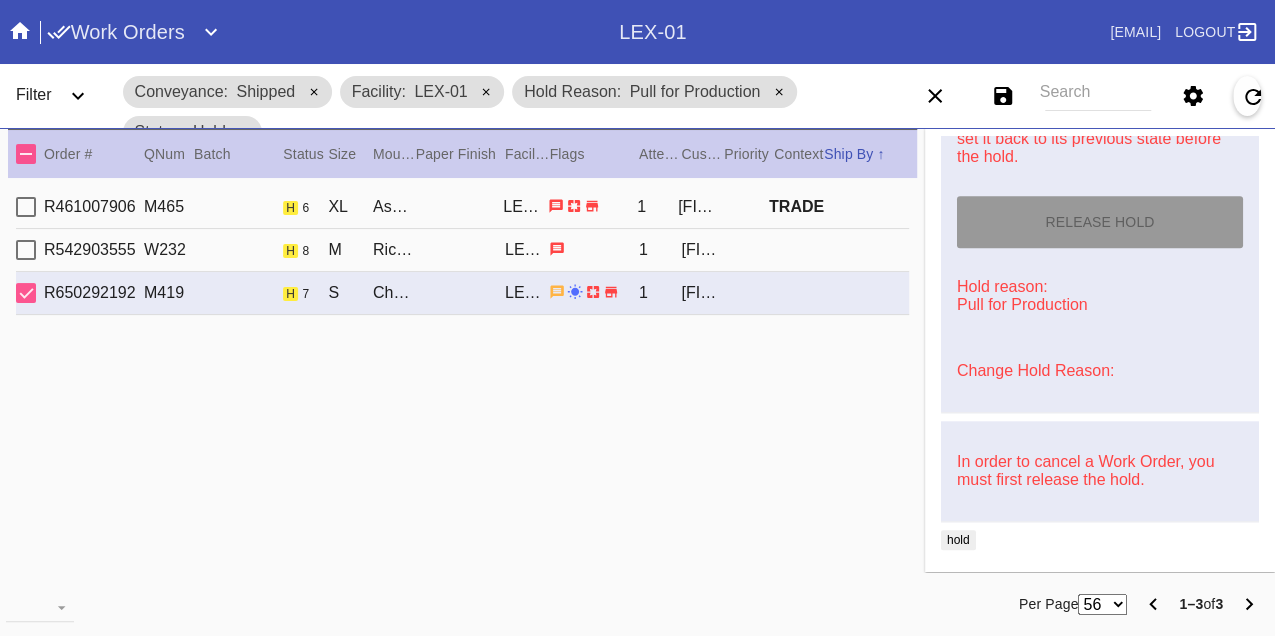 type on "8/9/2025" 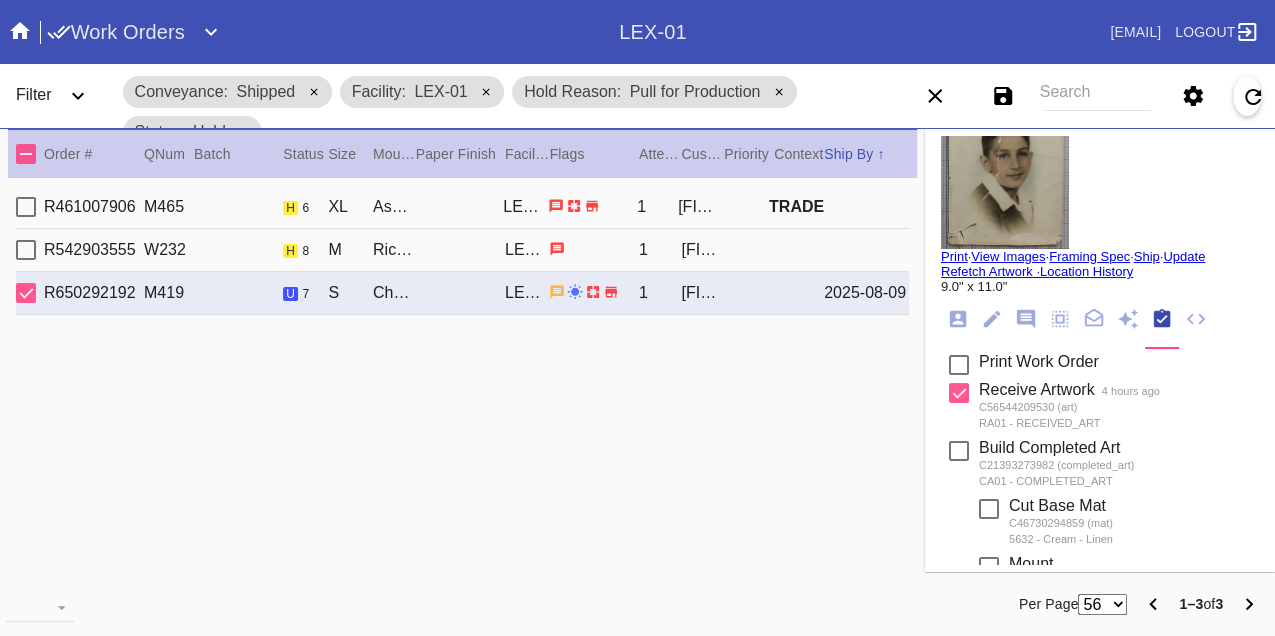 scroll, scrollTop: 0, scrollLeft: 0, axis: both 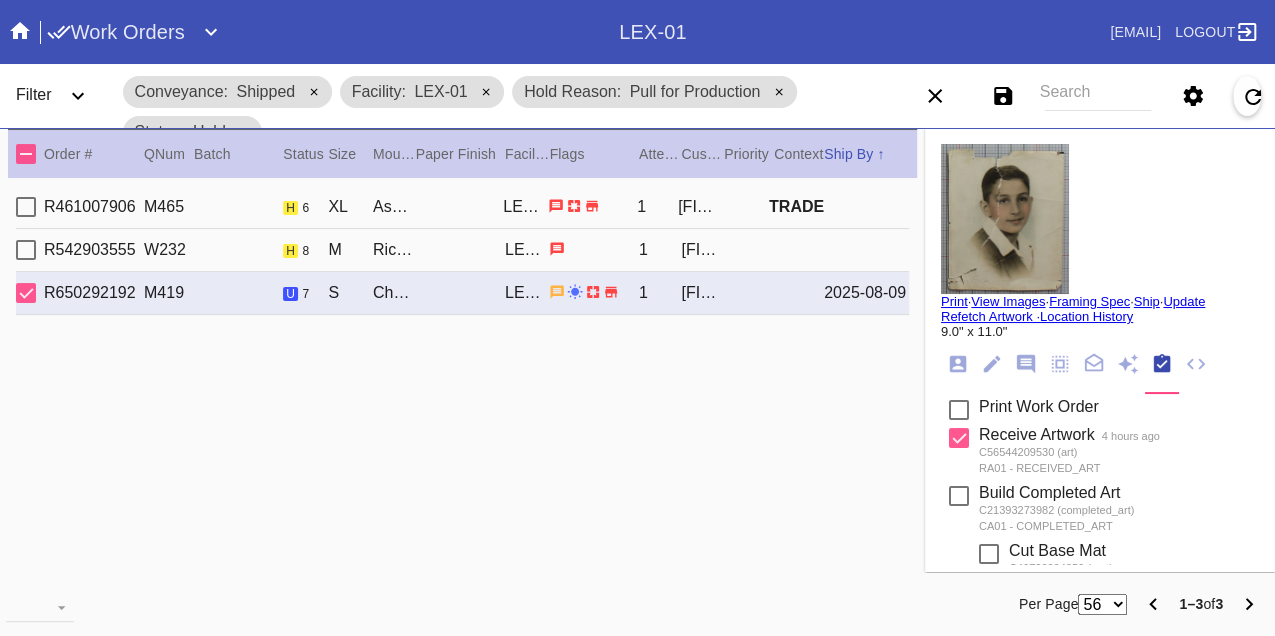 click on "Print" at bounding box center [954, 301] 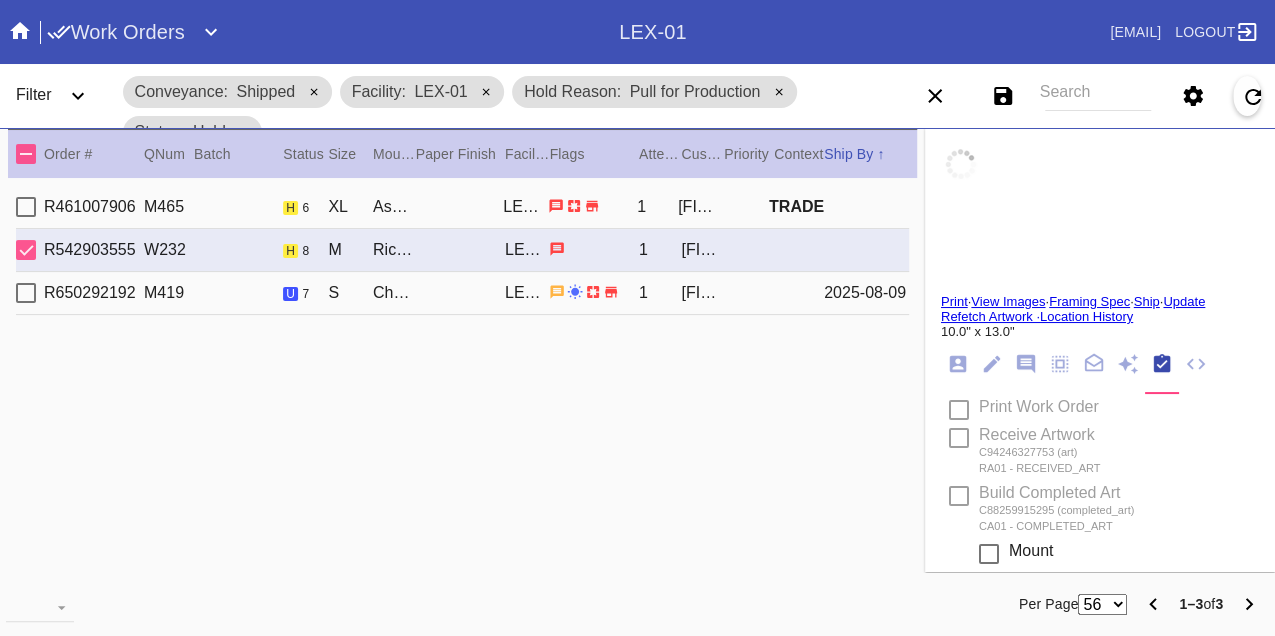 type 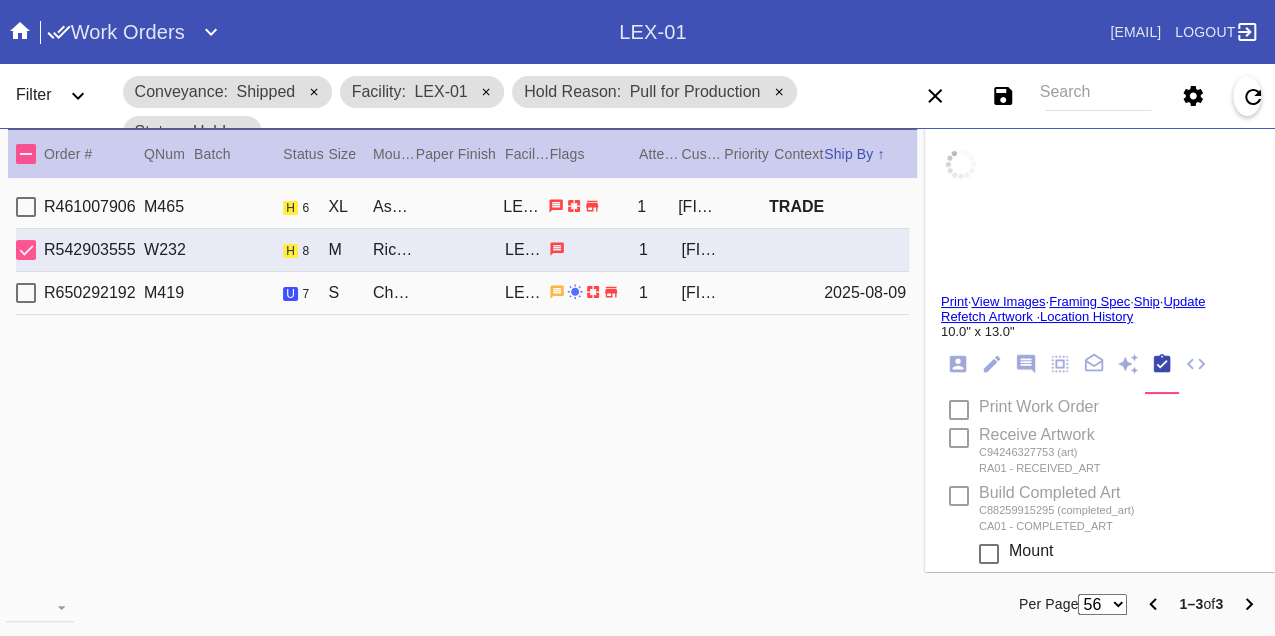type on "0.0" 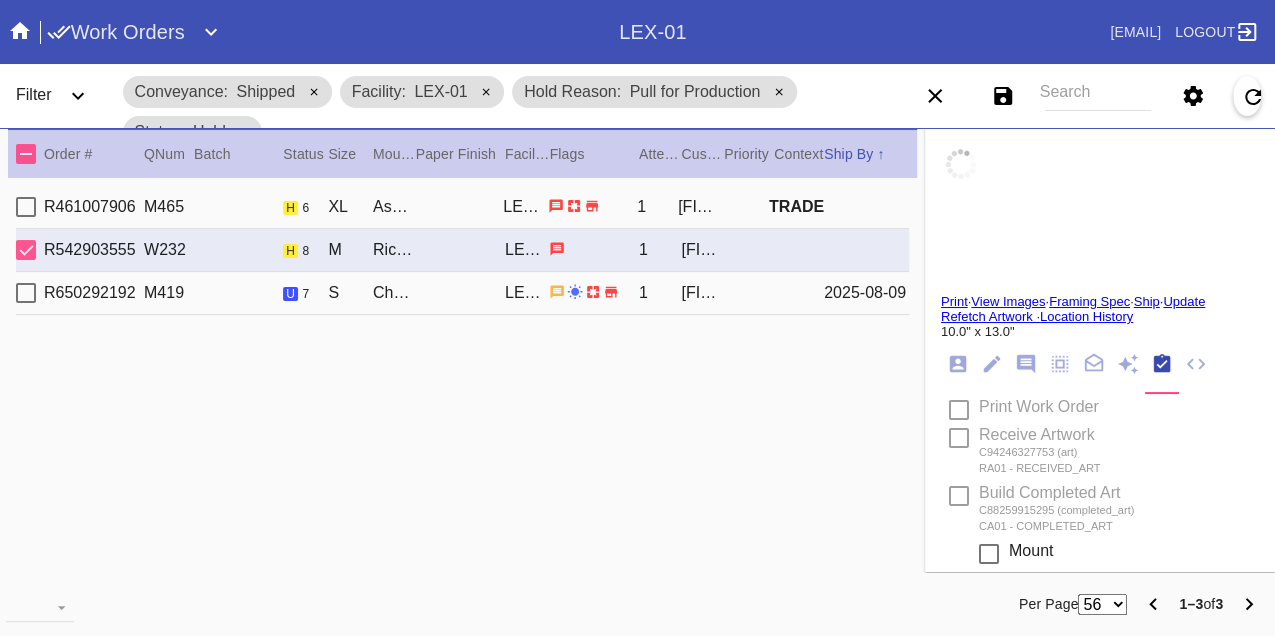 type on "0.0" 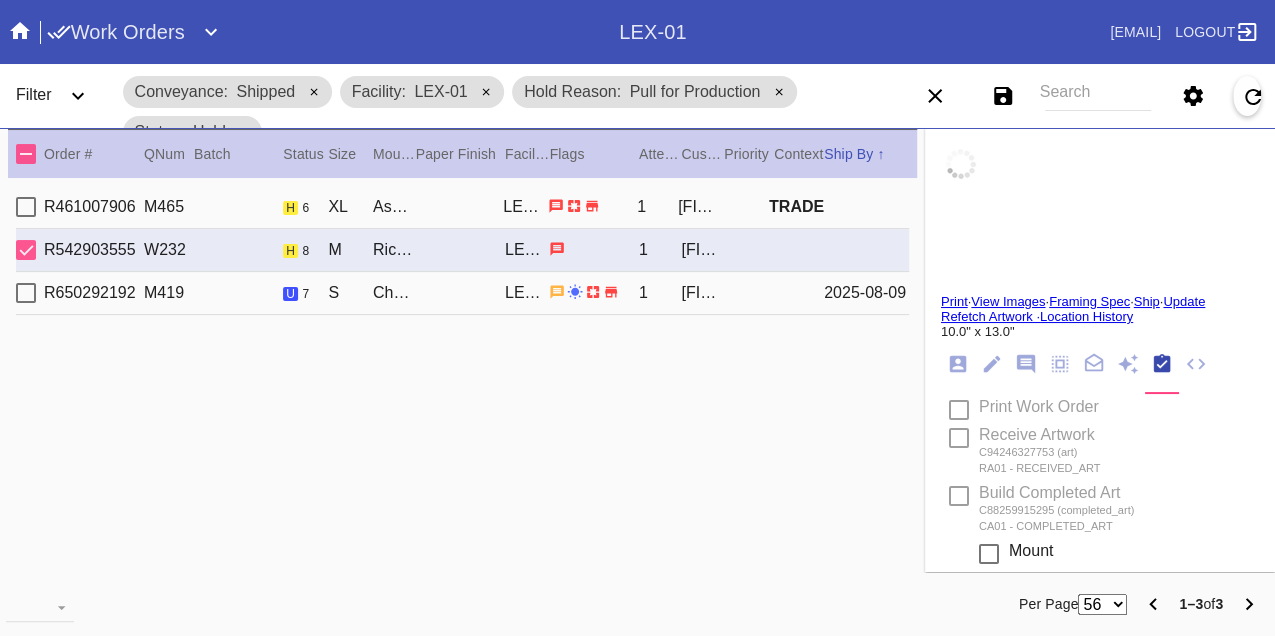 type on "0.0" 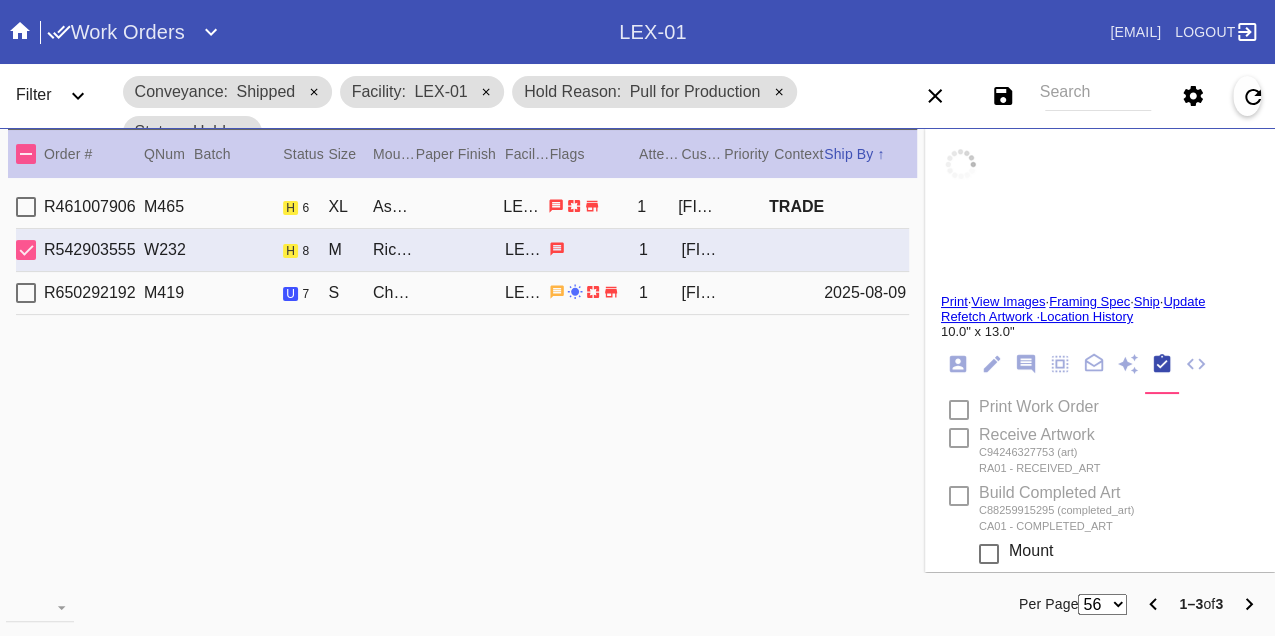 type on "13.0" 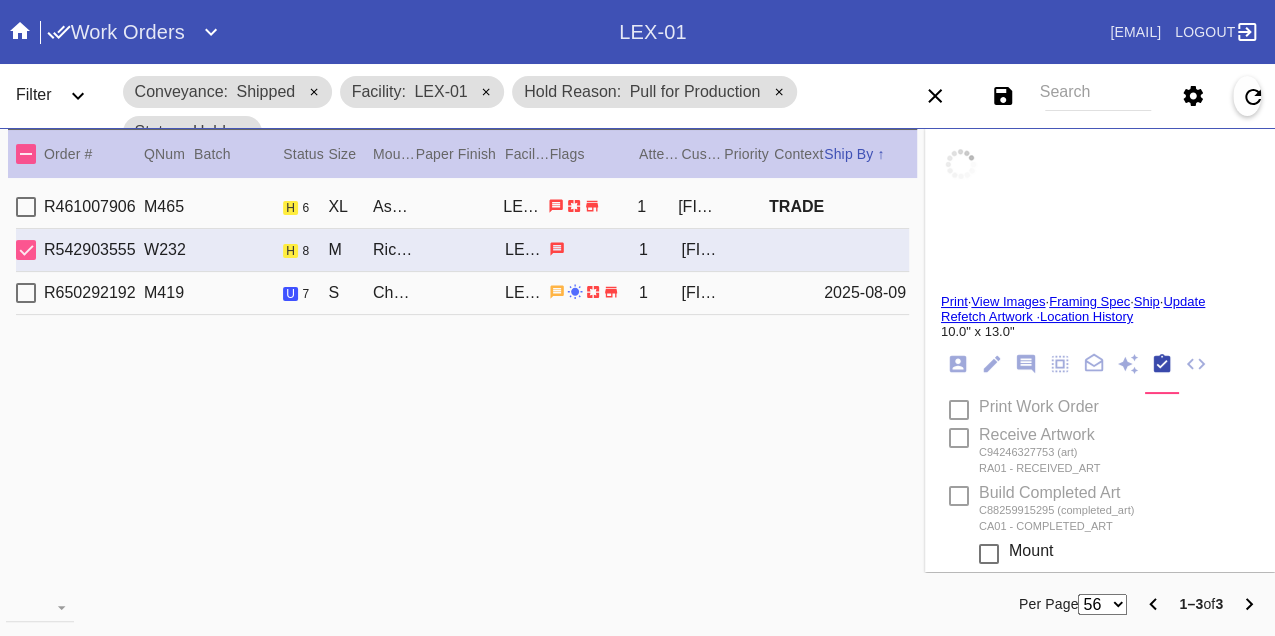 type 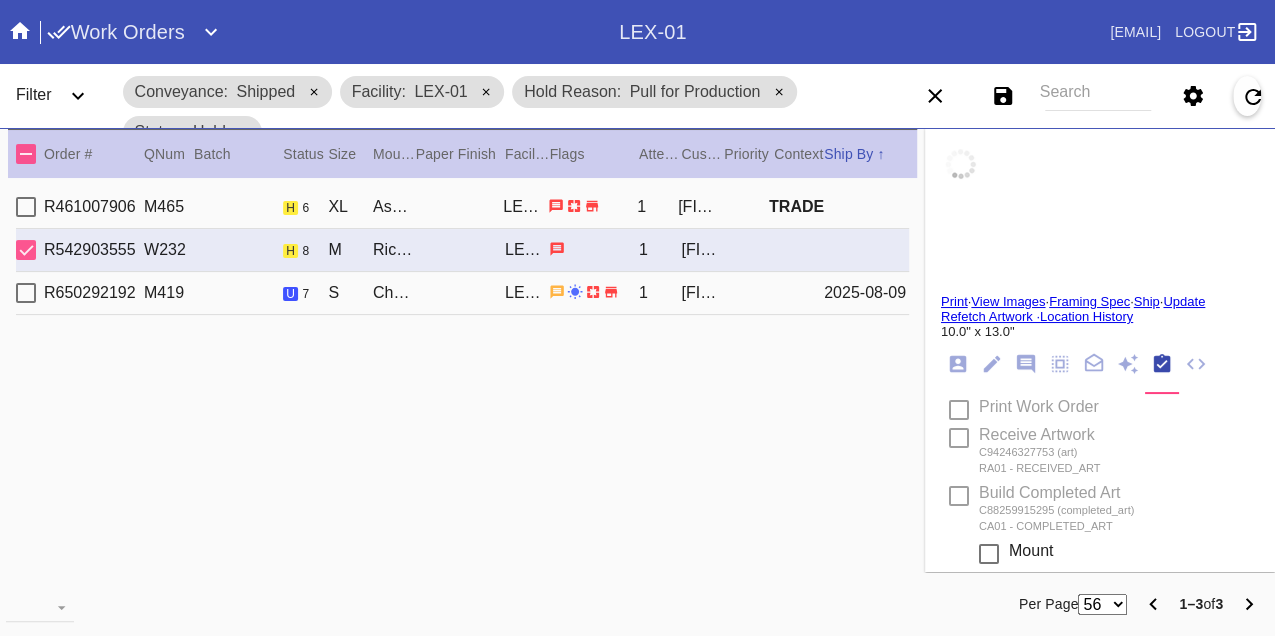 type 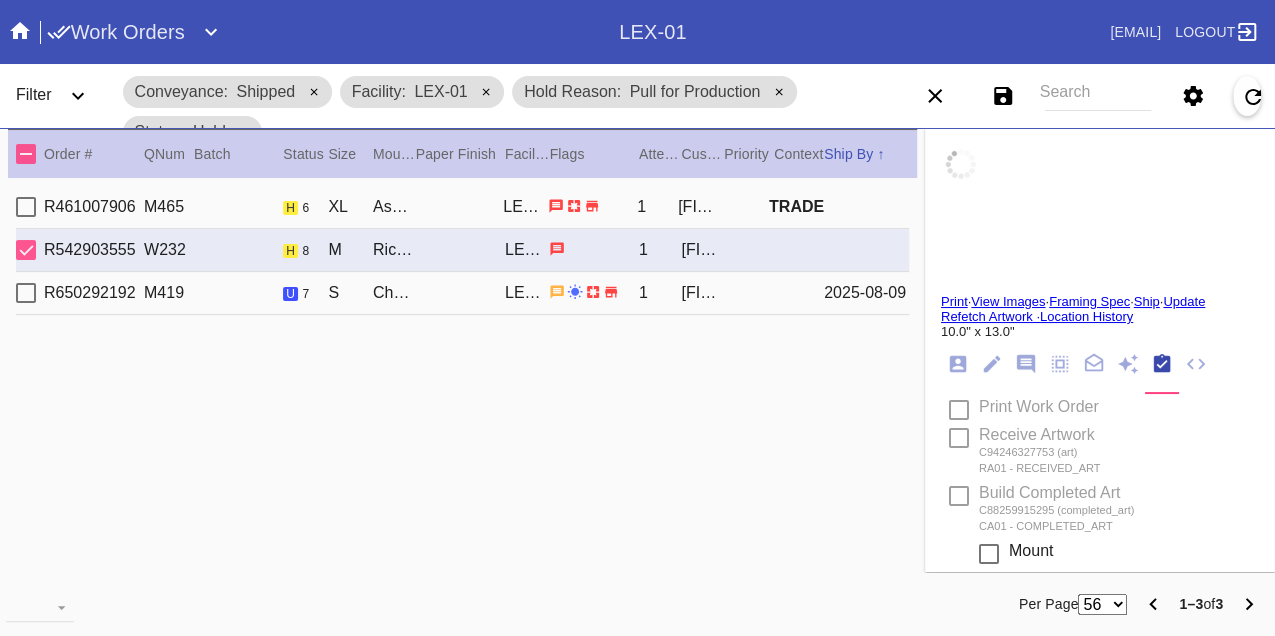 type on "8/6/2025" 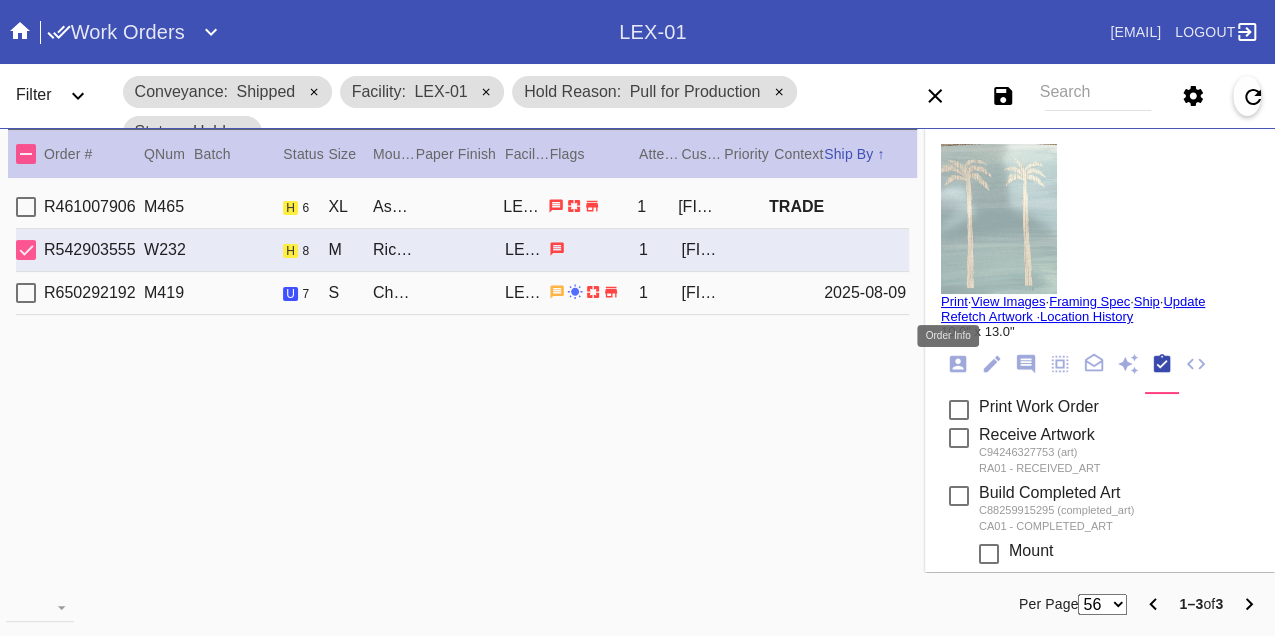 click 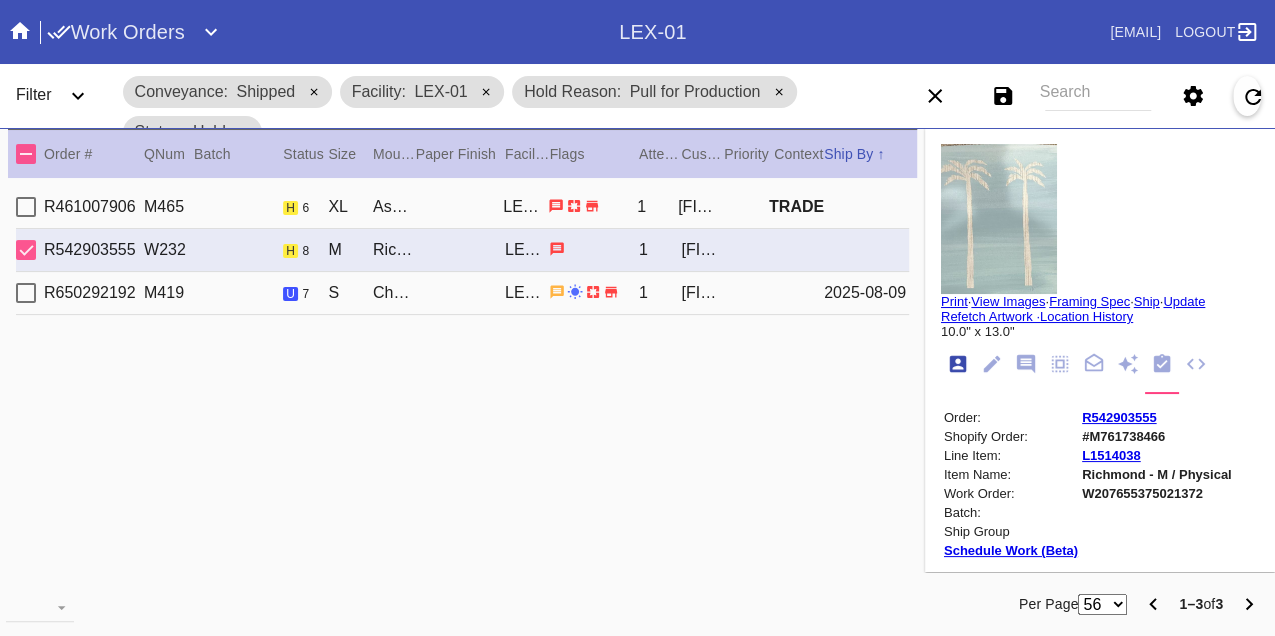 scroll, scrollTop: 24, scrollLeft: 0, axis: vertical 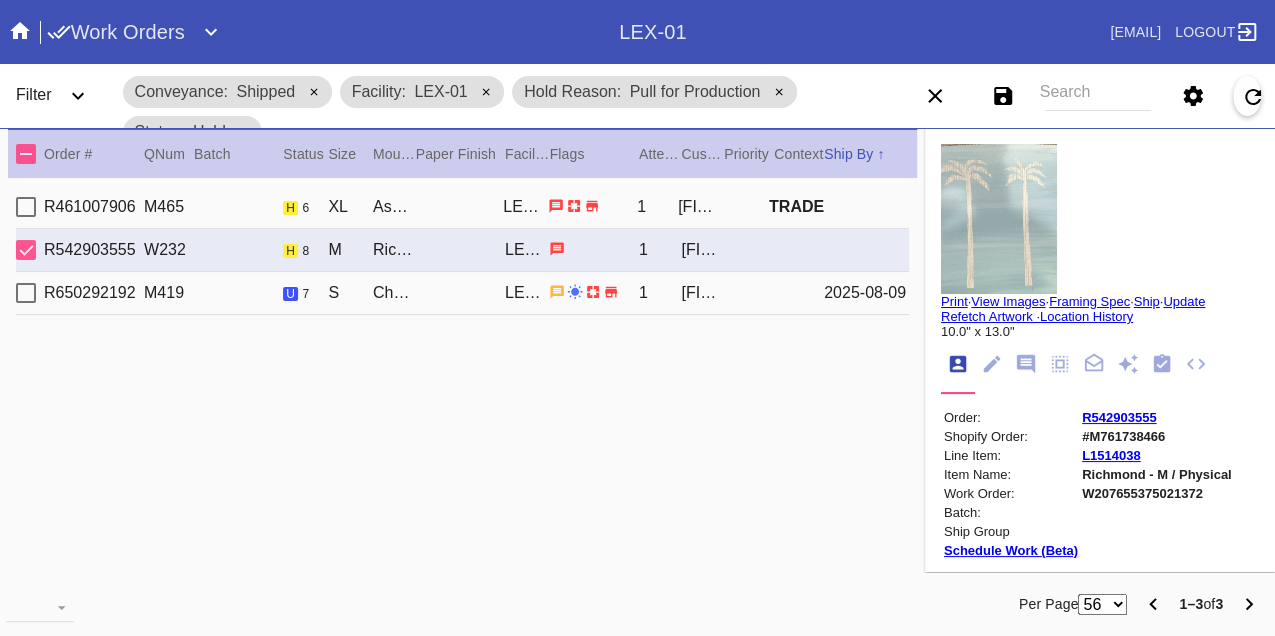 click on "W207655375021372" at bounding box center (1157, 493) 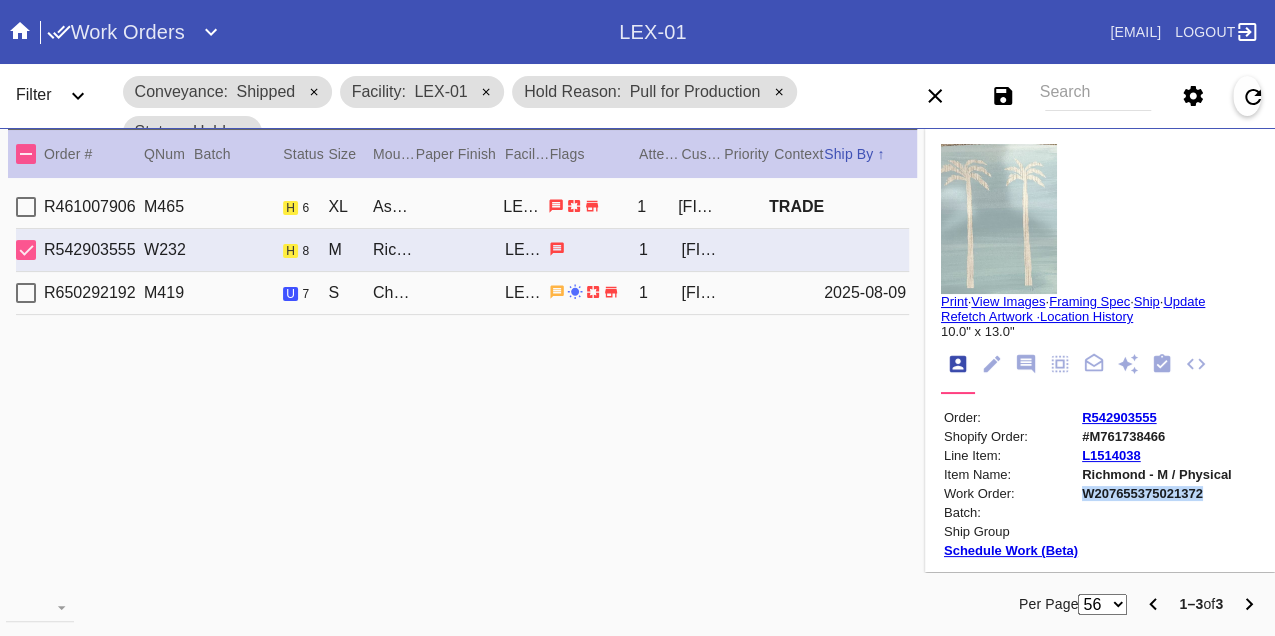 click on "W207655375021372" at bounding box center [1157, 493] 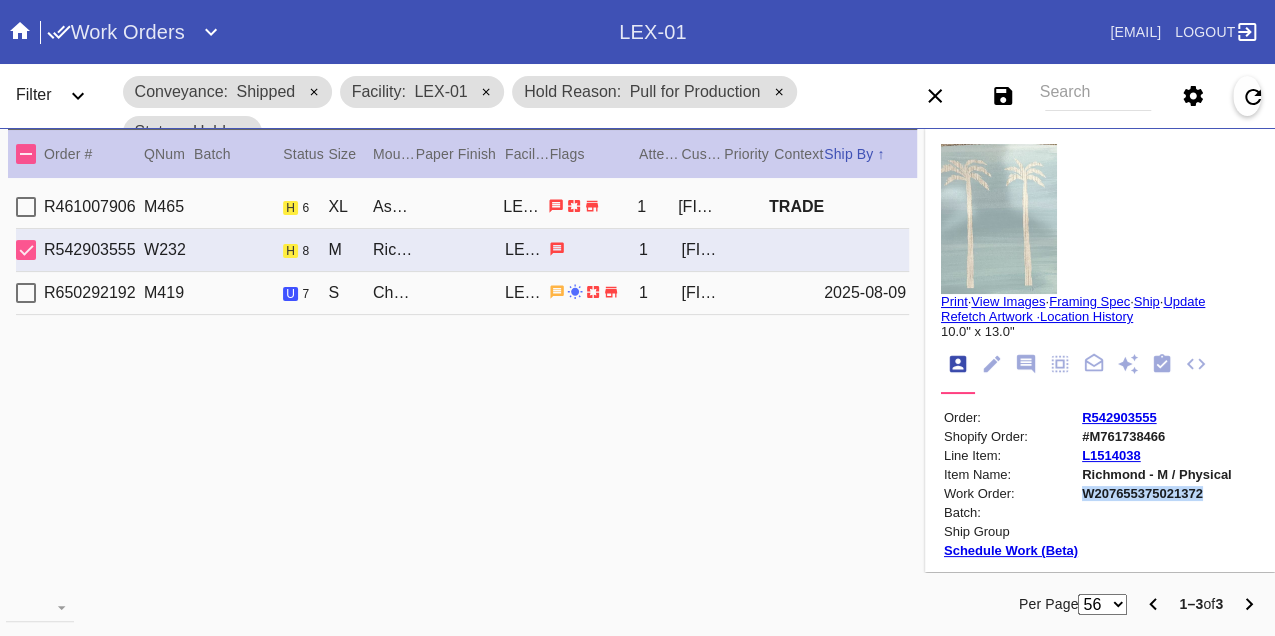 copy on "W207655375021372" 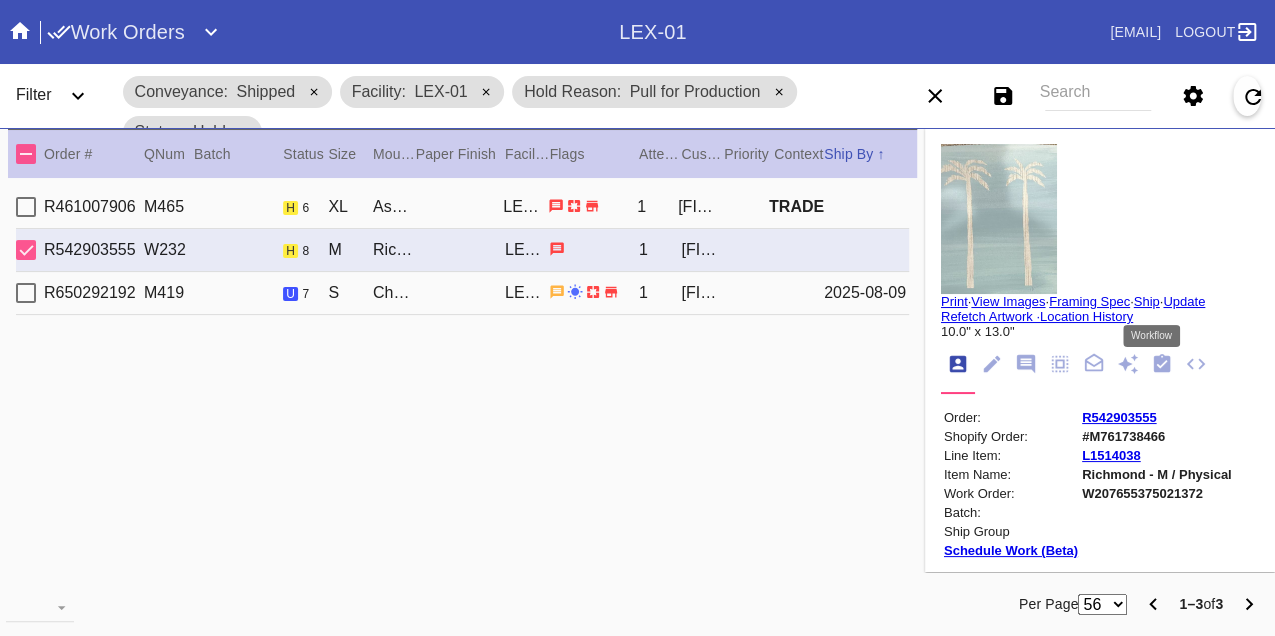 click 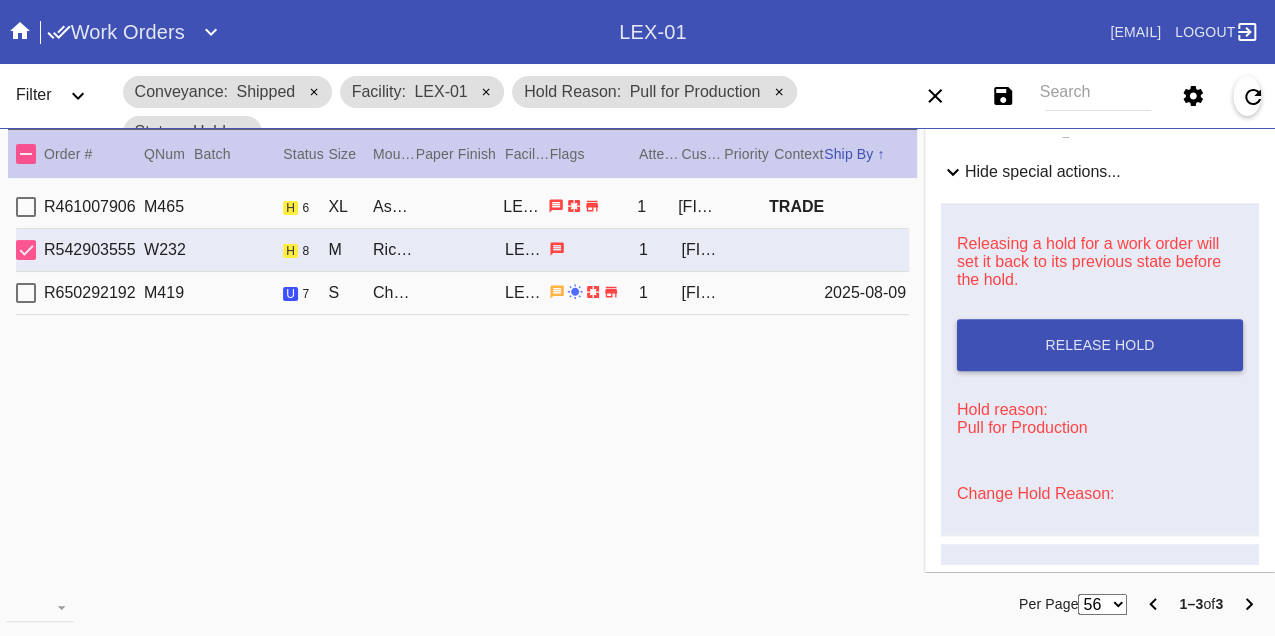 scroll, scrollTop: 829, scrollLeft: 0, axis: vertical 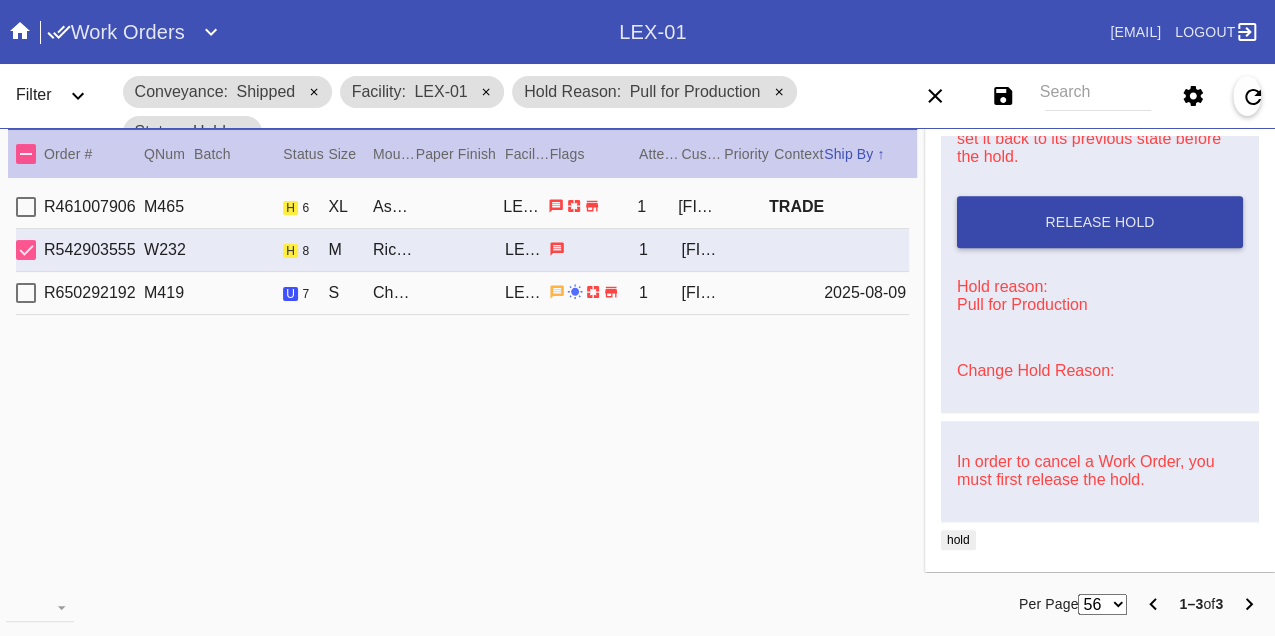 click on "Release Hold" at bounding box center [1100, 222] 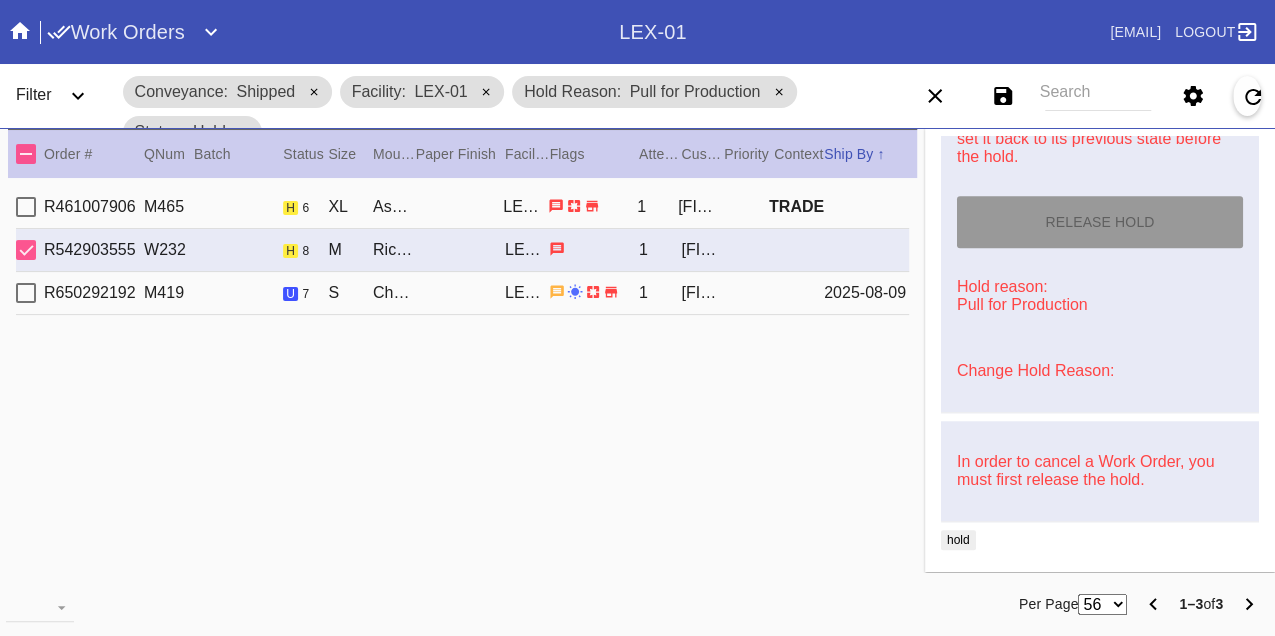 type on "8/9/2025" 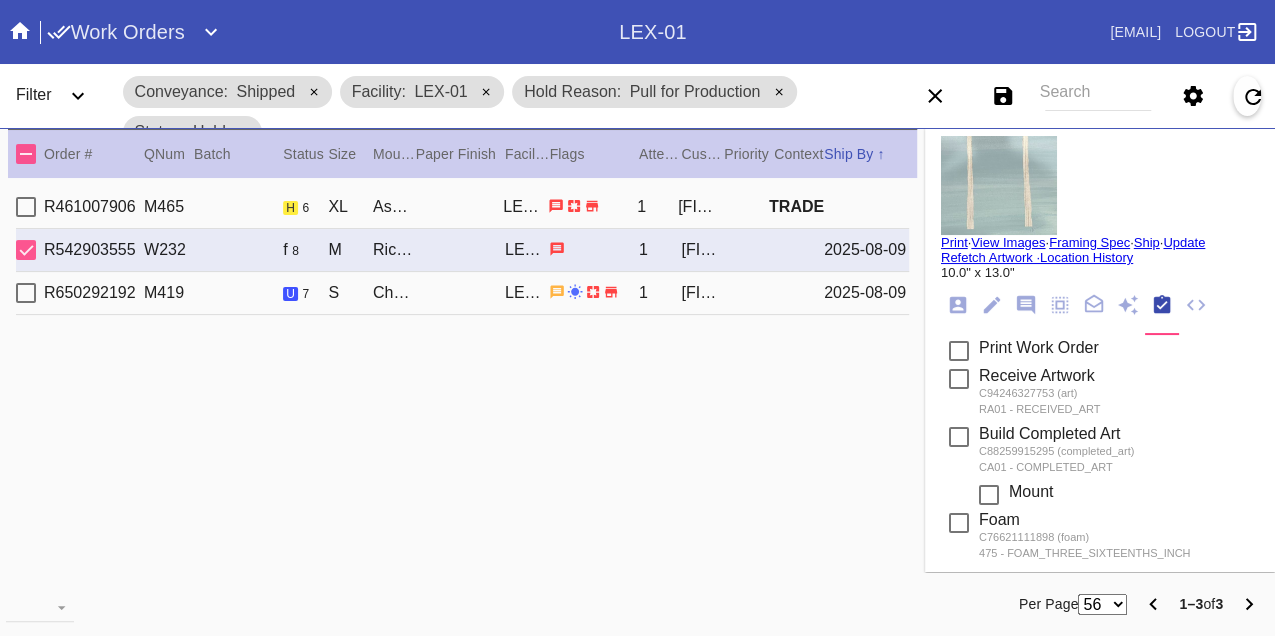 scroll, scrollTop: 0, scrollLeft: 0, axis: both 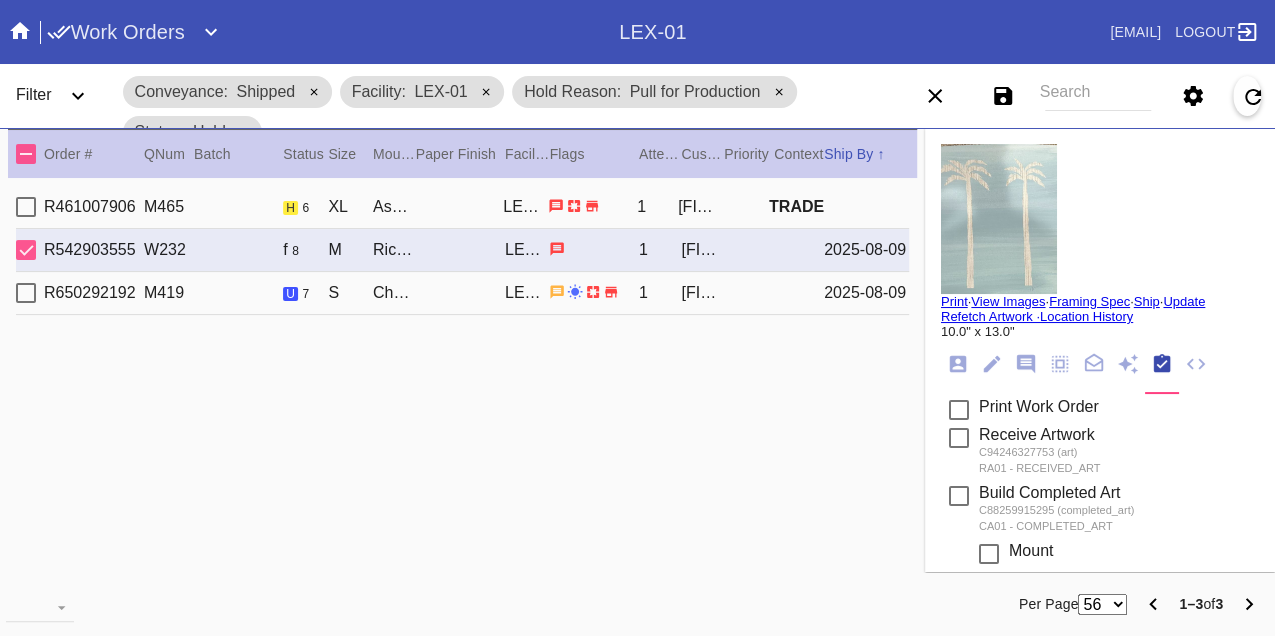 click on "Print" at bounding box center [954, 301] 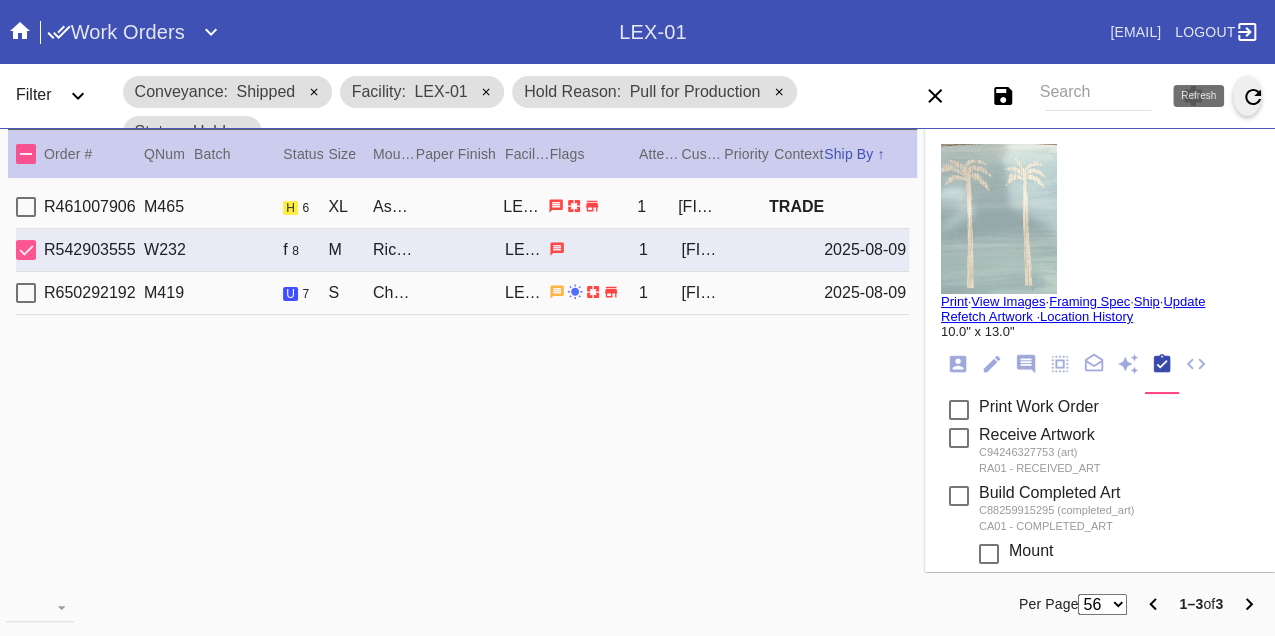 click 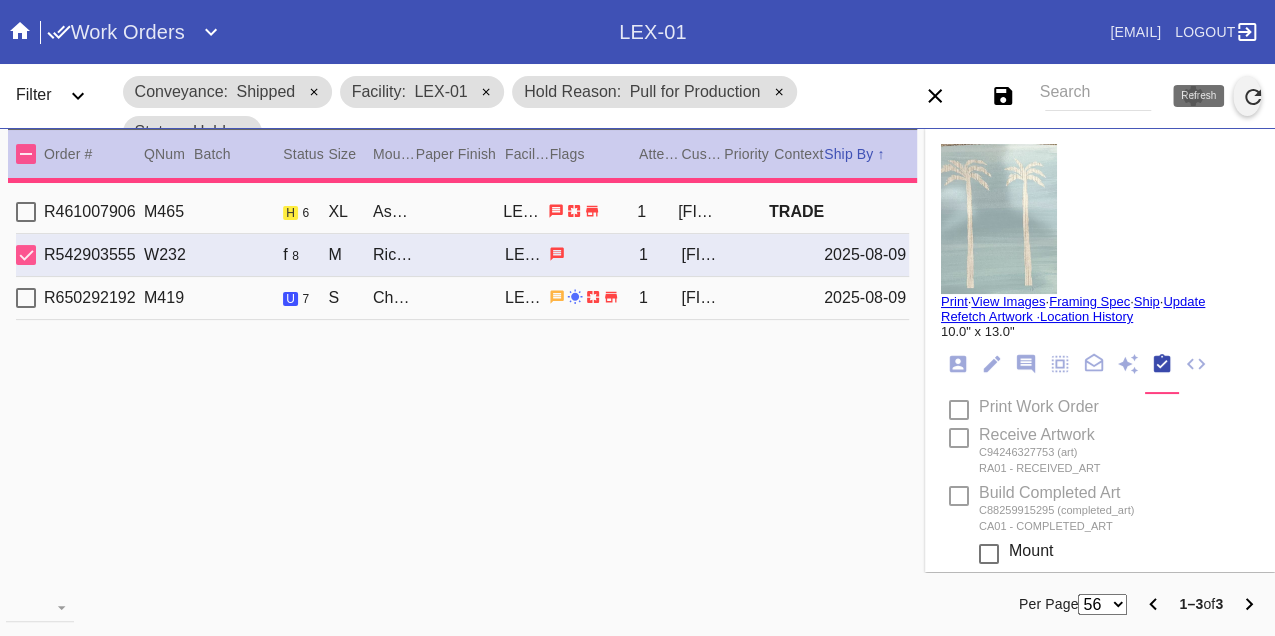 type 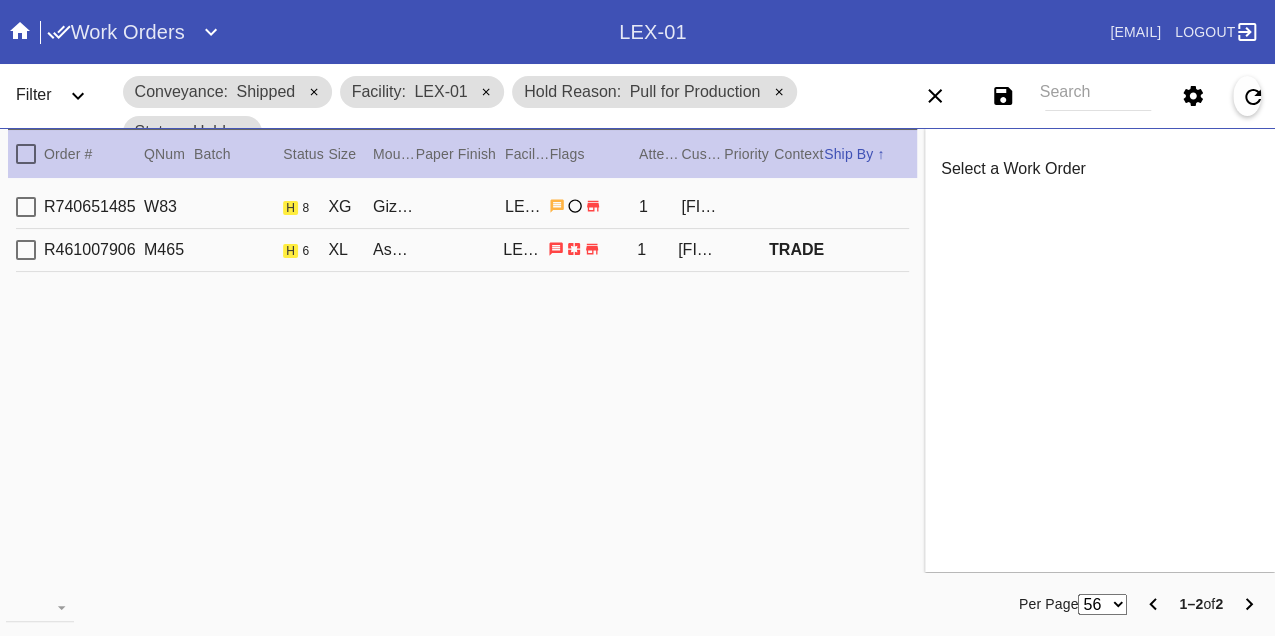 click on "R740651485 W83 h   8 XG Giza / No MatLEX-01 1 [FIRST] [LAST]" at bounding box center (462, 207) 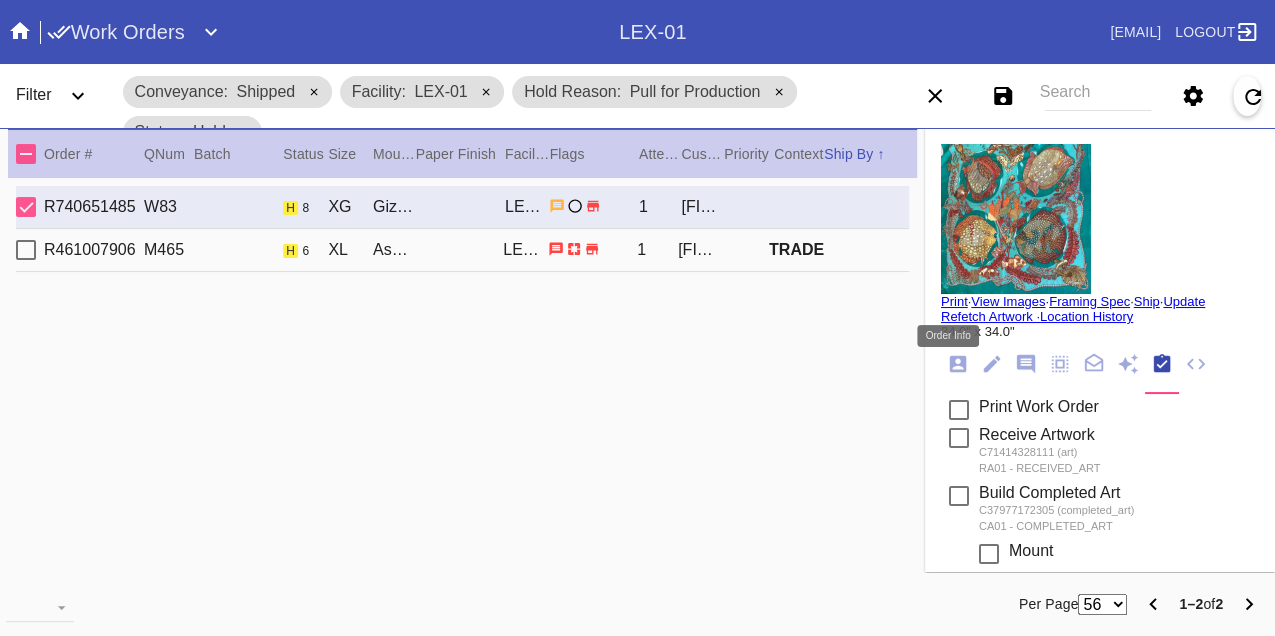 click 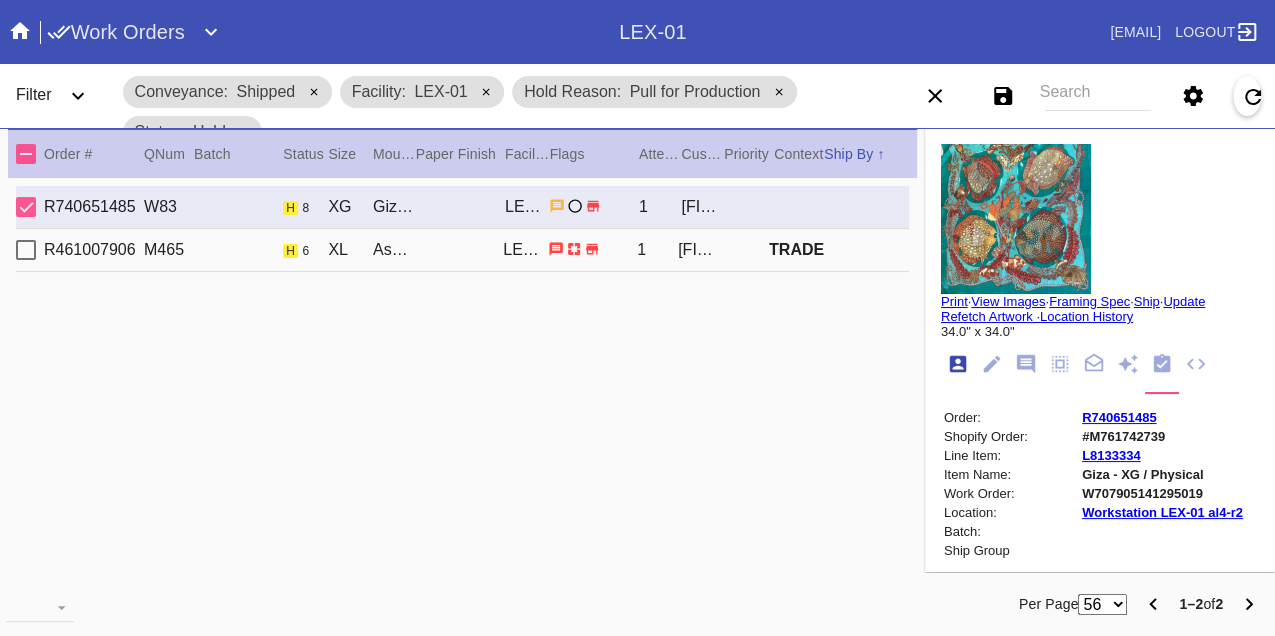 scroll, scrollTop: 24, scrollLeft: 0, axis: vertical 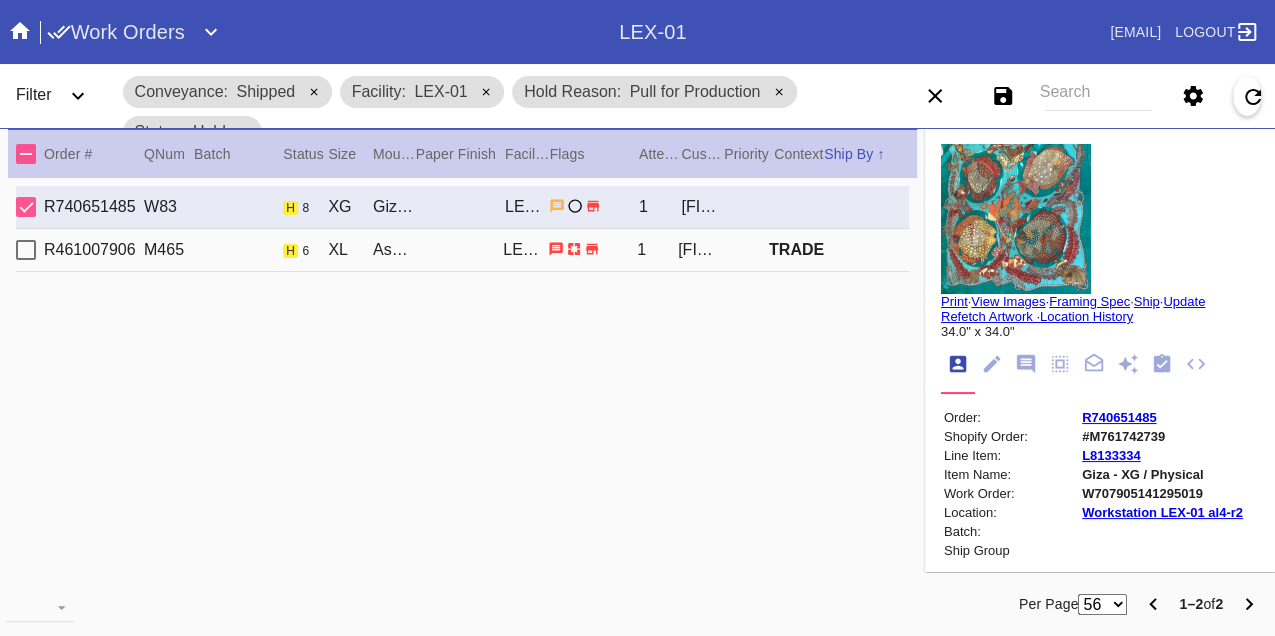 click on "W707905141295019" at bounding box center (1162, 493) 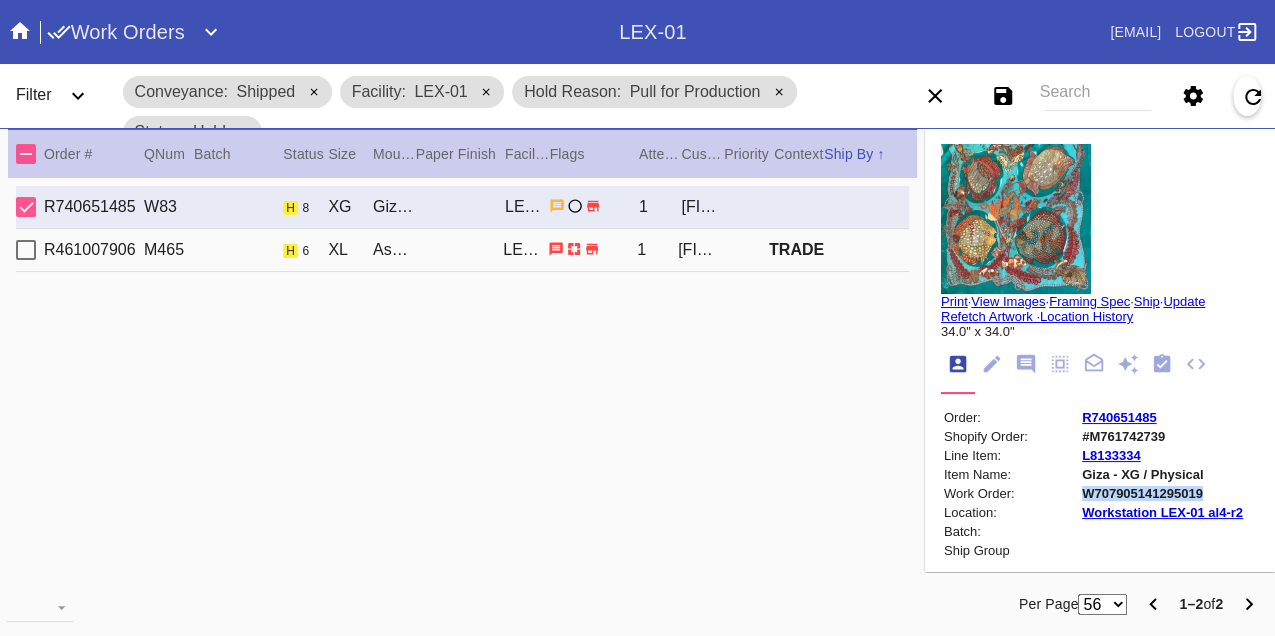 click on "W707905141295019" at bounding box center [1162, 493] 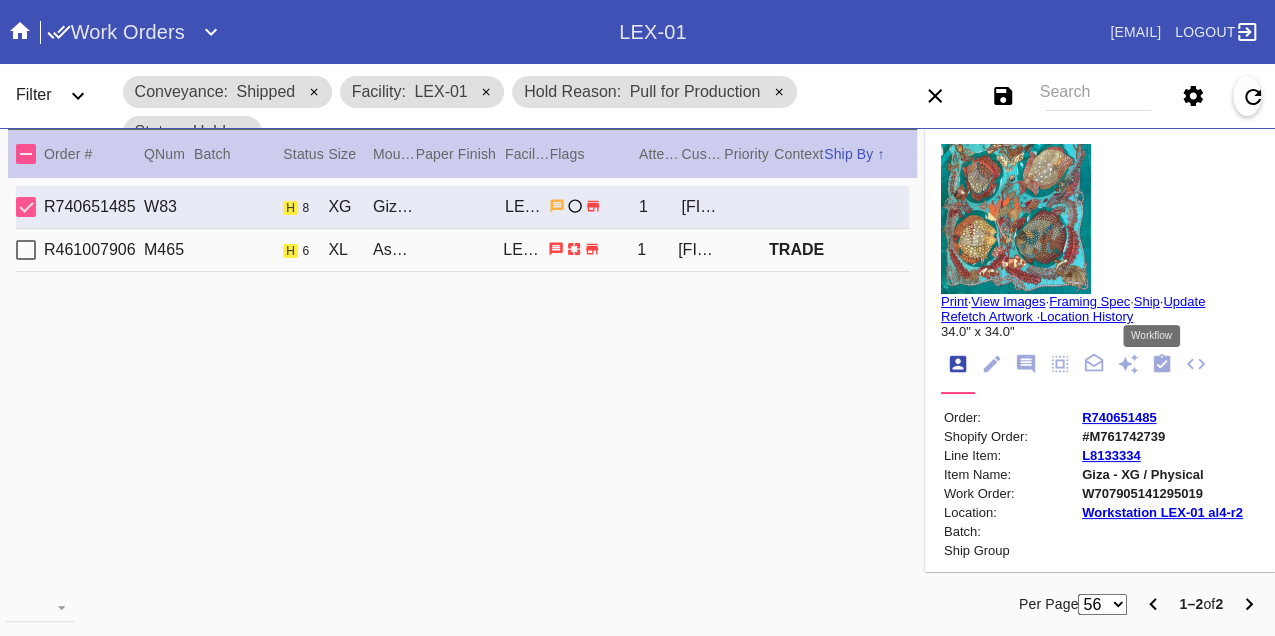 click 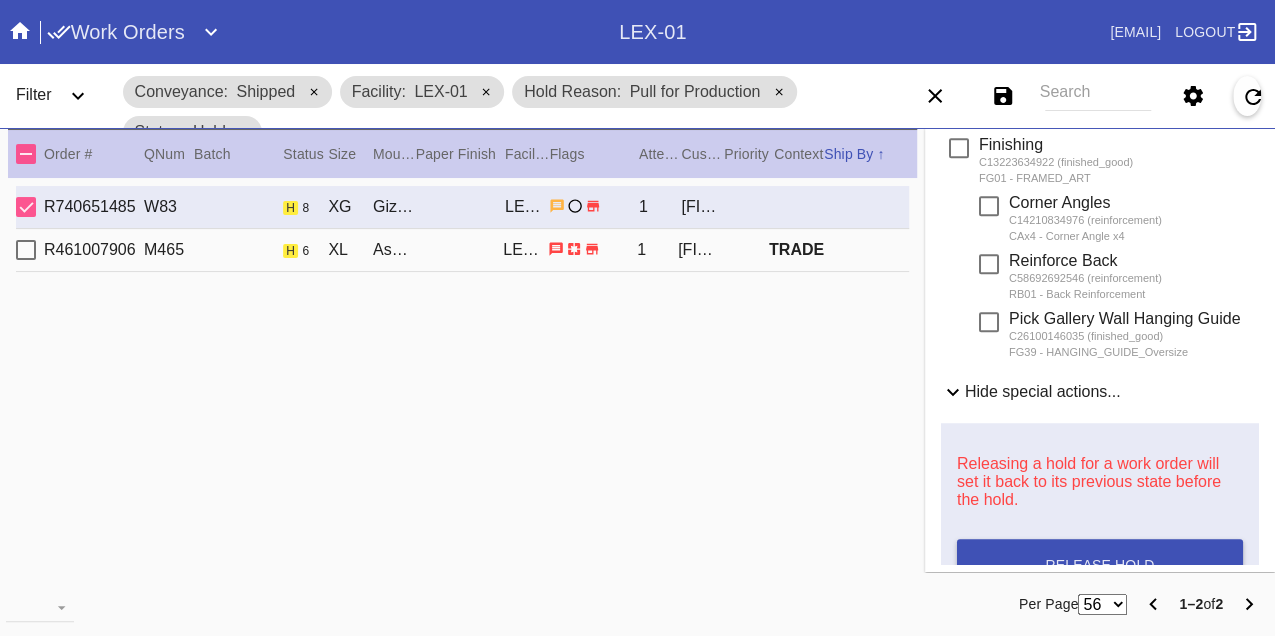 scroll, scrollTop: 1000, scrollLeft: 0, axis: vertical 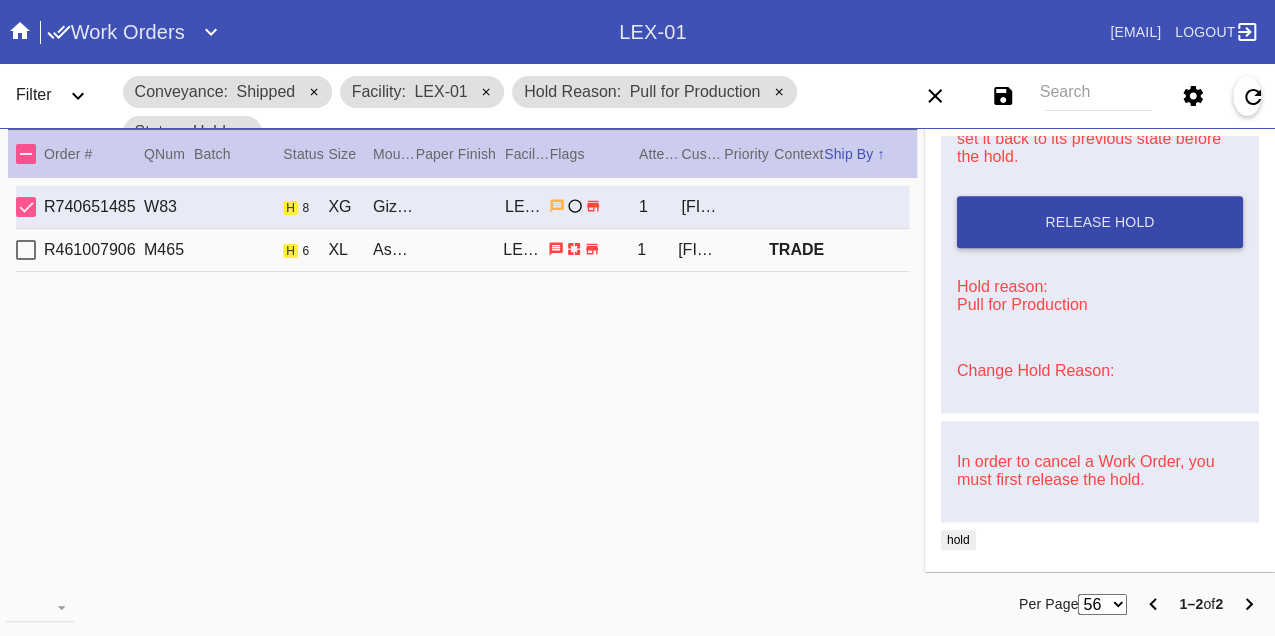 click on "Release Hold" at bounding box center (1100, 222) 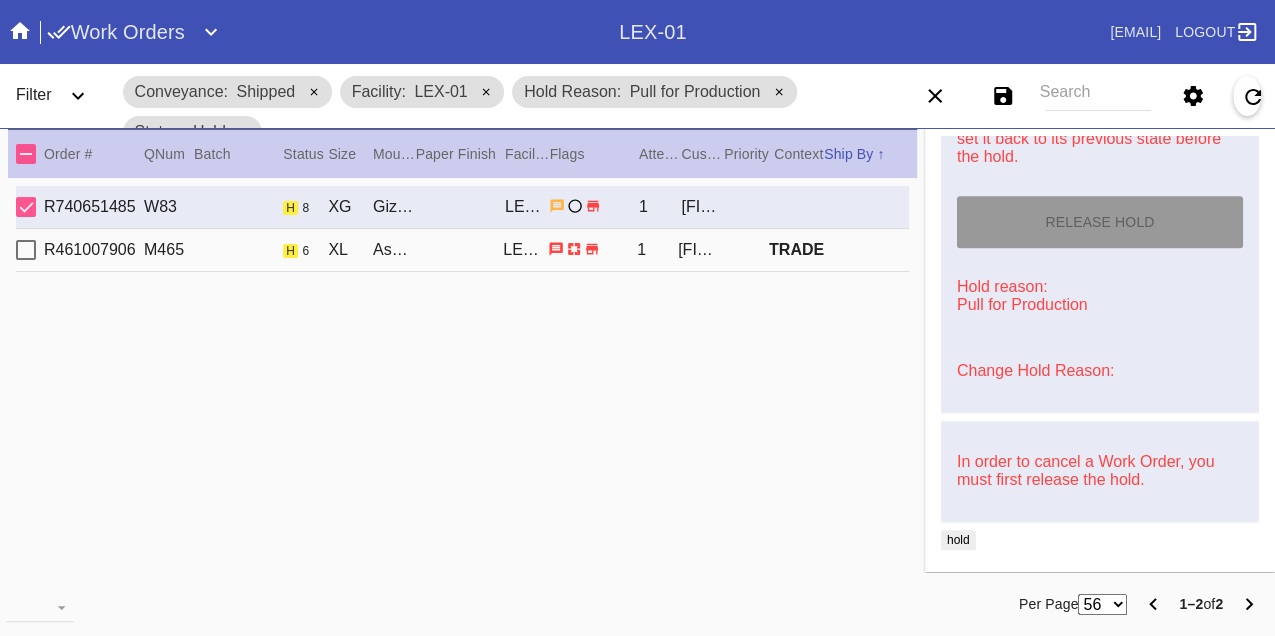 type on "8/9/2025" 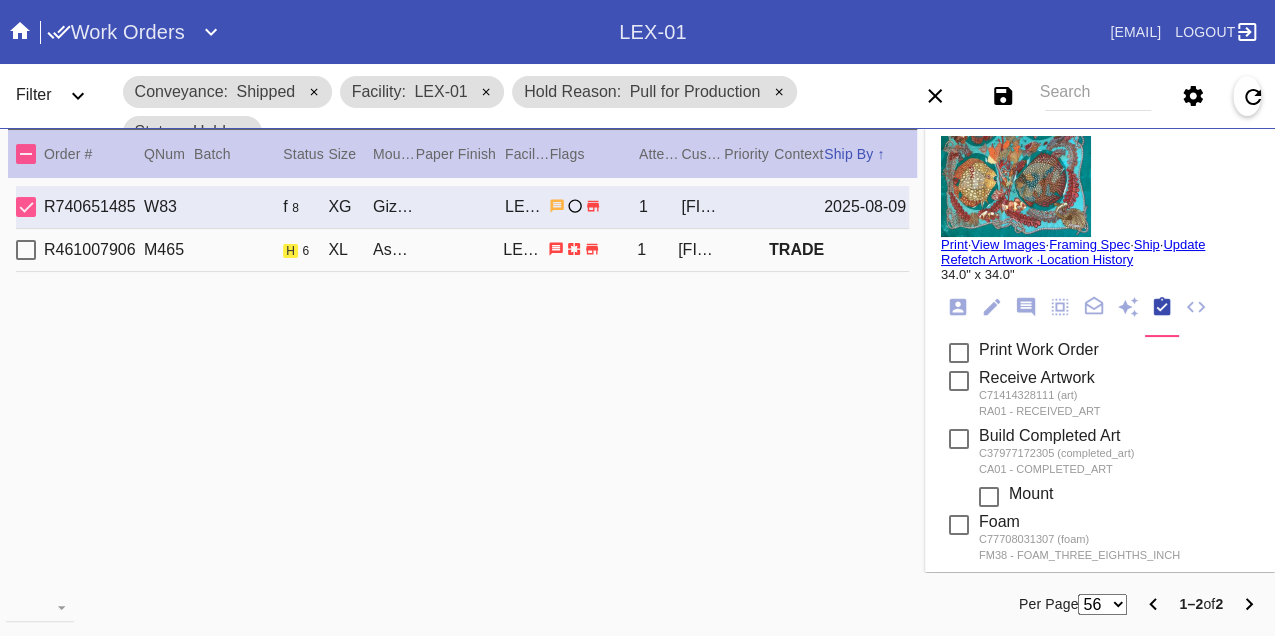 scroll, scrollTop: 0, scrollLeft: 0, axis: both 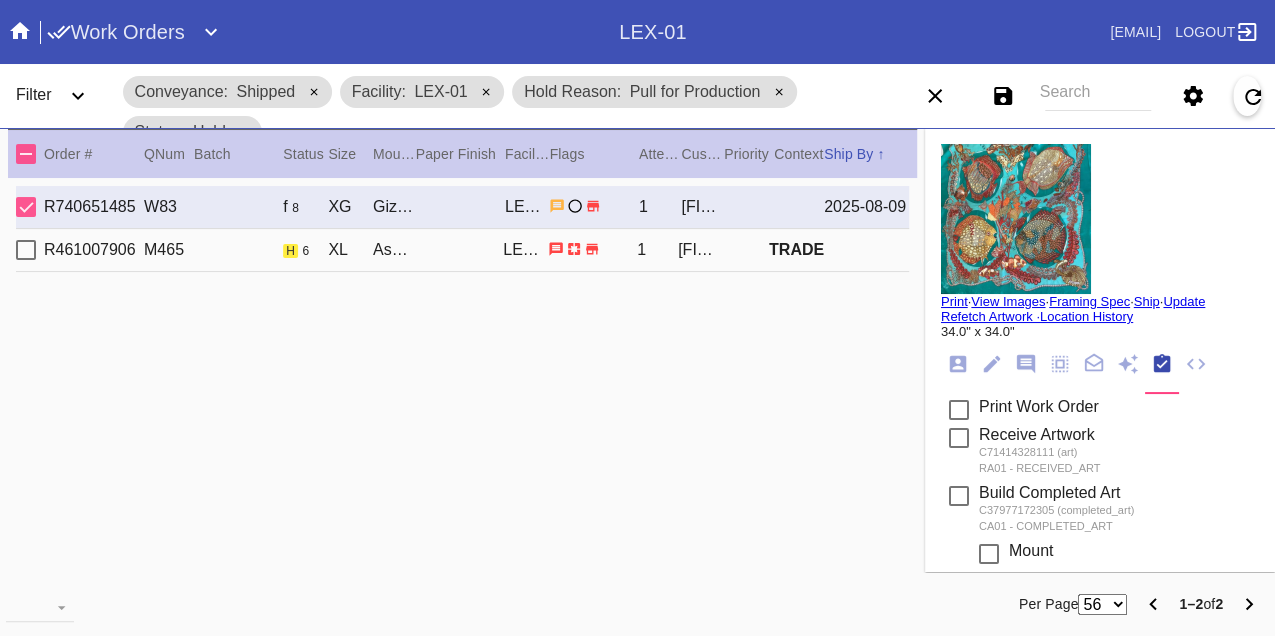 click on "Print" at bounding box center (954, 301) 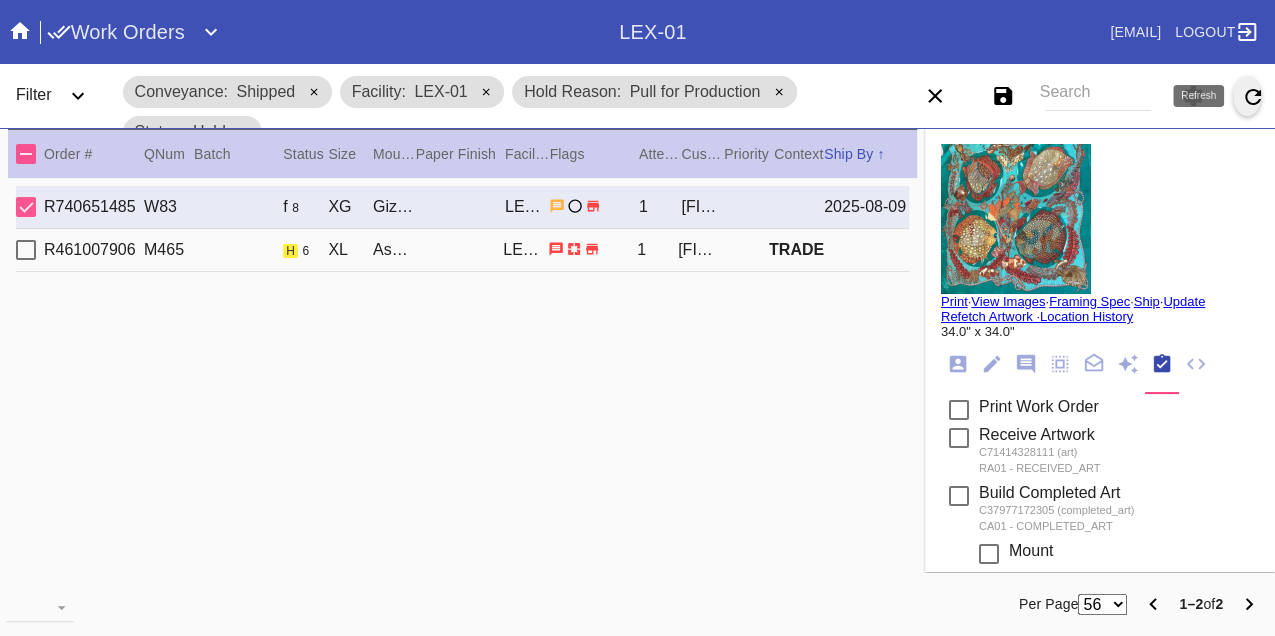 click 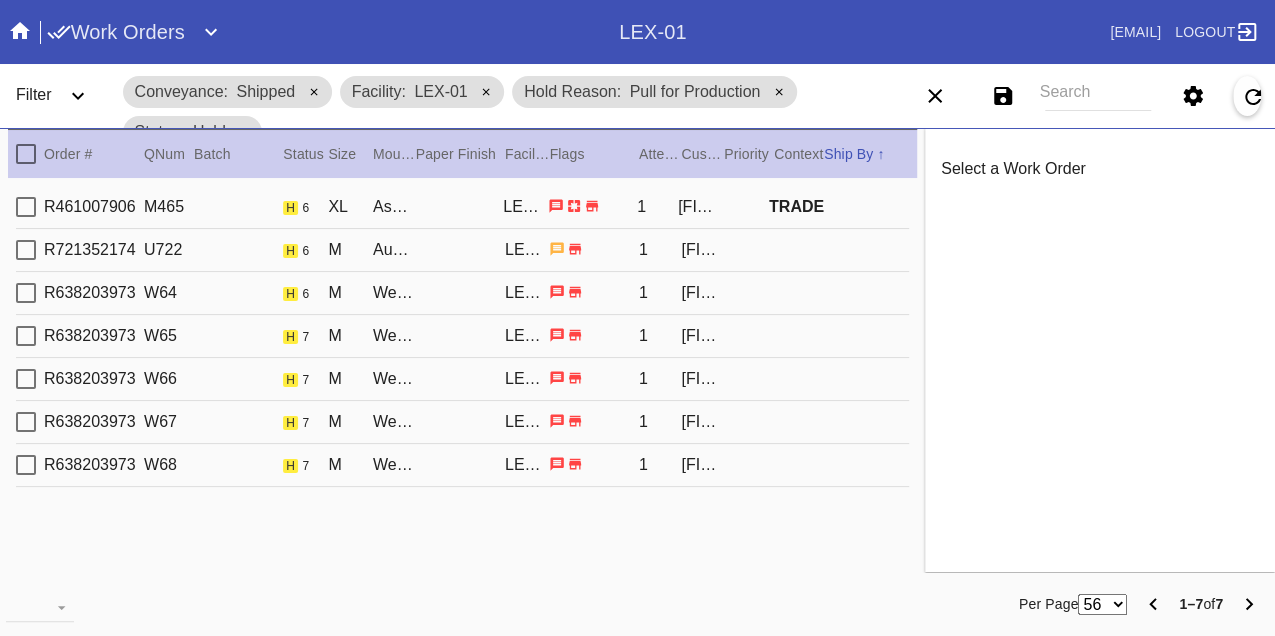 click on "R638203973 W64 h   6 M Wellington / Dove White LEX-01 1 [FIRST] [LAST]" at bounding box center (462, 293) 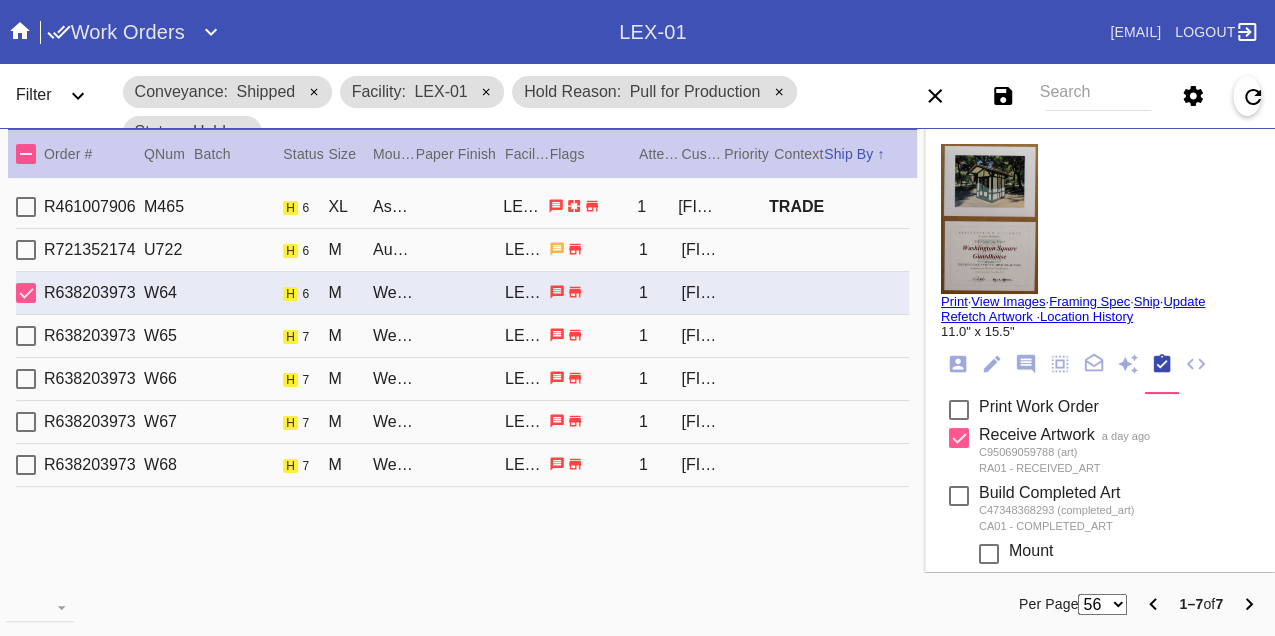 click on "R638203973 W65 h   7 M Wellington / Dove White LEX-01 1 [FIRST] [LAST]" at bounding box center (462, 336) 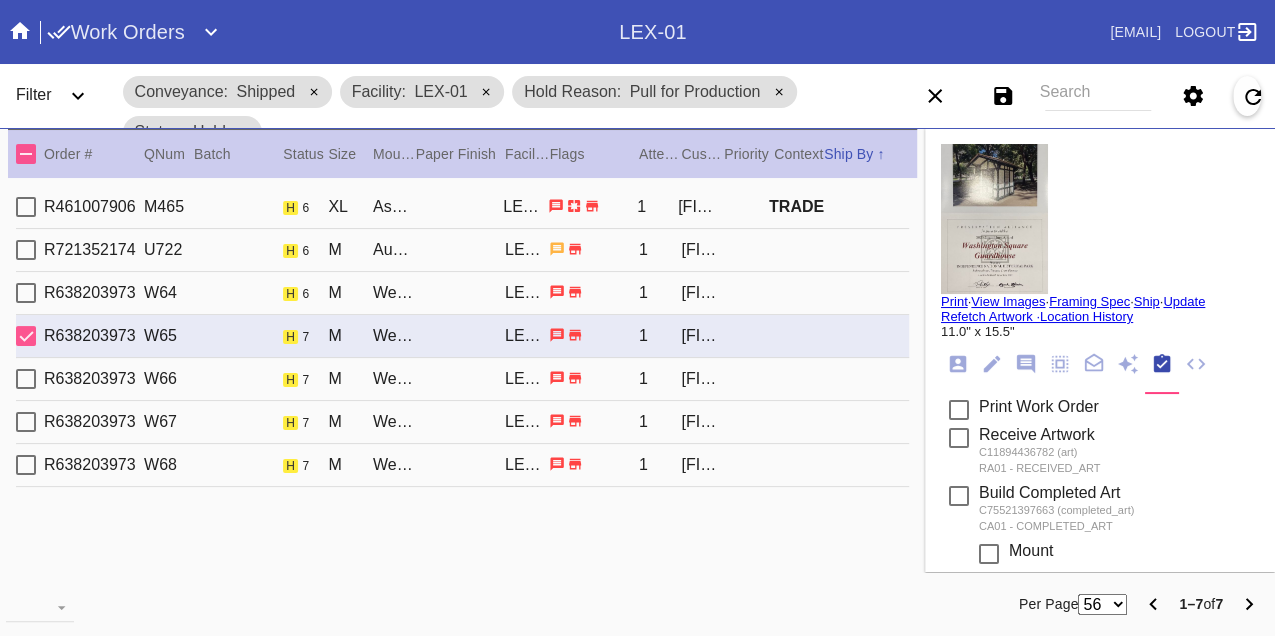 click on "R638203973 W66 h   7 M Wellington / Dove White LEX-01 1 [FIRST] [LAST]" at bounding box center (462, 379) 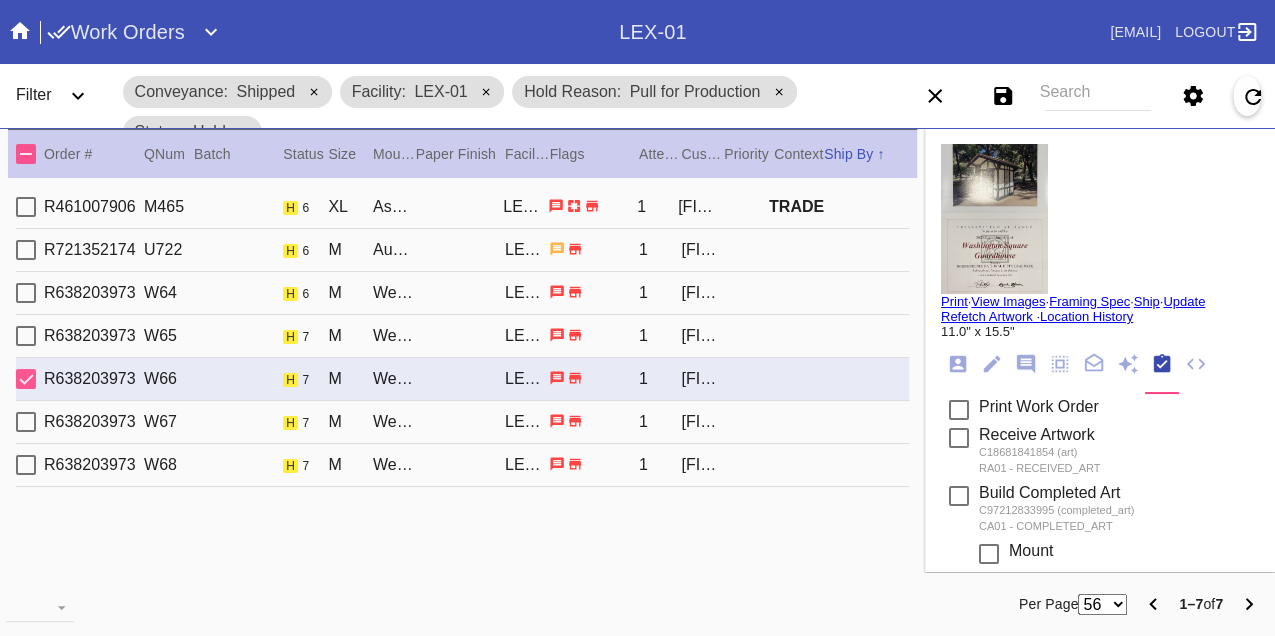click on "R638203973 W67 h   7 M Wellington / Dove White LEX-01 1 [FIRST] [LAST]" at bounding box center [462, 422] 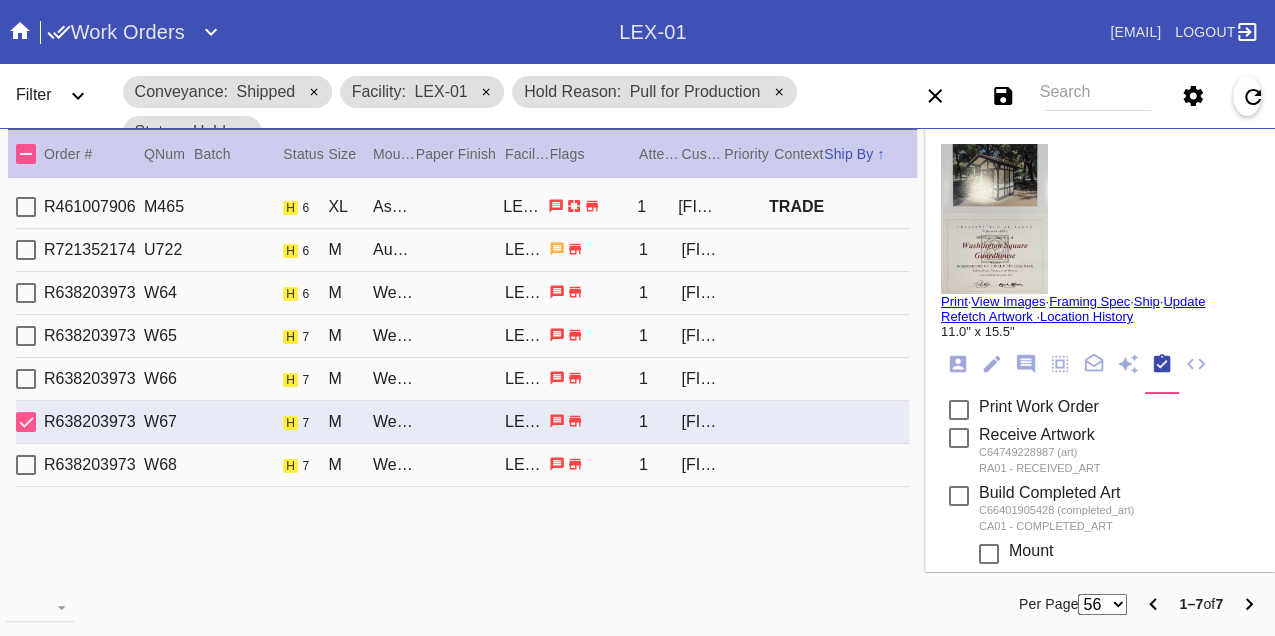 click on "R638203973 W68 h   7 M Wellington / Dove White LEX-01 1 [FIRST] [LAST]" at bounding box center (462, 465) 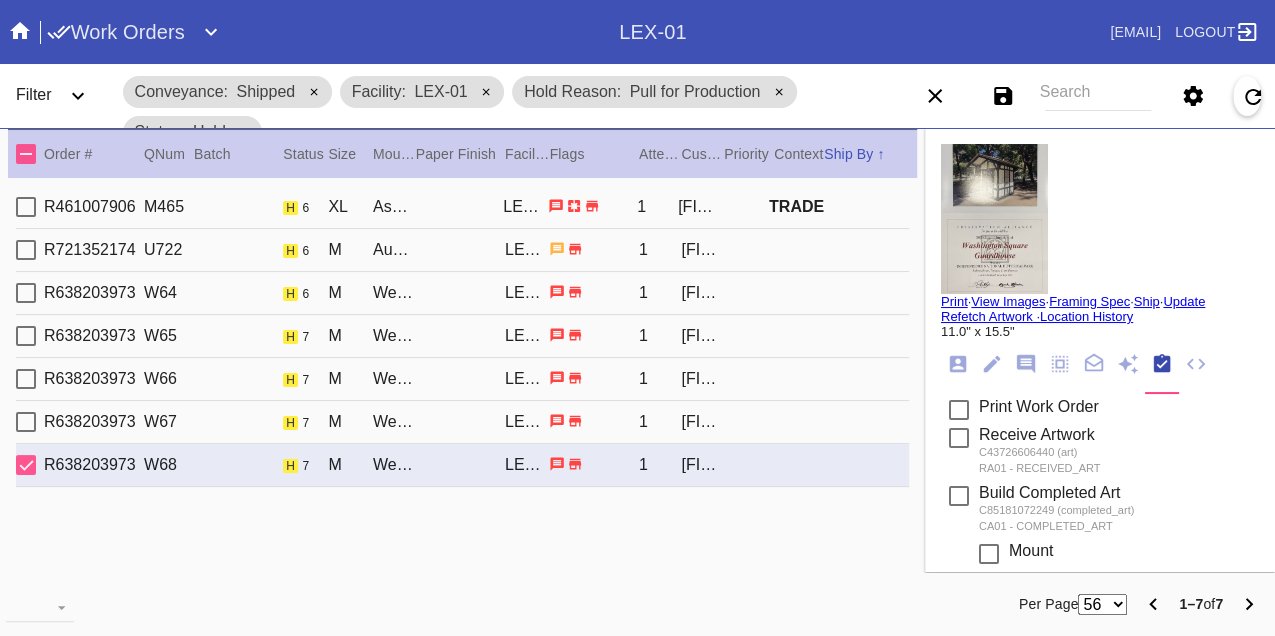 click on "R461007906 M465 h   6 XL Ash (Gallery) / White LEX-01 1 [FIRST] [LAST]
TRADE" at bounding box center (462, 207) 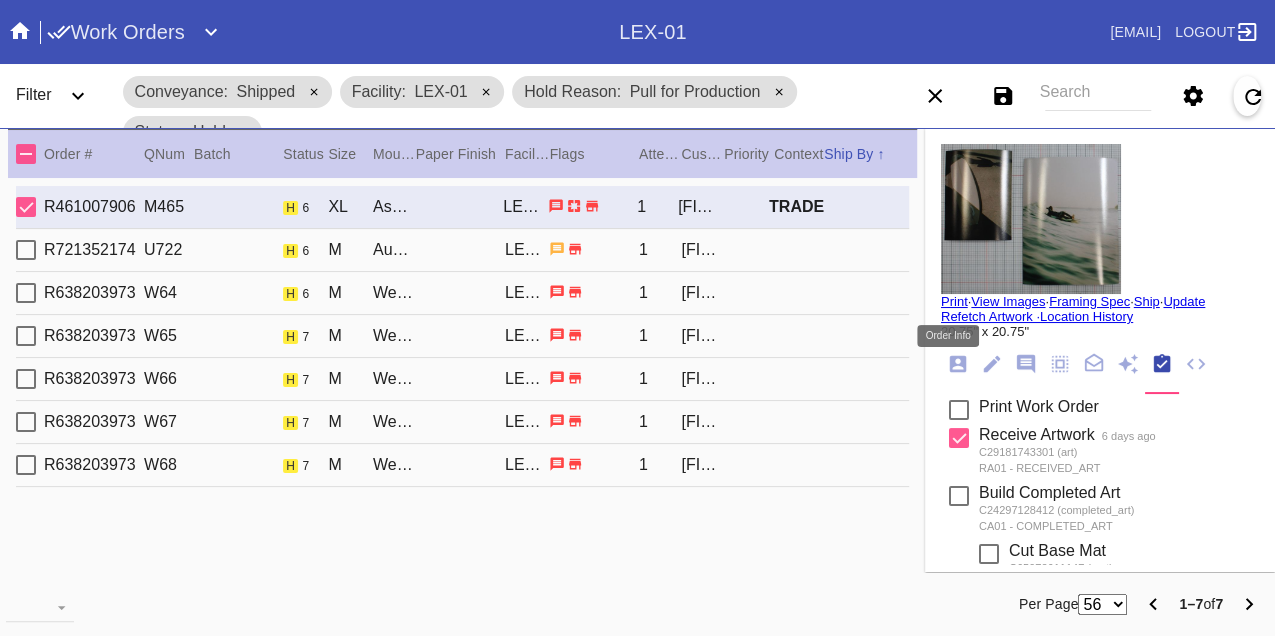 click 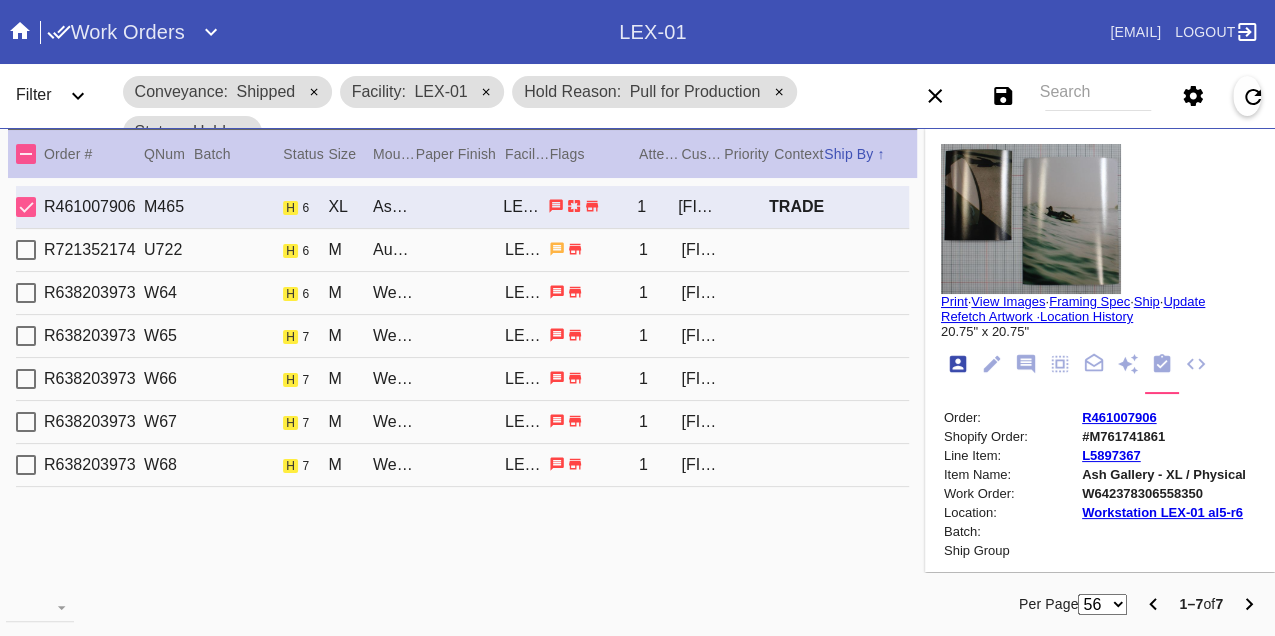 scroll, scrollTop: 24, scrollLeft: 0, axis: vertical 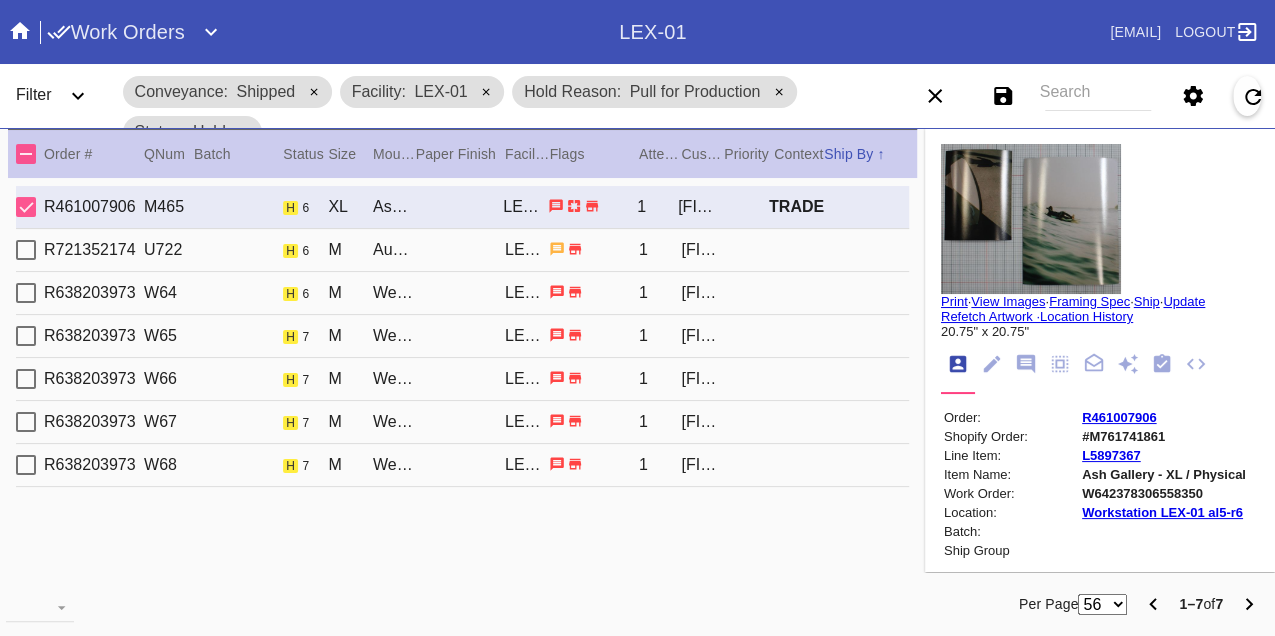 click on "W642378306558350" at bounding box center (1164, 493) 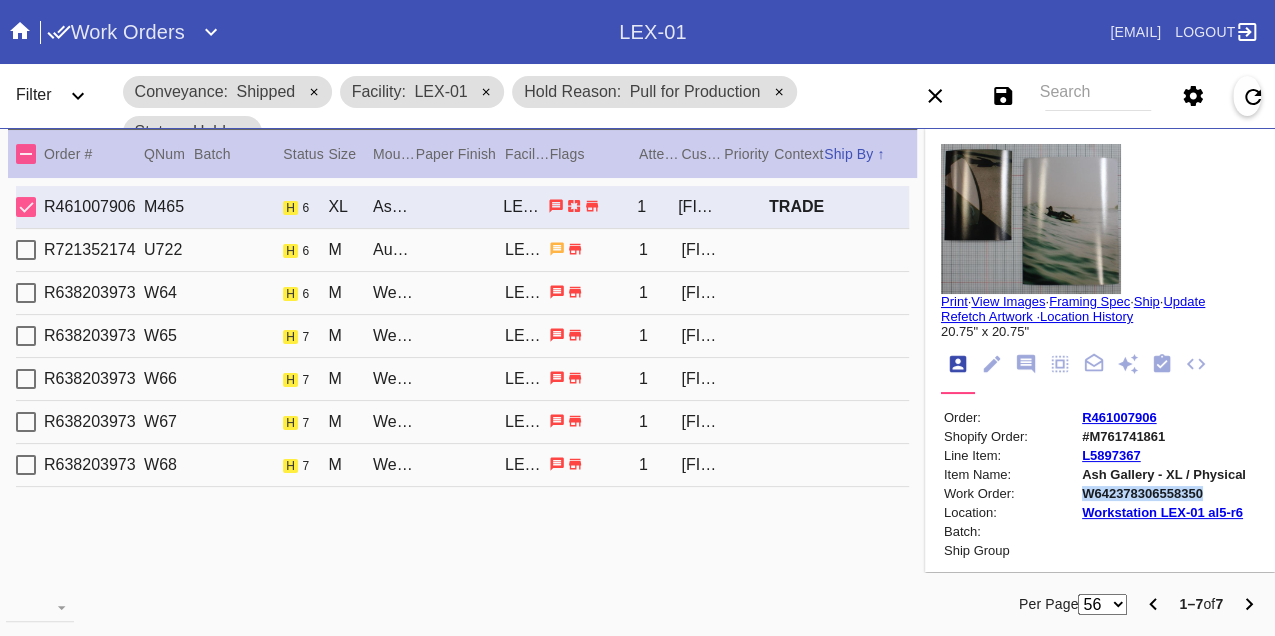 click on "W642378306558350" at bounding box center [1164, 493] 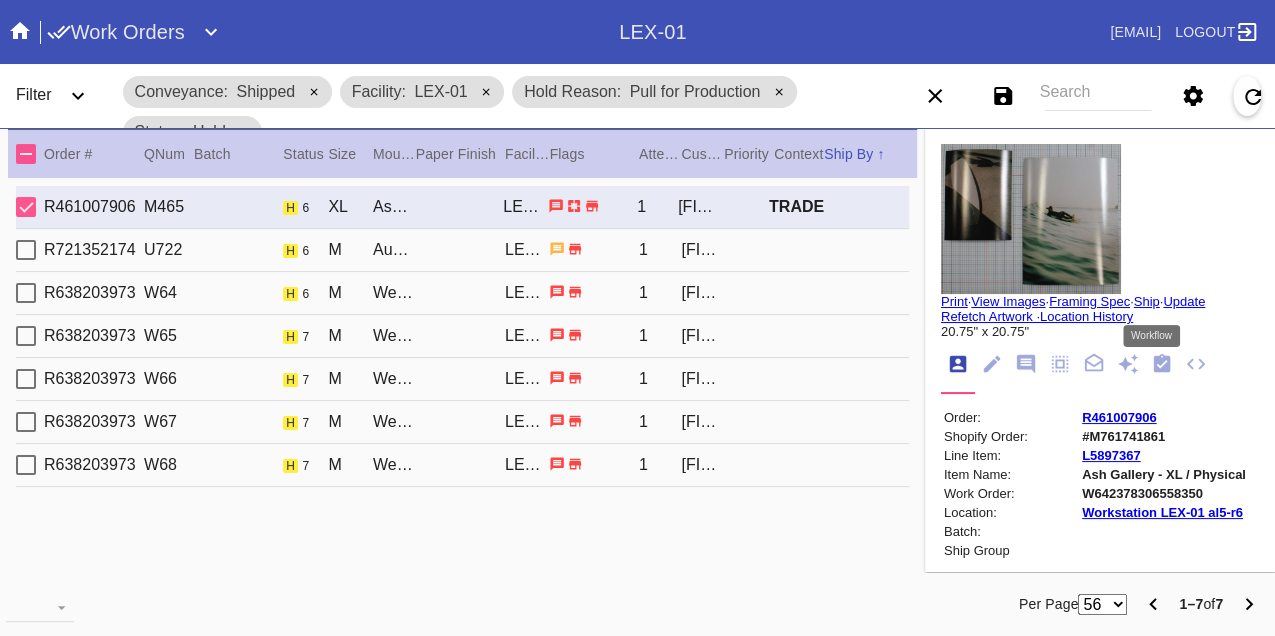 click 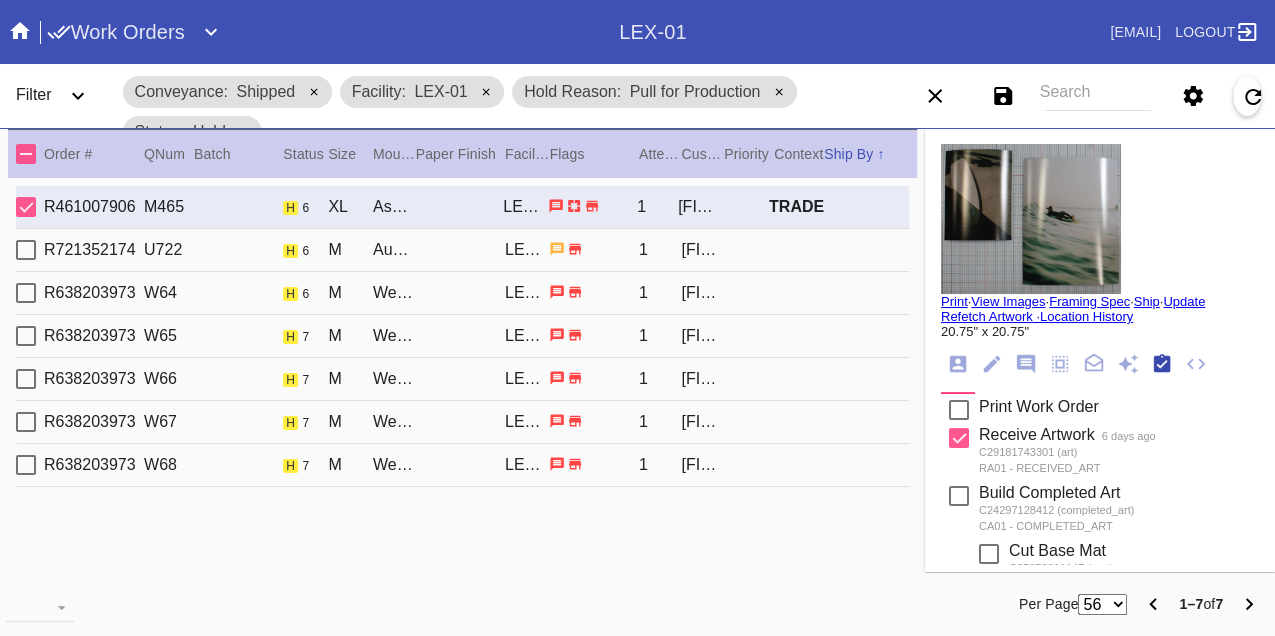 scroll, scrollTop: 318, scrollLeft: 0, axis: vertical 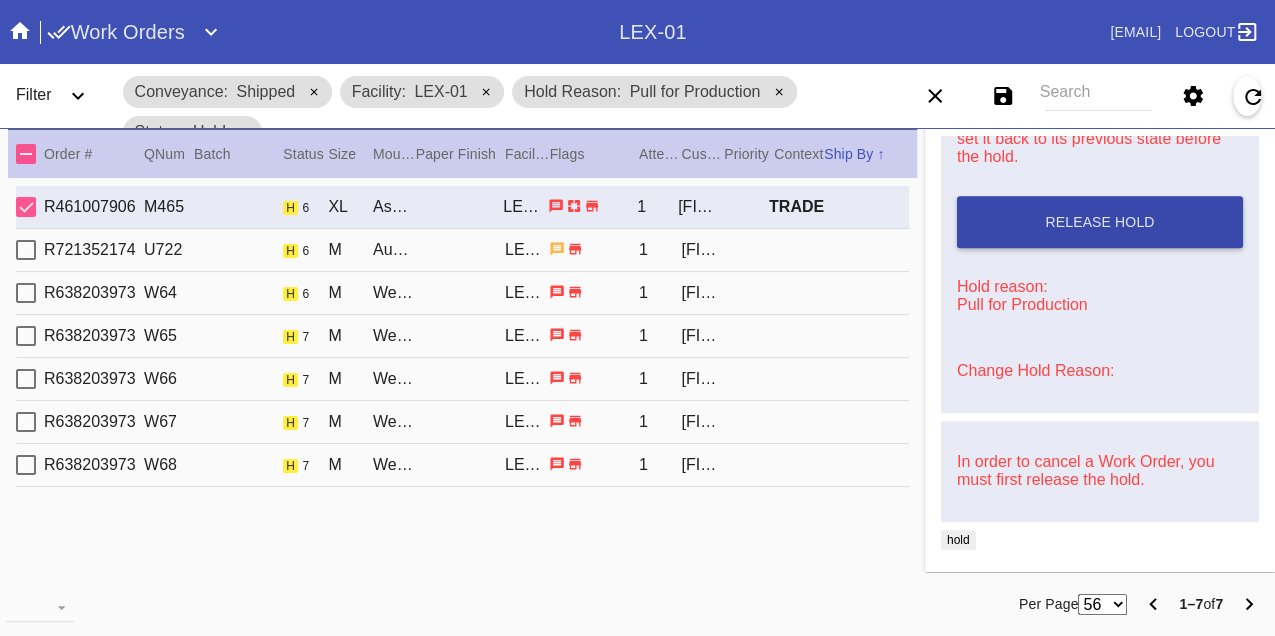 click on "Release Hold" at bounding box center (1100, 222) 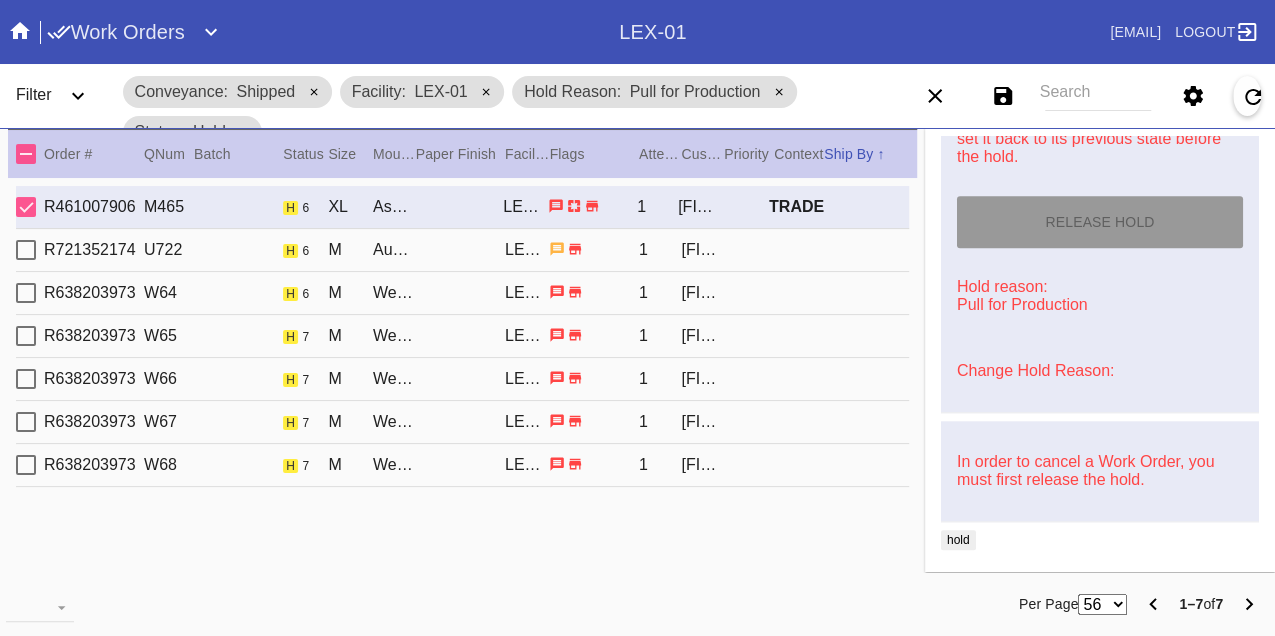type on "8/9/2025" 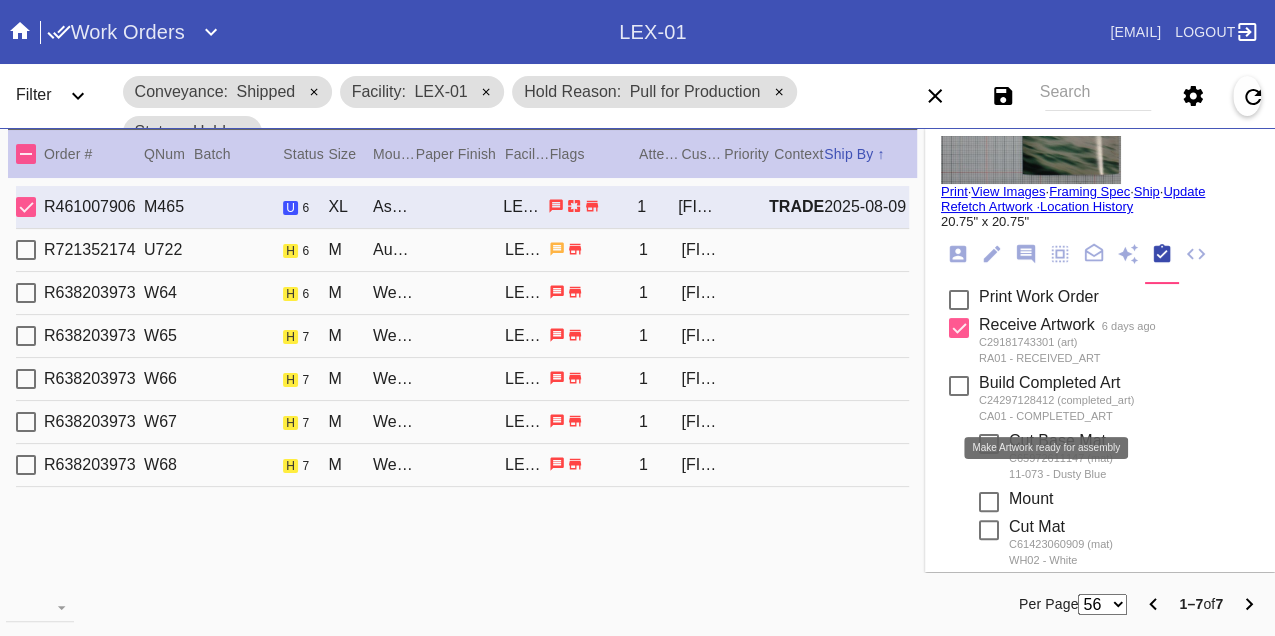scroll, scrollTop: 0, scrollLeft: 0, axis: both 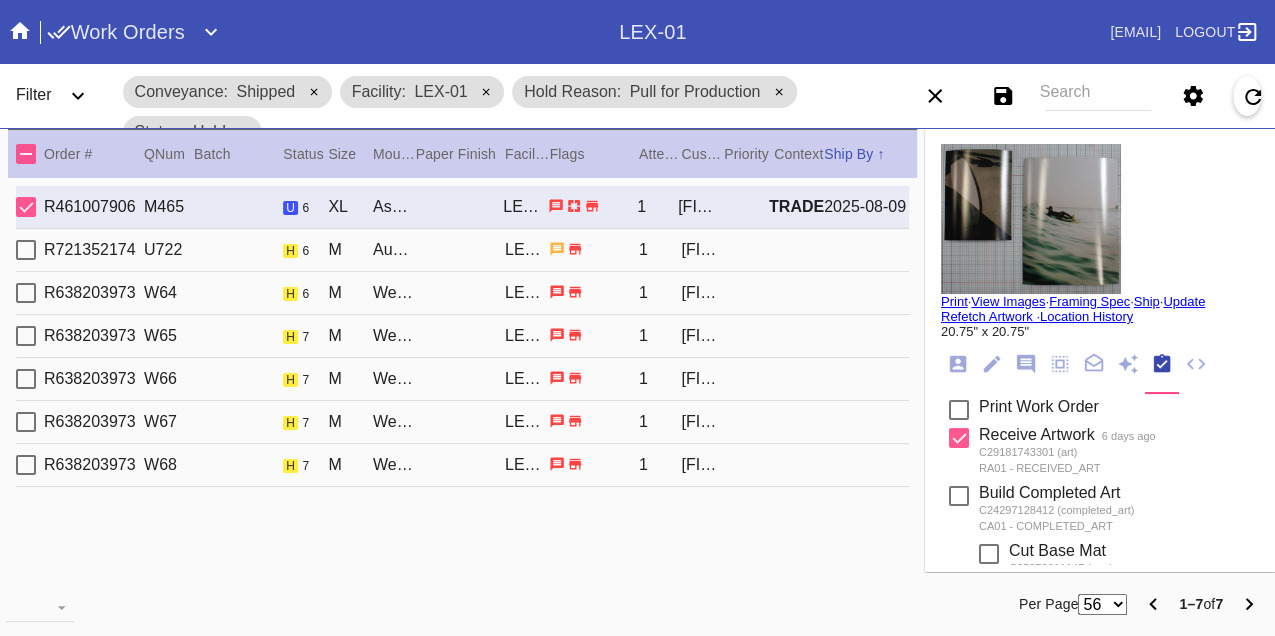 click on "Print" at bounding box center (954, 301) 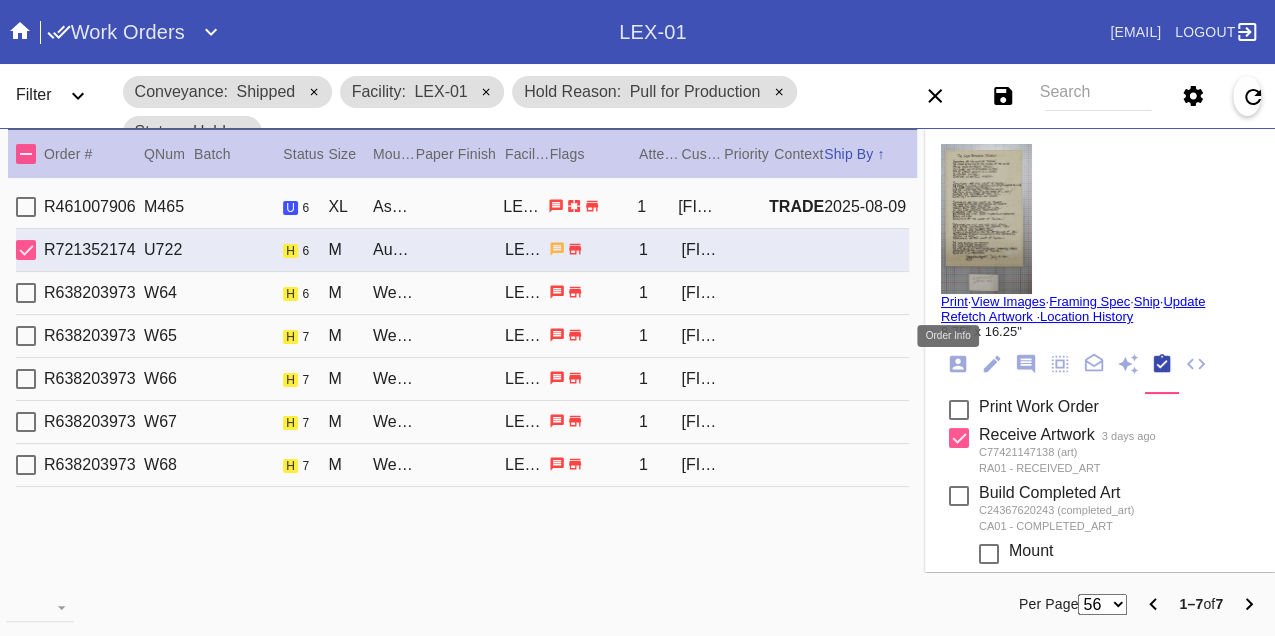 click 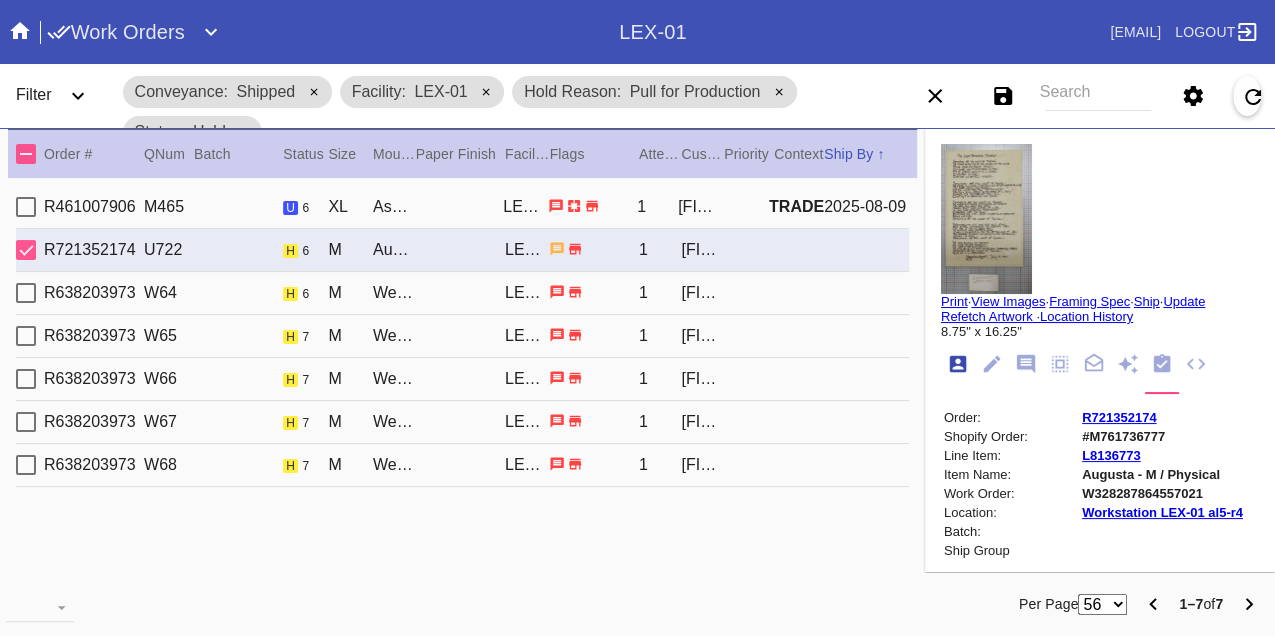 scroll, scrollTop: 24, scrollLeft: 0, axis: vertical 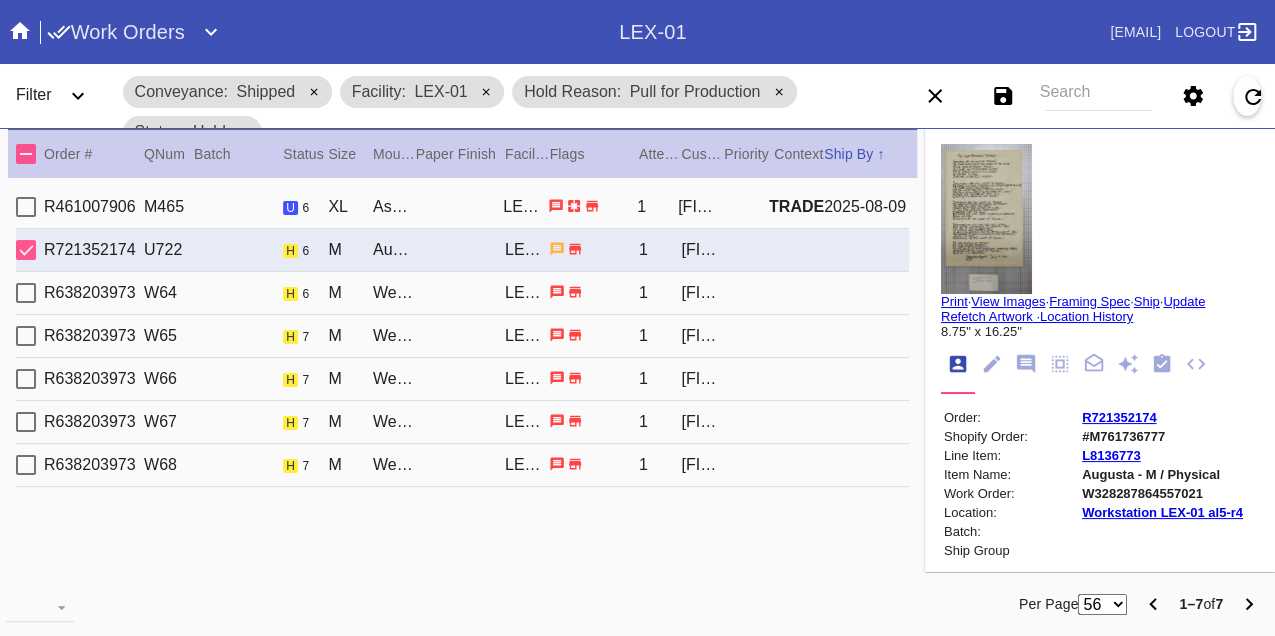 click on "W328287864557021" at bounding box center [1162, 493] 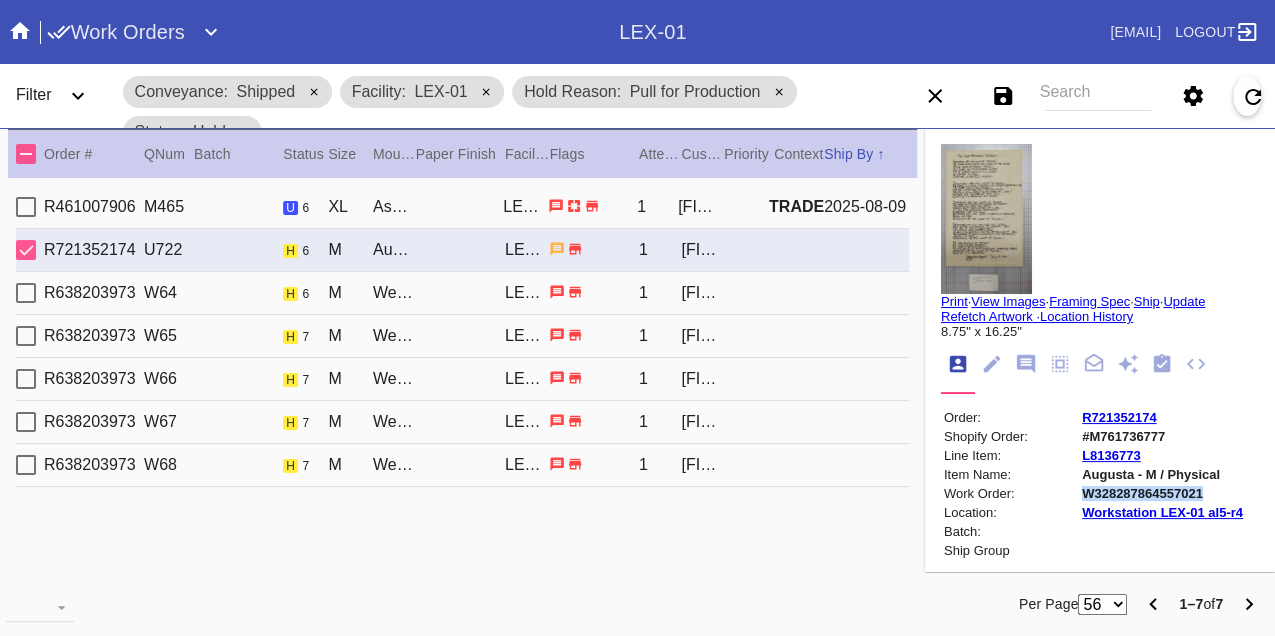click on "W328287864557021" at bounding box center [1162, 493] 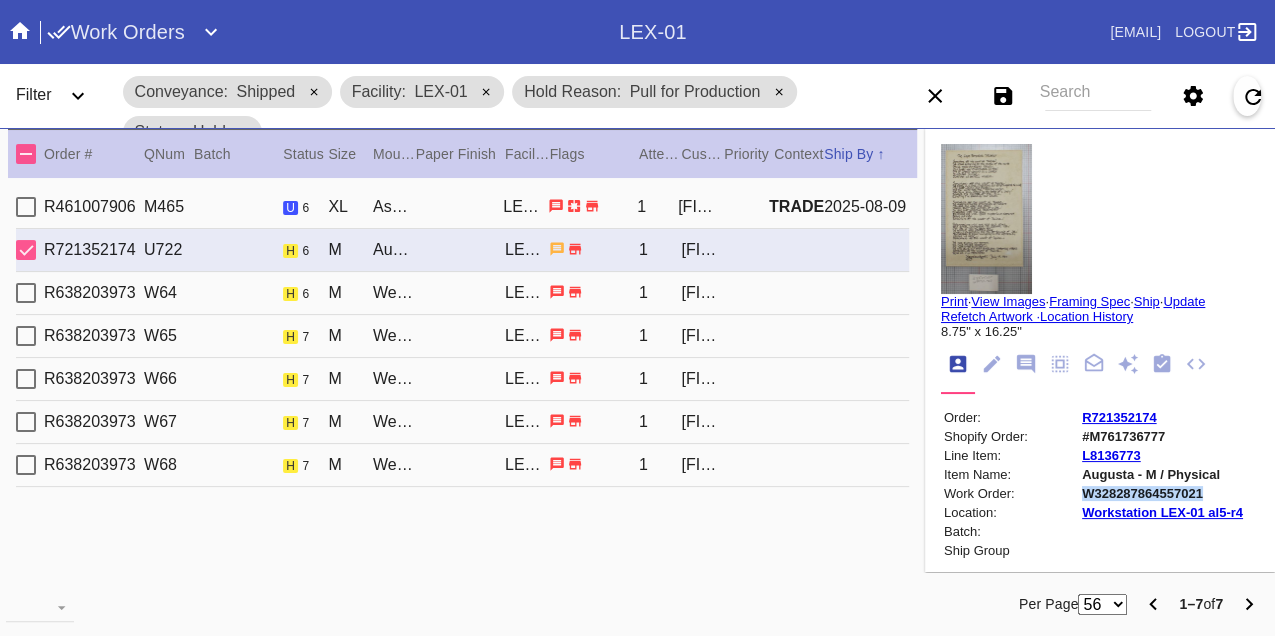copy on "W328287864557021" 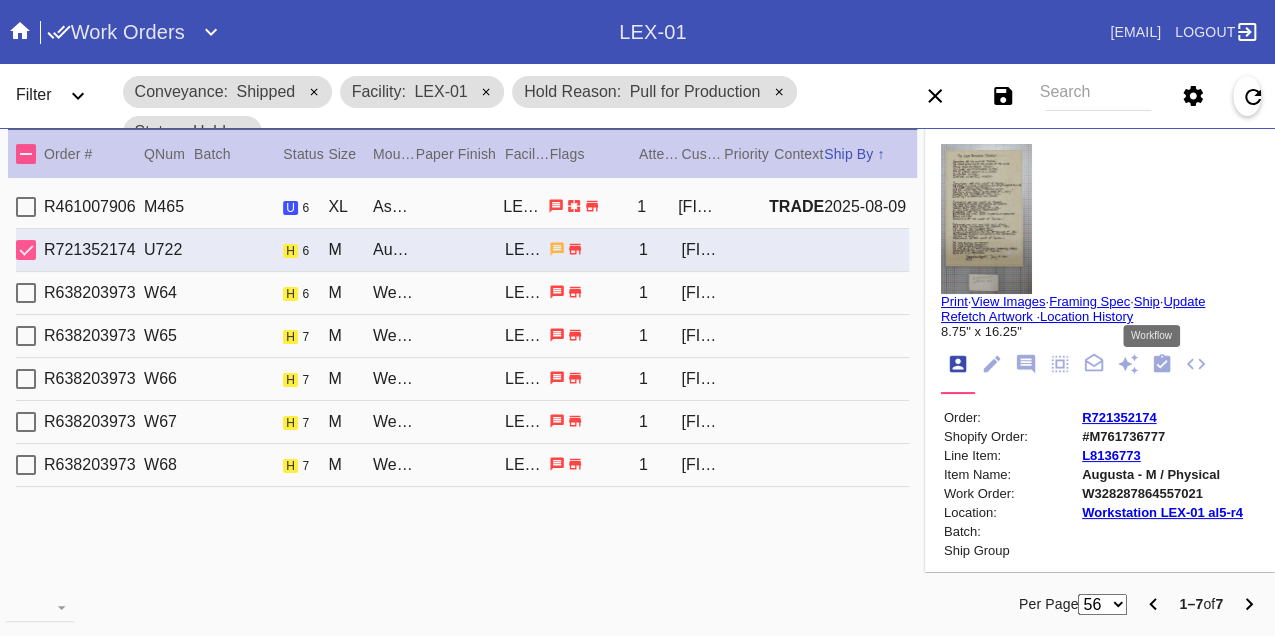 click 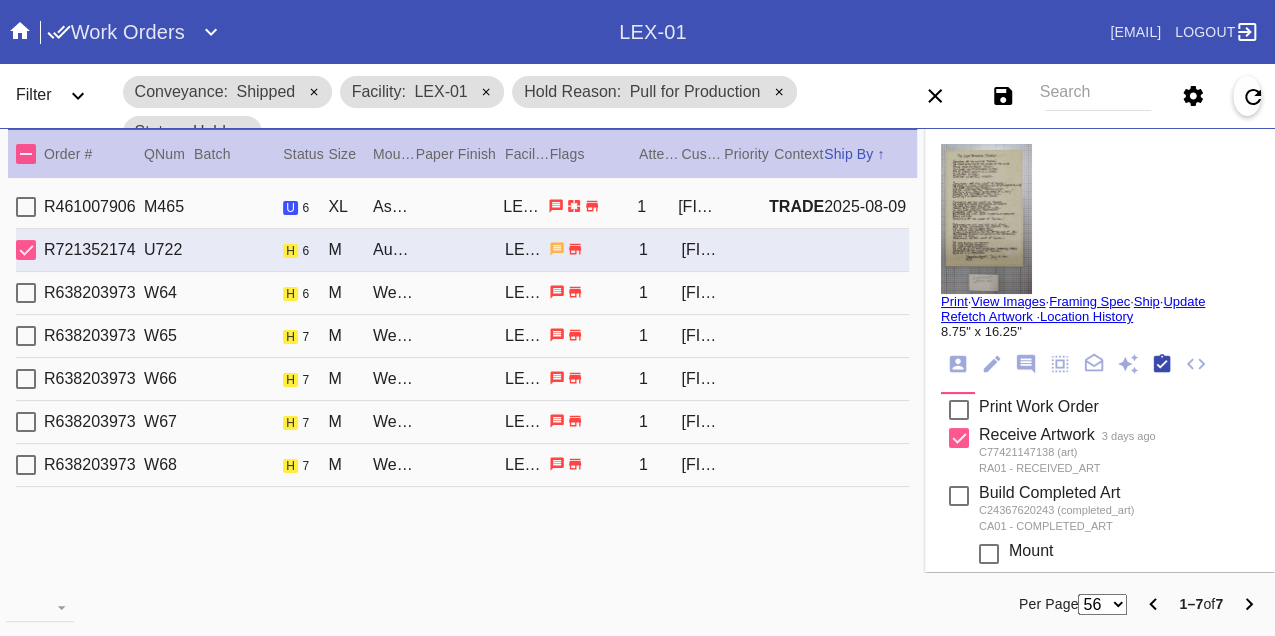 scroll, scrollTop: 318, scrollLeft: 0, axis: vertical 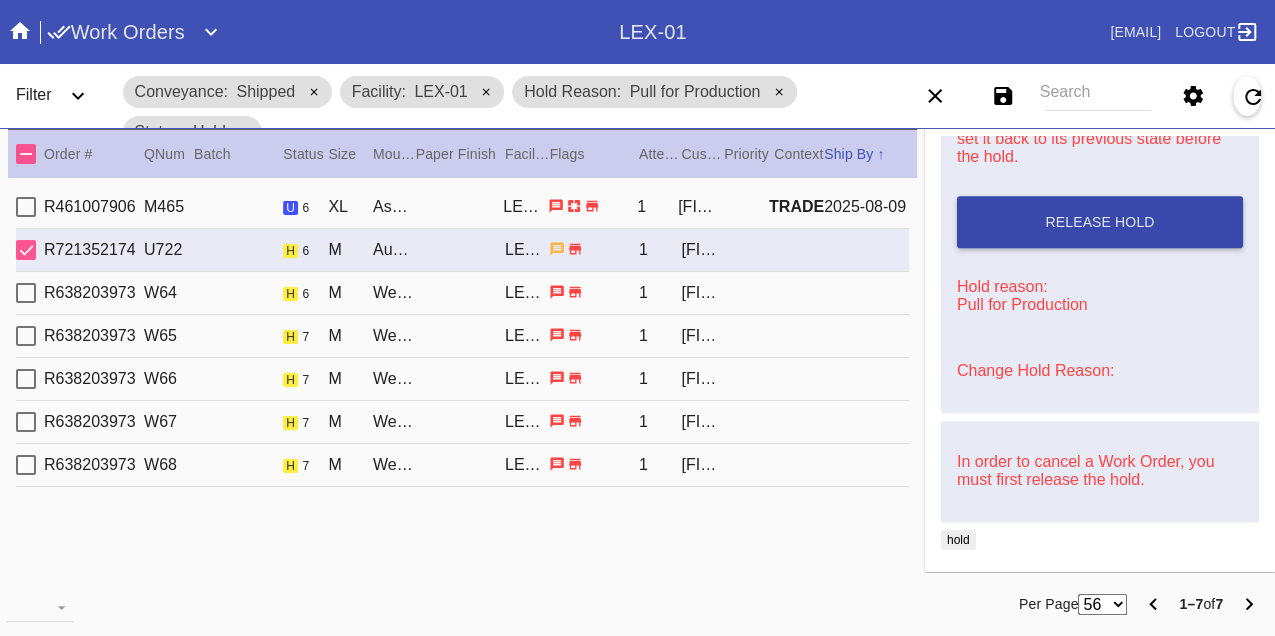 click on "Release Hold" at bounding box center (1099, 222) 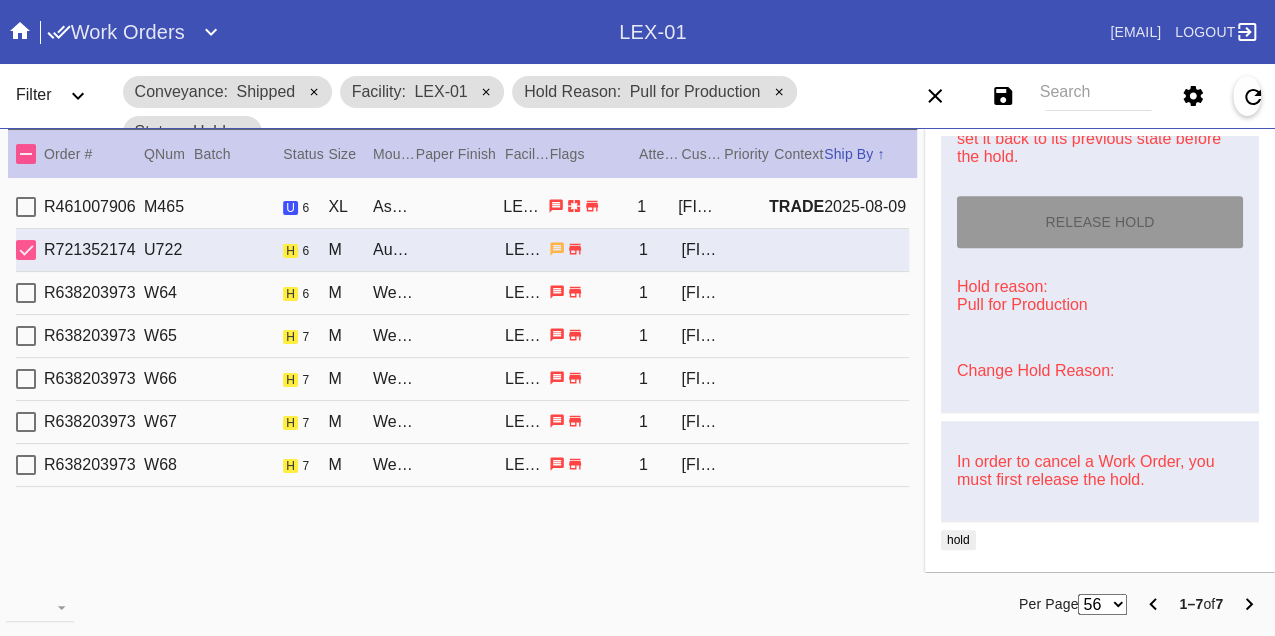 type on "8/9/2025" 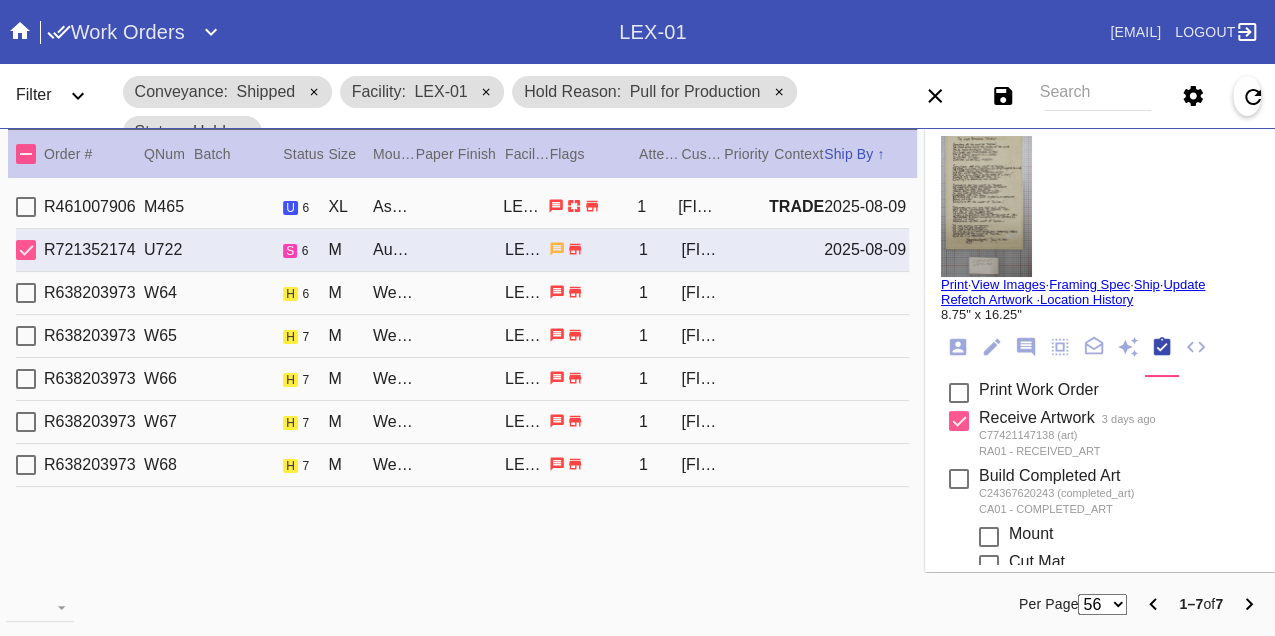 scroll, scrollTop: 0, scrollLeft: 0, axis: both 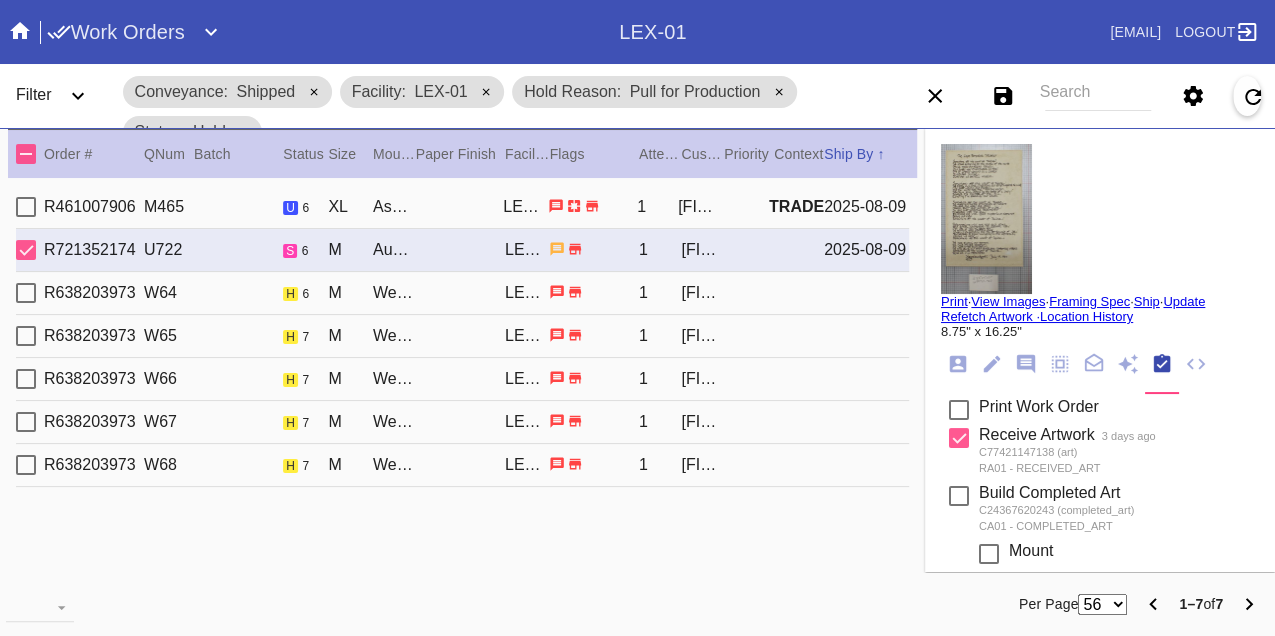 click on "Print" at bounding box center (954, 301) 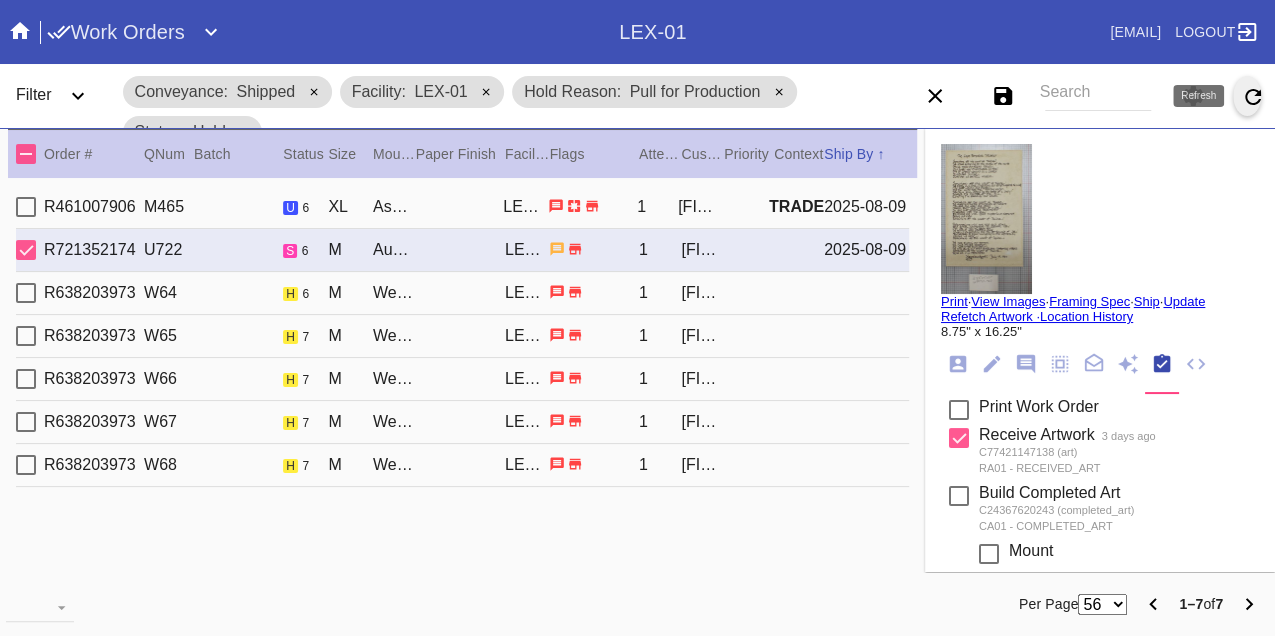 click 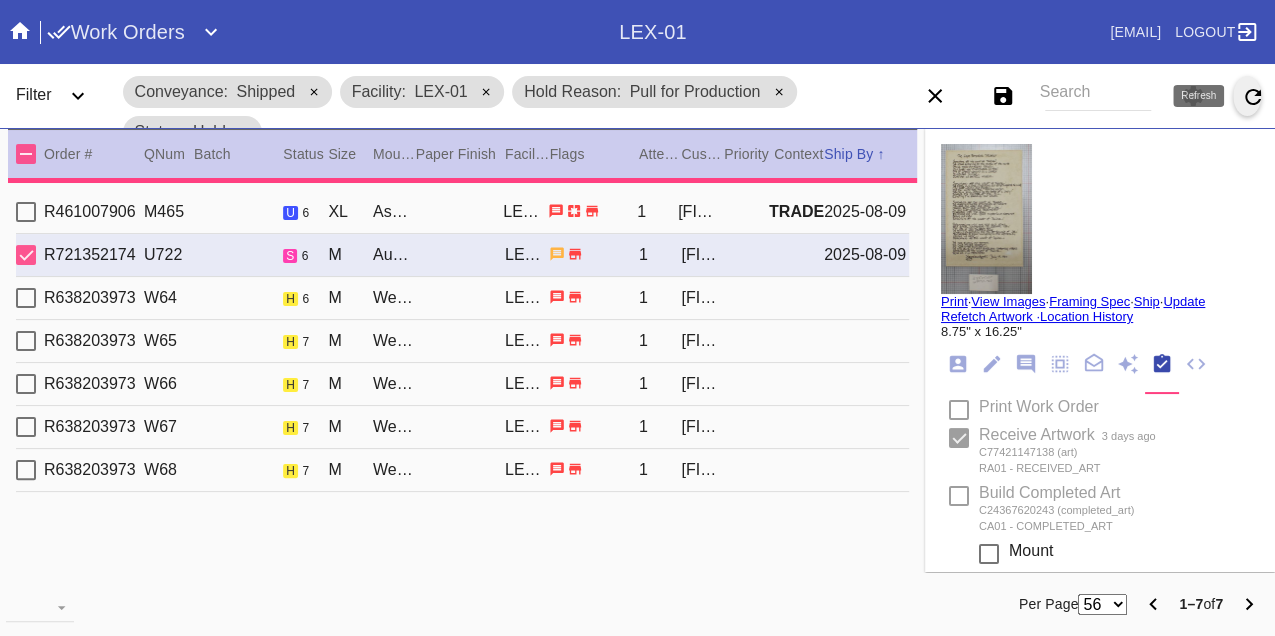 type 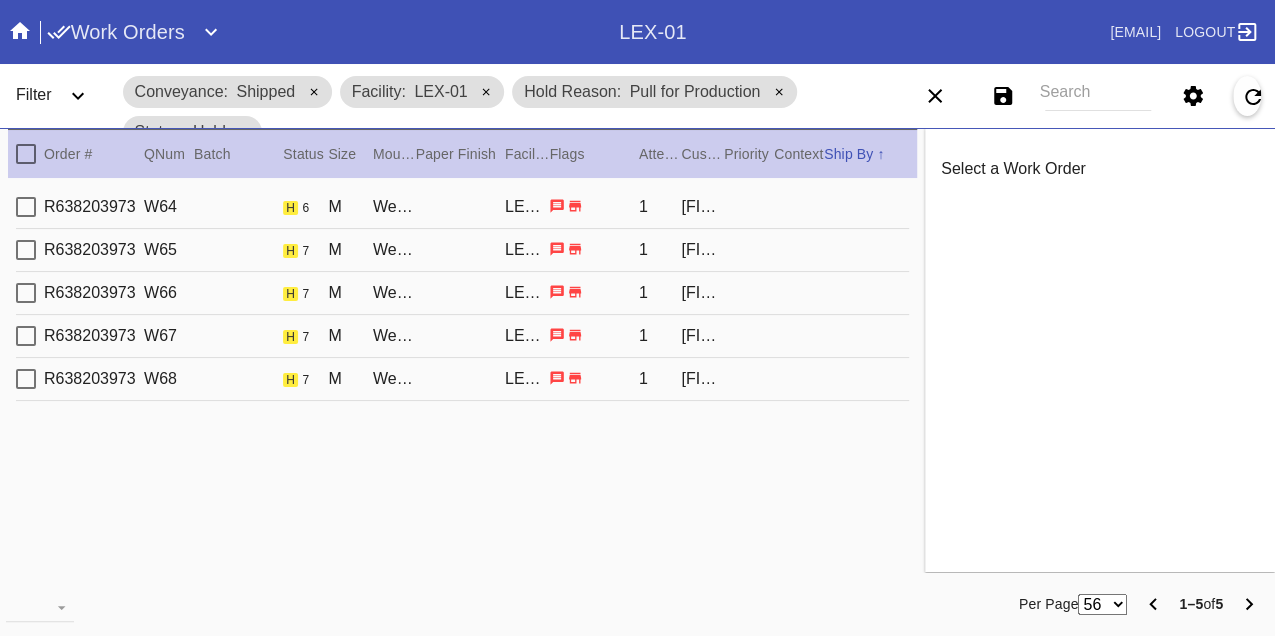 click on "R638203973 W64 h   6 M Wellington / Dove White LEX-01 1 [FIRST] [LAST]" at bounding box center [462, 207] 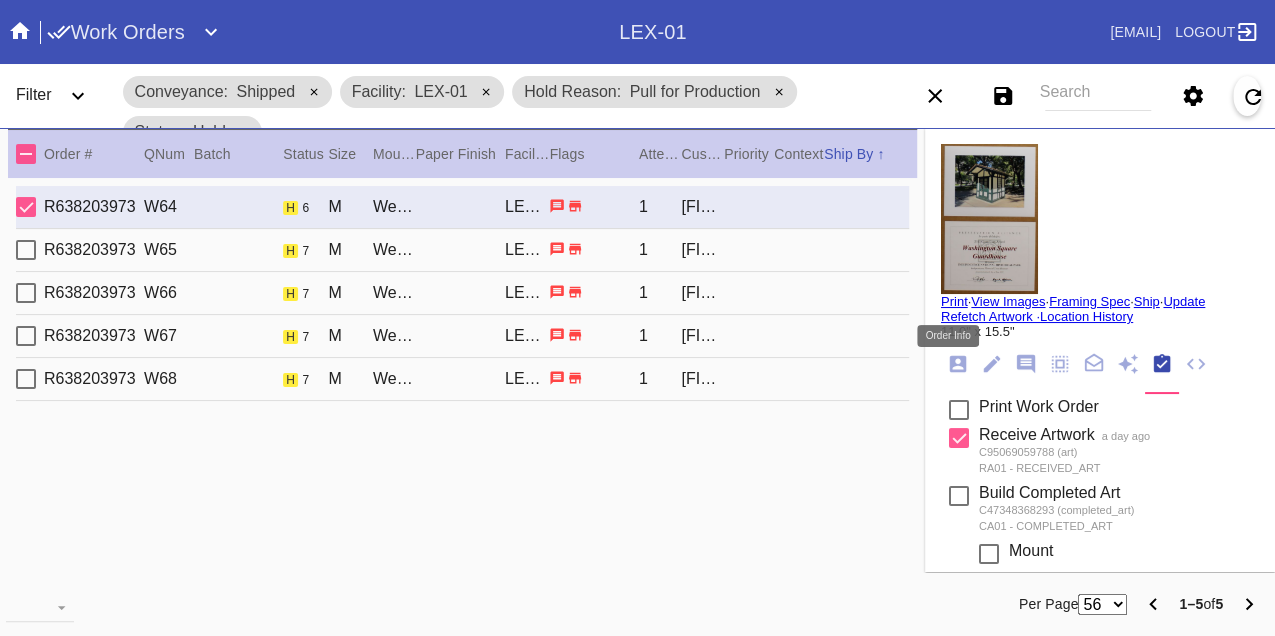 click 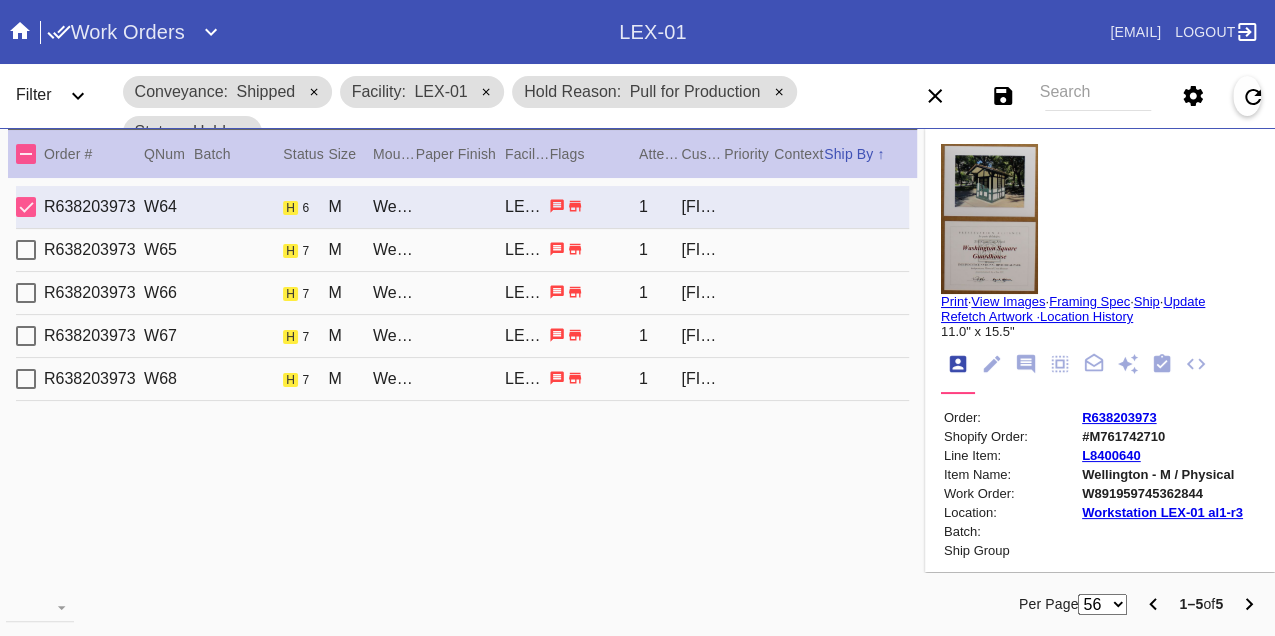 click on "W891959745362844" at bounding box center (1162, 493) 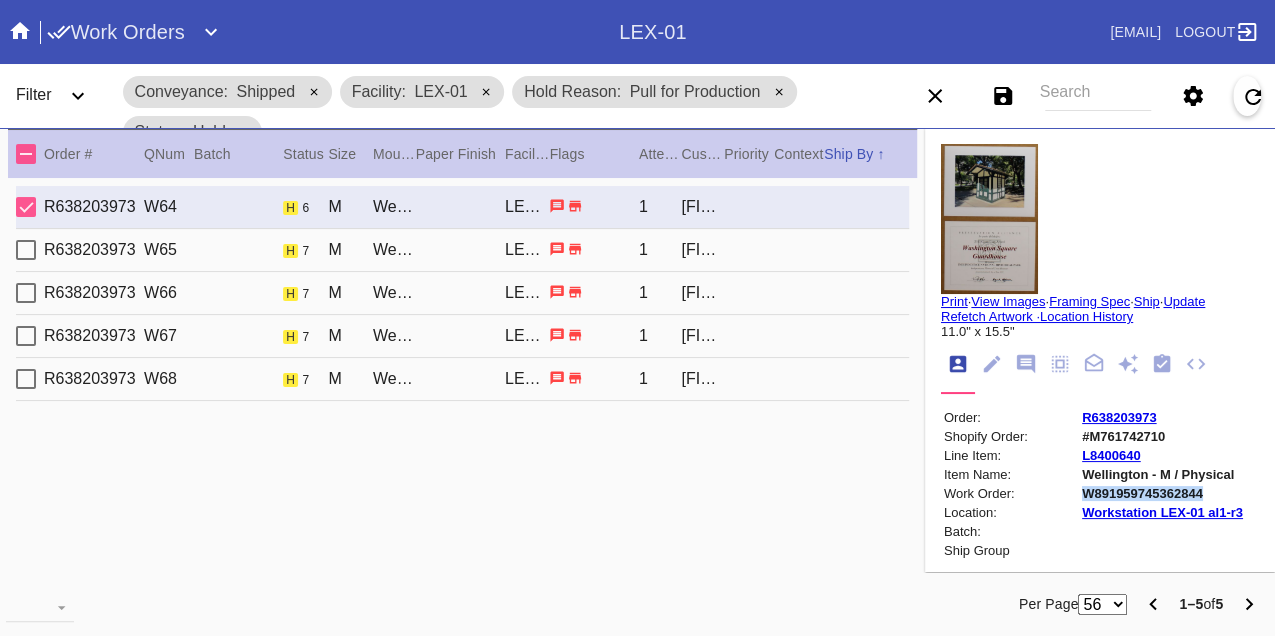 click on "W891959745362844" at bounding box center [1162, 493] 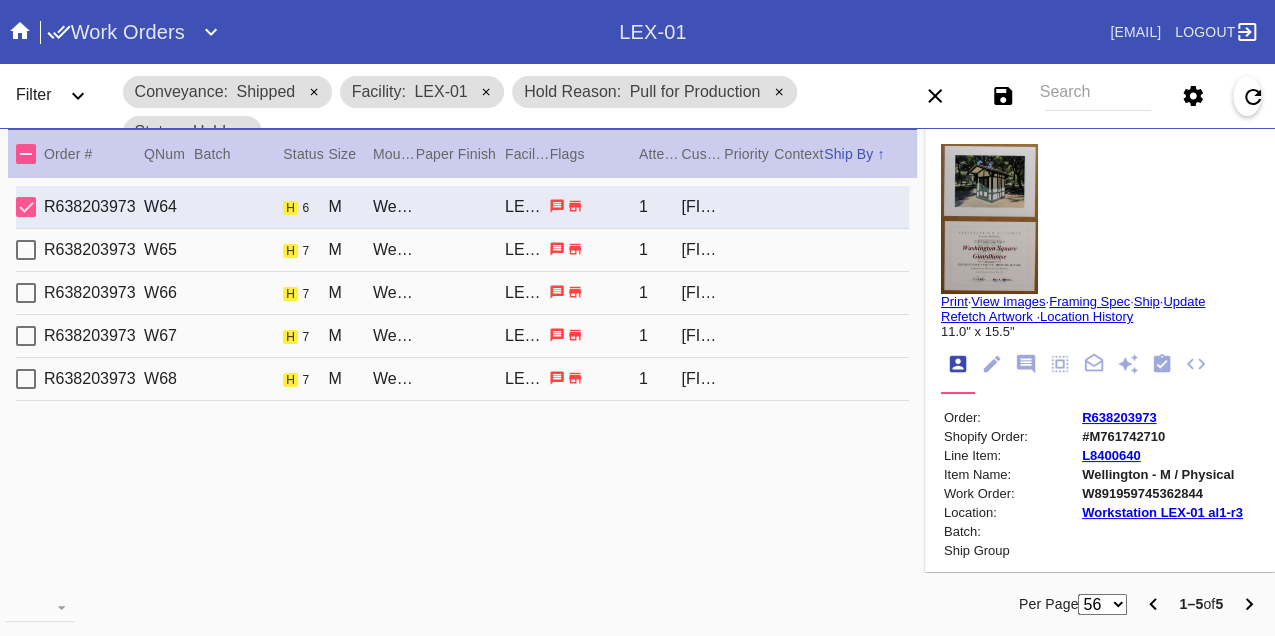 click on "R638203973 W65 h   7 M Wellington / Dove White LEX-01 1 [FIRST] [LAST]" at bounding box center (462, 250) 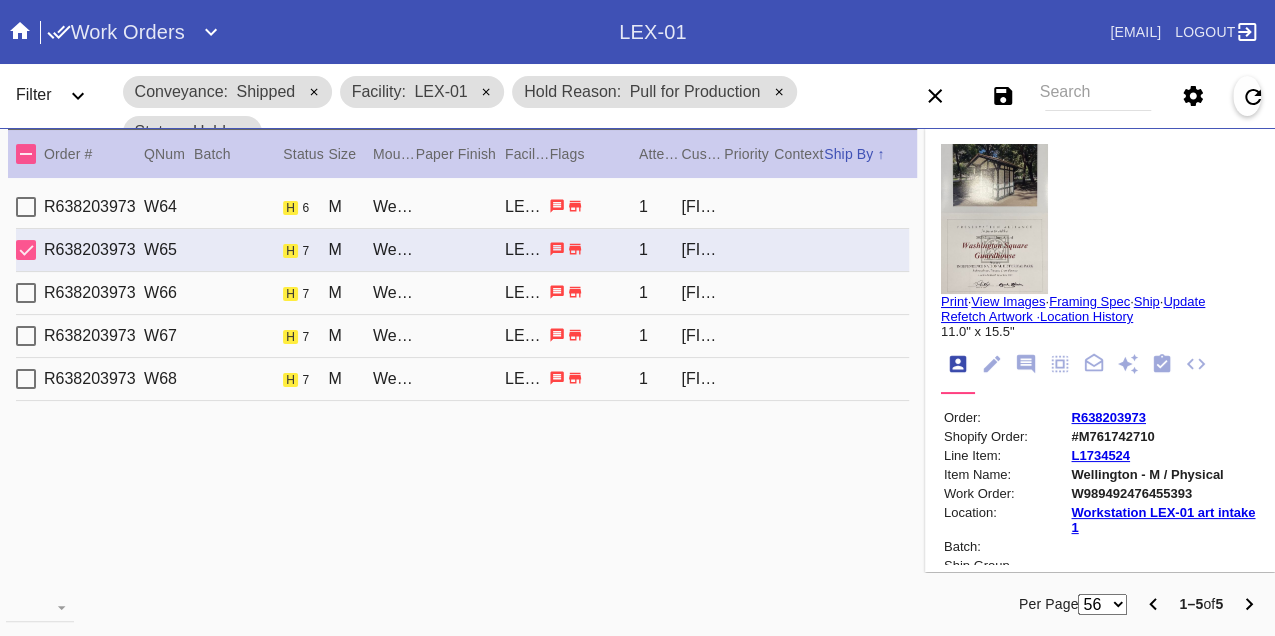 click on "W989492476455393" at bounding box center [1163, 493] 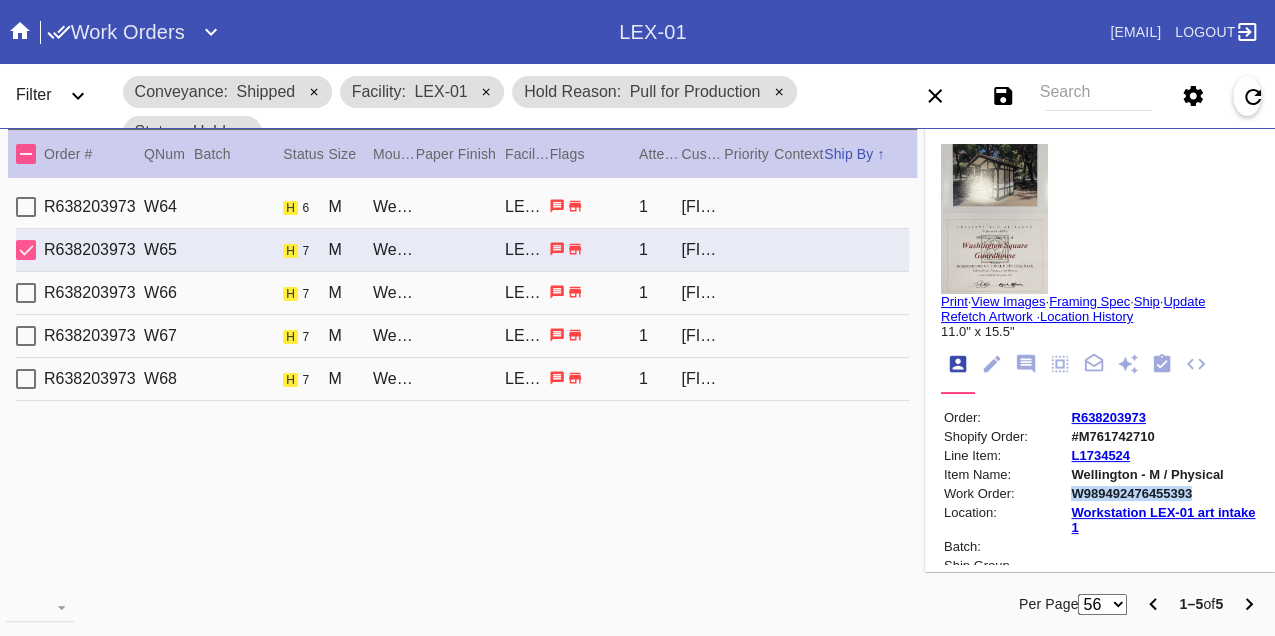click on "W989492476455393" at bounding box center [1163, 493] 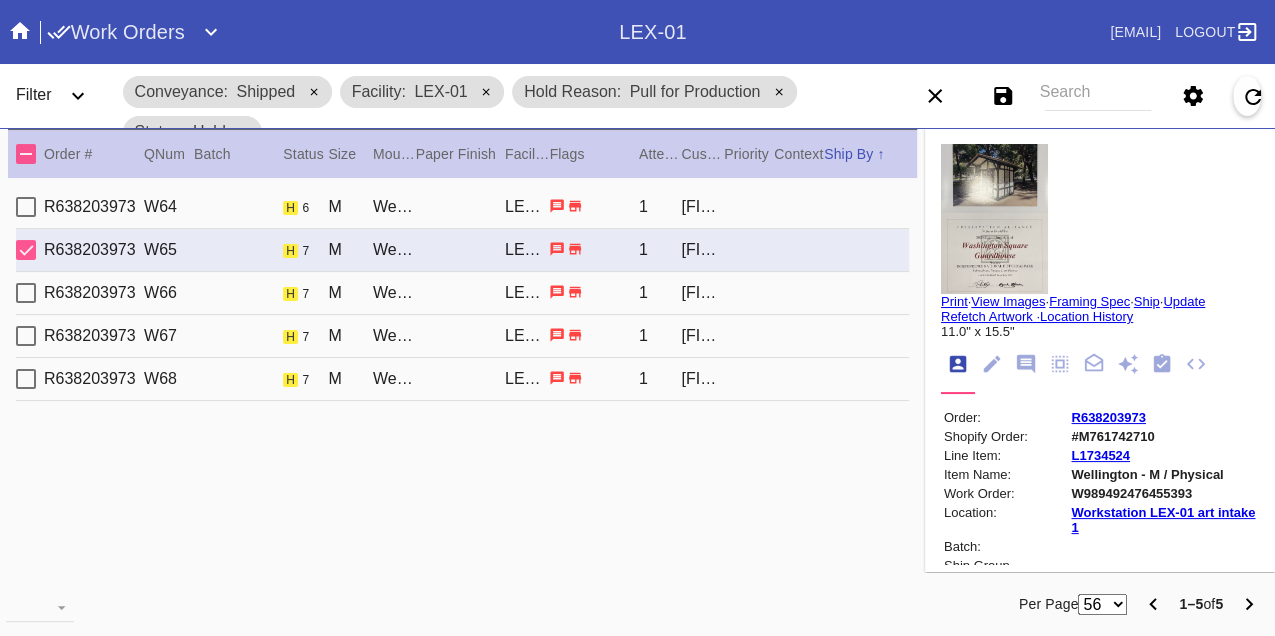click on "R638203973 W66 h   7 M Wellington / Dove White LEX-01 1 [FIRST] [LAST]" at bounding box center [462, 293] 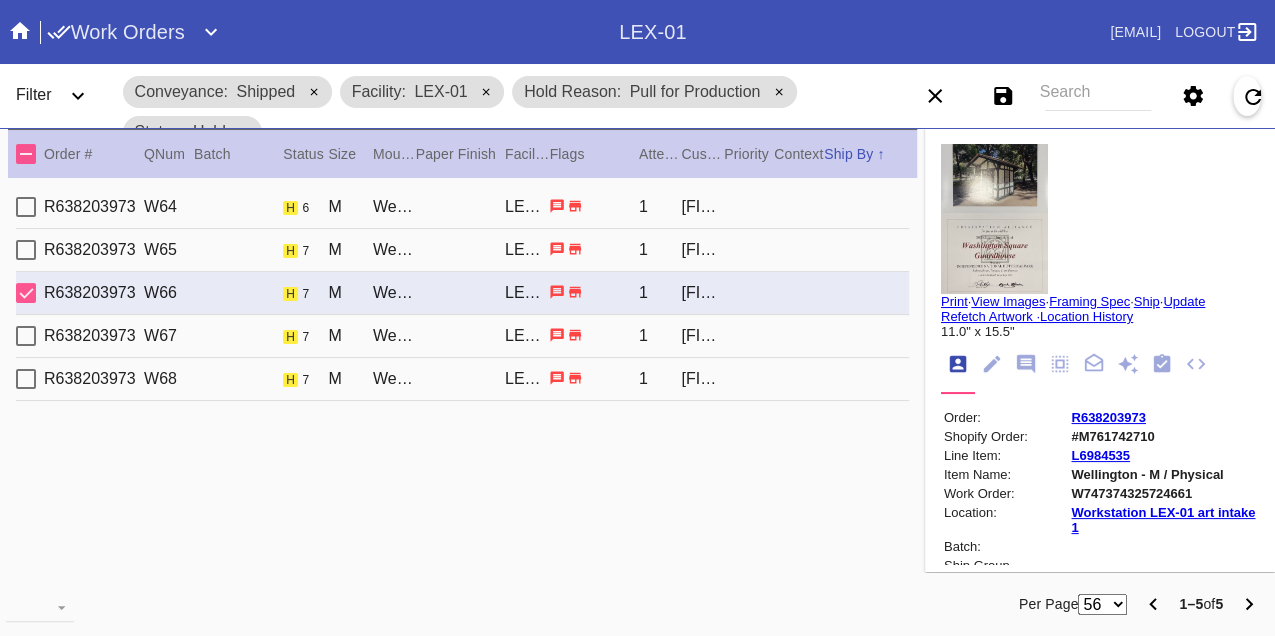 click on "W747374325724661" at bounding box center (1163, 493) 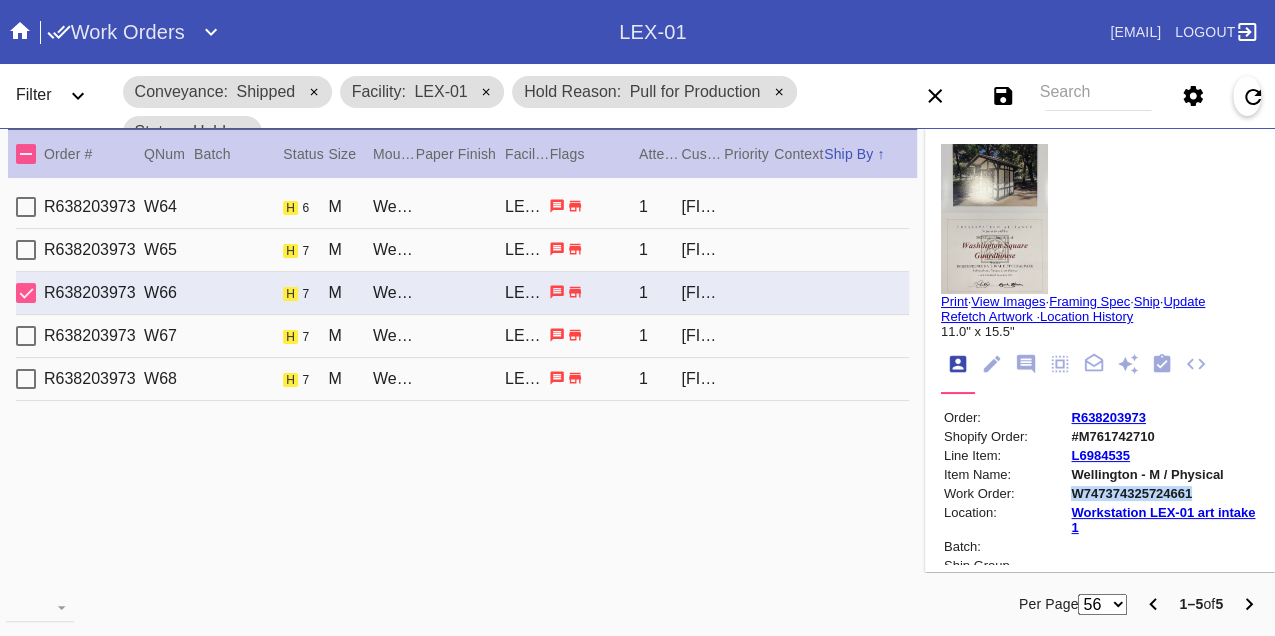 click on "W747374325724661" at bounding box center [1163, 493] 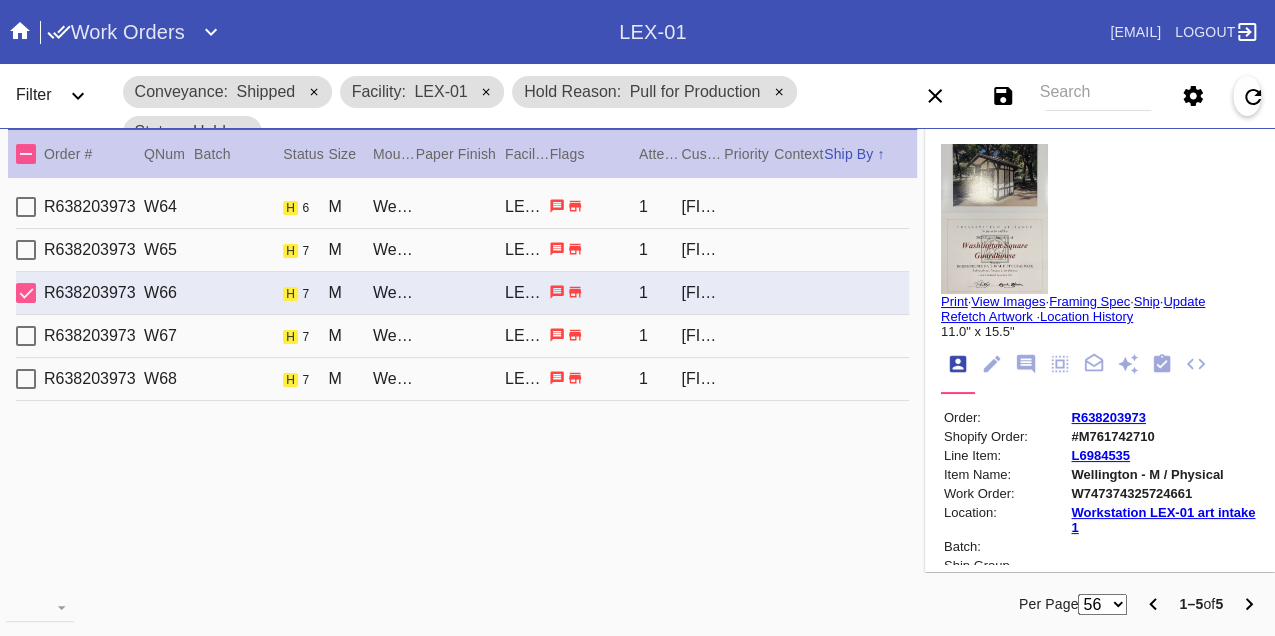 click on "R638203973 W67 h   7 M Wellington / Dove White LEX-01 1 [FIRST] [LAST]" at bounding box center (462, 336) 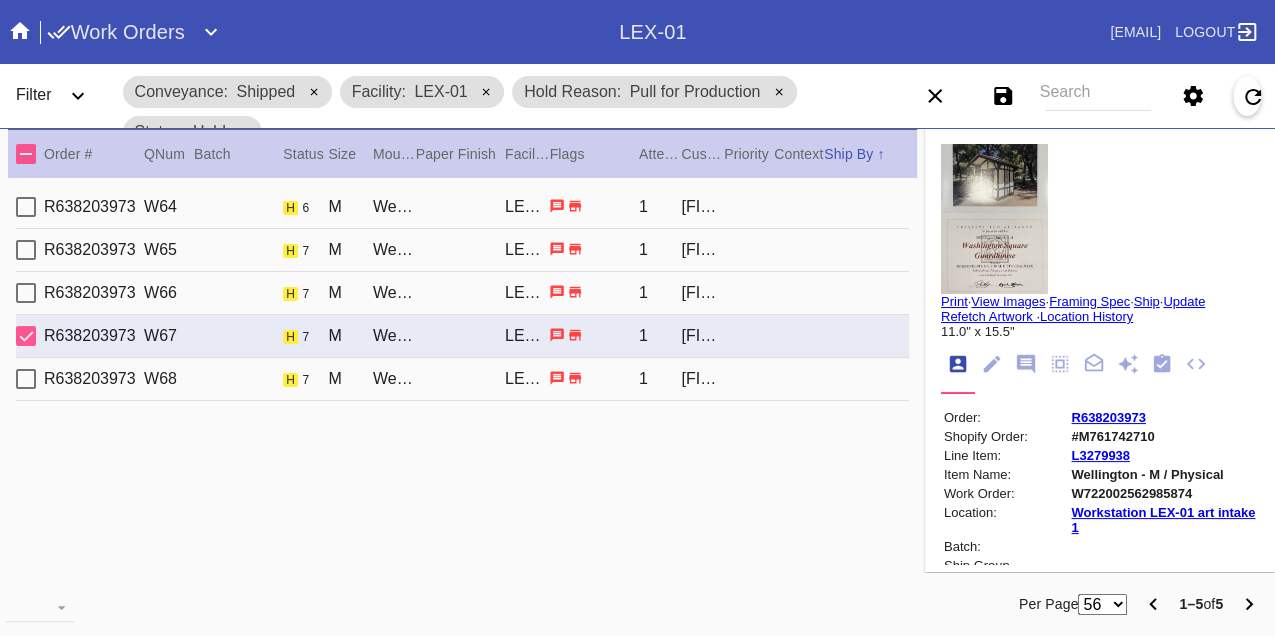 click on "W722002562985874" at bounding box center [1163, 493] 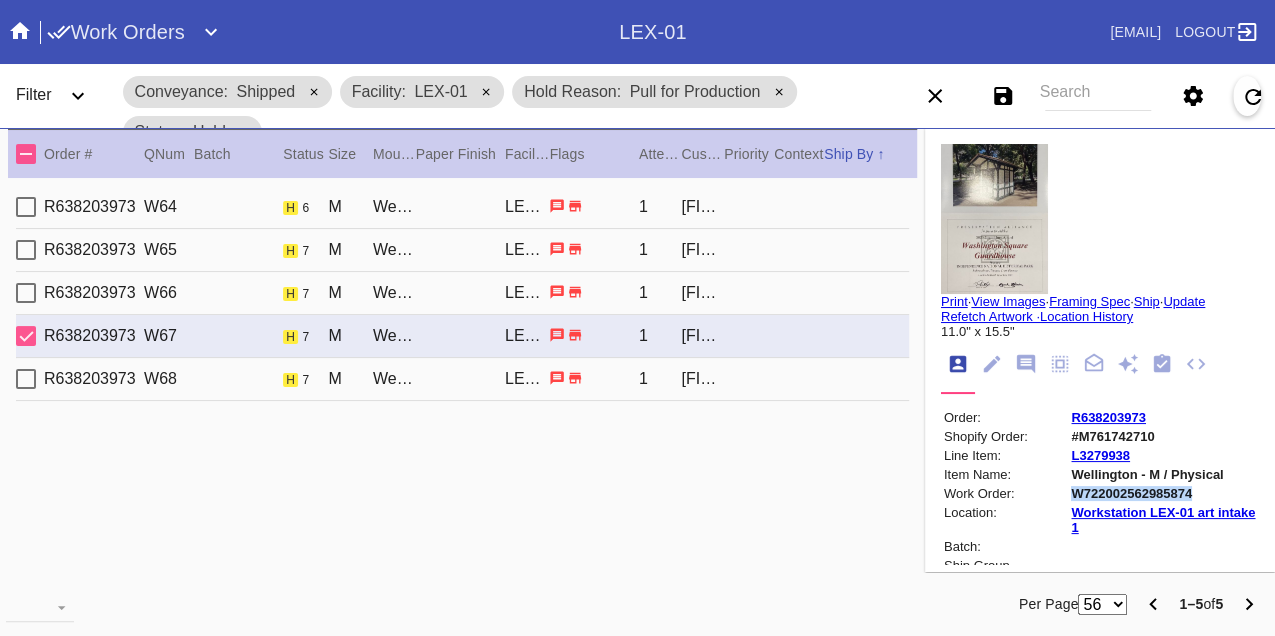 click on "W722002562985874" at bounding box center [1163, 493] 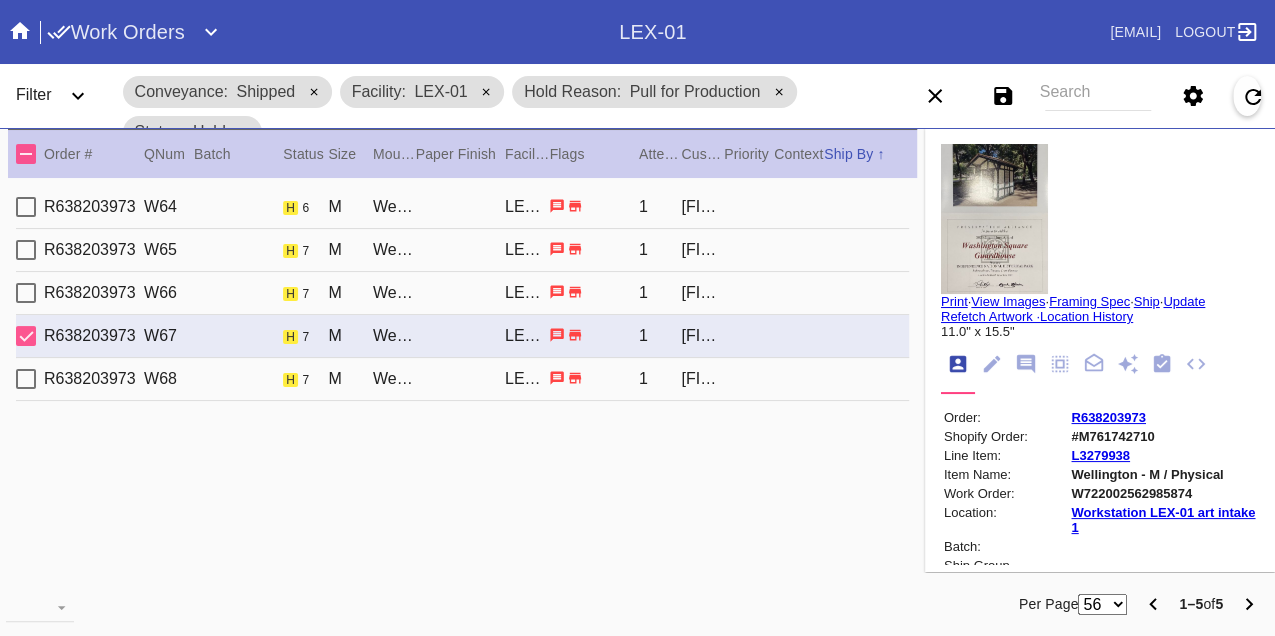 click on "R638203973 W68 h   7 M Wellington / Dove White LEX-01 1 [FIRST] [LAST]" at bounding box center [462, 379] 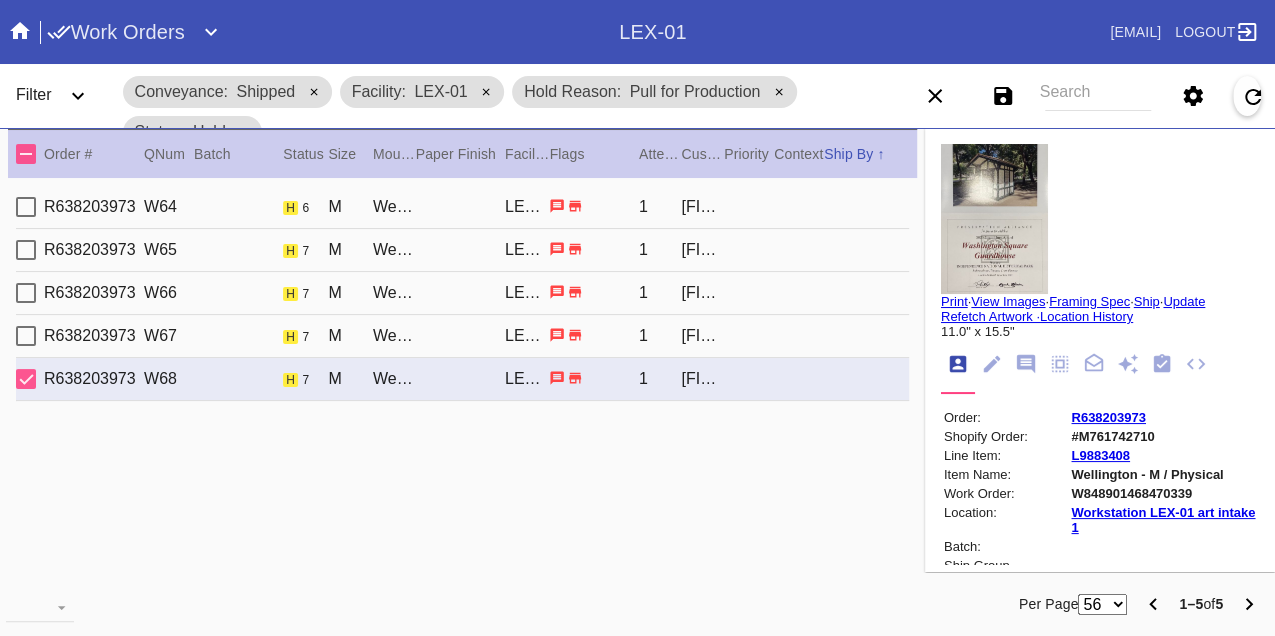 click on "W848901468470339" at bounding box center (1163, 493) 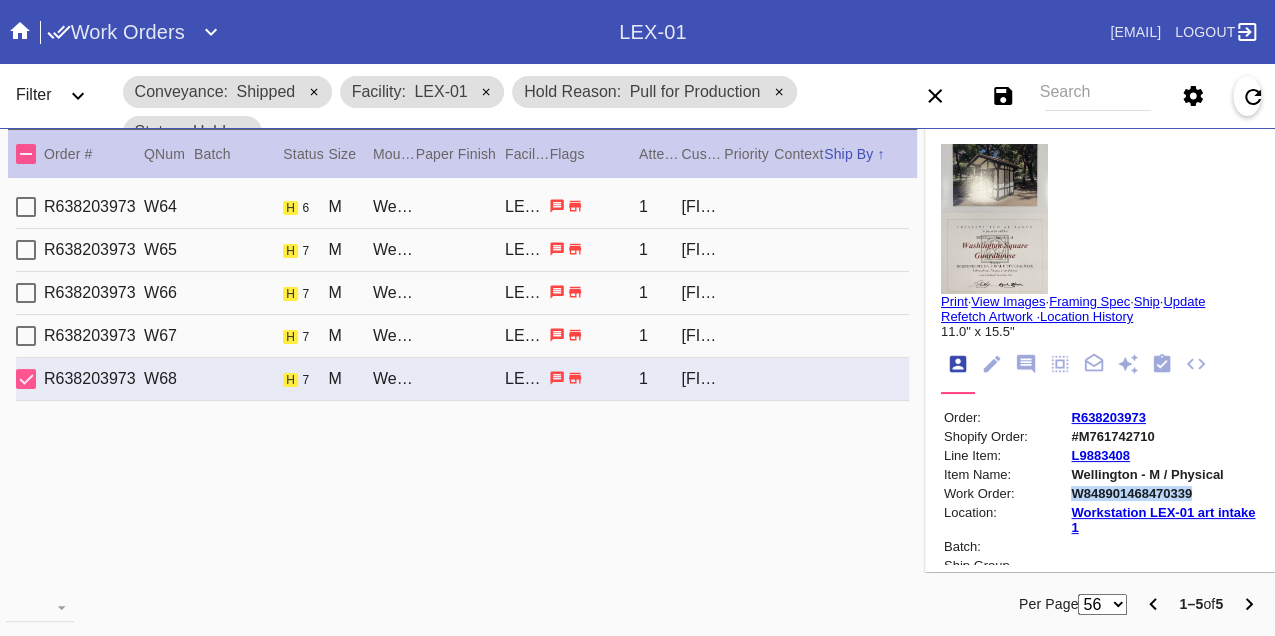 click on "W848901468470339" at bounding box center (1163, 493) 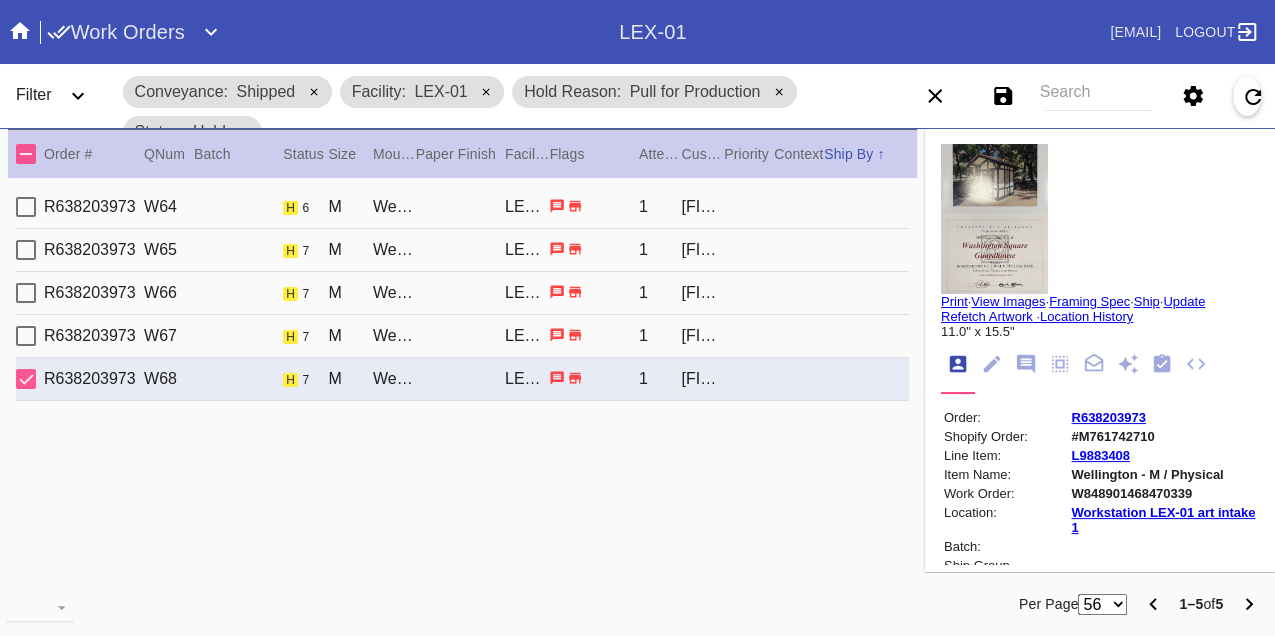 click on "R638203973 W64 h   6 M Wellington / Dove White LEX-01 1 [FIRST] [LAST]" at bounding box center (462, 207) 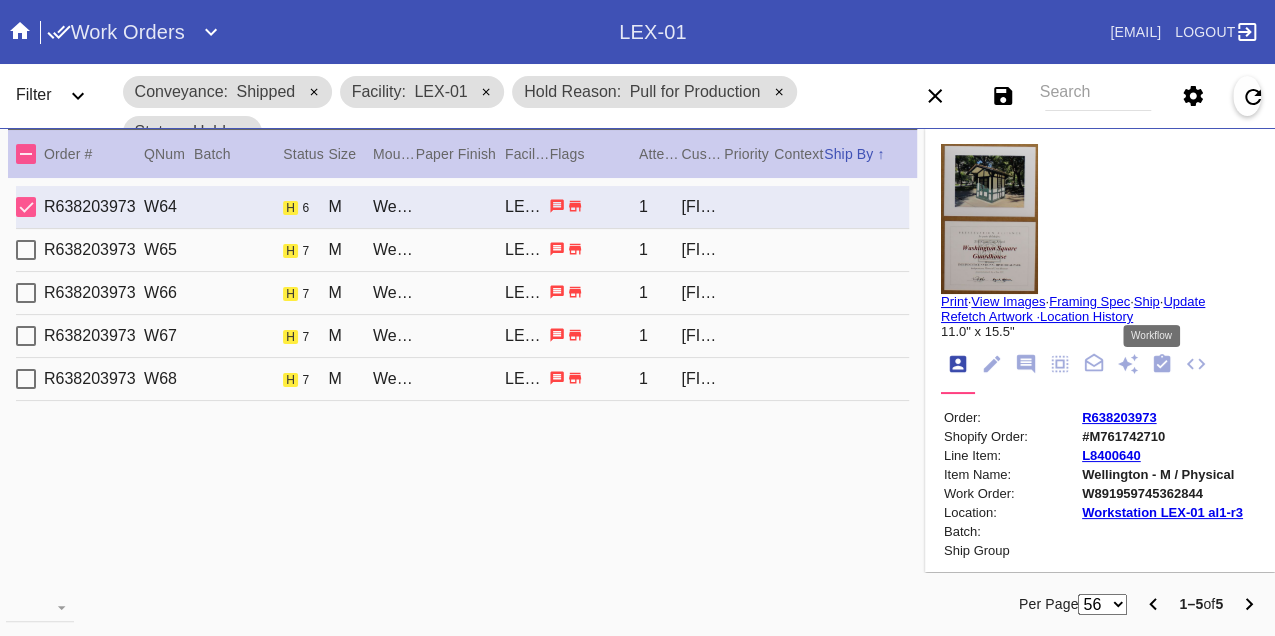 click 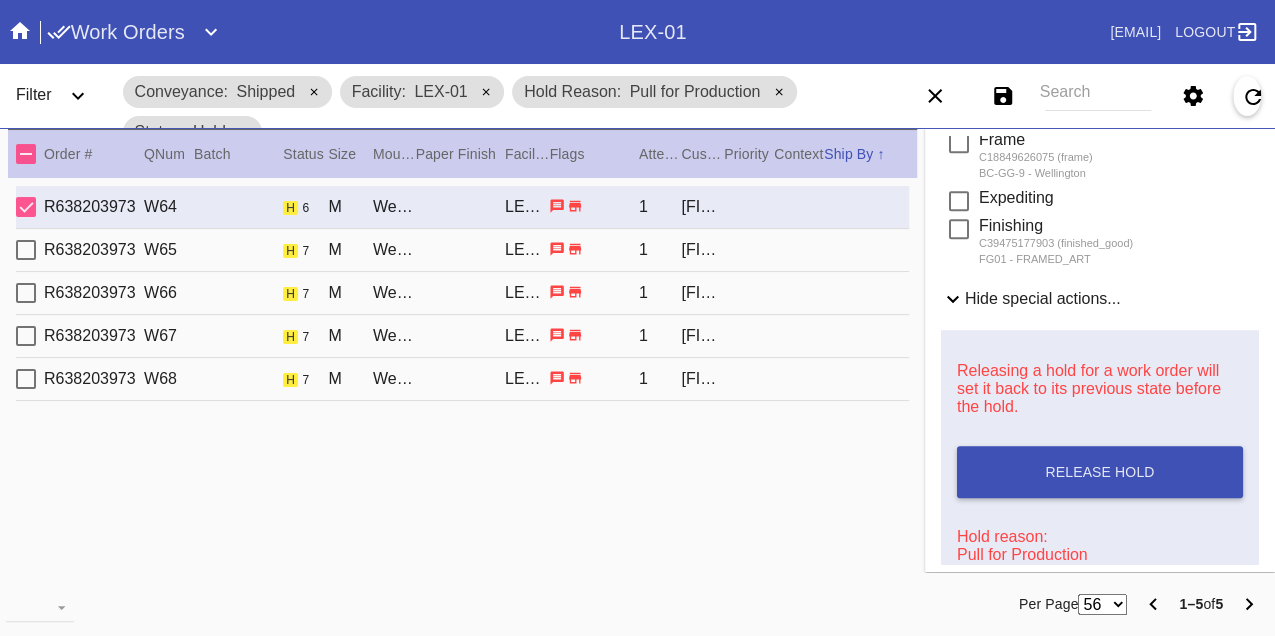 scroll, scrollTop: 829, scrollLeft: 0, axis: vertical 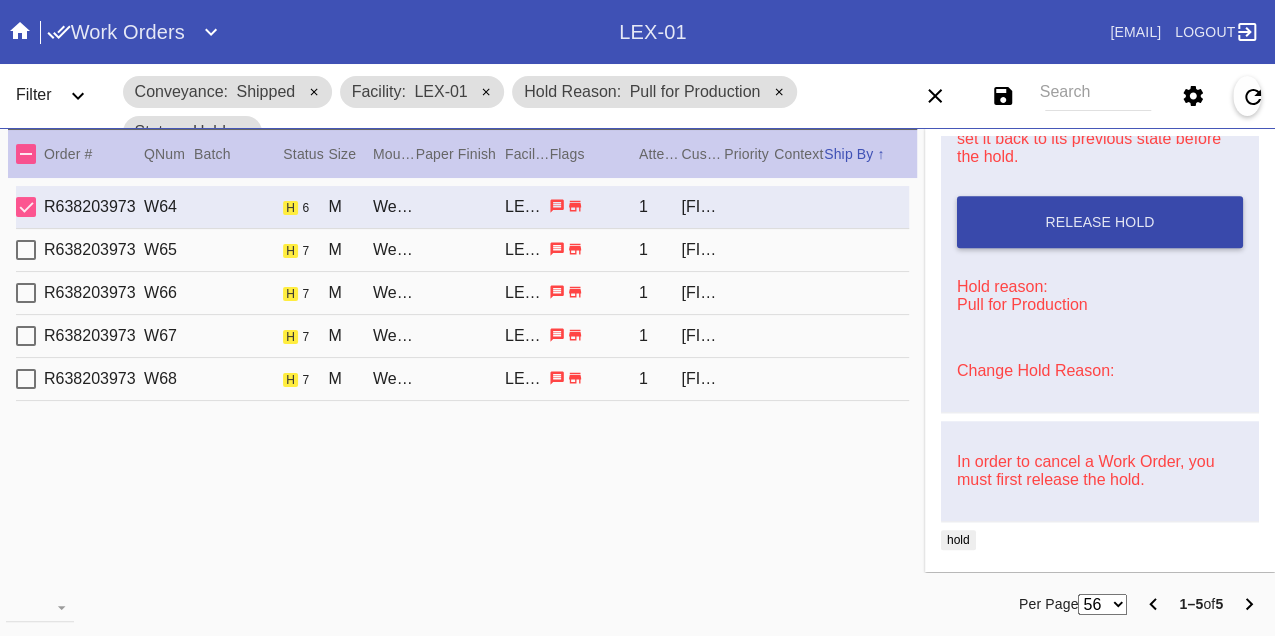 click on "Release Hold" at bounding box center [1099, 222] 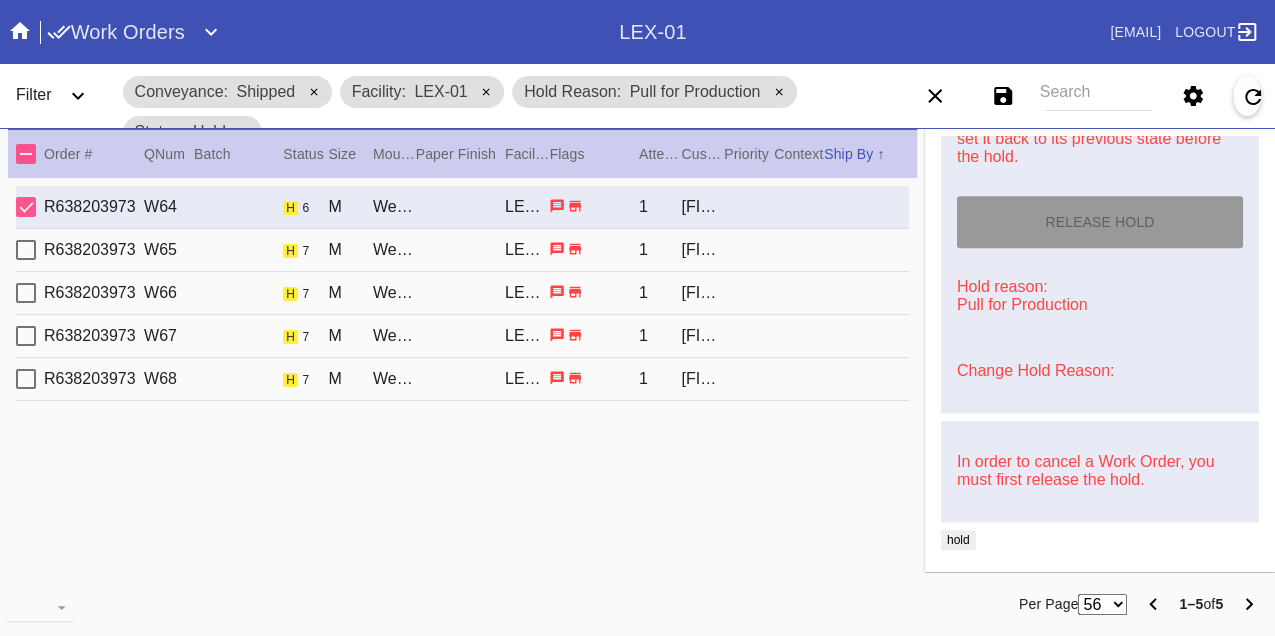 type on "8/9/2025" 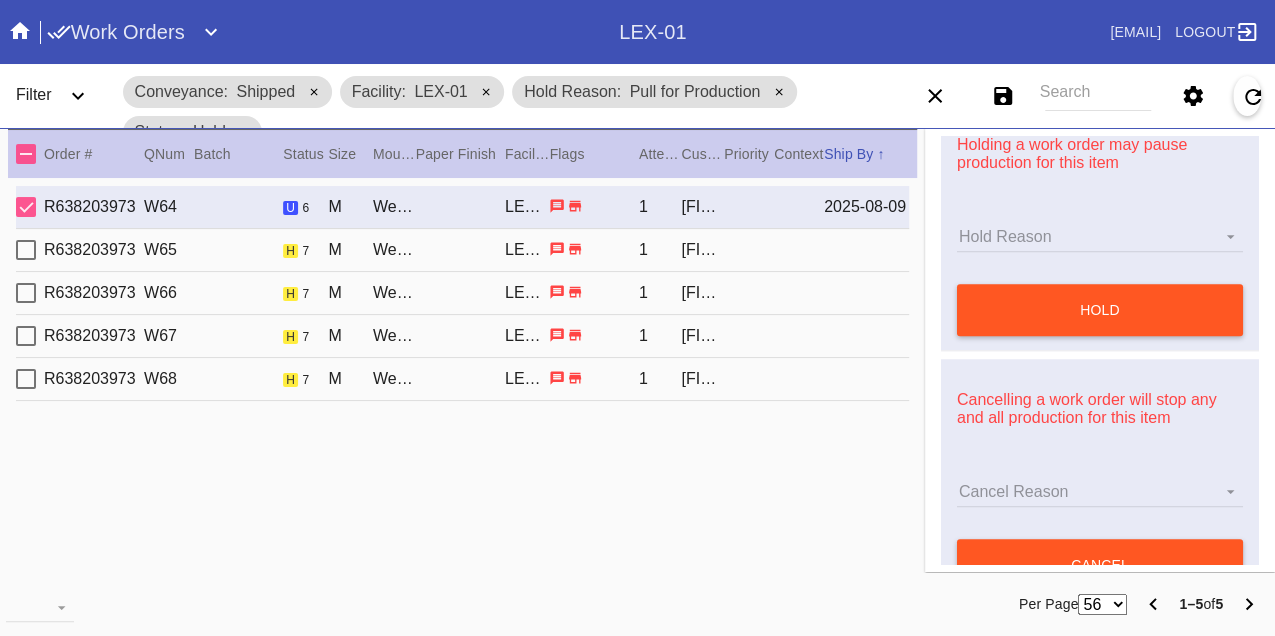 click on "R638203973 W65 h   7 M Wellington / Dove White LEX-01 1 [FIRST] [LAST]" at bounding box center (462, 250) 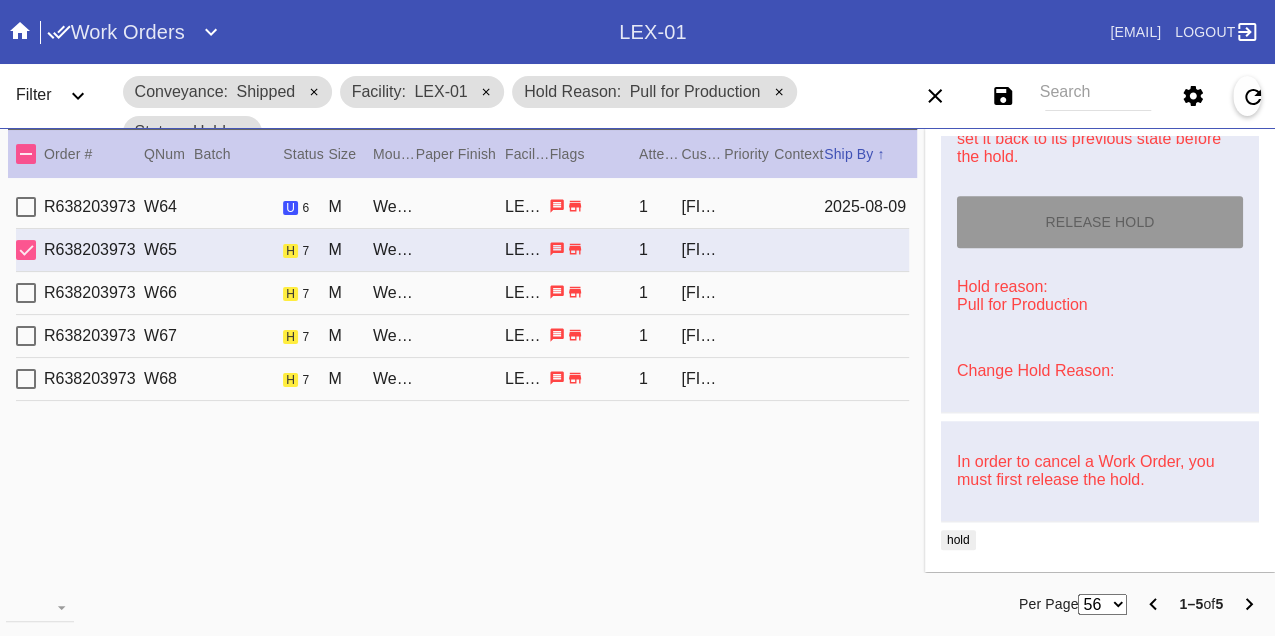 scroll, scrollTop: 829, scrollLeft: 0, axis: vertical 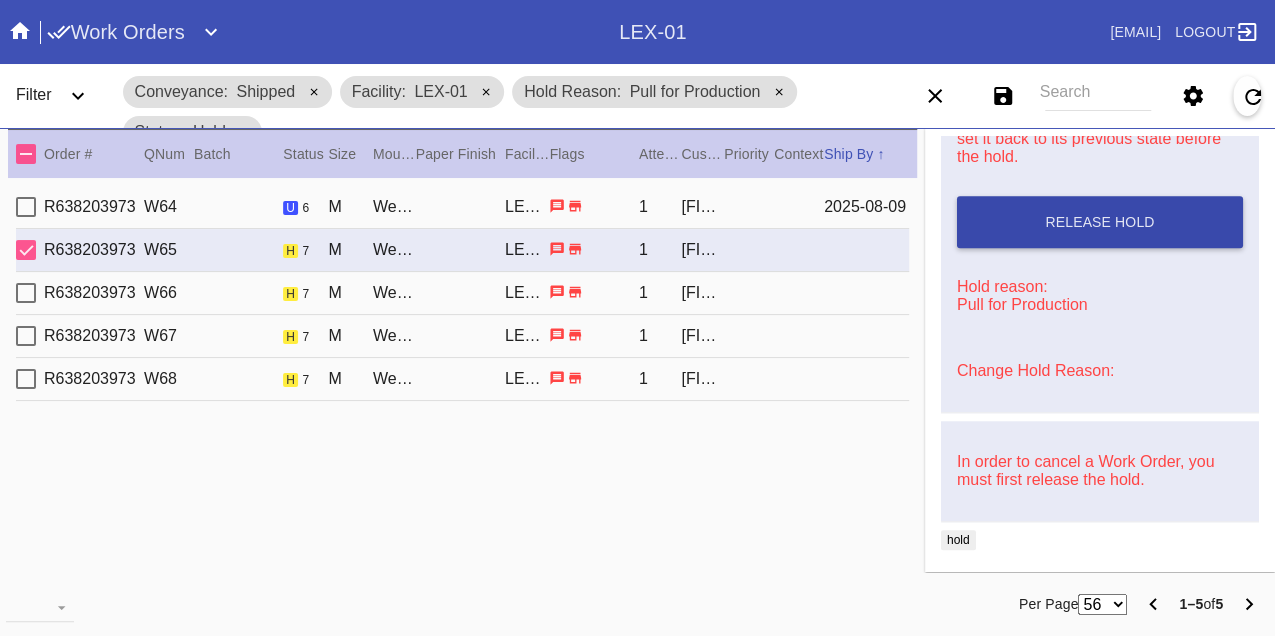 click on "Release Hold" at bounding box center [1100, 222] 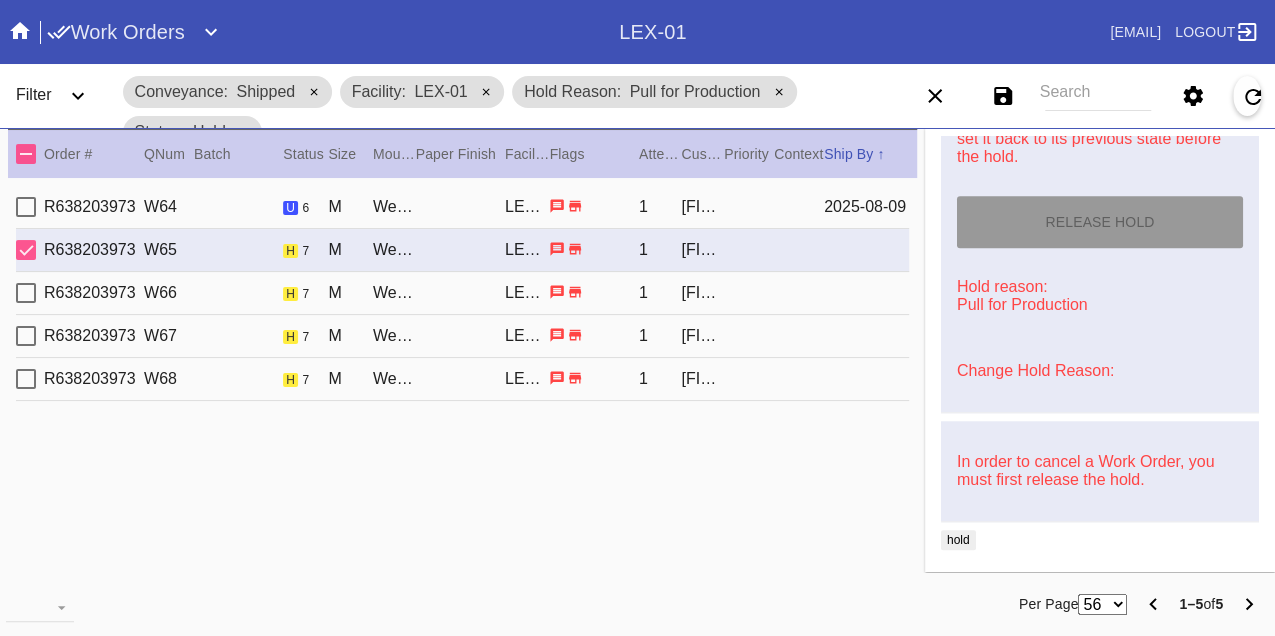 type on "8/9/2025" 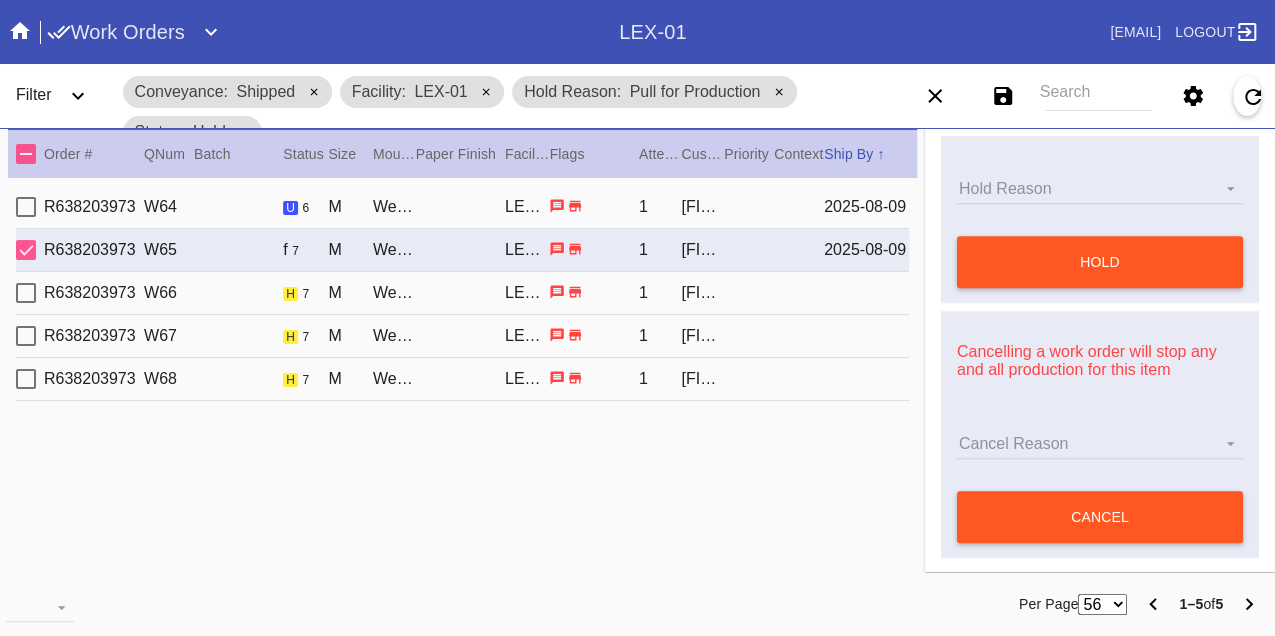 click on "R638203973 W66 h   7 M Wellington / Dove White LEX-01 1 [FIRST] [LAST]" at bounding box center (462, 293) 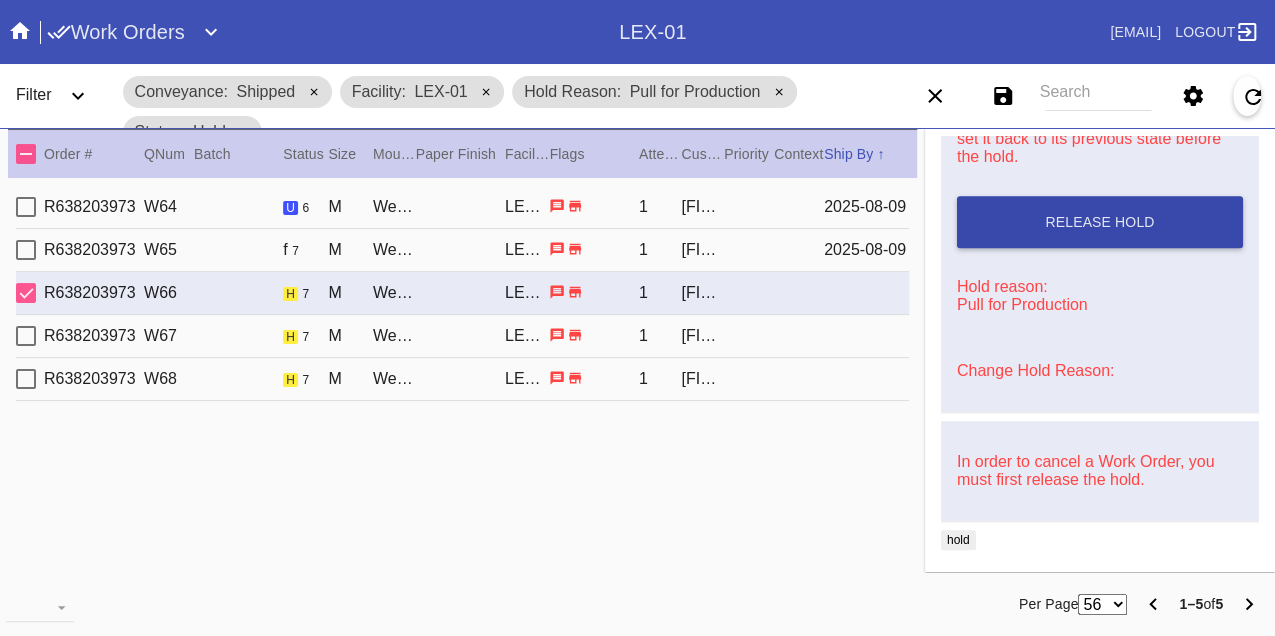 click on "Release Hold" at bounding box center [1100, 222] 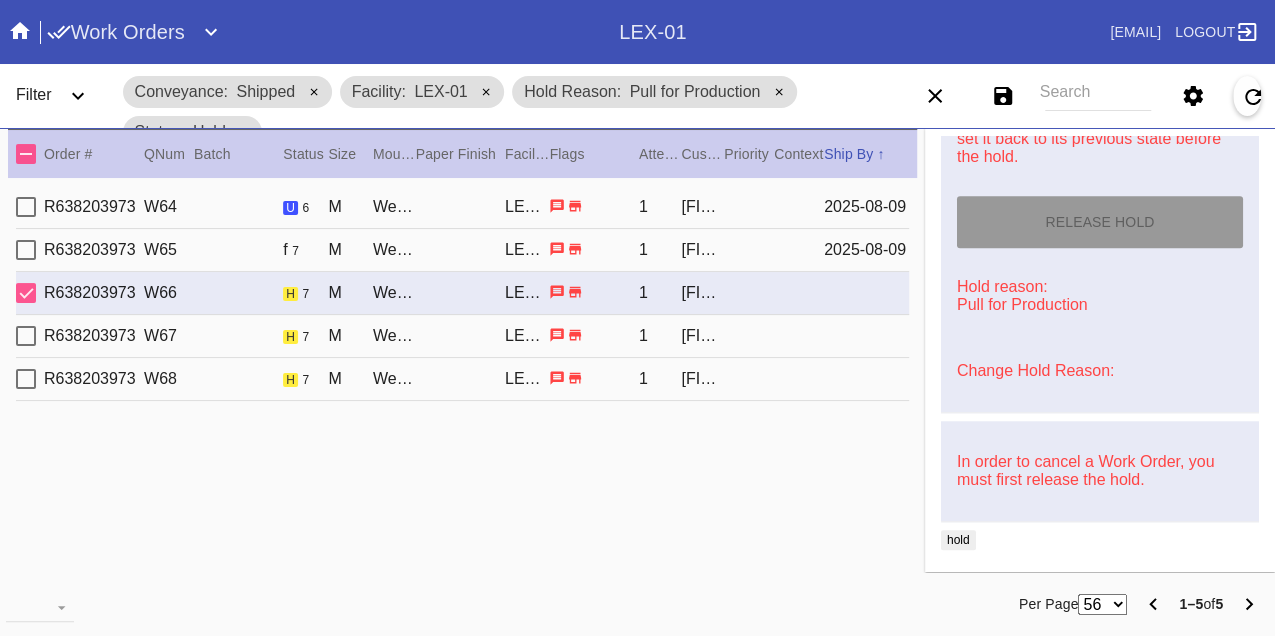 type on "8/9/2025" 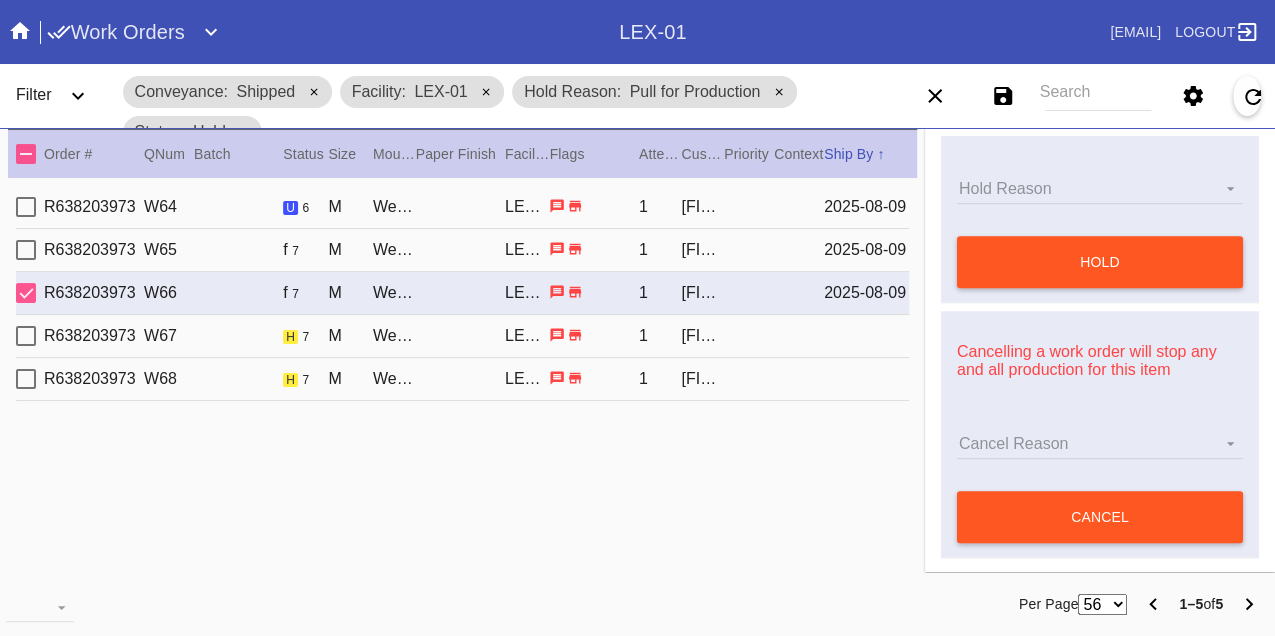 click on "R638203973 W67 h   7 M Wellington / Dove White LEX-01 1 [FIRST] [LAST]" at bounding box center [462, 336] 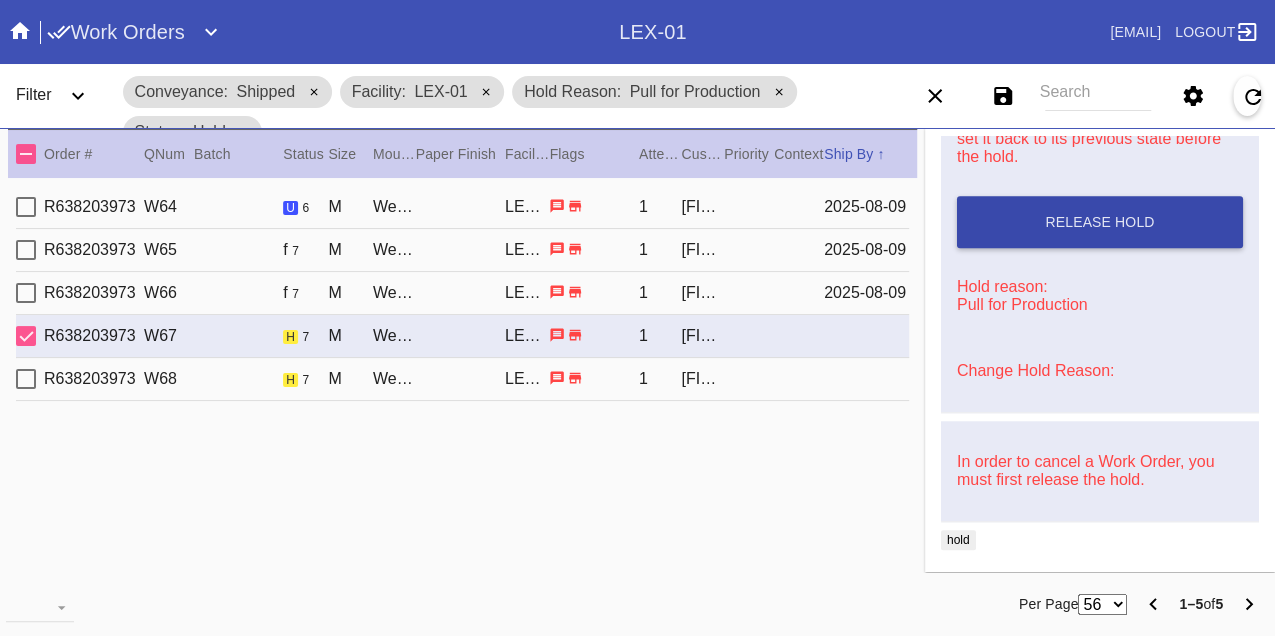 click on "Release Hold" at bounding box center [1100, 222] 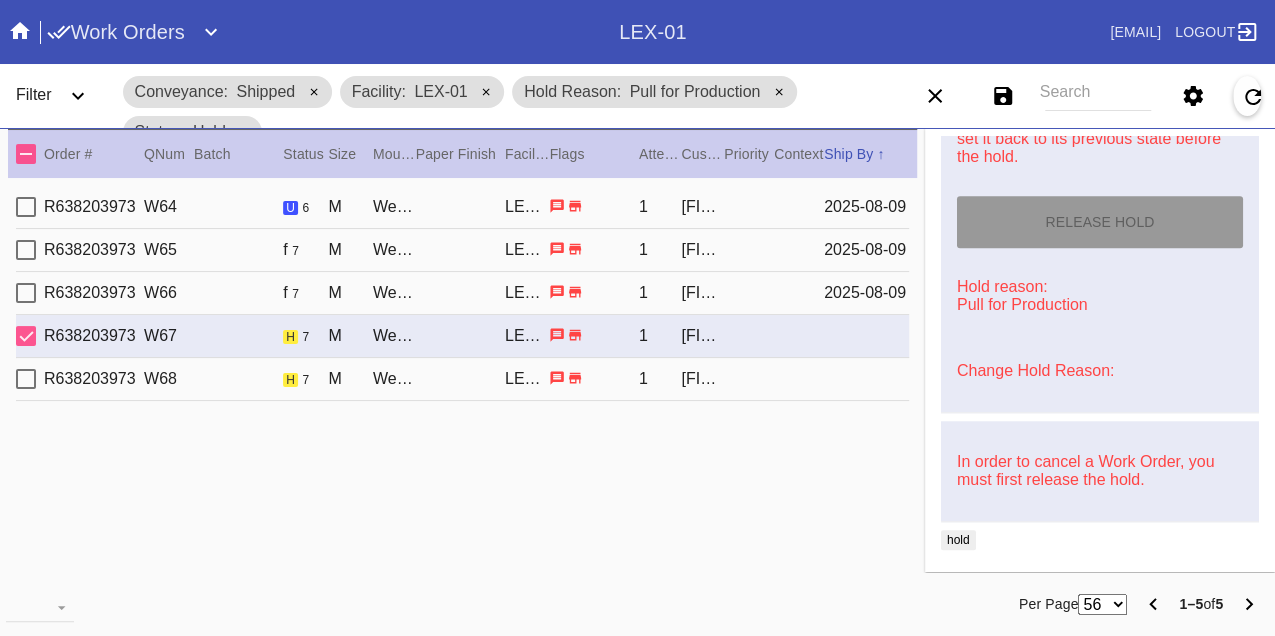type on "8/9/2025" 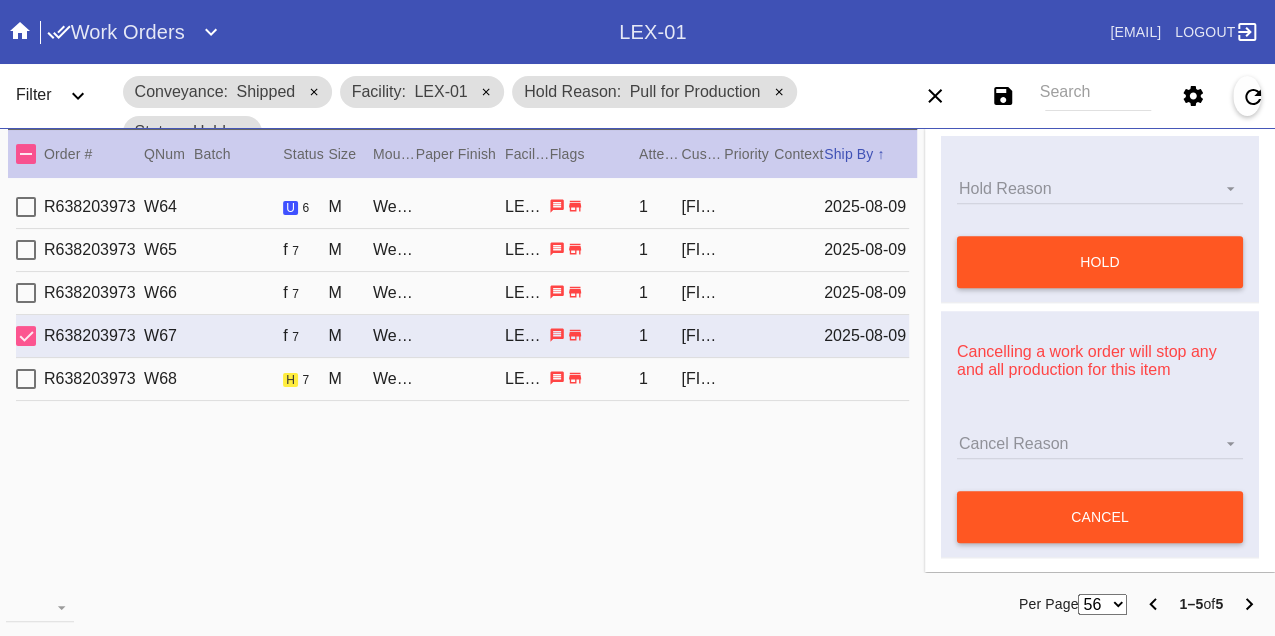 click on "R638203973 W68 h   7 M Wellington / Dove White LEX-01 1 [FIRST] [LAST]" at bounding box center (462, 379) 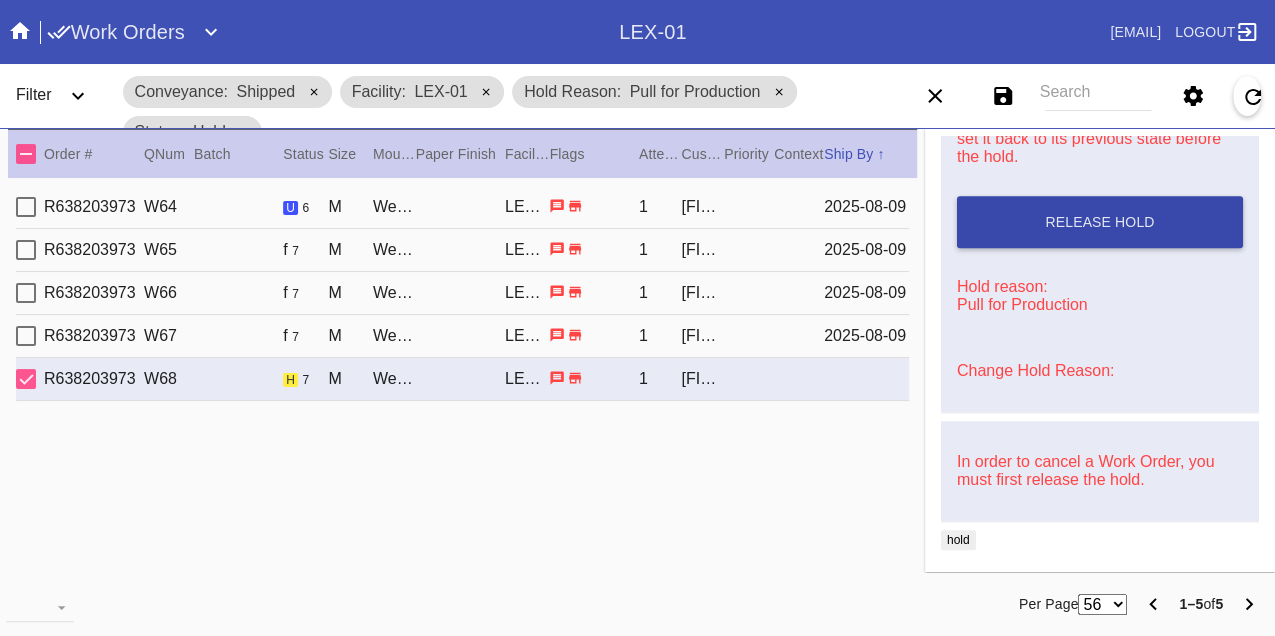 click on "Release Hold" at bounding box center [1100, 222] 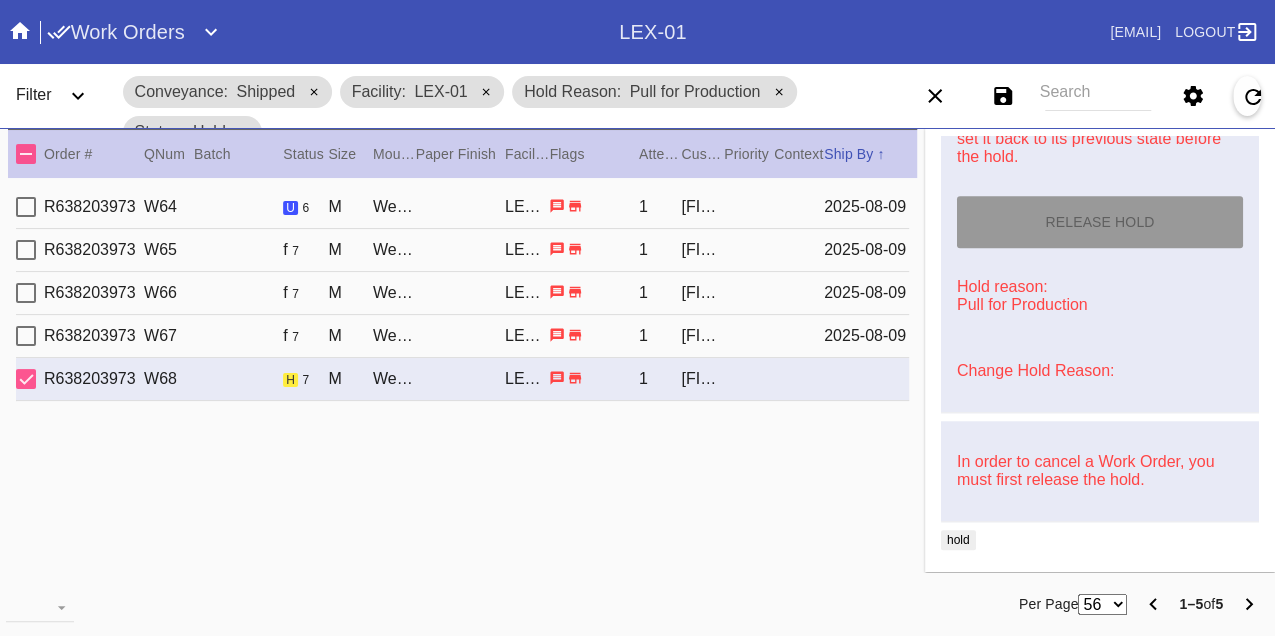 type on "8/9/2025" 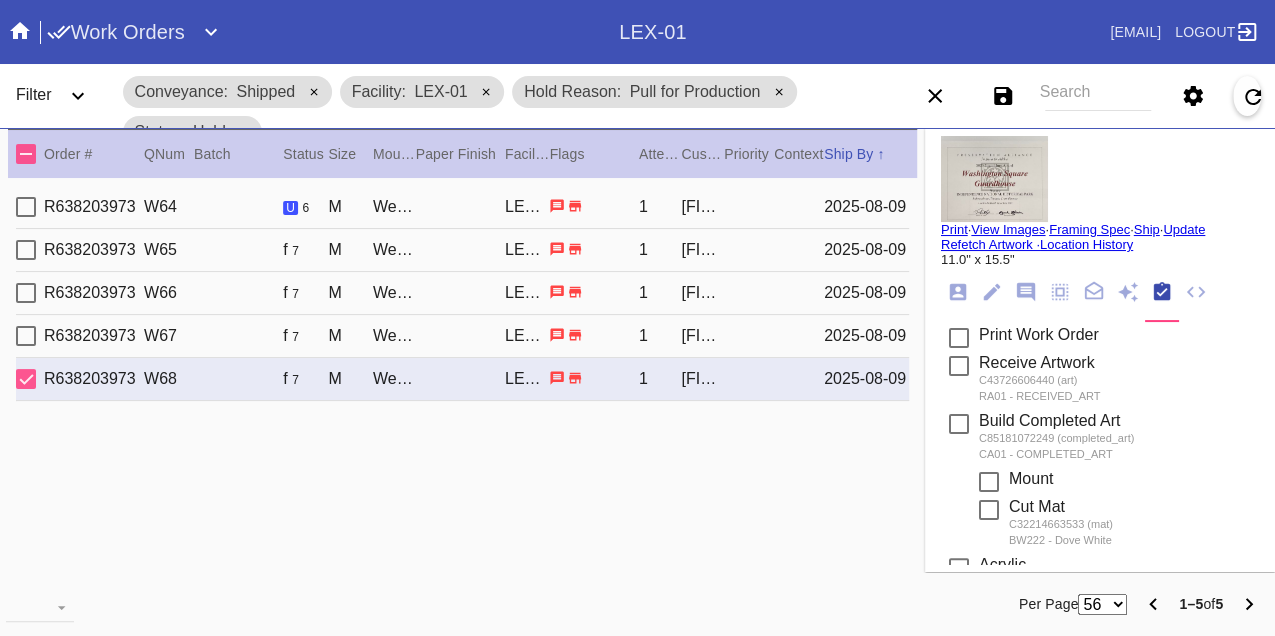 scroll, scrollTop: 0, scrollLeft: 0, axis: both 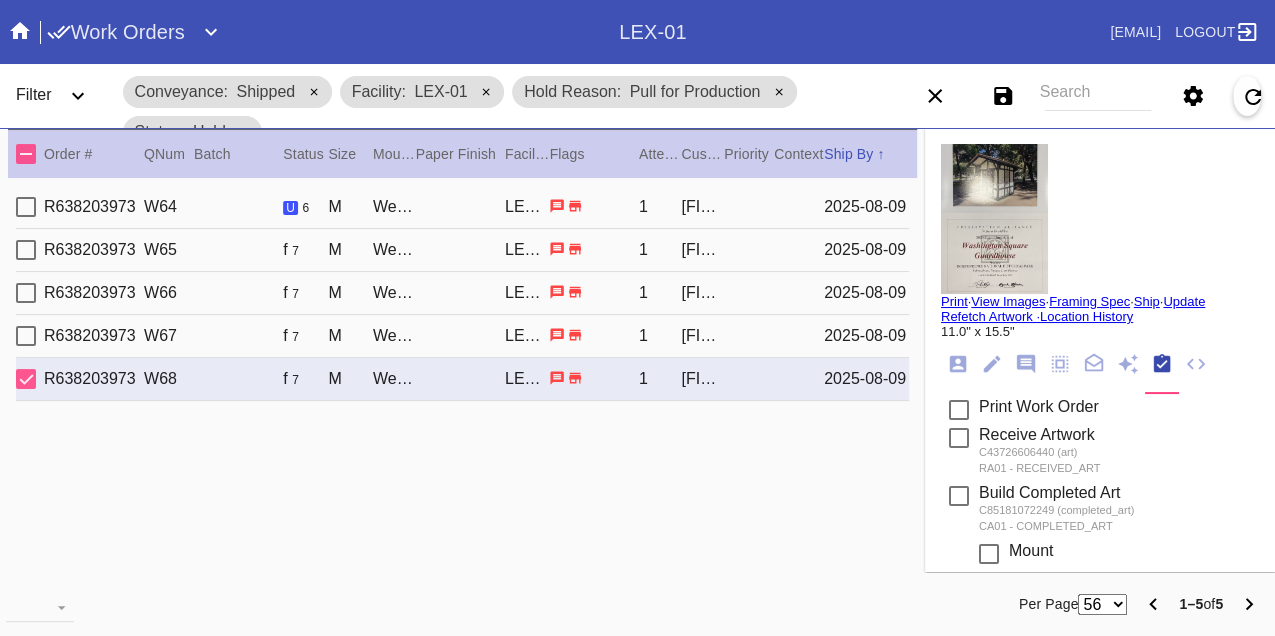 click on "R638203973 W64 u   6 M Wellington / Dove White LEX-01 1 [FIRST] [LAST]
[DATE]" at bounding box center (462, 207) 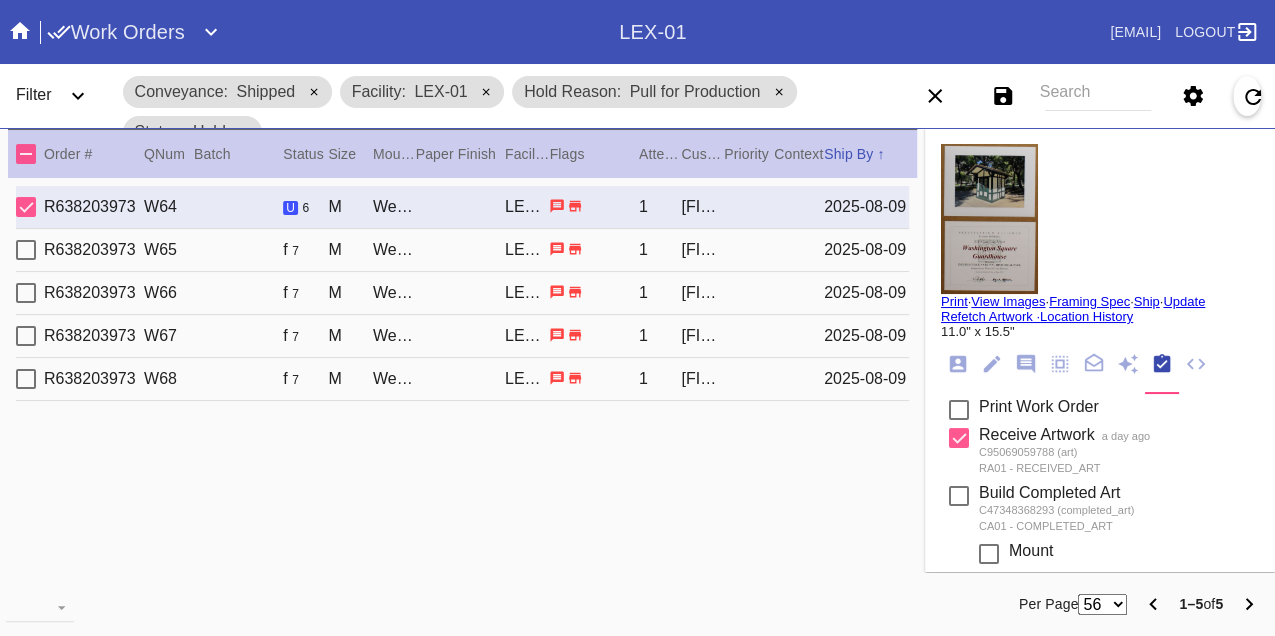 click on "Print" at bounding box center [954, 301] 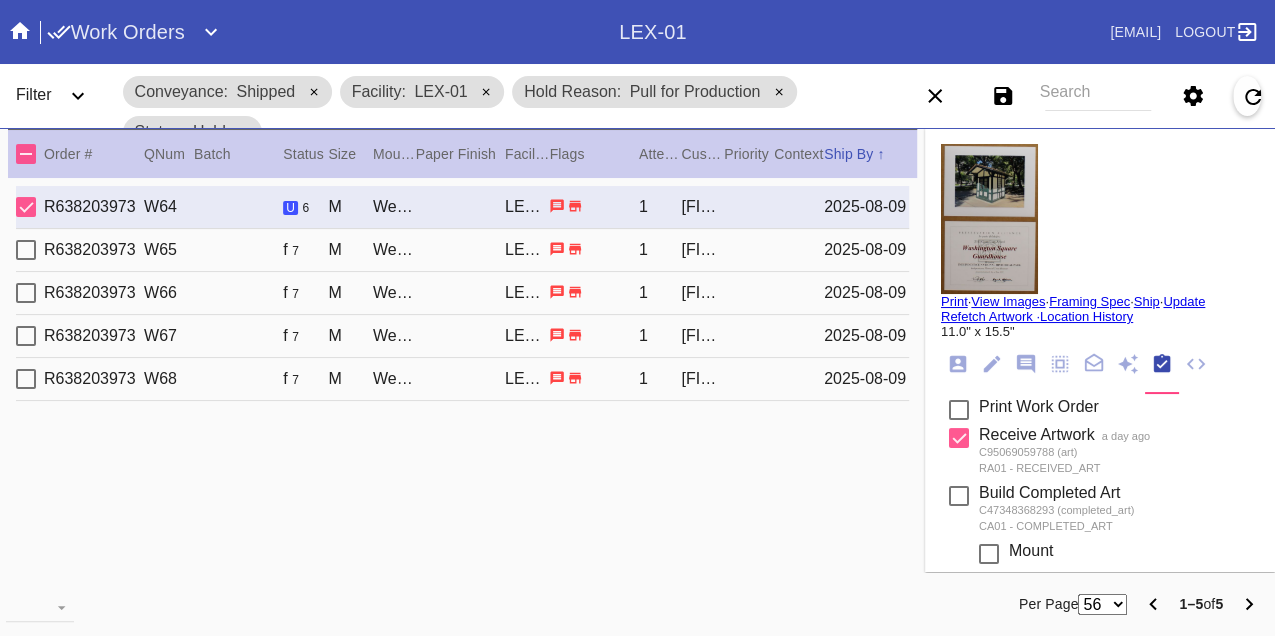 click on "R638203973 W65 f   7 M Wellington / Dove White LEX-01 1 [FIRST] [LAST]
[DATE]" at bounding box center [462, 250] 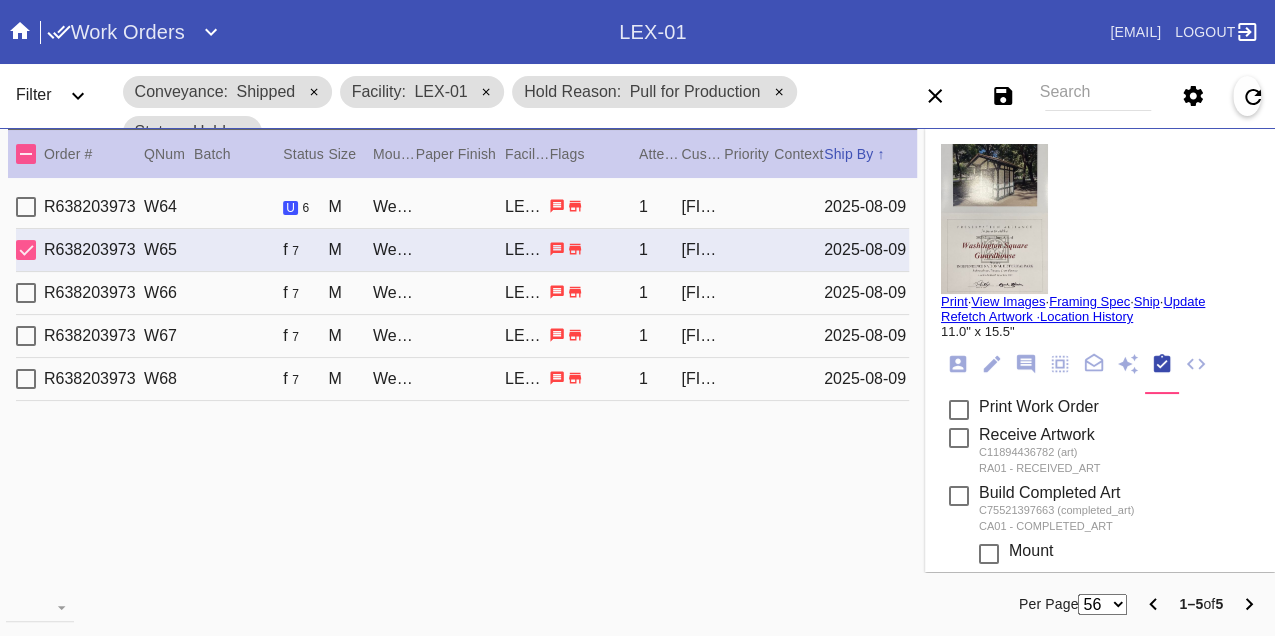 click on "Print" at bounding box center [954, 301] 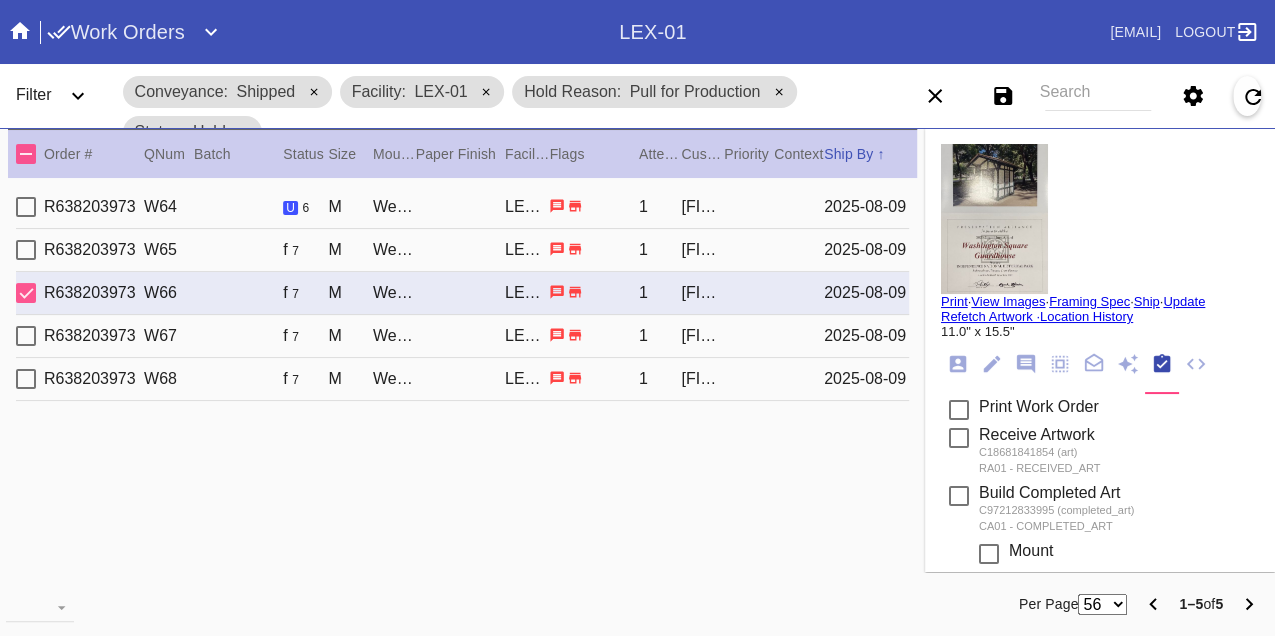 click on "Print" at bounding box center (954, 301) 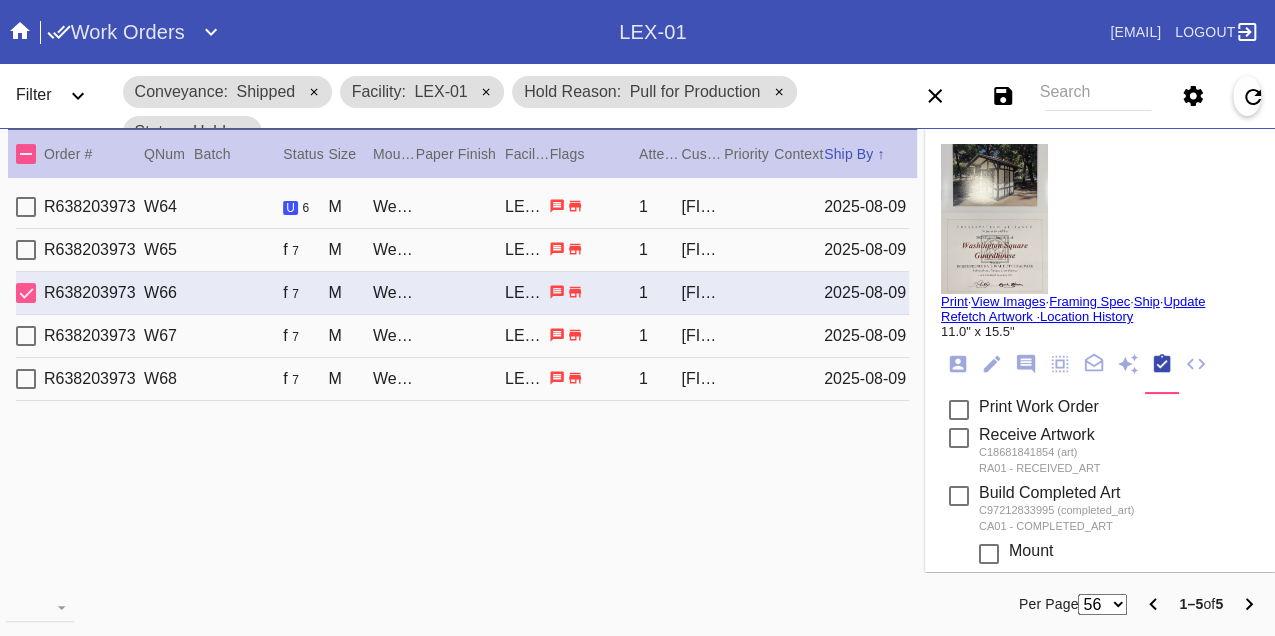 click on "R638203973 W67 f   7 M Wellington / Dove White LEX-01 1 [FIRST] [LAST]
[DATE]" at bounding box center [462, 336] 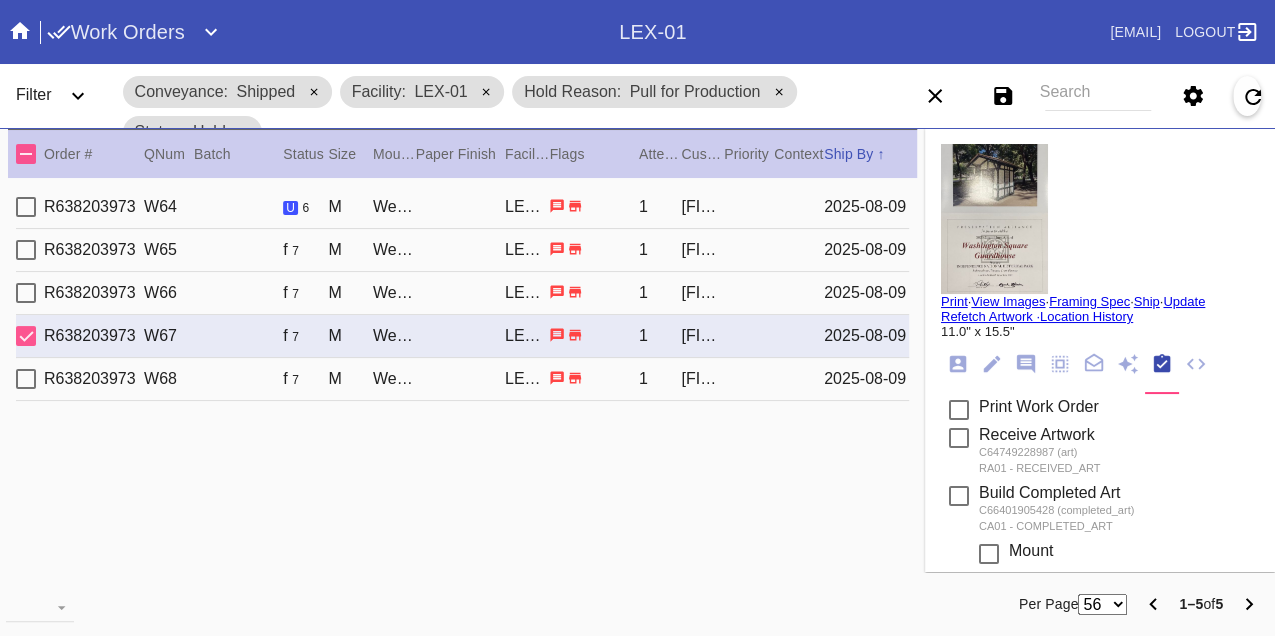 click on "Print" at bounding box center (954, 301) 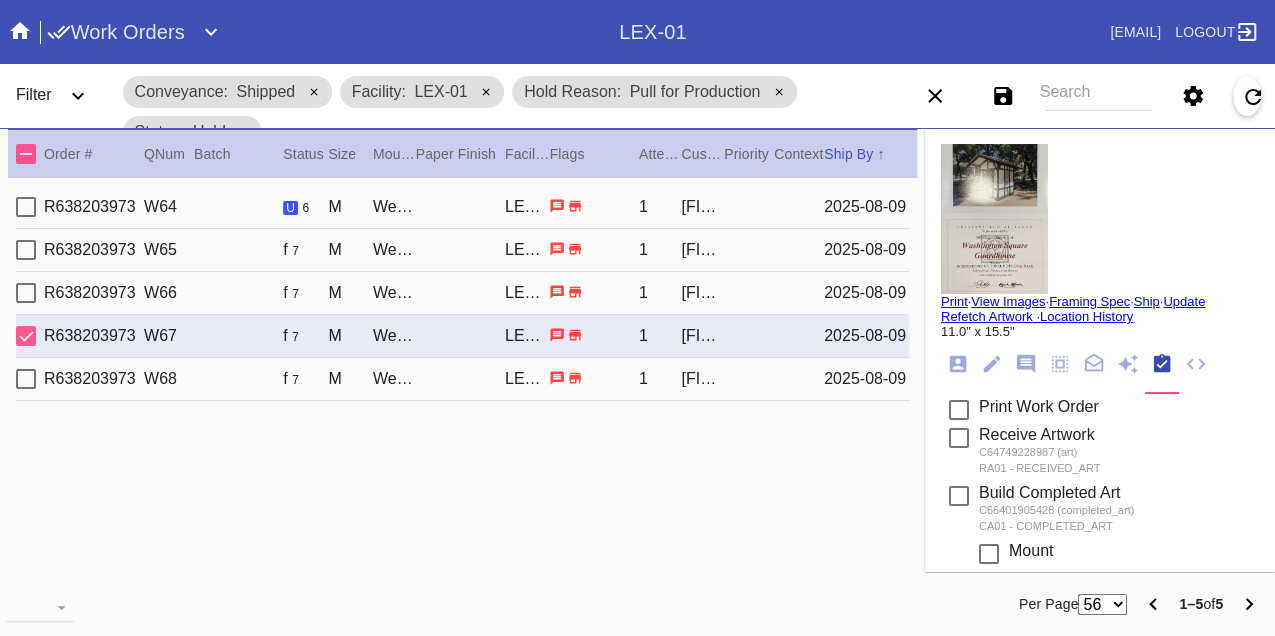 click on "R638203973 W68 f   7 M Wellington / Dove White LEX-01 1 [FIRST] [LAST]
[DATE]" at bounding box center (462, 379) 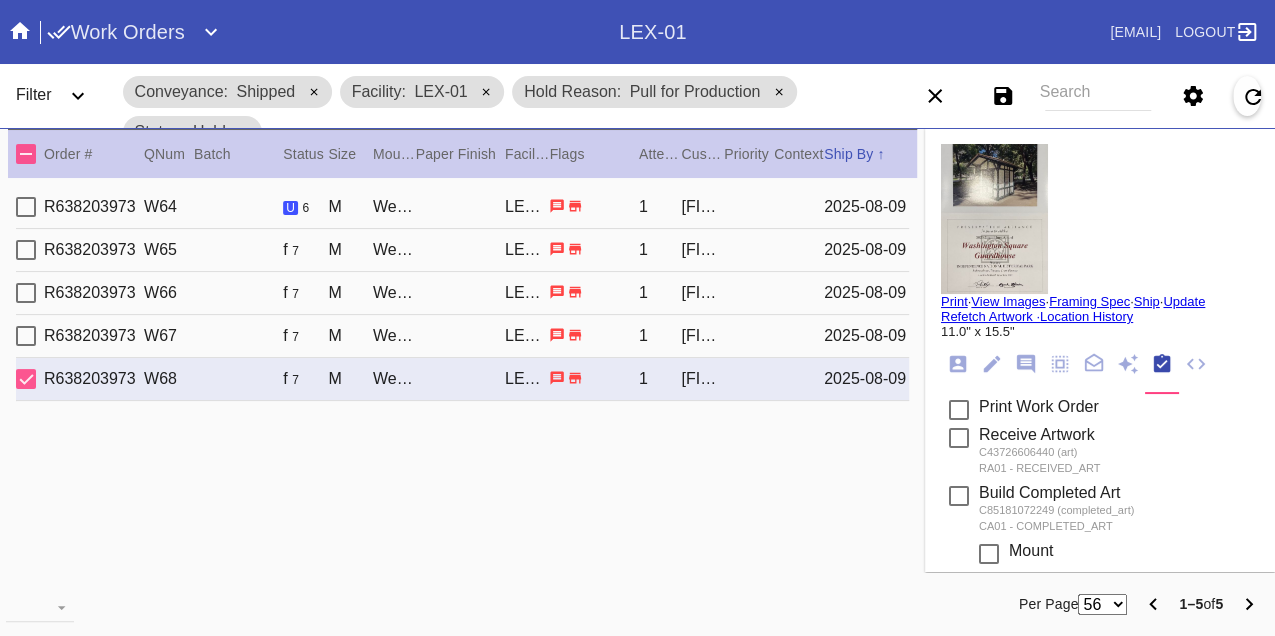 click on "Print" at bounding box center (954, 301) 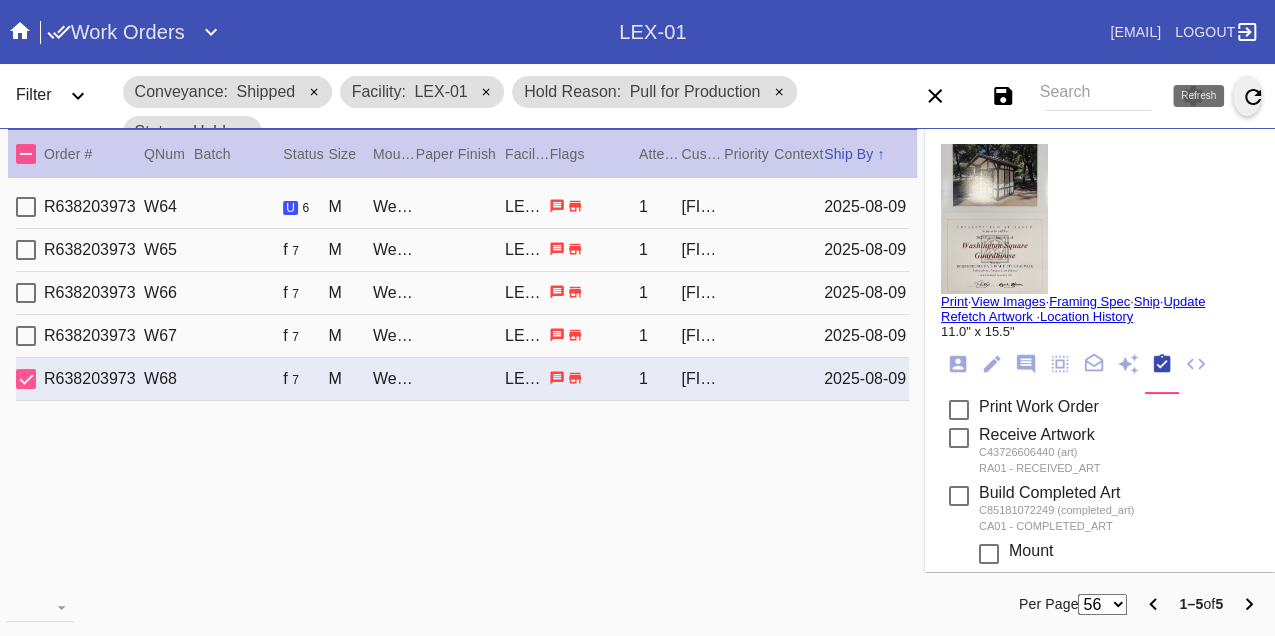 click 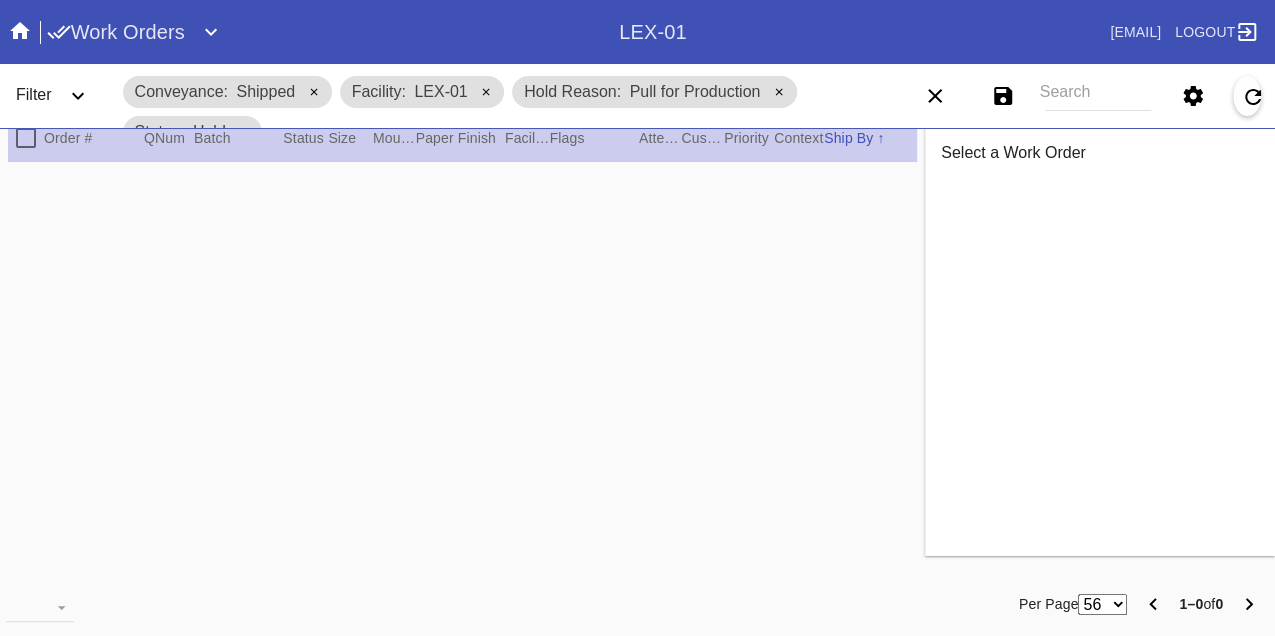 scroll, scrollTop: 21, scrollLeft: 0, axis: vertical 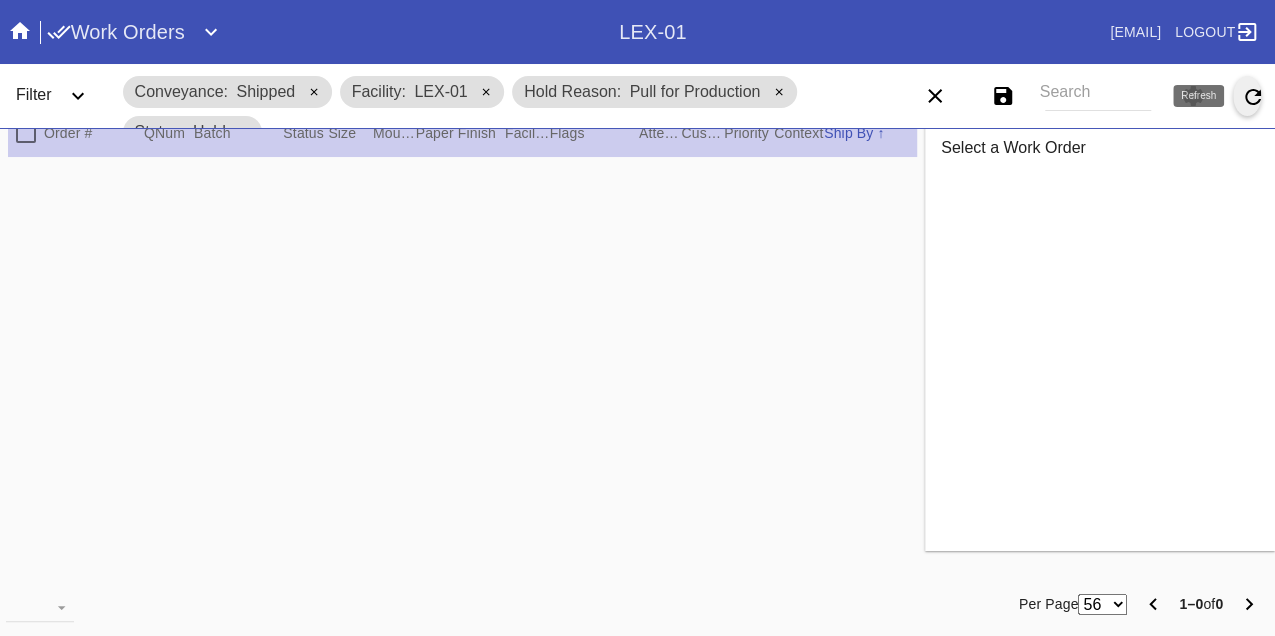 click 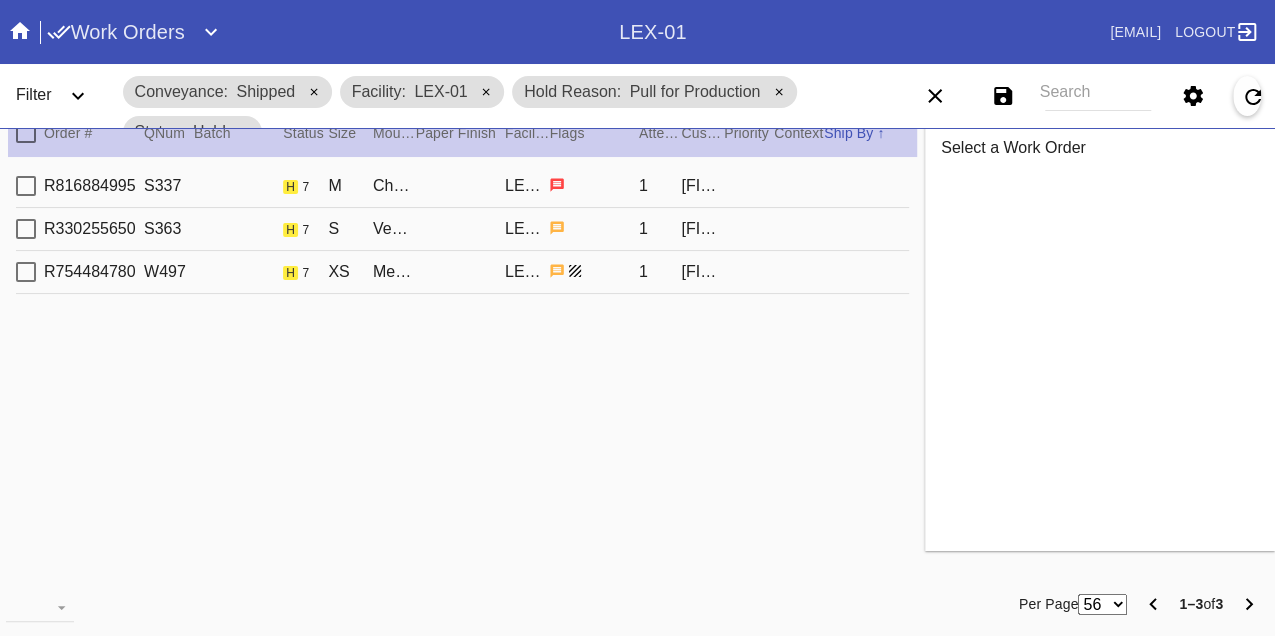 click on "R816884995 S337 h   7 M Cherry Round / No MatLEX-01 1 [FIRST] [LAST]" at bounding box center [462, 186] 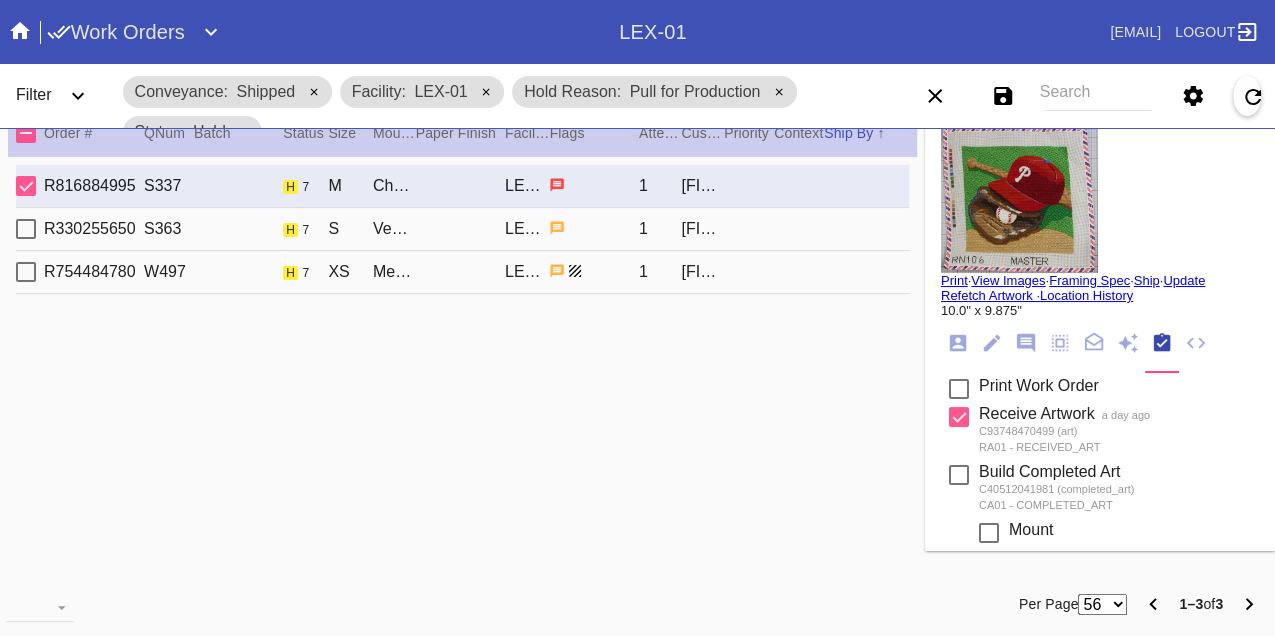 click on "R330255650 S363 h   7 S Ventura / Cream - Linen LEX-01 1 [FIRST] [LAST]" at bounding box center (462, 229) 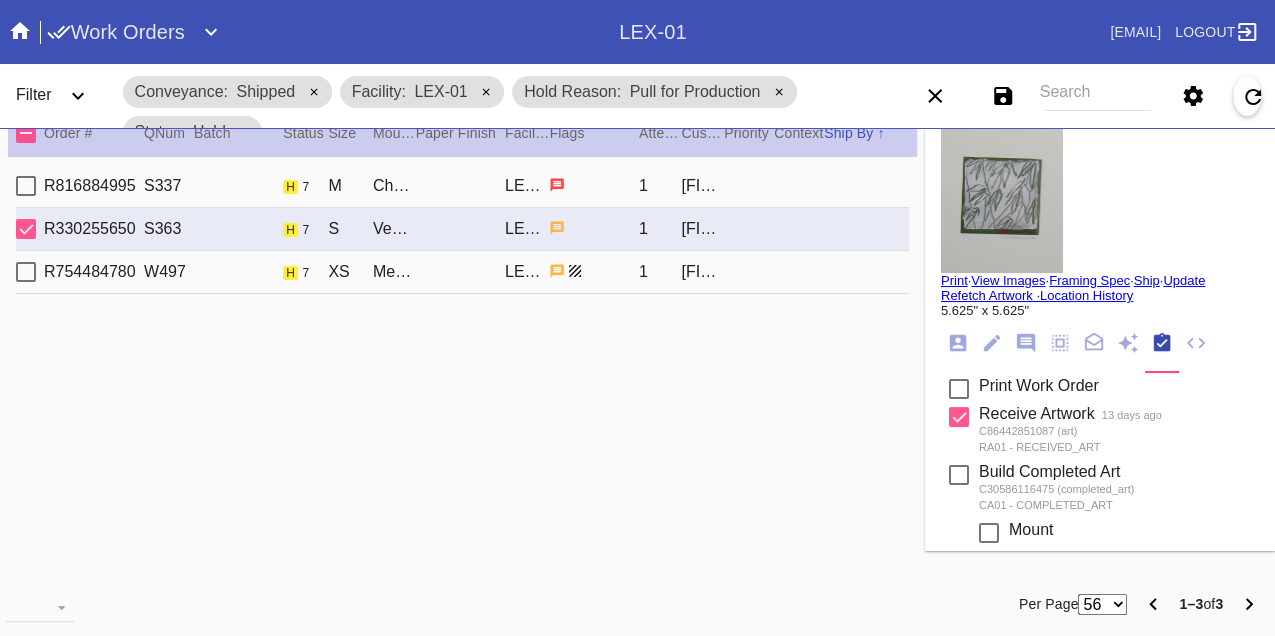click on "R754484780 W497 h   7 XS Mercer / Navy Mini Stripe LEX-01 1 [FIRST] [LAST]" at bounding box center [462, 272] 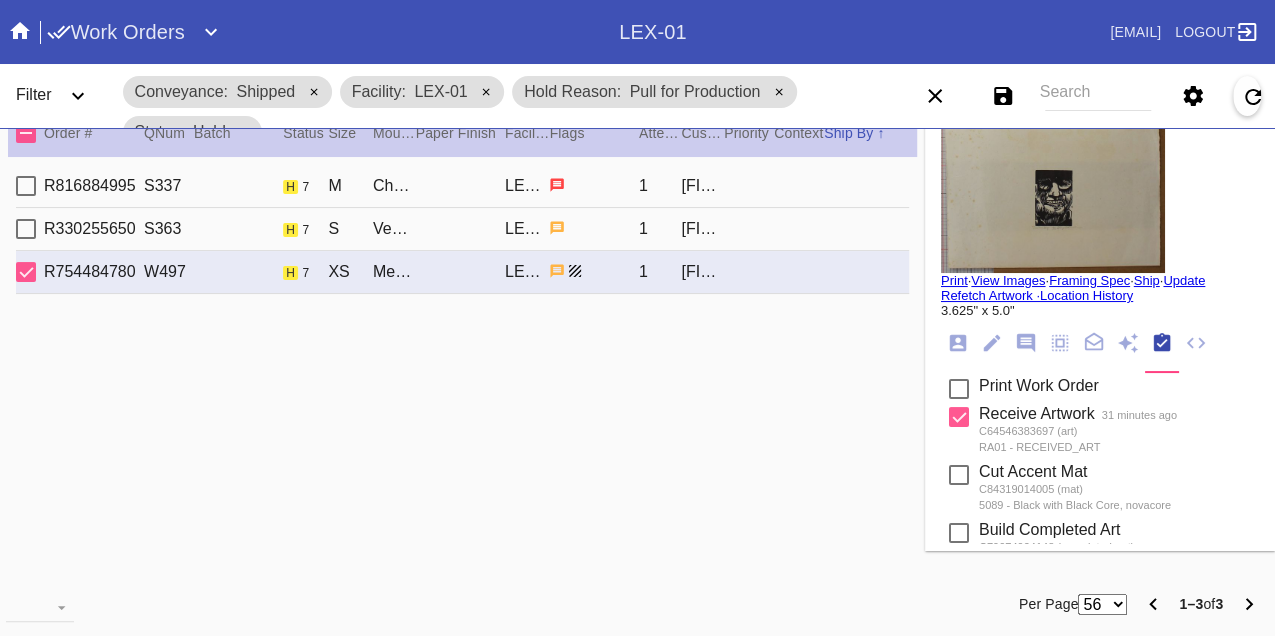 click on "R816884995 S337 h   7 M Cherry Round / No MatLEX-01 1 [FIRST] [LAST]" at bounding box center [462, 186] 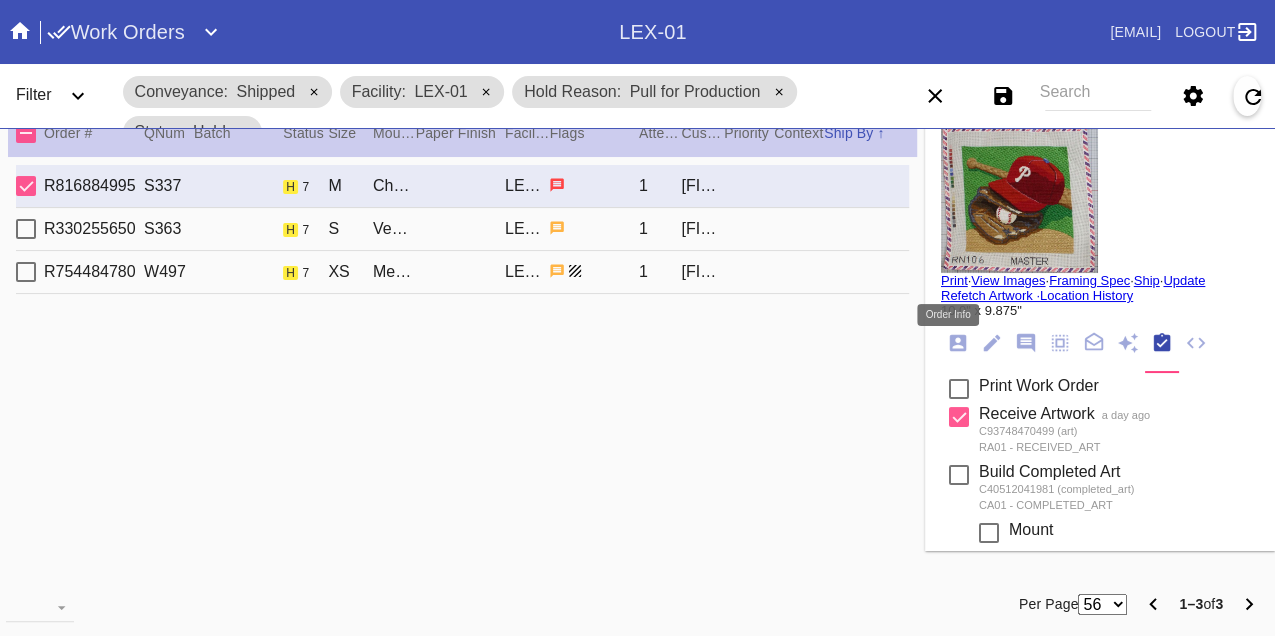 click 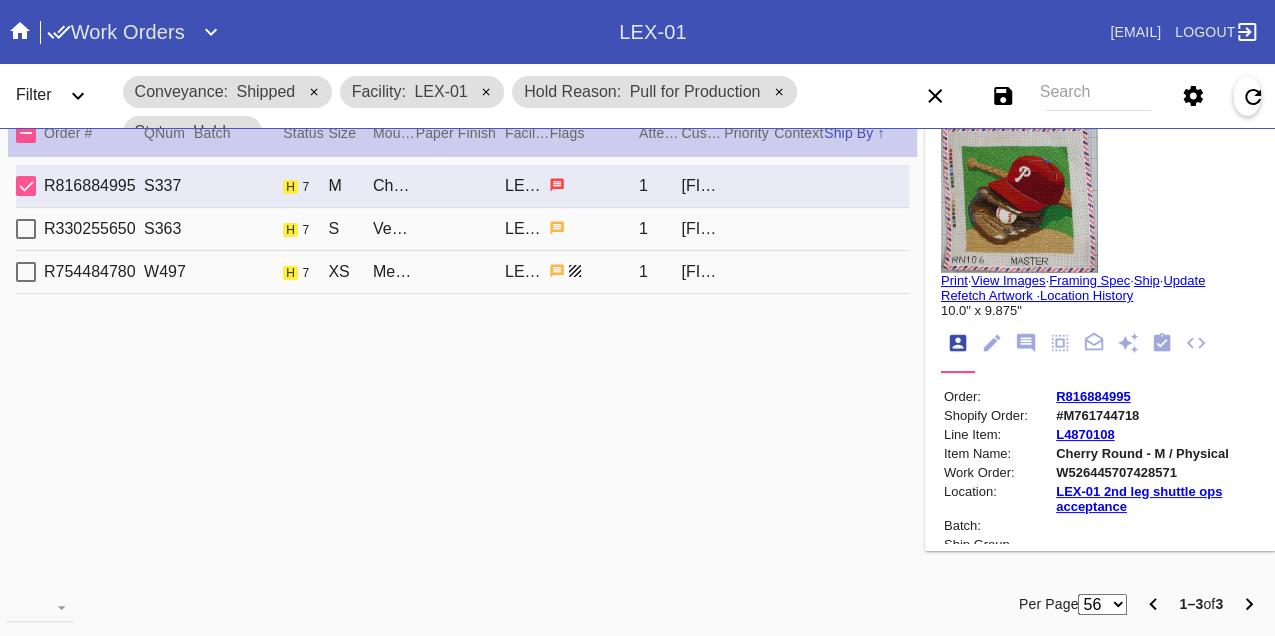 click on "W526445707428571" at bounding box center [1156, 472] 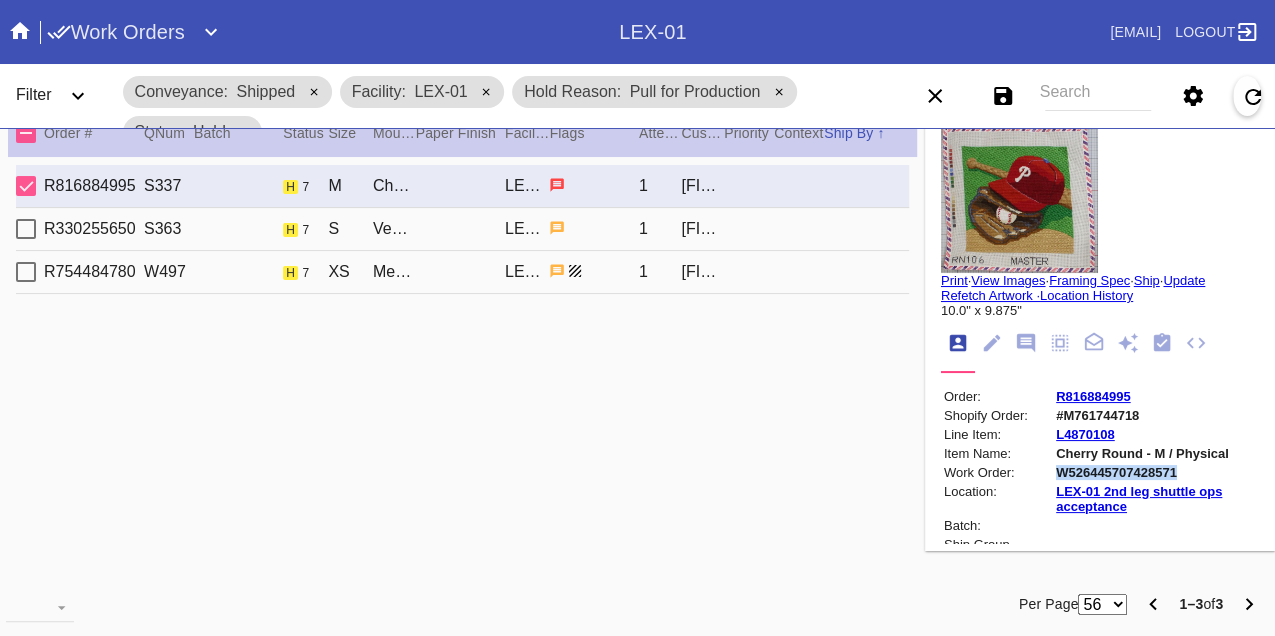 click on "W526445707428571" at bounding box center (1156, 472) 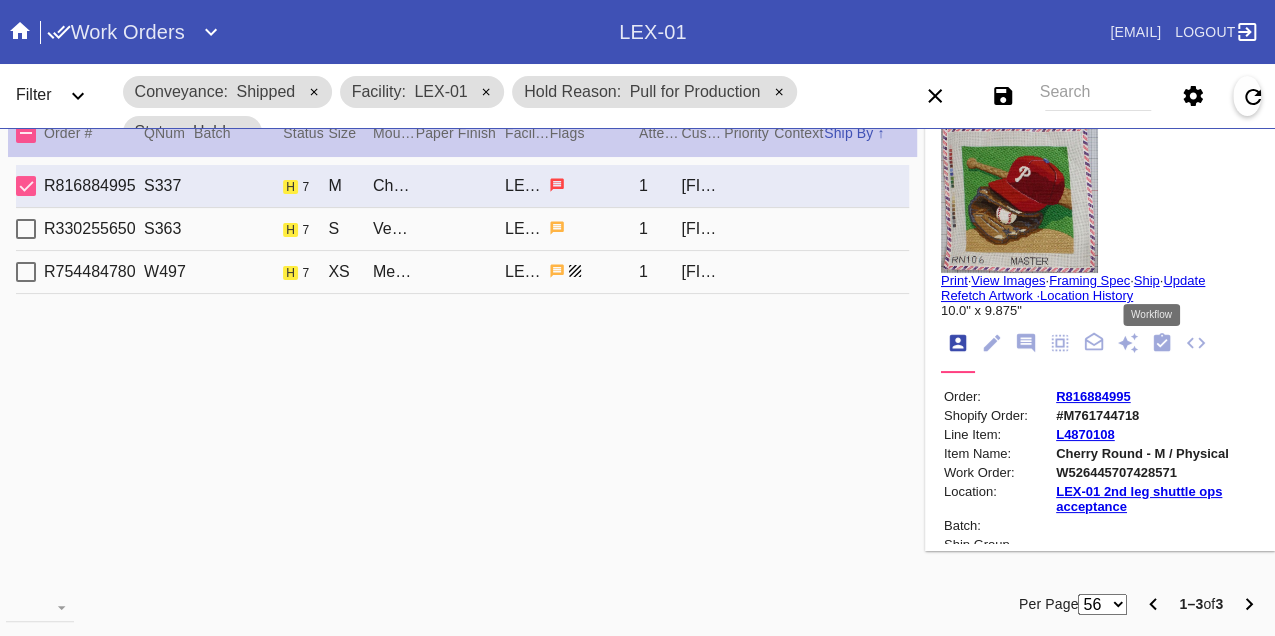 click 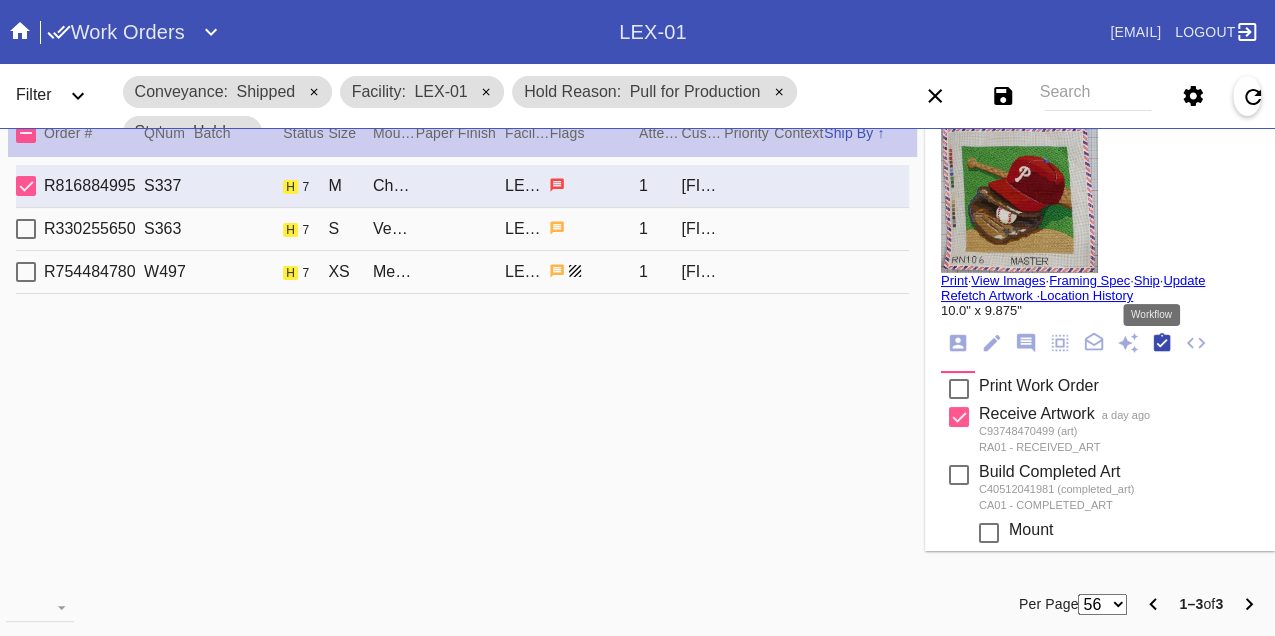 scroll, scrollTop: 318, scrollLeft: 0, axis: vertical 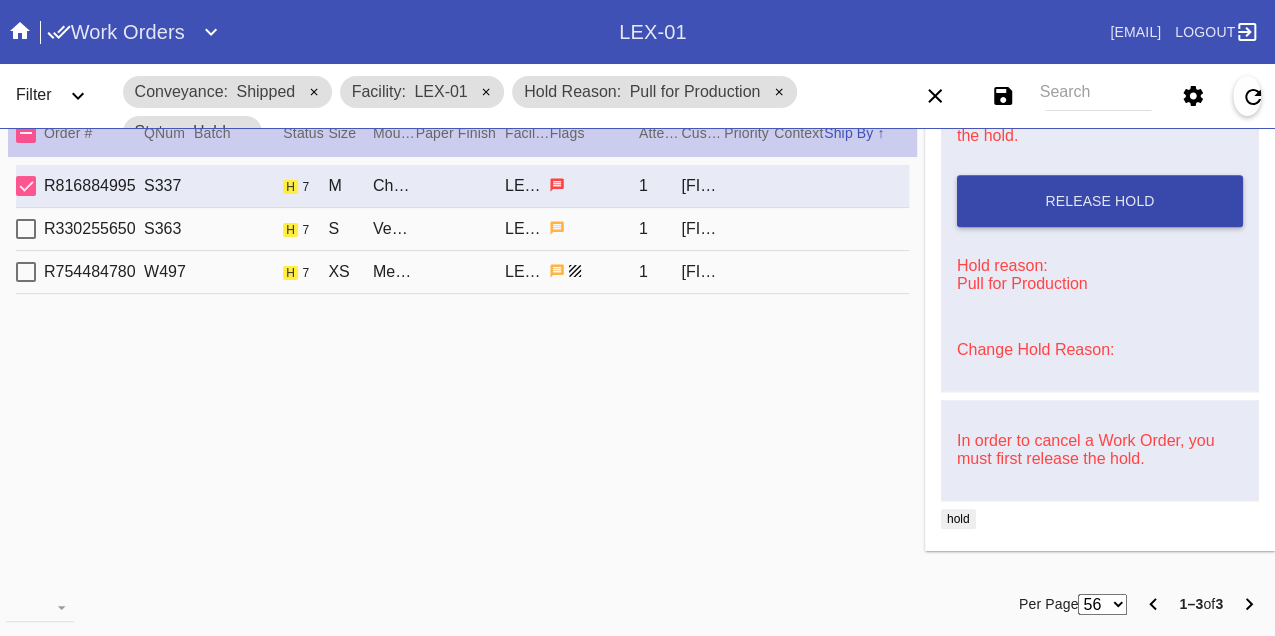 click on "Release Hold" at bounding box center [1100, 201] 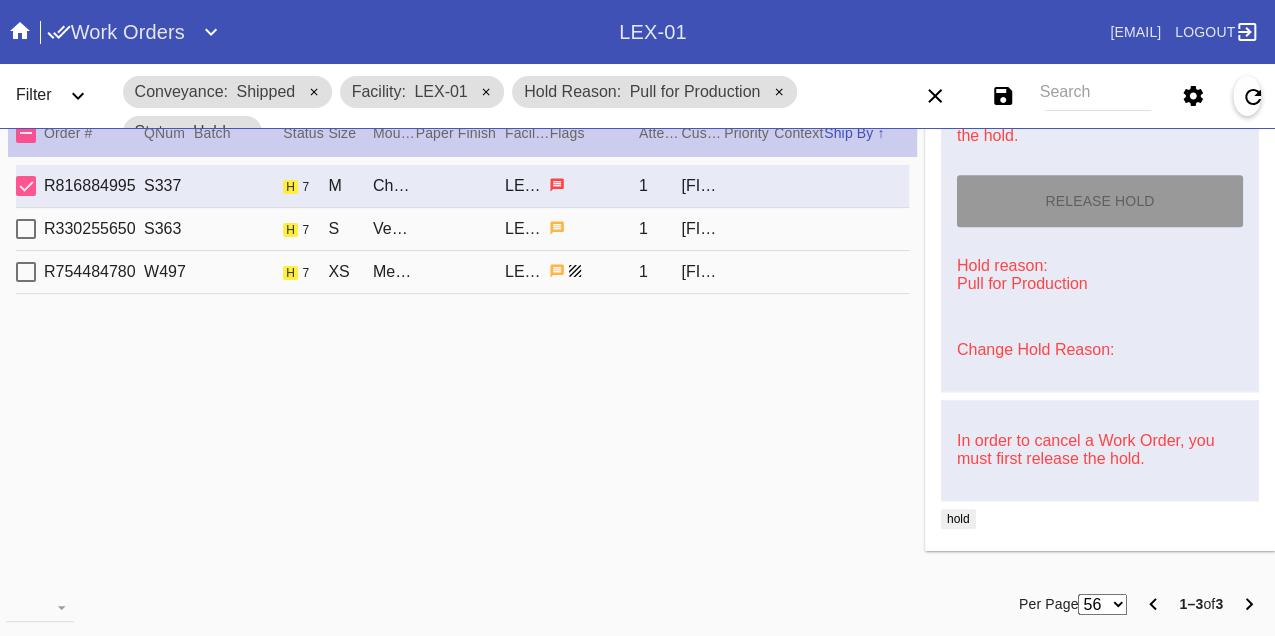 type on "8/9/2025" 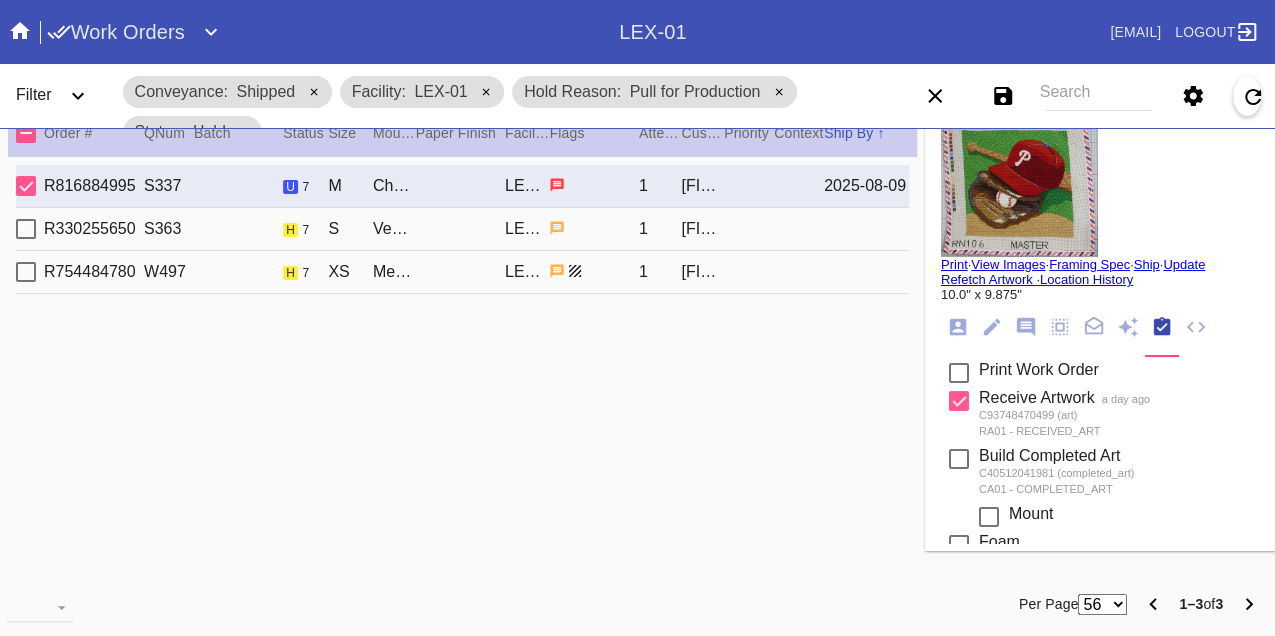 scroll, scrollTop: 0, scrollLeft: 0, axis: both 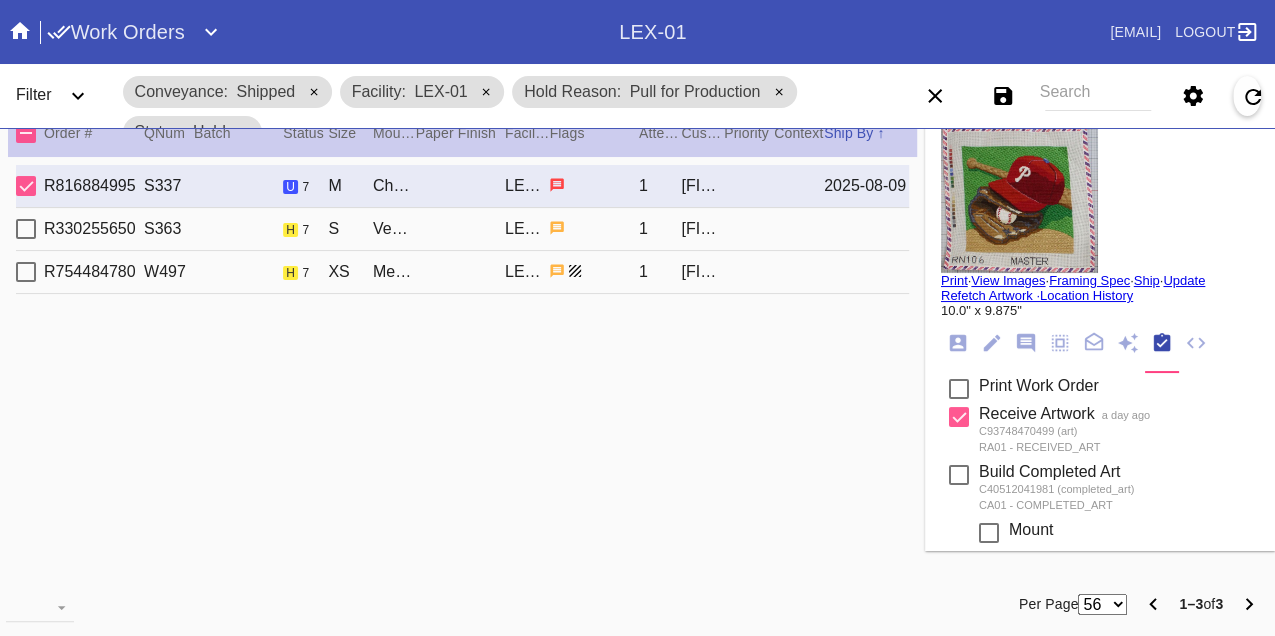 click on "Print" at bounding box center [954, 280] 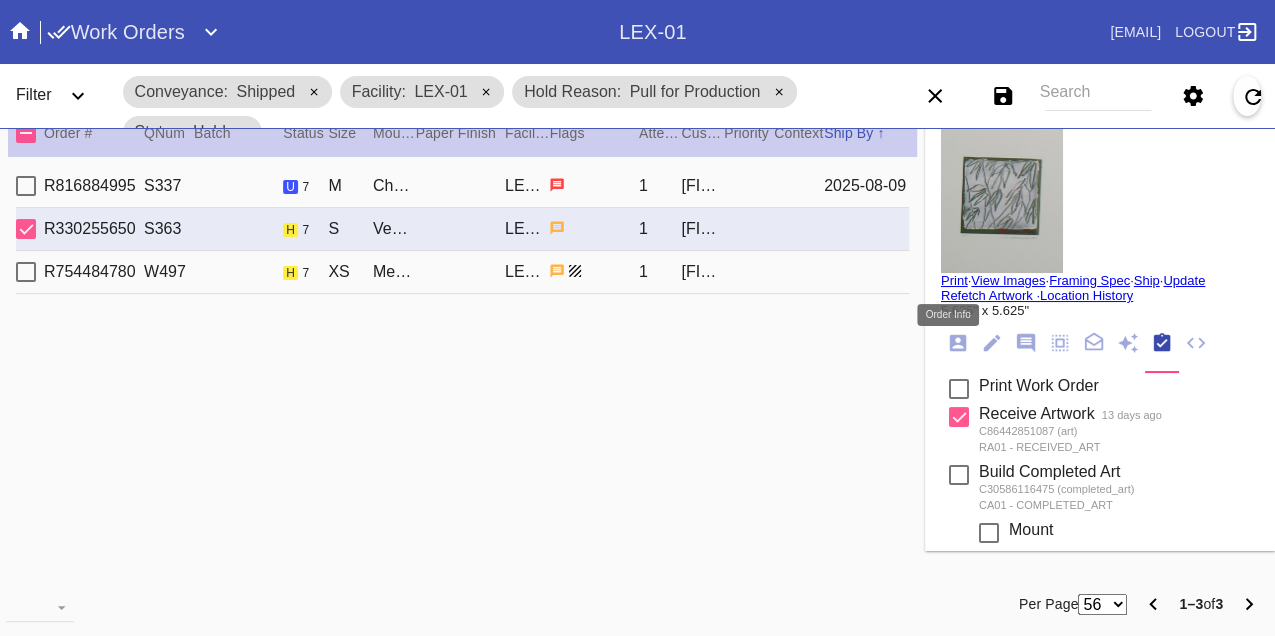 click 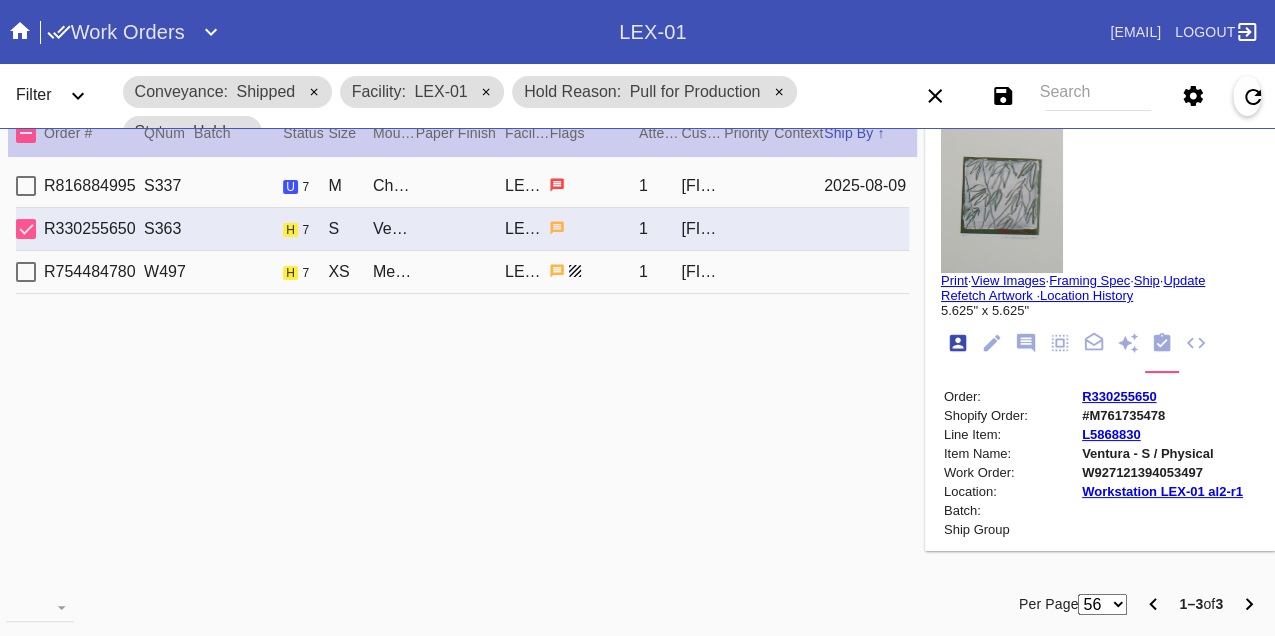 scroll, scrollTop: 24, scrollLeft: 0, axis: vertical 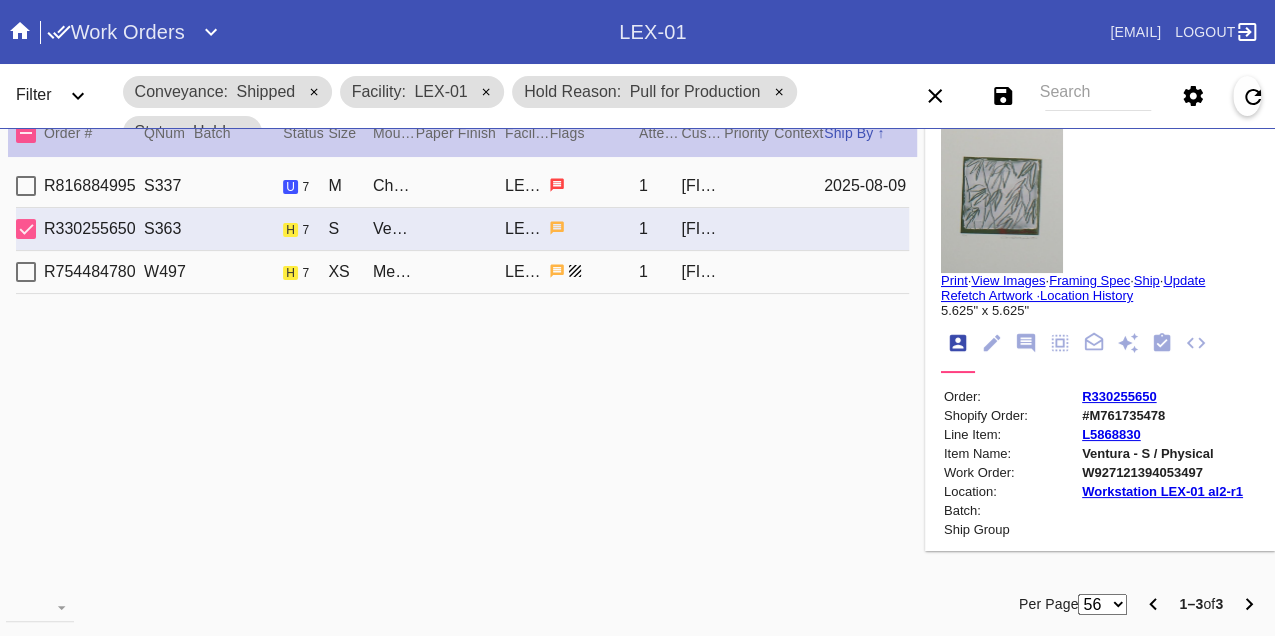 click on "W927121394053497" at bounding box center [1162, 472] 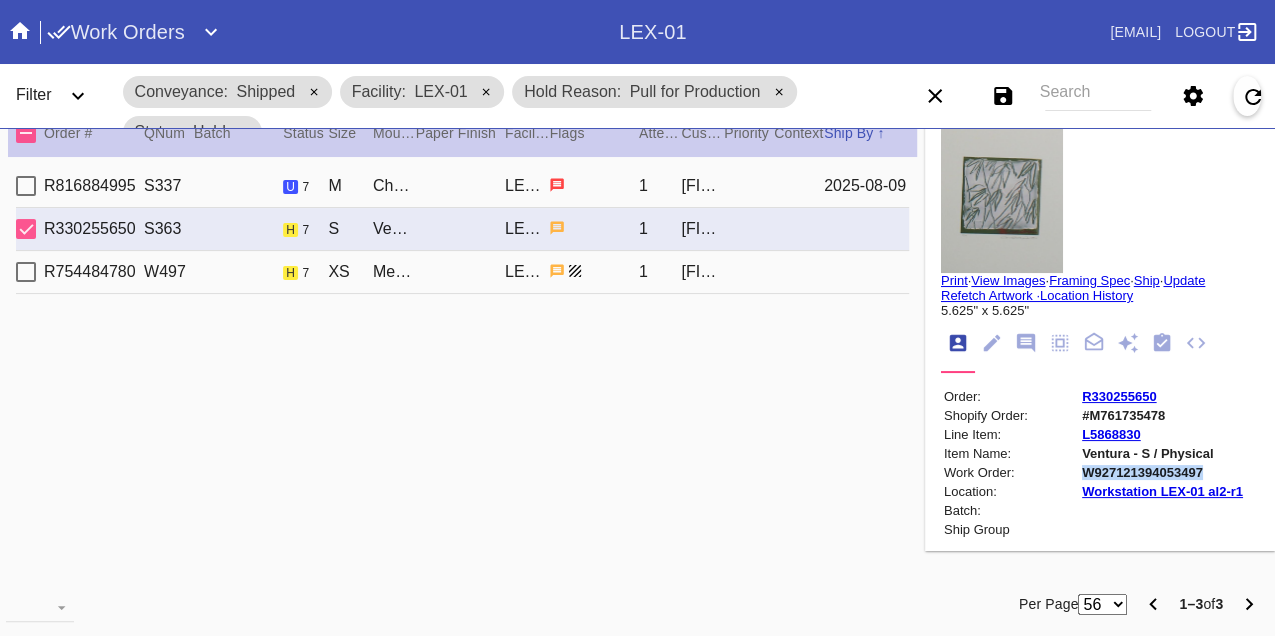 click on "W927121394053497" at bounding box center (1162, 472) 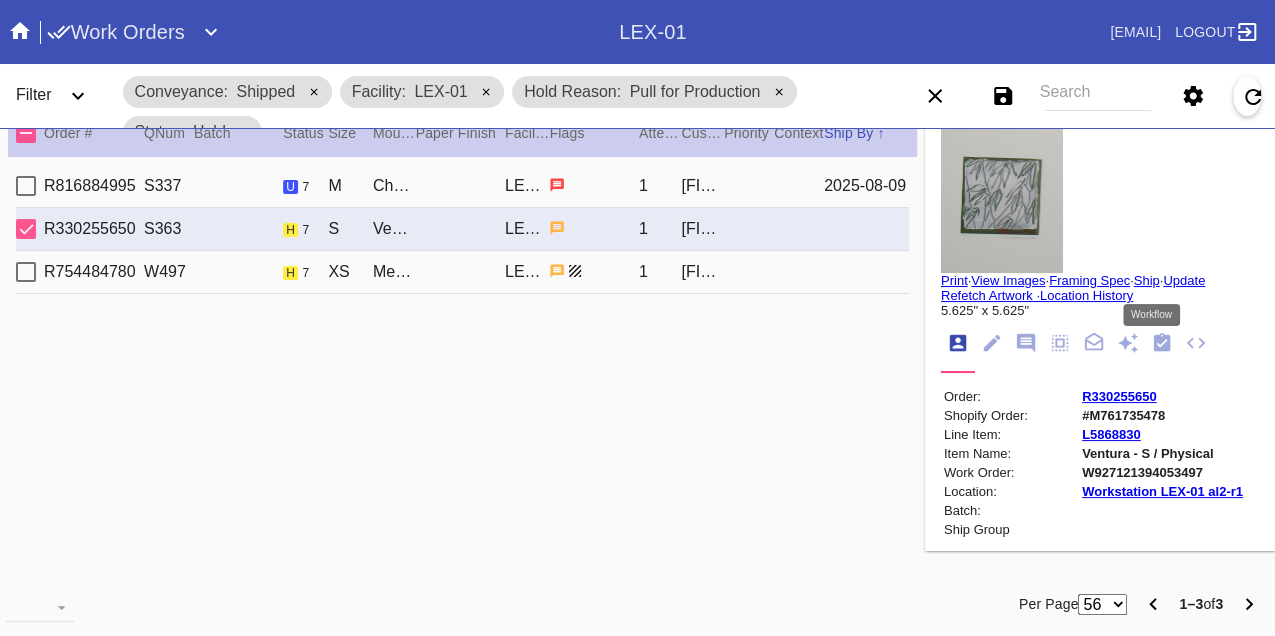 click 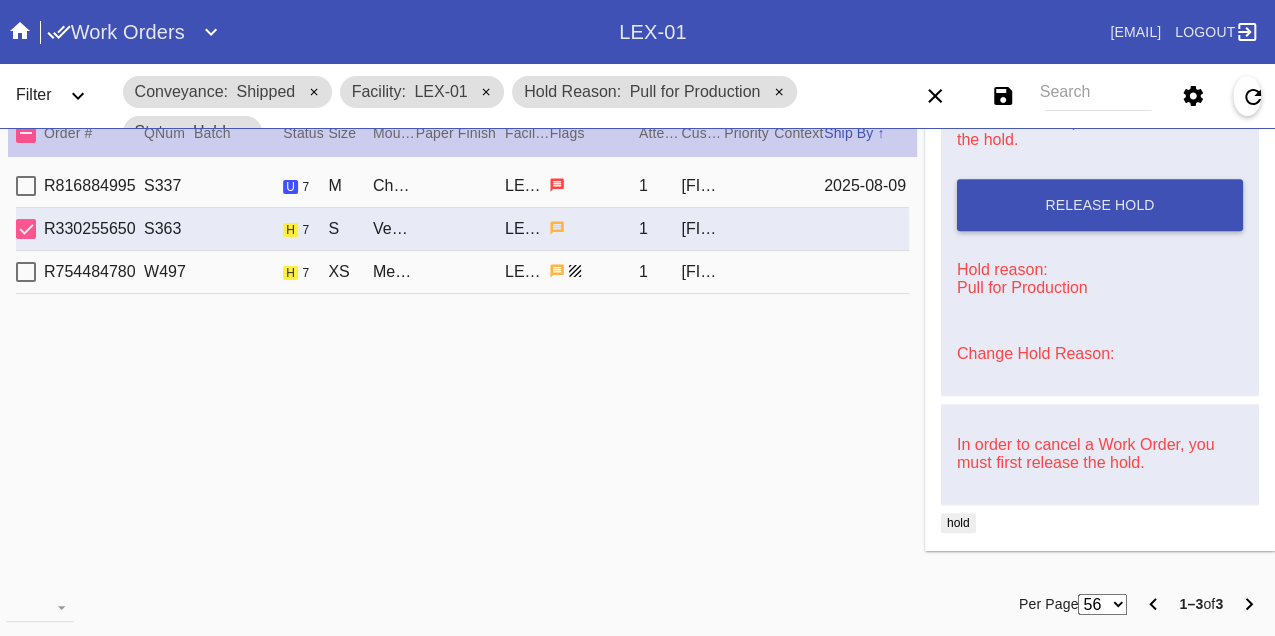scroll, scrollTop: 888, scrollLeft: 0, axis: vertical 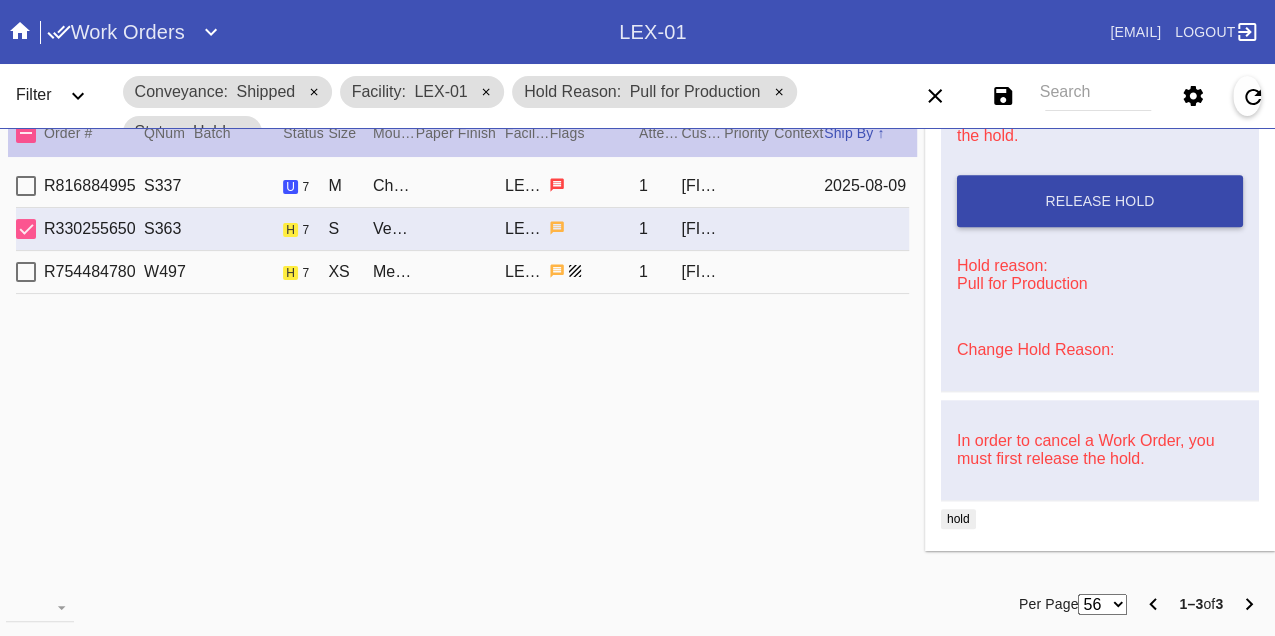 click on "Release Hold" at bounding box center (1100, 201) 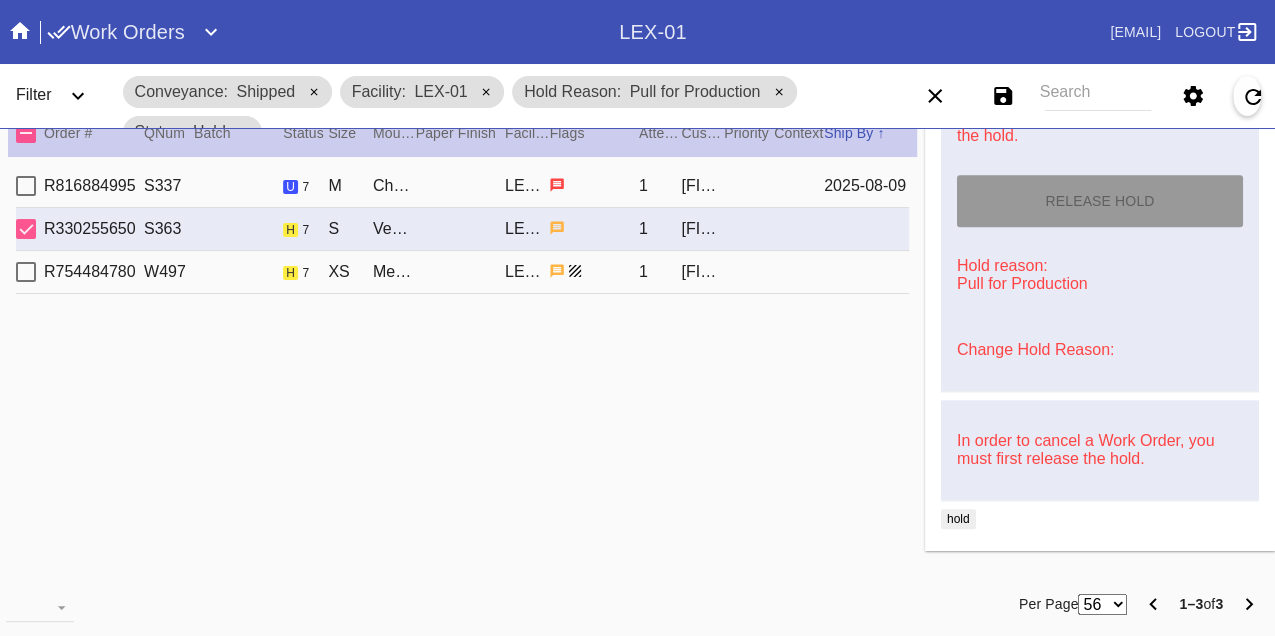 type on "8/9/2025" 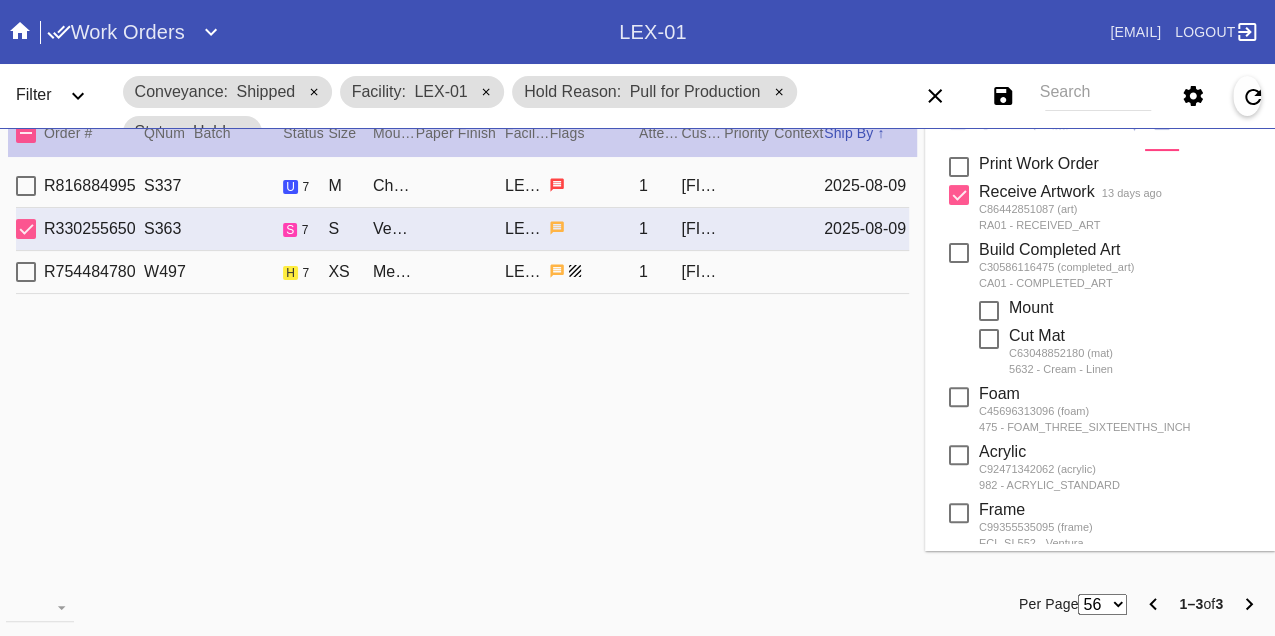 scroll, scrollTop: 0, scrollLeft: 0, axis: both 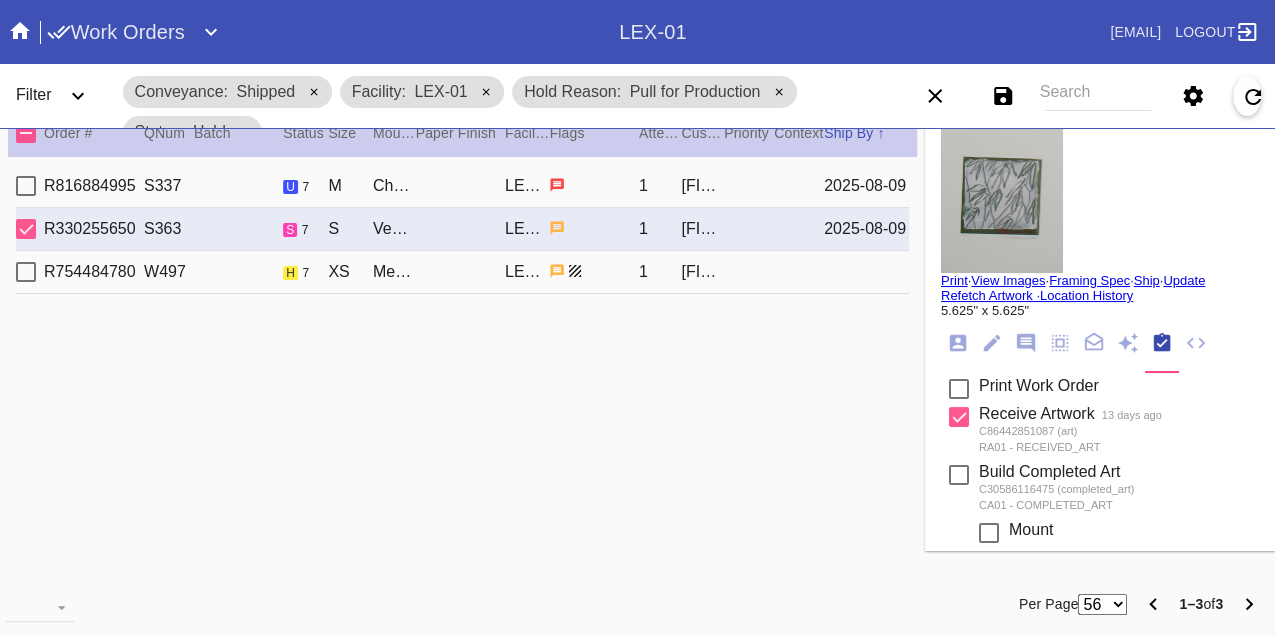 click on "Print" at bounding box center (954, 280) 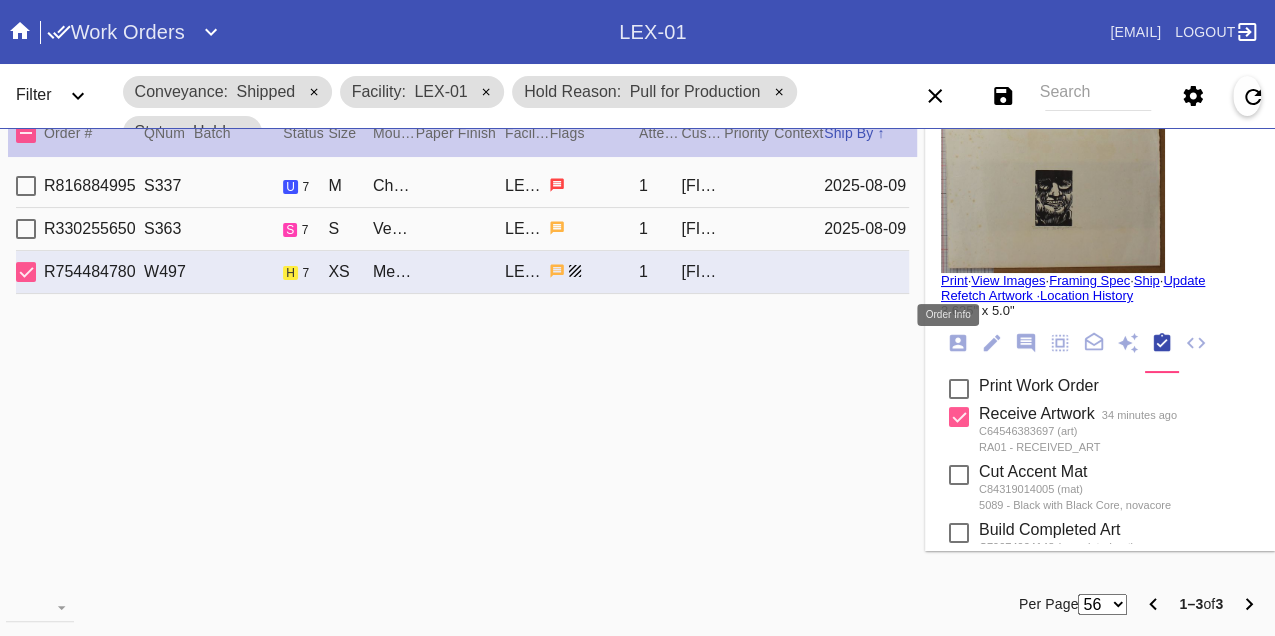 click 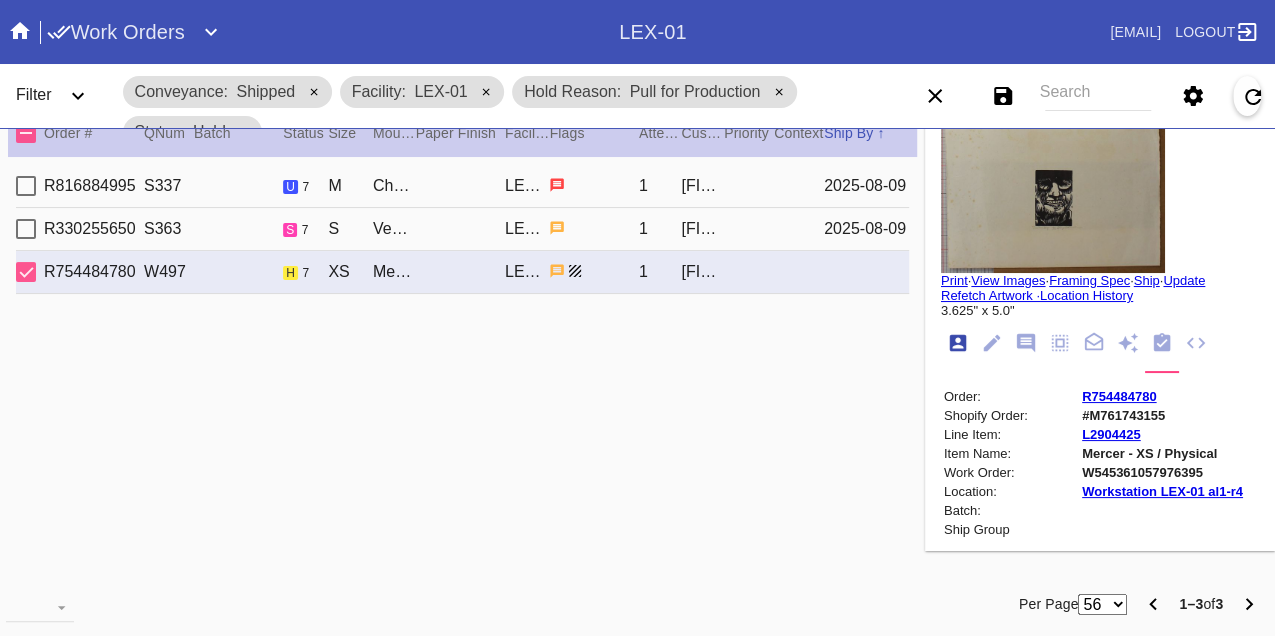scroll, scrollTop: 24, scrollLeft: 0, axis: vertical 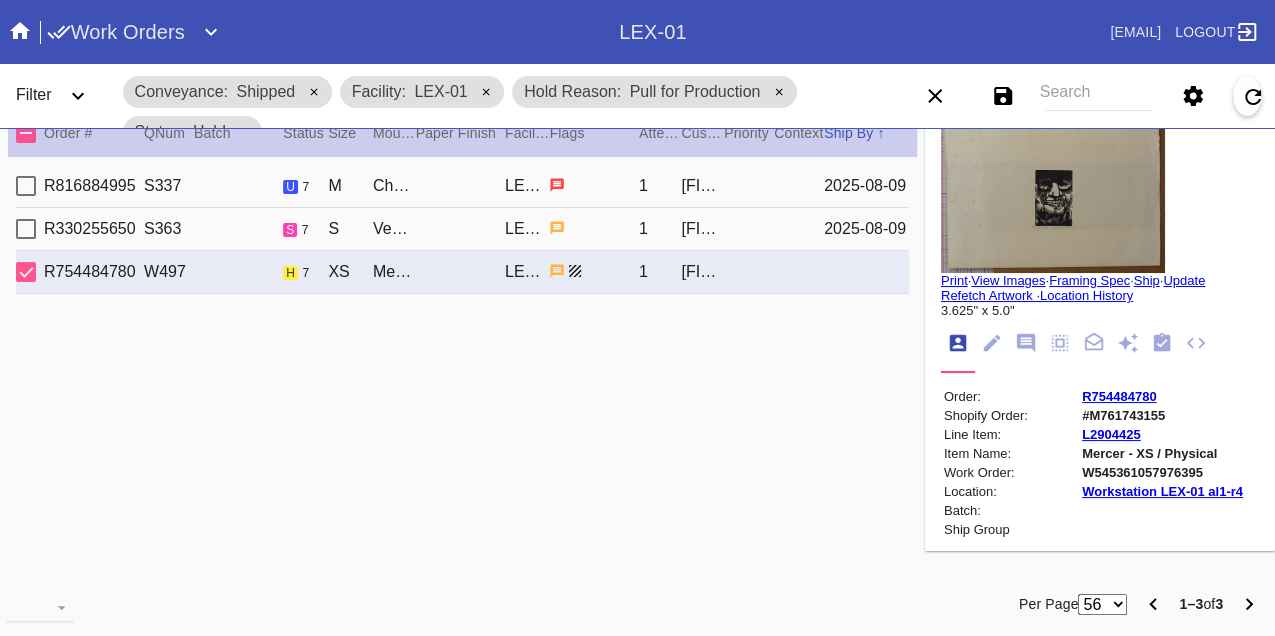 click on "W545361057976395" at bounding box center (1162, 472) 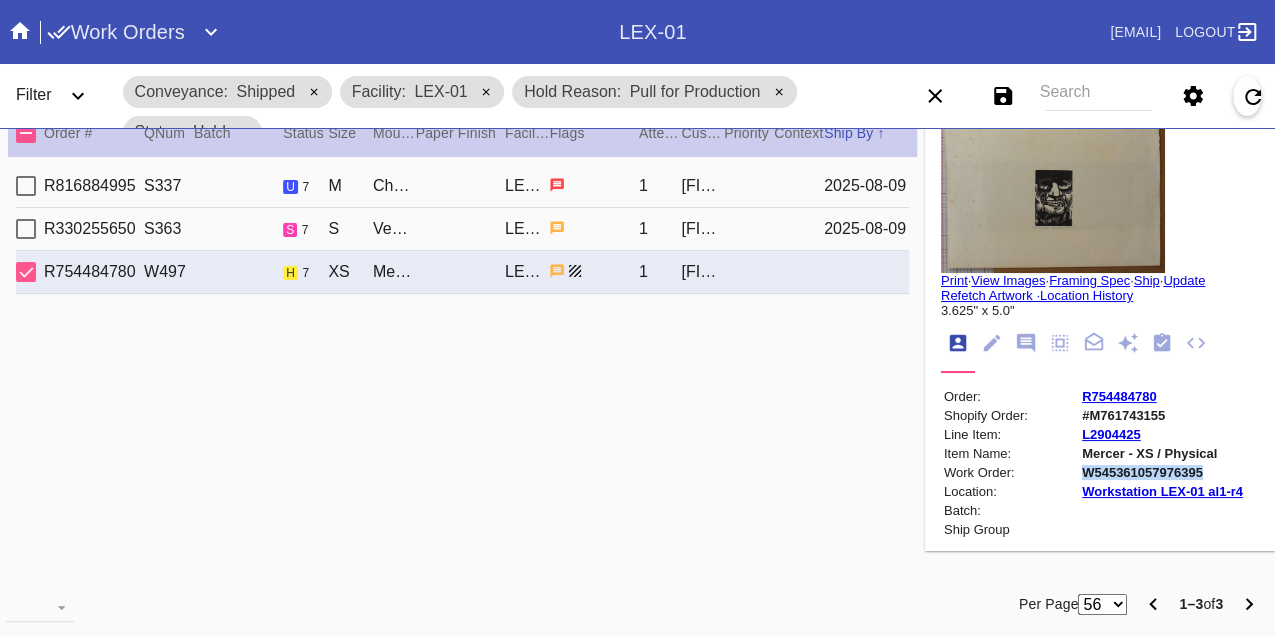 click on "W545361057976395" at bounding box center (1162, 472) 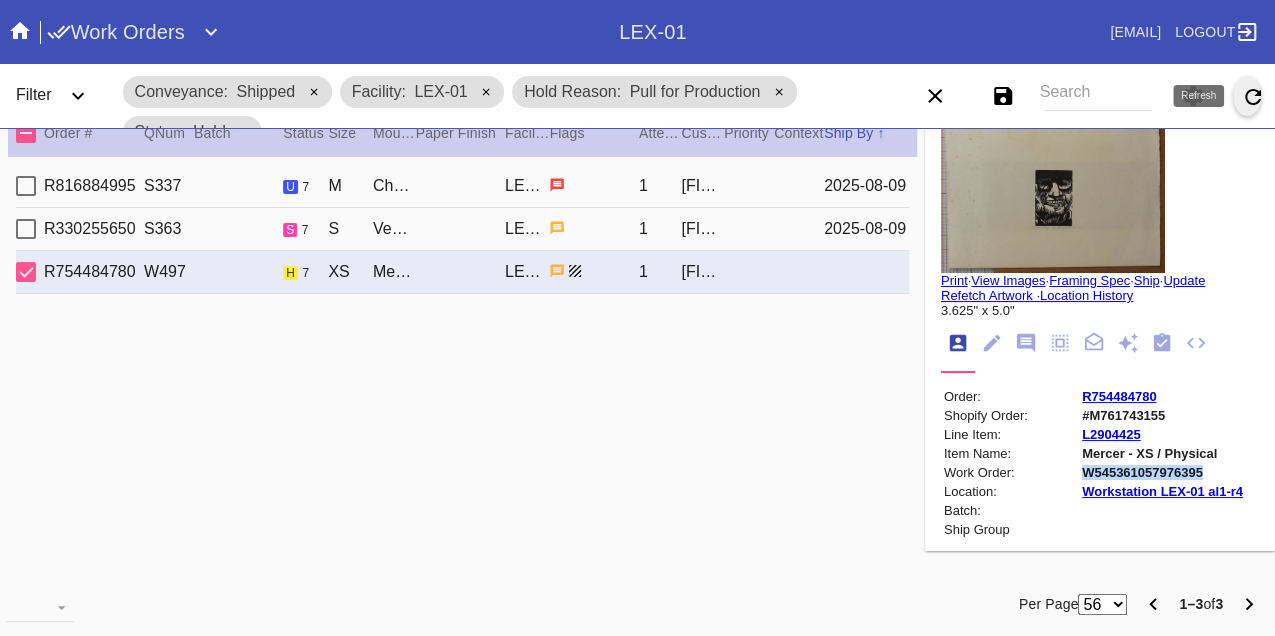 click 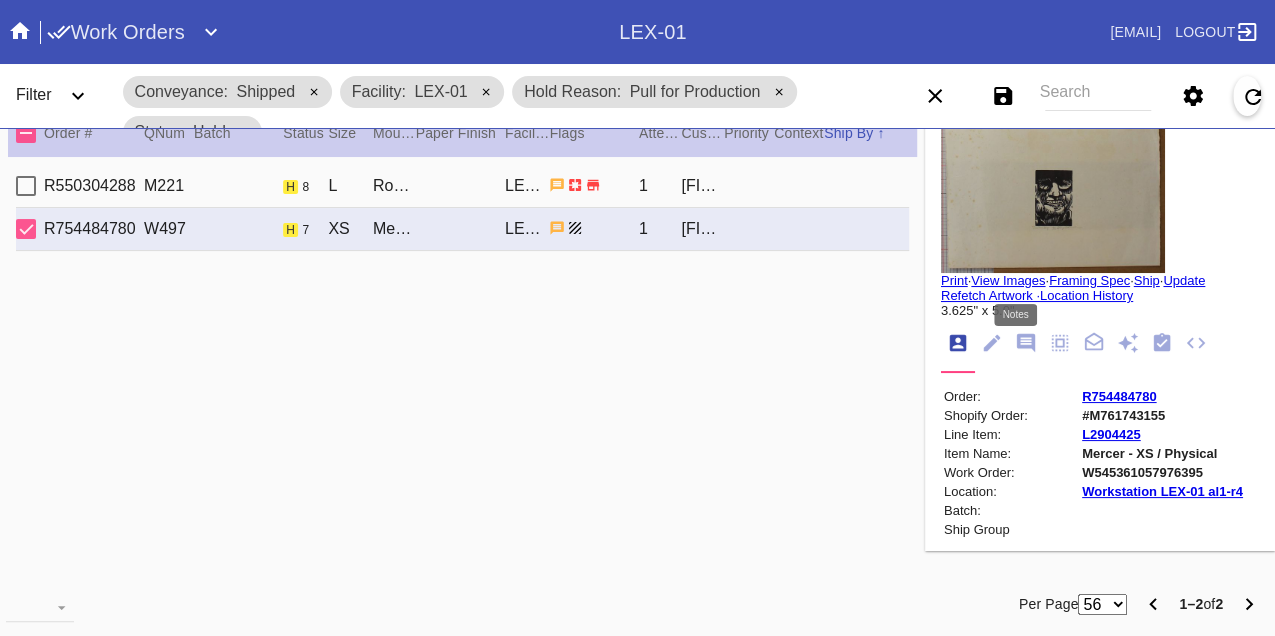click 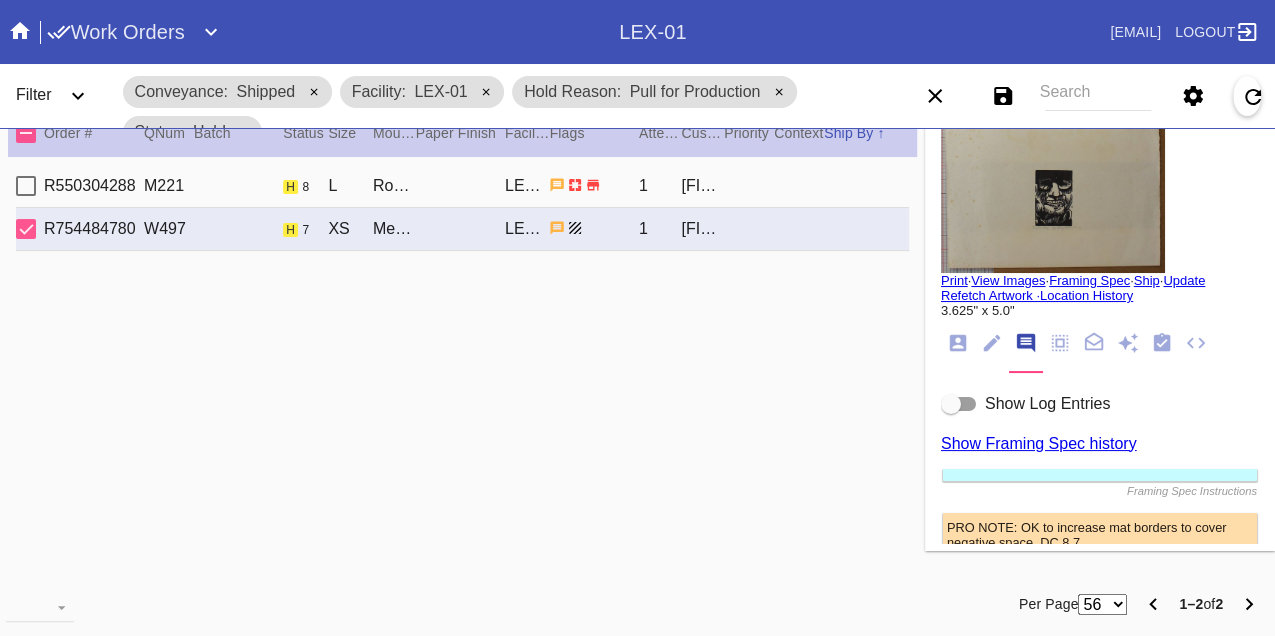 click at bounding box center [959, 404] 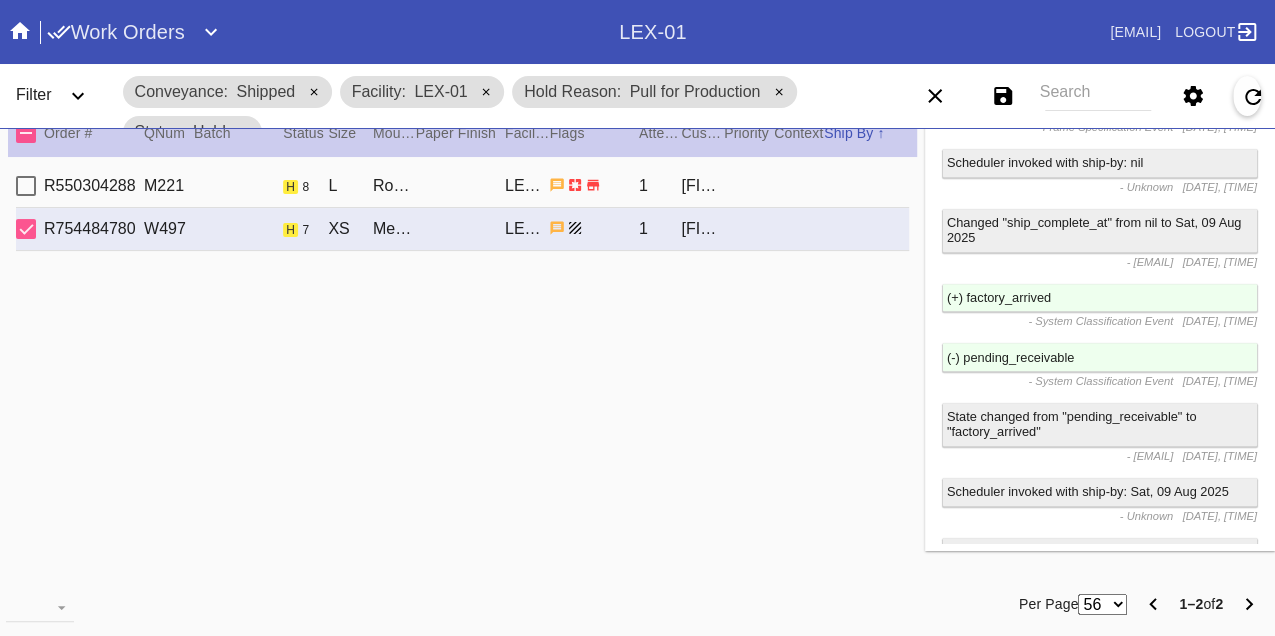 scroll, scrollTop: 0, scrollLeft: 0, axis: both 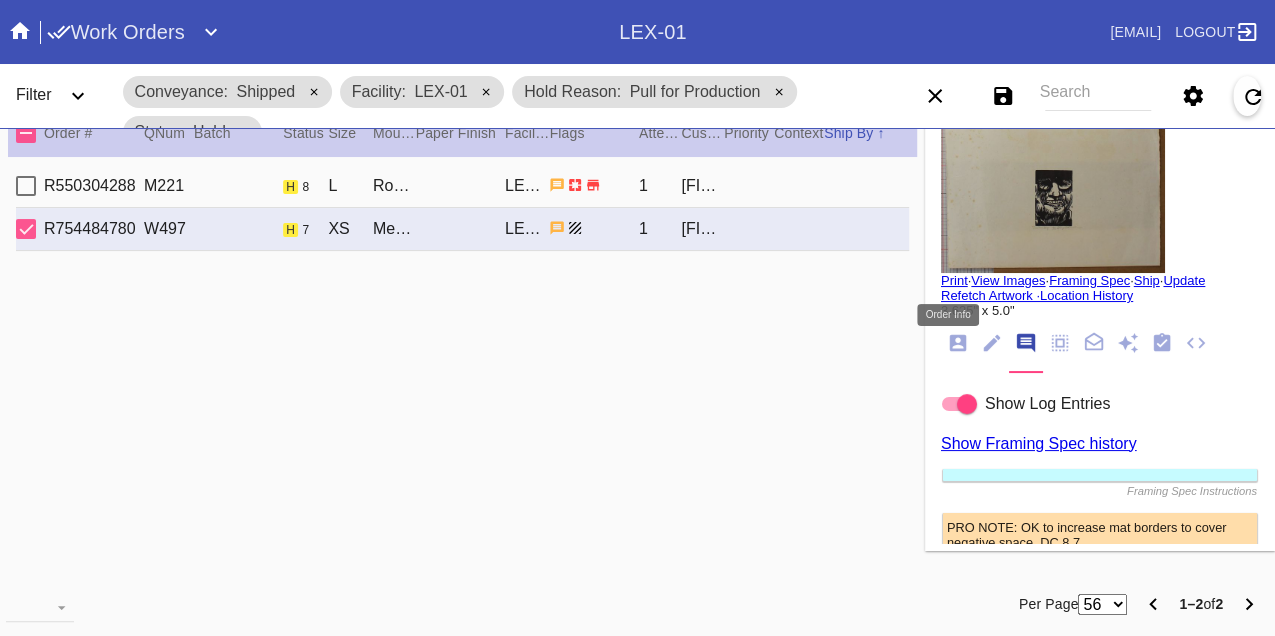 click 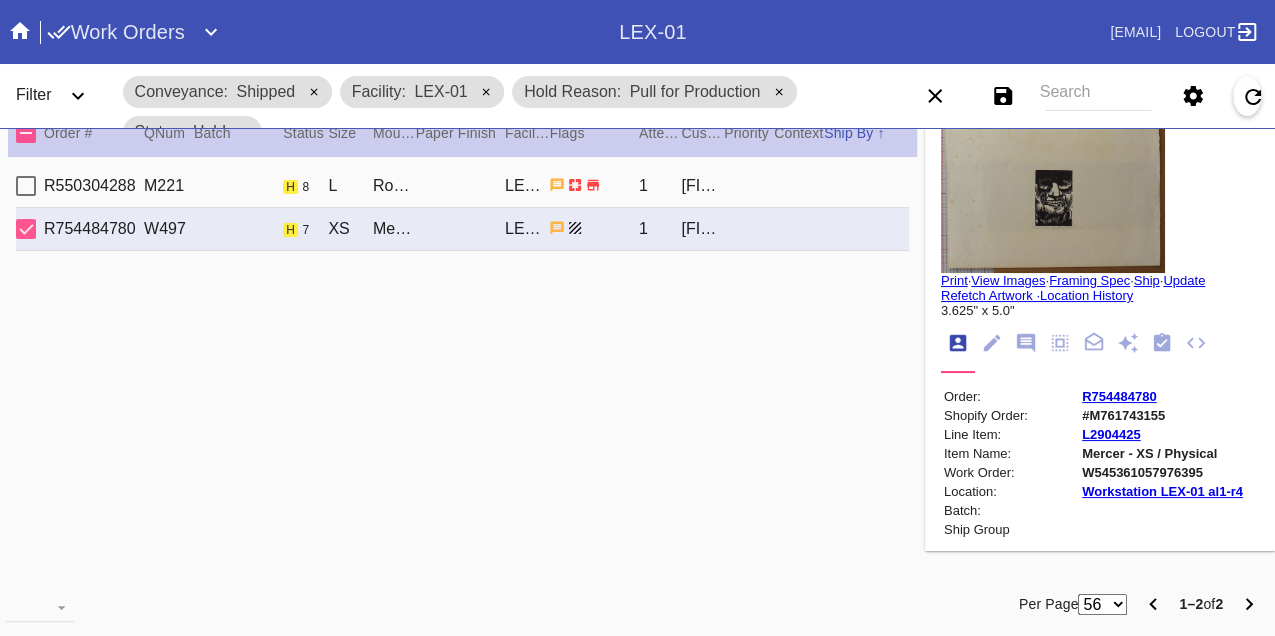 scroll, scrollTop: 24, scrollLeft: 0, axis: vertical 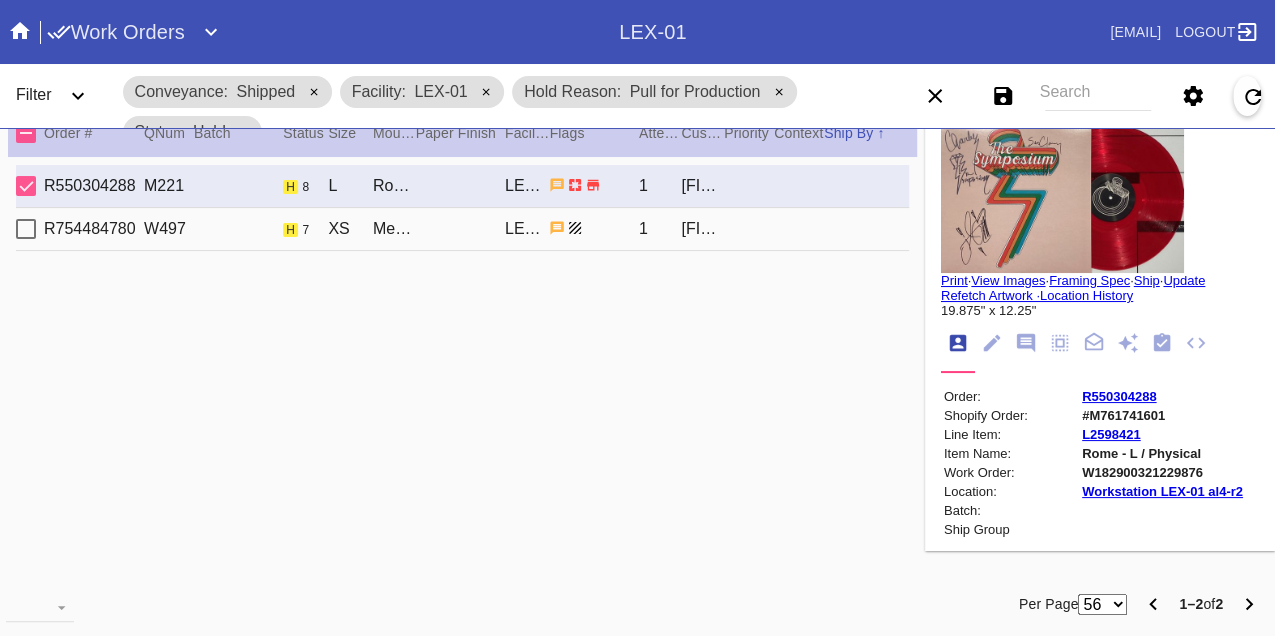 click on "W182900321229876" at bounding box center [1162, 472] 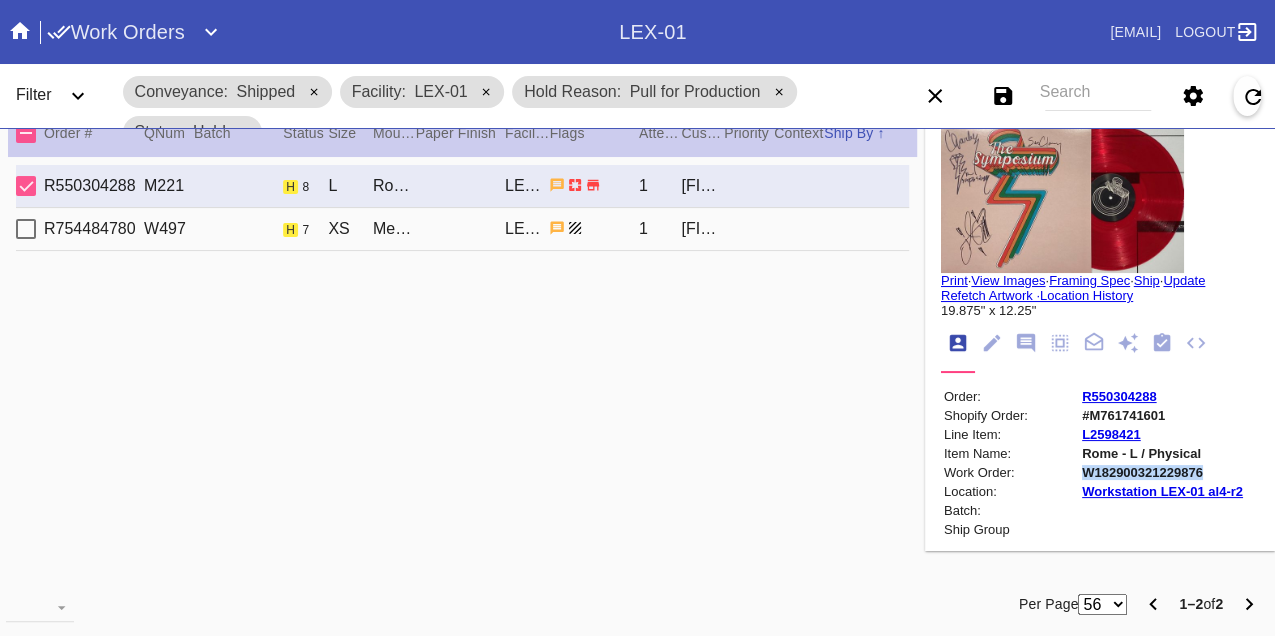 click on "W182900321229876" at bounding box center [1162, 472] 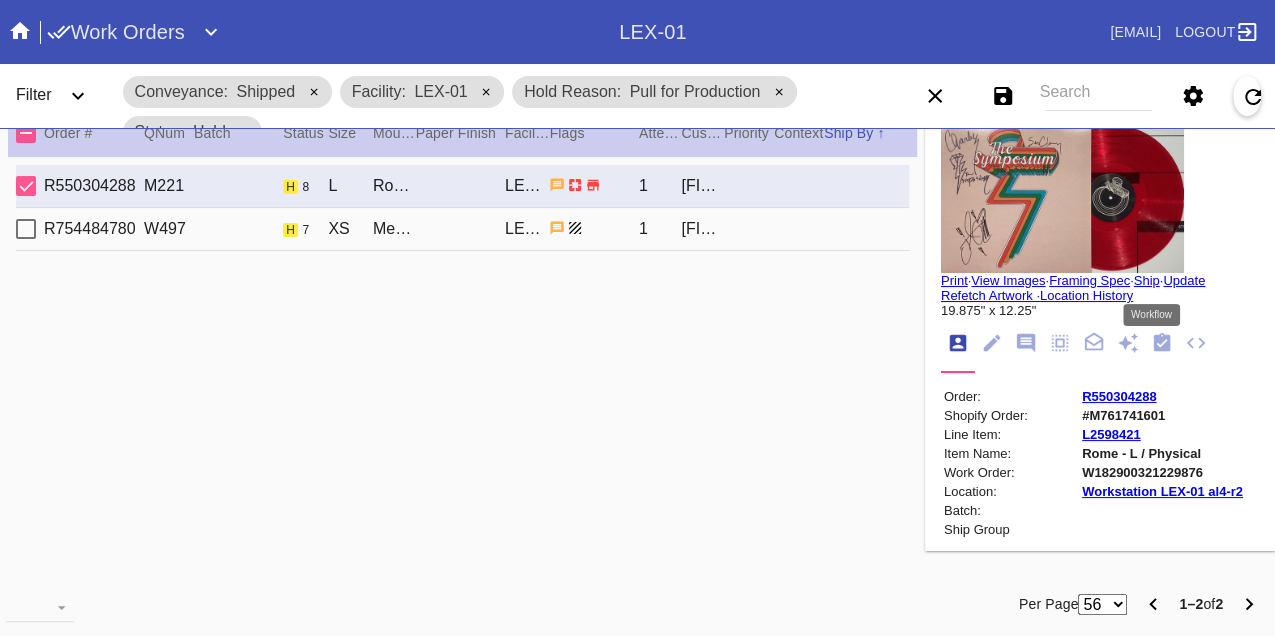 click 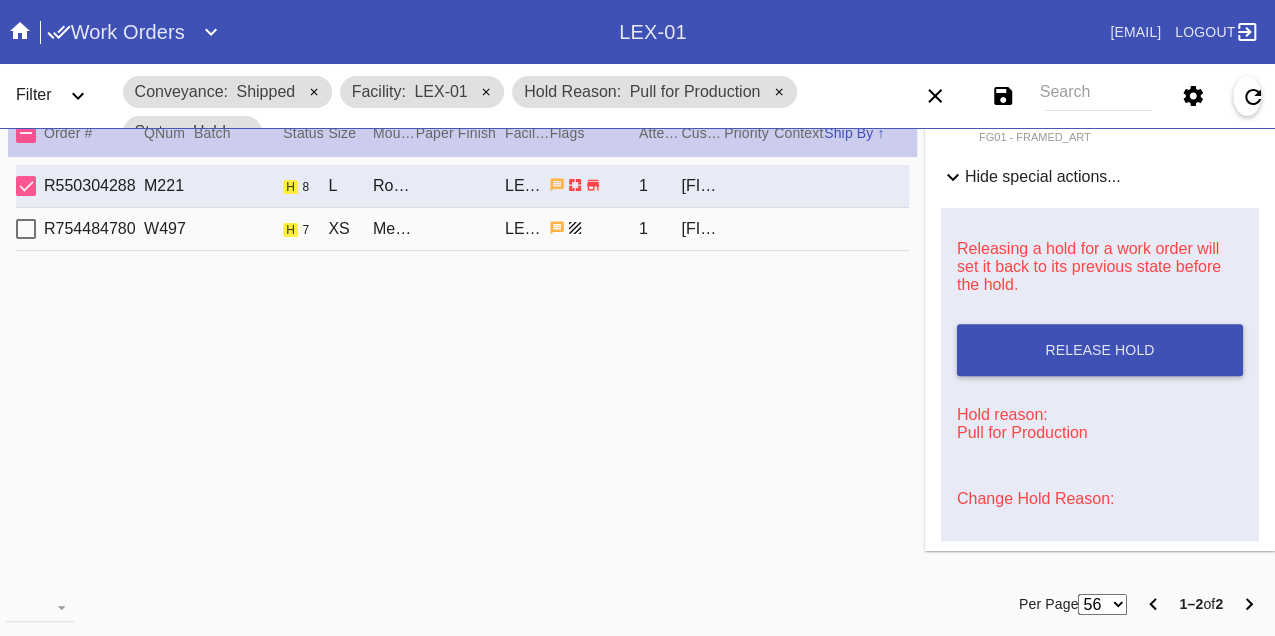 scroll, scrollTop: 948, scrollLeft: 0, axis: vertical 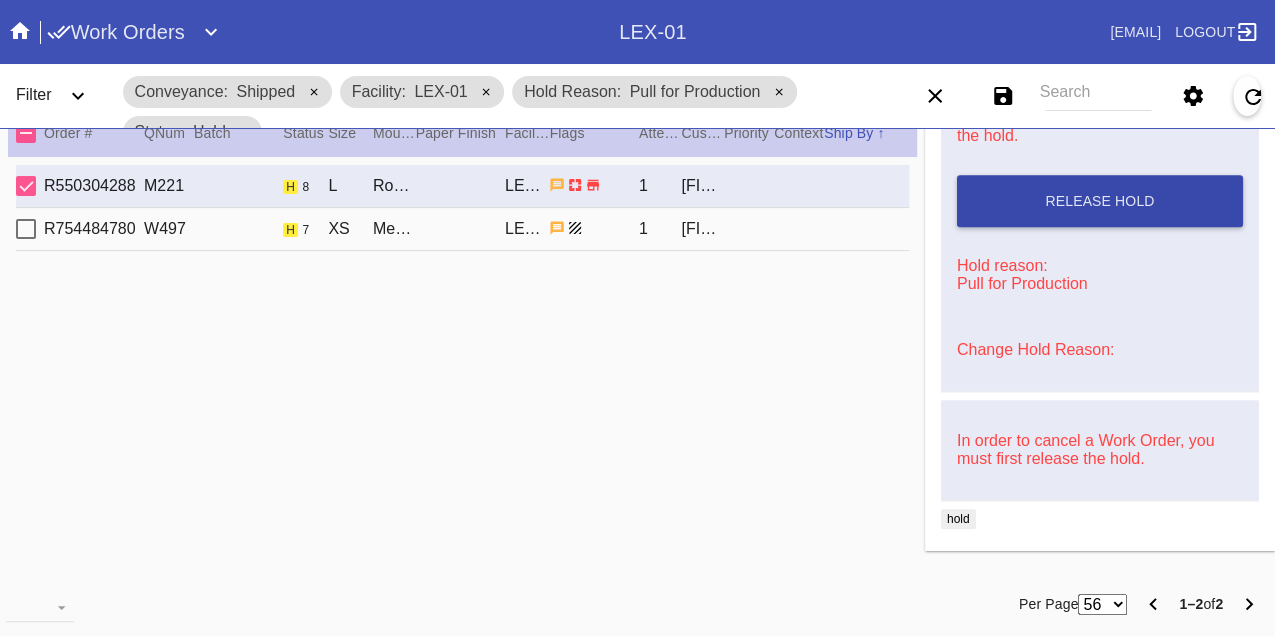 click on "Release Hold" at bounding box center [1100, 201] 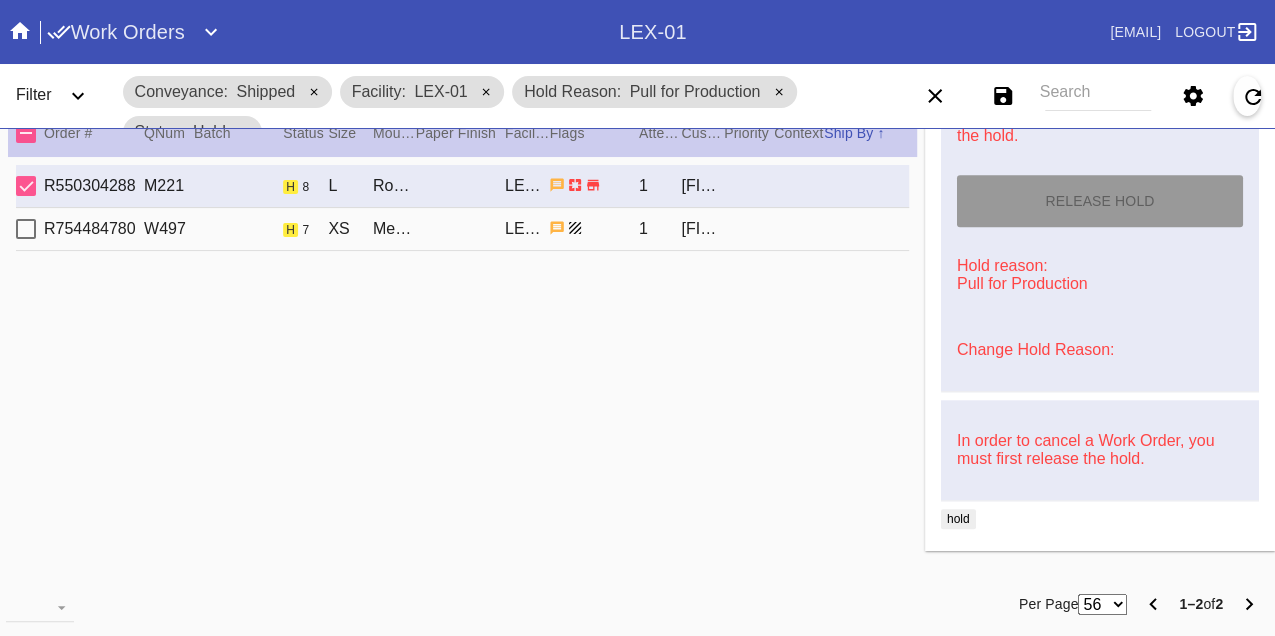 type 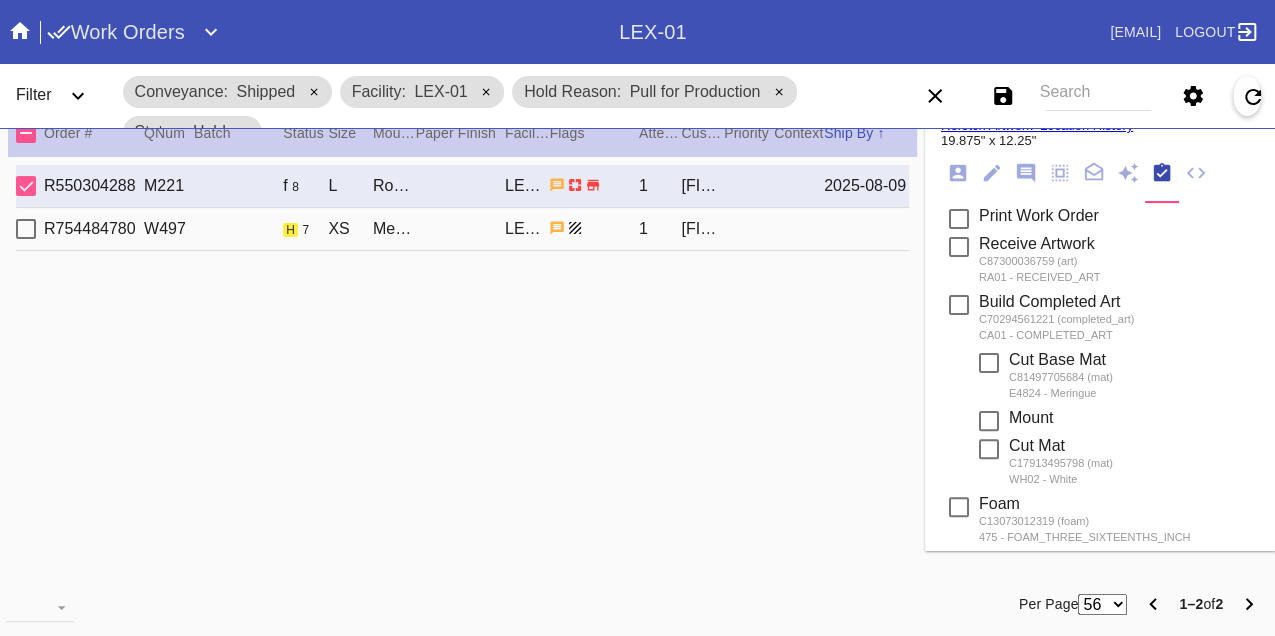 scroll, scrollTop: 0, scrollLeft: 0, axis: both 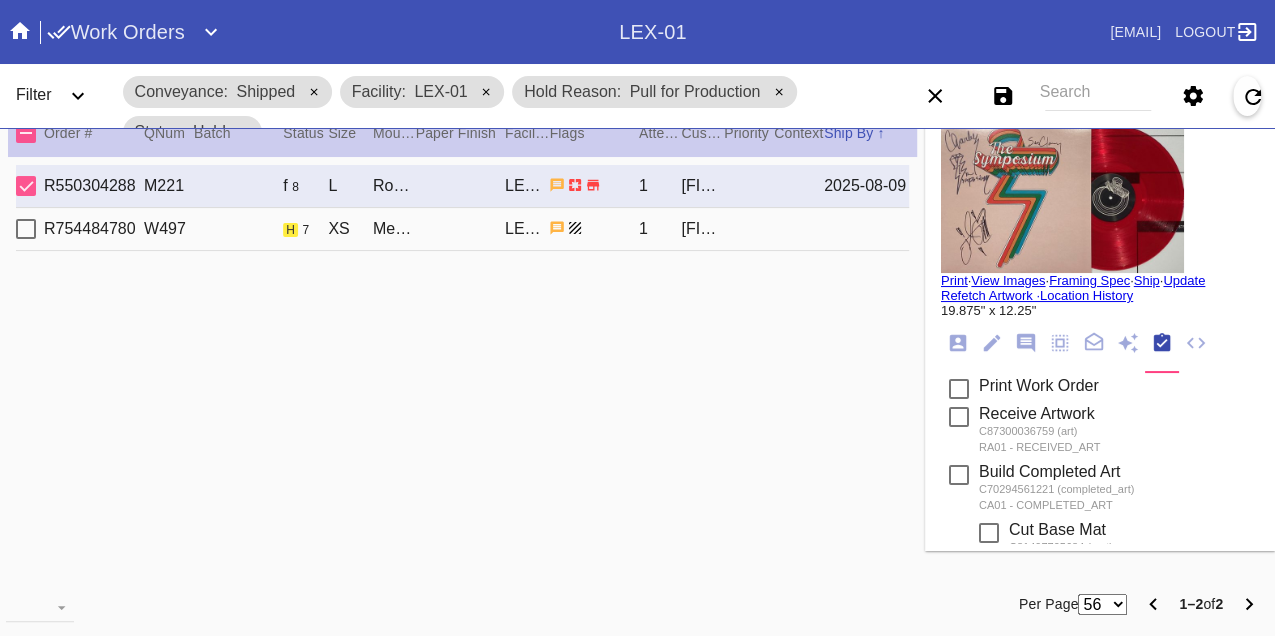 click on "Print" at bounding box center [954, 280] 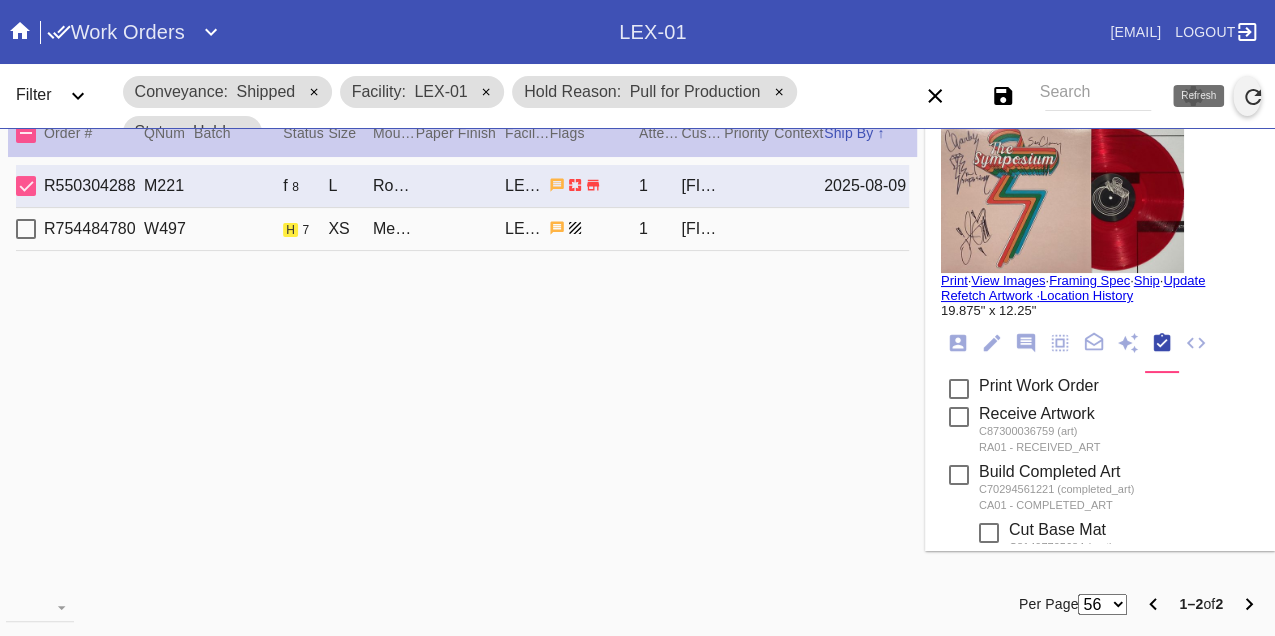 click 